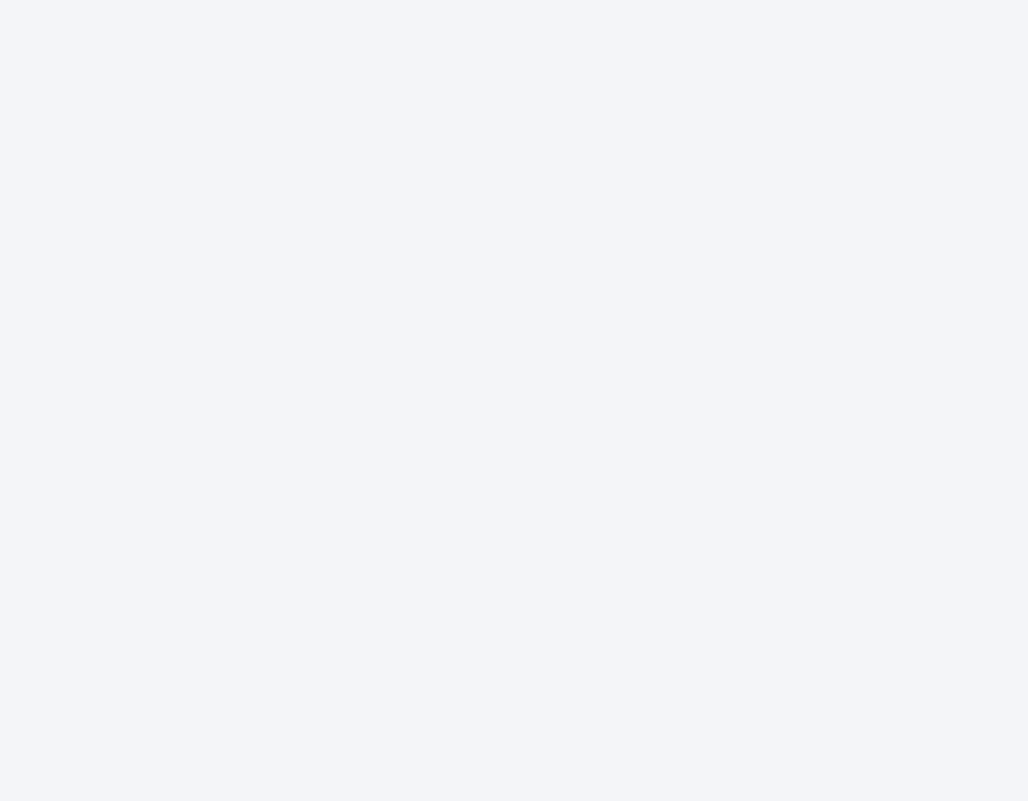 scroll, scrollTop: 0, scrollLeft: 0, axis: both 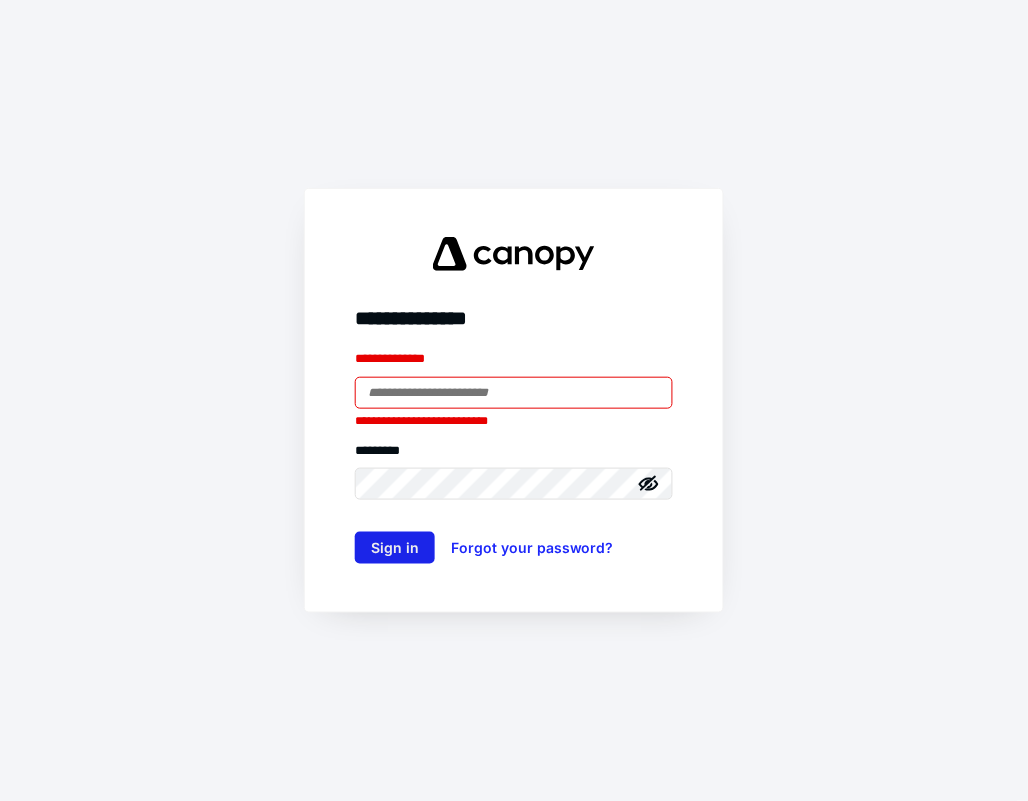 type on "**********" 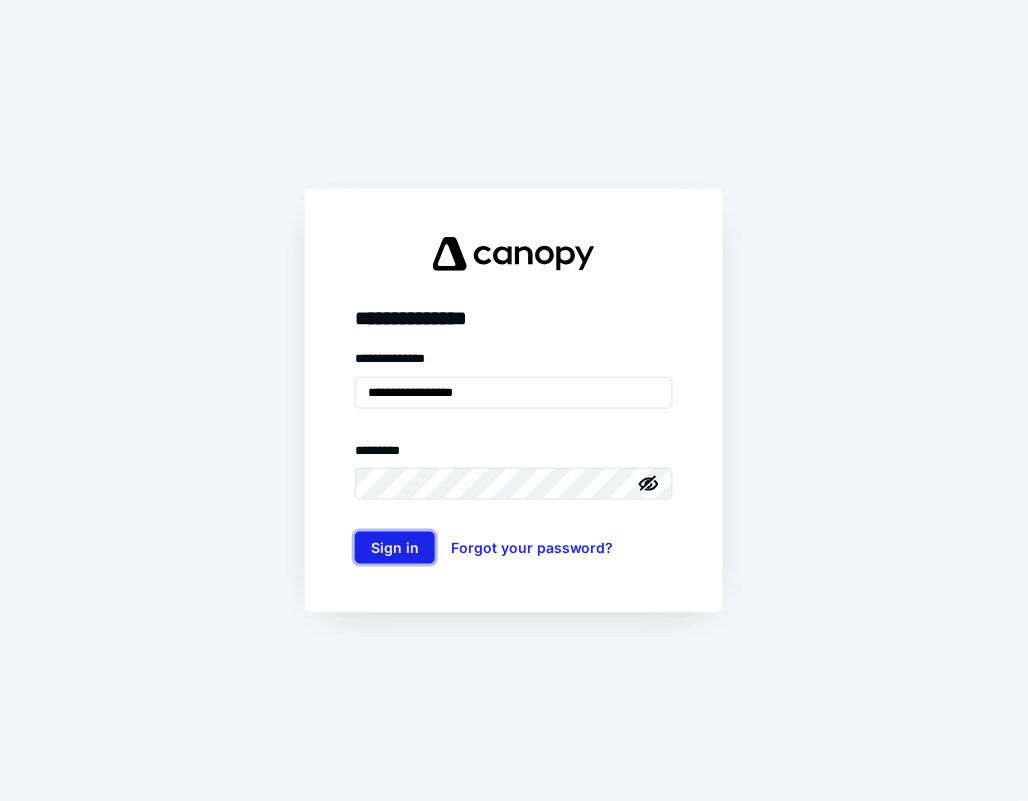click on "Sign in" at bounding box center [395, 548] 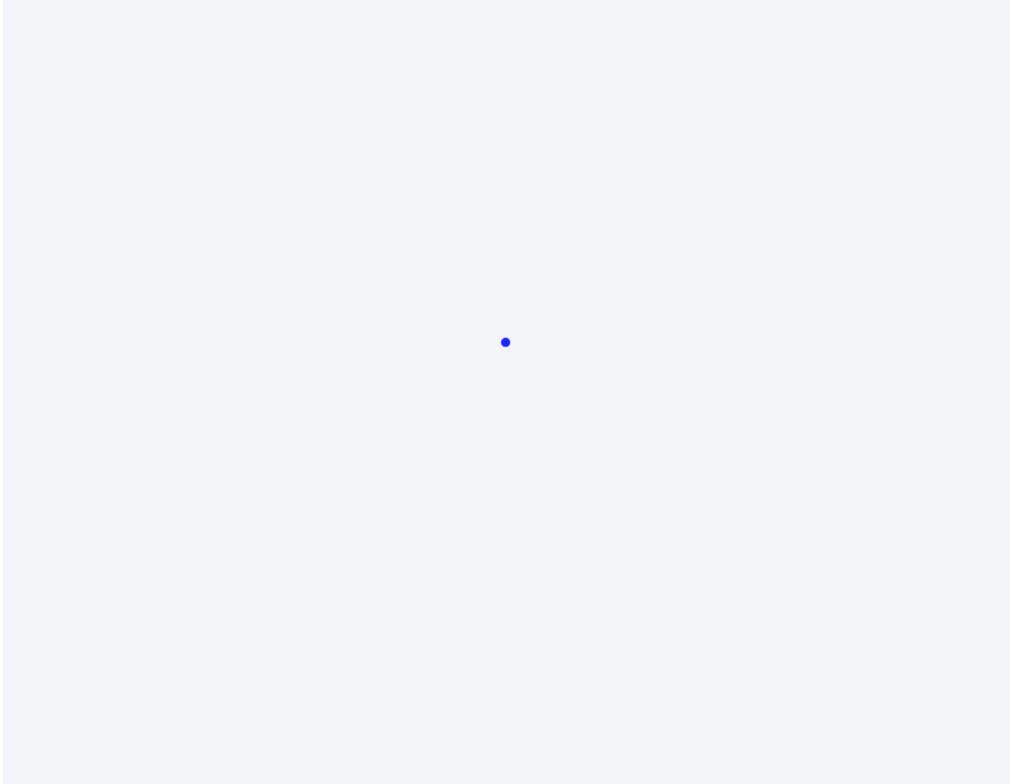 scroll, scrollTop: 0, scrollLeft: 0, axis: both 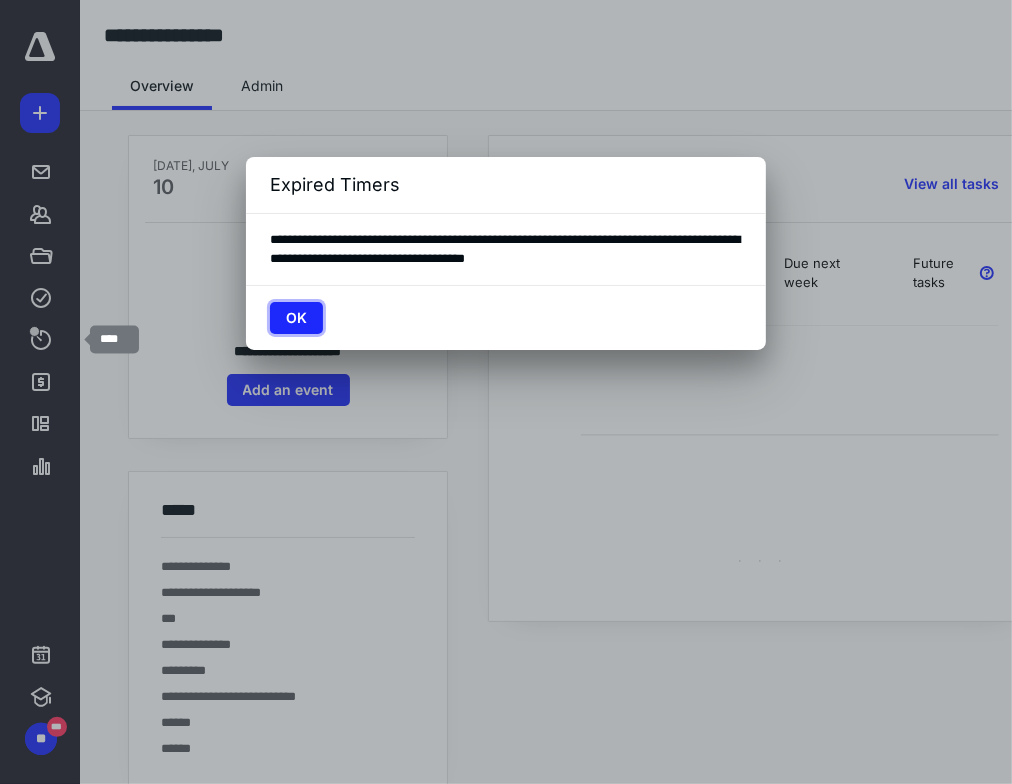 click on "OK" at bounding box center (296, 318) 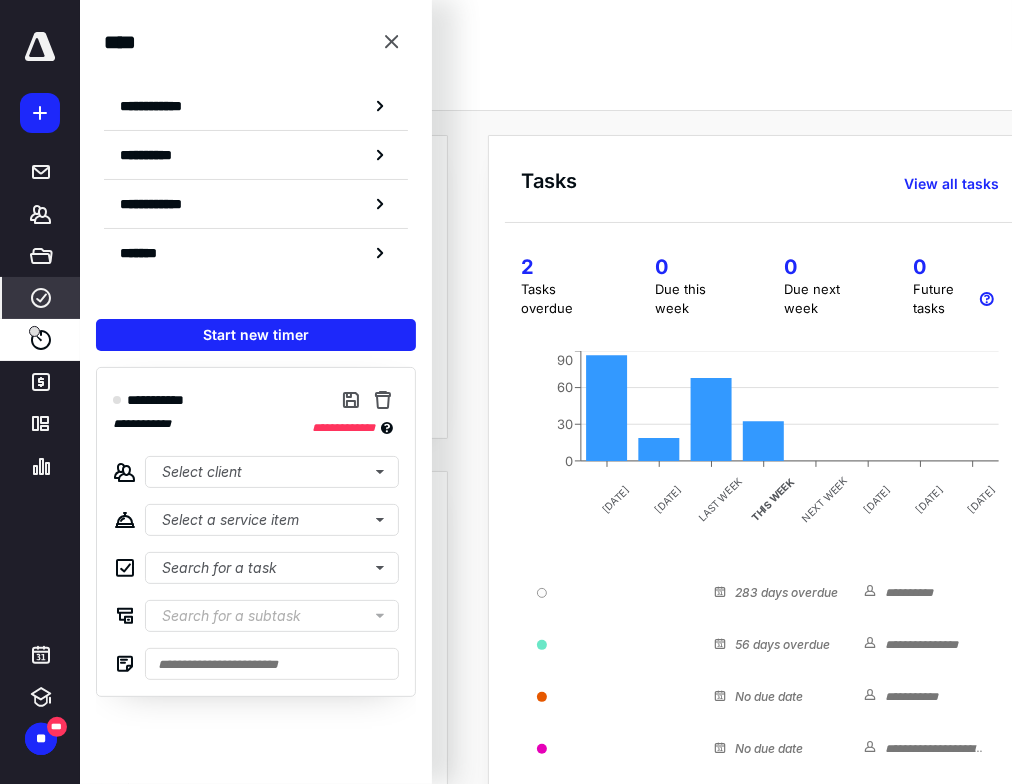 click 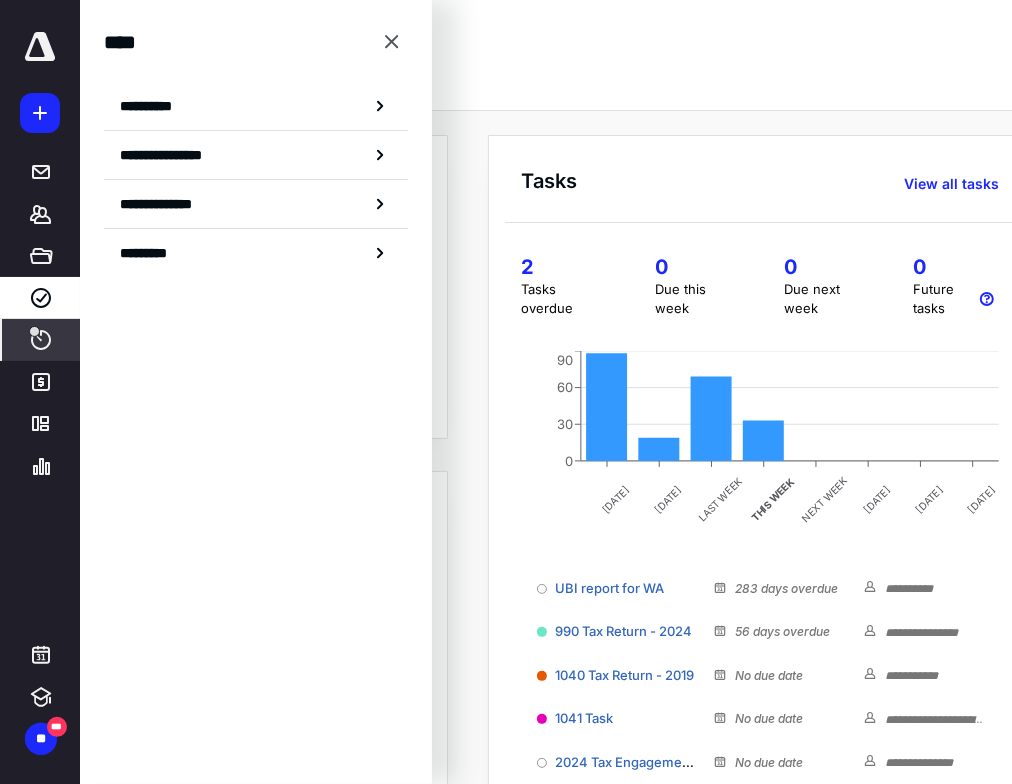 click 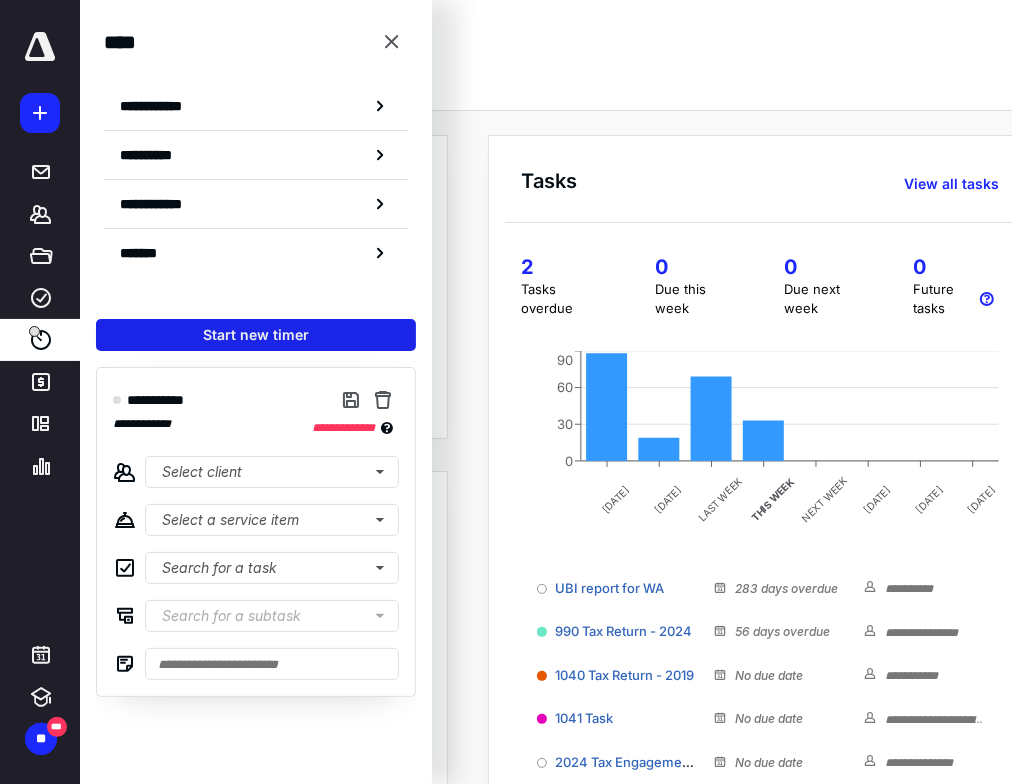 click on "Start new timer" at bounding box center [256, 335] 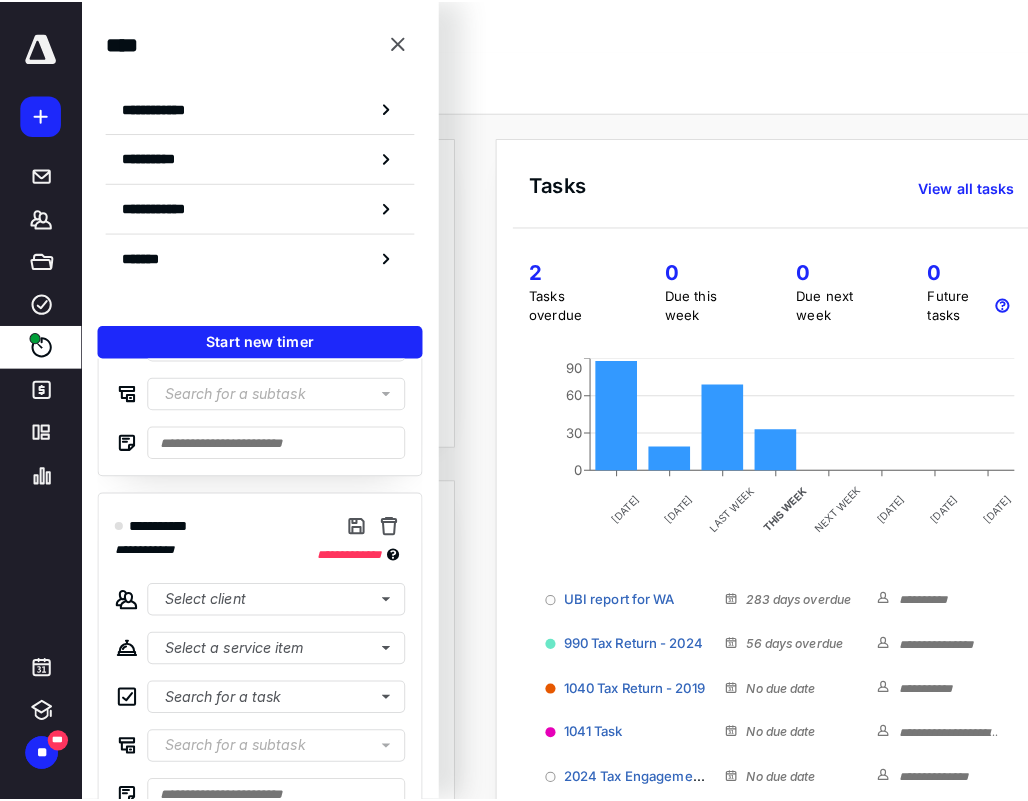 scroll, scrollTop: 248, scrollLeft: 0, axis: vertical 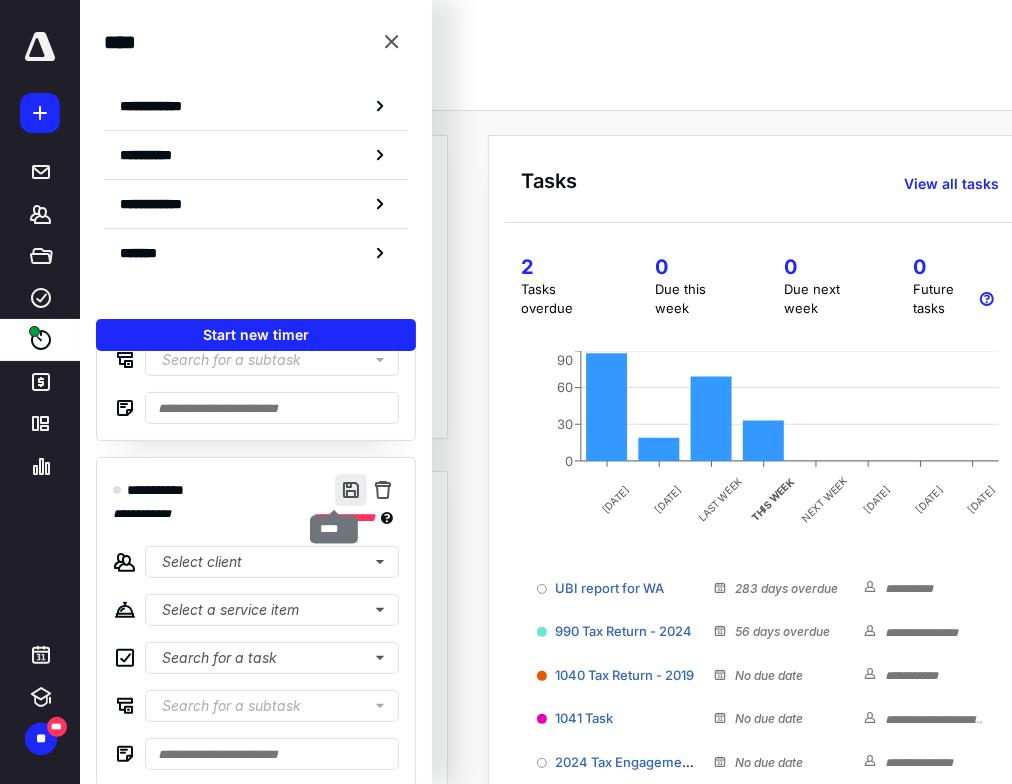 click at bounding box center (351, 490) 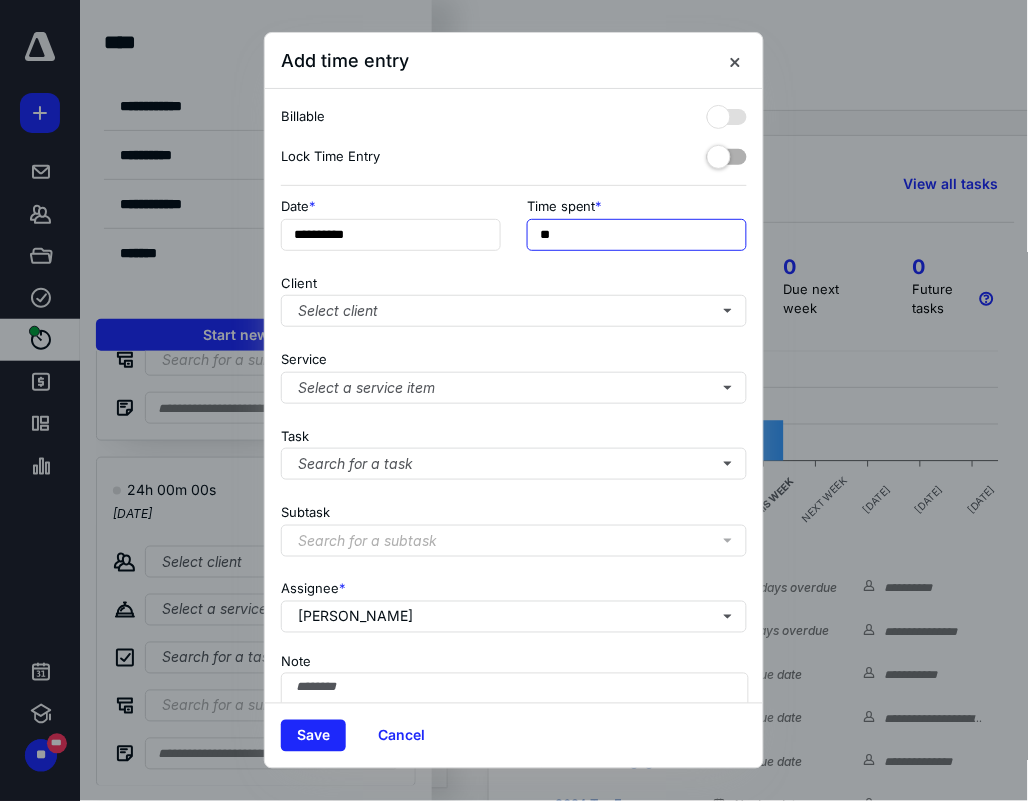 click on "**" at bounding box center (637, 235) 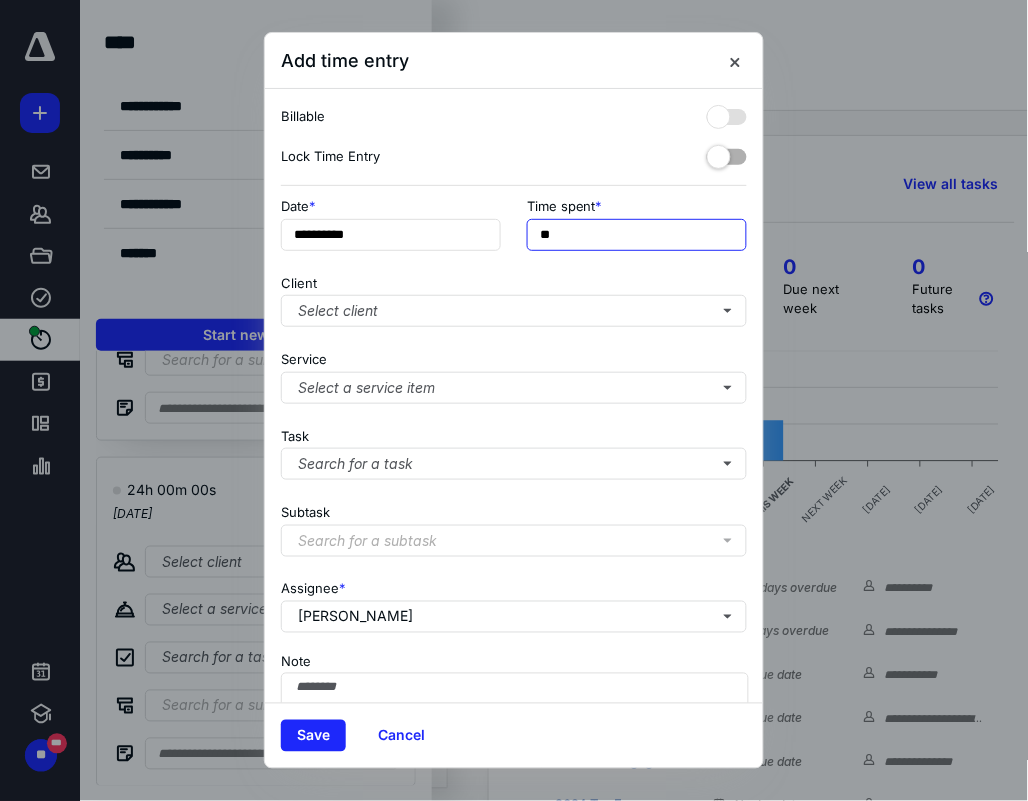 type on "*" 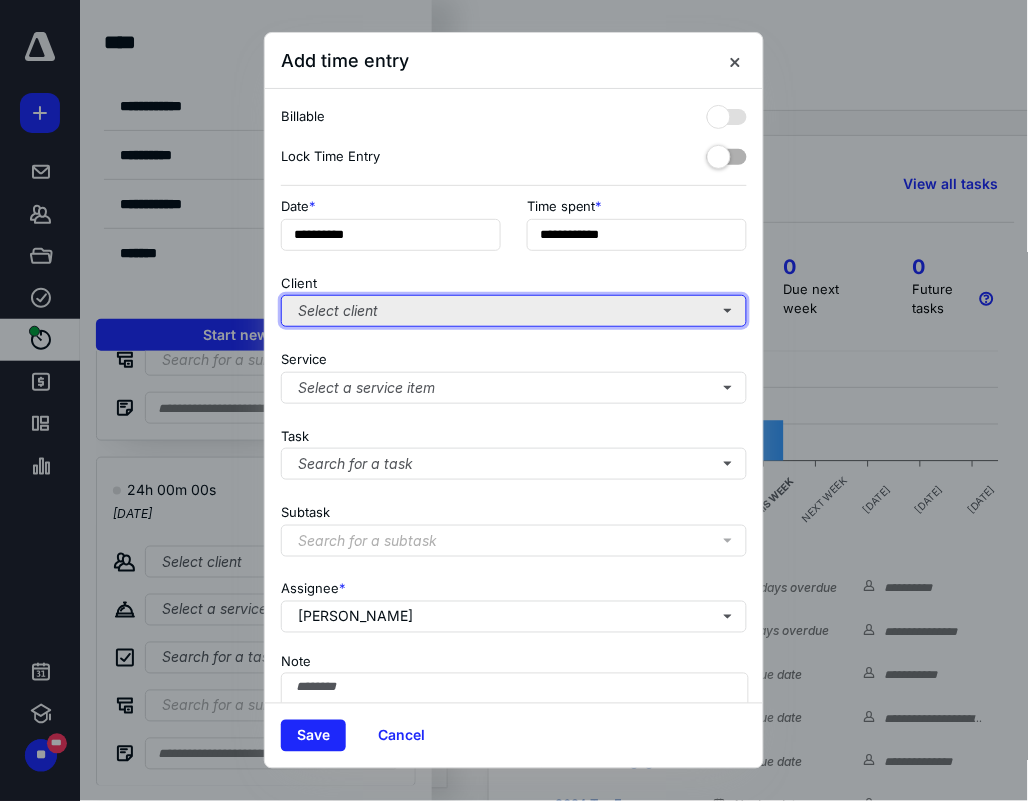 click on "Select client" at bounding box center (514, 311) 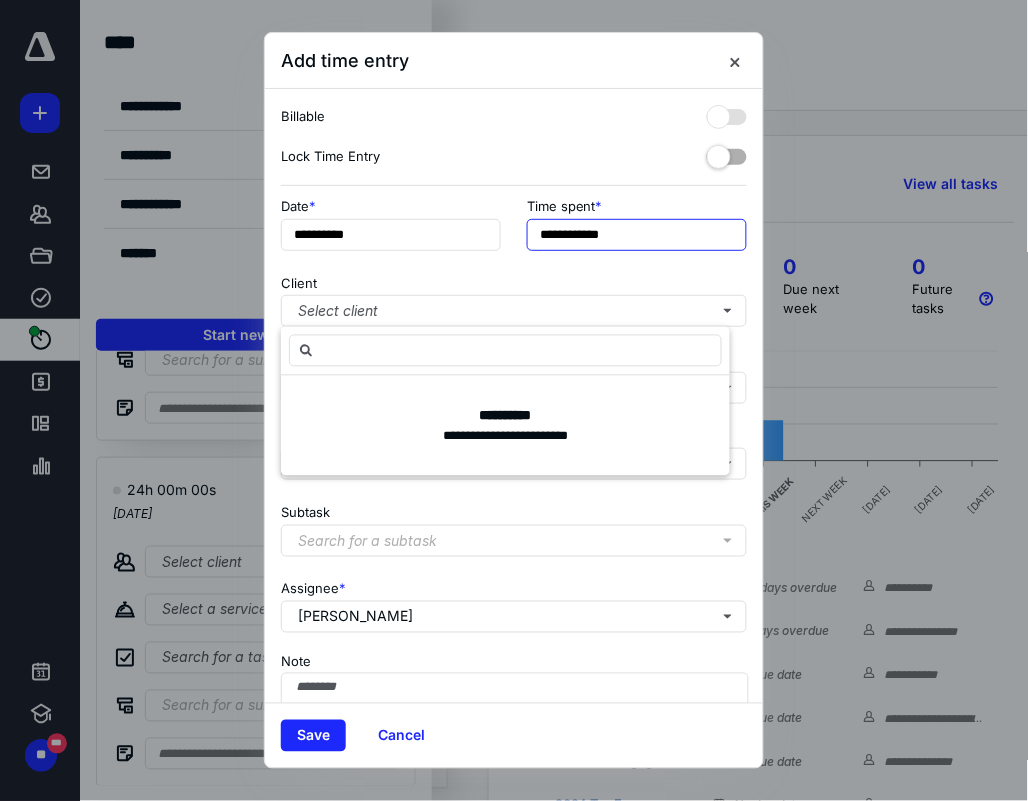 drag, startPoint x: 635, startPoint y: 234, endPoint x: 464, endPoint y: 194, distance: 175.61606 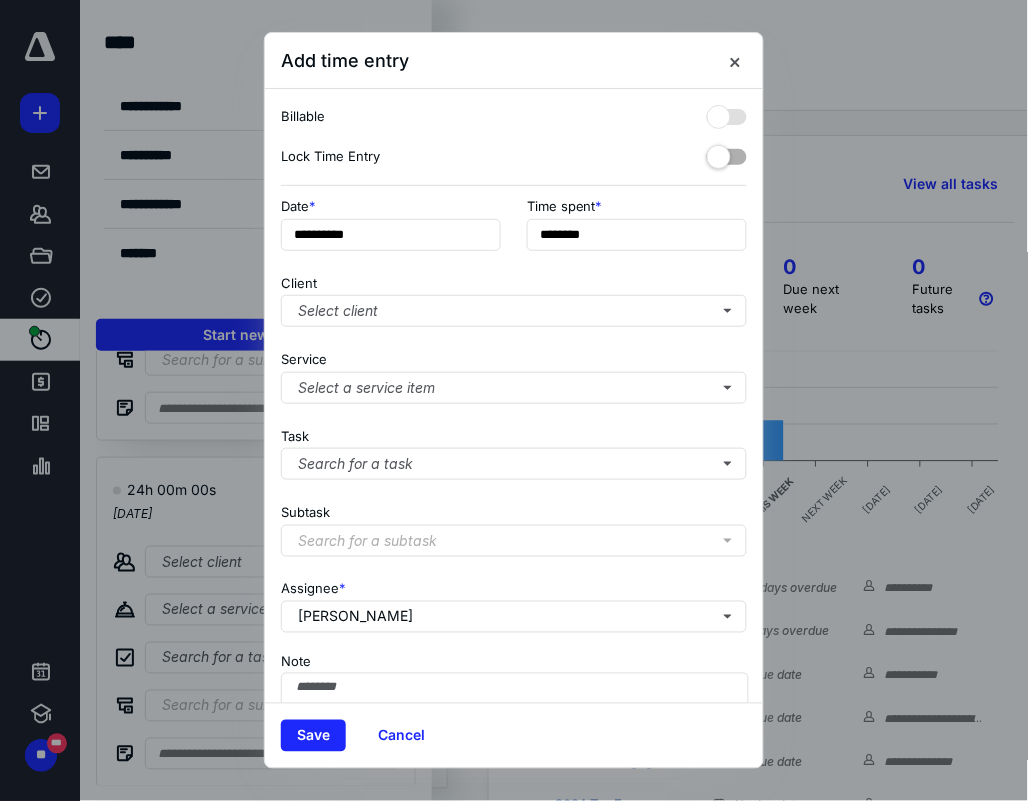 type on "******" 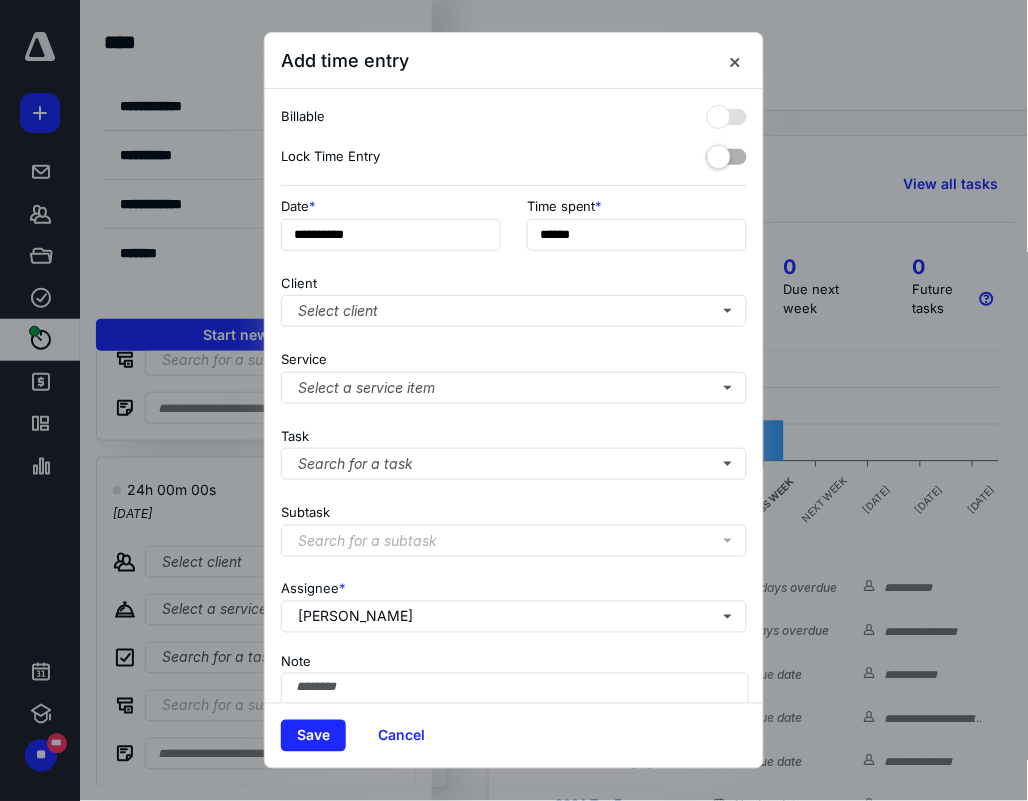 click on "Client Select client" at bounding box center [514, 297] 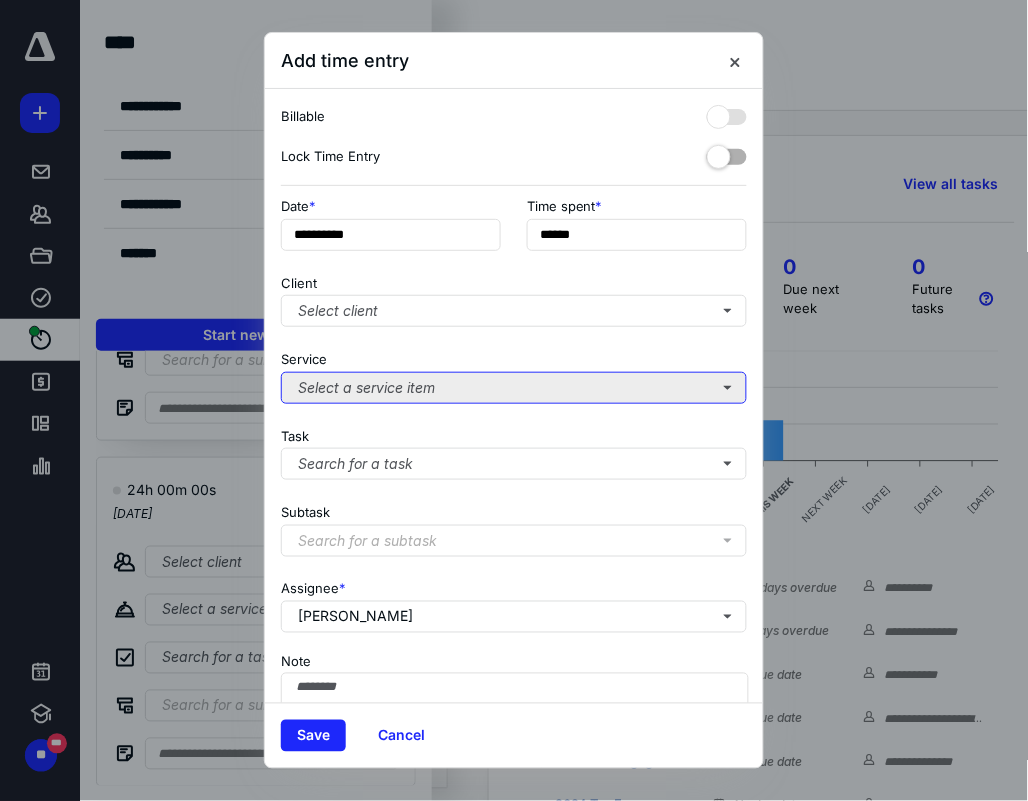 click on "Select a service item" at bounding box center [514, 388] 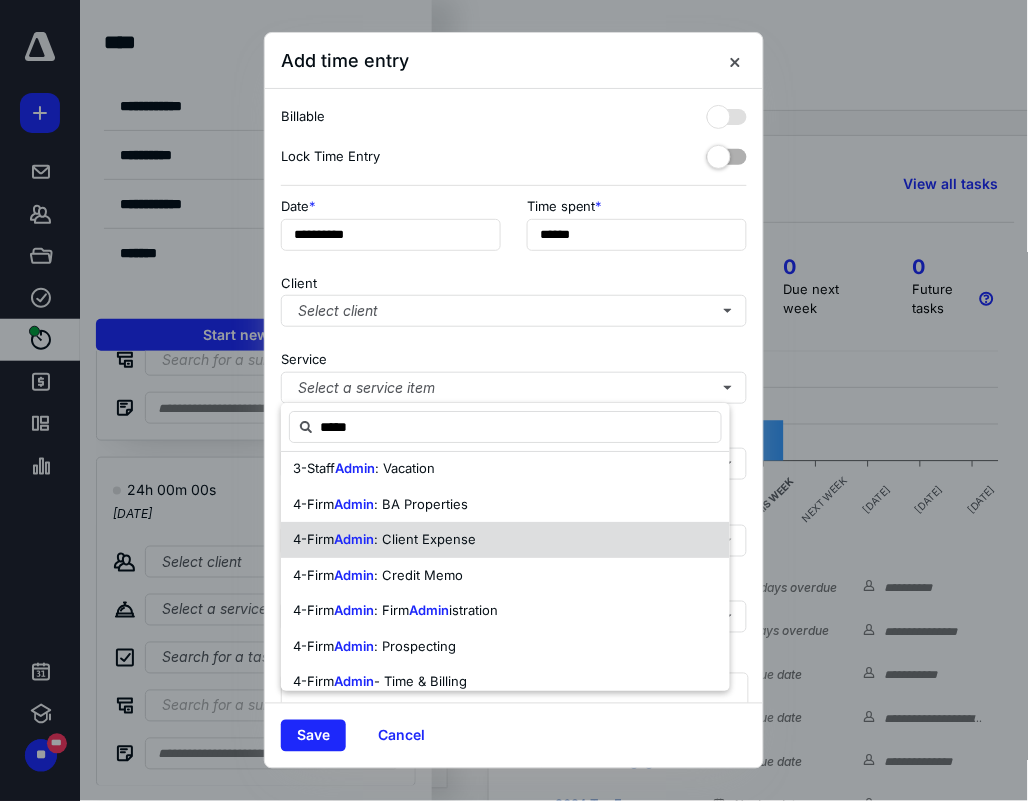 scroll, scrollTop: 237, scrollLeft: 0, axis: vertical 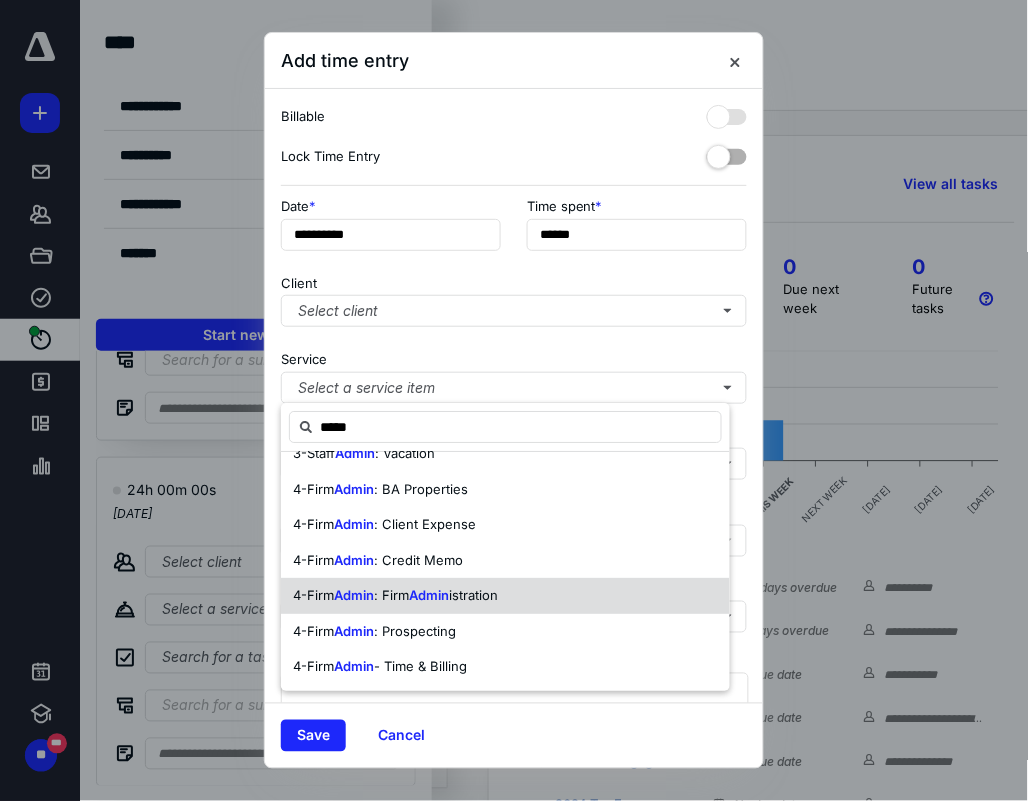 click on "4-Firm  Admin : Firm  Admin istration" at bounding box center (505, 596) 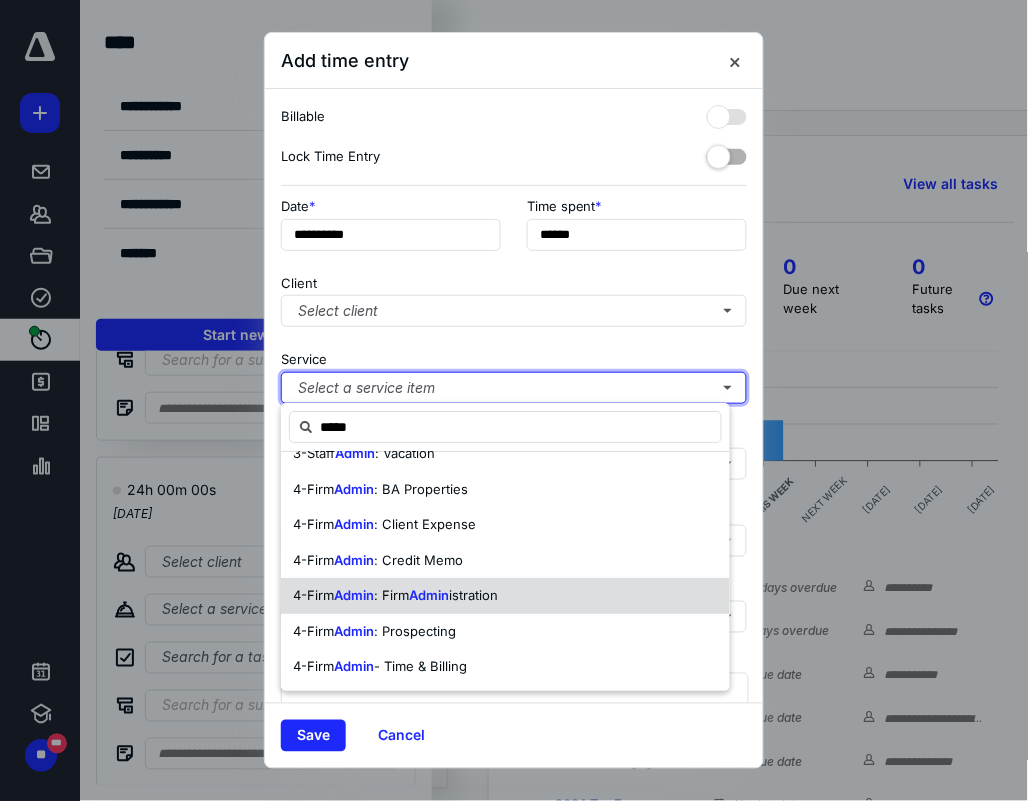 type 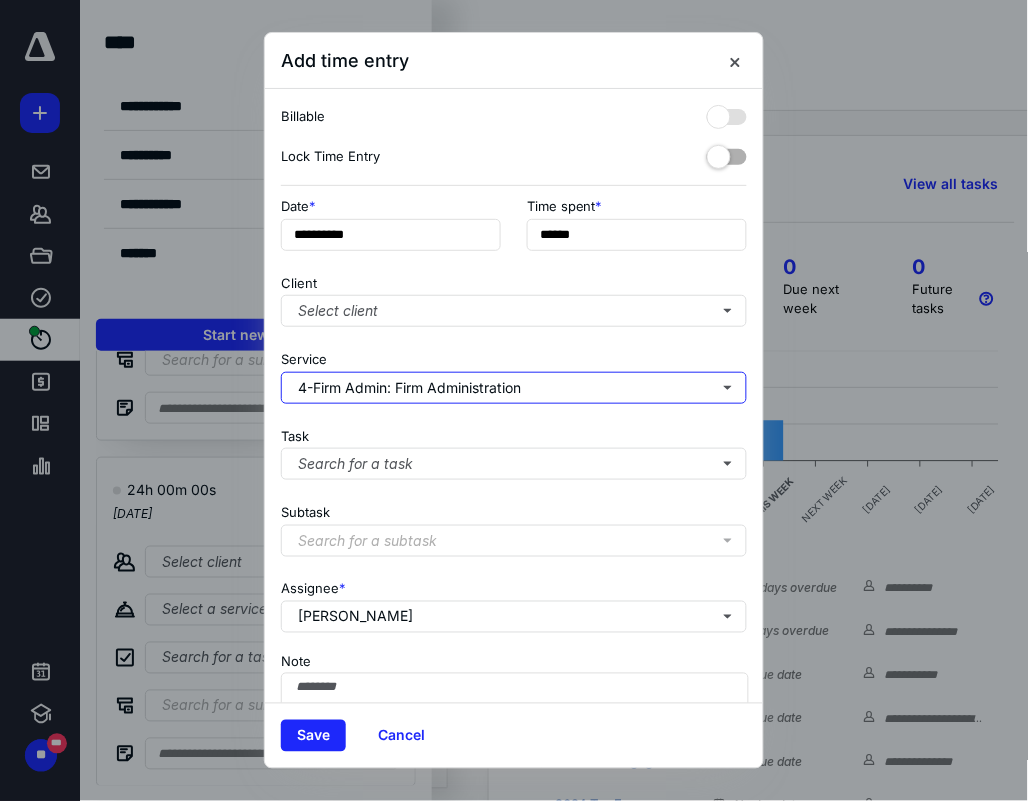 scroll, scrollTop: 0, scrollLeft: 0, axis: both 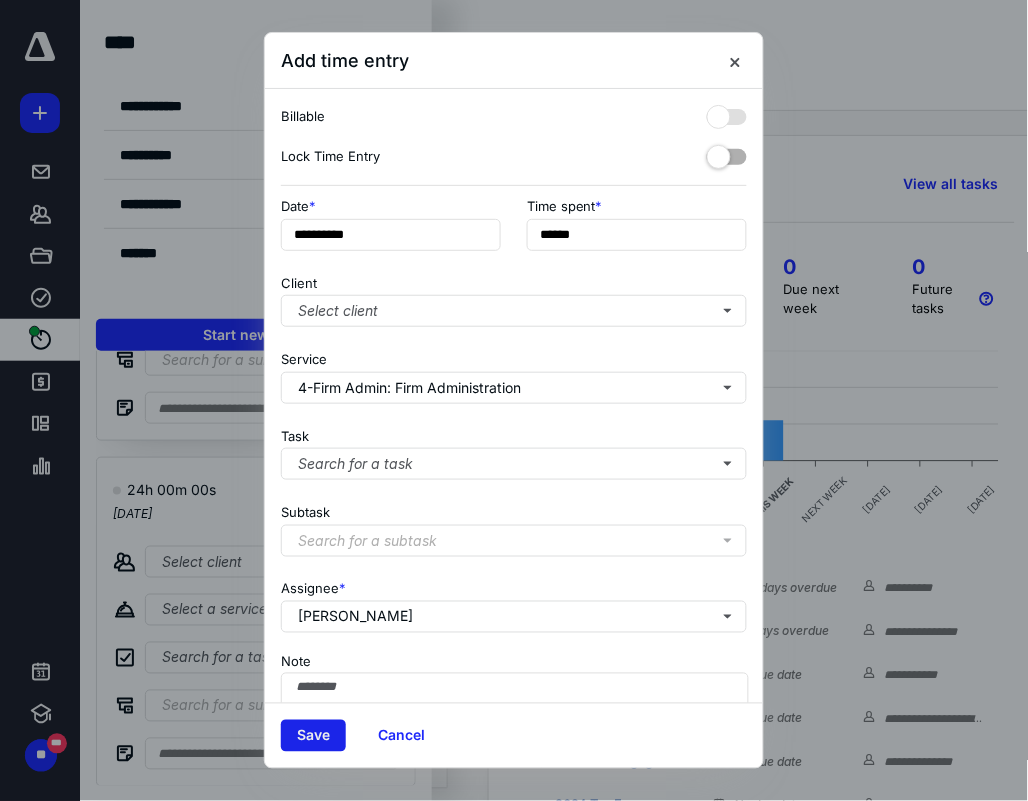 click on "Save" at bounding box center [313, 736] 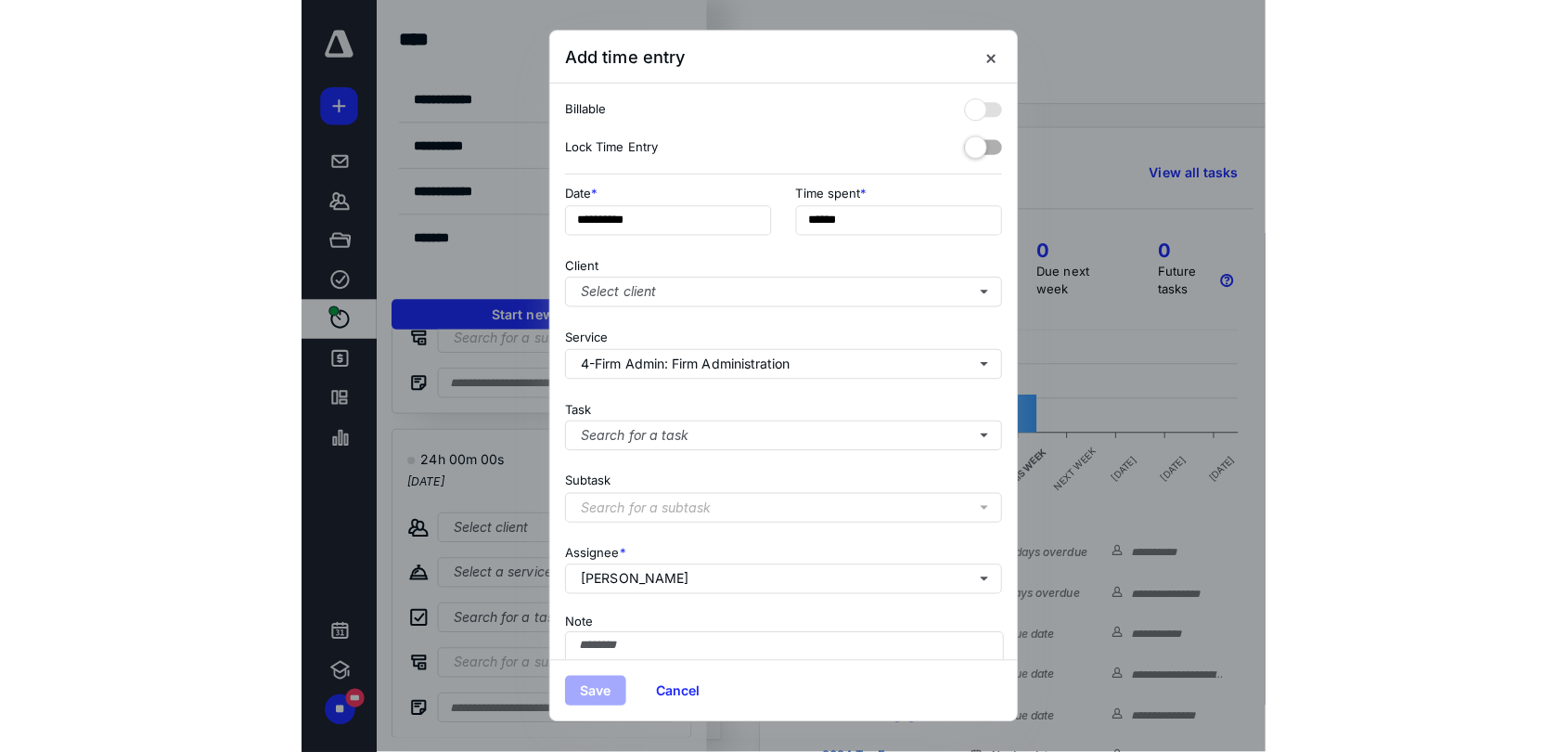 scroll, scrollTop: 0, scrollLeft: 0, axis: both 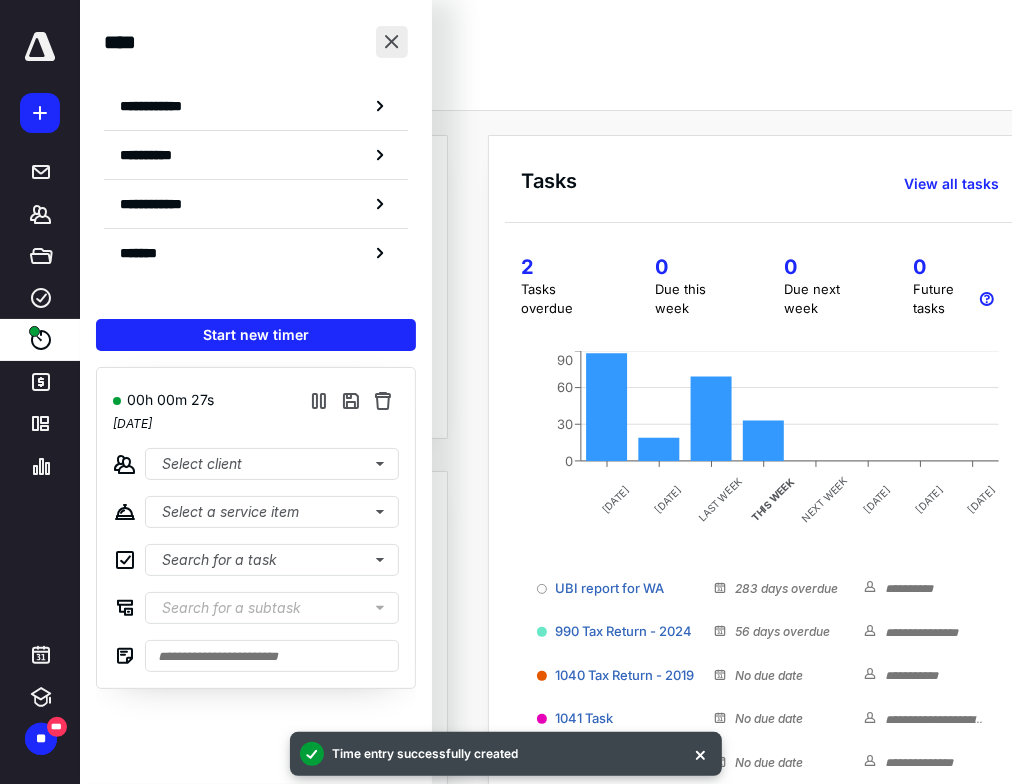 click at bounding box center (392, 42) 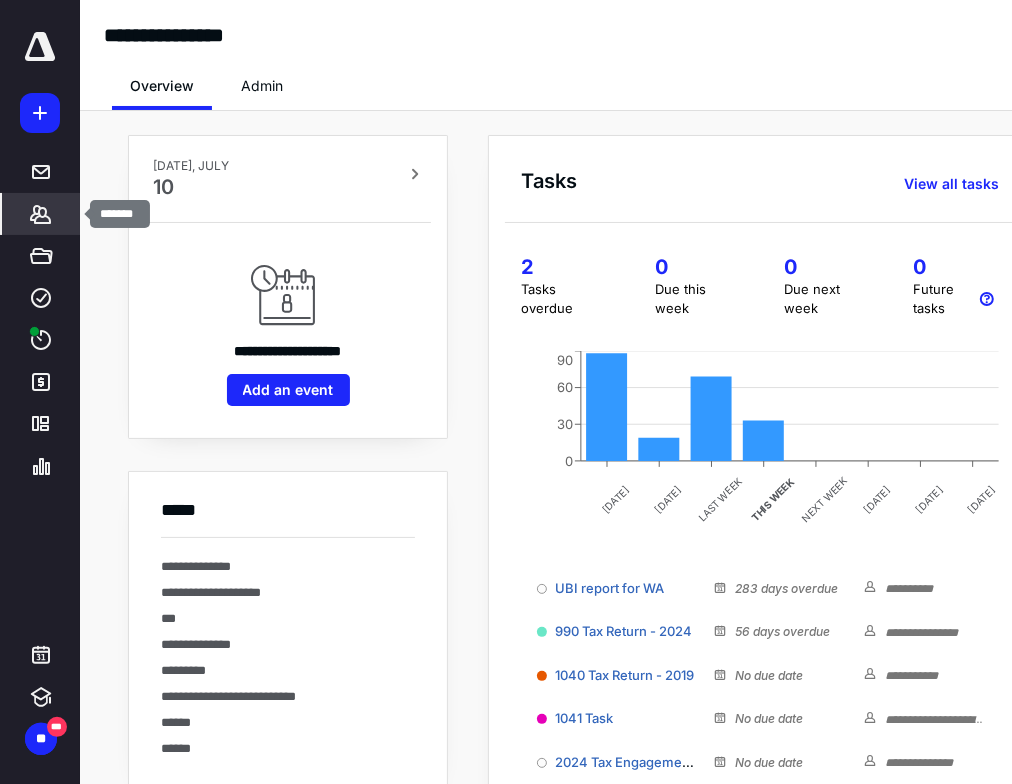 click 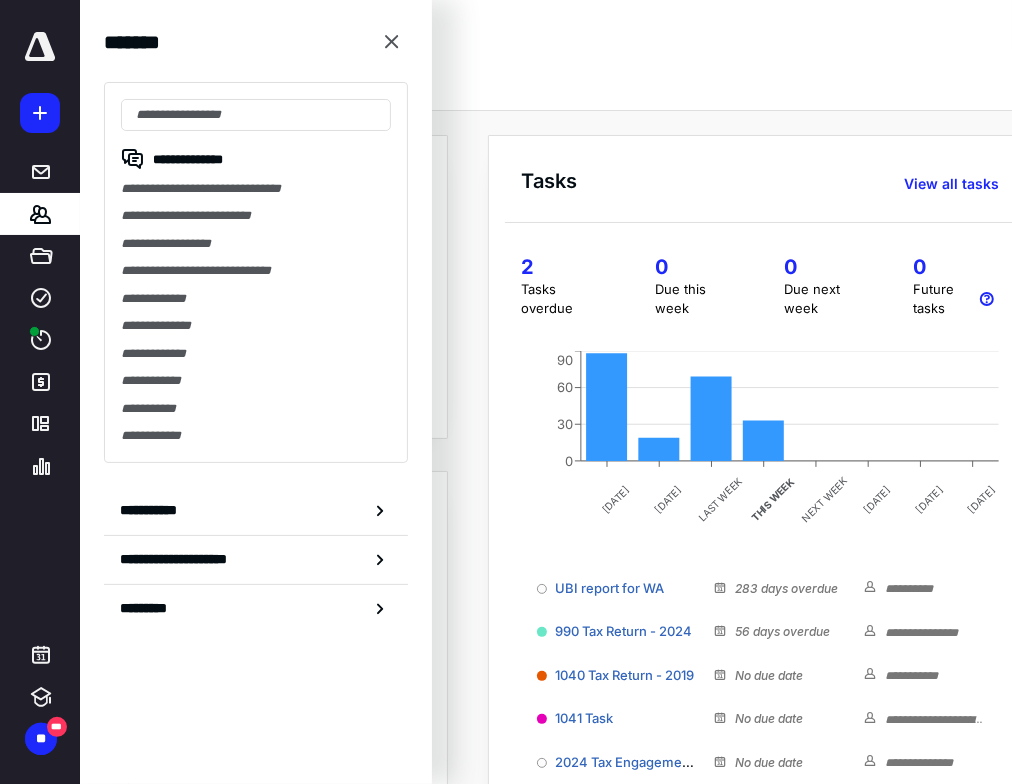 click on "Overview Admin" at bounding box center (580, 80) 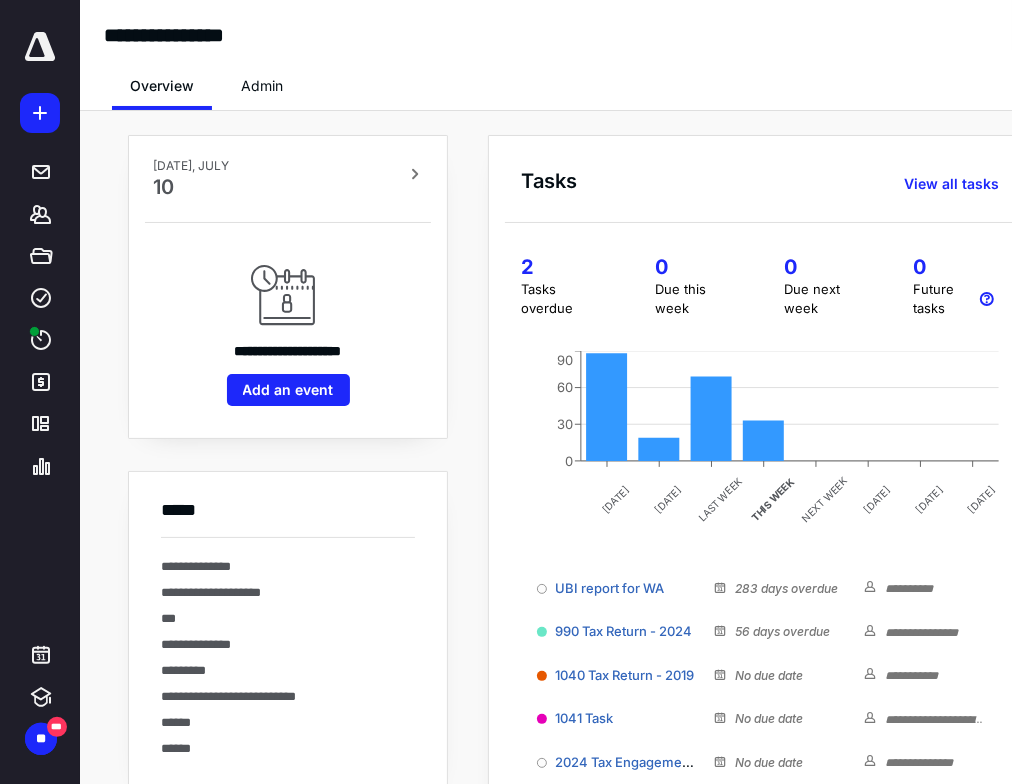 drag, startPoint x: 0, startPoint y: 51, endPoint x: 262, endPoint y: 34, distance: 262.55093 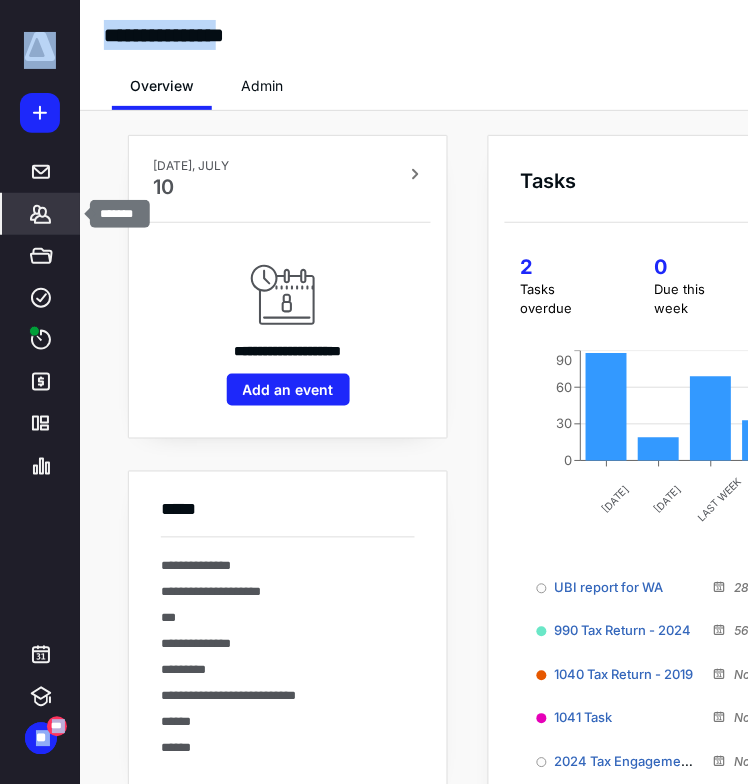 click 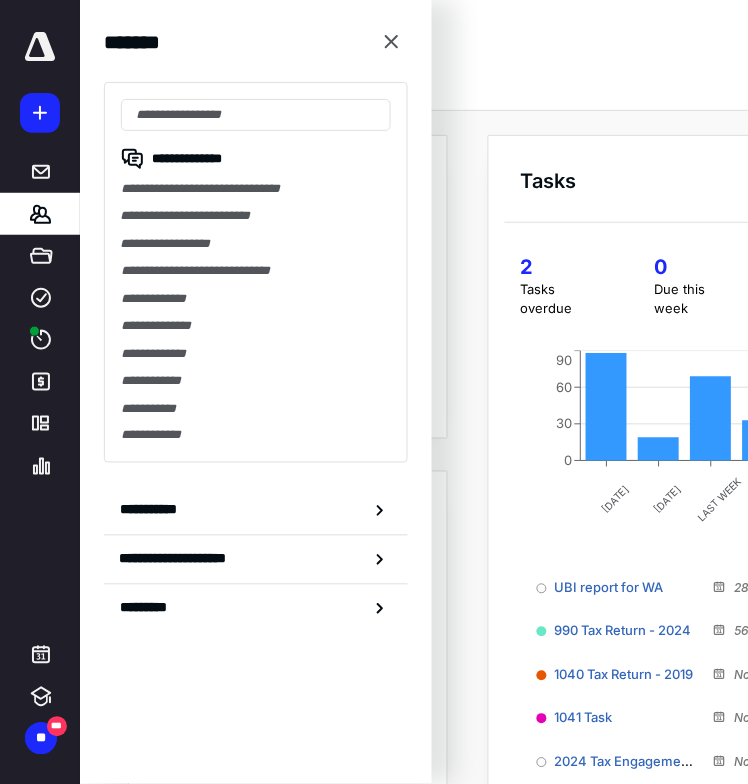 click on "**********" at bounding box center (256, 272) 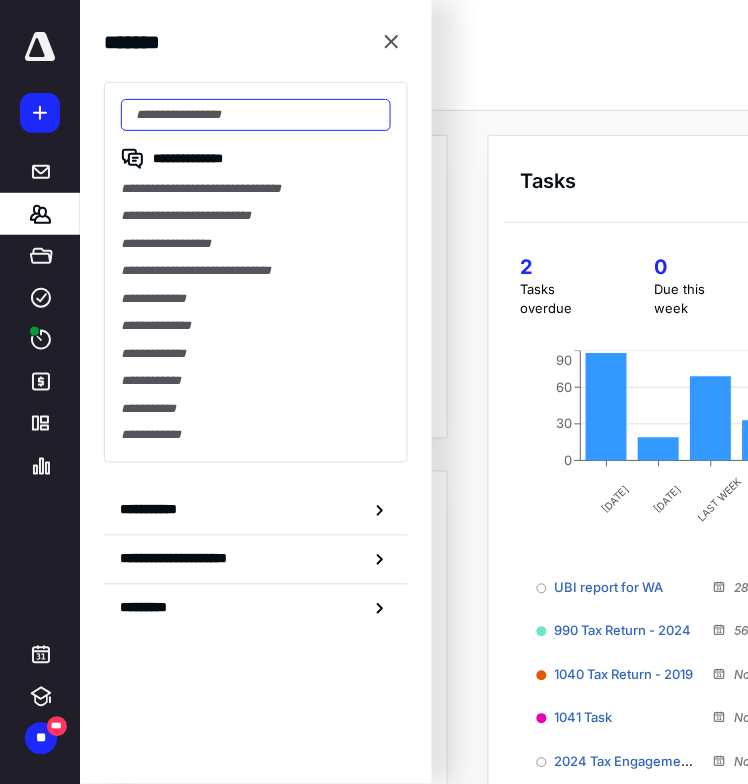 click at bounding box center (256, 115) 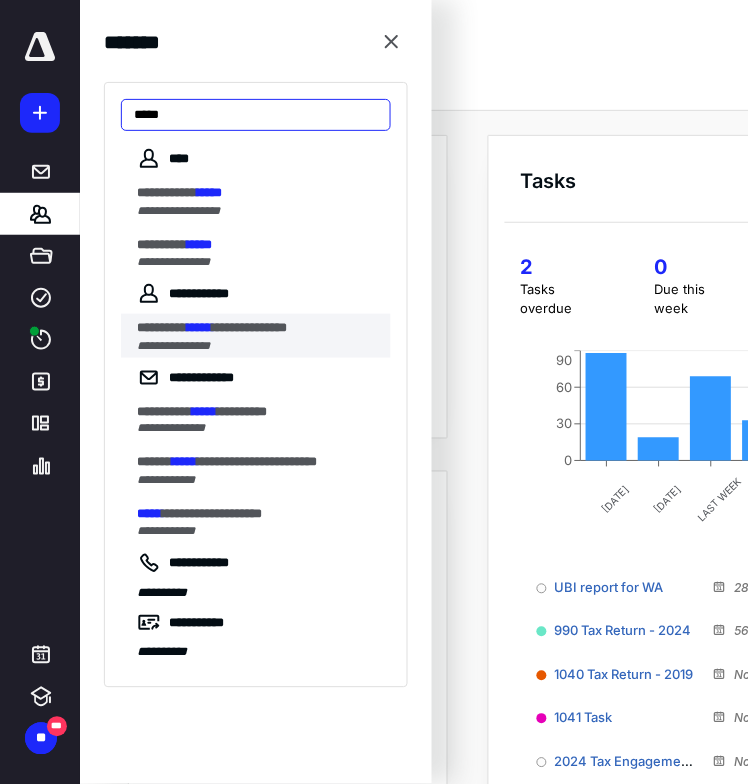 type on "*****" 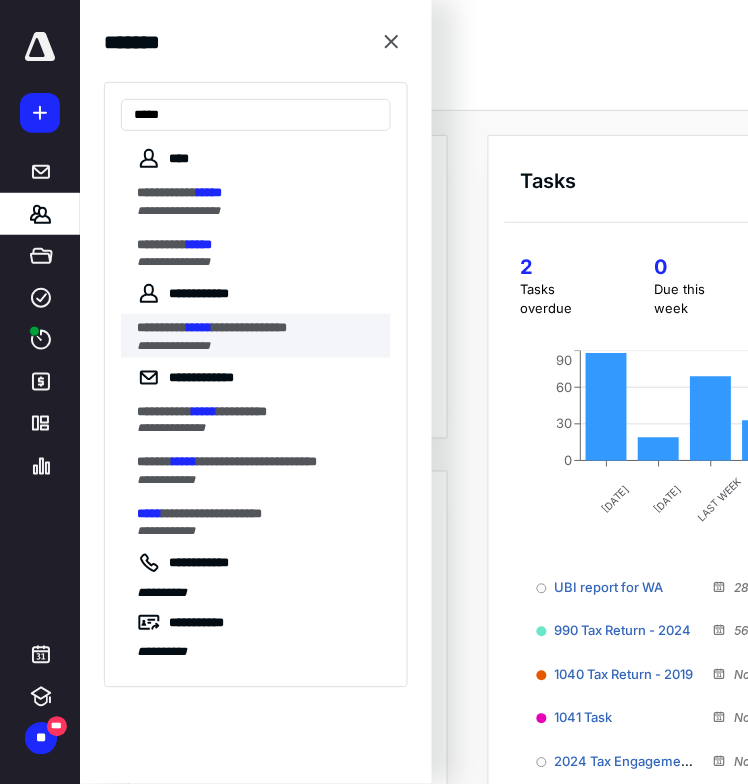 click on "**********" at bounding box center [249, 327] 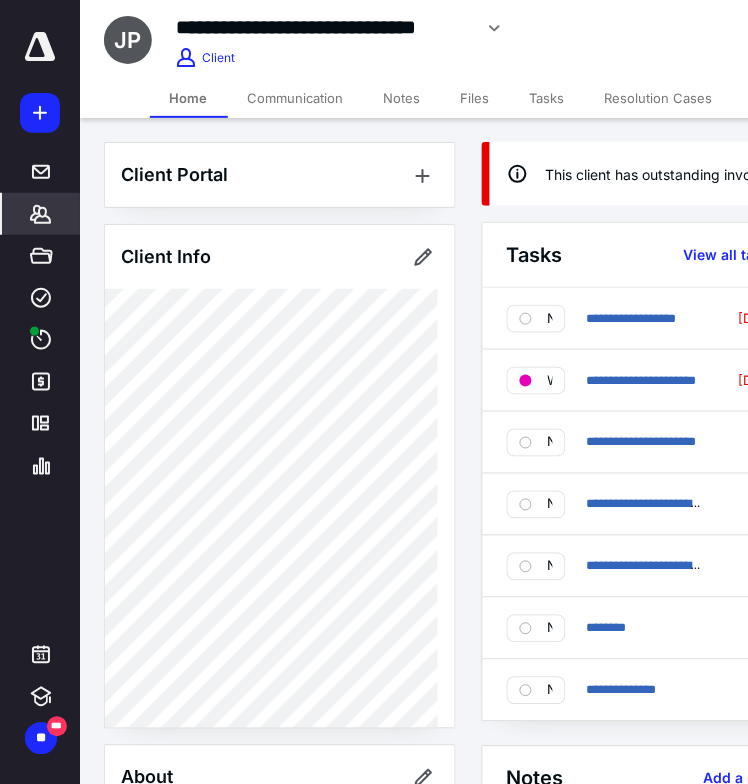 click on "This client has outstanding invoices totaling   $1,810.00 ." at bounding box center [738, 174] 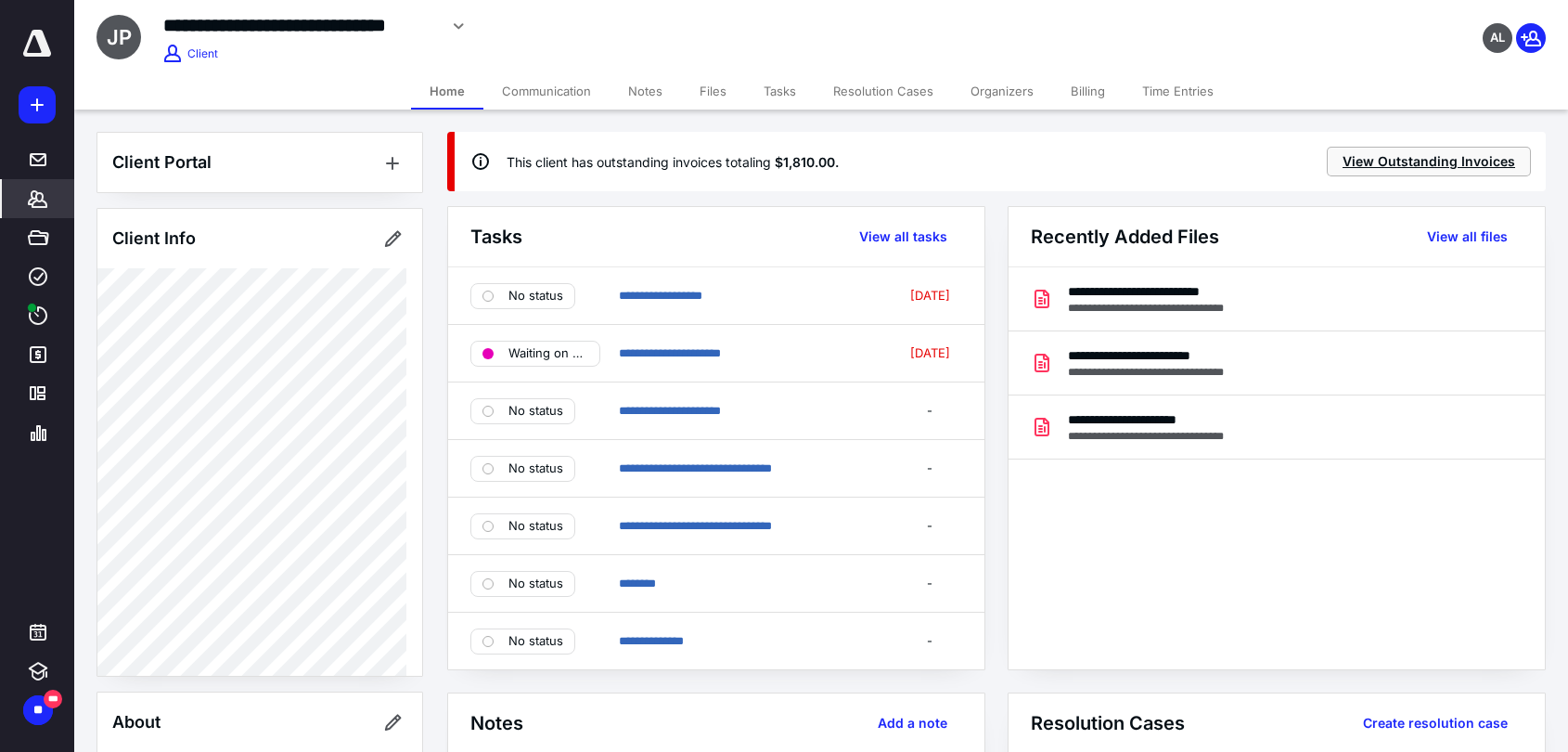 click on "View Outstanding Invoices" at bounding box center (1429, 162) 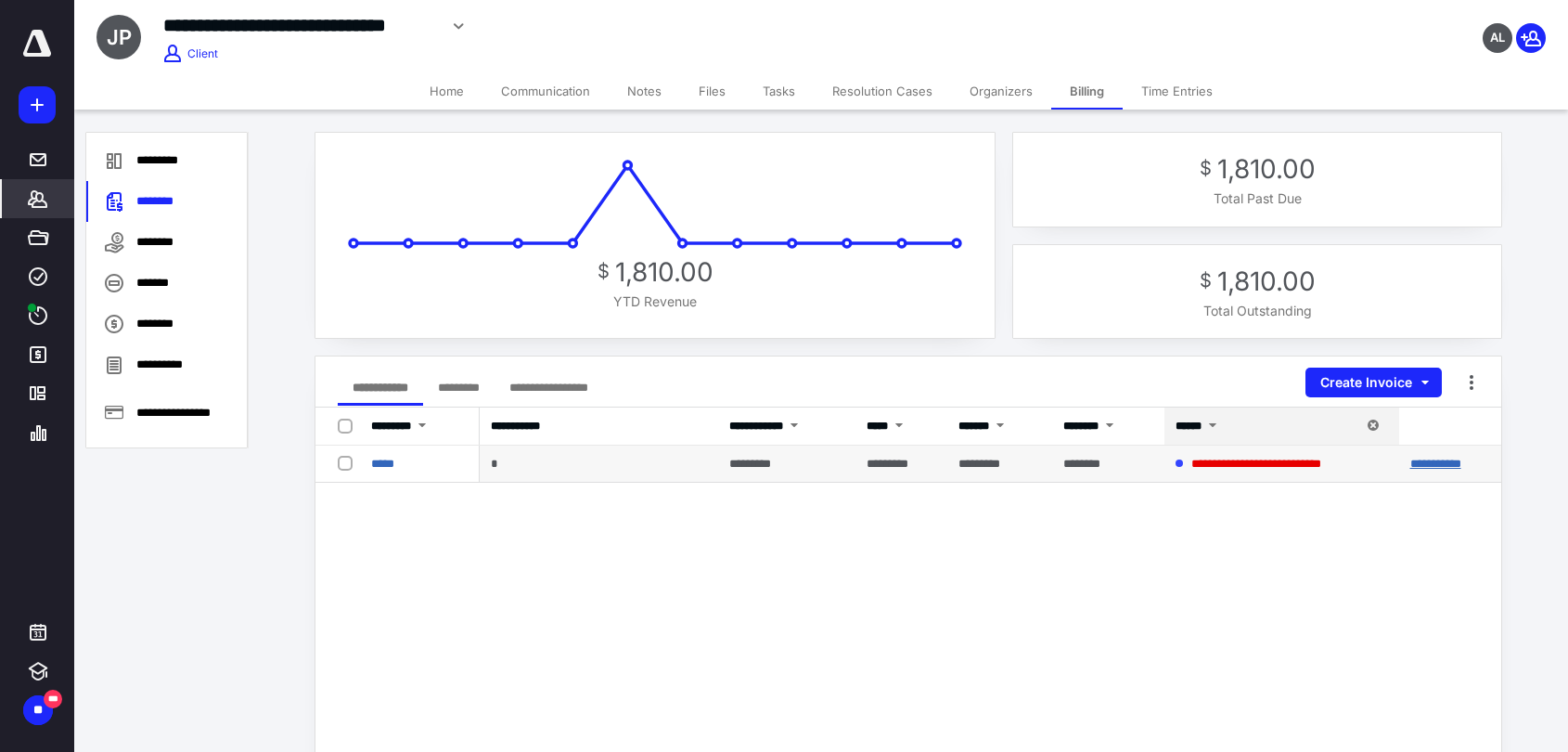 click on "**********" at bounding box center (1435, 463) 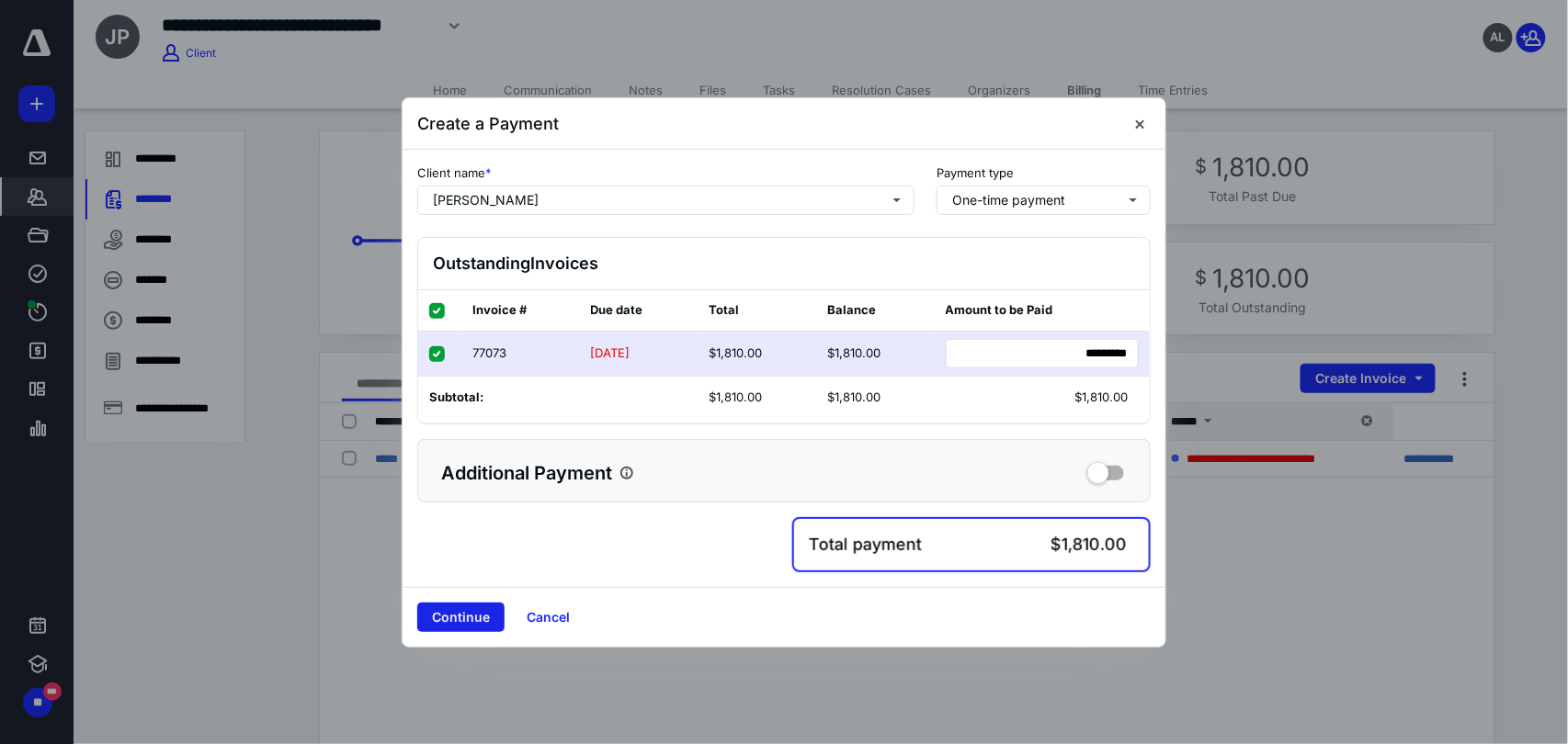 click on "Continue" at bounding box center [460, 617] 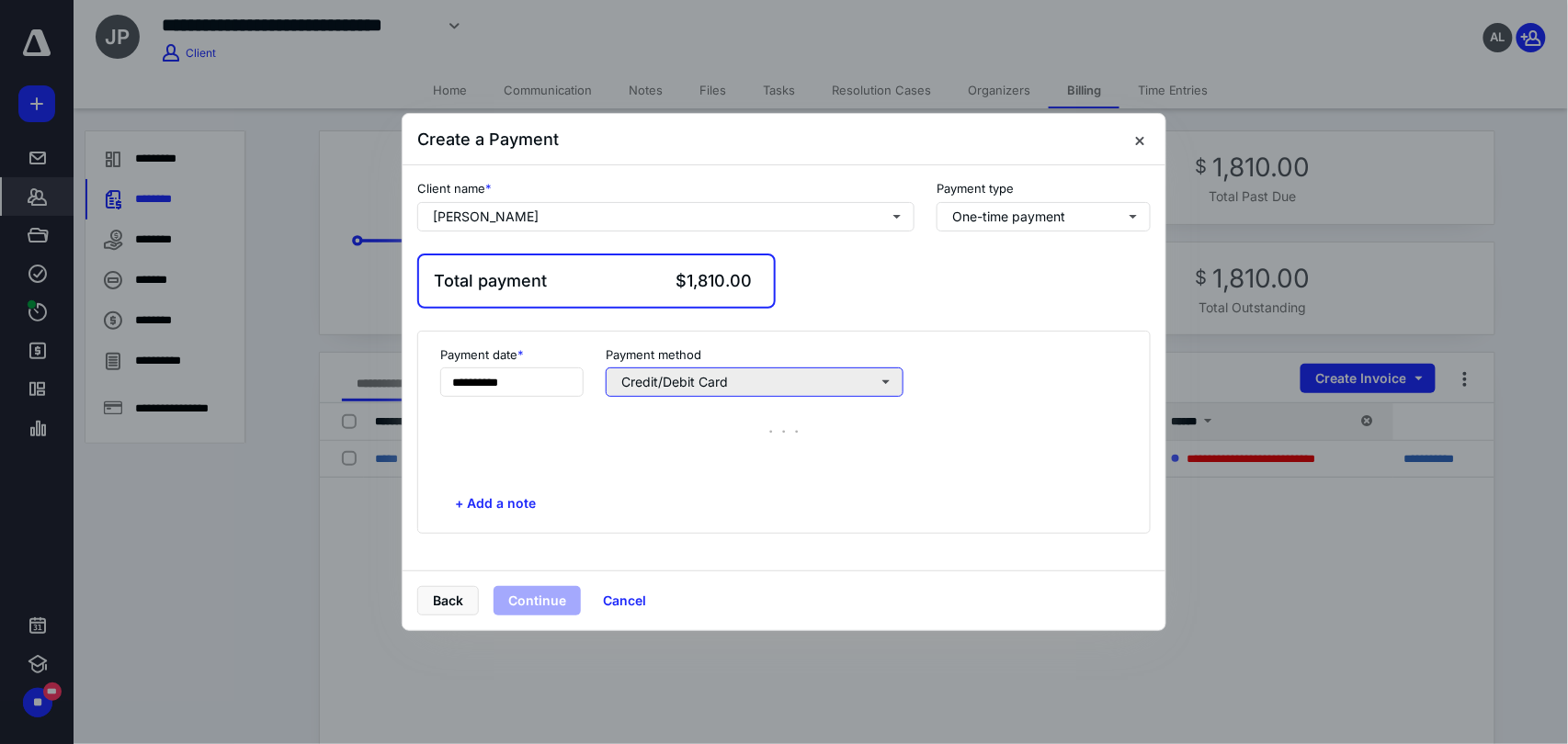 click on "Credit/Debit Card" at bounding box center (755, 382) 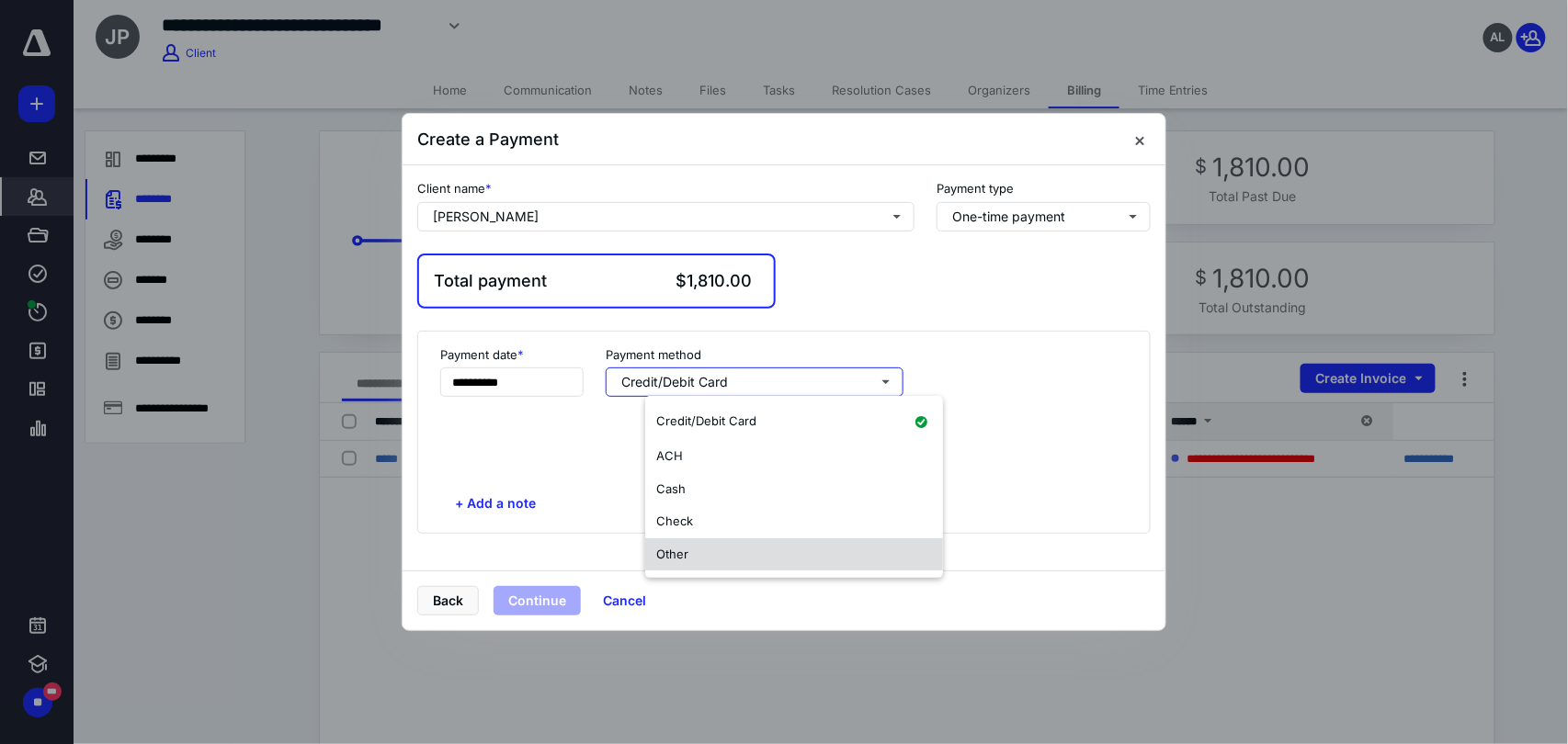 click on "Other" at bounding box center [672, 554] 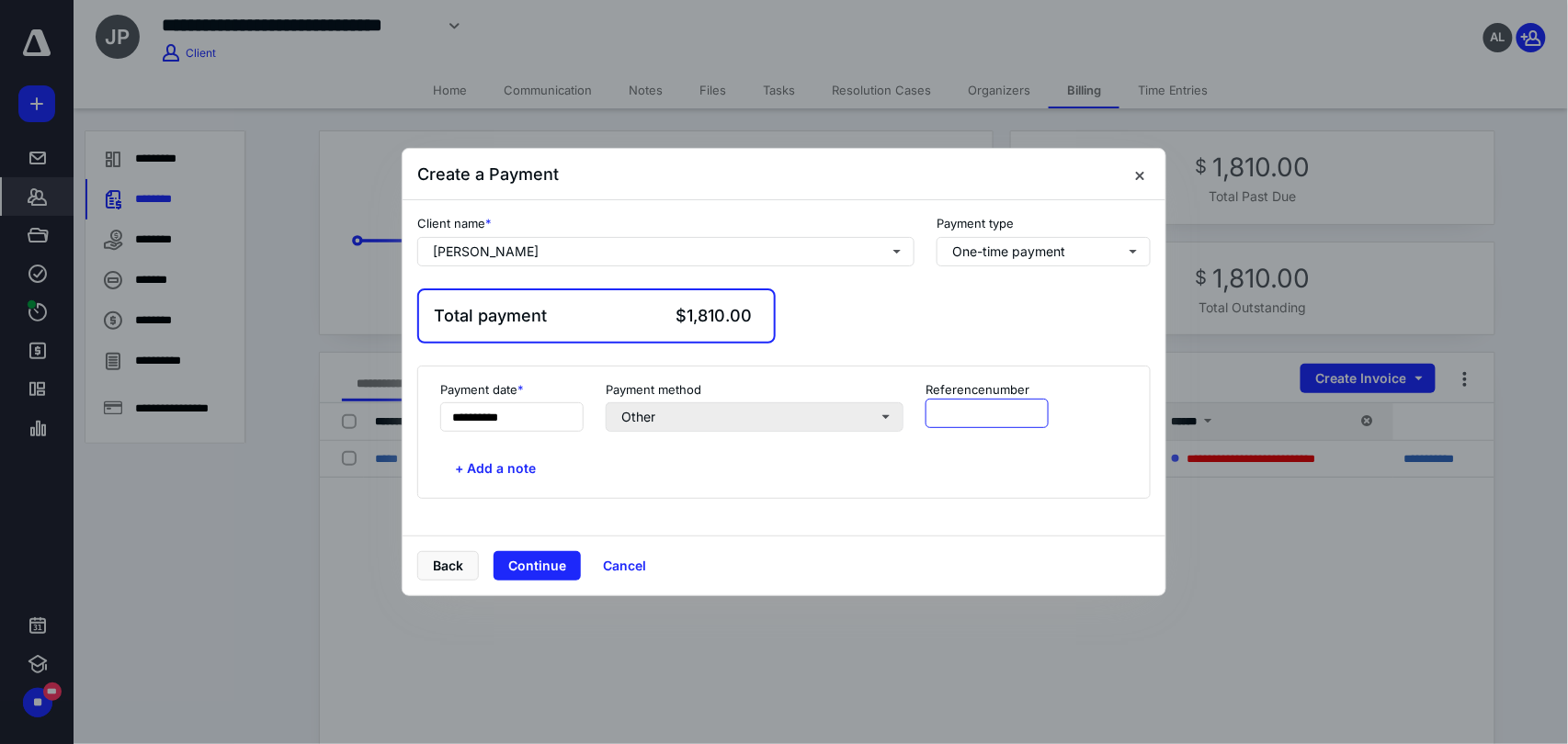 drag, startPoint x: 993, startPoint y: 411, endPoint x: 921, endPoint y: 400, distance: 72.83543 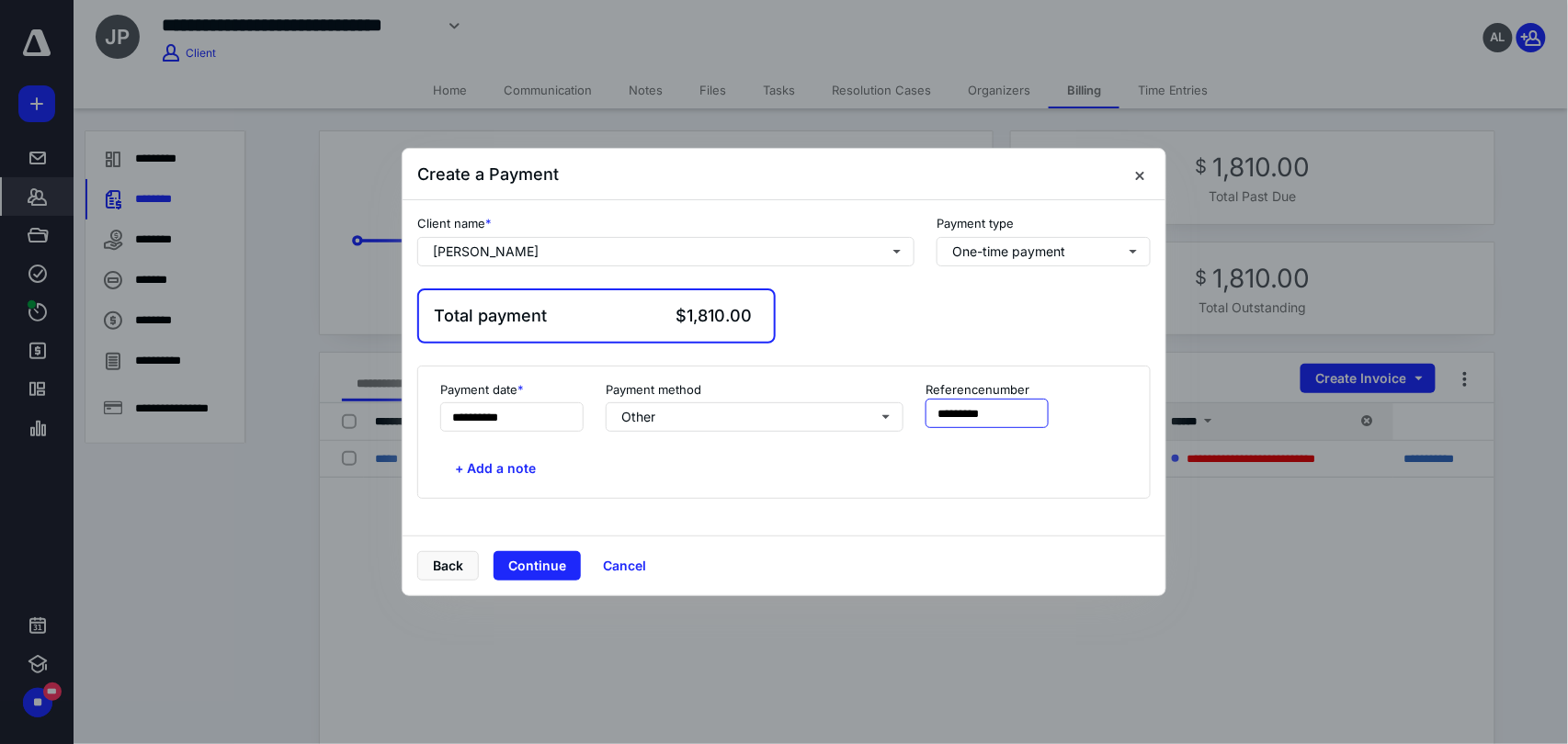type on "**********" 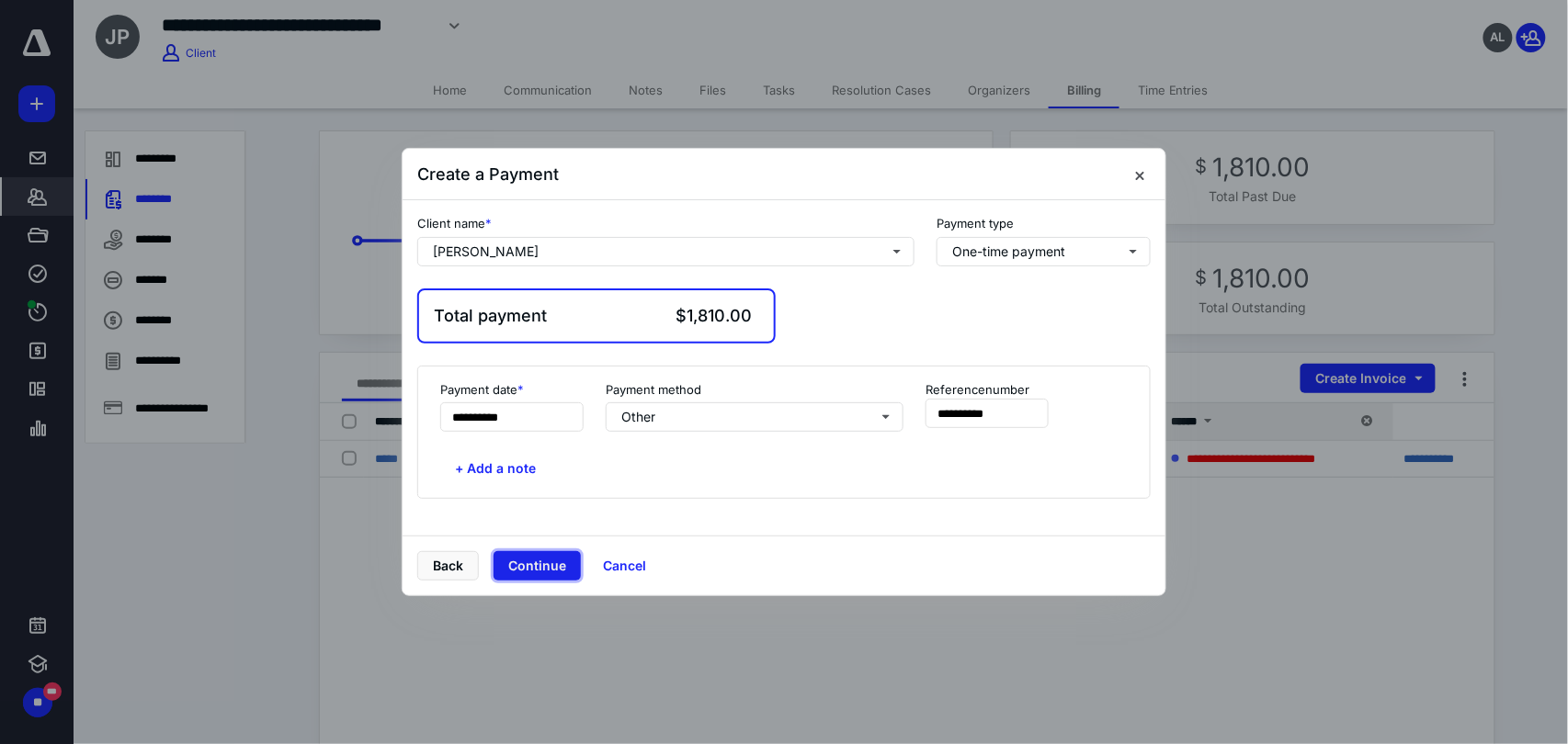 click on "Continue" at bounding box center (537, 566) 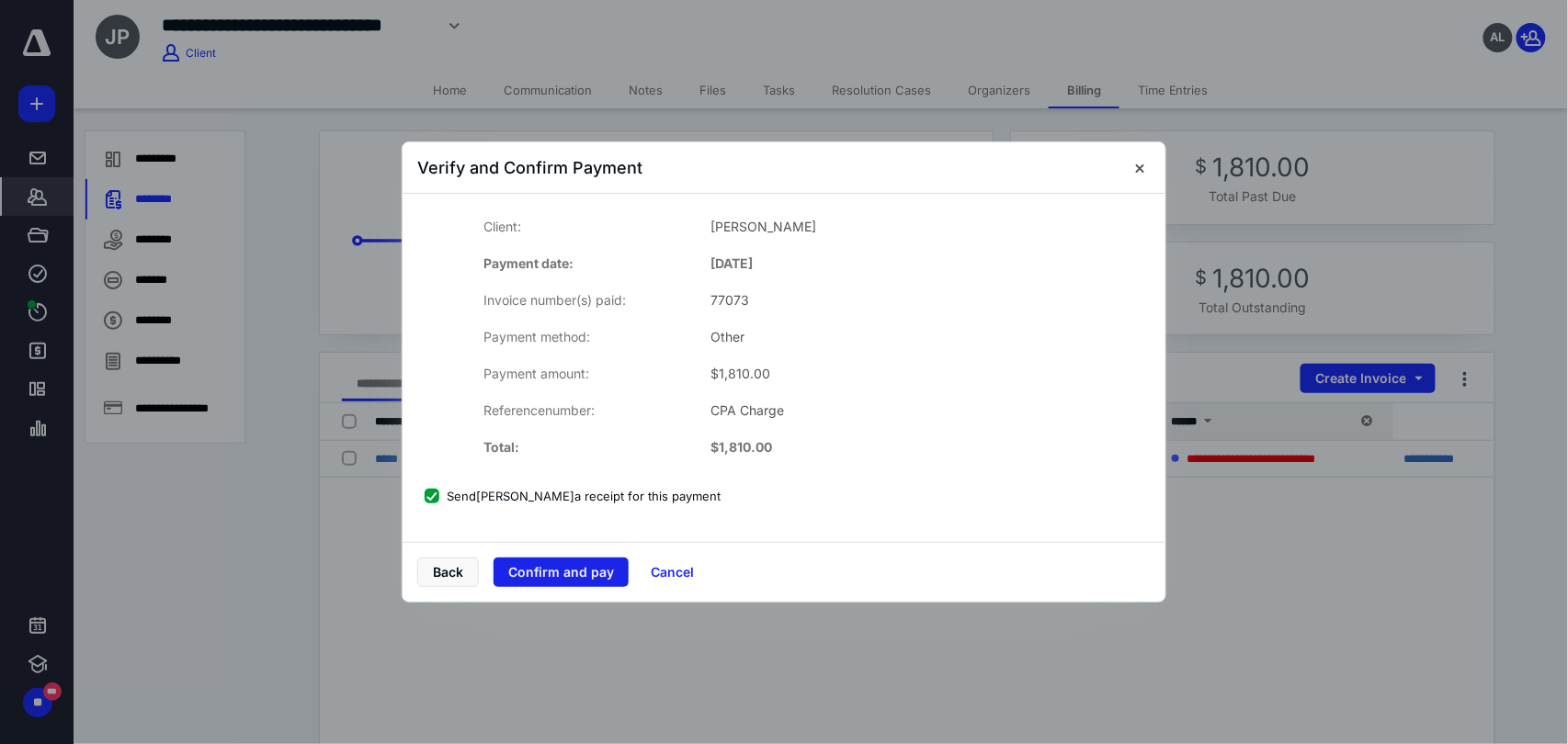 click on "Confirm and pay" at bounding box center [561, 572] 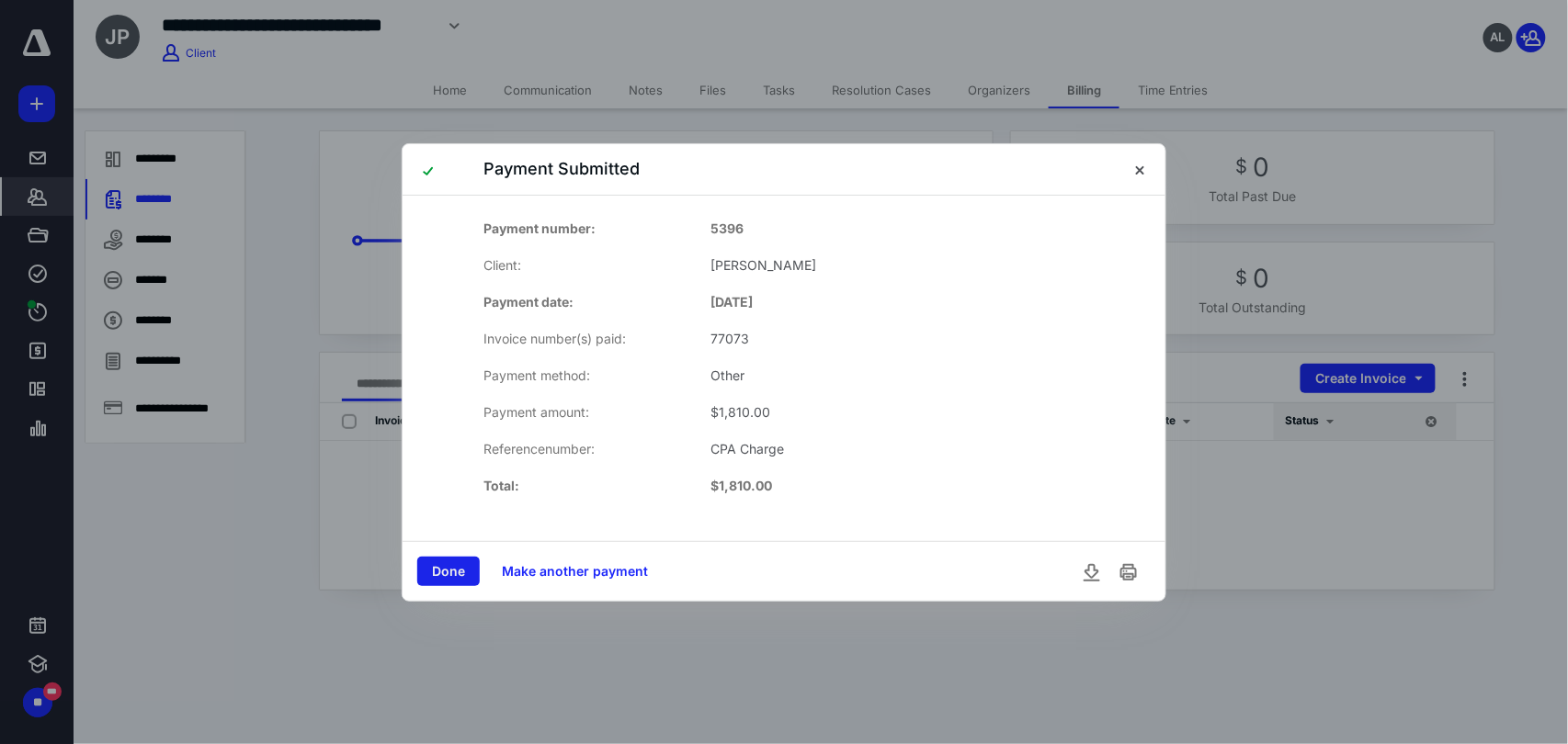 click on "Done" at bounding box center [449, 571] 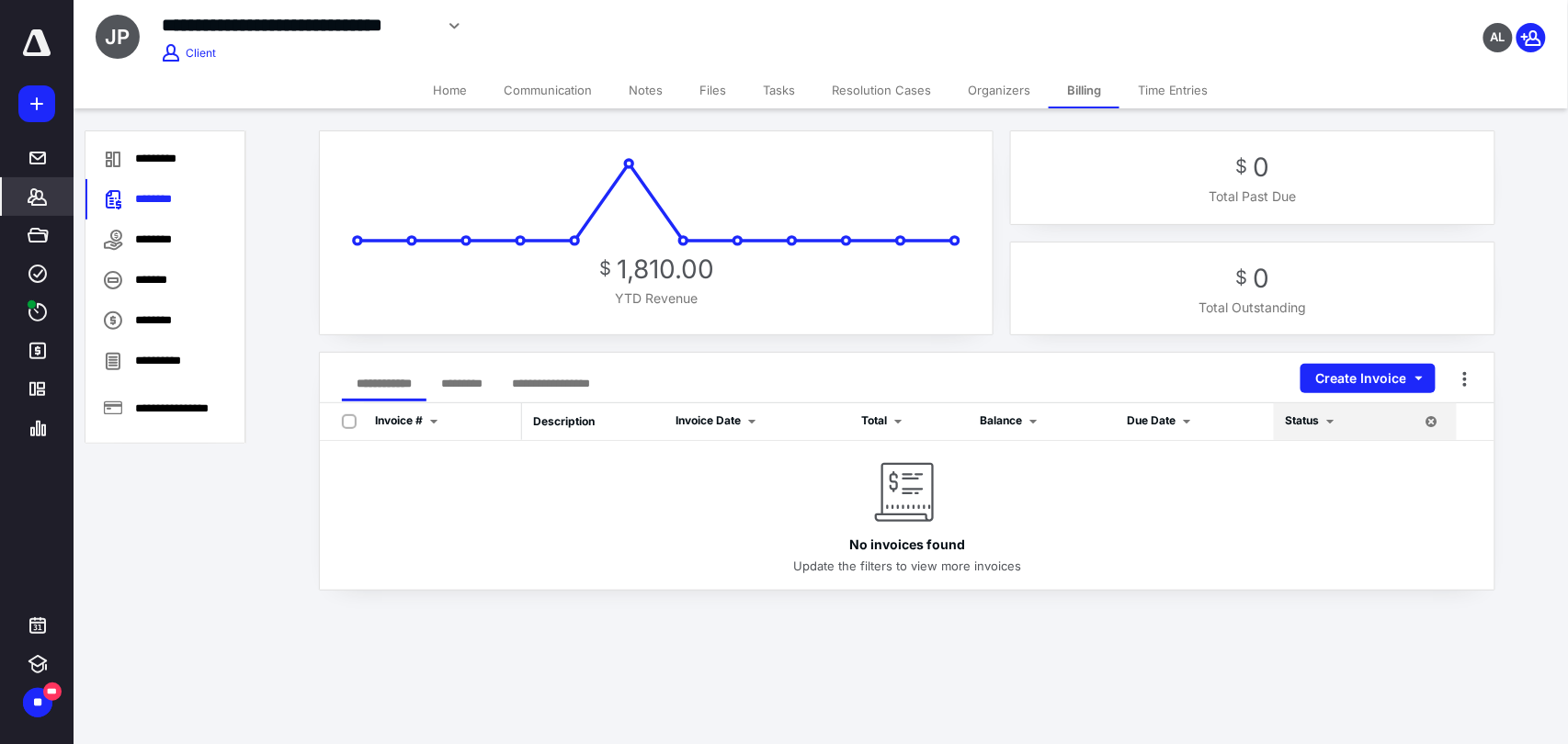 click on "Tasks" at bounding box center (778, 90) 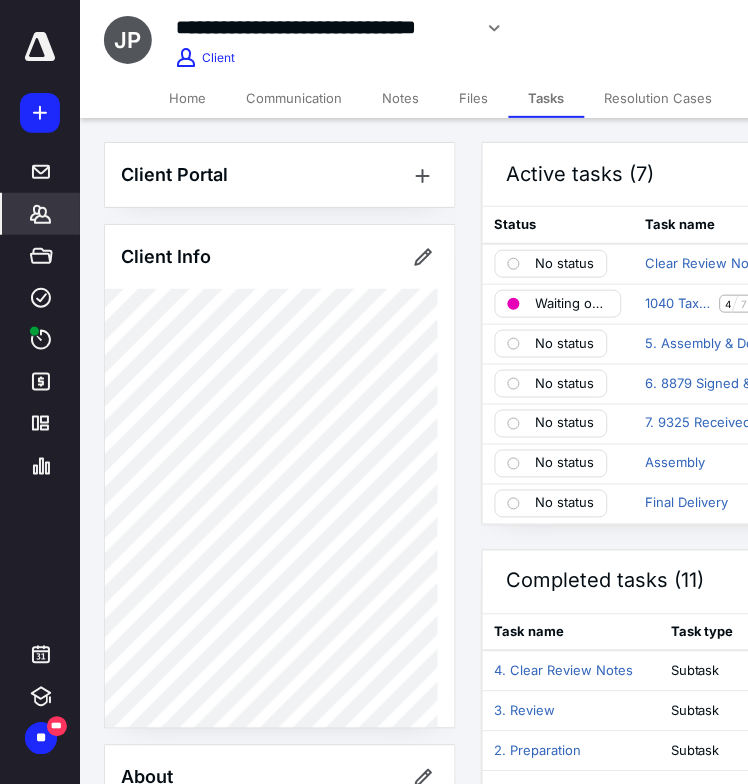 drag, startPoint x: 38, startPoint y: 214, endPoint x: 62, endPoint y: 198, distance: 28.84441 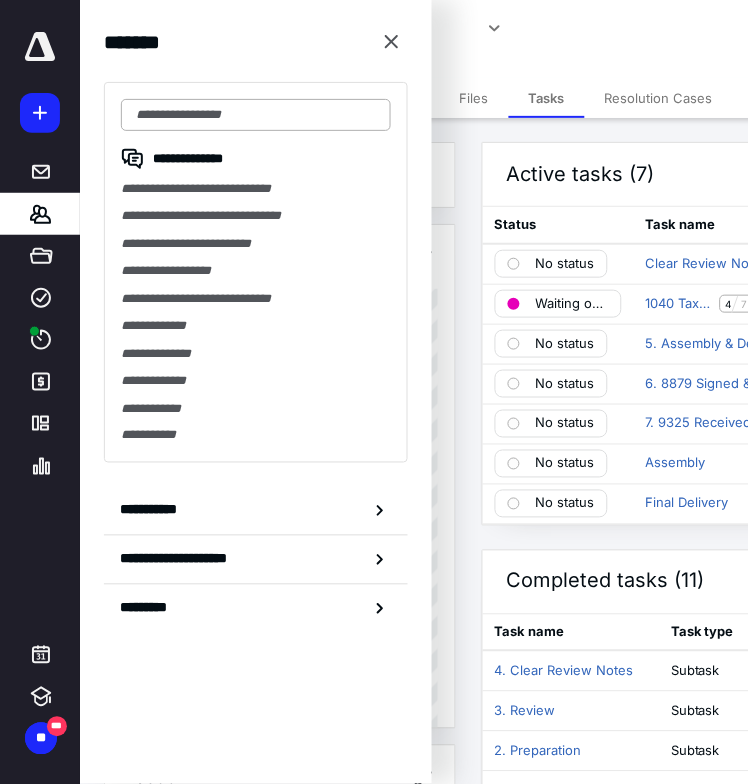 click at bounding box center (256, 115) 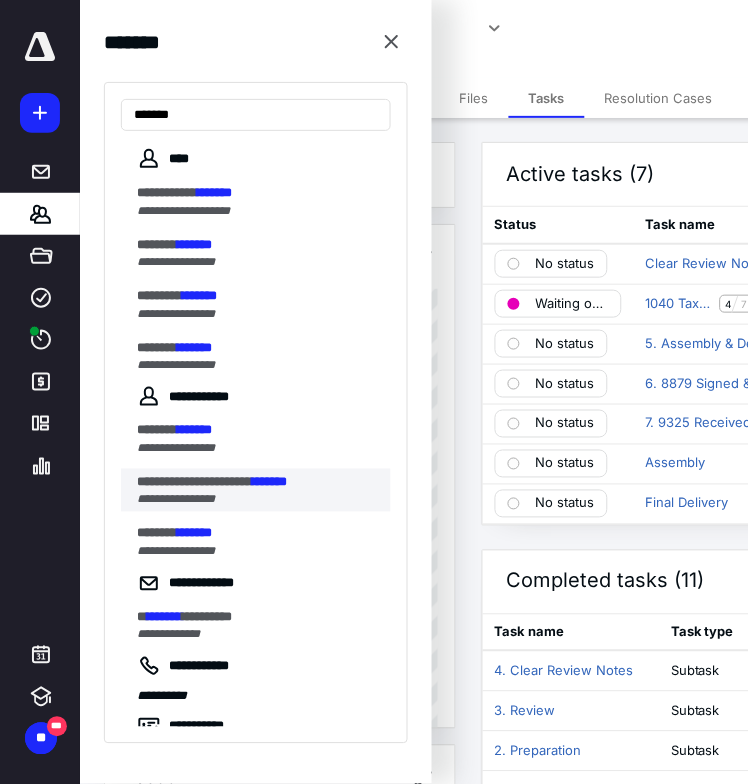 type on "*******" 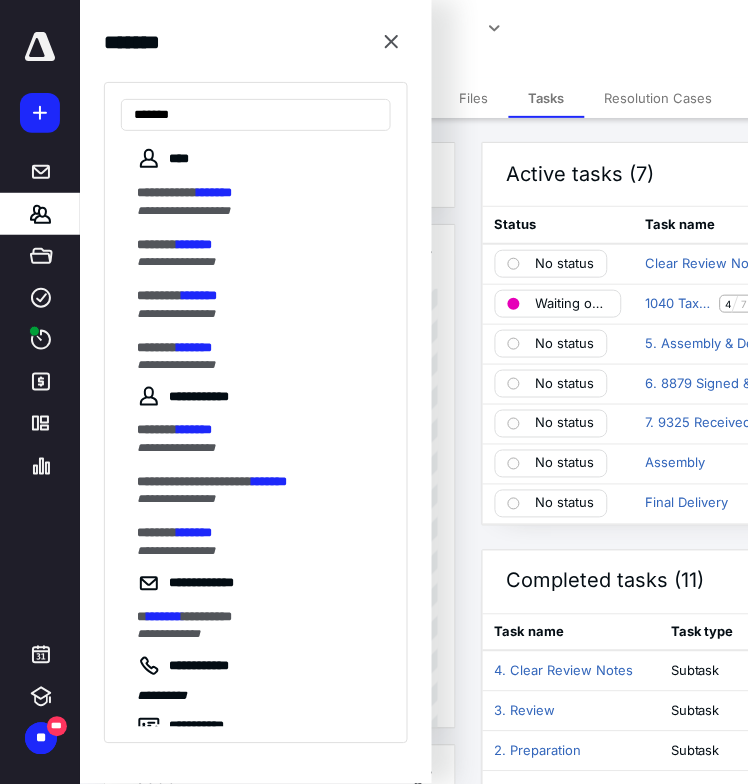drag, startPoint x: 218, startPoint y: 494, endPoint x: 217, endPoint y: 476, distance: 18.027756 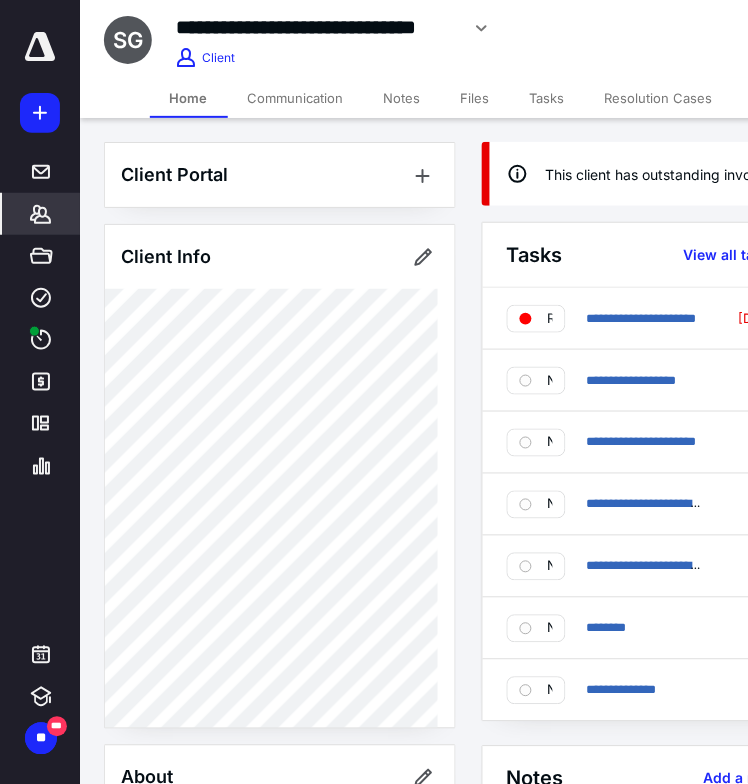 drag, startPoint x: 615, startPoint y: 171, endPoint x: 615, endPoint y: 151, distance: 20 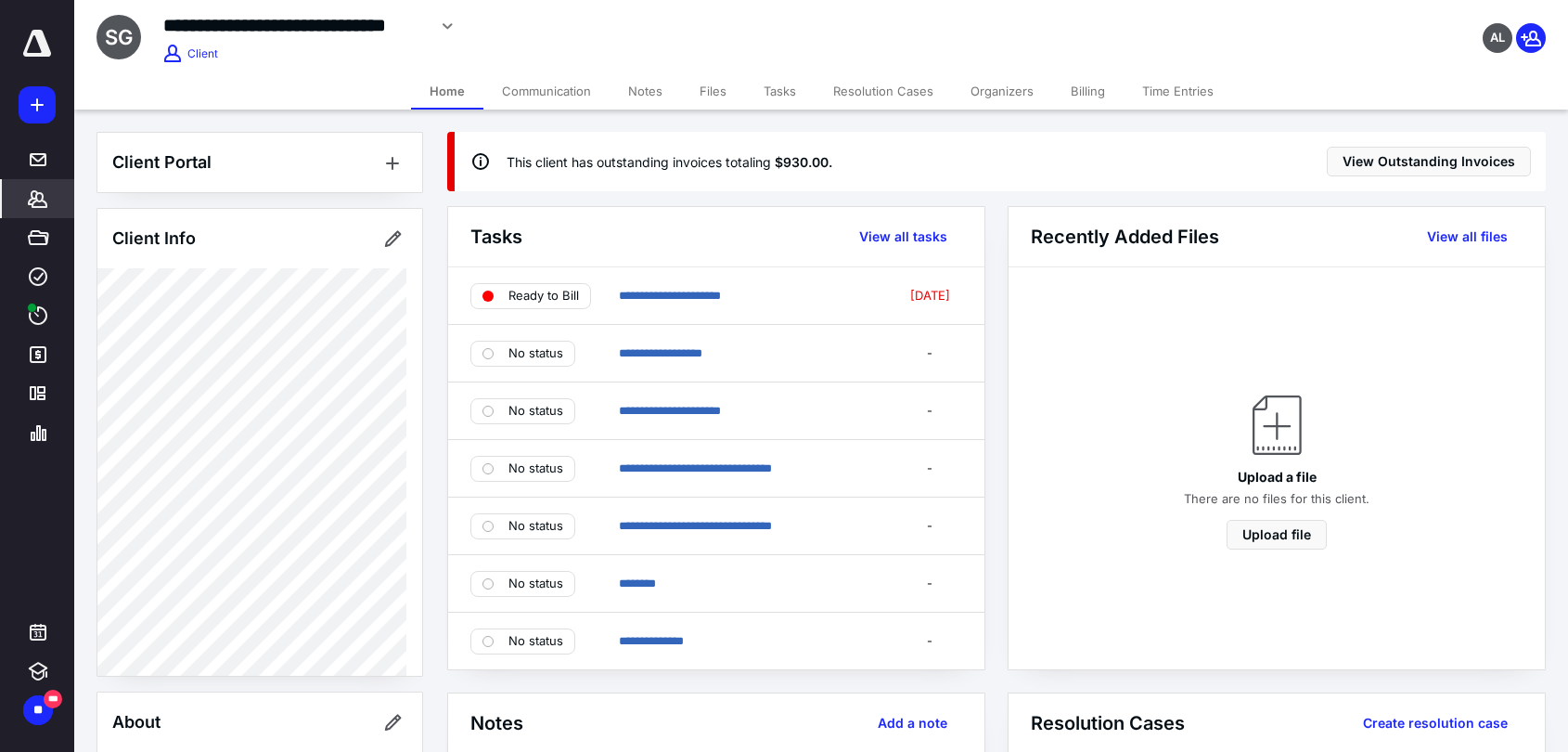 click on "Ready to Bill" at bounding box center [544, 296] 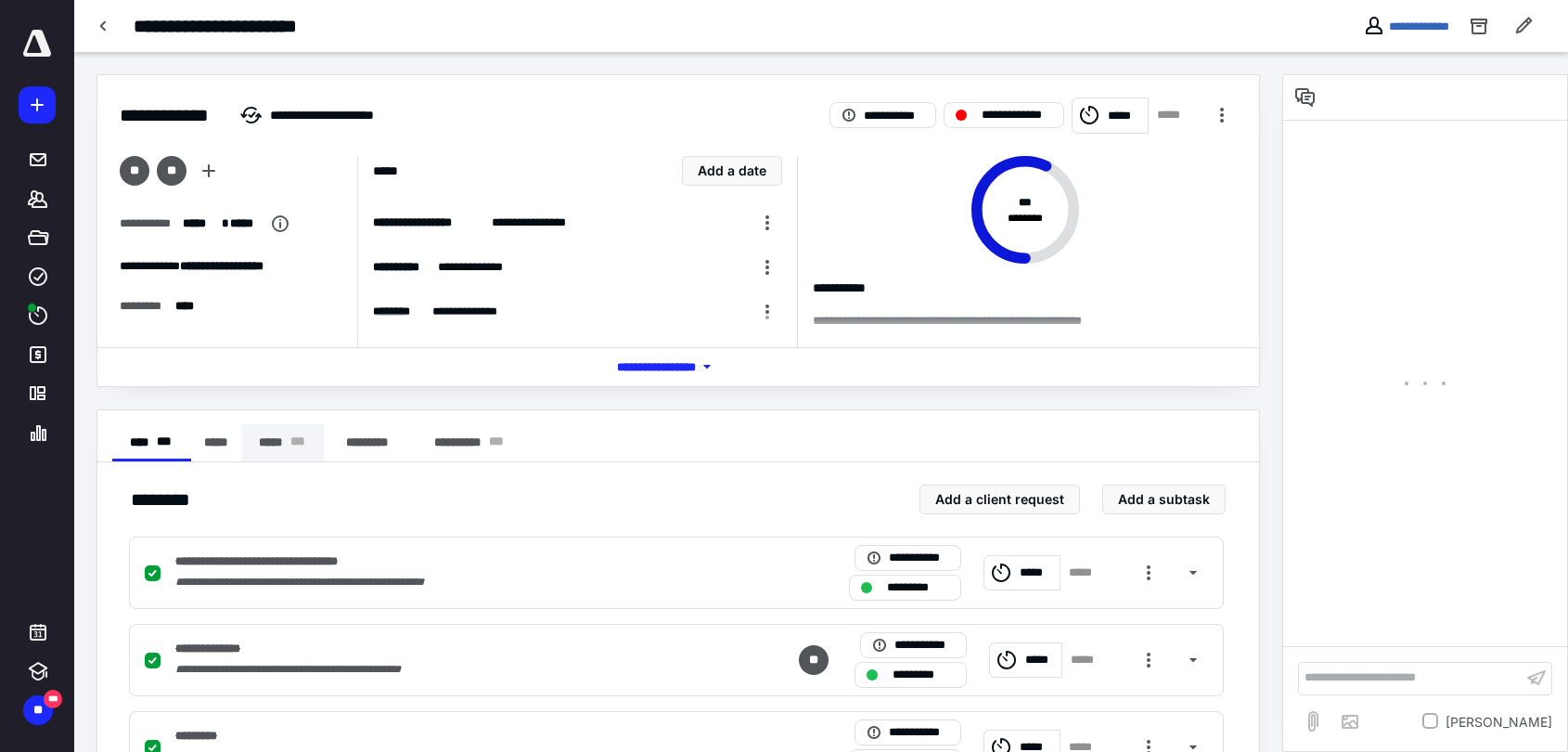 click on "***** * * *" at bounding box center (282, 443) 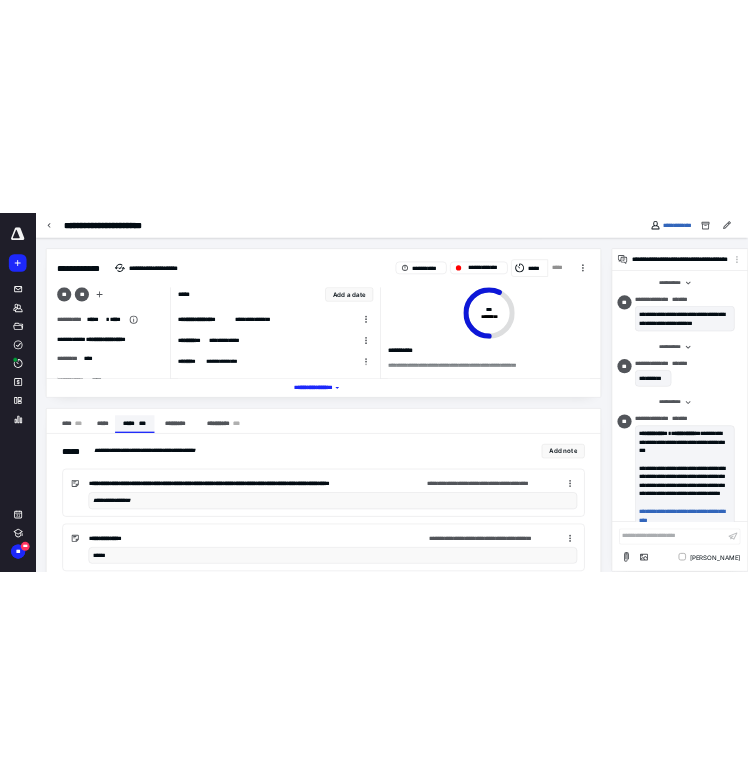 scroll, scrollTop: 471, scrollLeft: 0, axis: vertical 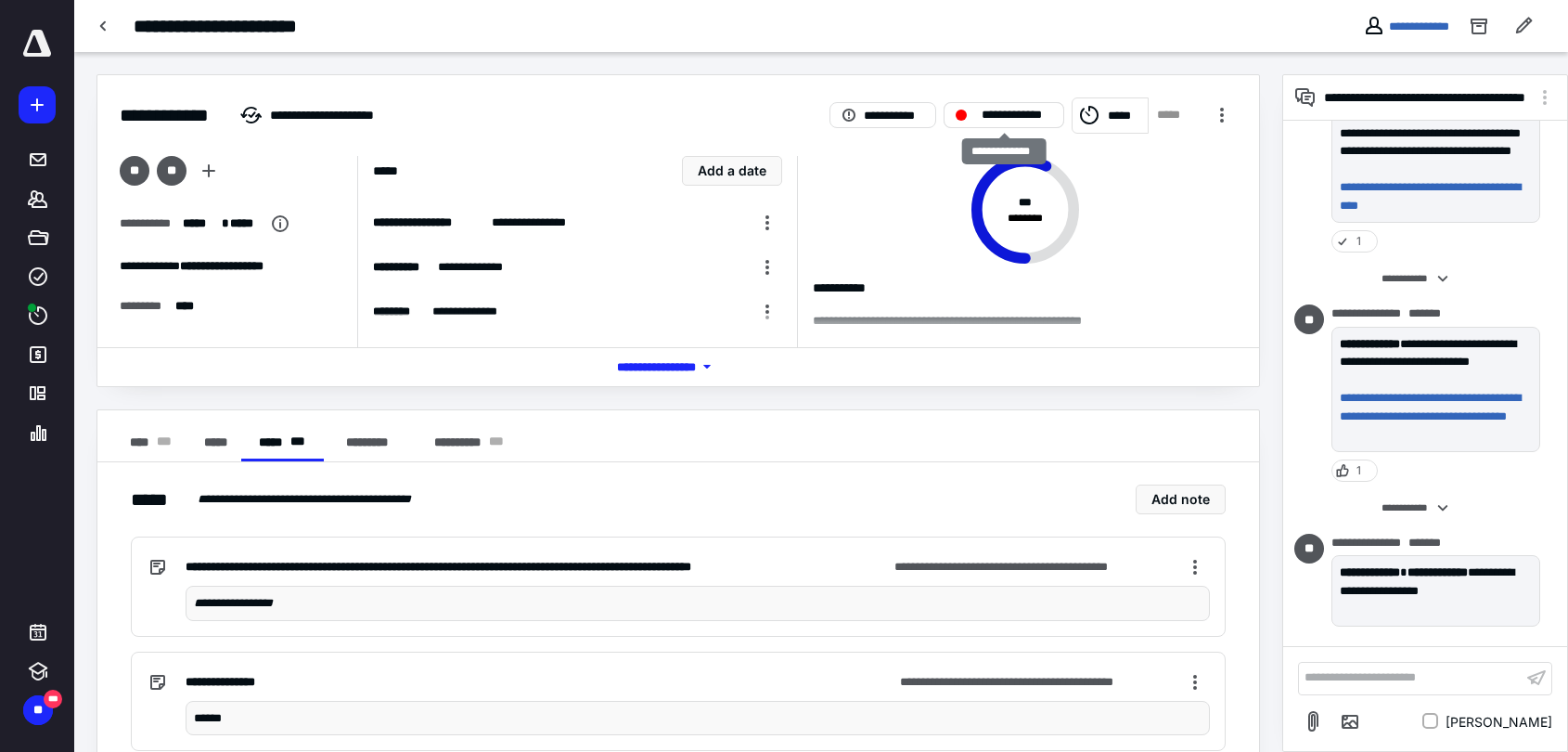 click on "**********" at bounding box center [1017, 115] 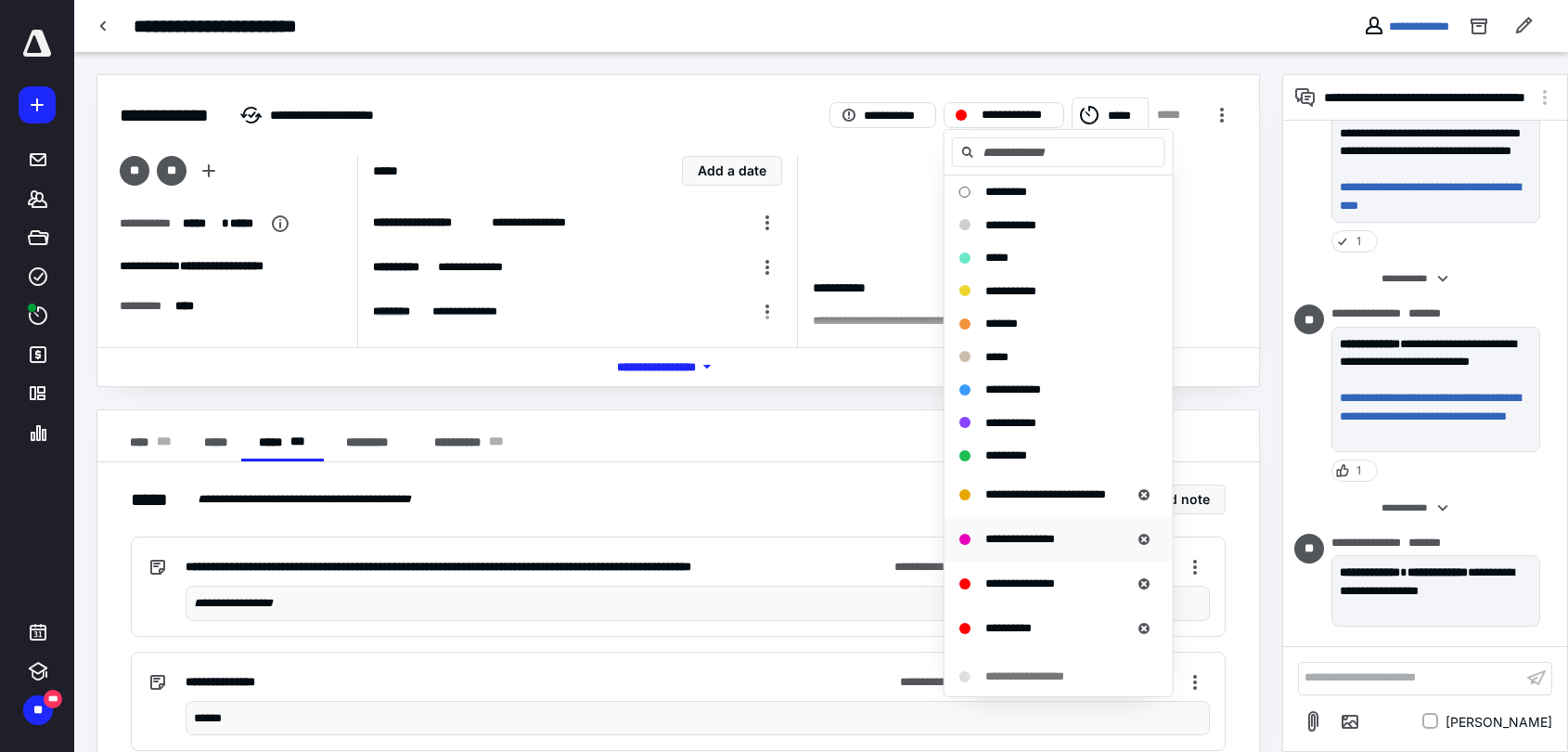 click on "**********" at bounding box center (1020, 538) 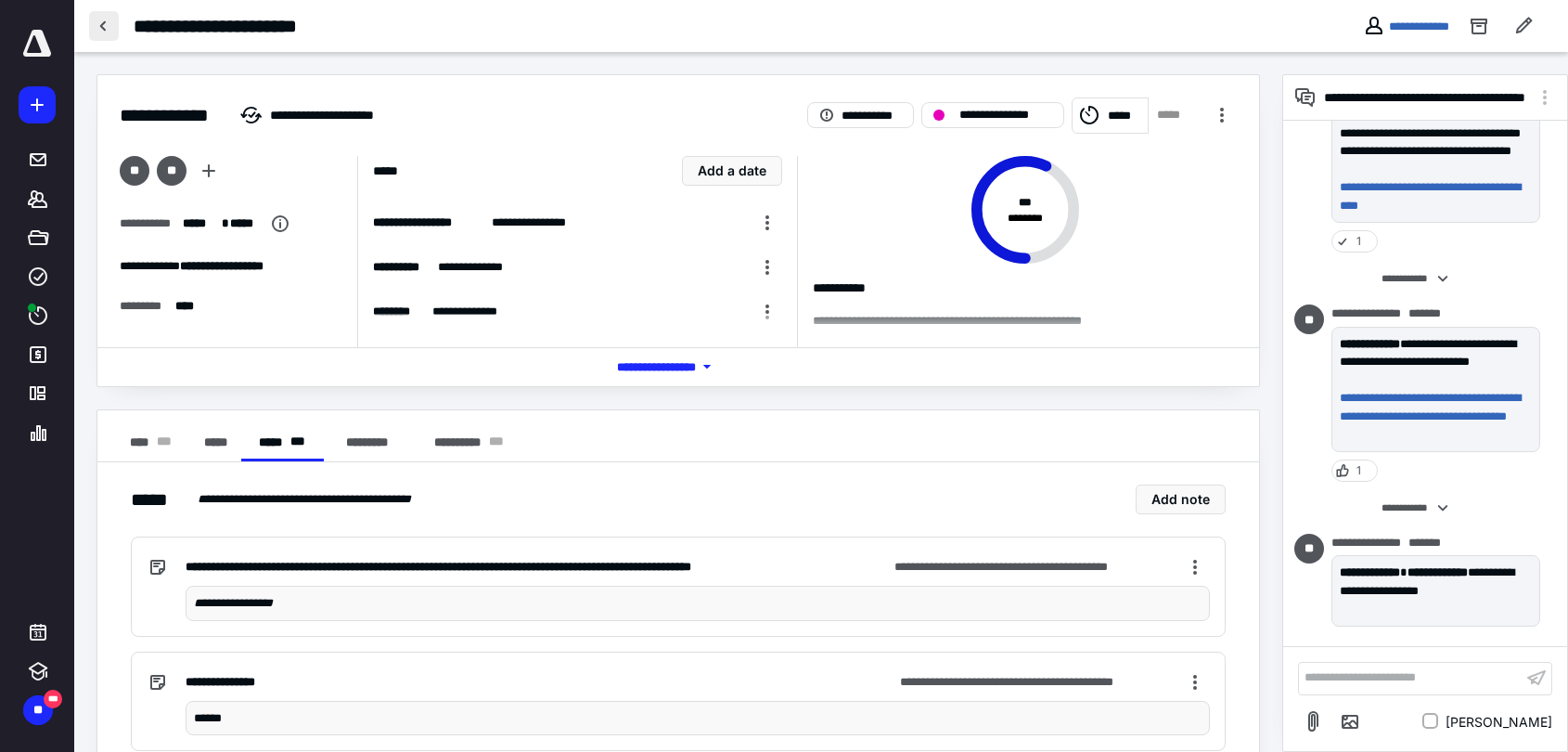 click at bounding box center (104, 26) 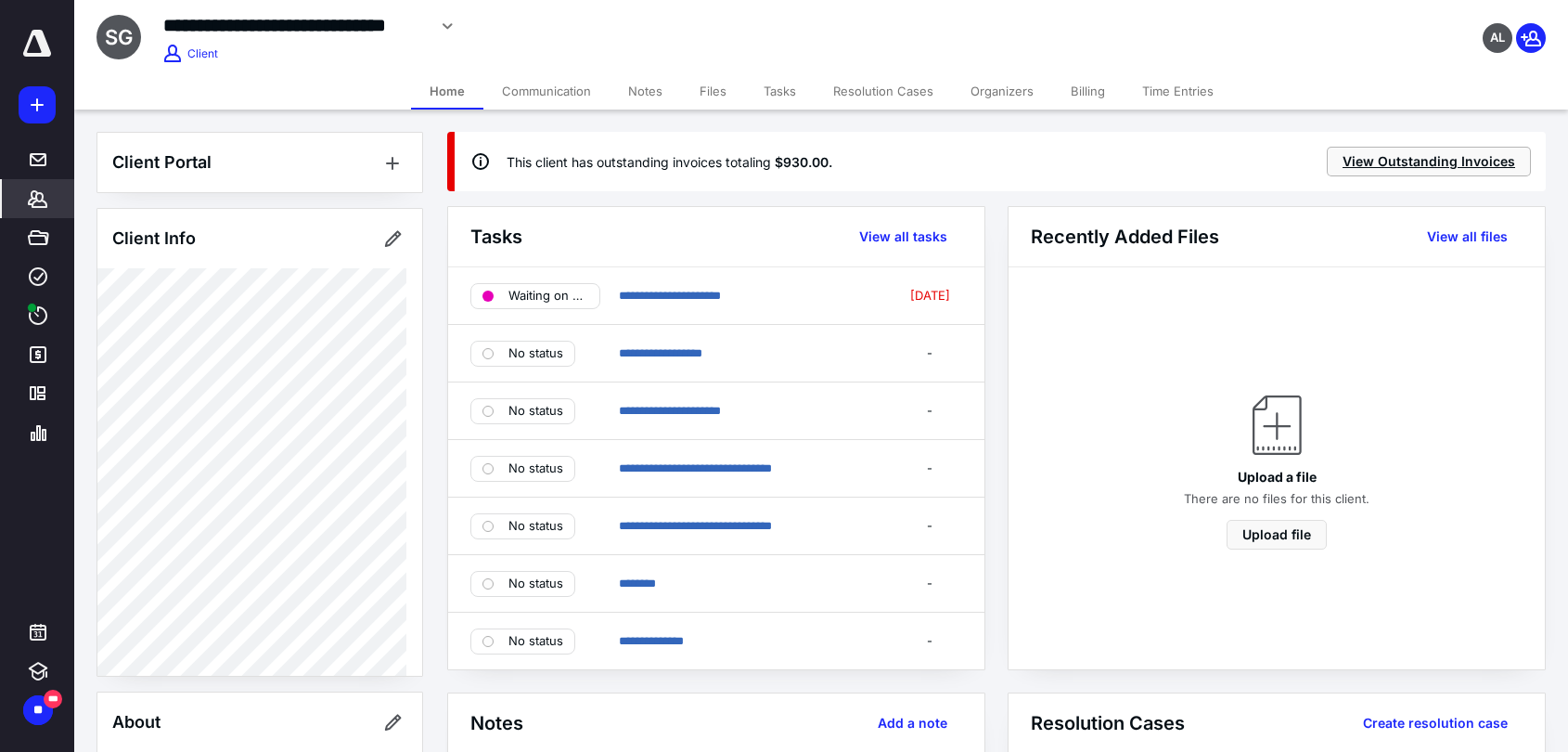 click on "View Outstanding Invoices" at bounding box center [1429, 162] 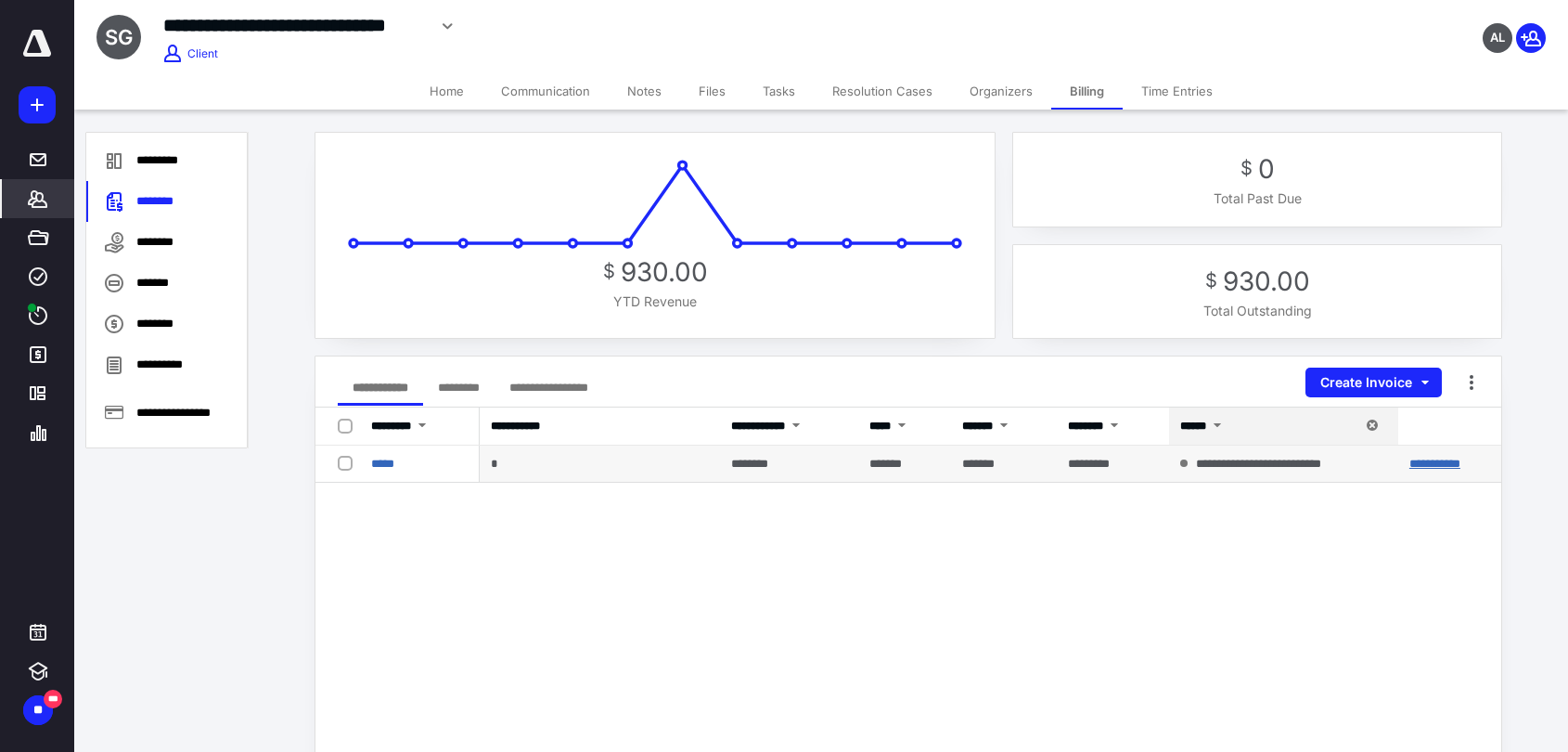 click on "**********" at bounding box center (1434, 463) 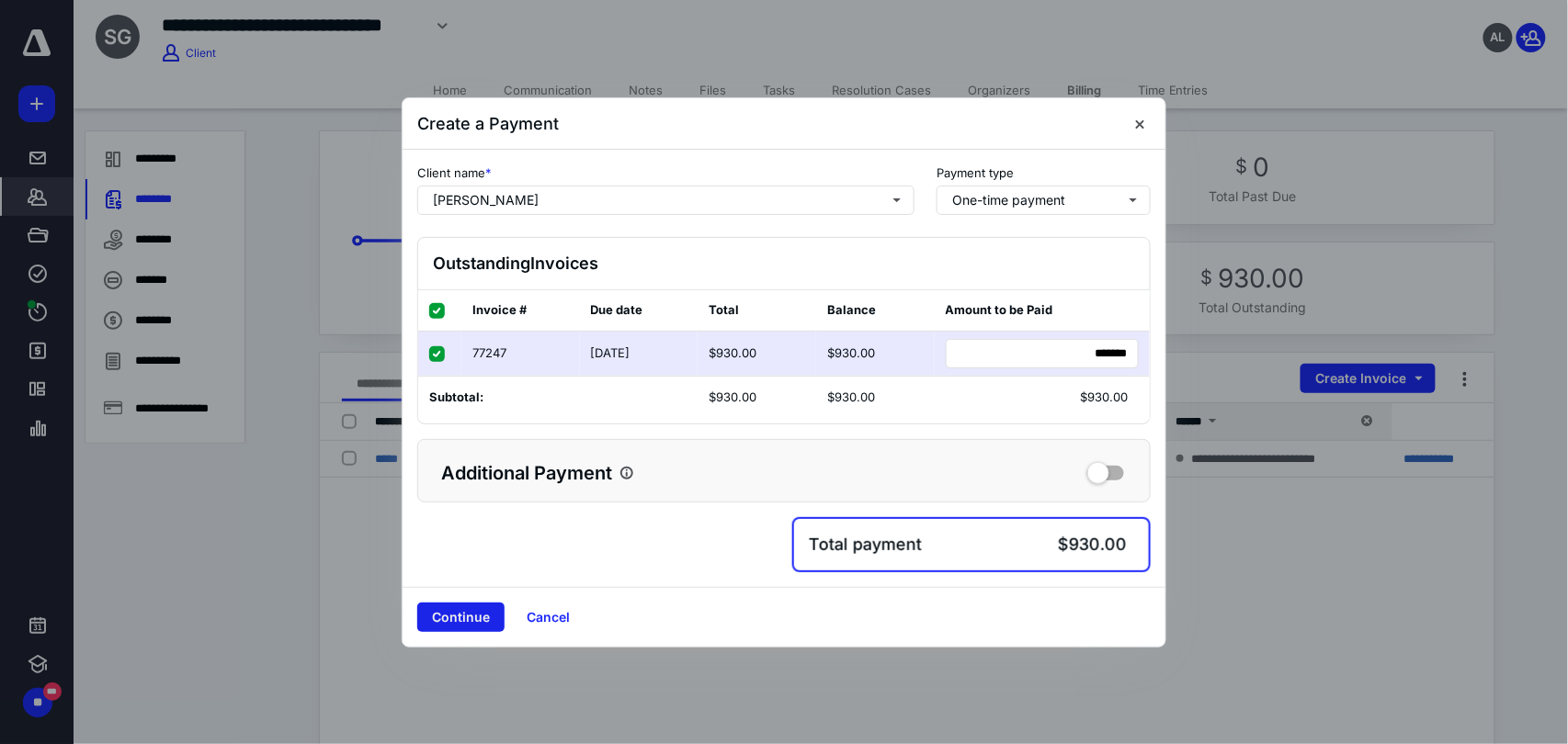 click on "Continue" at bounding box center [460, 617] 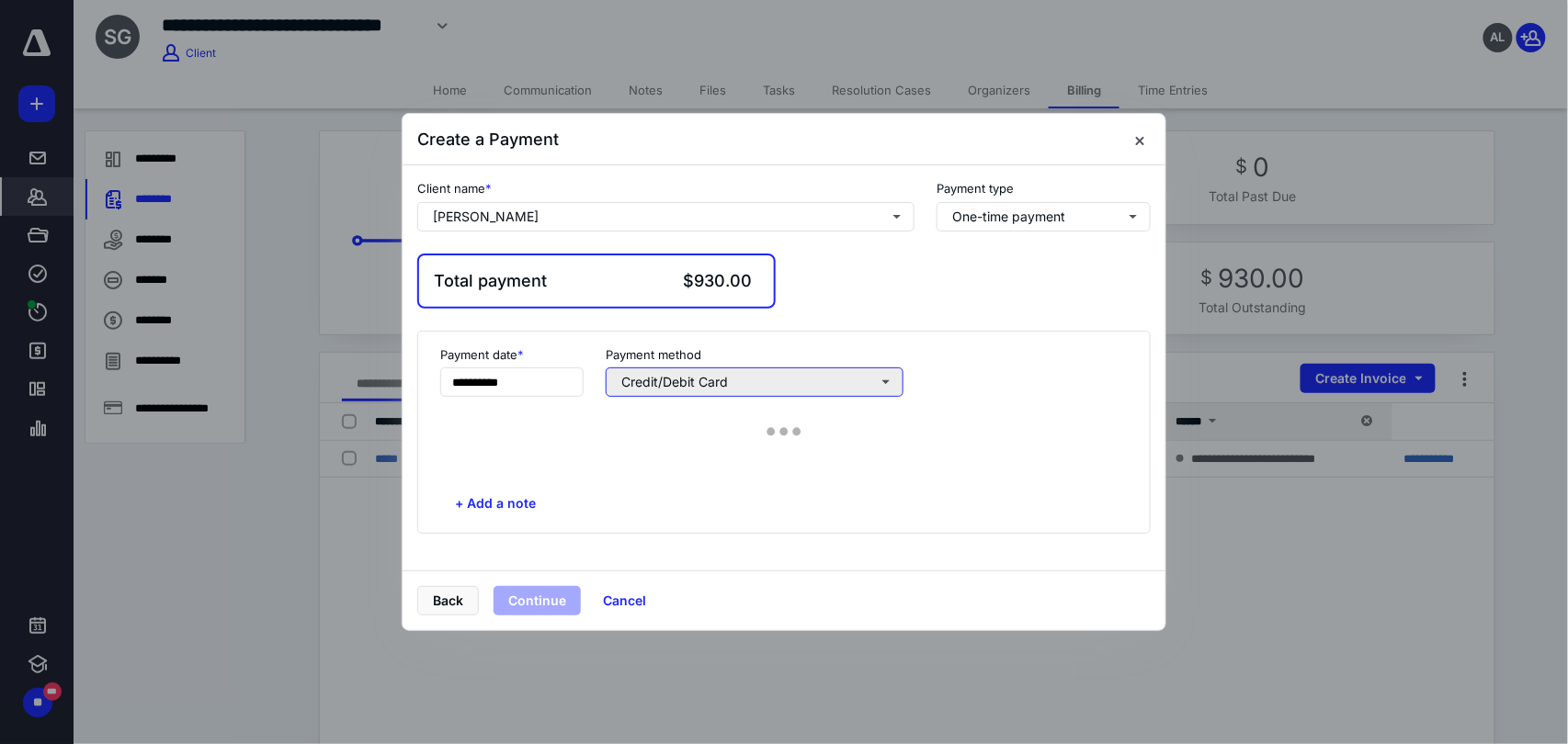 click on "Credit/Debit Card" at bounding box center (755, 382) 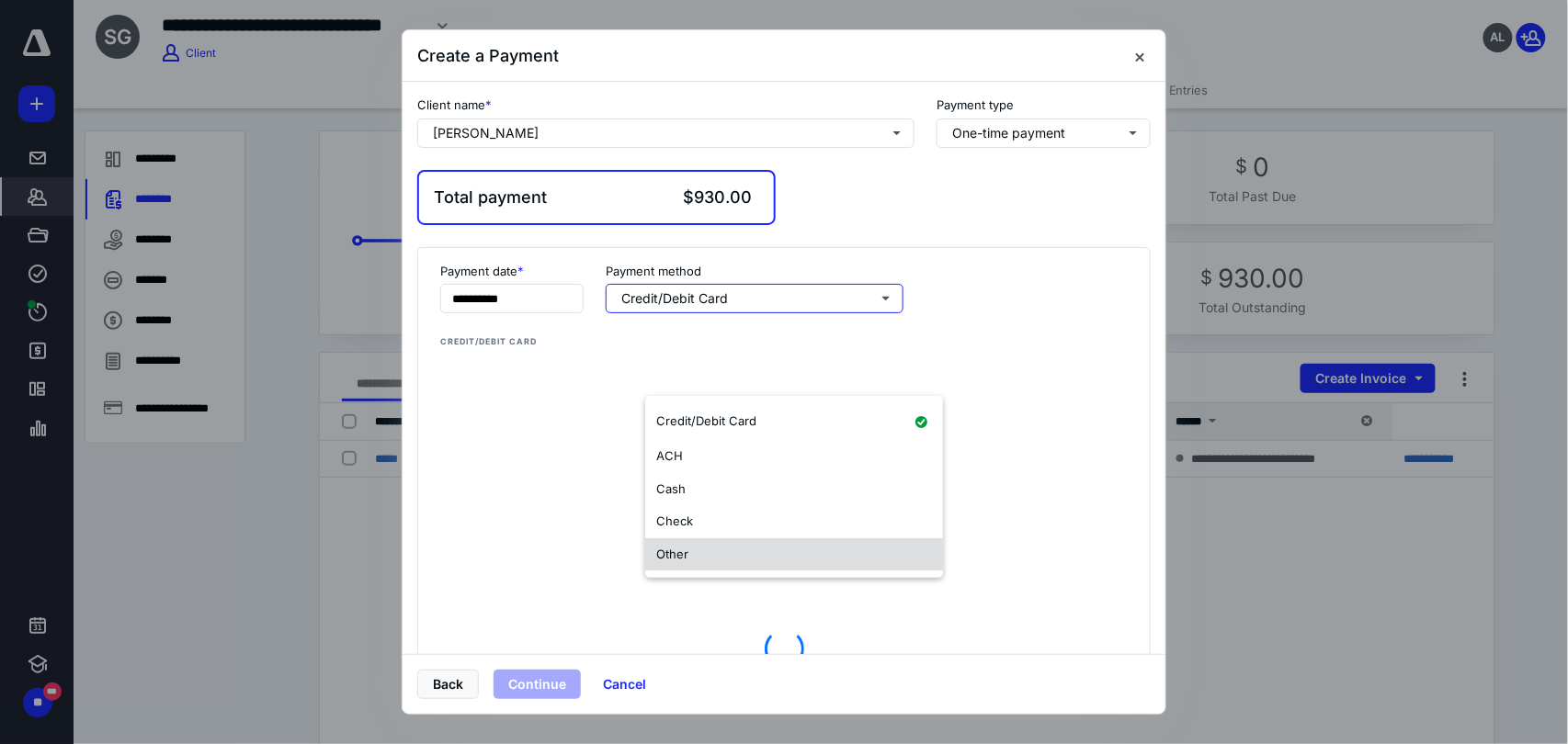 click on "Other" at bounding box center [794, 555] 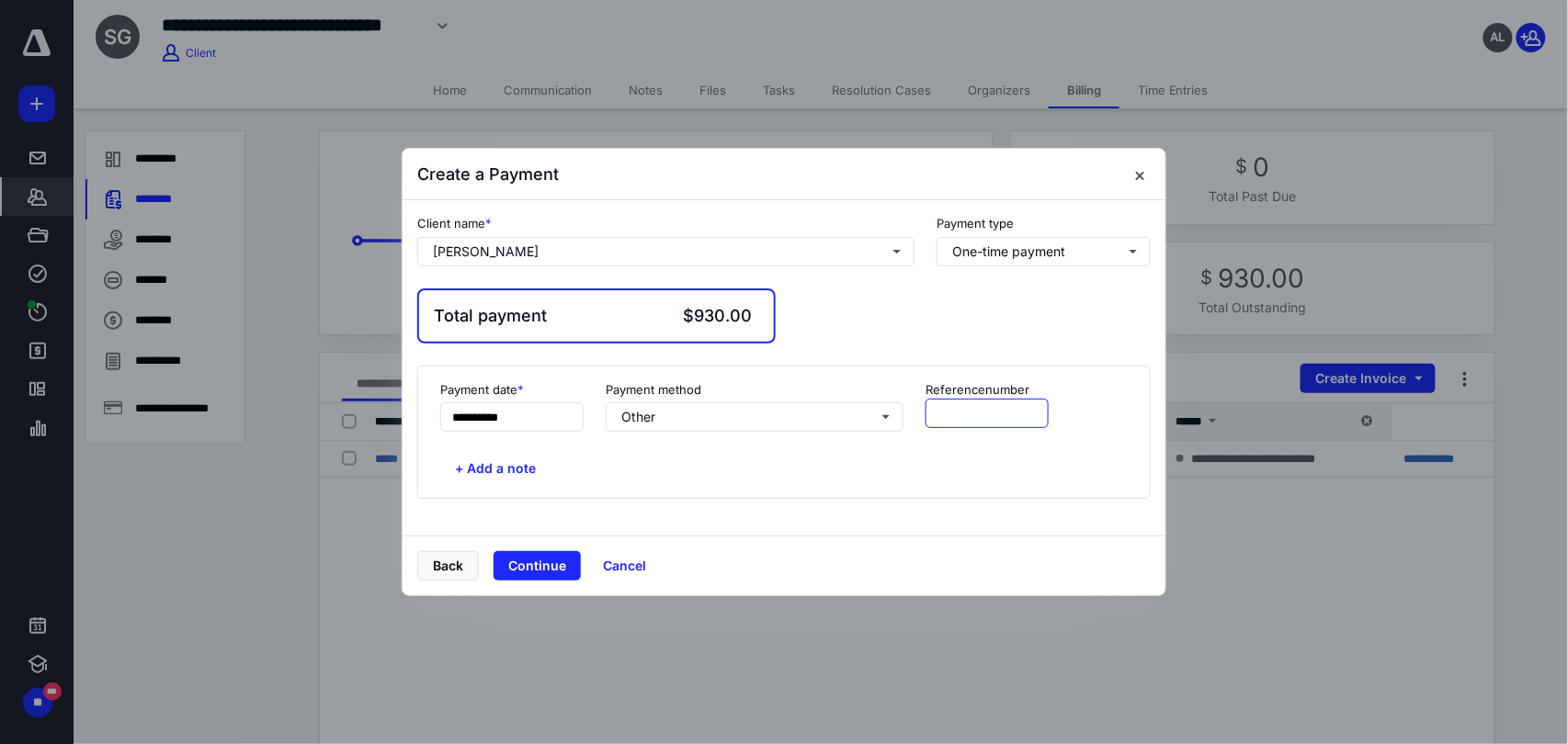 drag, startPoint x: 1012, startPoint y: 416, endPoint x: 985, endPoint y: 396, distance: 33.6006 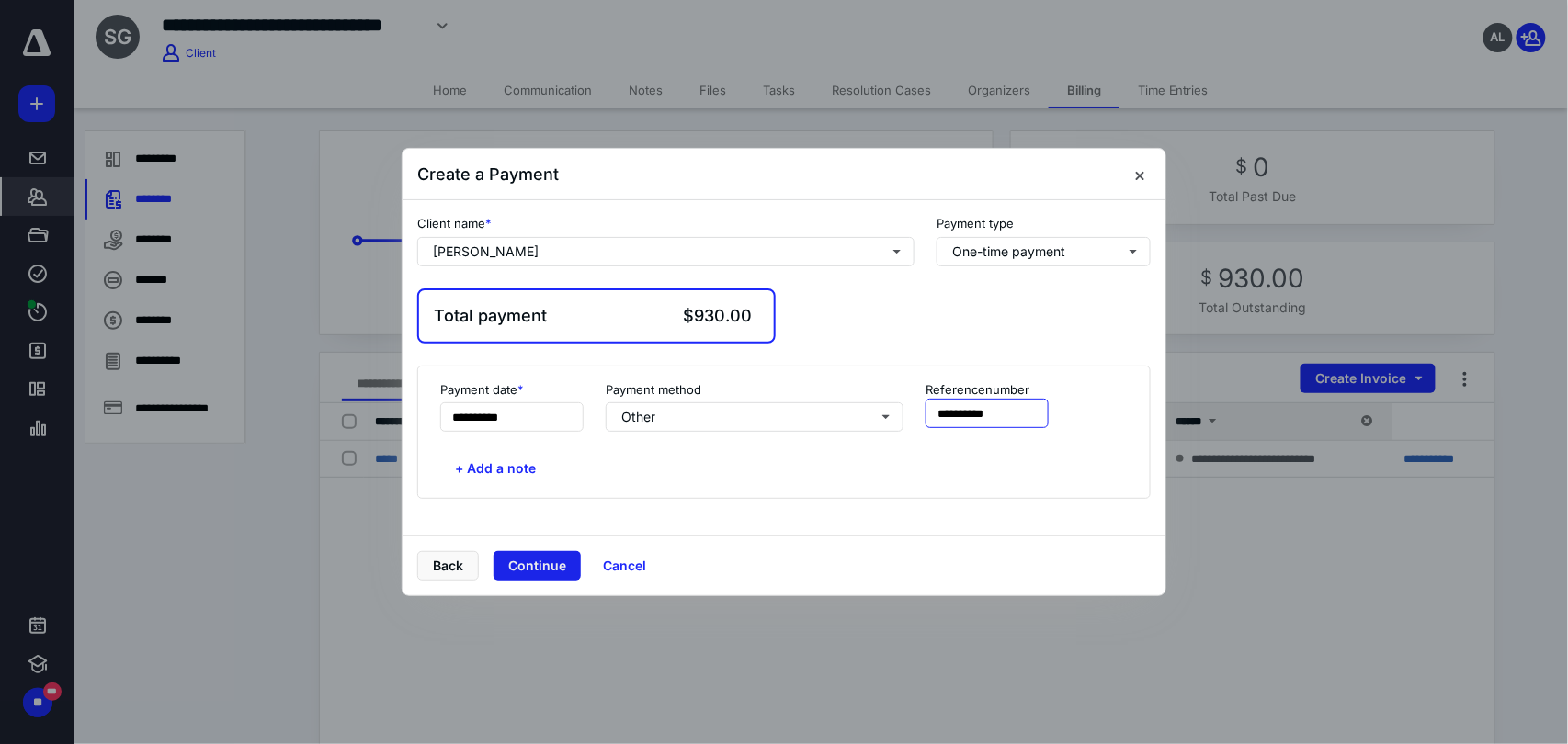 type on "**********" 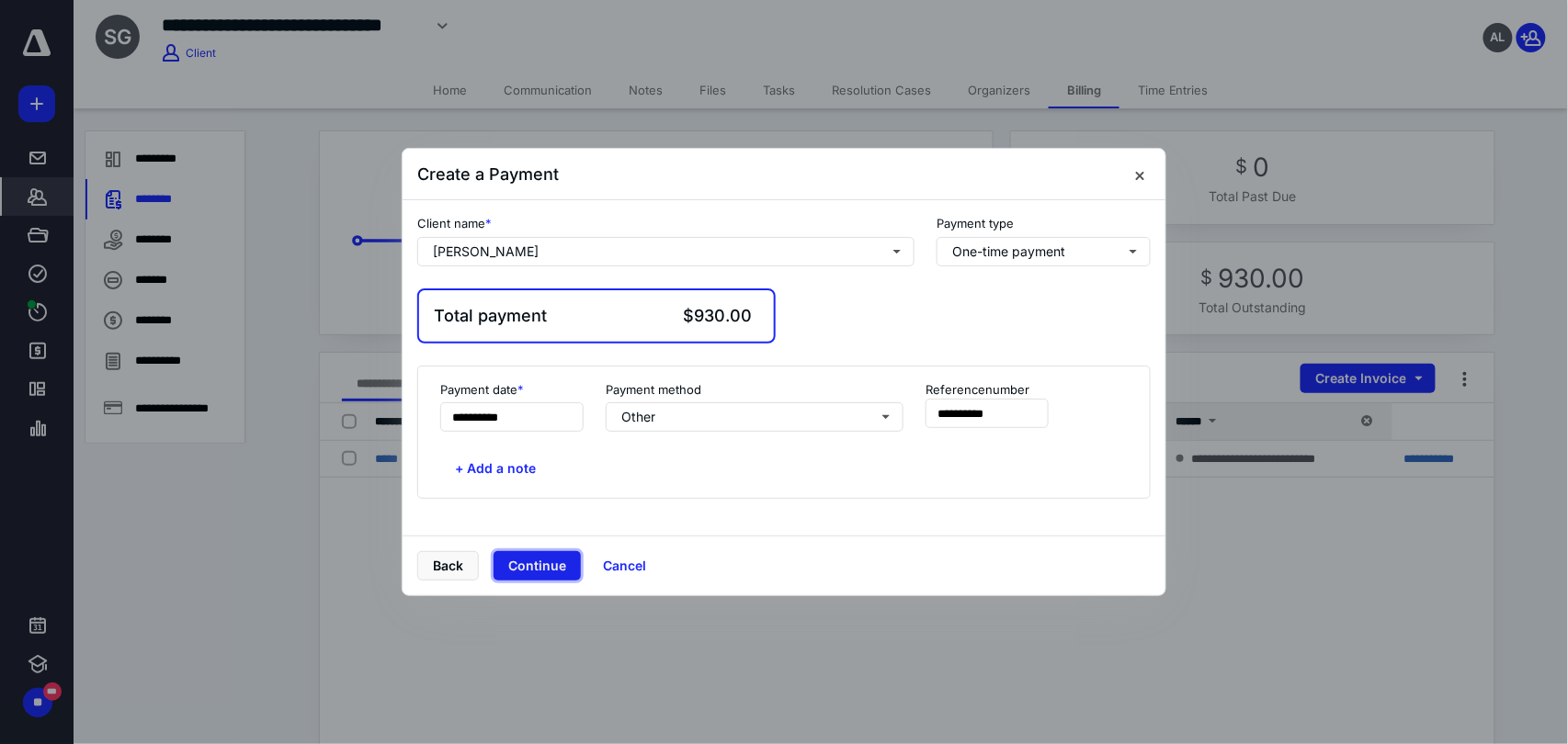 click on "Continue" at bounding box center [537, 566] 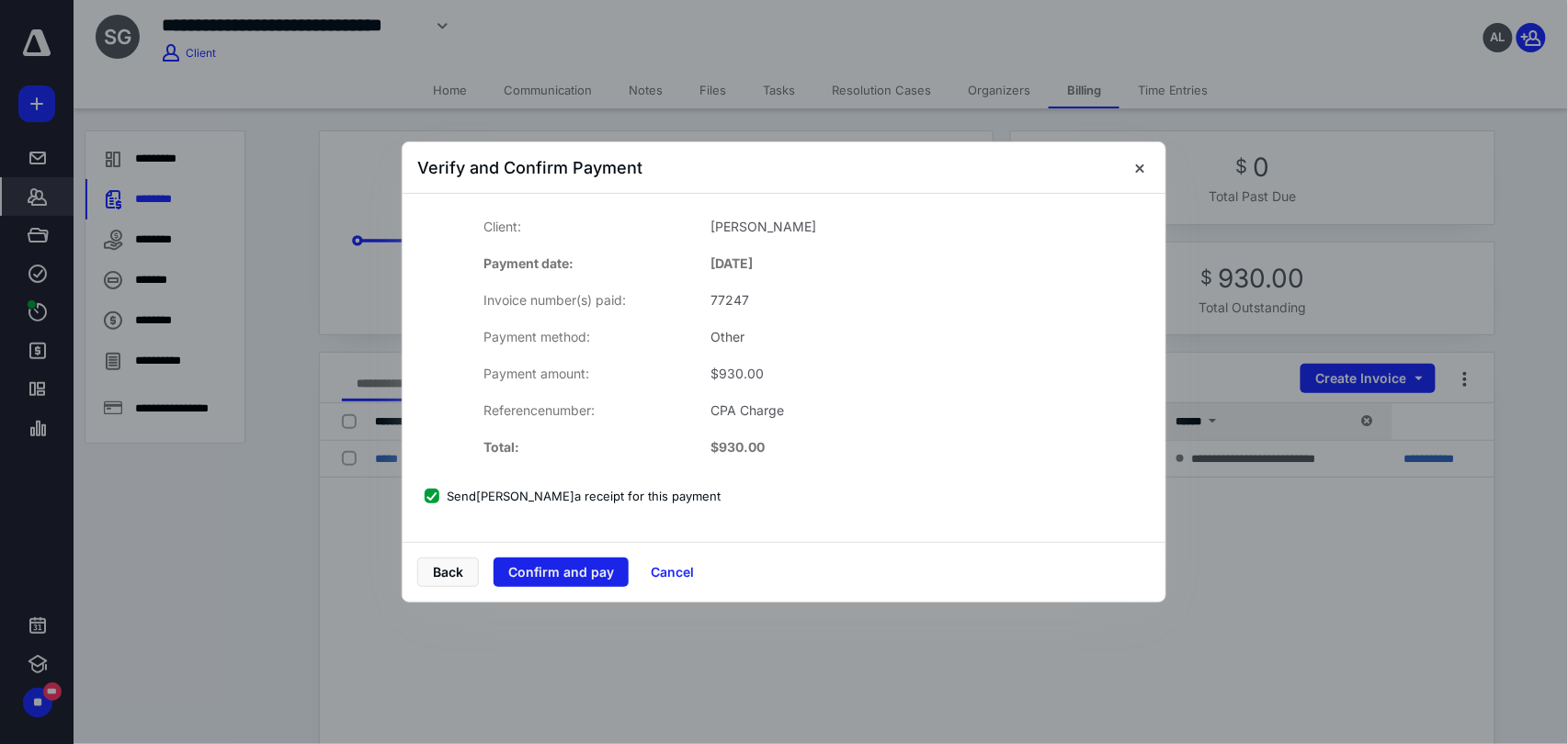 click on "Confirm and pay" at bounding box center (561, 572) 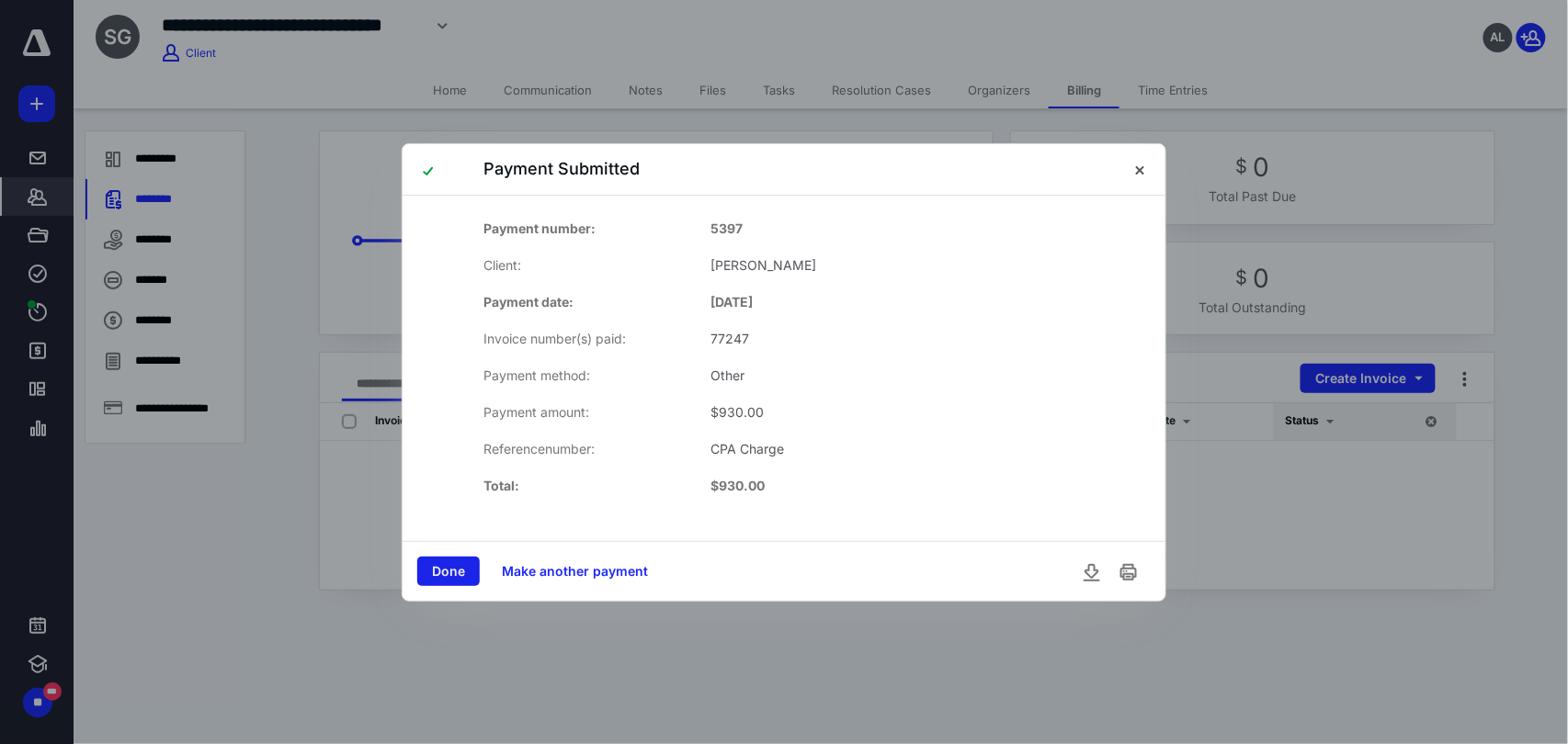 click on "Done" at bounding box center [449, 571] 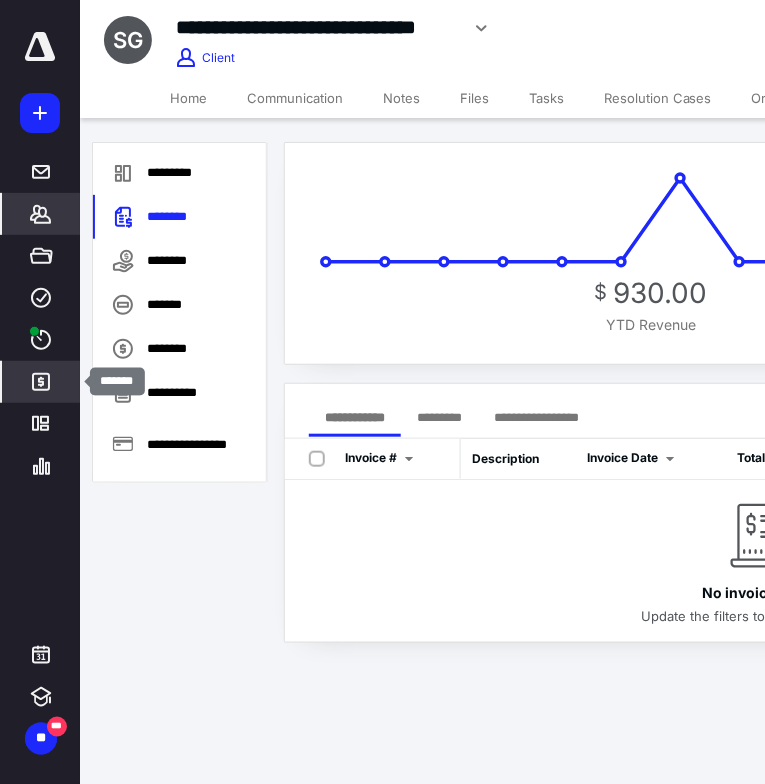 click 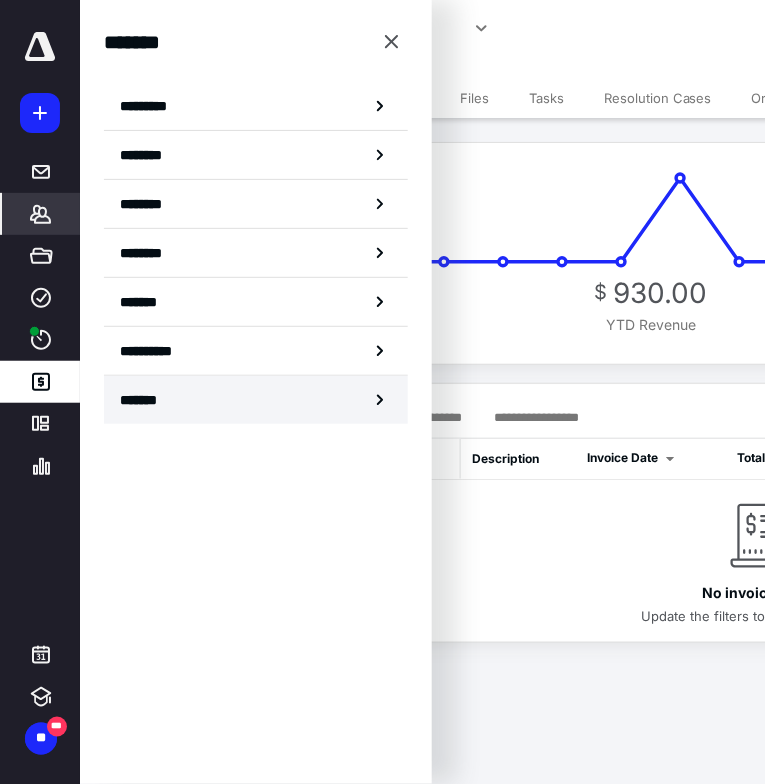 click on "*******" at bounding box center [146, 400] 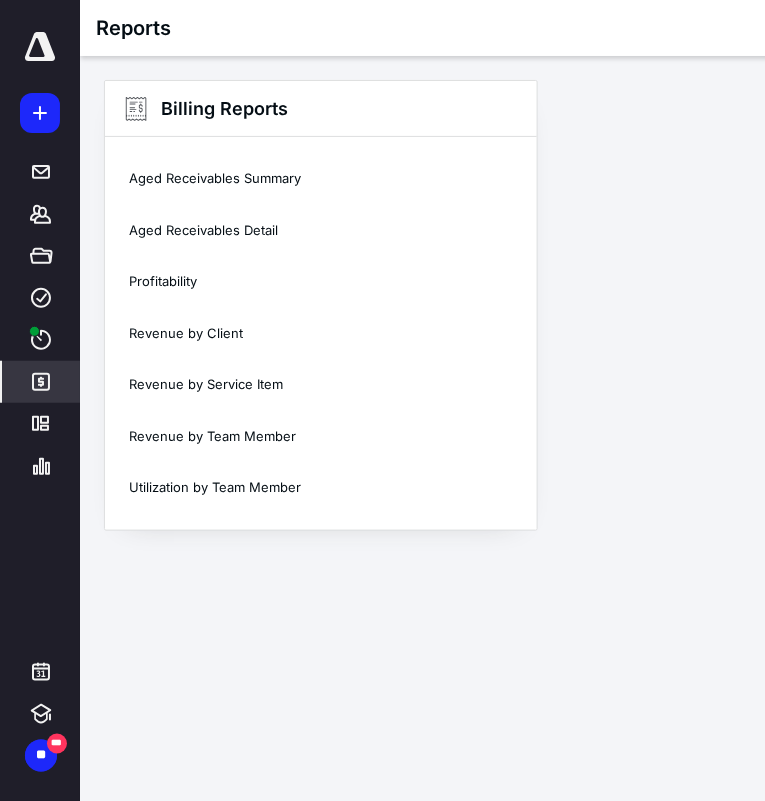 click 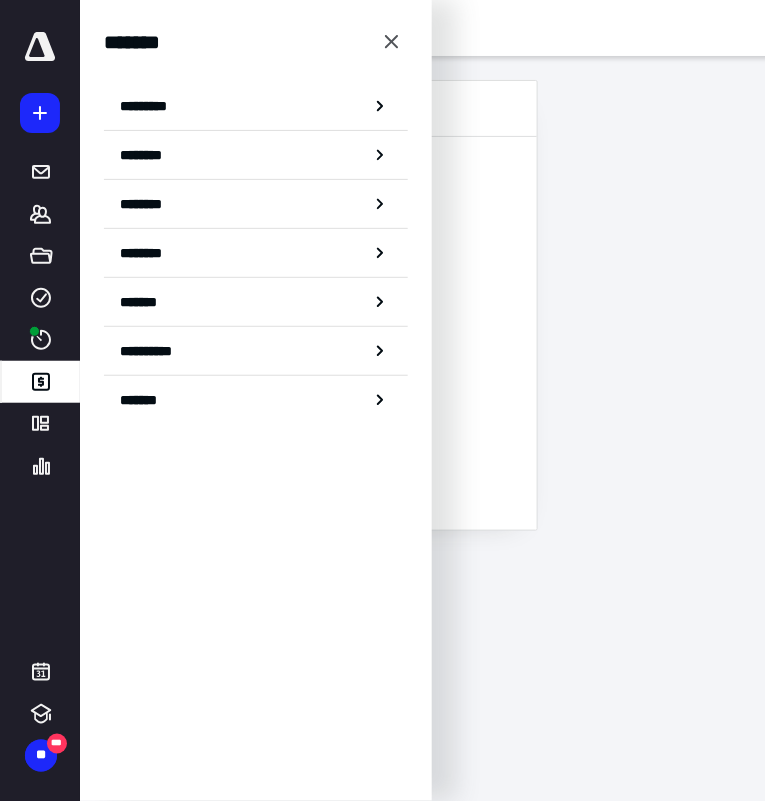 drag, startPoint x: 152, startPoint y: 214, endPoint x: 577, endPoint y: 27, distance: 464.321 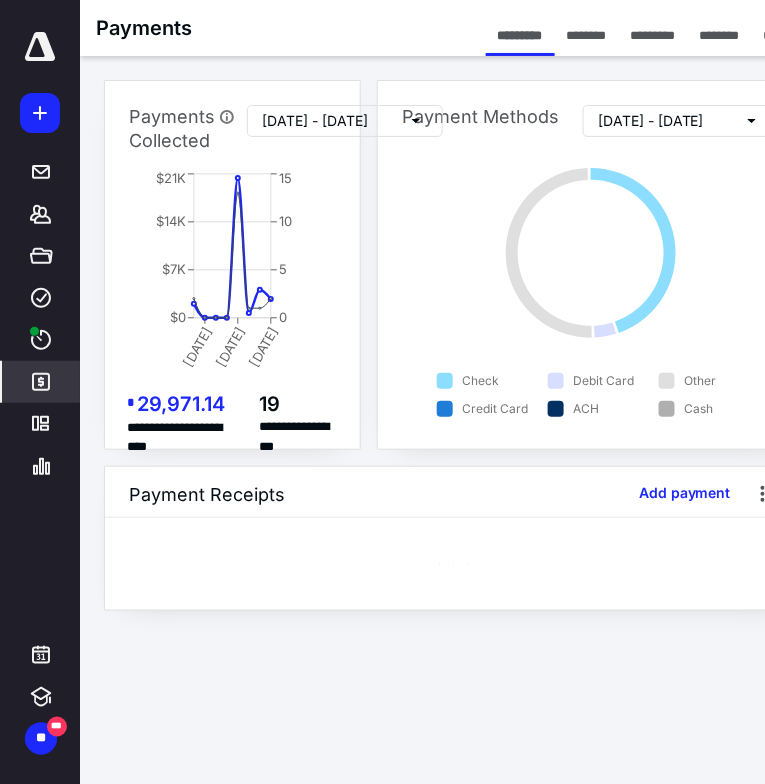 click on "********" at bounding box center (720, 35) 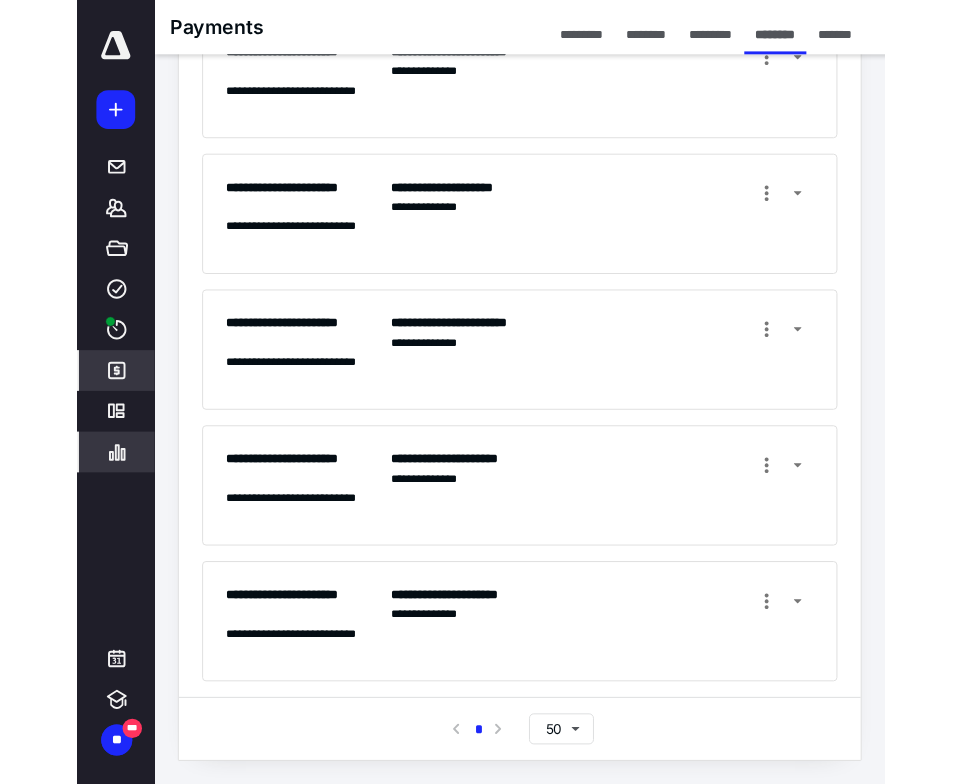 scroll, scrollTop: 0, scrollLeft: 0, axis: both 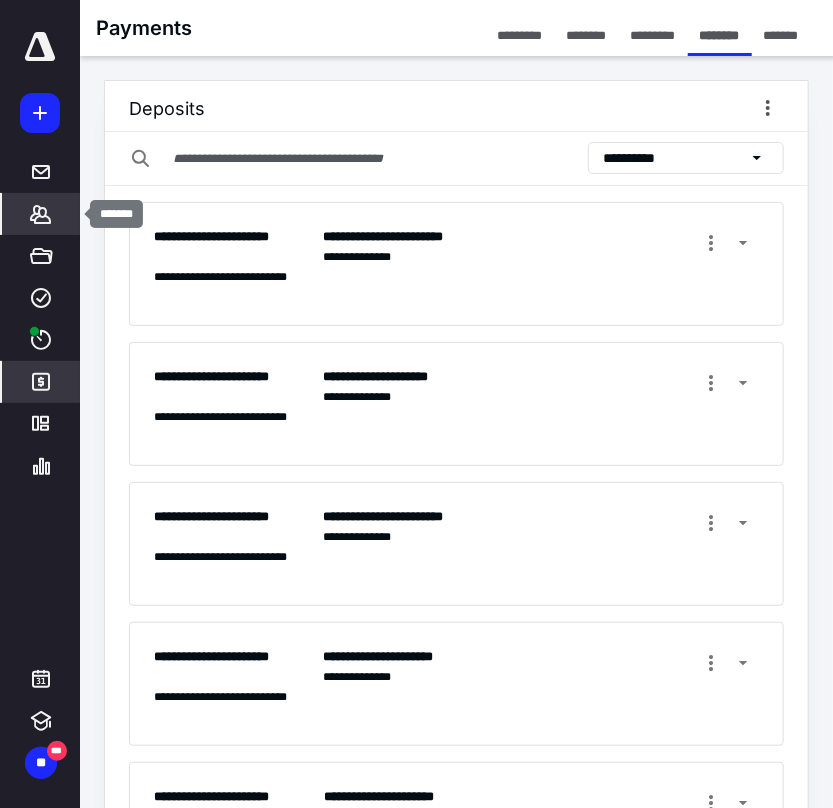 click 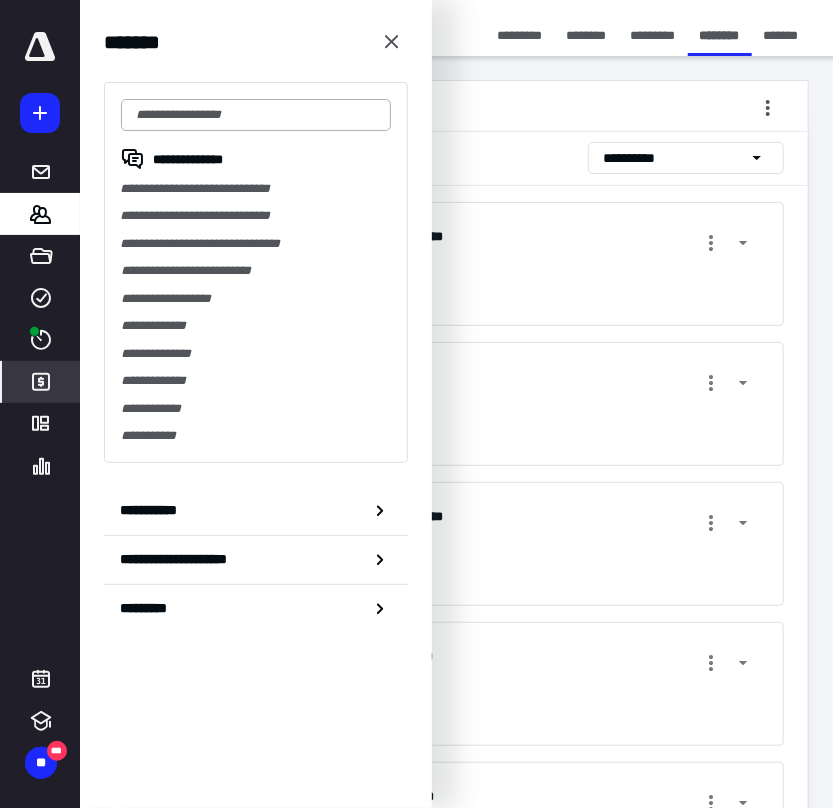 drag, startPoint x: 187, startPoint y: 115, endPoint x: 184, endPoint y: 101, distance: 14.3178215 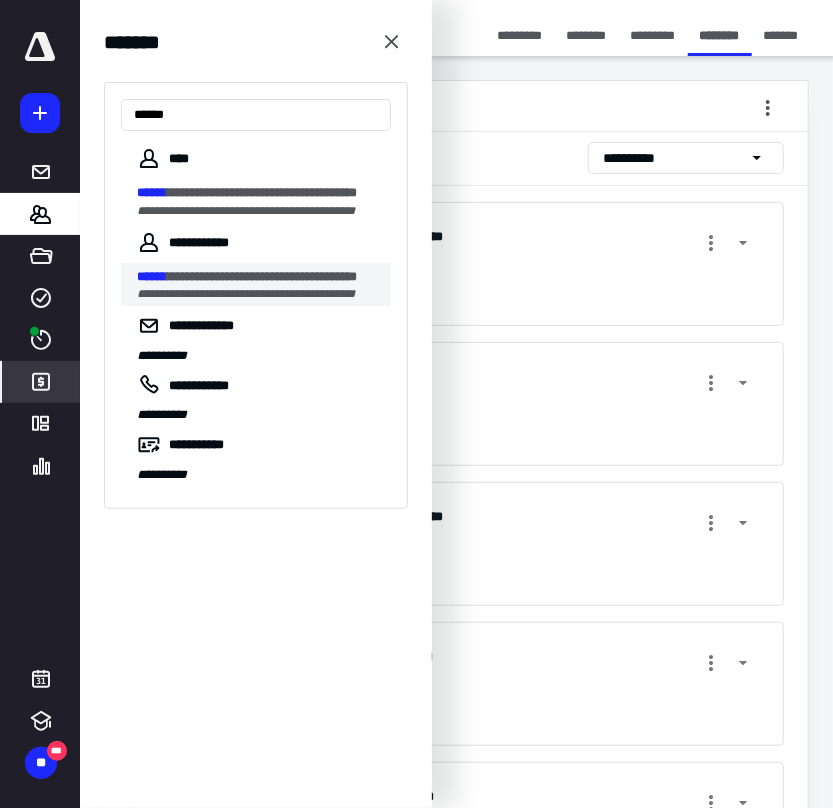 type on "******" 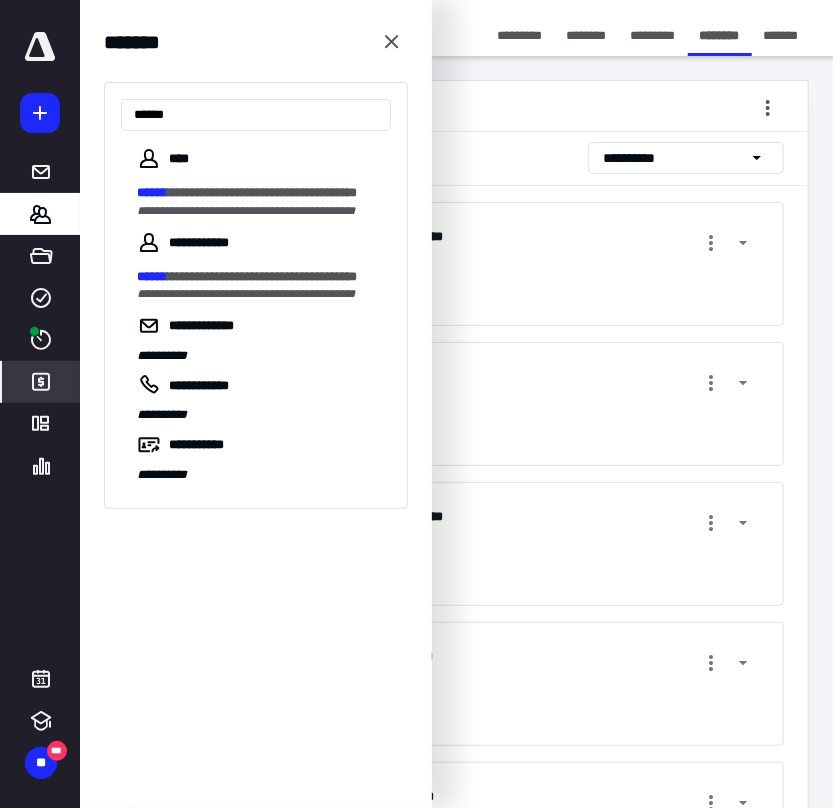 click on "**********" at bounding box center [262, 276] 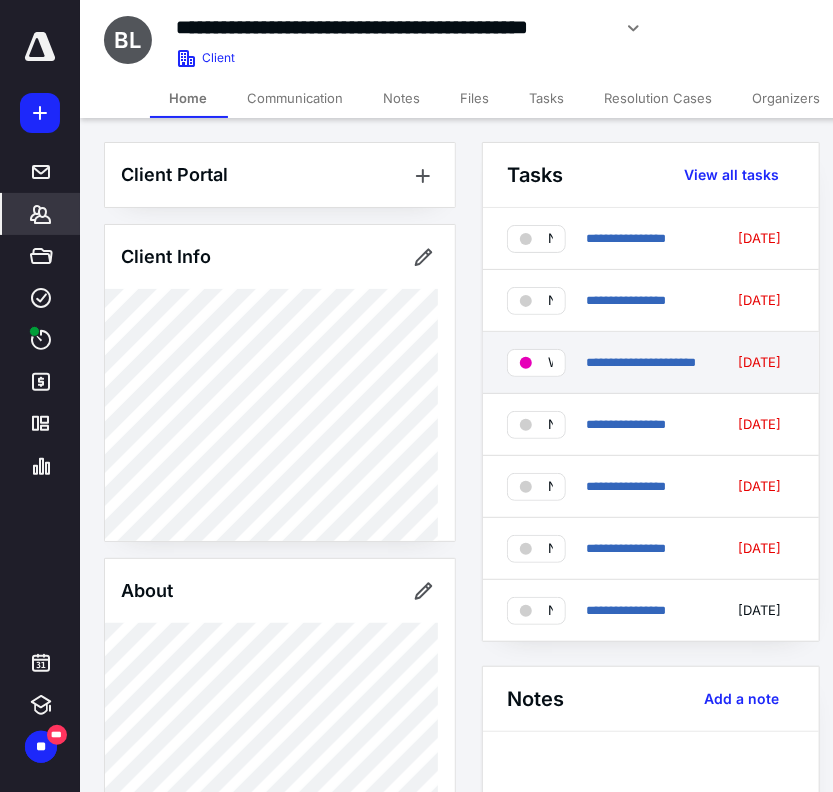 click on "Waiting on 8879" at bounding box center (536, 363) 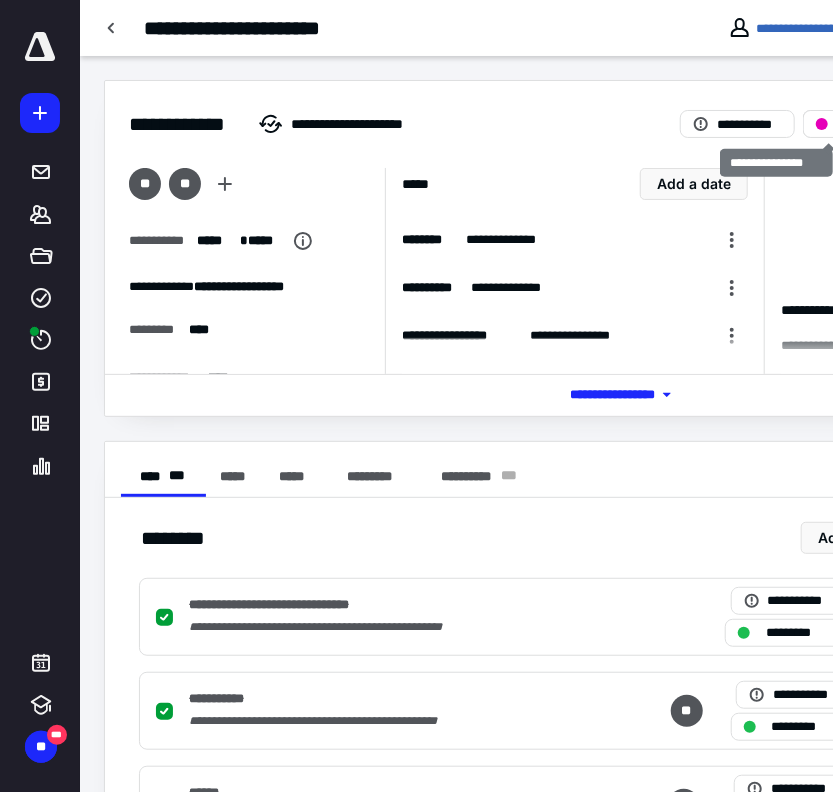 click at bounding box center [822, 124] 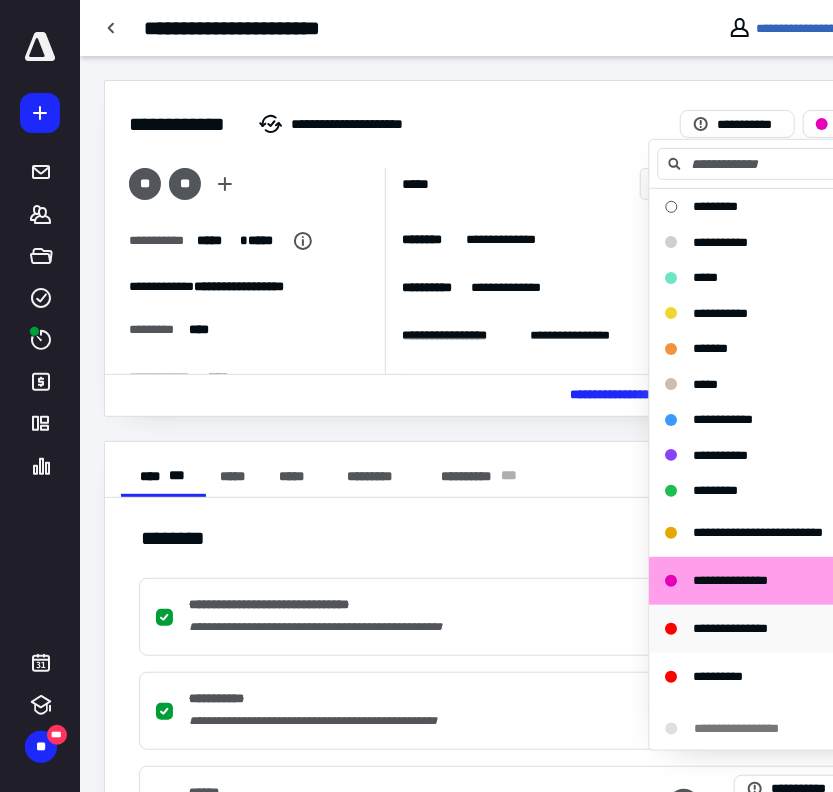 click on "**********" at bounding box center (731, 628) 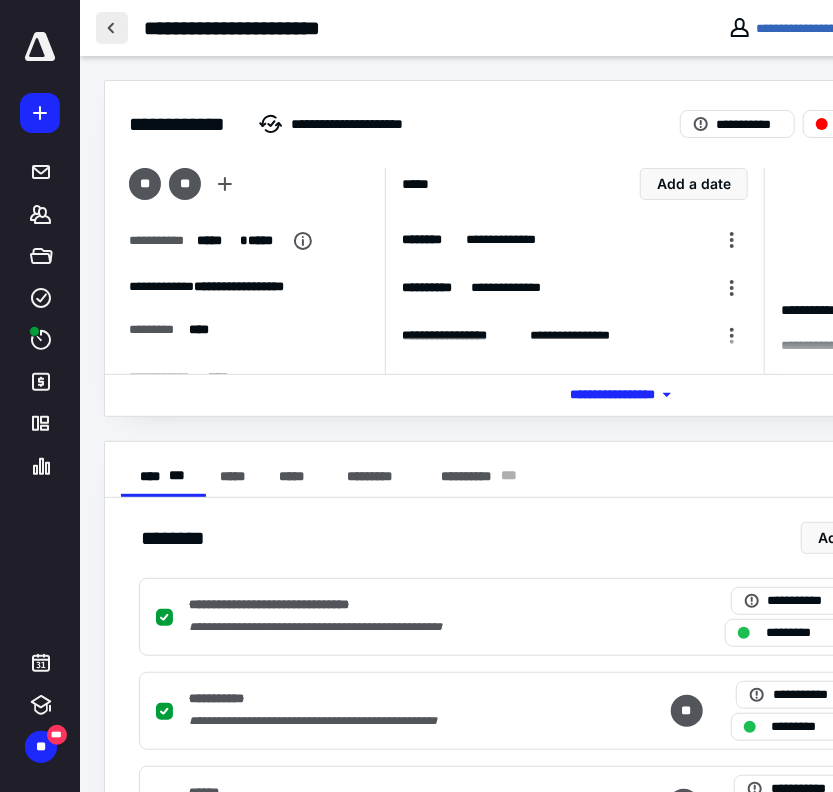 click at bounding box center [112, 28] 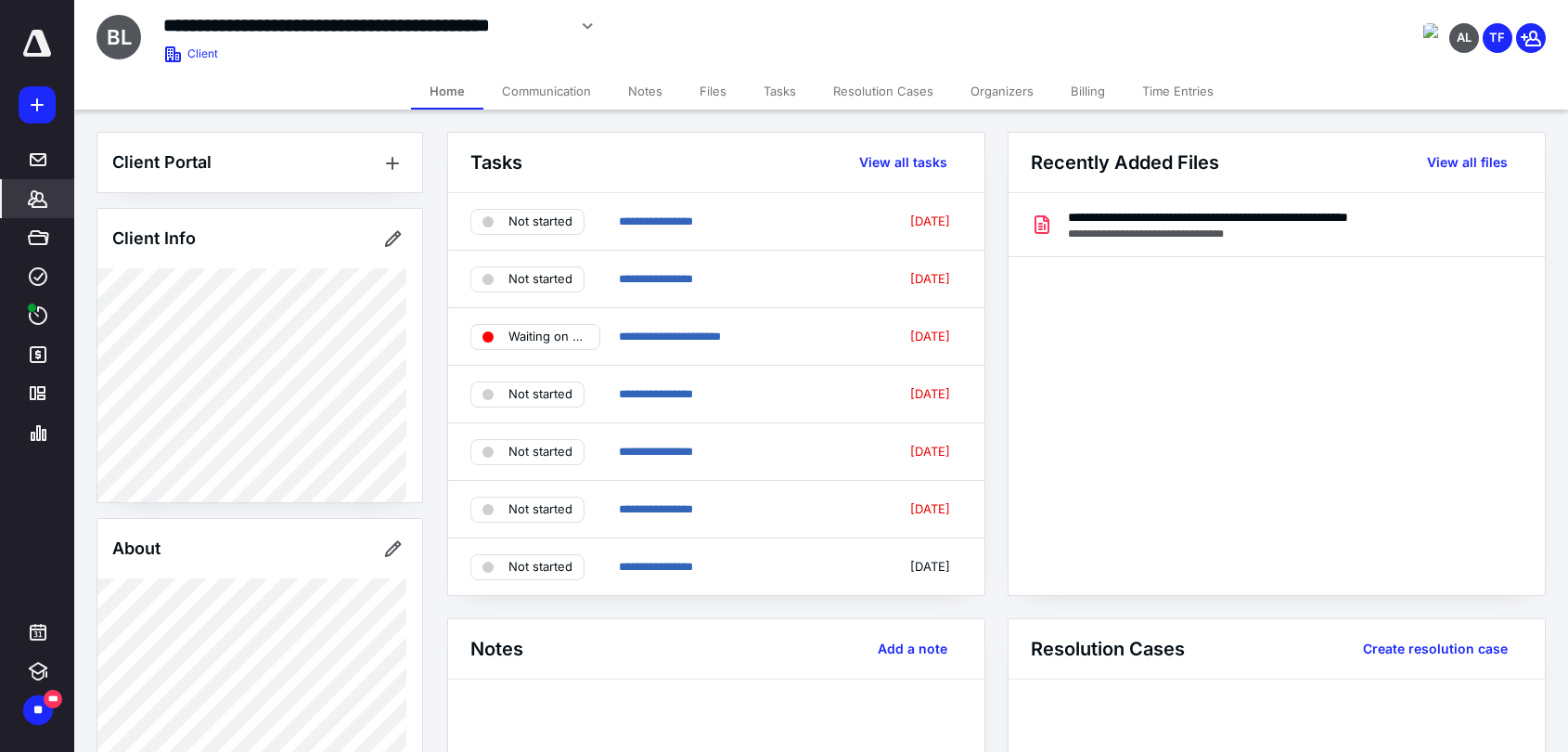 click on "Billing" at bounding box center (1087, 91) 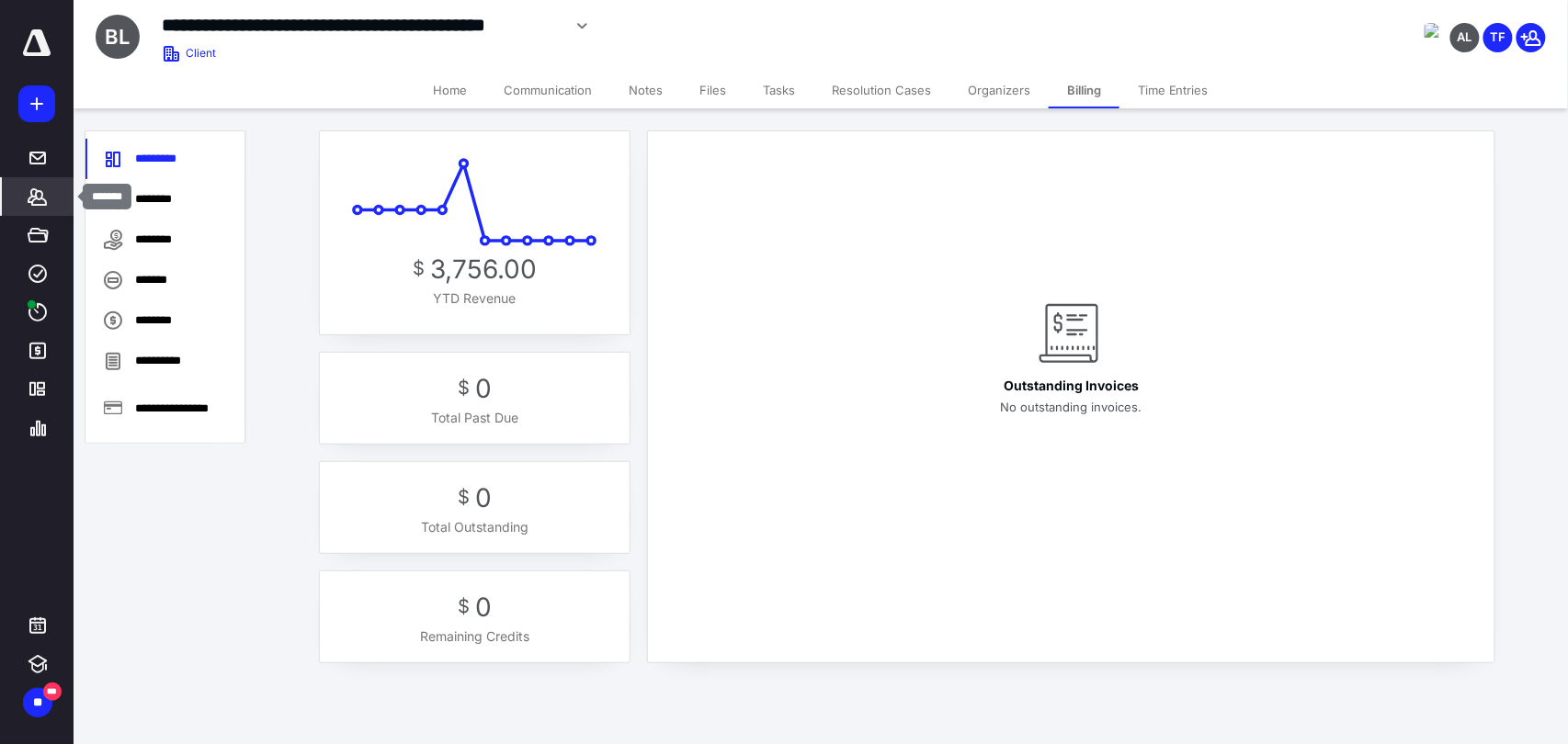 click 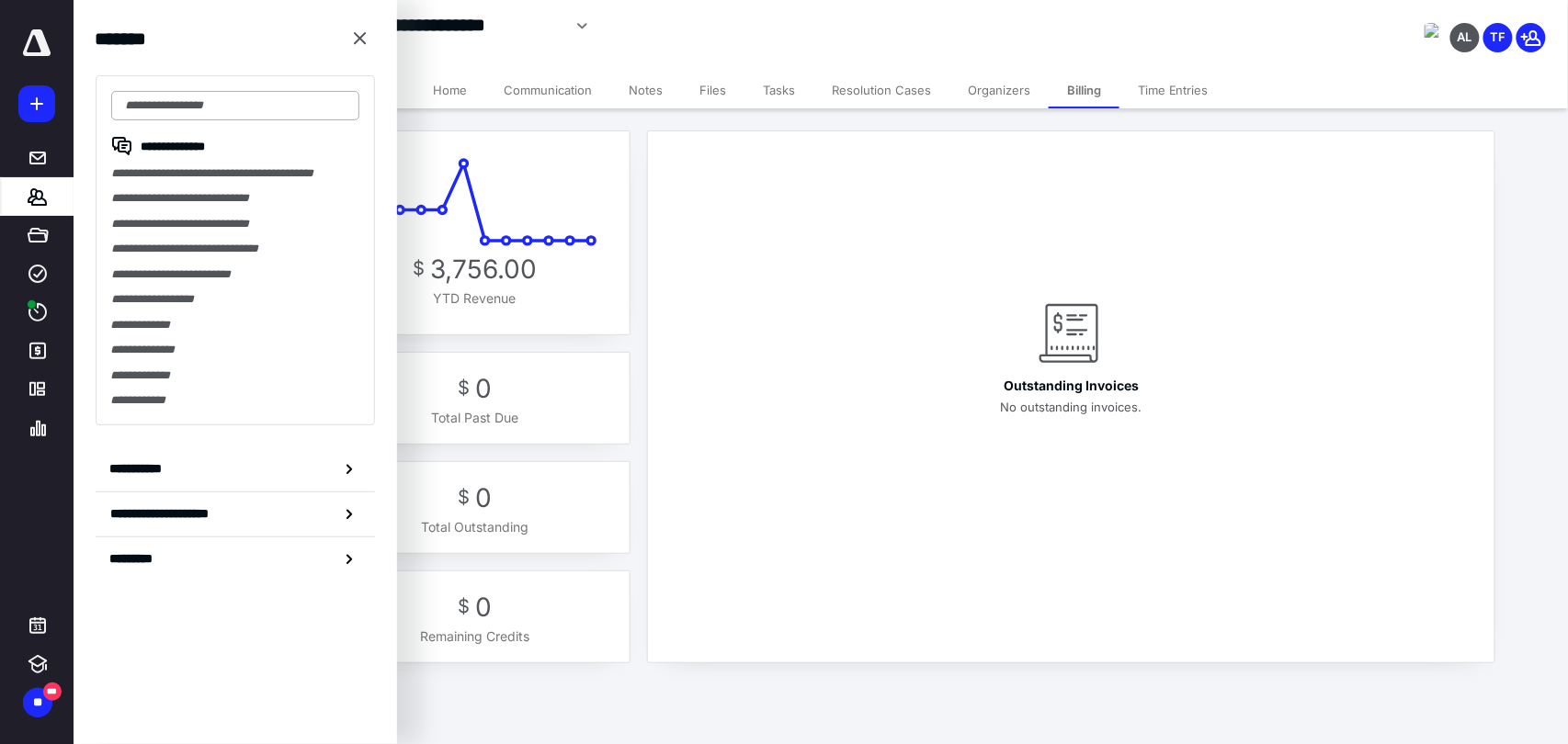click at bounding box center (235, 106) 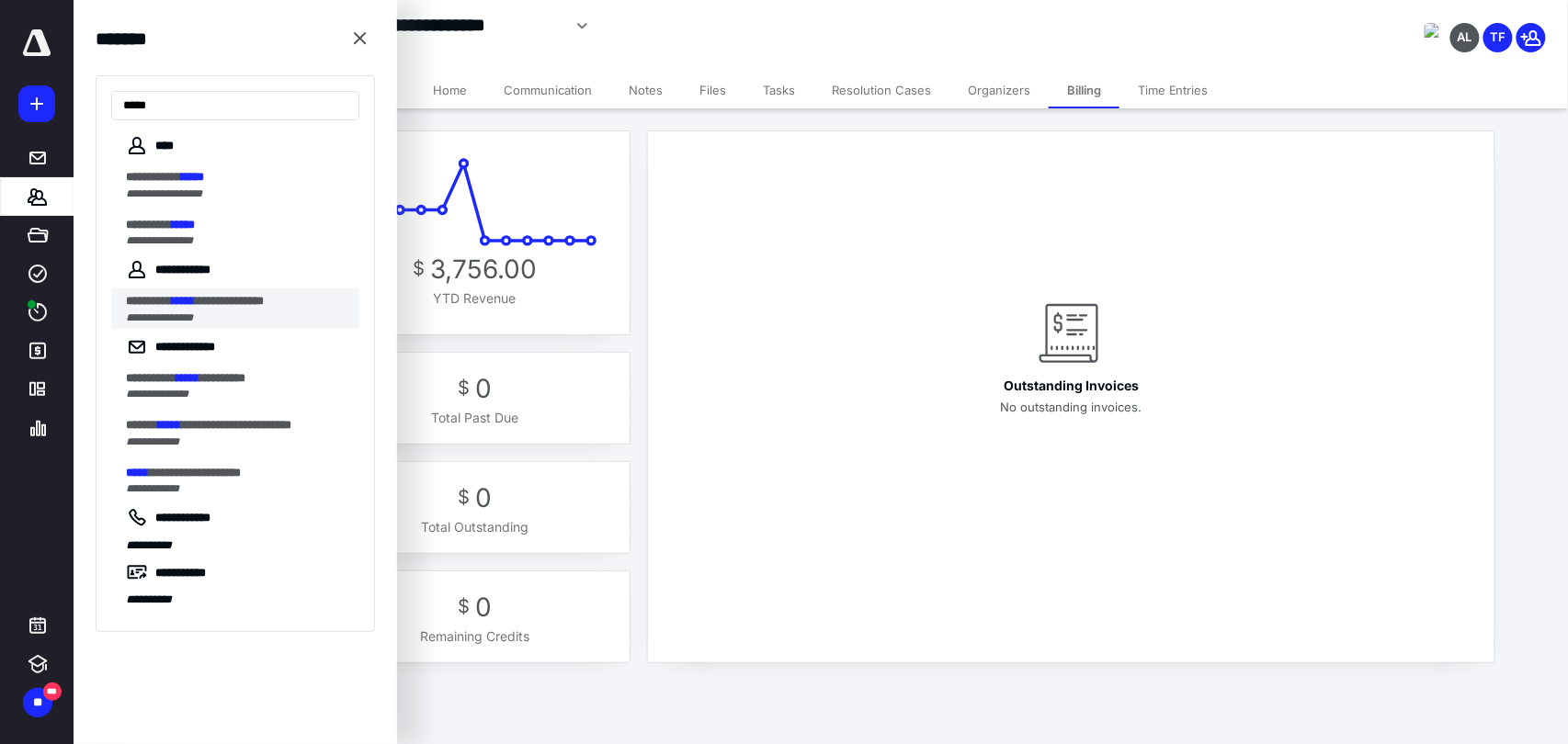 type on "*****" 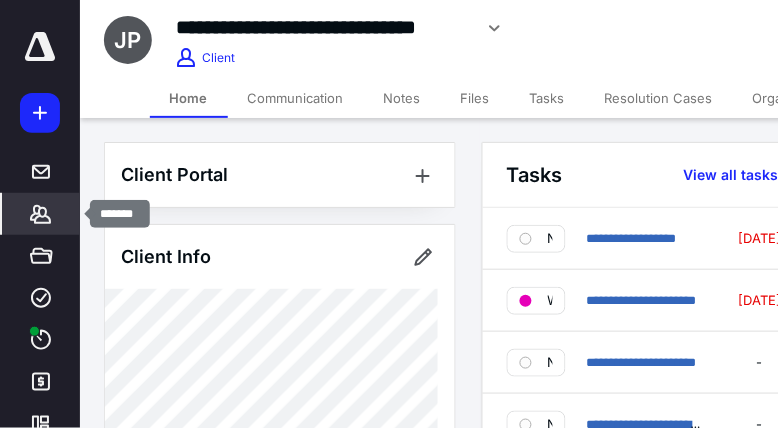 click 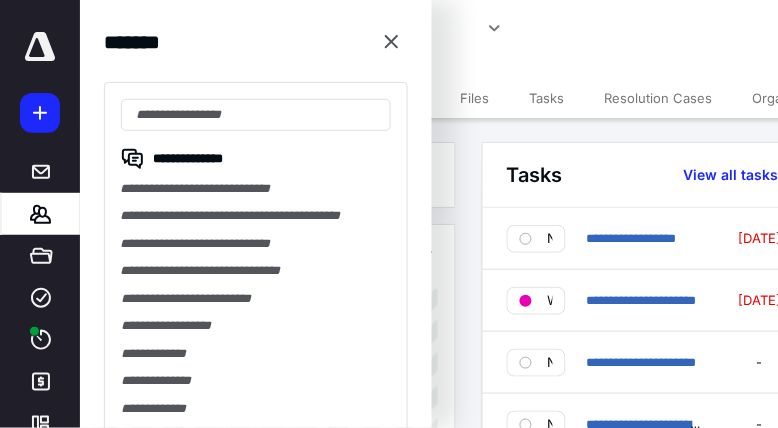 click on "**********" at bounding box center [256, 298] 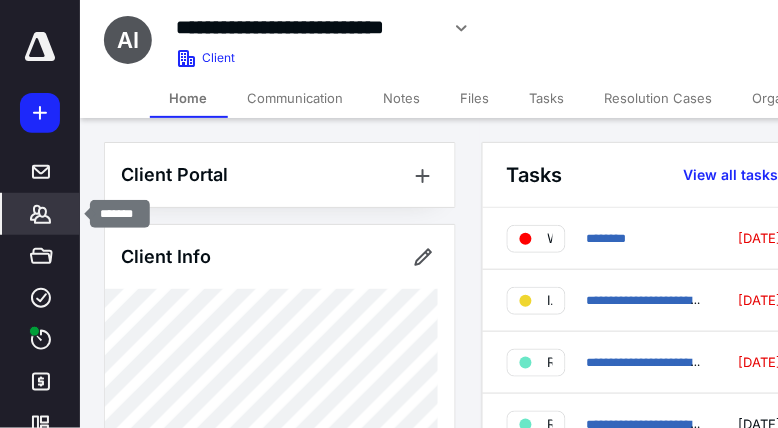 click 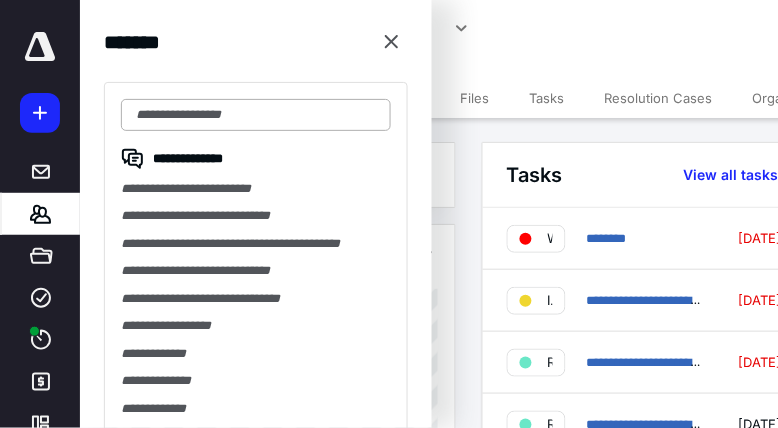 click at bounding box center (256, 115) 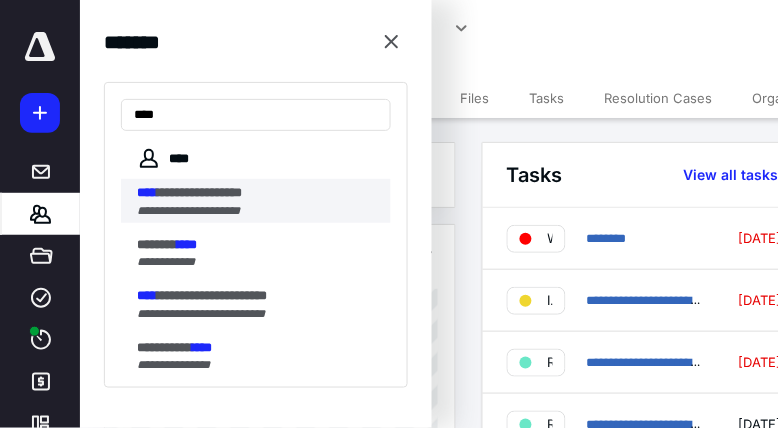 type on "****" 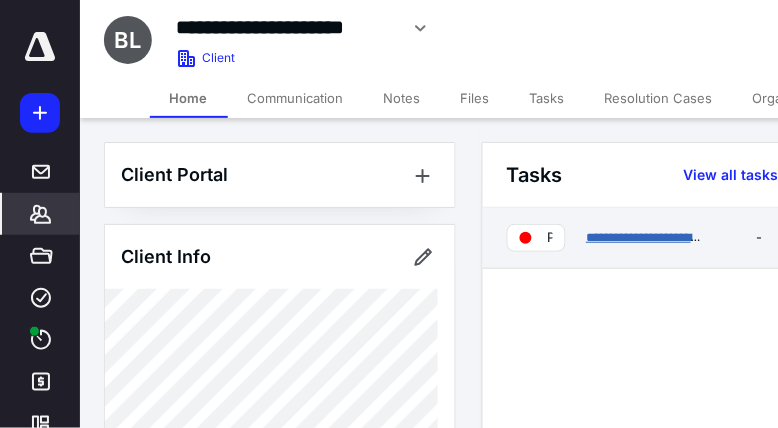 click on "**********" at bounding box center [651, 237] 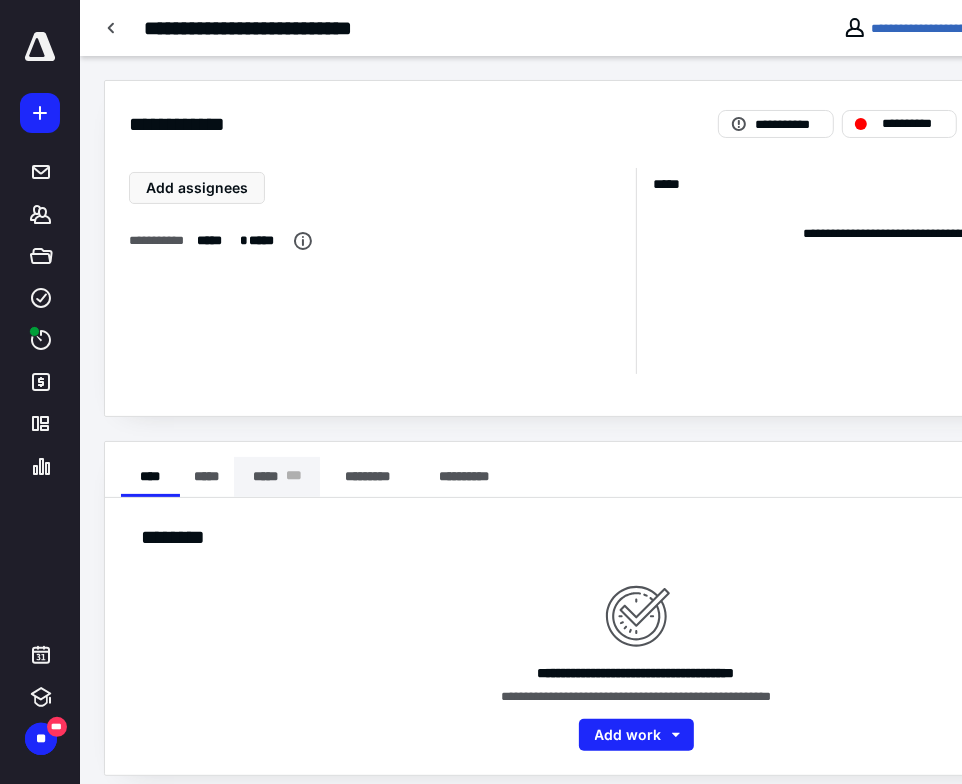 click on "***** * * *" at bounding box center [277, 477] 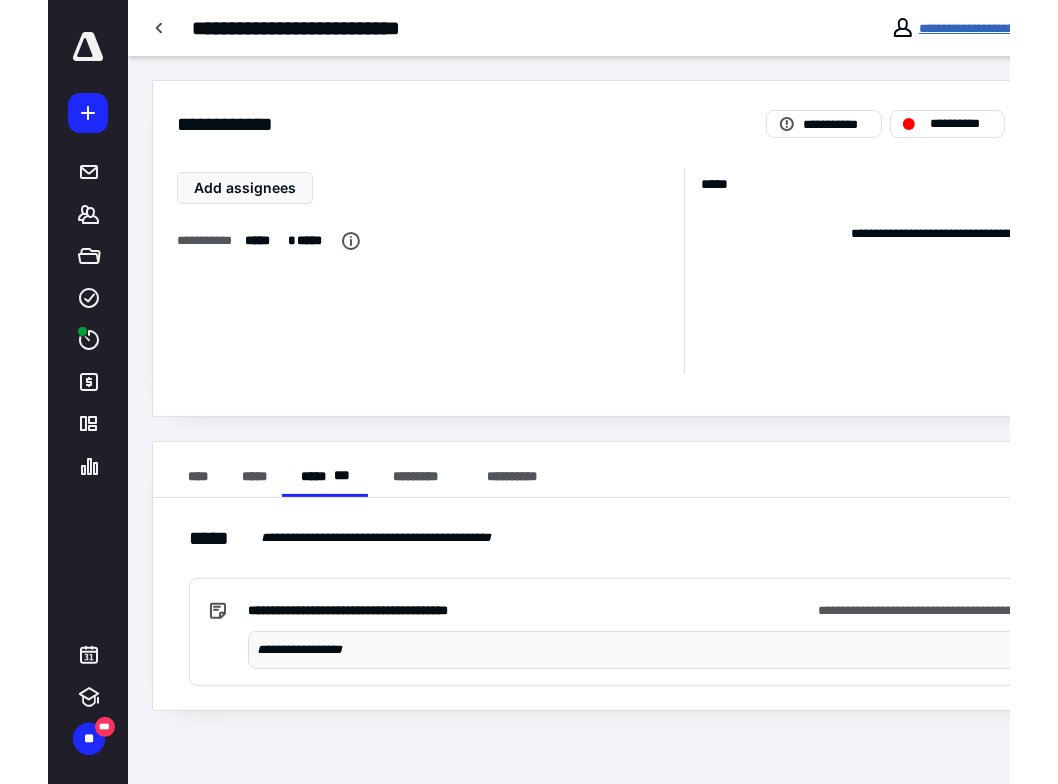 scroll, scrollTop: 16, scrollLeft: 0, axis: vertical 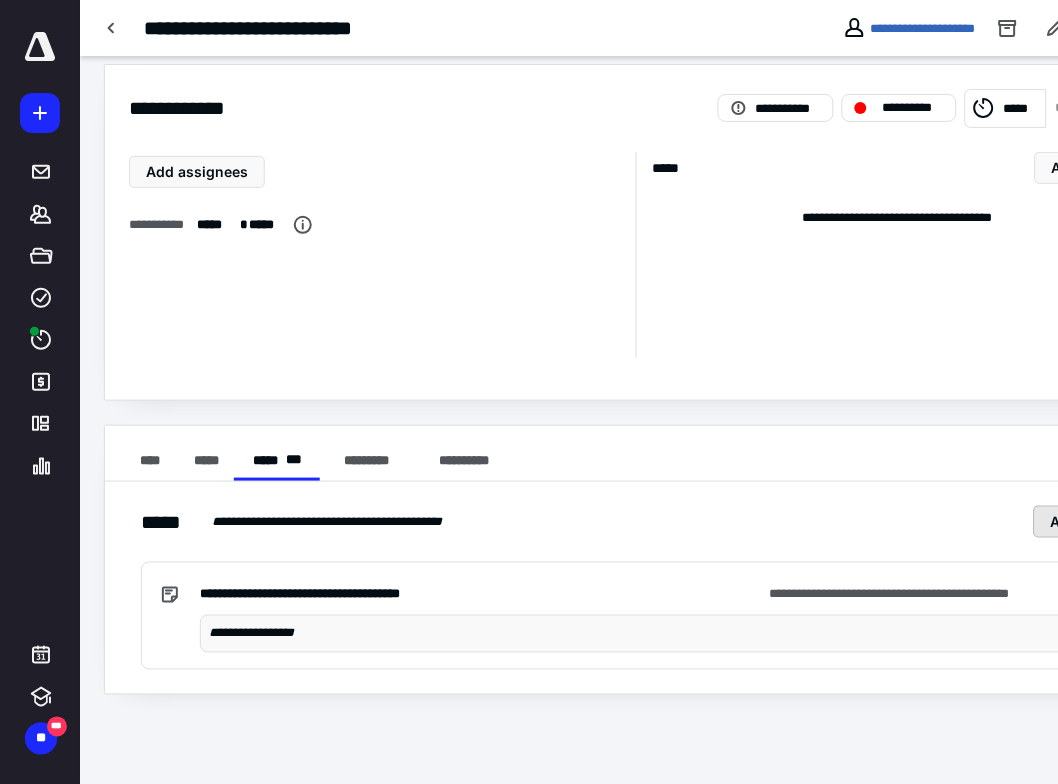 click on "Add note" at bounding box center [1082, 522] 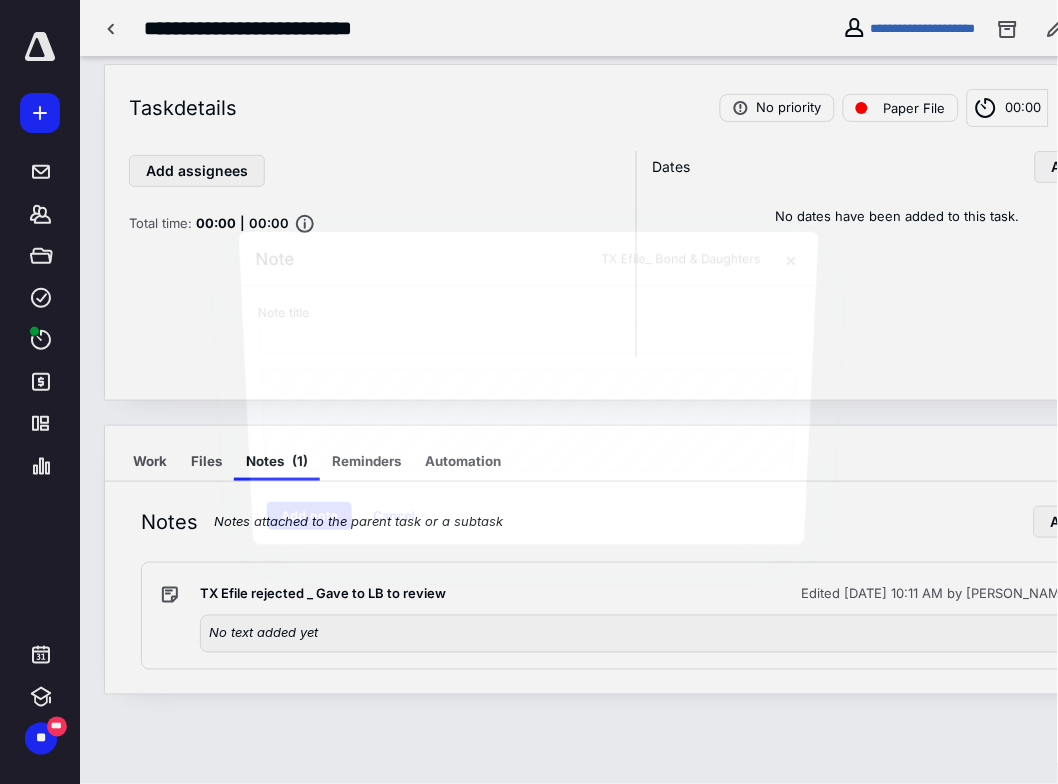 scroll, scrollTop: 0, scrollLeft: 0, axis: both 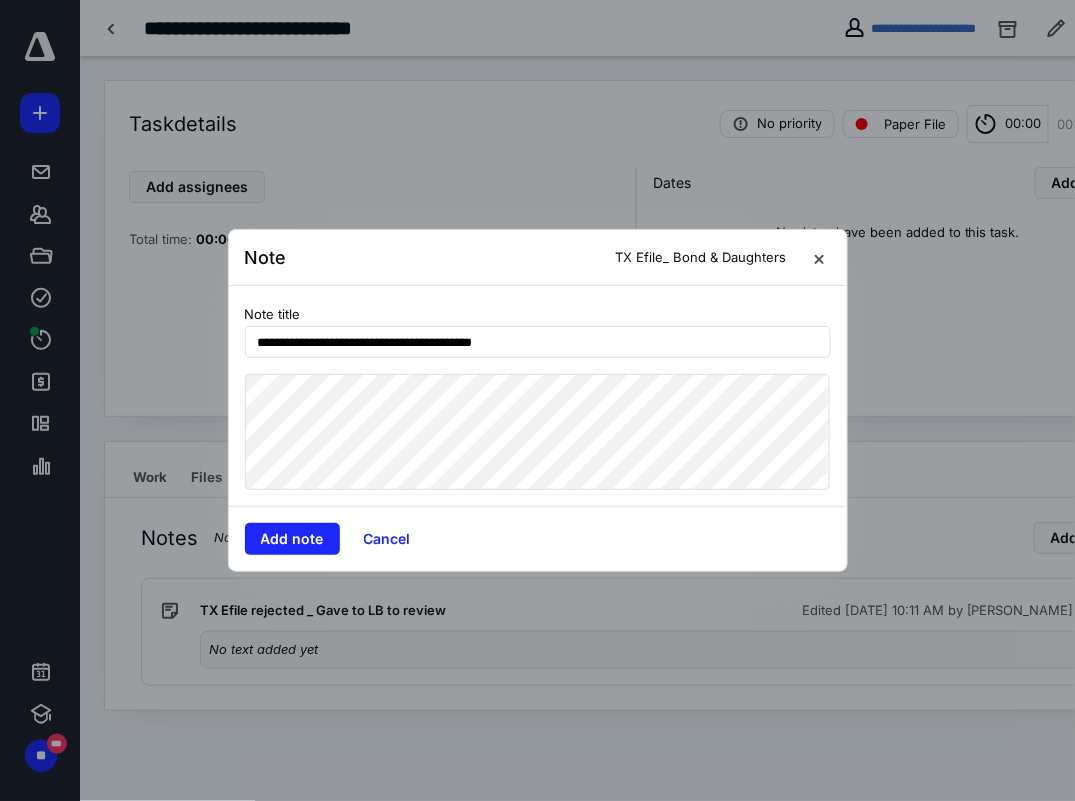 type on "**********" 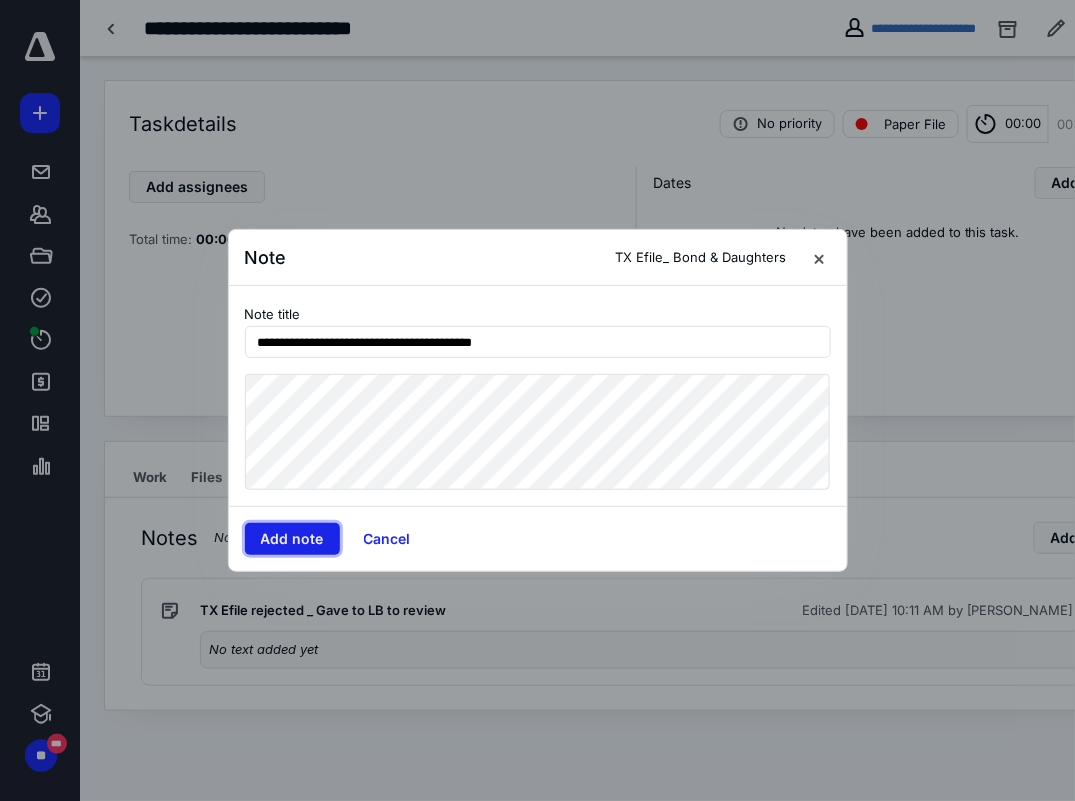 click on "Add note" at bounding box center [292, 539] 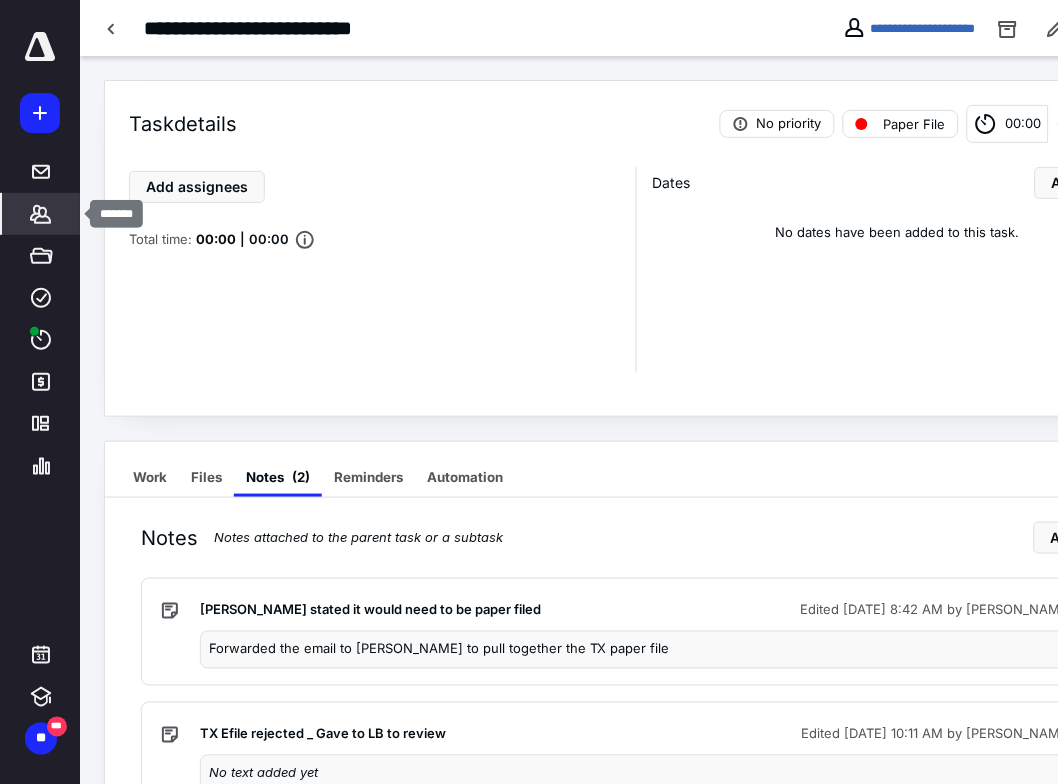 click 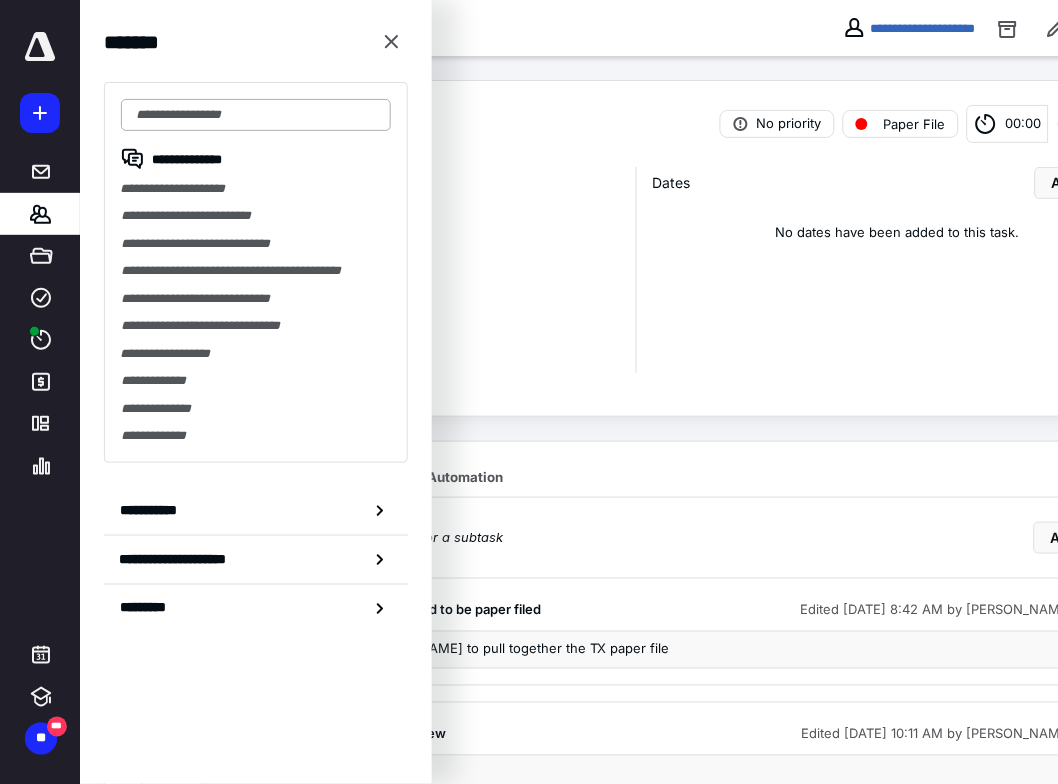 click at bounding box center (256, 115) 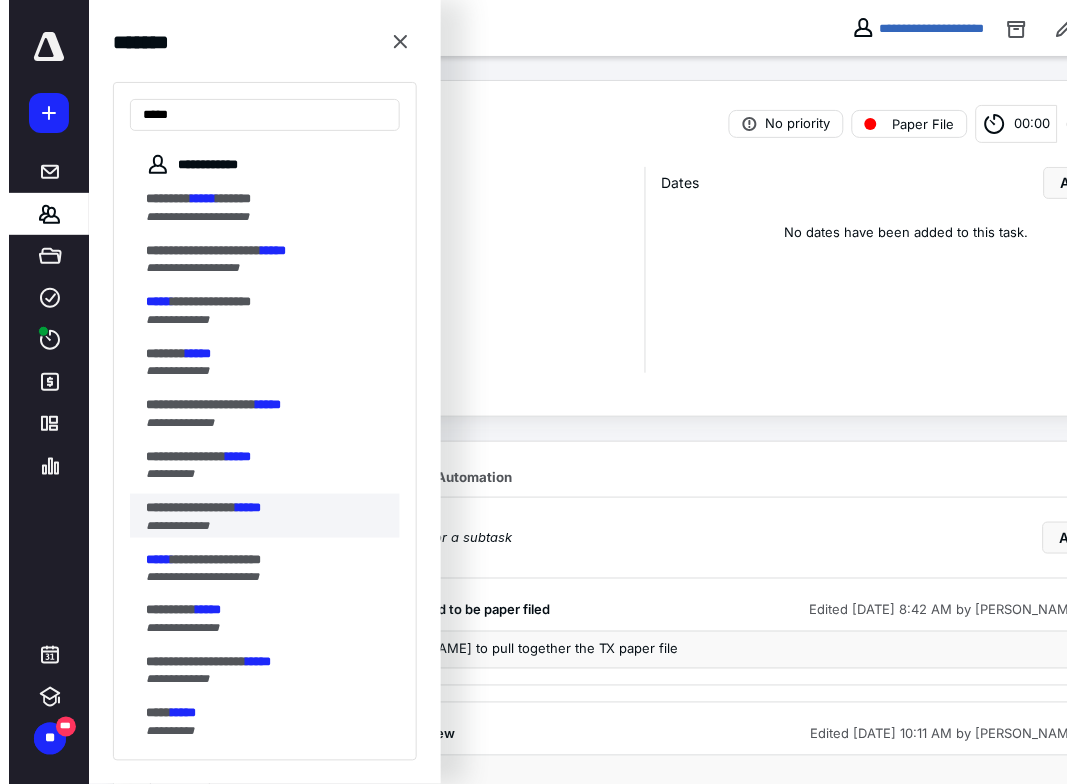 scroll, scrollTop: 1888, scrollLeft: 0, axis: vertical 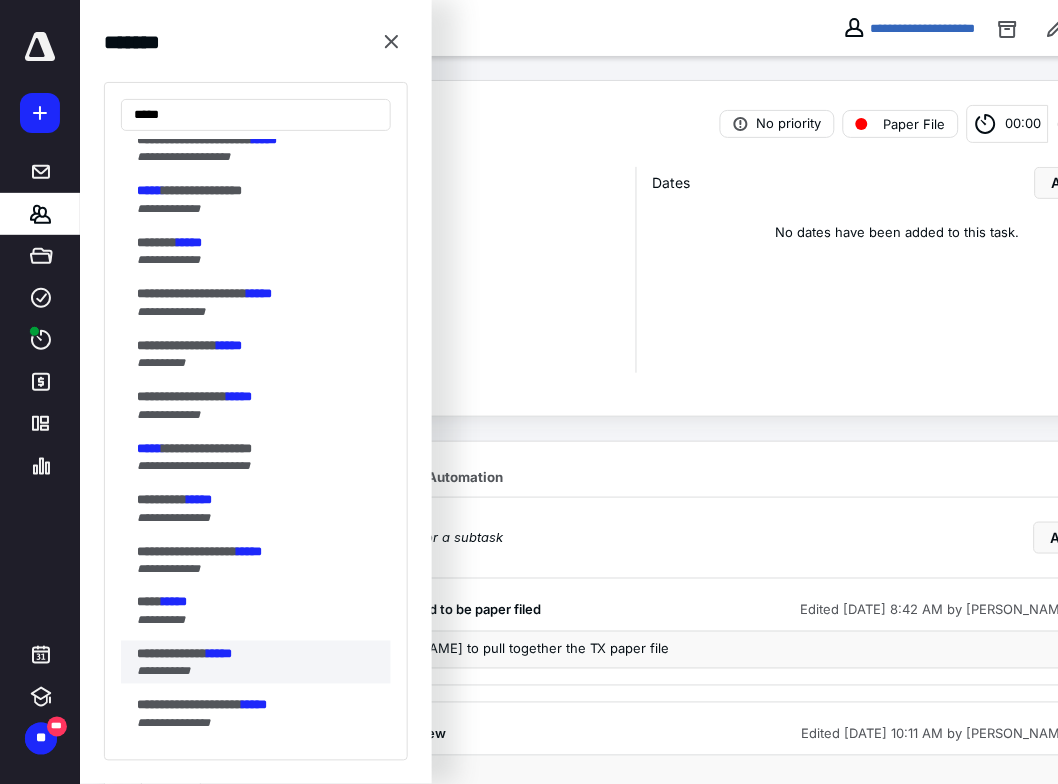 type on "*****" 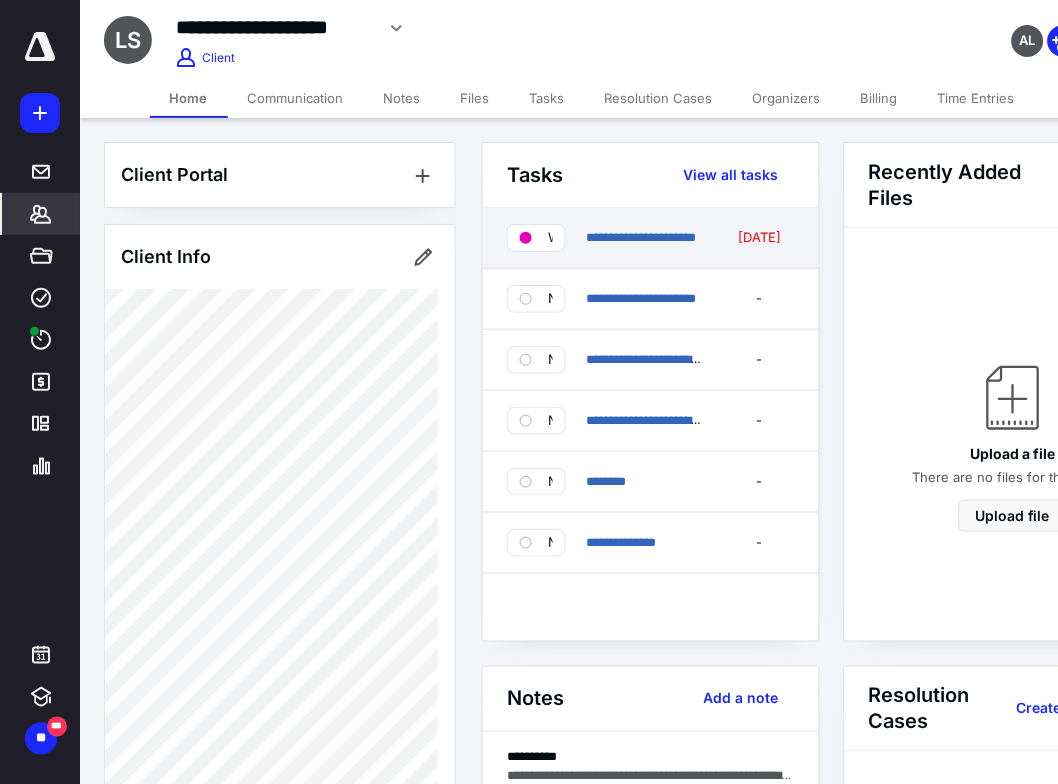 click at bounding box center (526, 238) 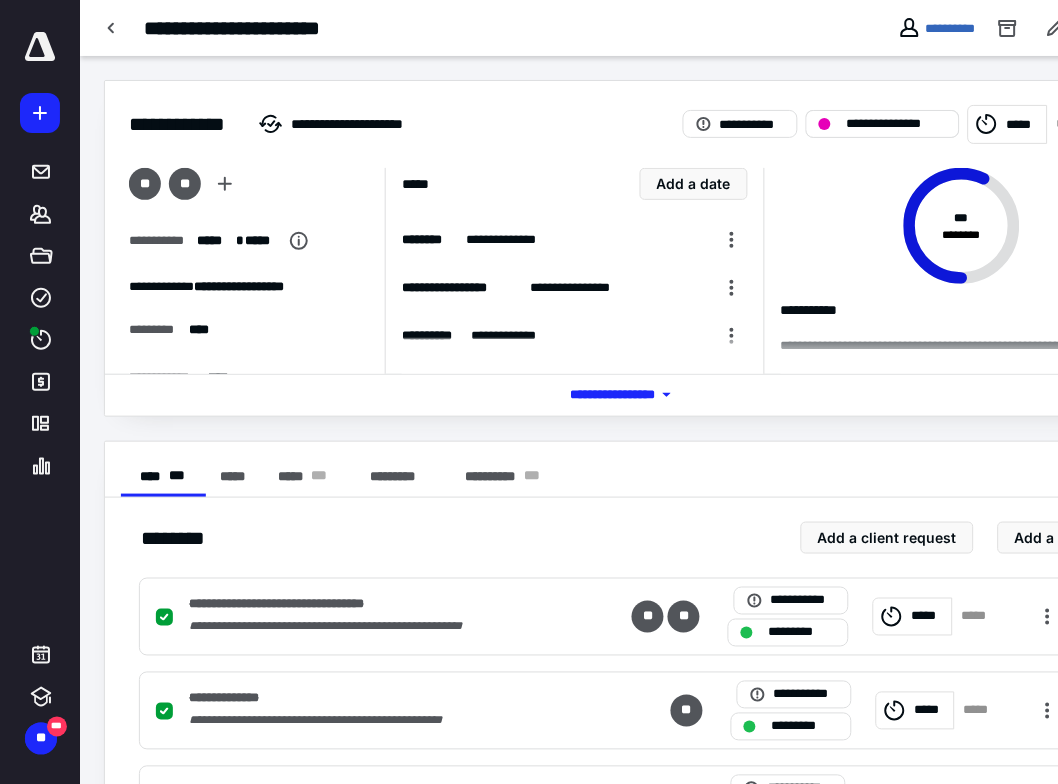 click on "**********" at bounding box center (897, 124) 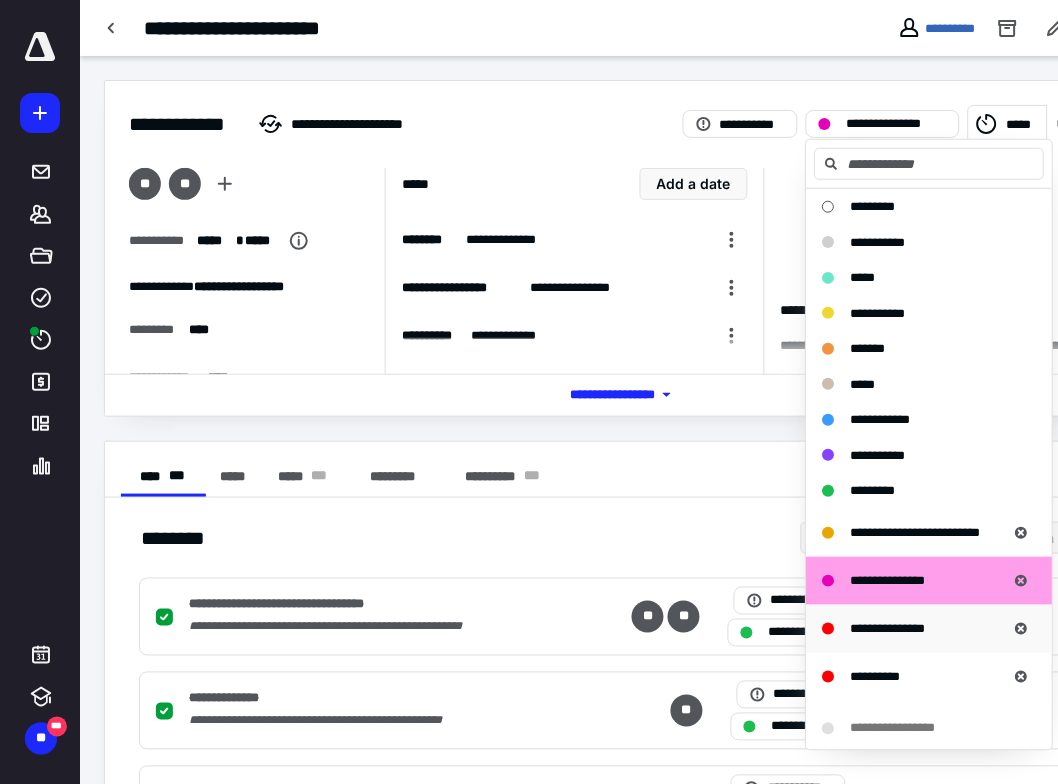 click on "**********" at bounding box center [888, 628] 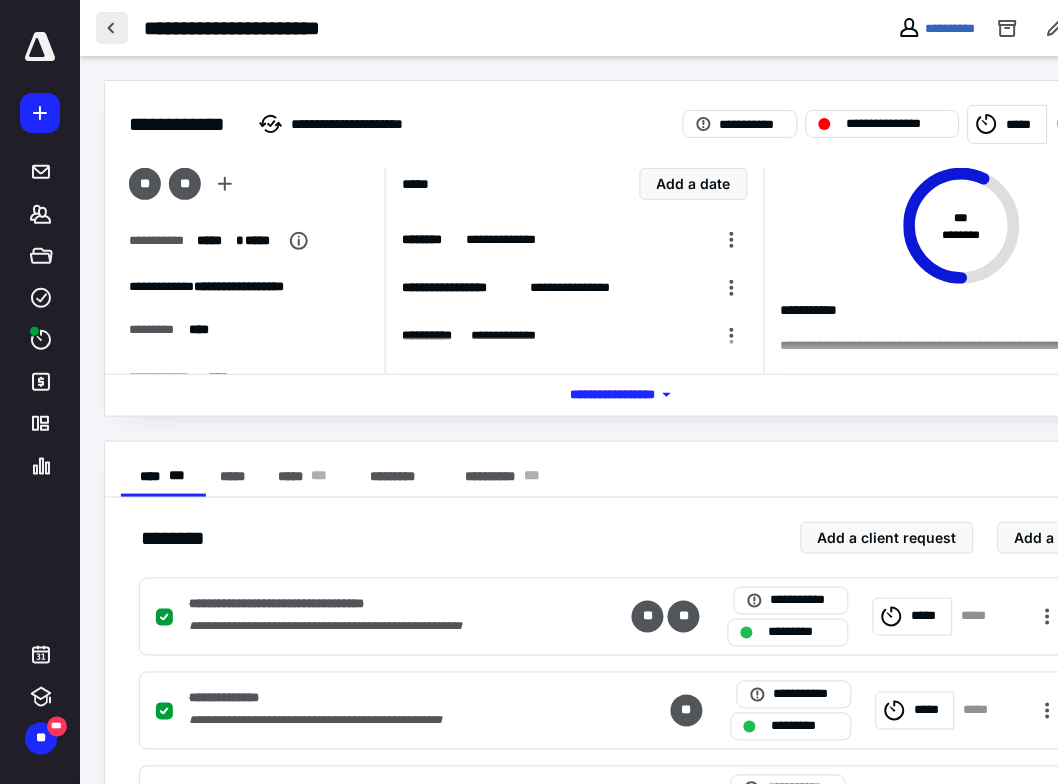 click at bounding box center [112, 28] 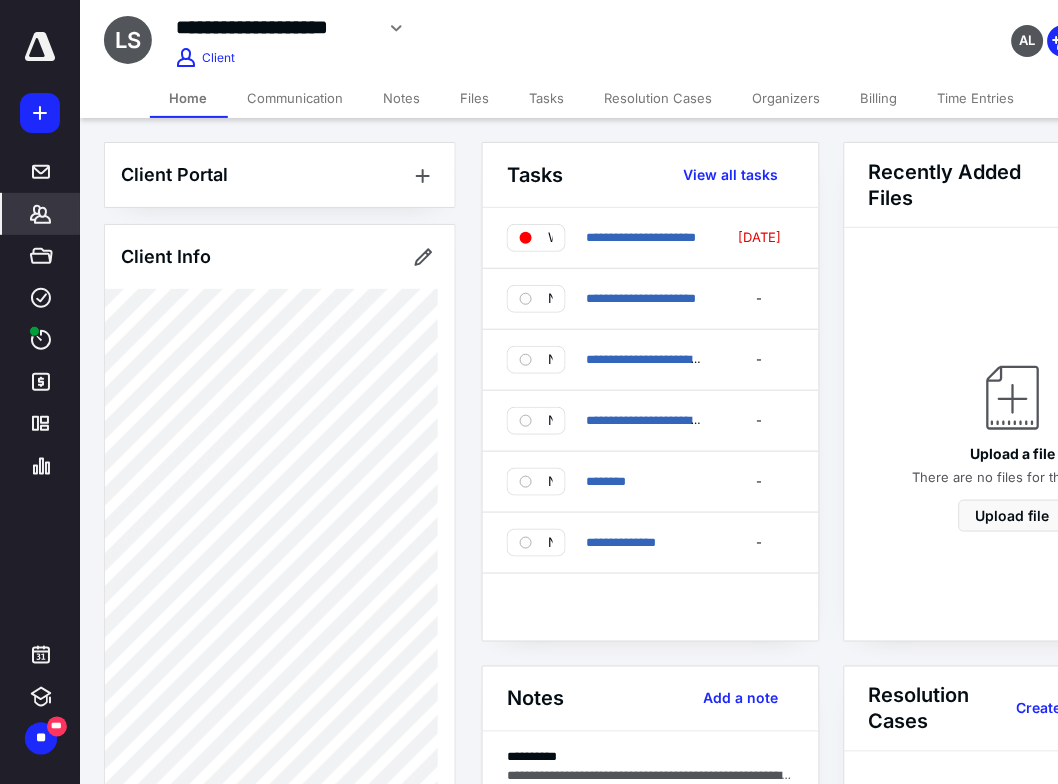 click on "Billing" at bounding box center (879, 98) 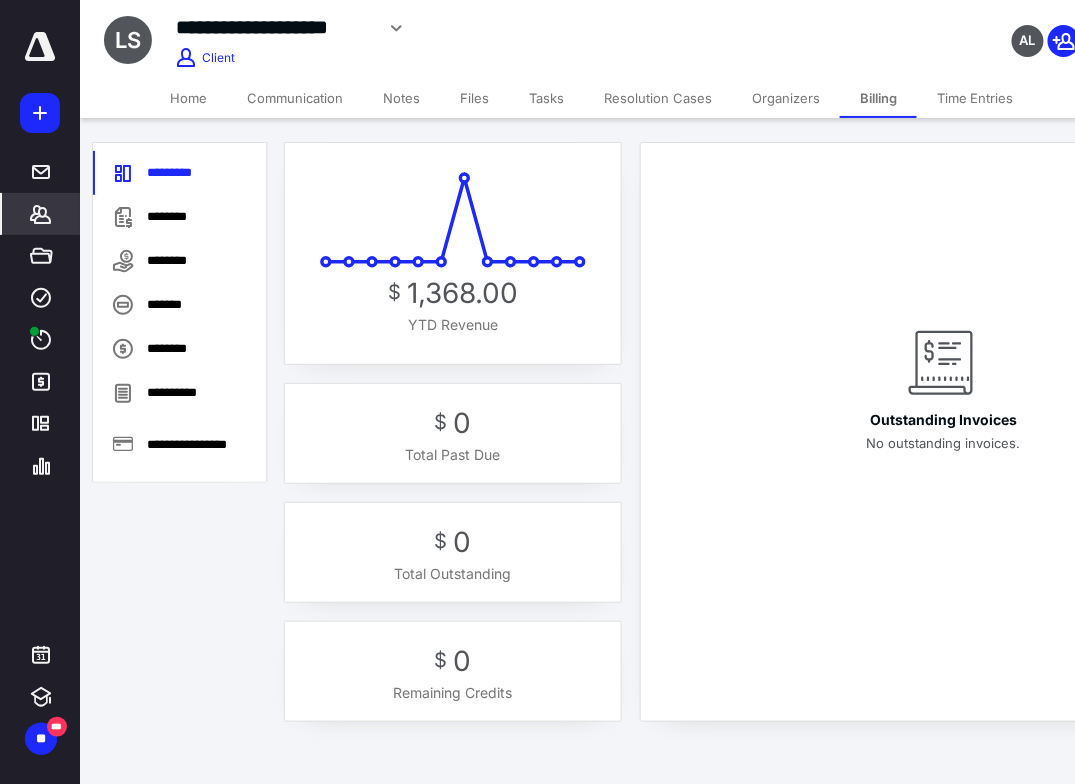 click 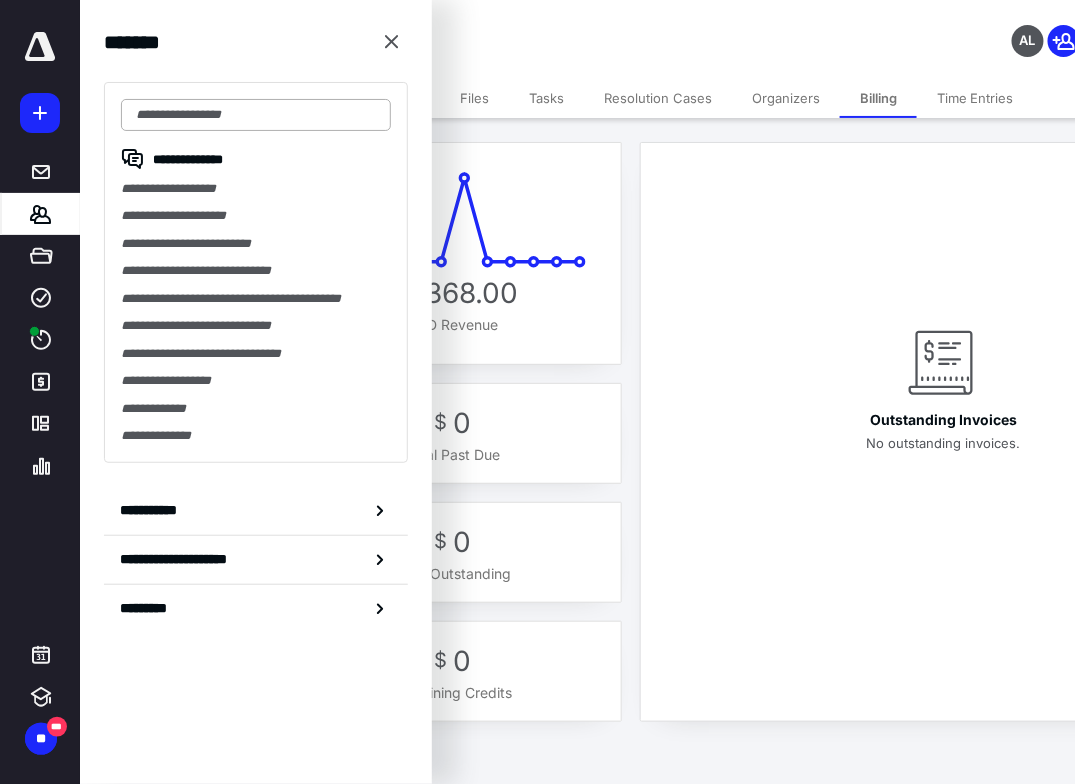 click at bounding box center (256, 115) 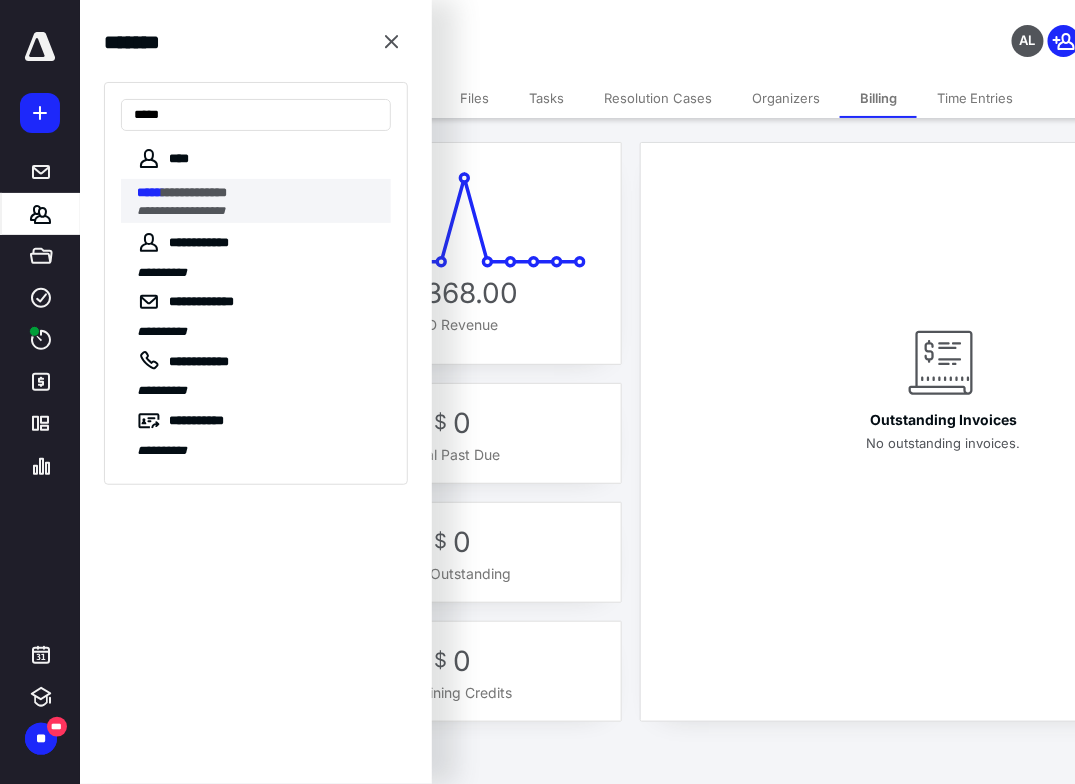 type on "*****" 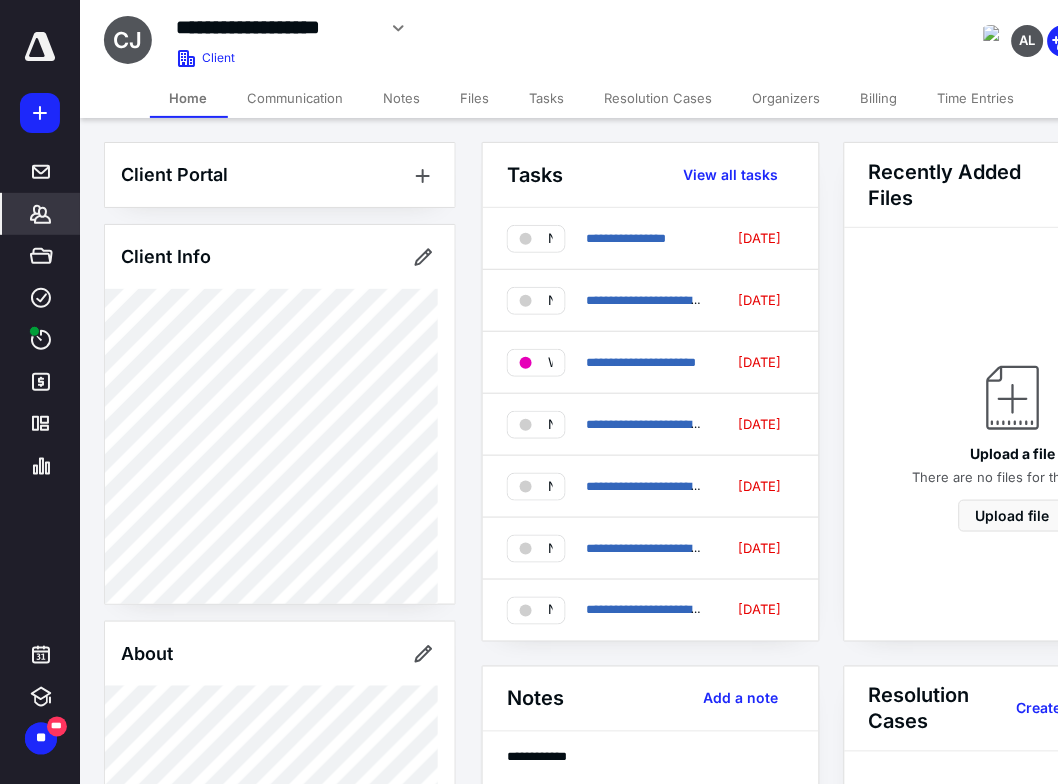 click at bounding box center [526, 363] 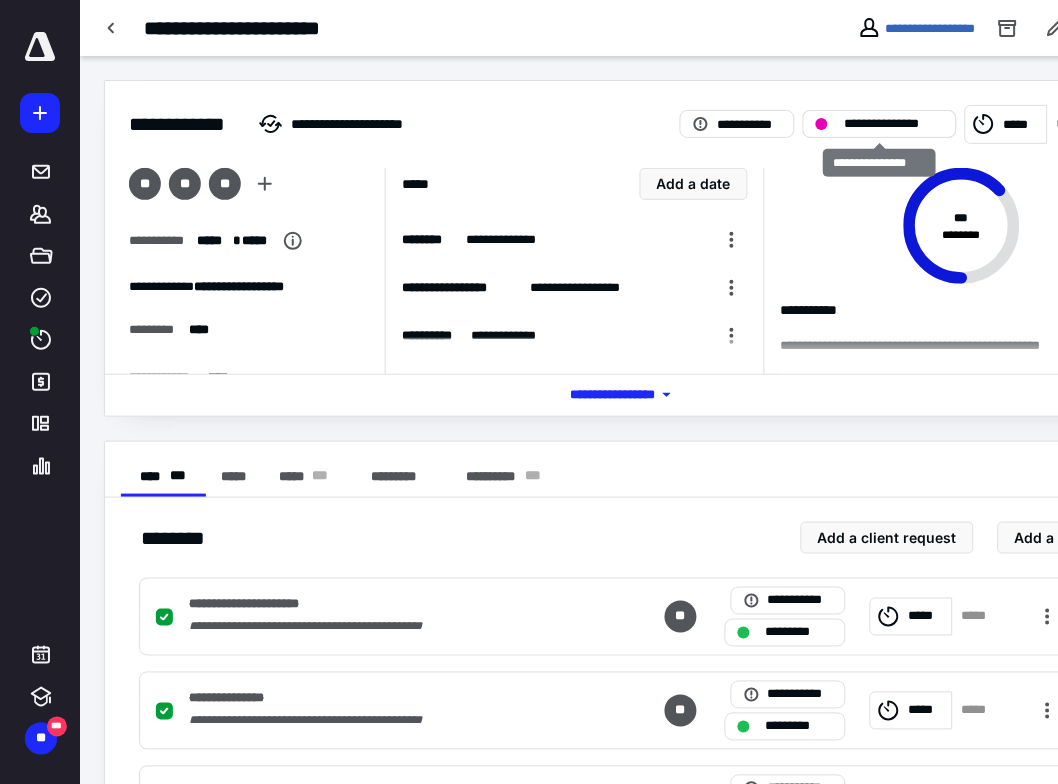 click on "**********" at bounding box center [894, 124] 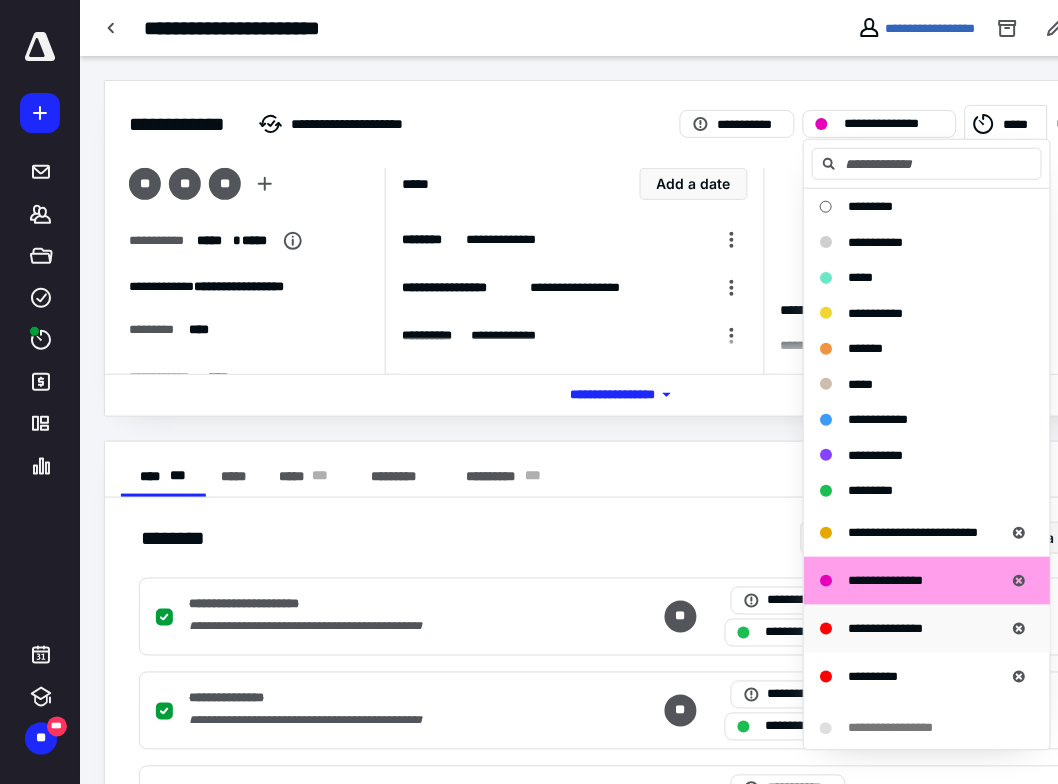 click on "**********" at bounding box center (885, 628) 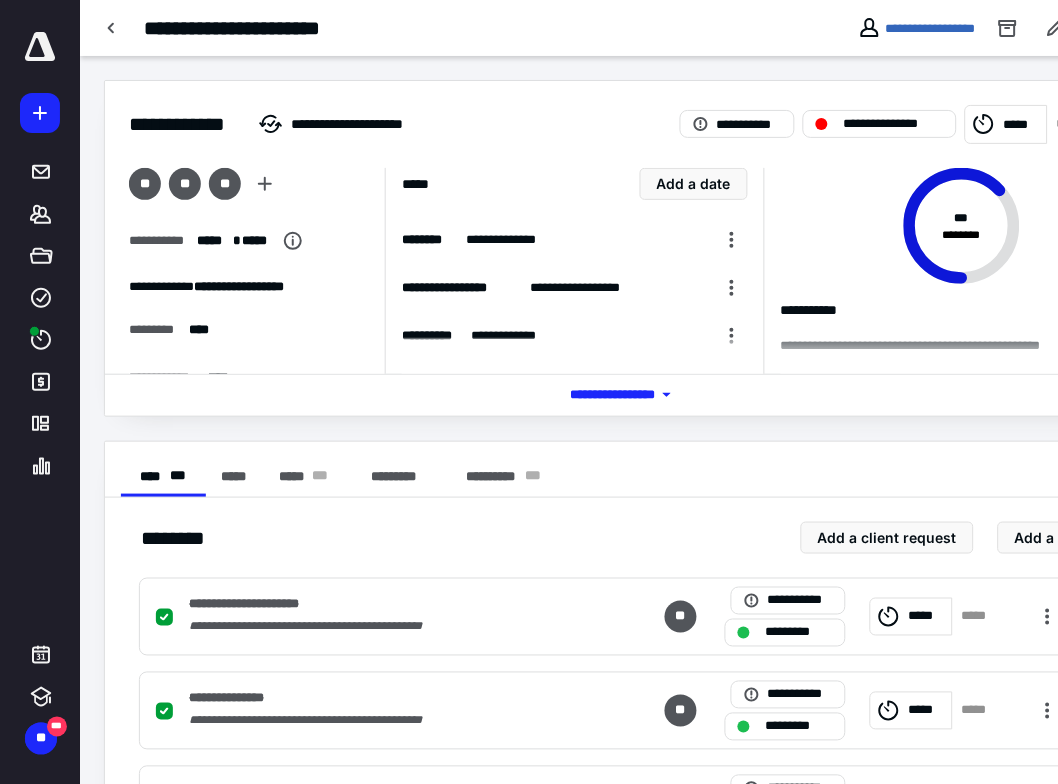 click at bounding box center (112, 28) 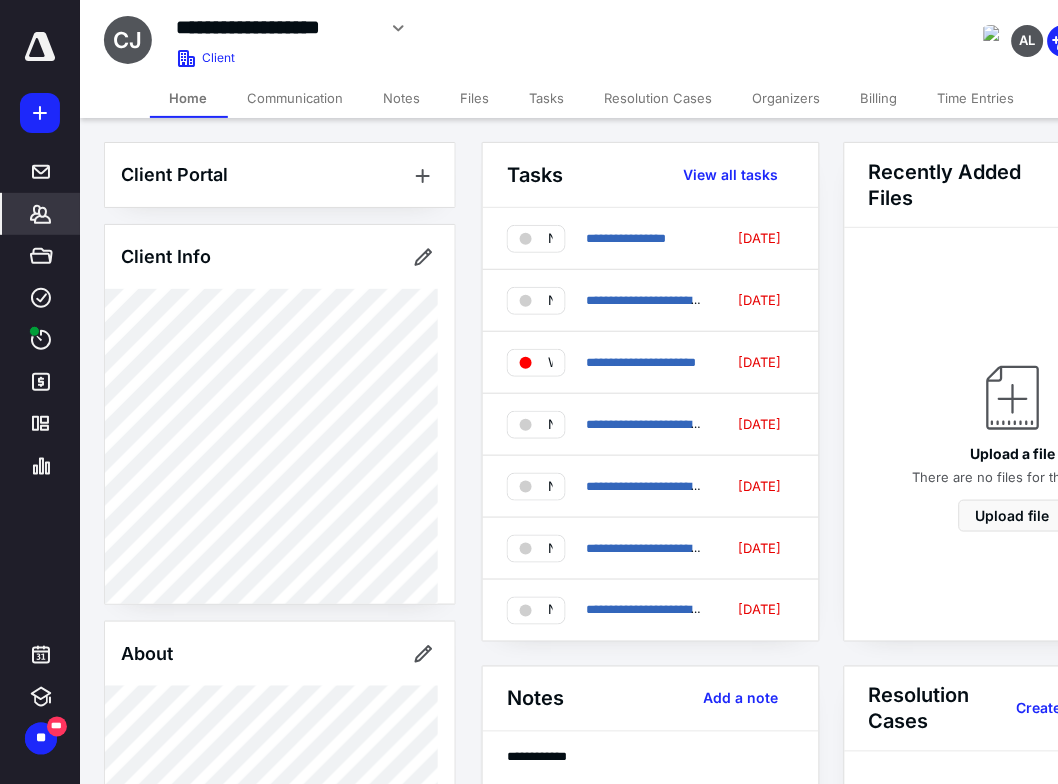 click on "Billing" at bounding box center [879, 98] 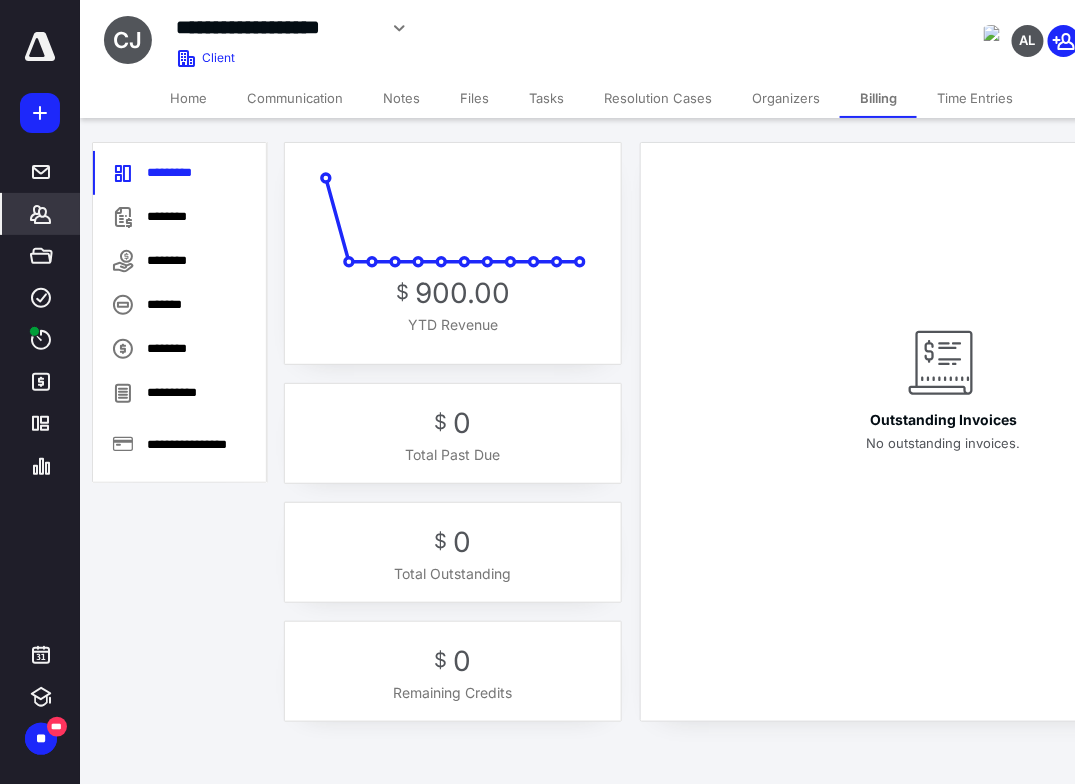 click 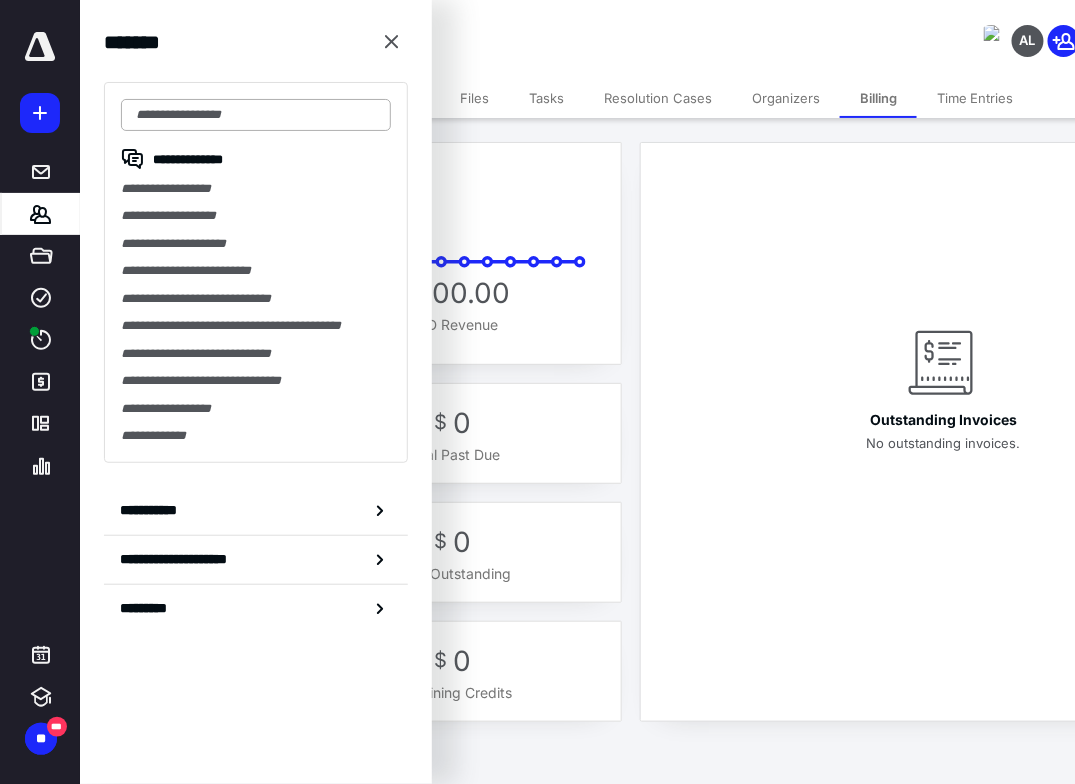 click at bounding box center [256, 115] 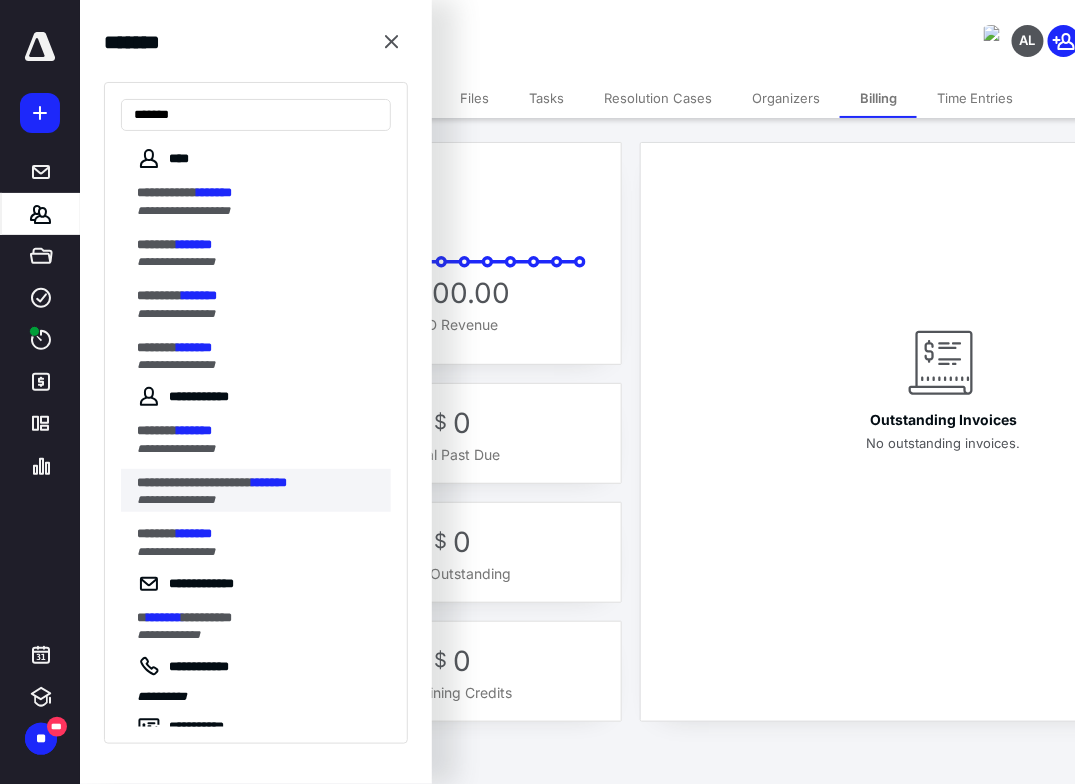type on "*******" 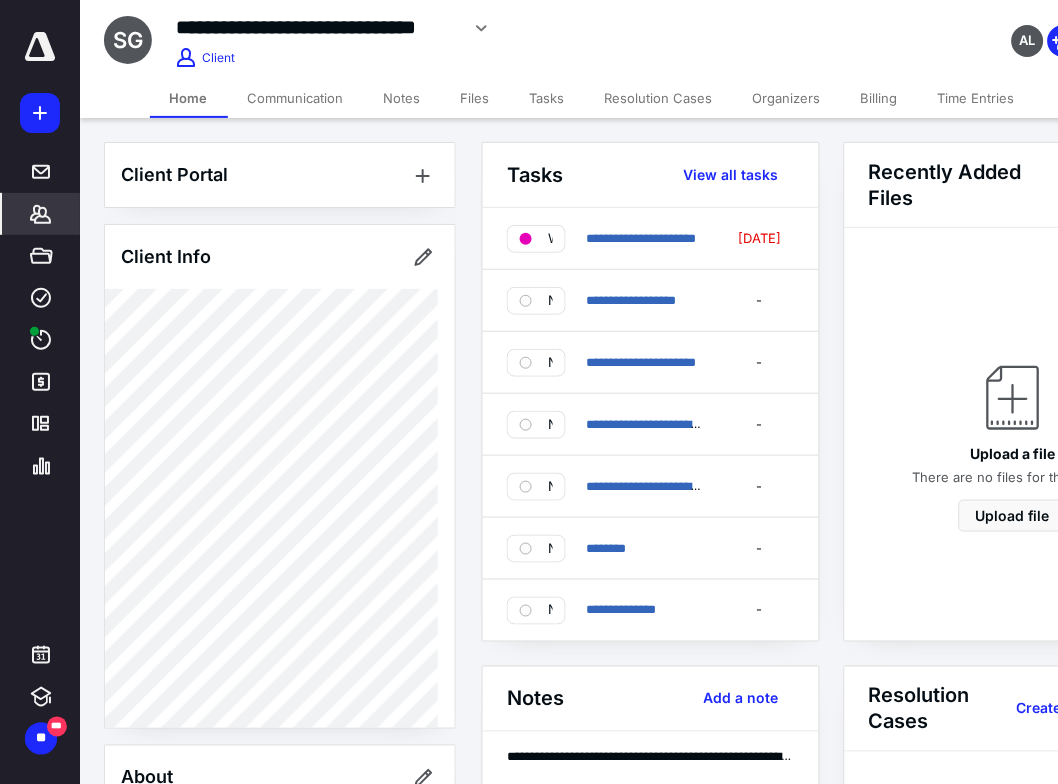 click on "Billing" at bounding box center (879, 98) 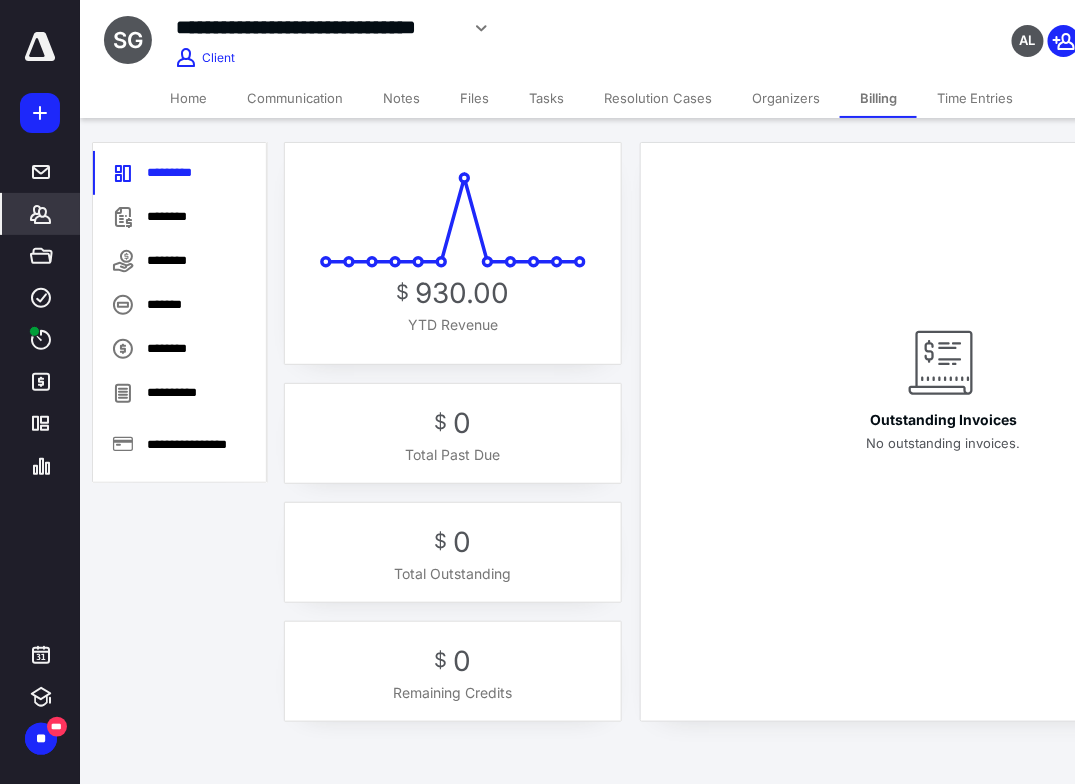 click on "Tasks" at bounding box center [546, 98] 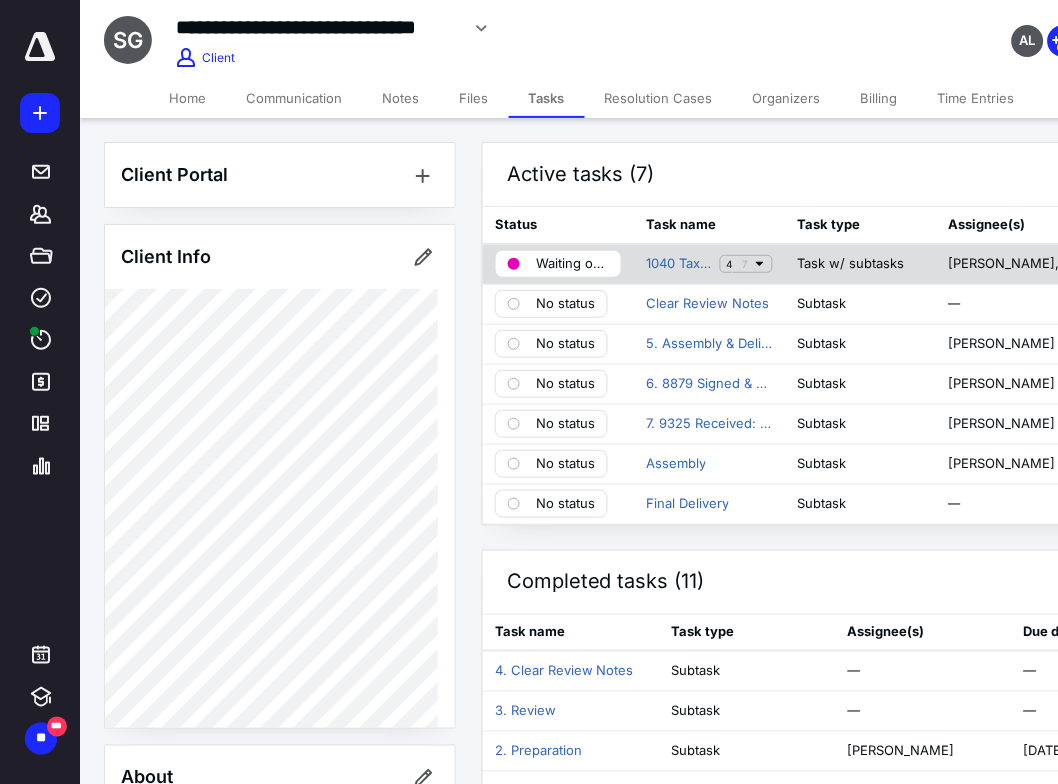 click on "Waiting on 8879" at bounding box center [572, 264] 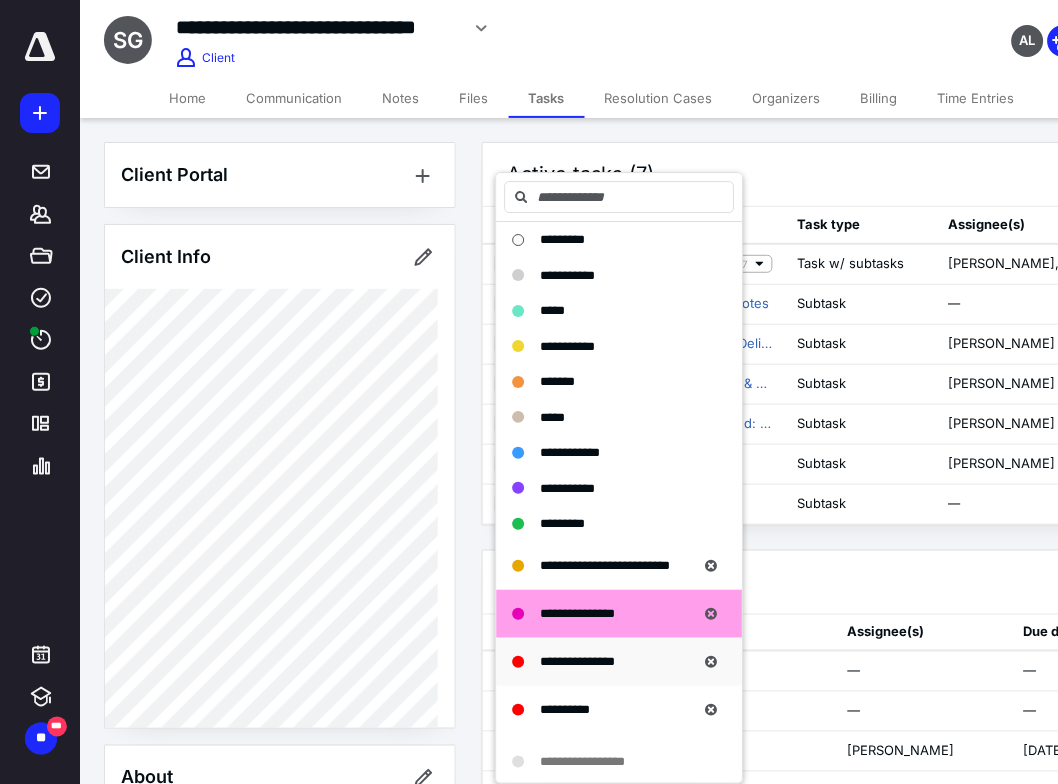 click on "**********" at bounding box center [578, 661] 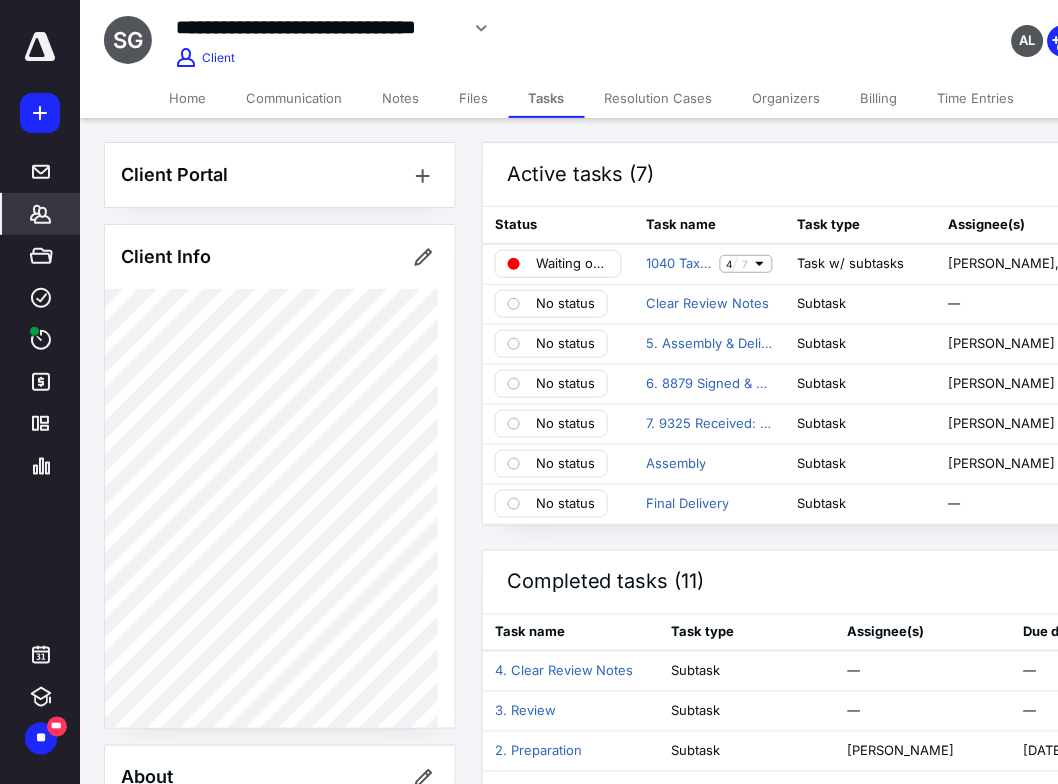 click 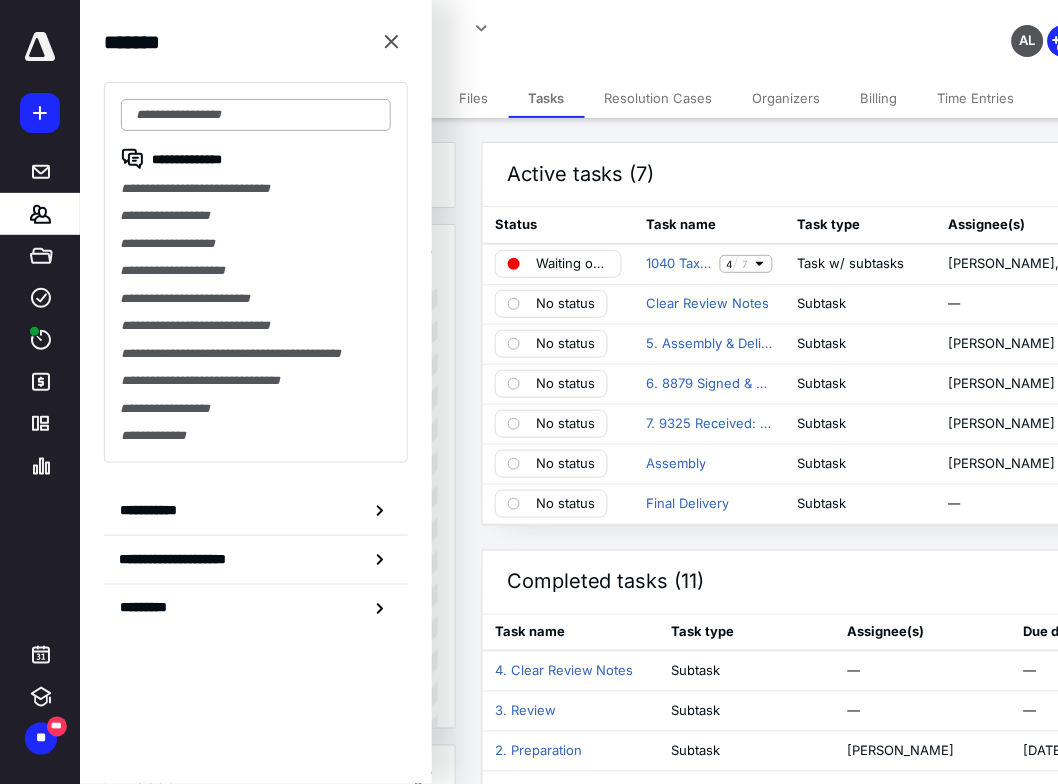click at bounding box center [256, 115] 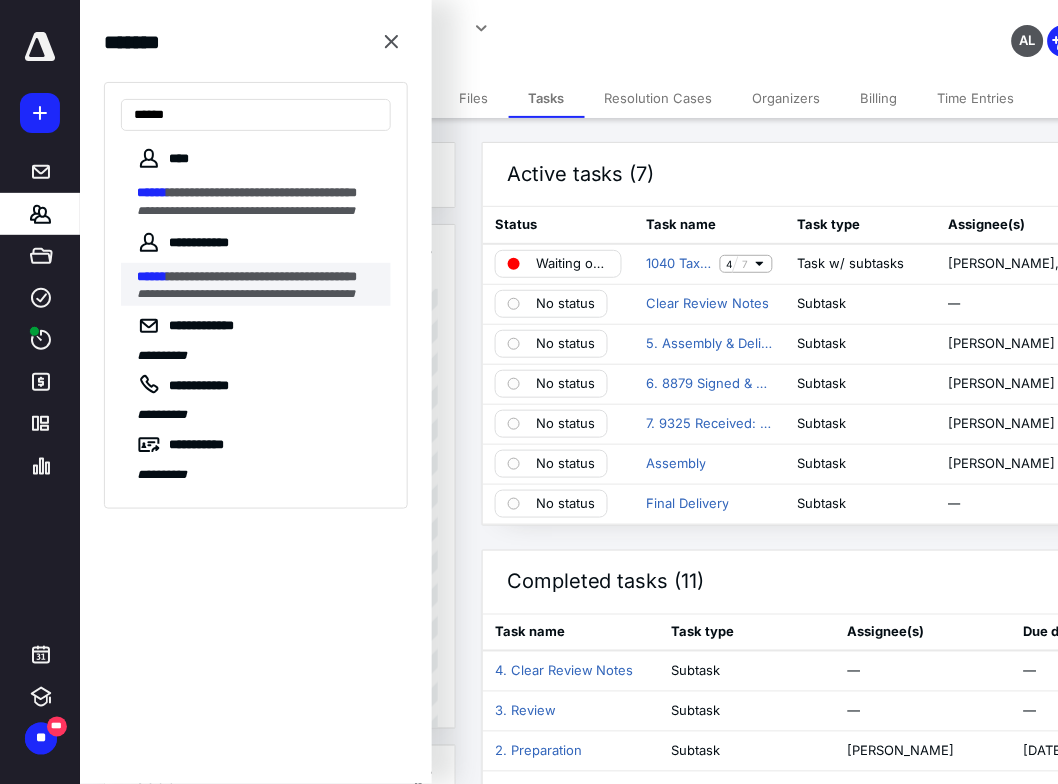 type on "******" 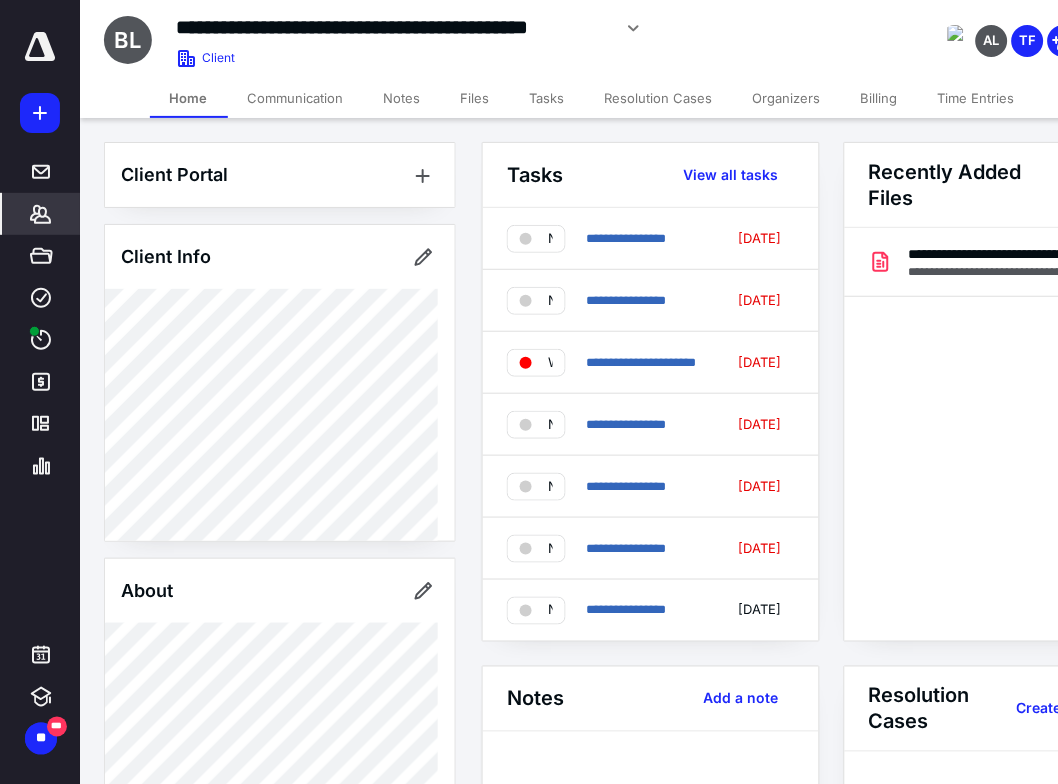 click on "Billing" at bounding box center (879, 98) 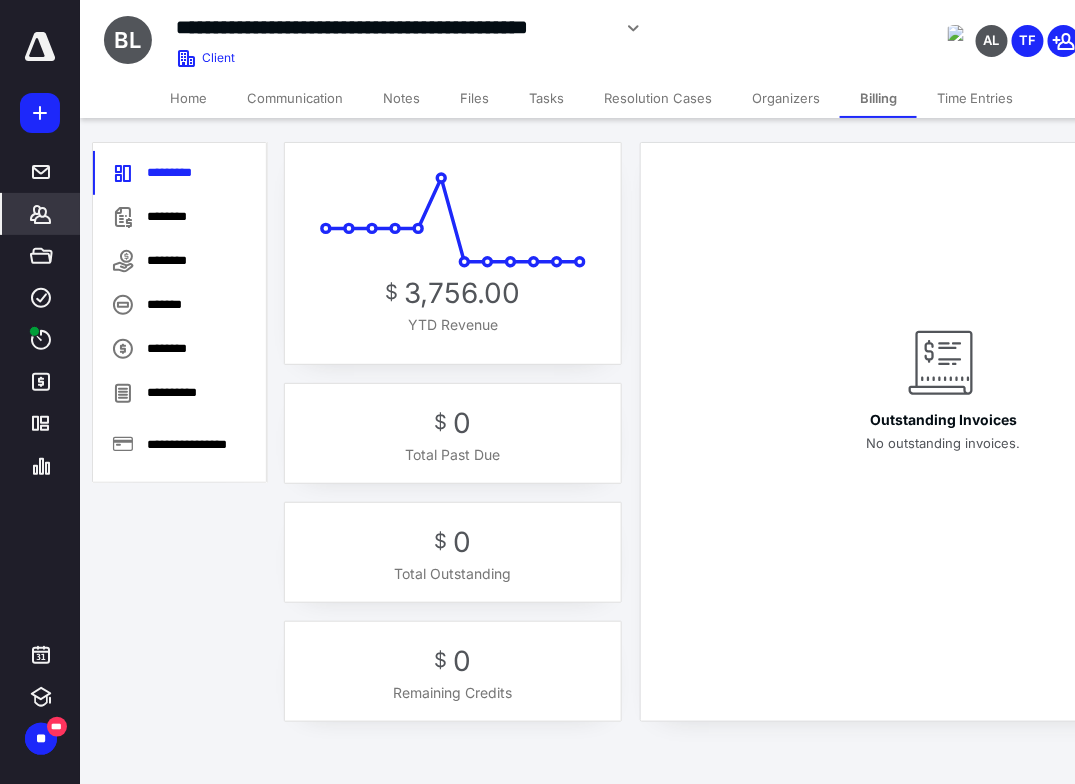 drag, startPoint x: 546, startPoint y: 95, endPoint x: 561, endPoint y: 112, distance: 22.671568 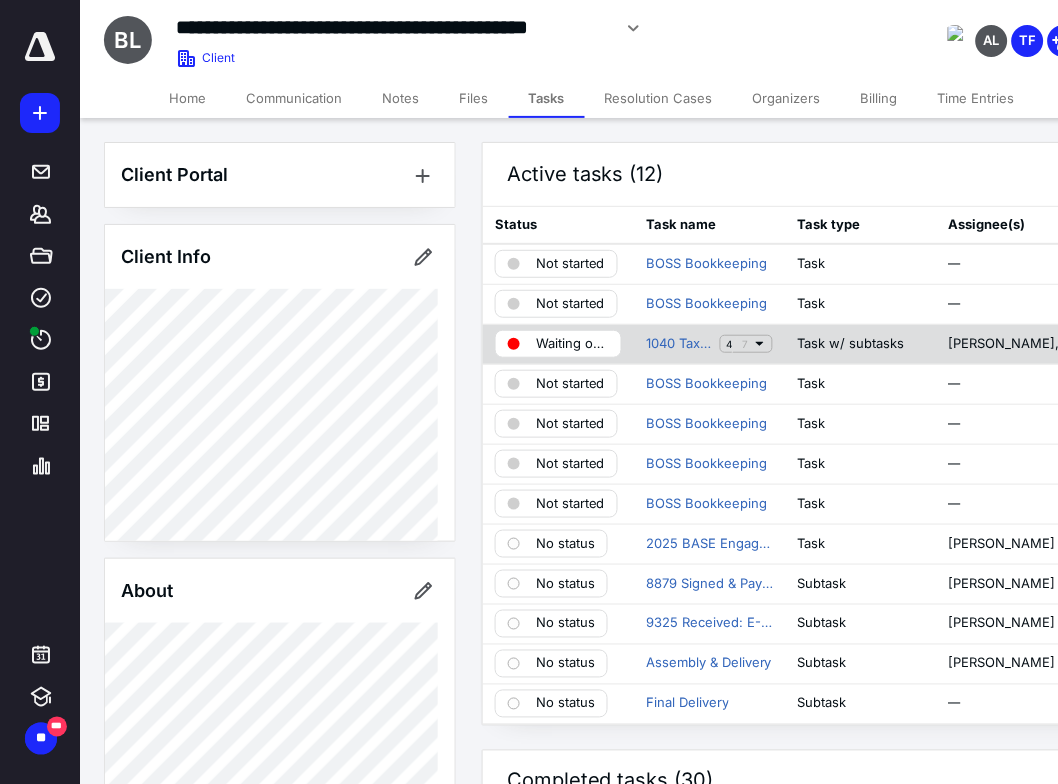 click on "Waiting on 9325" at bounding box center (572, 344) 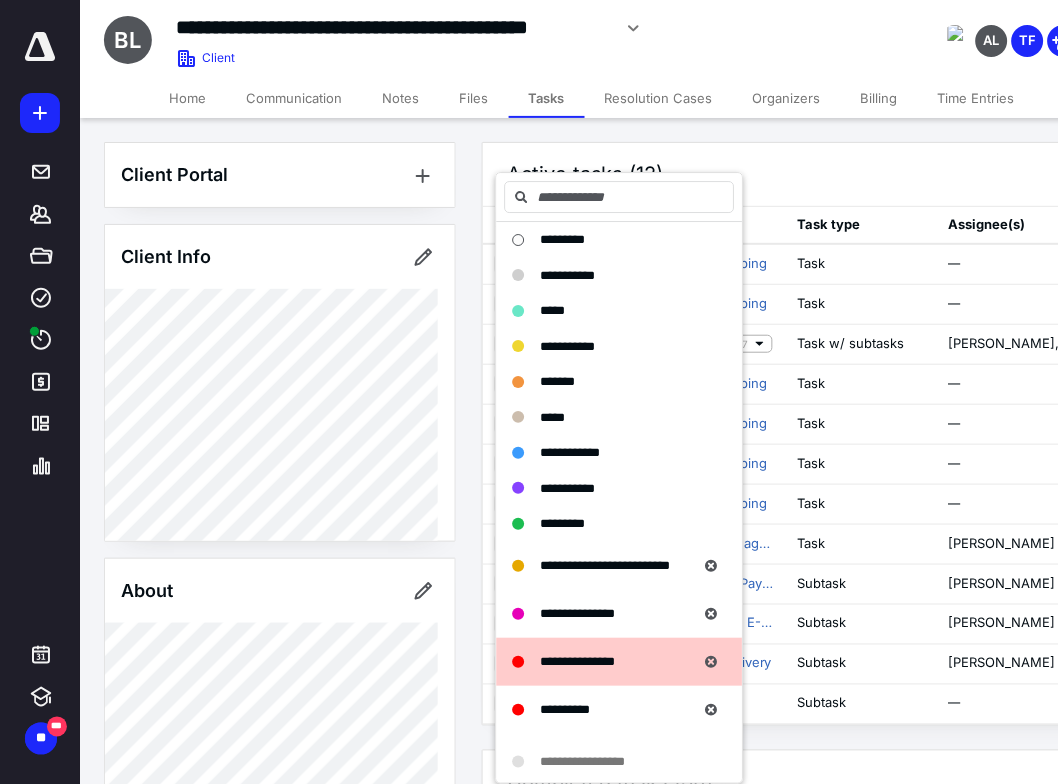 click on "**********" at bounding box center [578, 661] 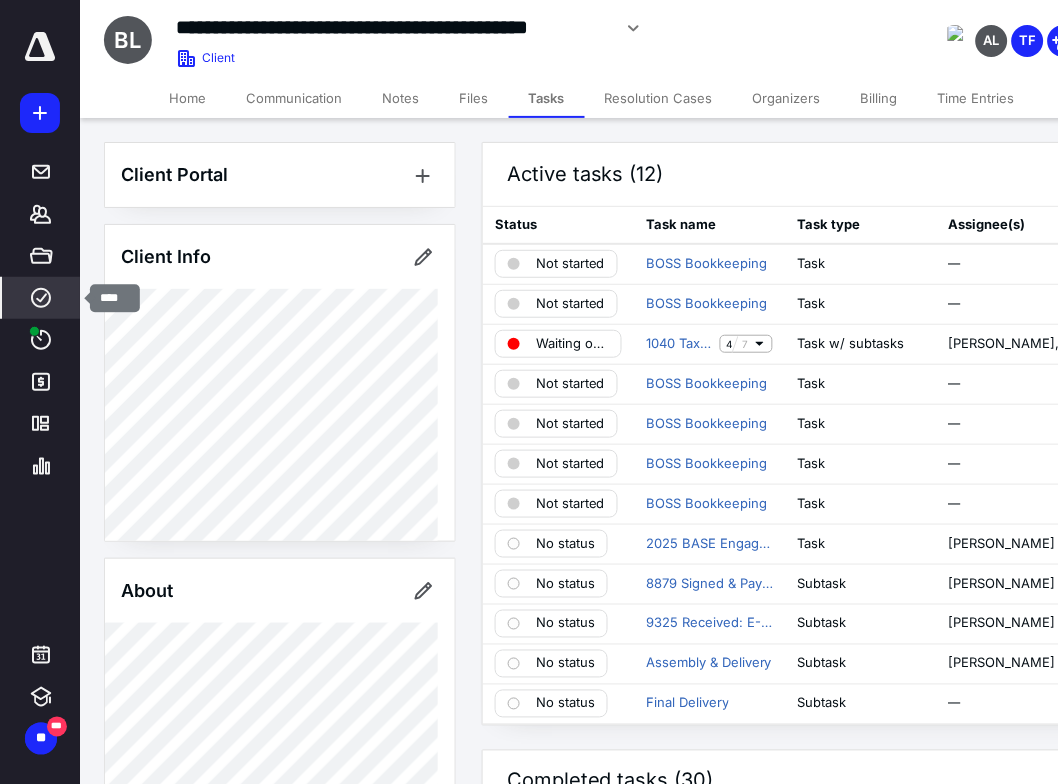 click 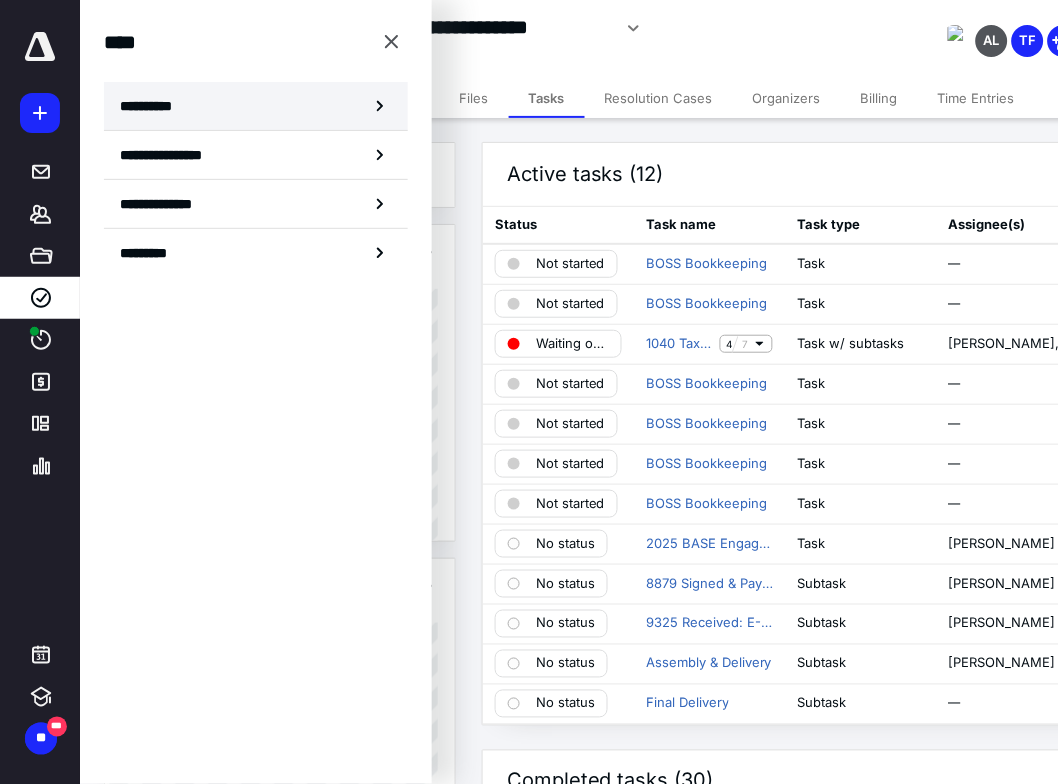 click on "**********" at bounding box center [256, 106] 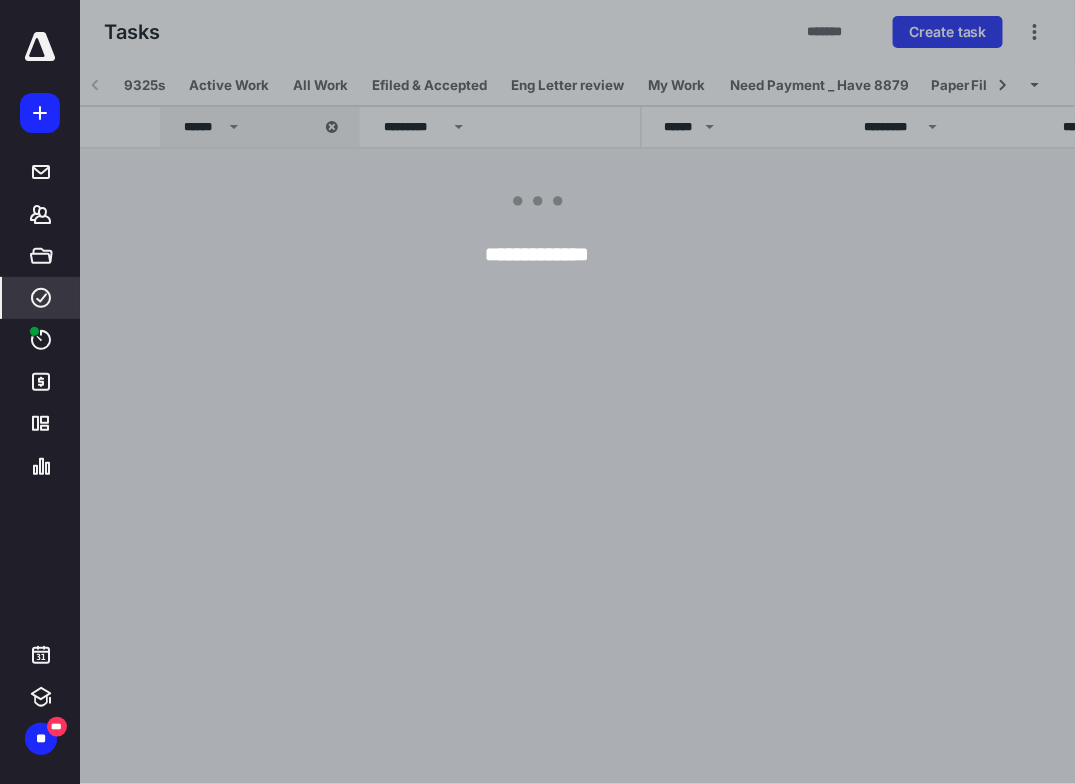 scroll, scrollTop: 0, scrollLeft: 131, axis: horizontal 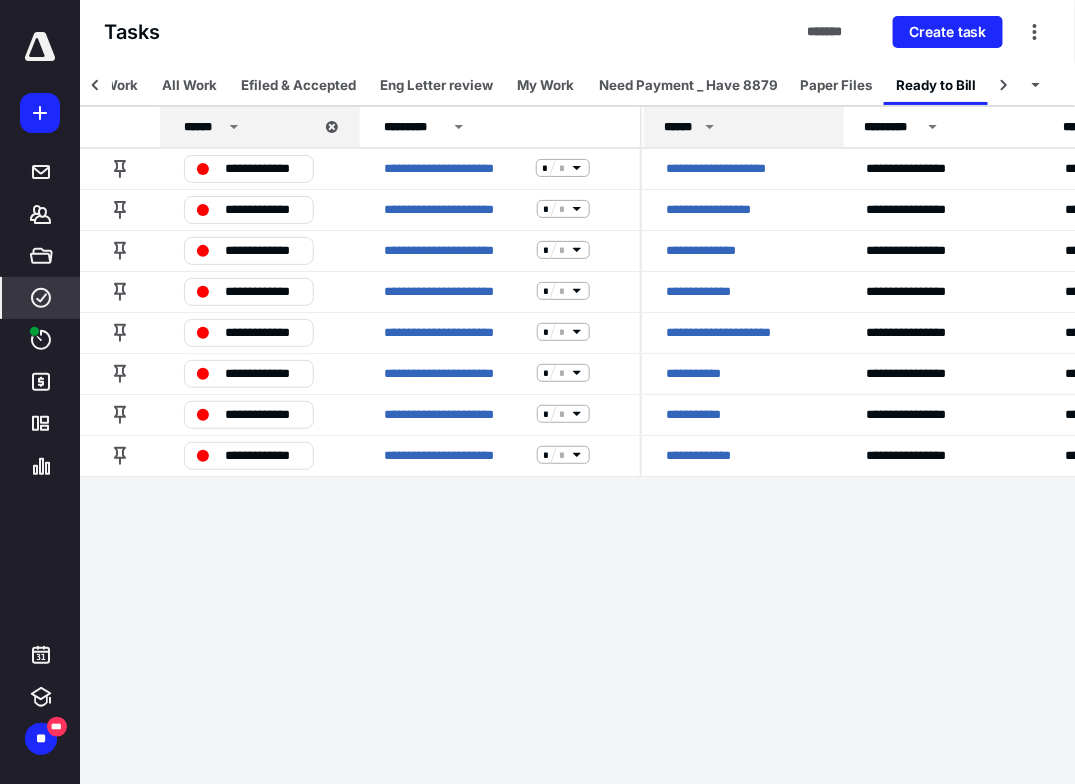 click on "******" at bounding box center (681, 127) 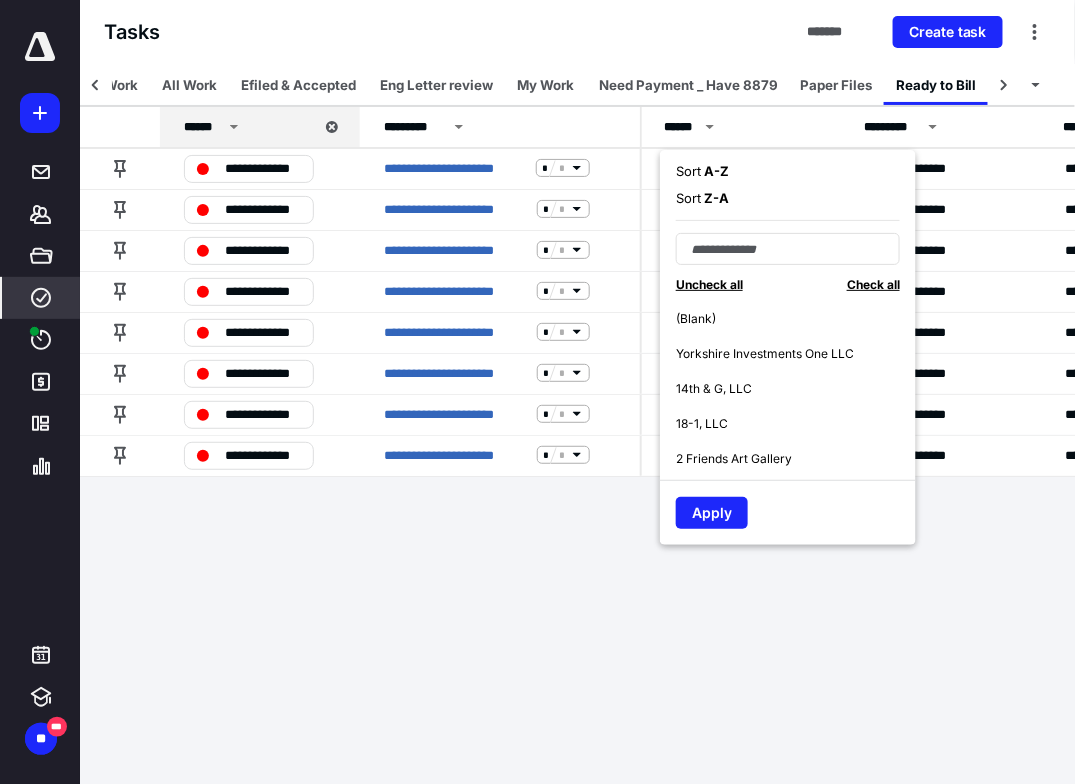 click on "A  -  Z" at bounding box center (715, 171) 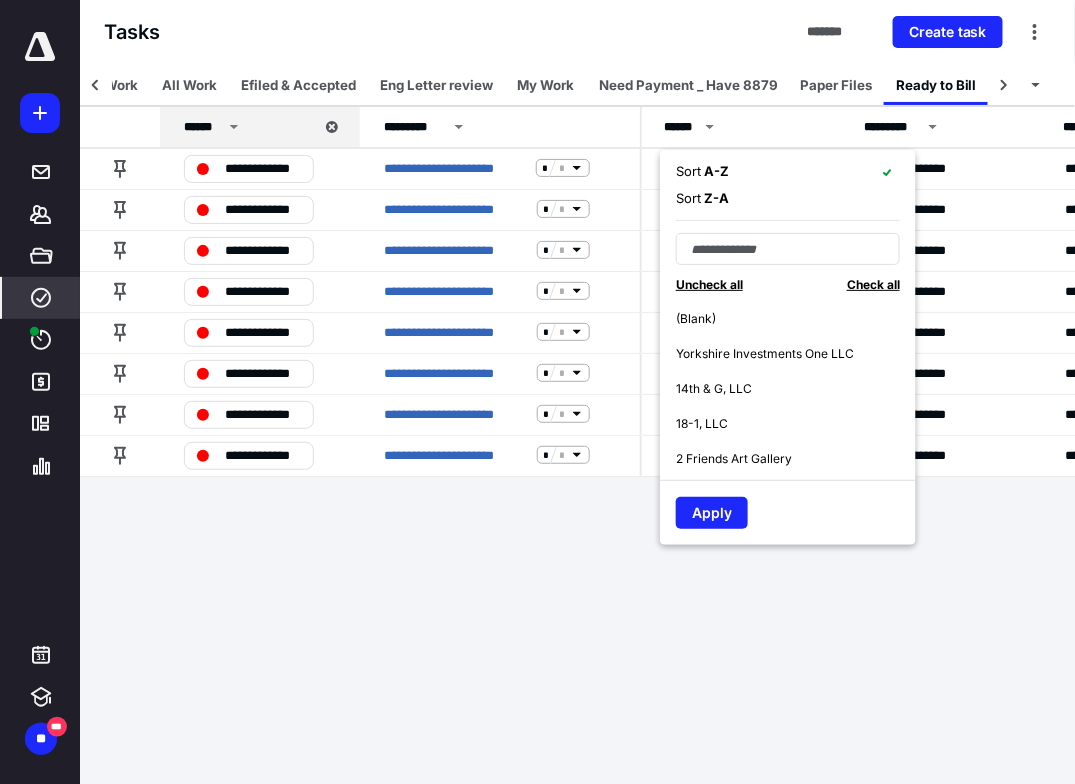 click on "**********" at bounding box center [538, 392] 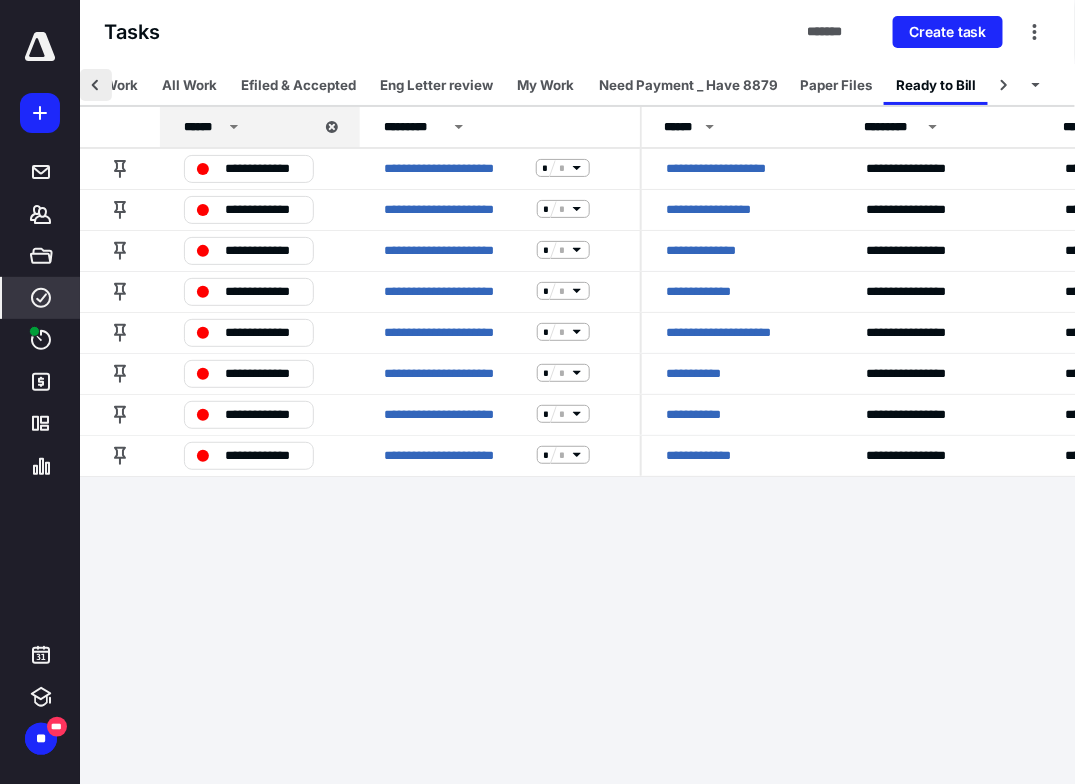click at bounding box center (96, 85) 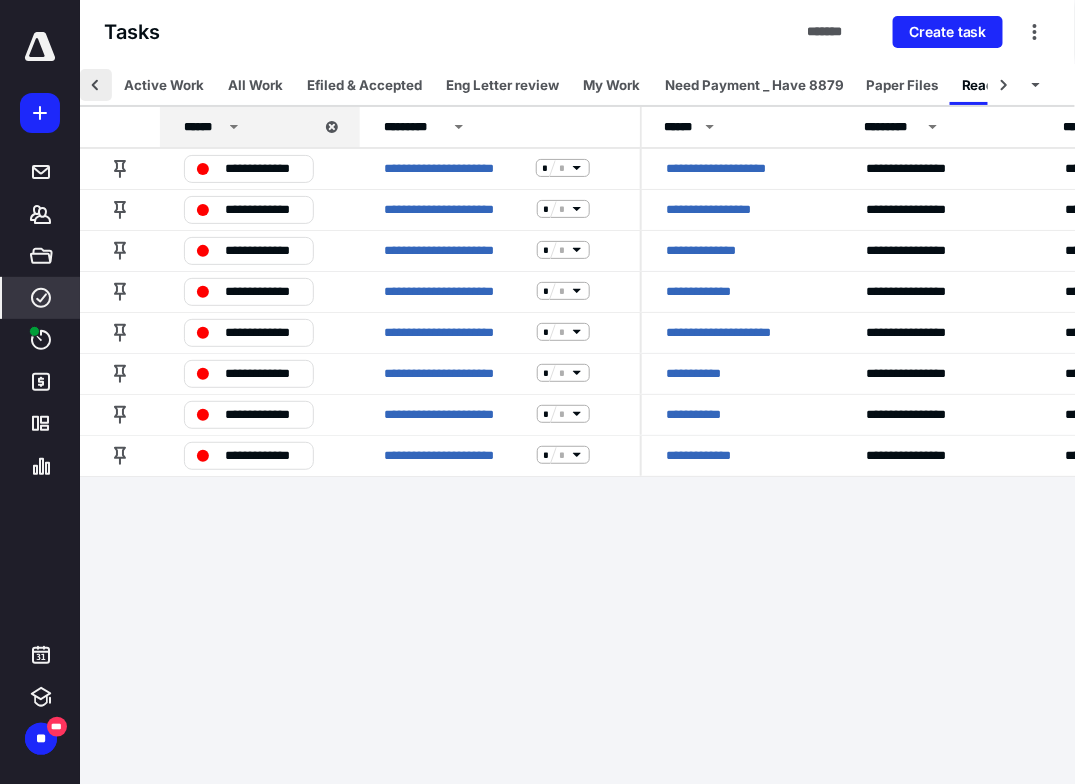 click at bounding box center [96, 85] 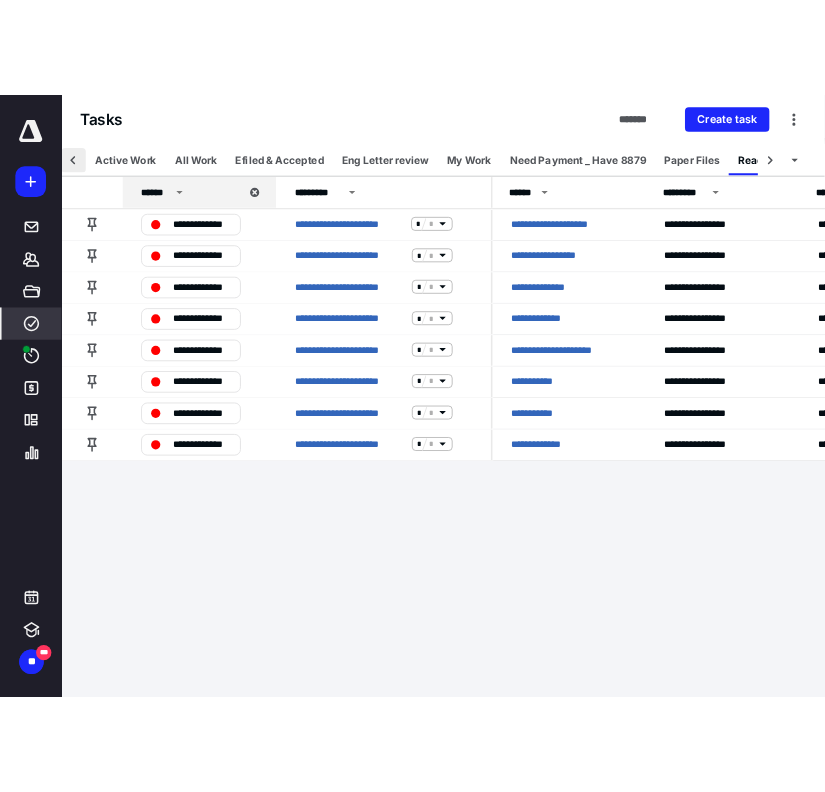 scroll, scrollTop: 0, scrollLeft: 0, axis: both 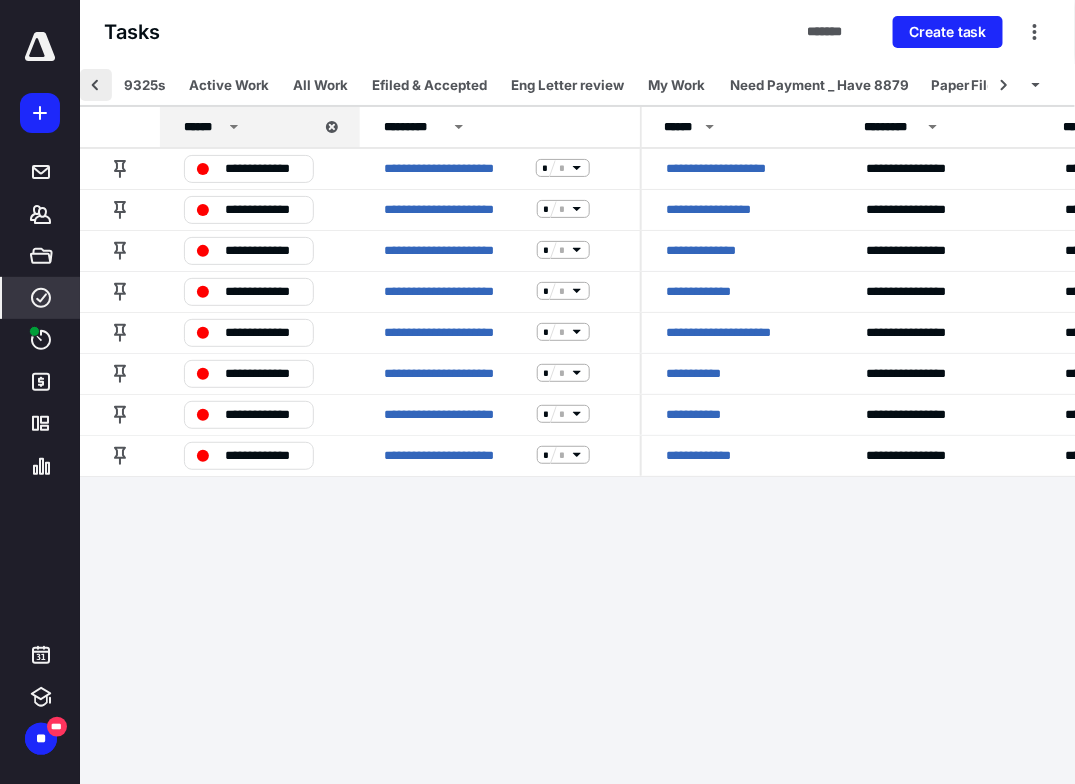 click at bounding box center [96, 85] 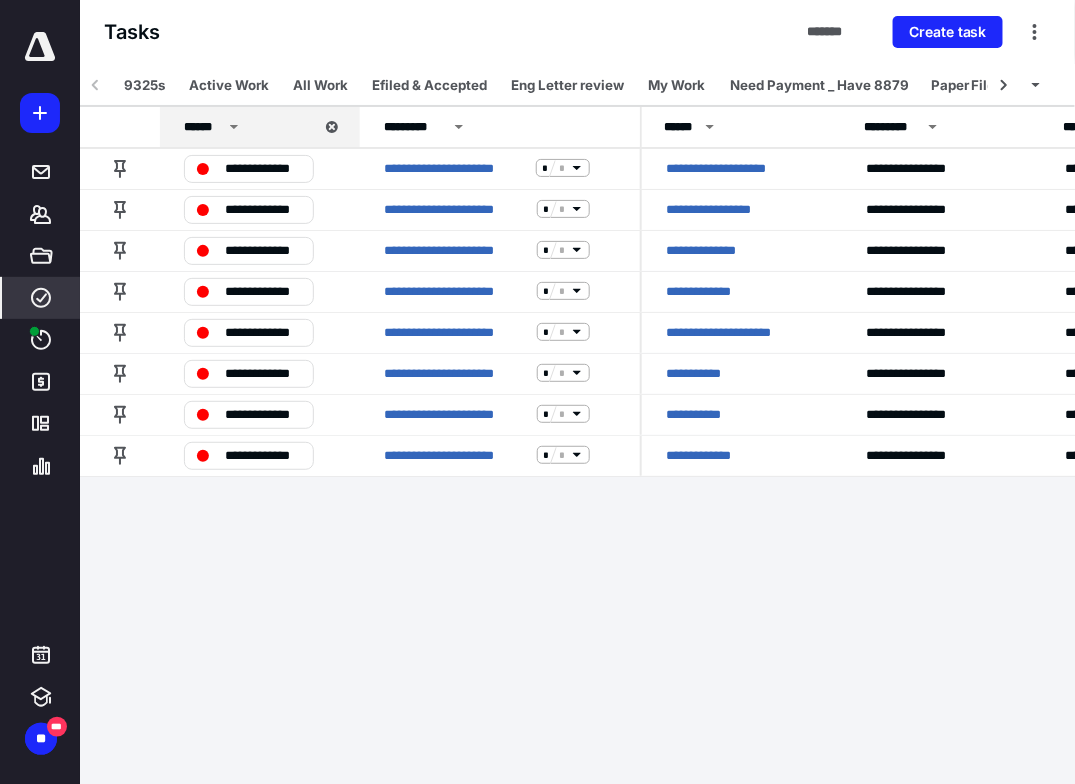 click 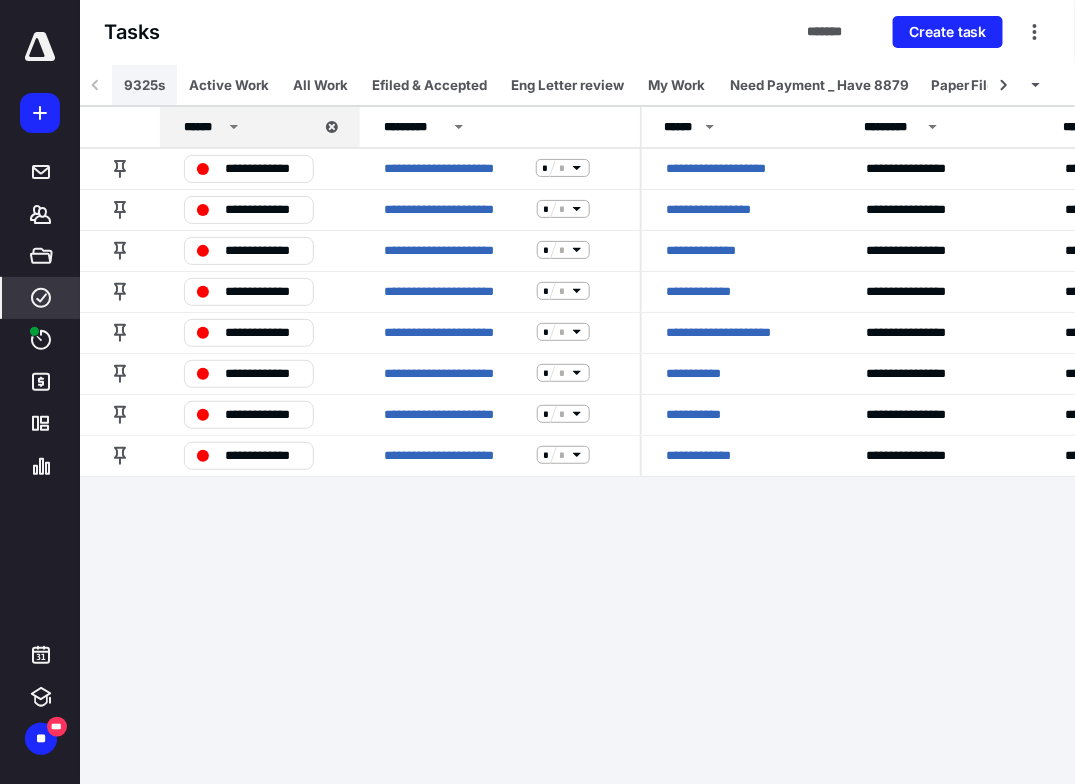 click on "9325s" at bounding box center [144, 85] 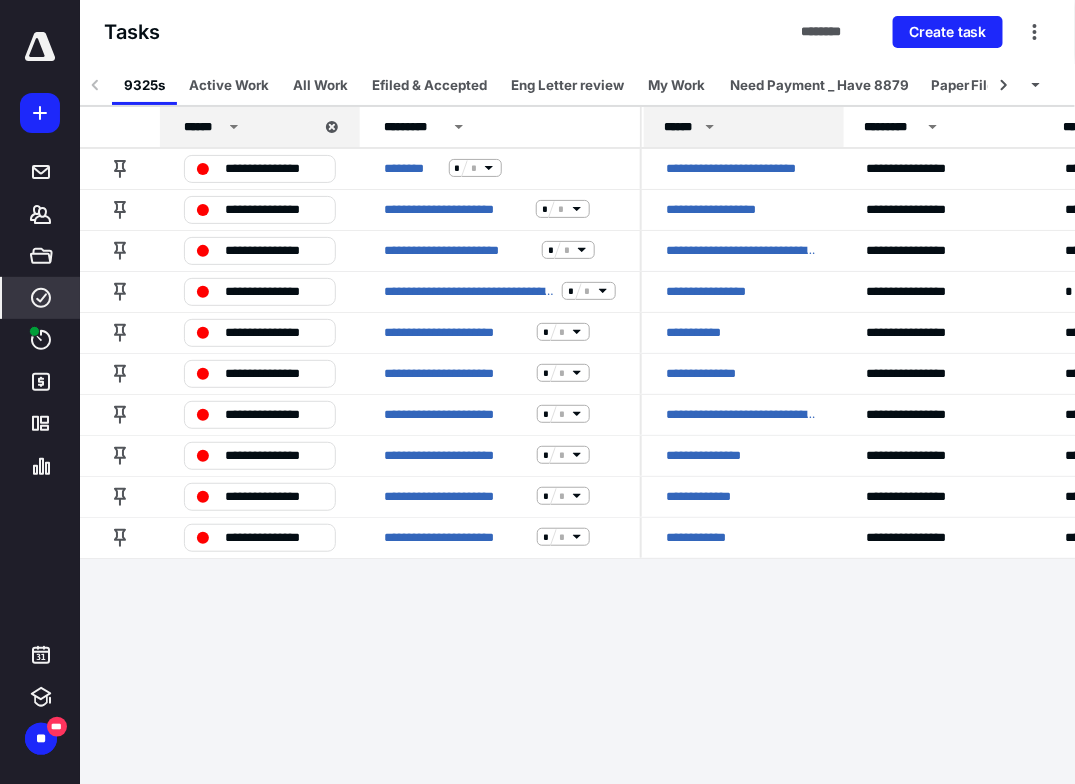 click on "******" at bounding box center [681, 127] 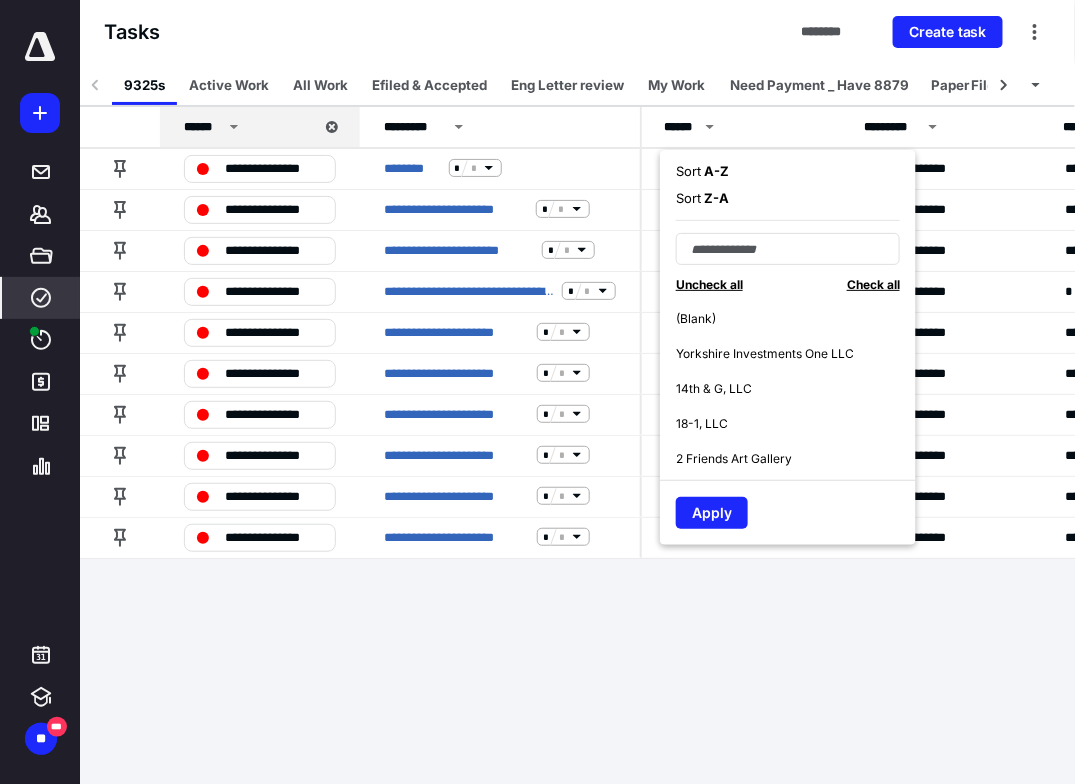 drag, startPoint x: 731, startPoint y: 171, endPoint x: 732, endPoint y: 207, distance: 36.013885 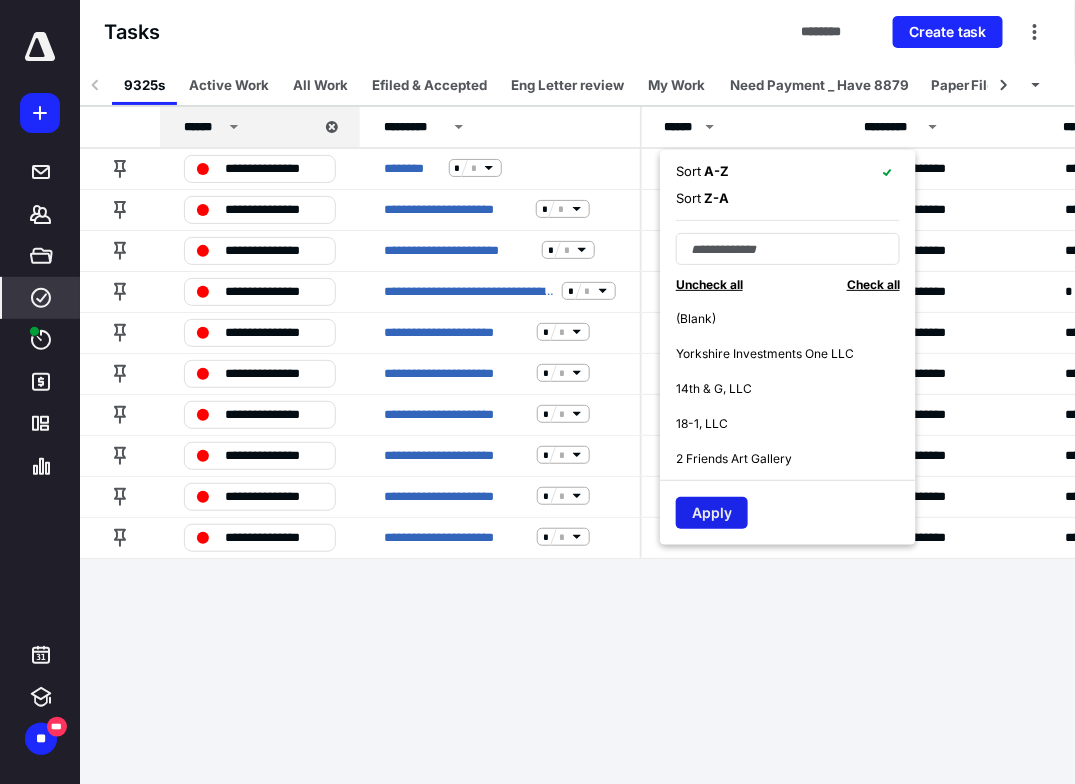 click on "Apply" at bounding box center [712, 513] 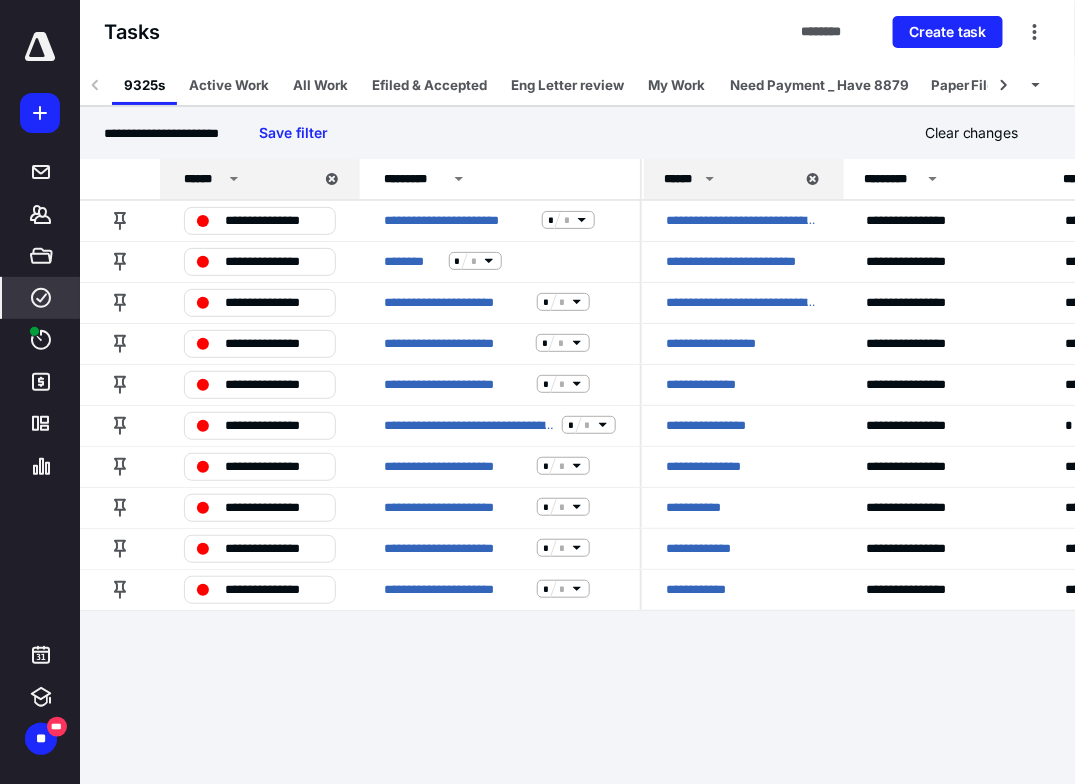 click at bounding box center [578, 623] 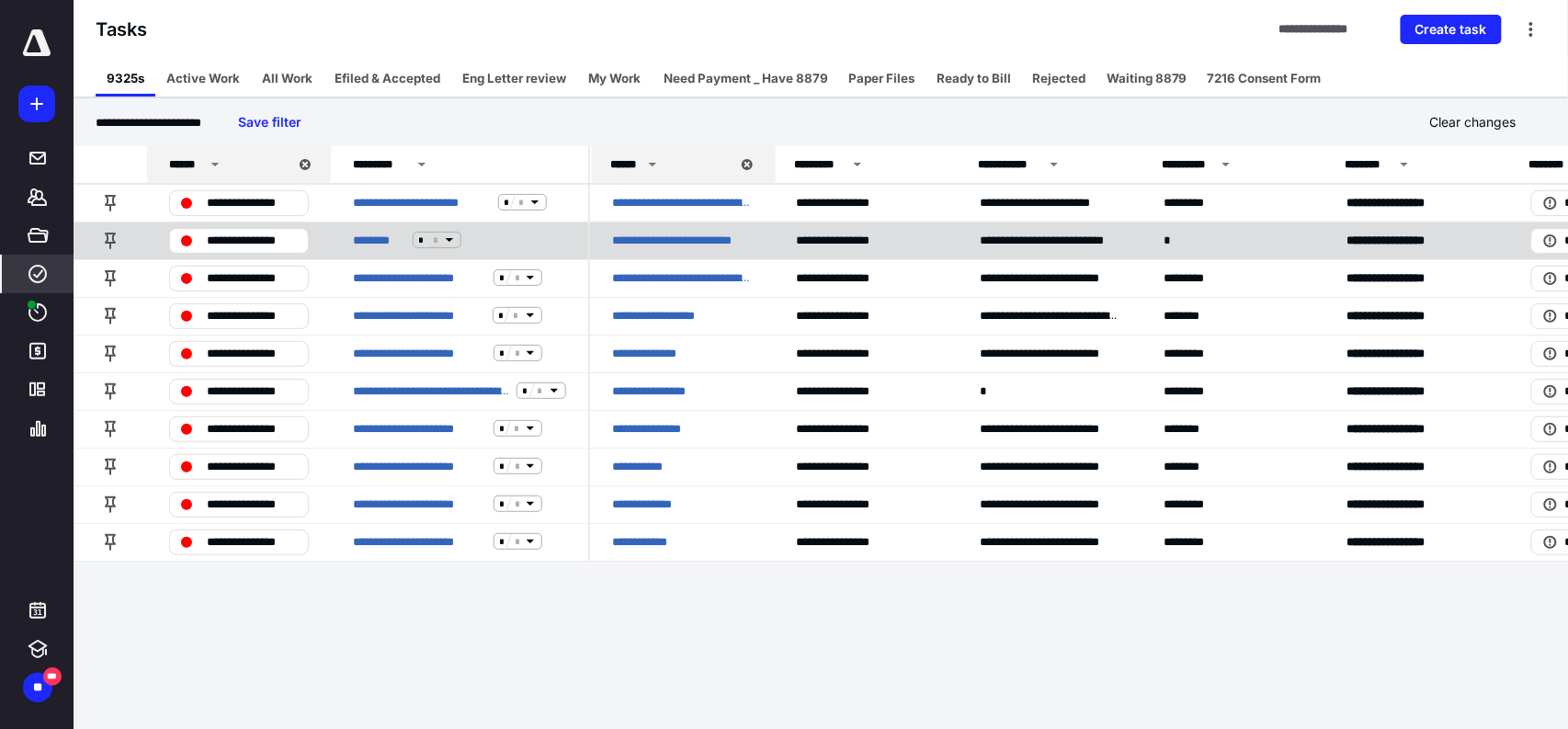 click on "**********" at bounding box center [252, 240] 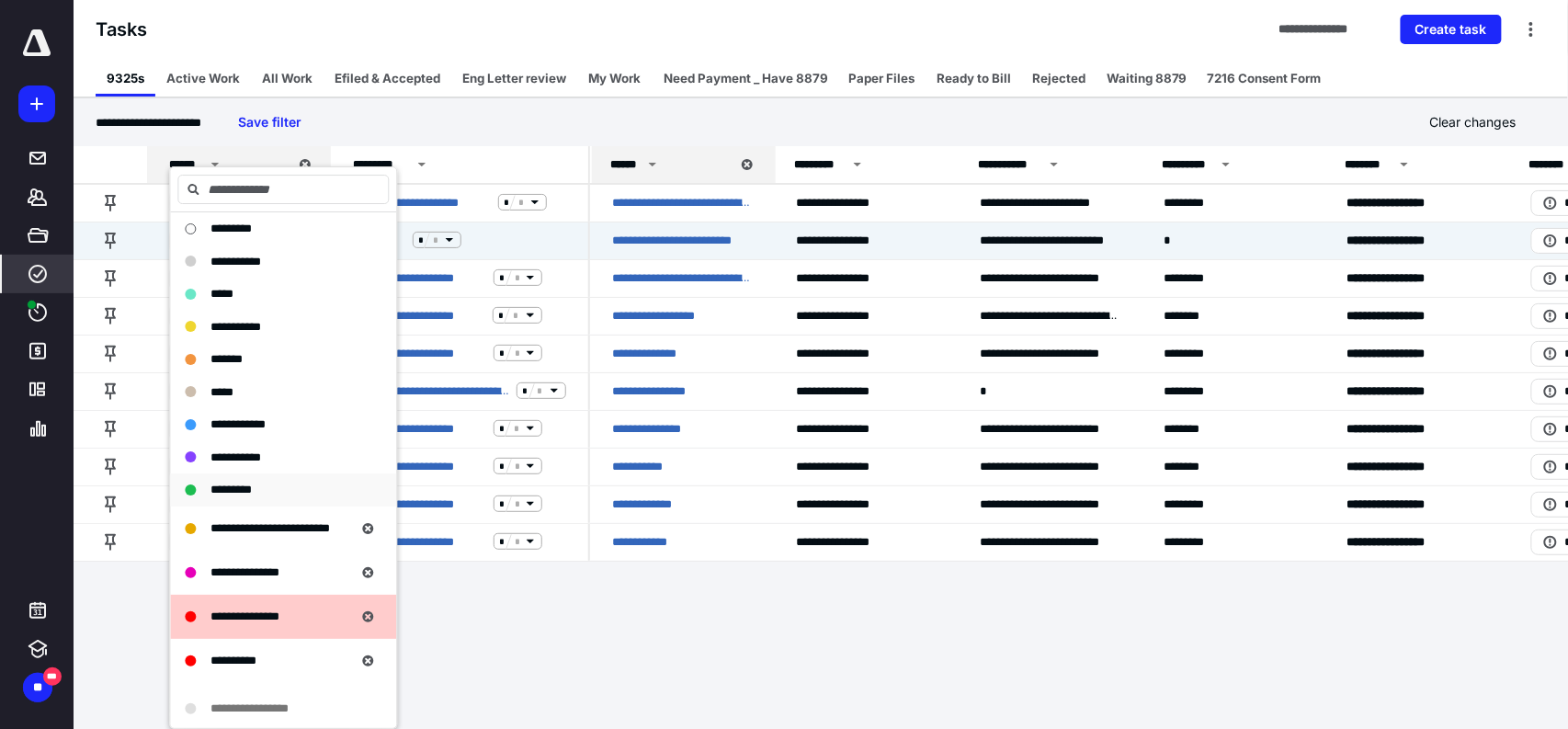 click on "*********" at bounding box center (231, 489) 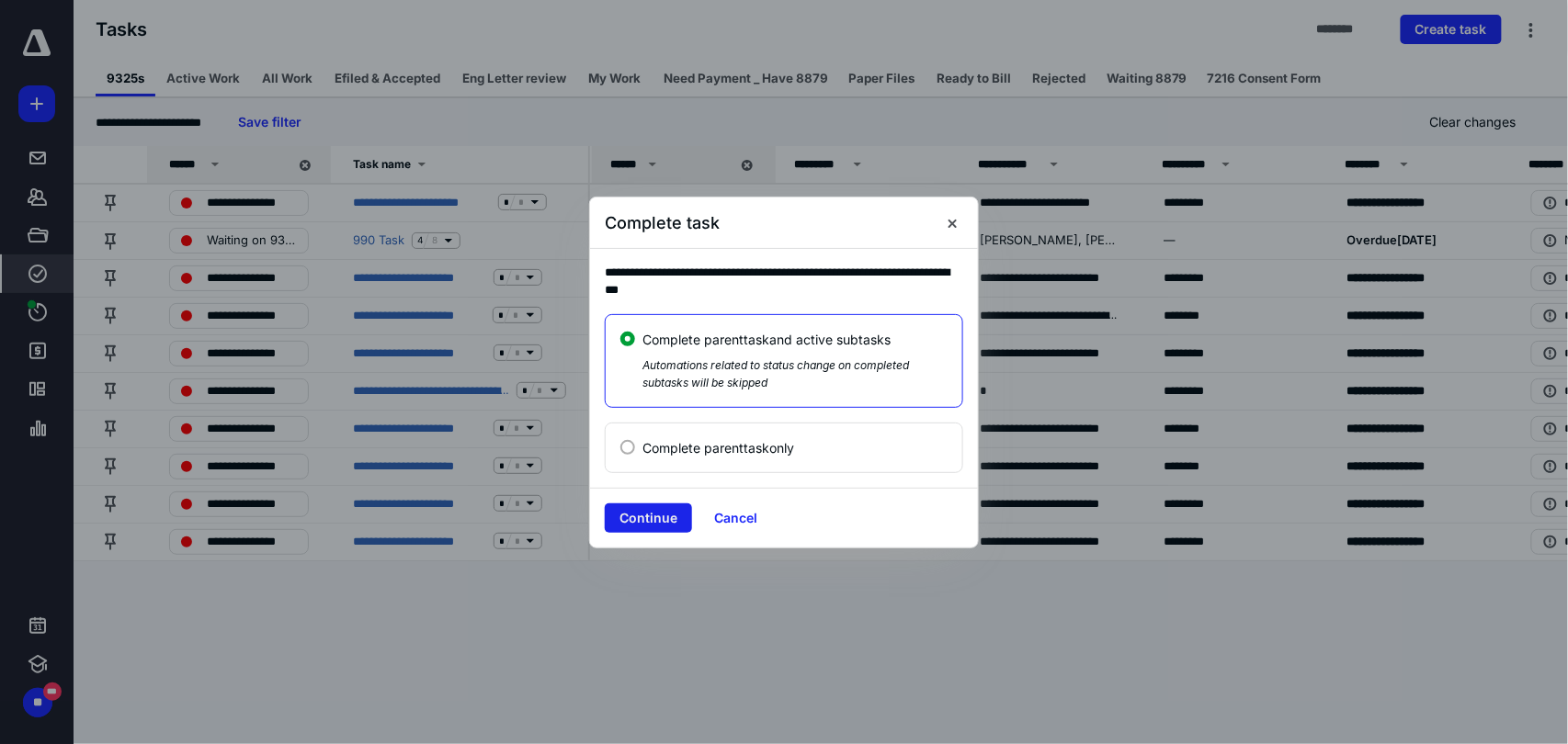 click on "Continue" at bounding box center [648, 518] 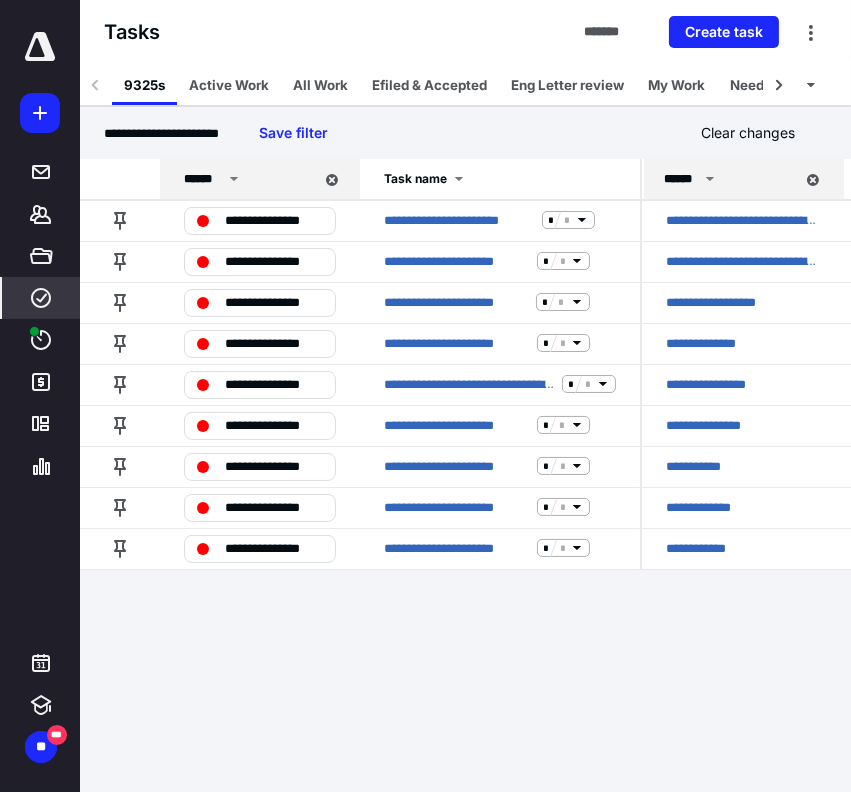 click on "**********" at bounding box center (425, 396) 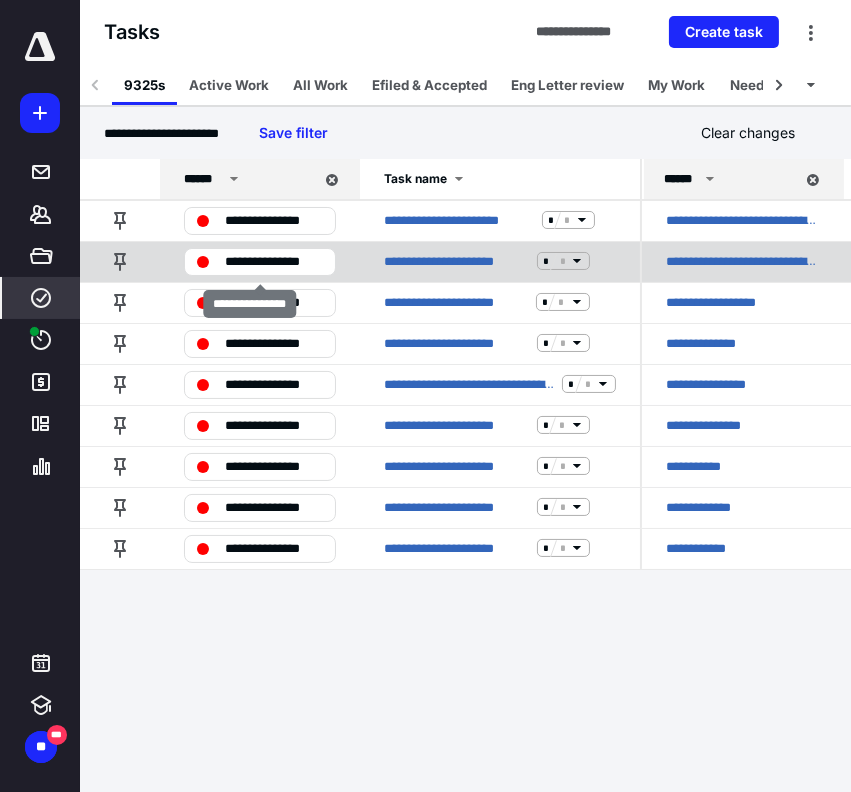 click on "**********" at bounding box center [274, 261] 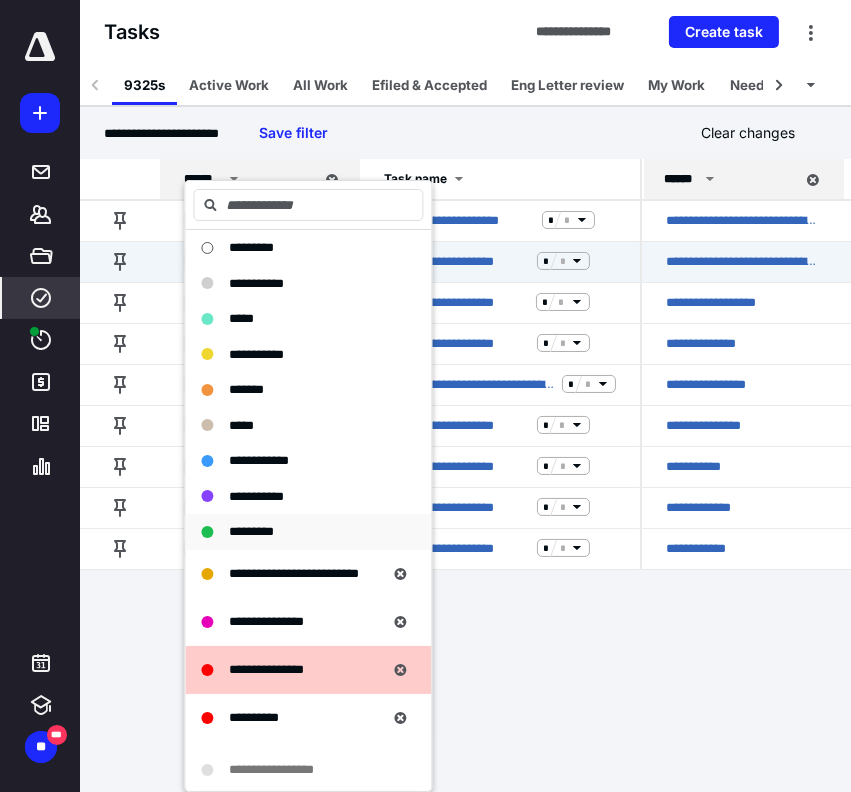 click on "*********" at bounding box center [308, 532] 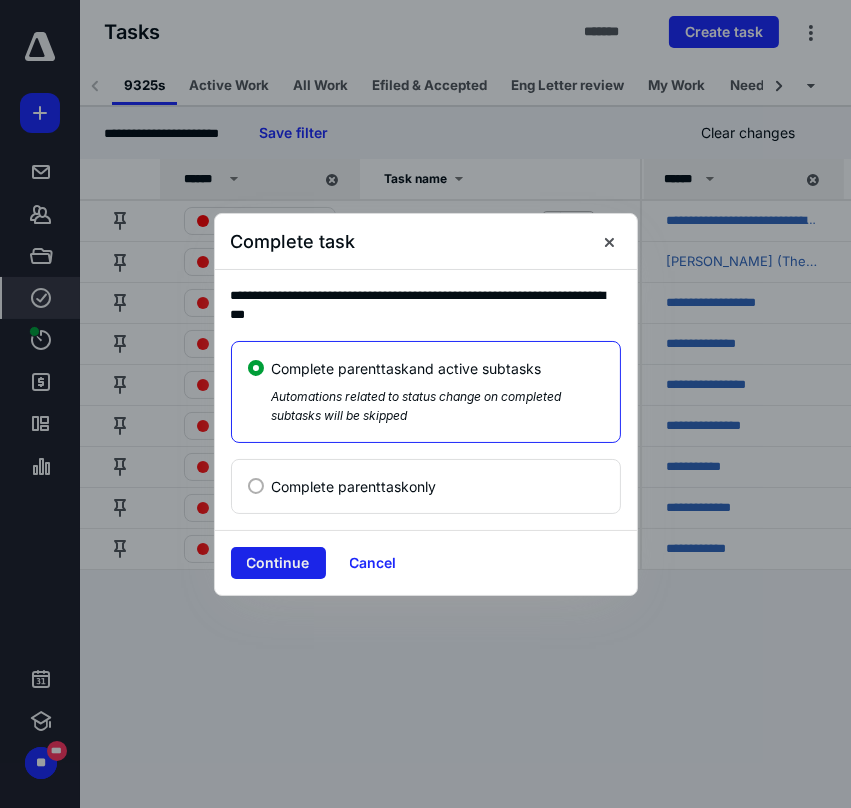 click on "Continue" at bounding box center (278, 563) 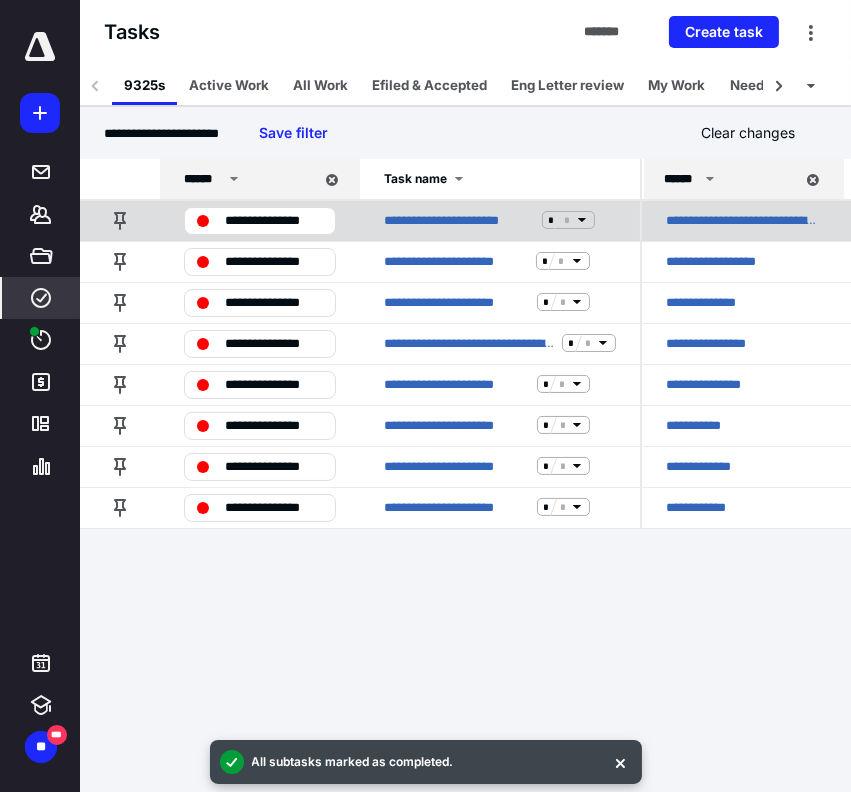 click on "**********" at bounding box center [274, 220] 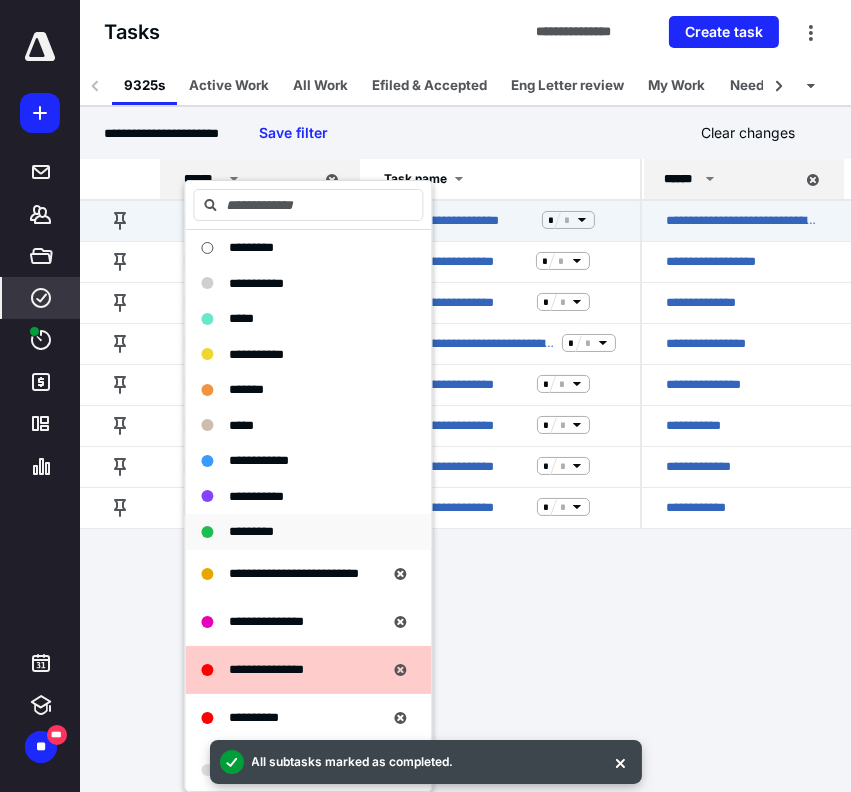 click on "*********" at bounding box center [251, 531] 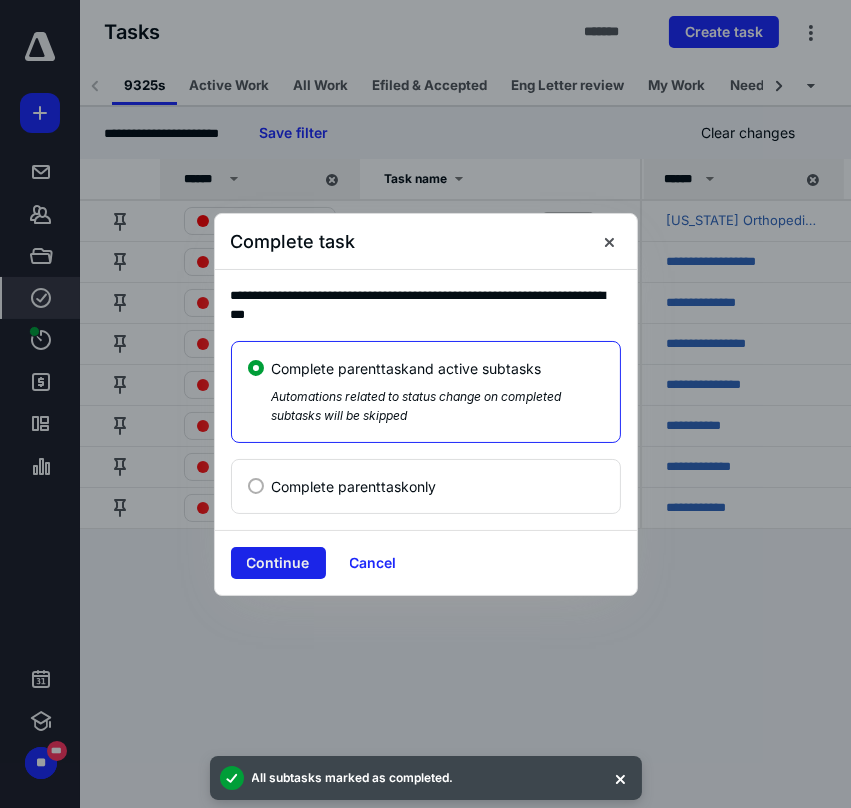 click on "Continue" at bounding box center (278, 563) 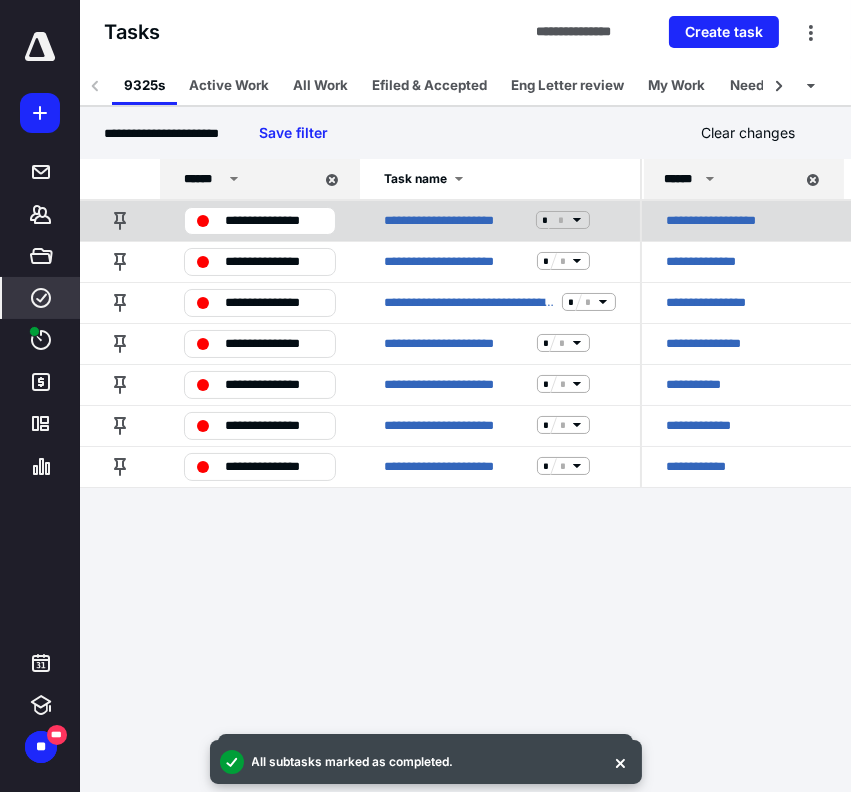 click on "**********" at bounding box center [274, 220] 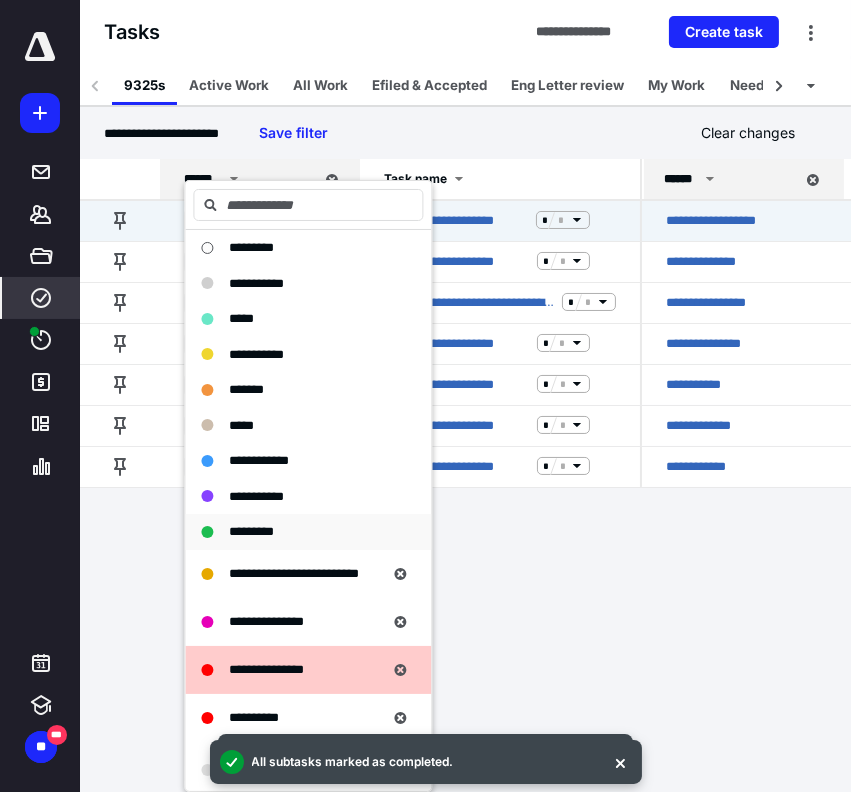 click on "*********" at bounding box center [251, 531] 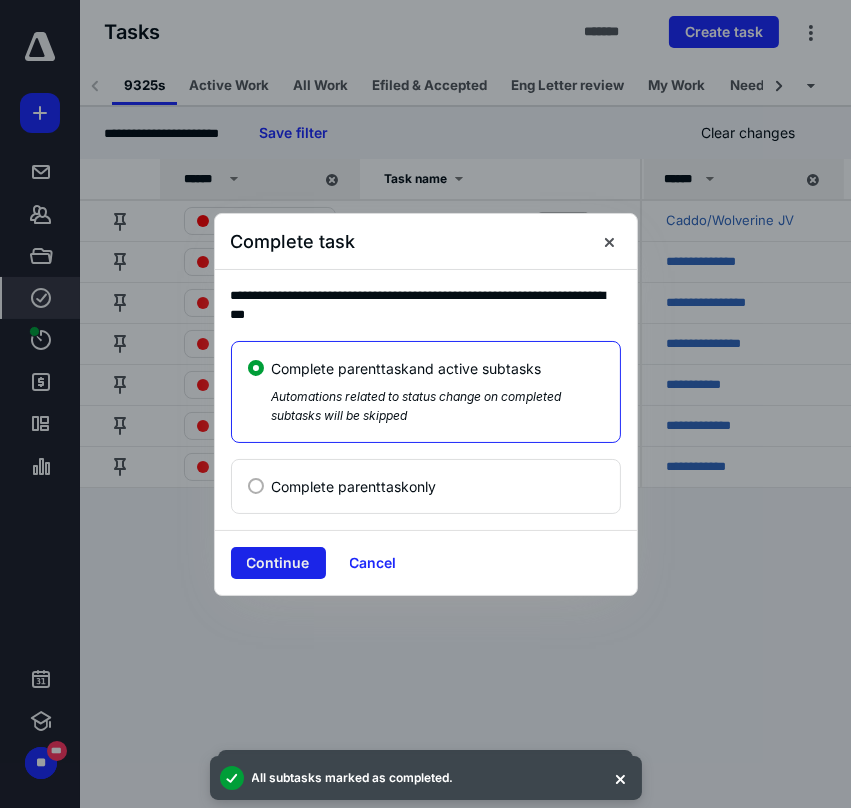 drag, startPoint x: 251, startPoint y: 564, endPoint x: 271, endPoint y: 552, distance: 23.323807 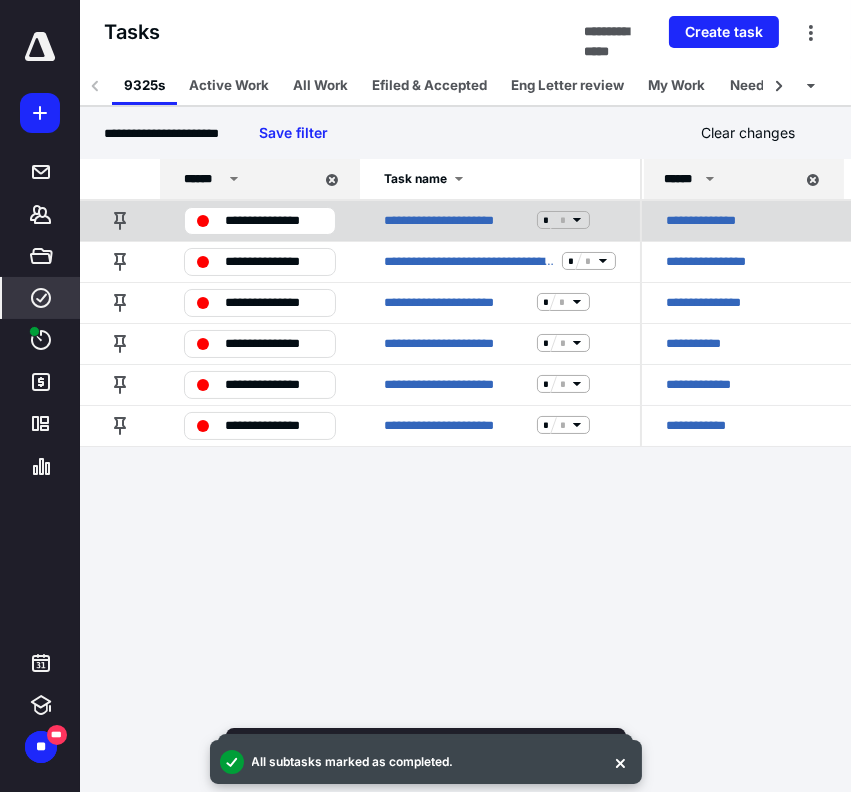 click on "**********" at bounding box center [274, 220] 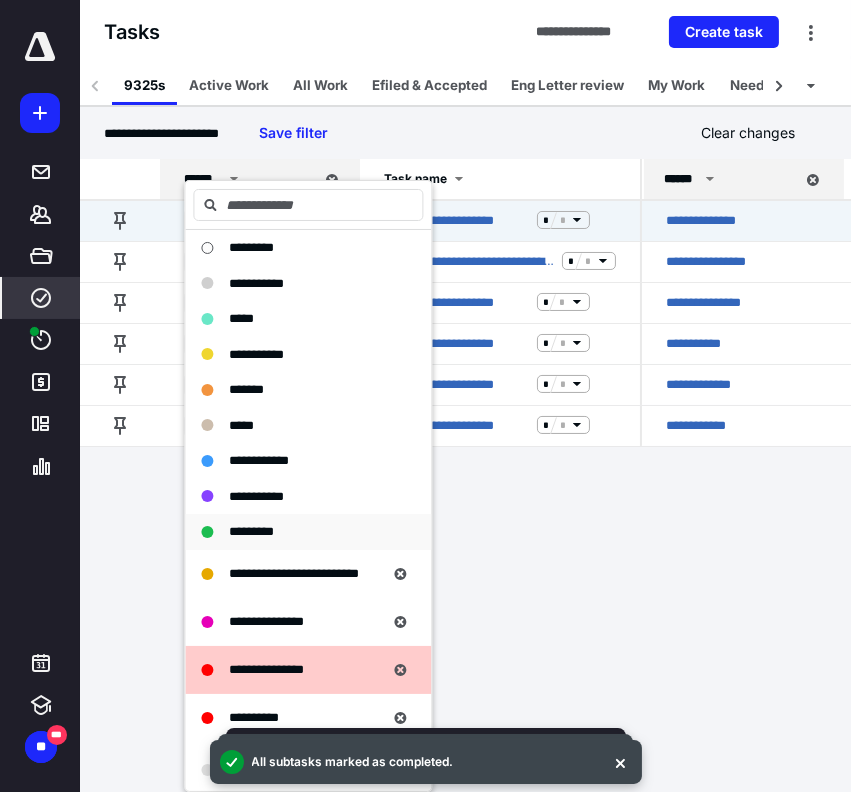 click on "*********" at bounding box center (251, 531) 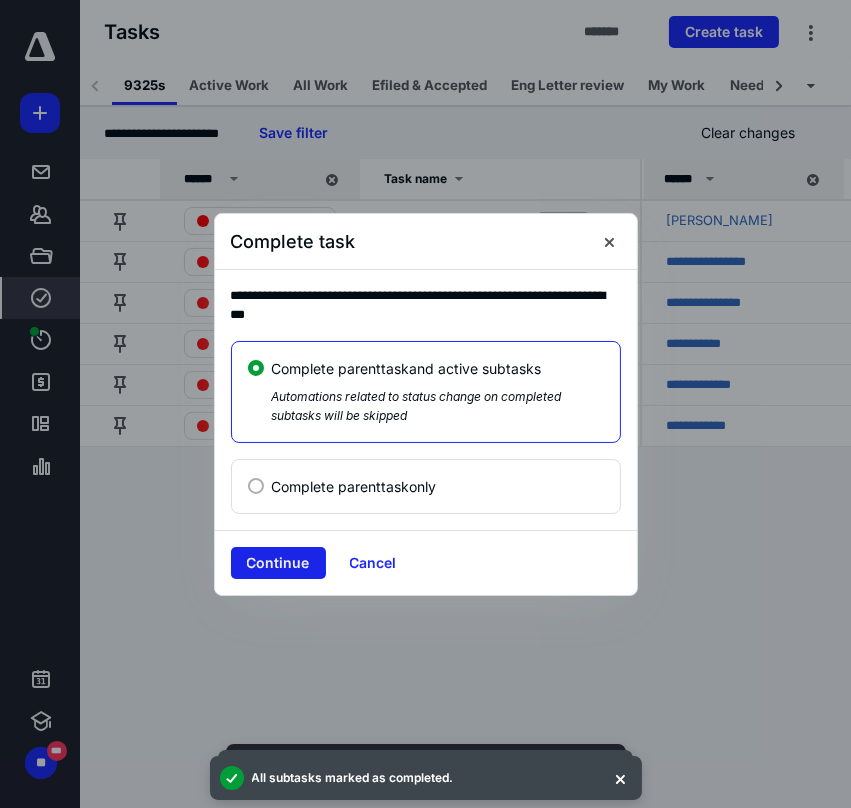 click on "Continue" at bounding box center [278, 563] 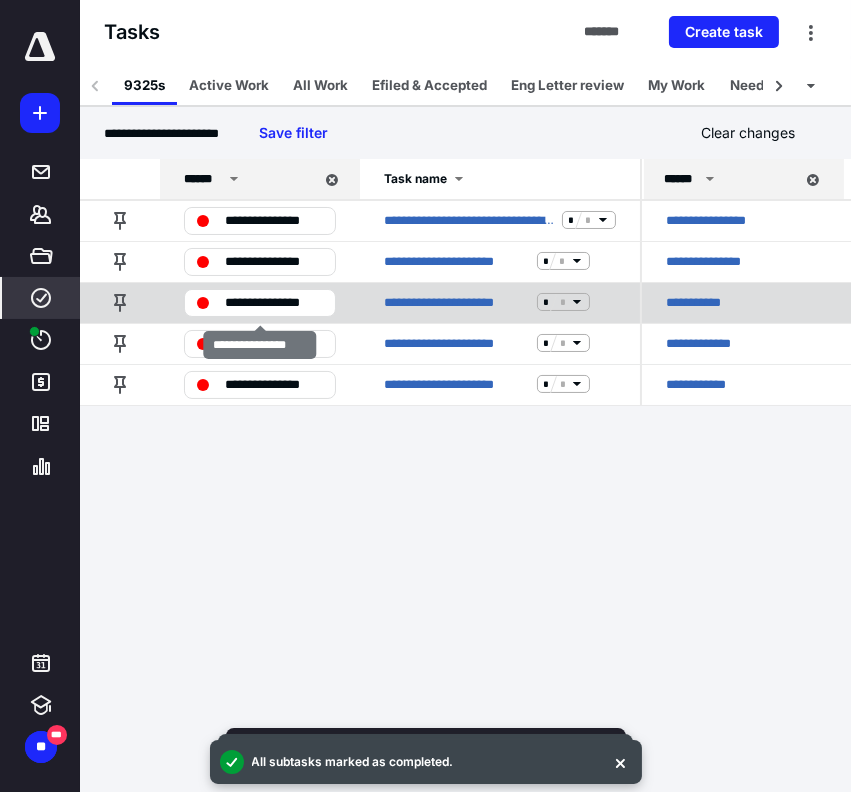 click on "**********" at bounding box center [274, 302] 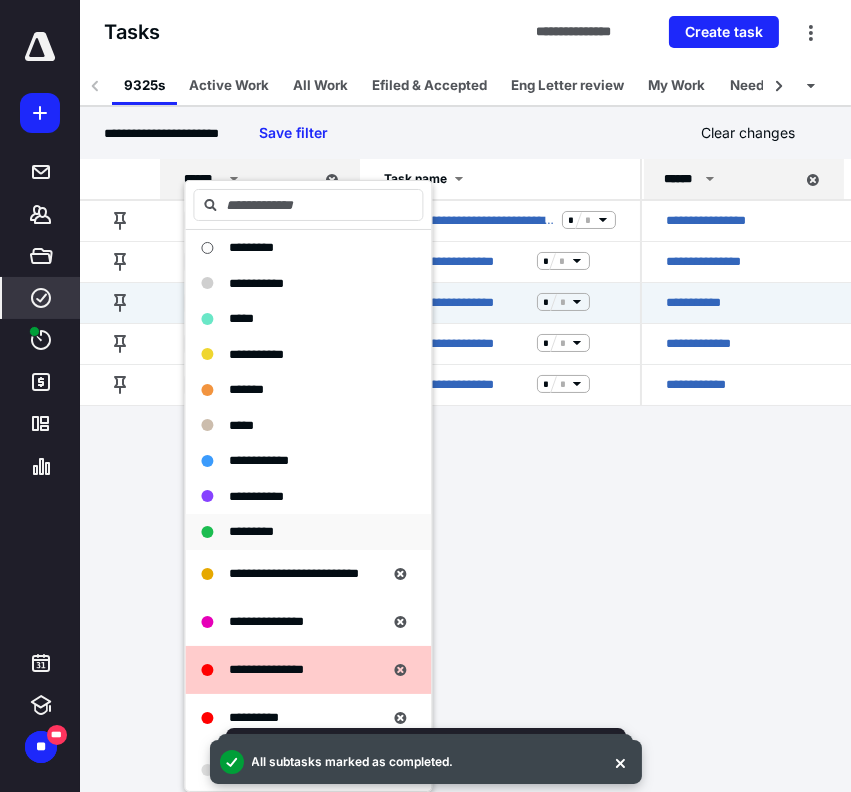 click on "*********" at bounding box center [251, 531] 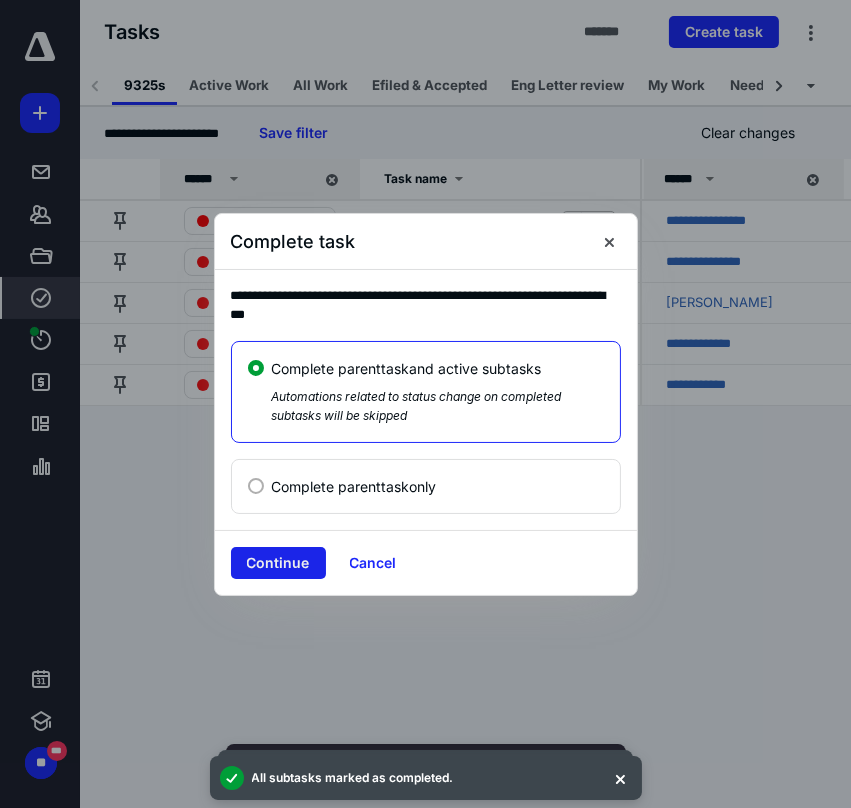 click on "Continue" at bounding box center (278, 563) 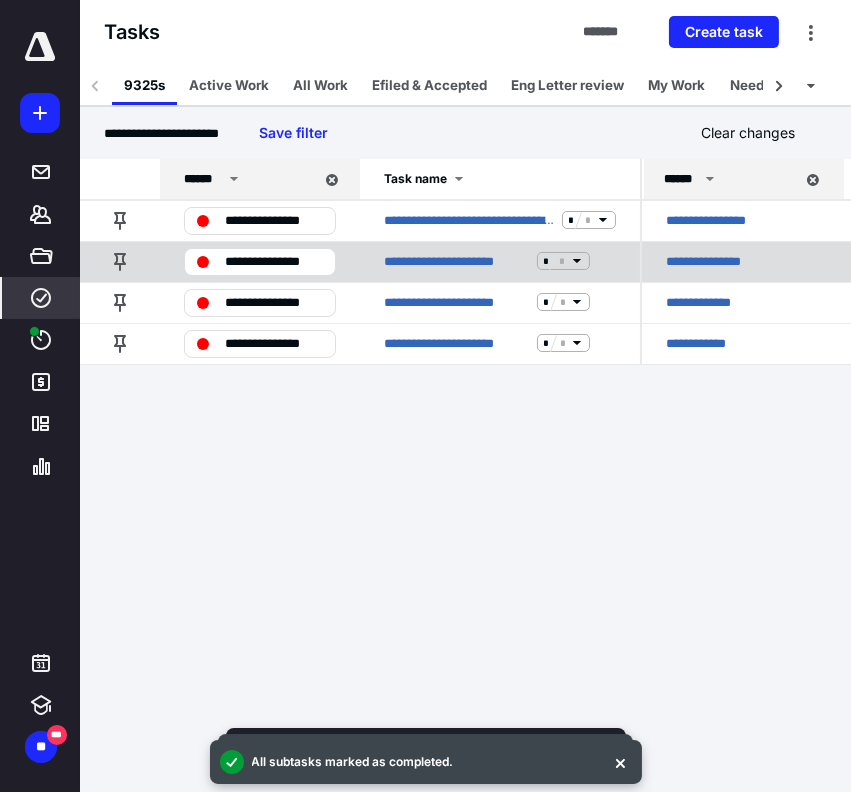 click on "**********" at bounding box center [274, 261] 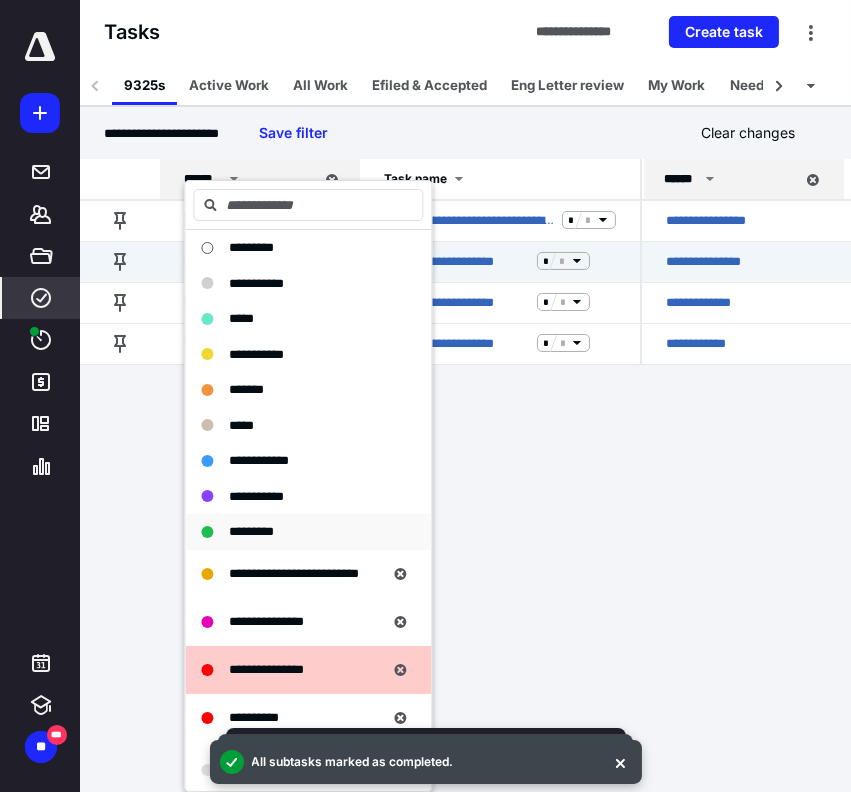 click on "*********" at bounding box center (251, 531) 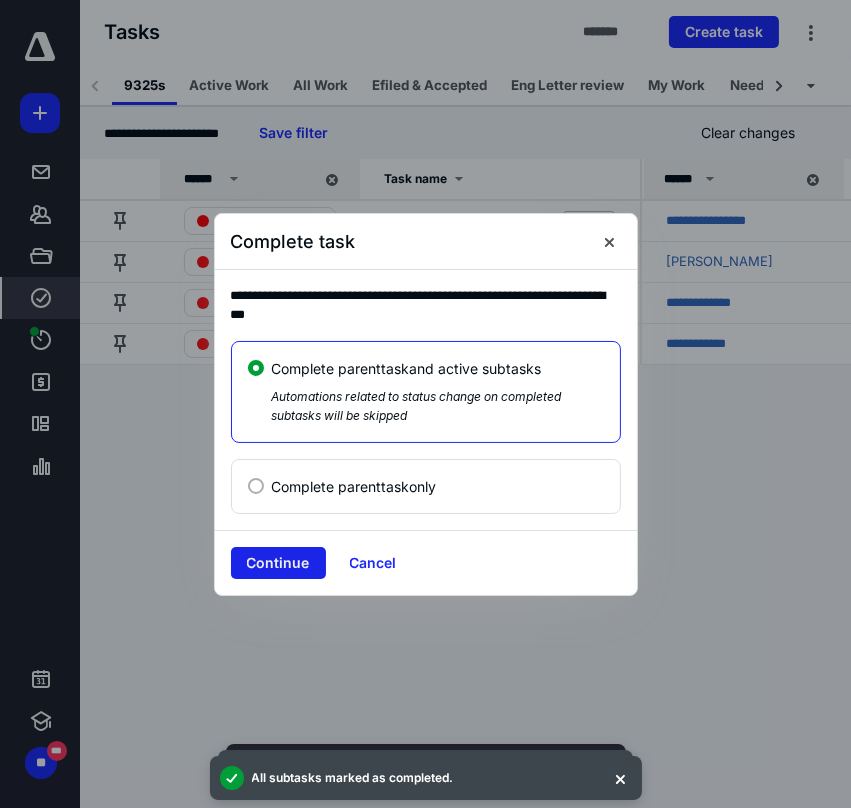 click on "Continue" at bounding box center (278, 563) 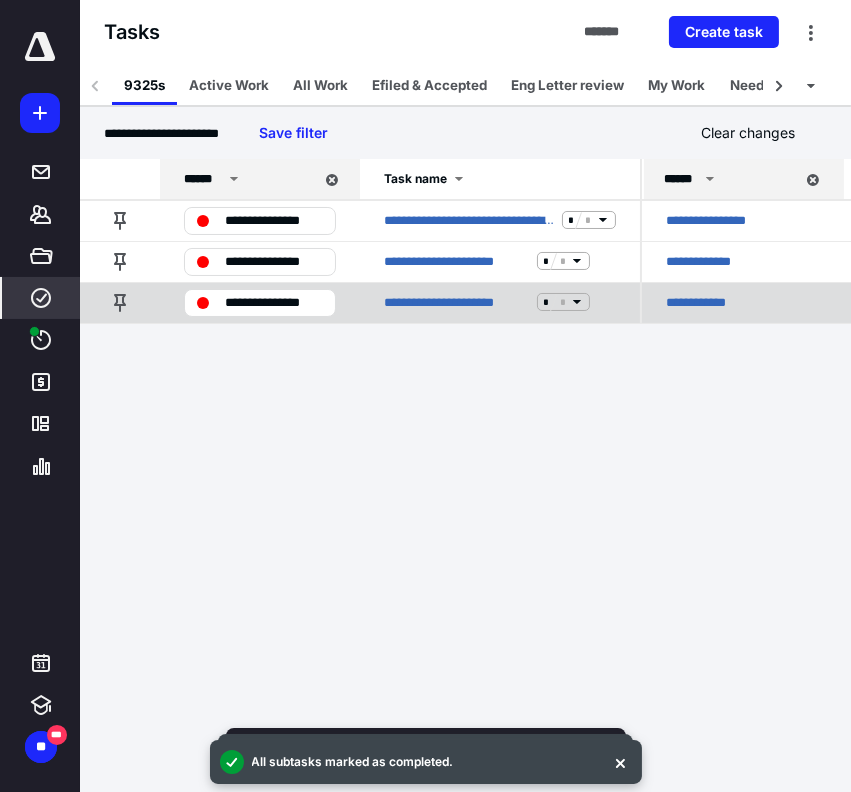 click on "**********" at bounding box center [274, 302] 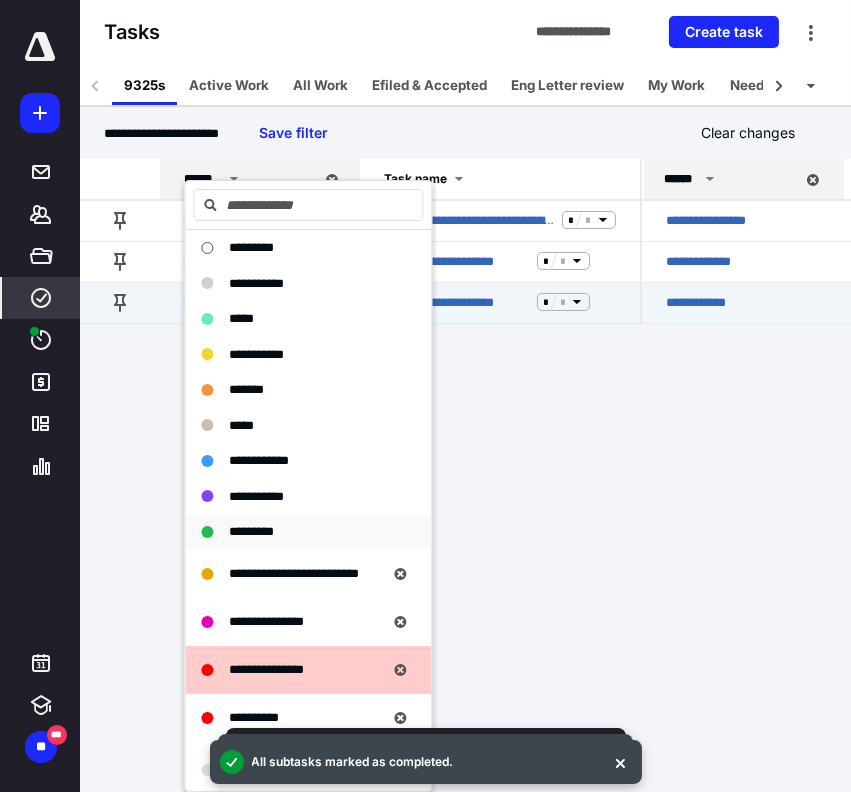 click on "*********" at bounding box center [251, 531] 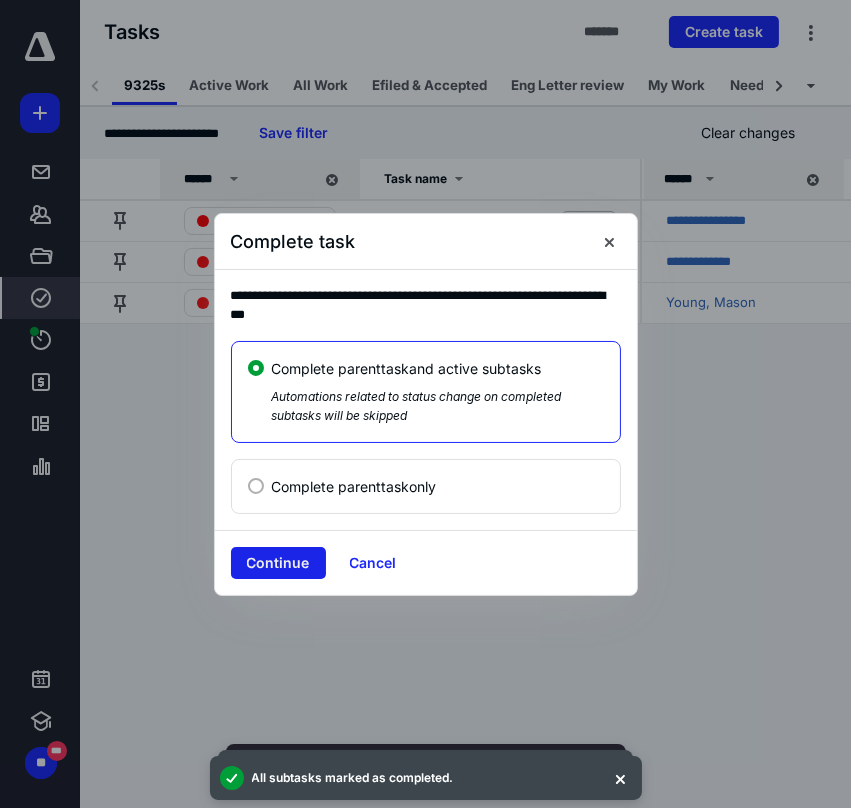 click on "Continue" at bounding box center (278, 563) 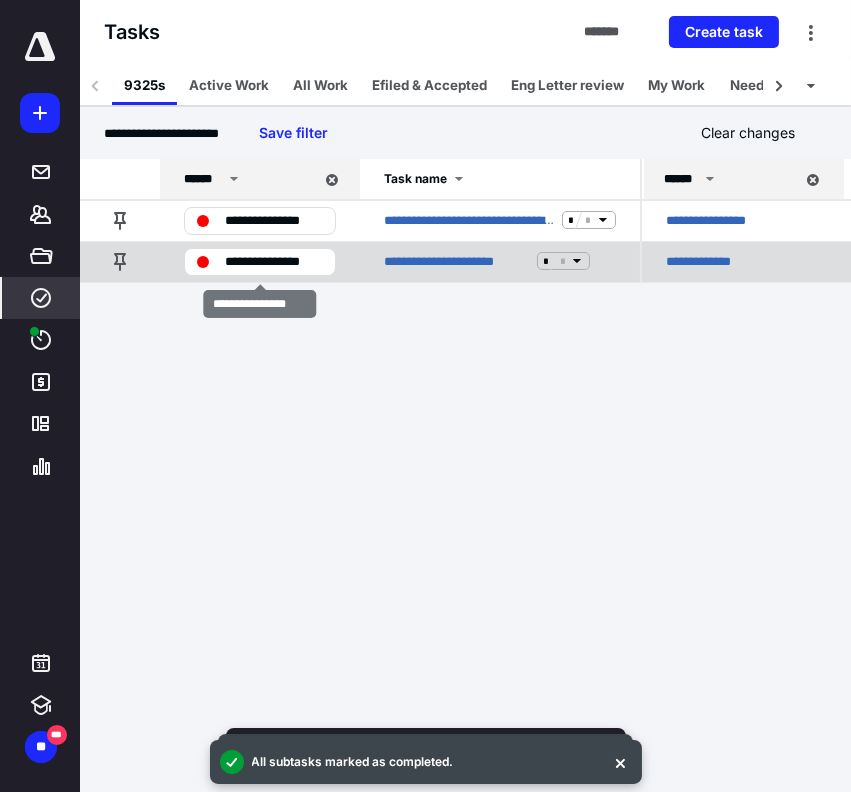 click on "**********" at bounding box center [274, 261] 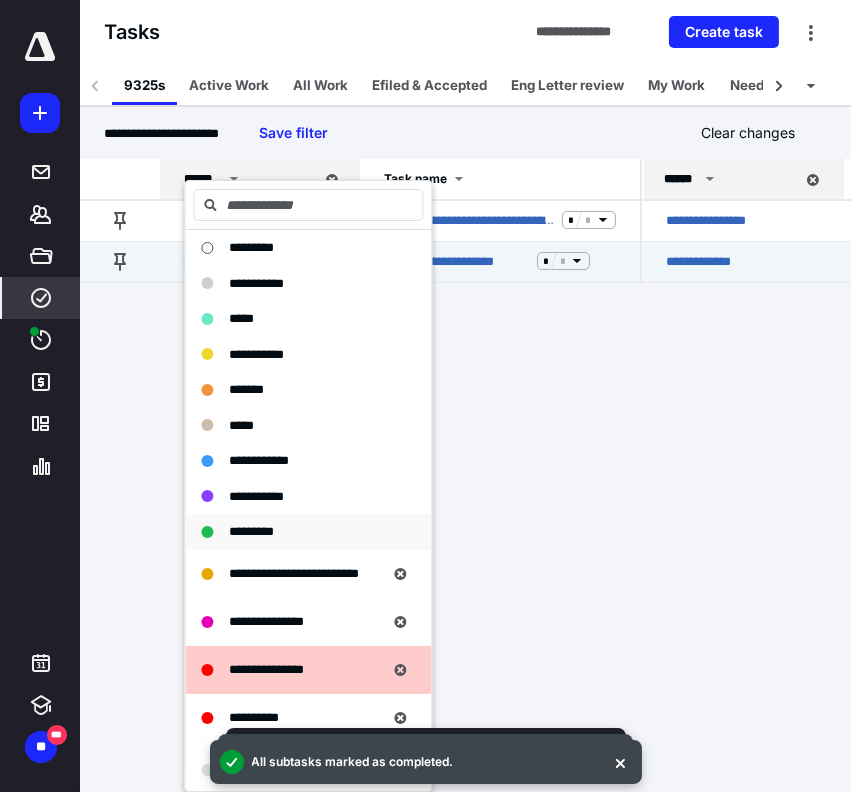 click on "*********" at bounding box center [251, 531] 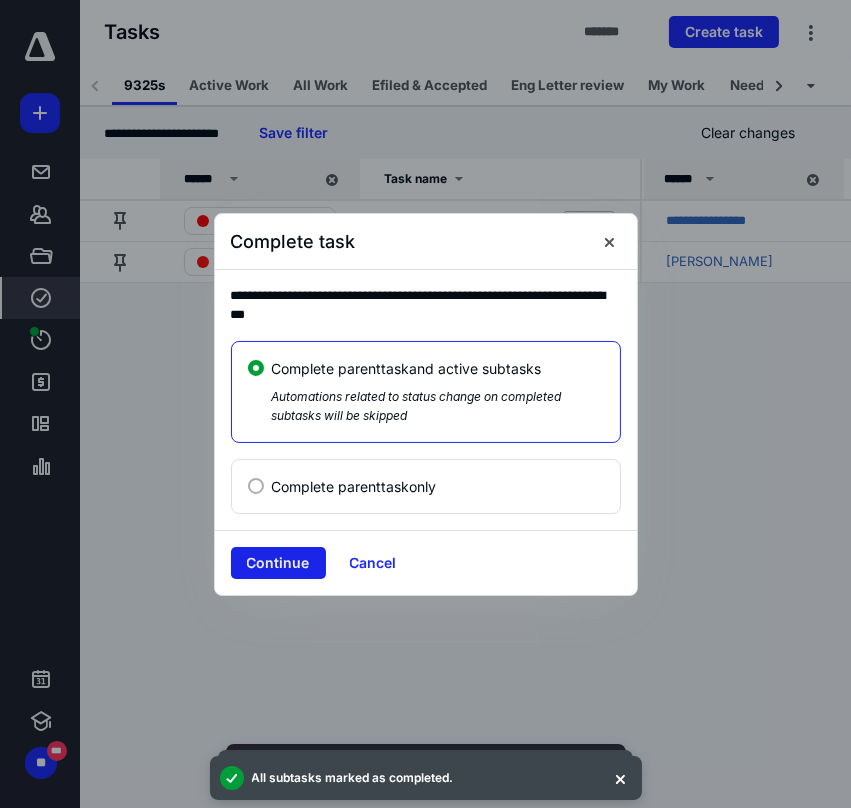 click on "Continue" at bounding box center (278, 563) 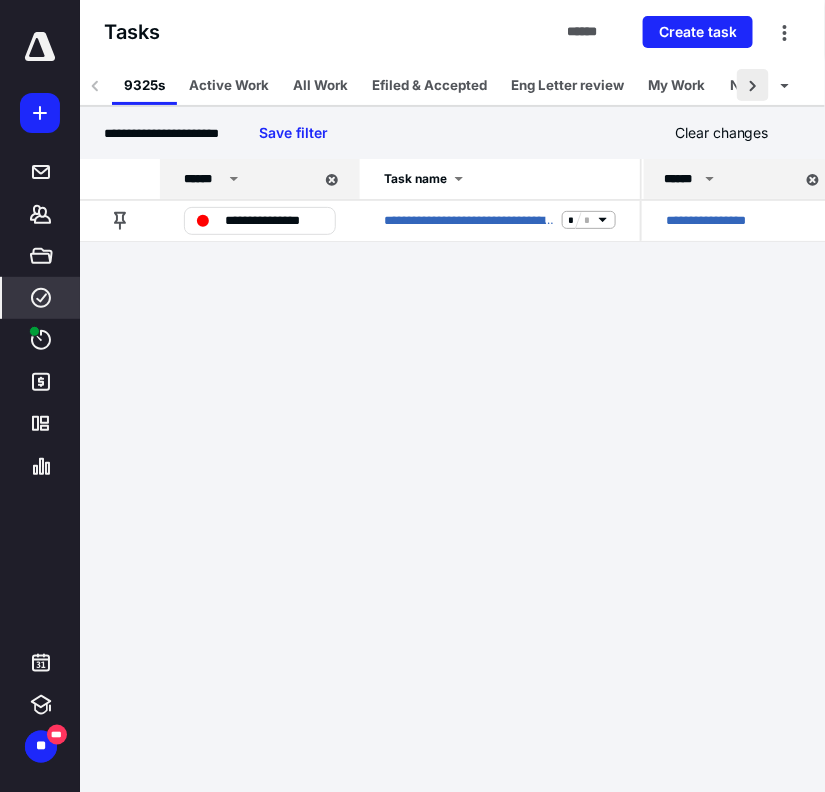 click at bounding box center (753, 85) 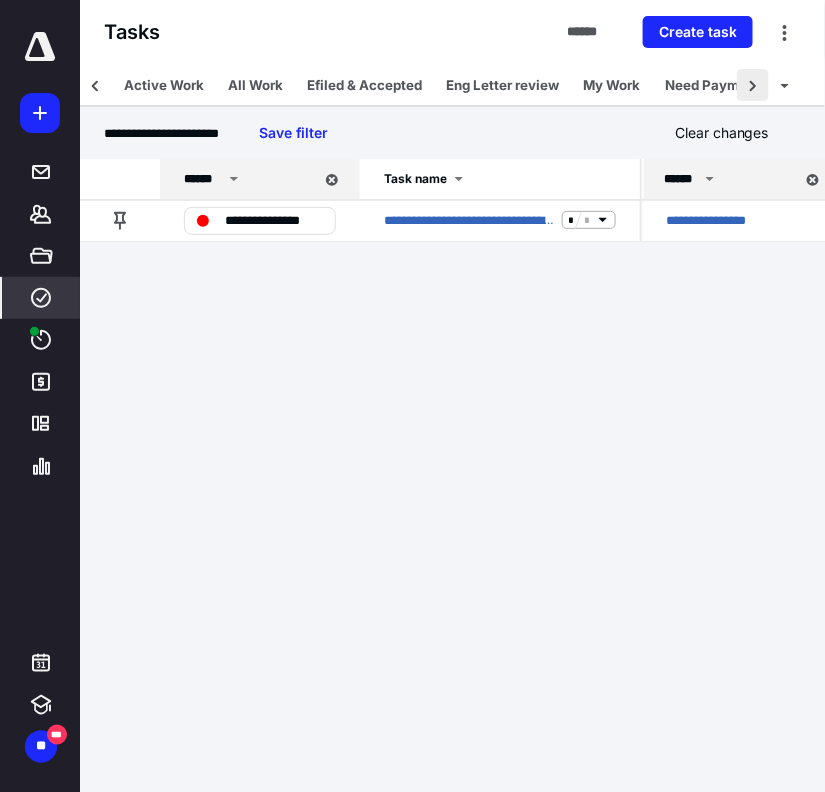click at bounding box center [753, 85] 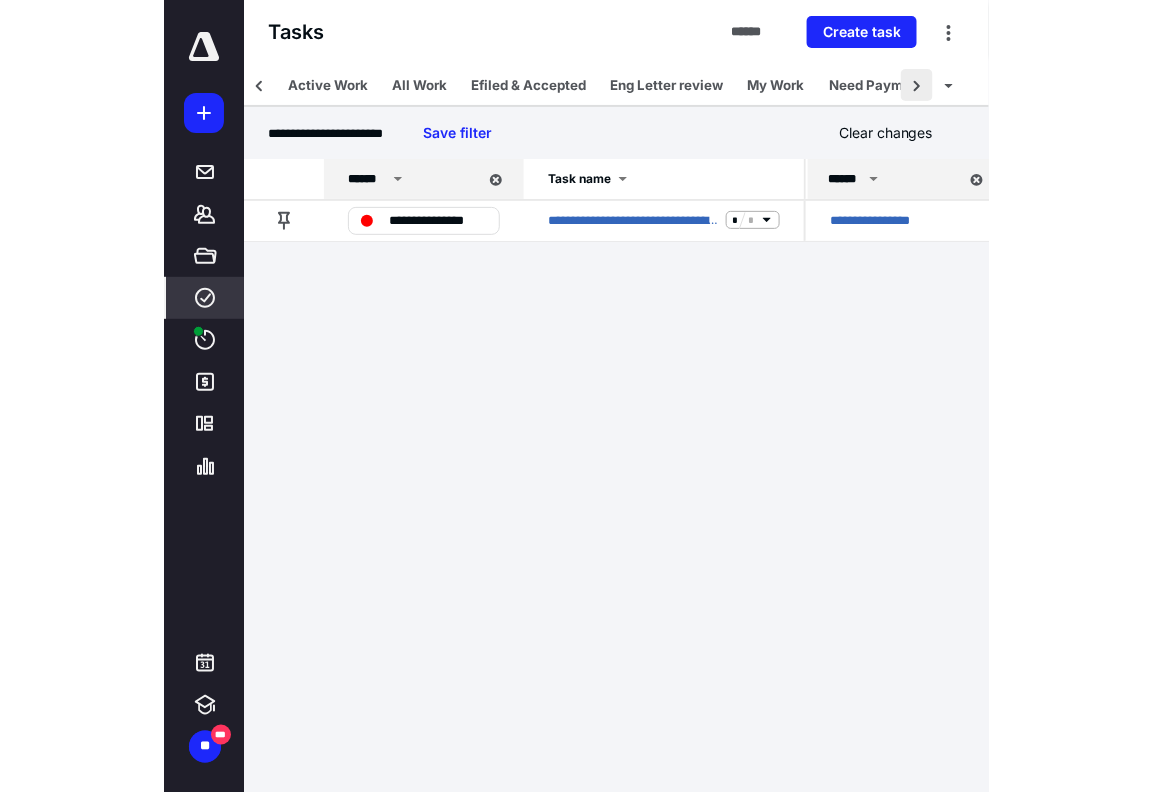 scroll, scrollTop: 0, scrollLeft: 168, axis: horizontal 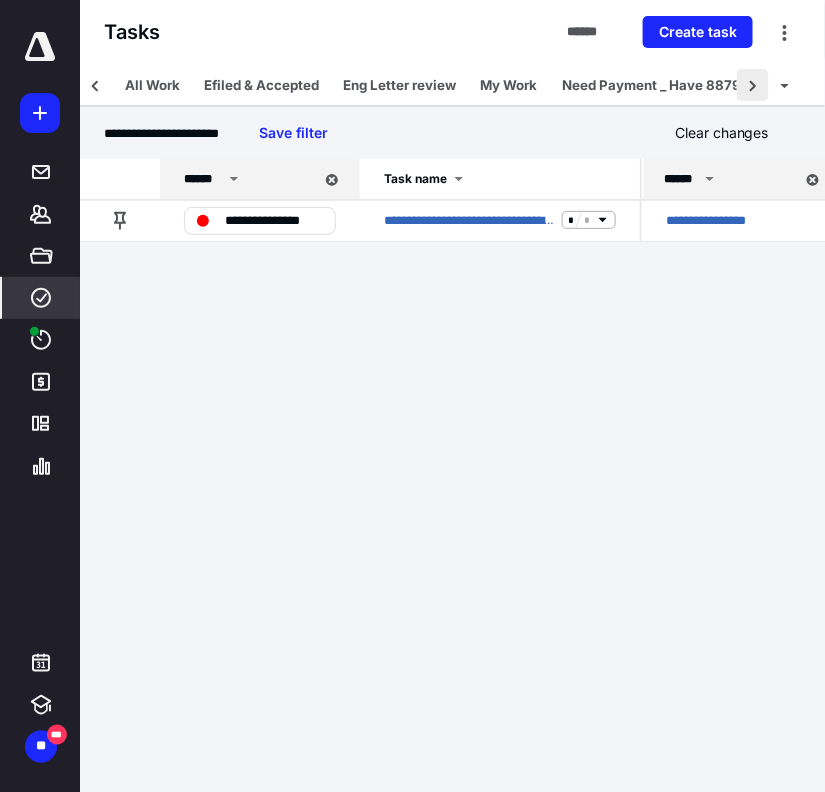 click at bounding box center (753, 85) 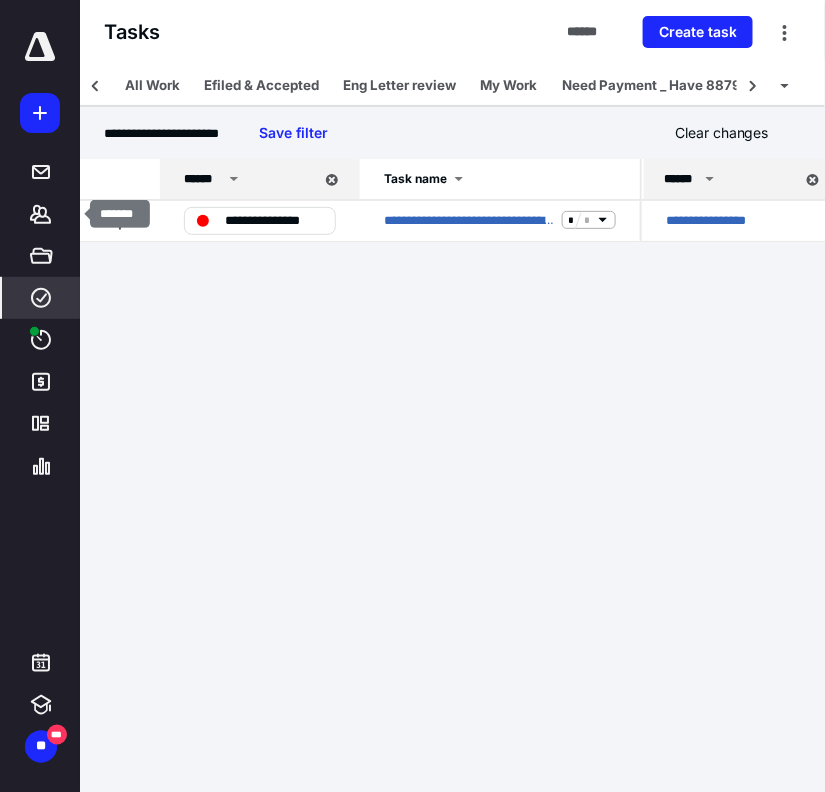 drag, startPoint x: 1, startPoint y: 196, endPoint x: 100, endPoint y: 197, distance: 99.00505 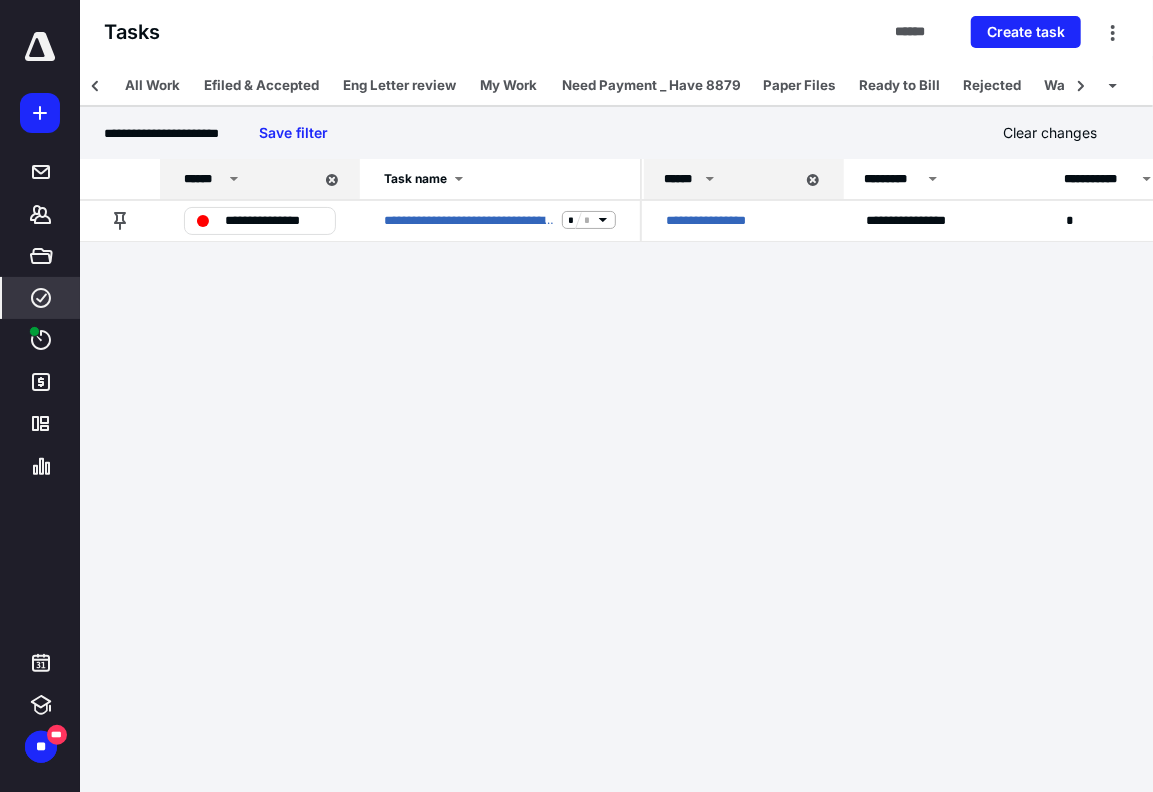 drag, startPoint x: 976, startPoint y: 405, endPoint x: 981, endPoint y: 308, distance: 97.128784 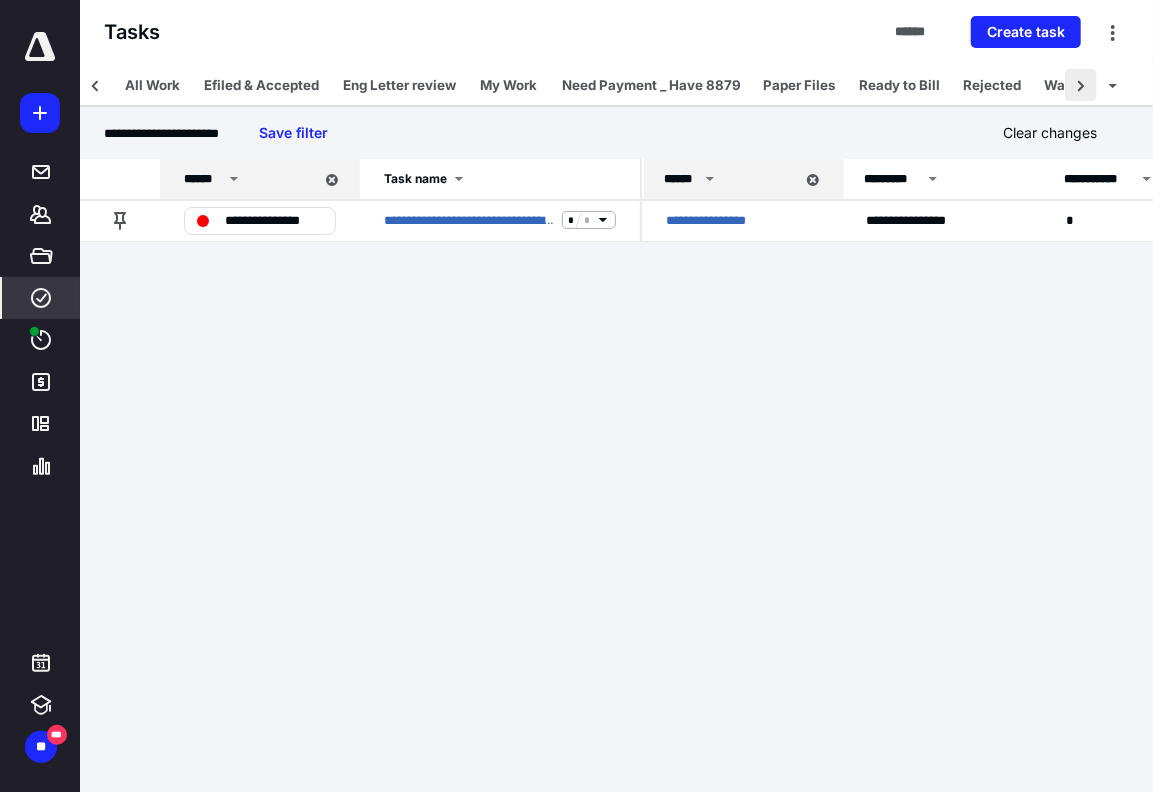 click at bounding box center (1081, 85) 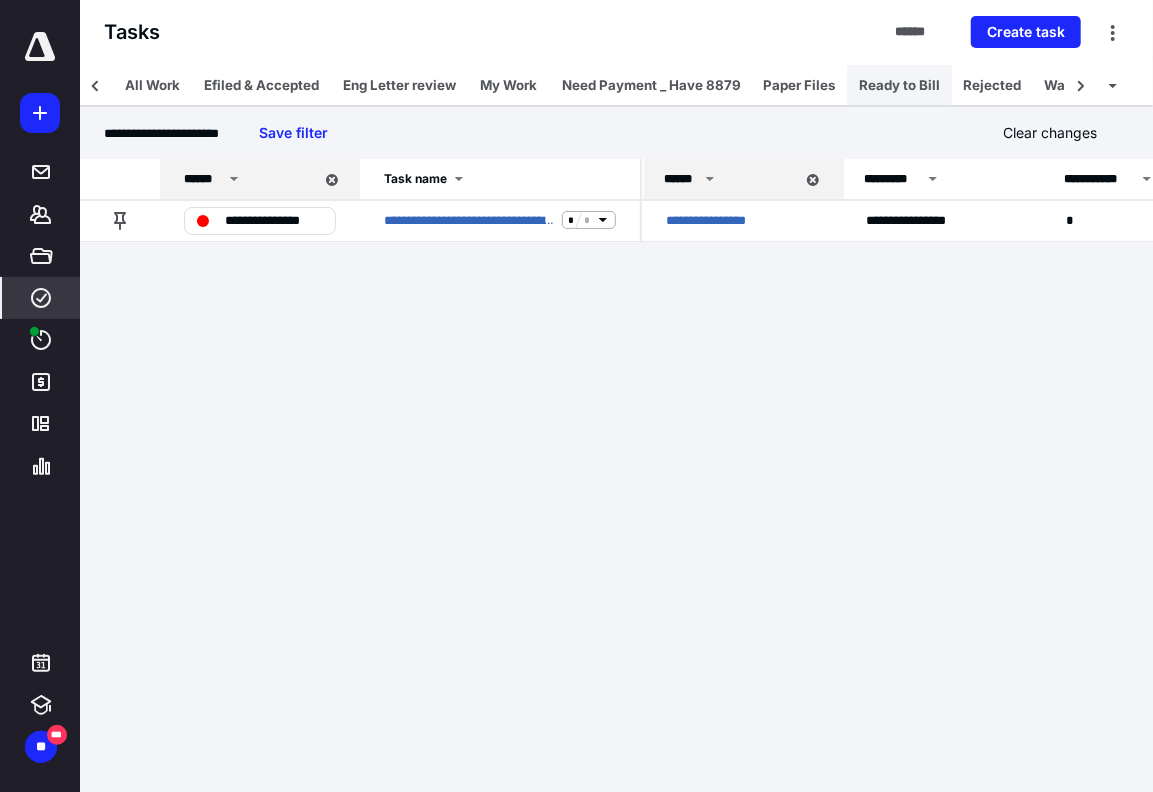 click on "Ready to Bill" at bounding box center (899, 85) 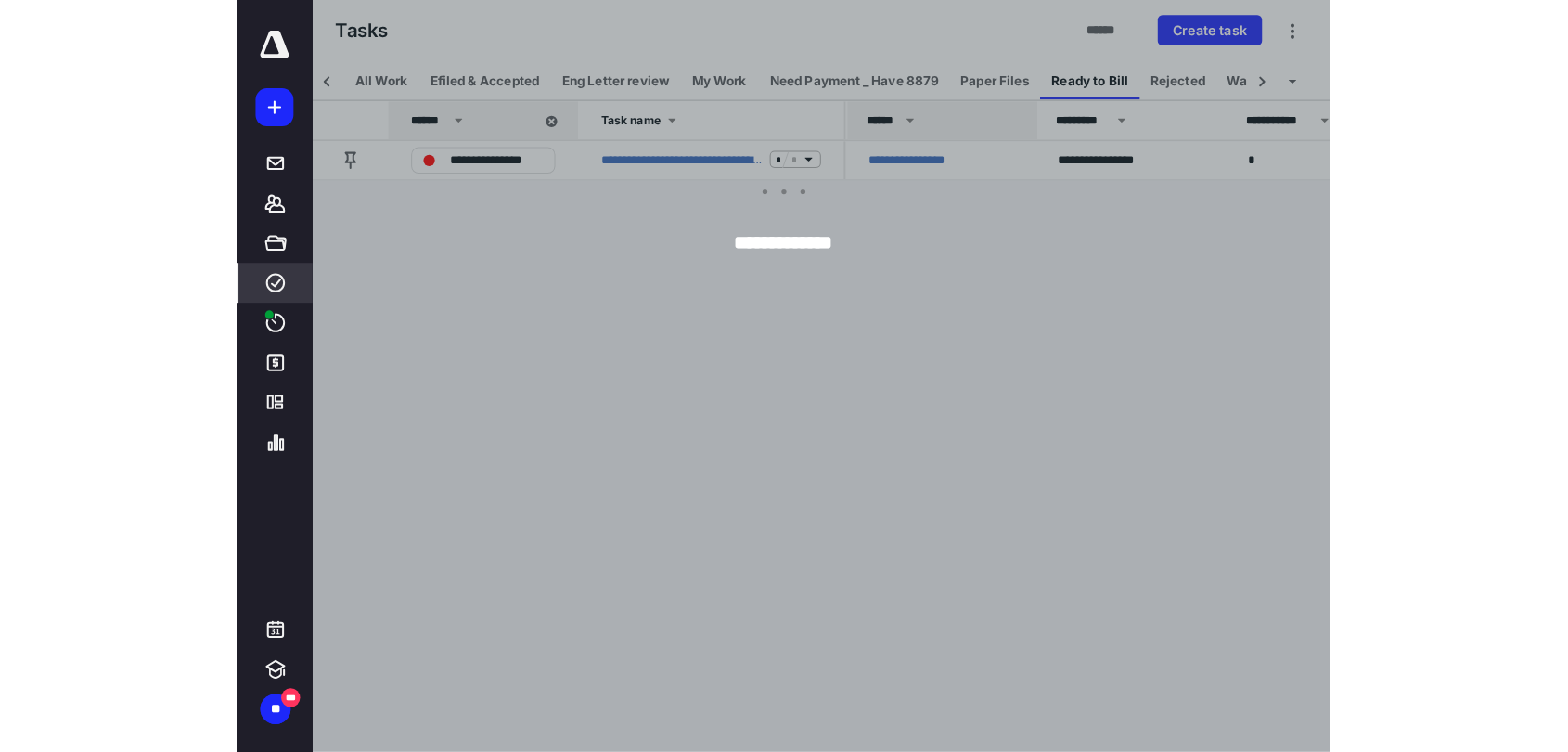 scroll, scrollTop: 0, scrollLeft: 49, axis: horizontal 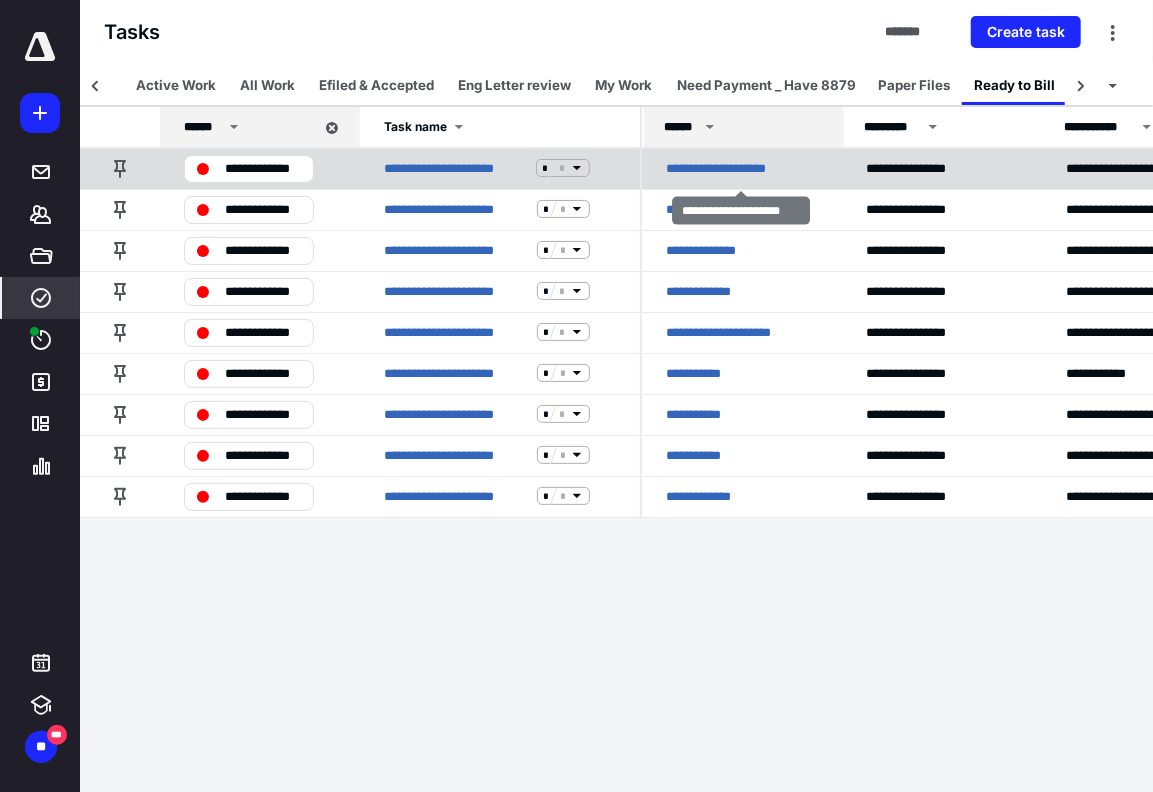 click on "**********" at bounding box center (729, 168) 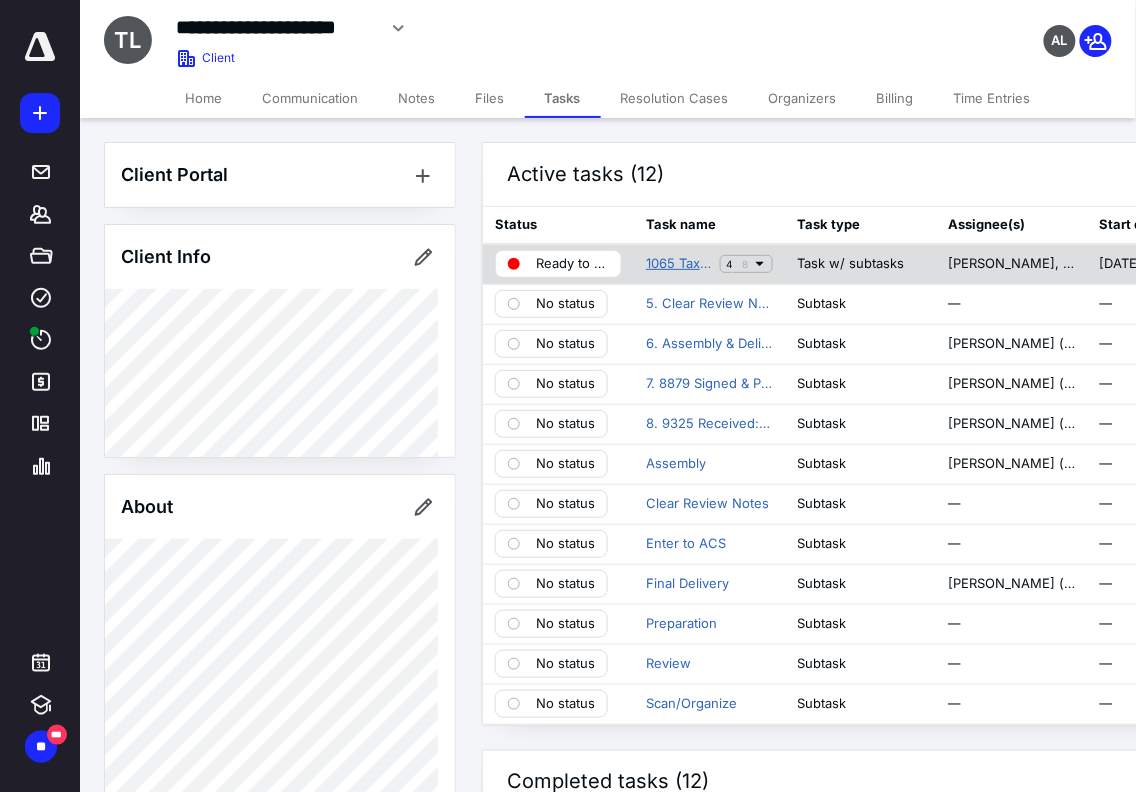 click on "1065 Tax Return - 2024" at bounding box center (679, 264) 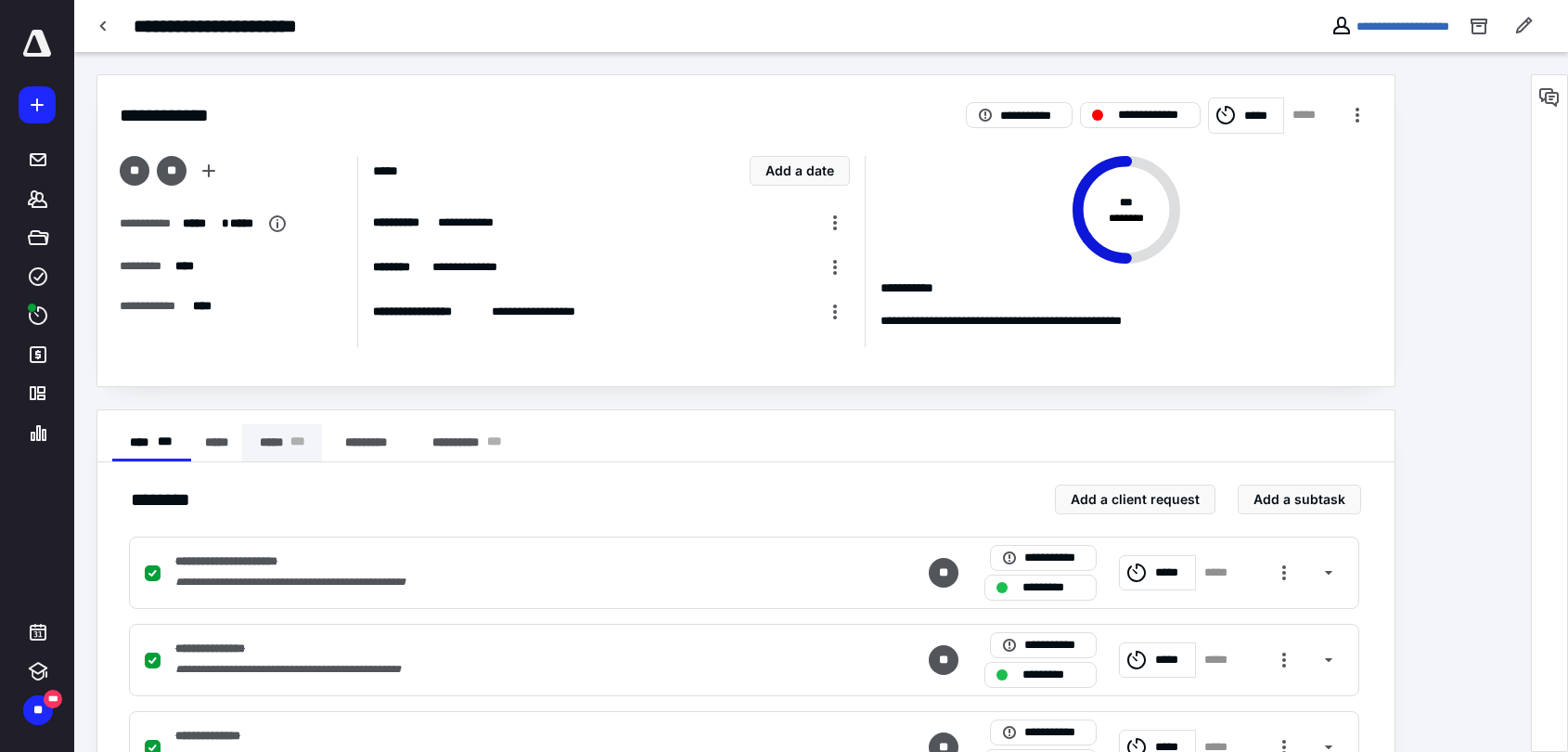 click on "***** * * *" at bounding box center (282, 443) 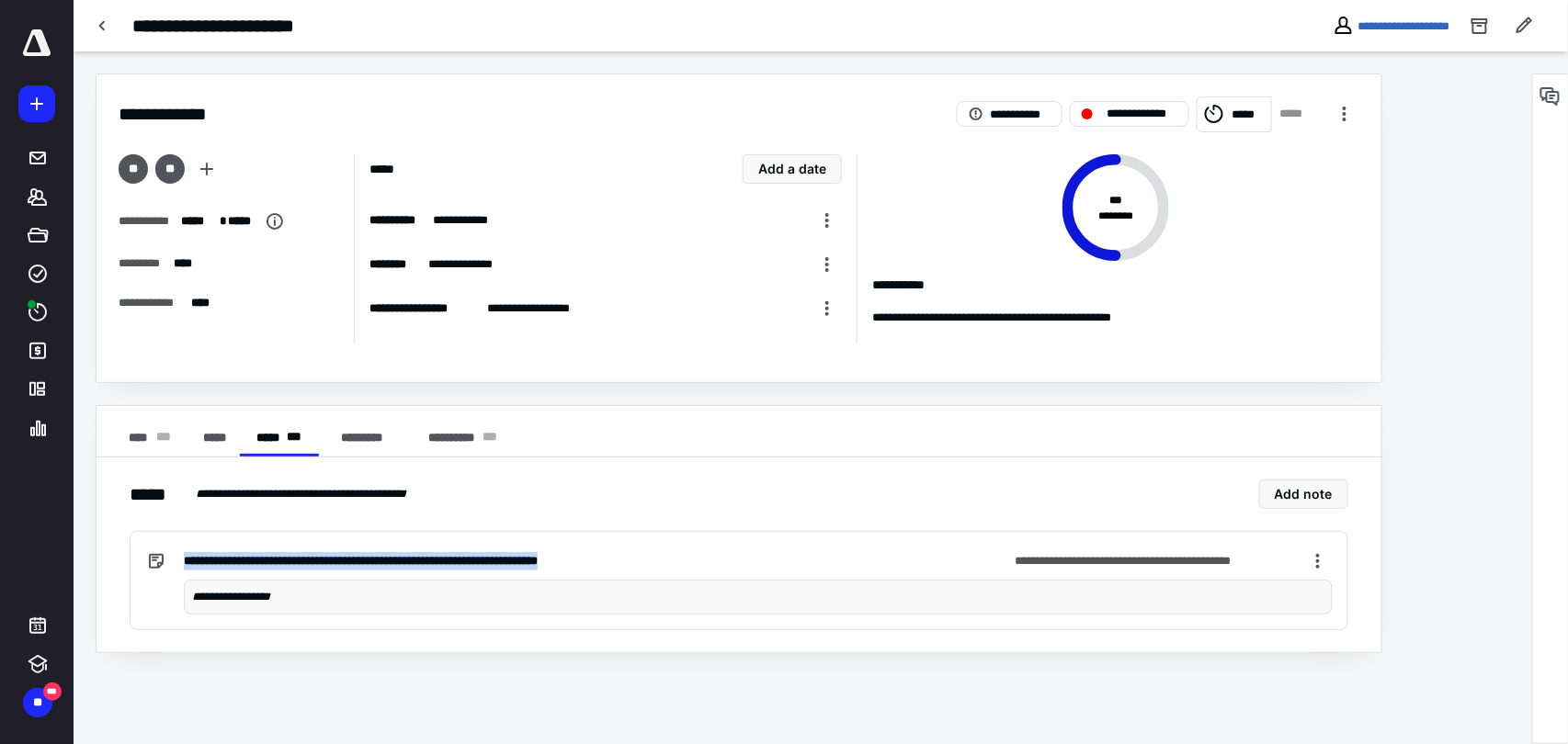drag, startPoint x: 186, startPoint y: 556, endPoint x: 663, endPoint y: 567, distance: 477.12682 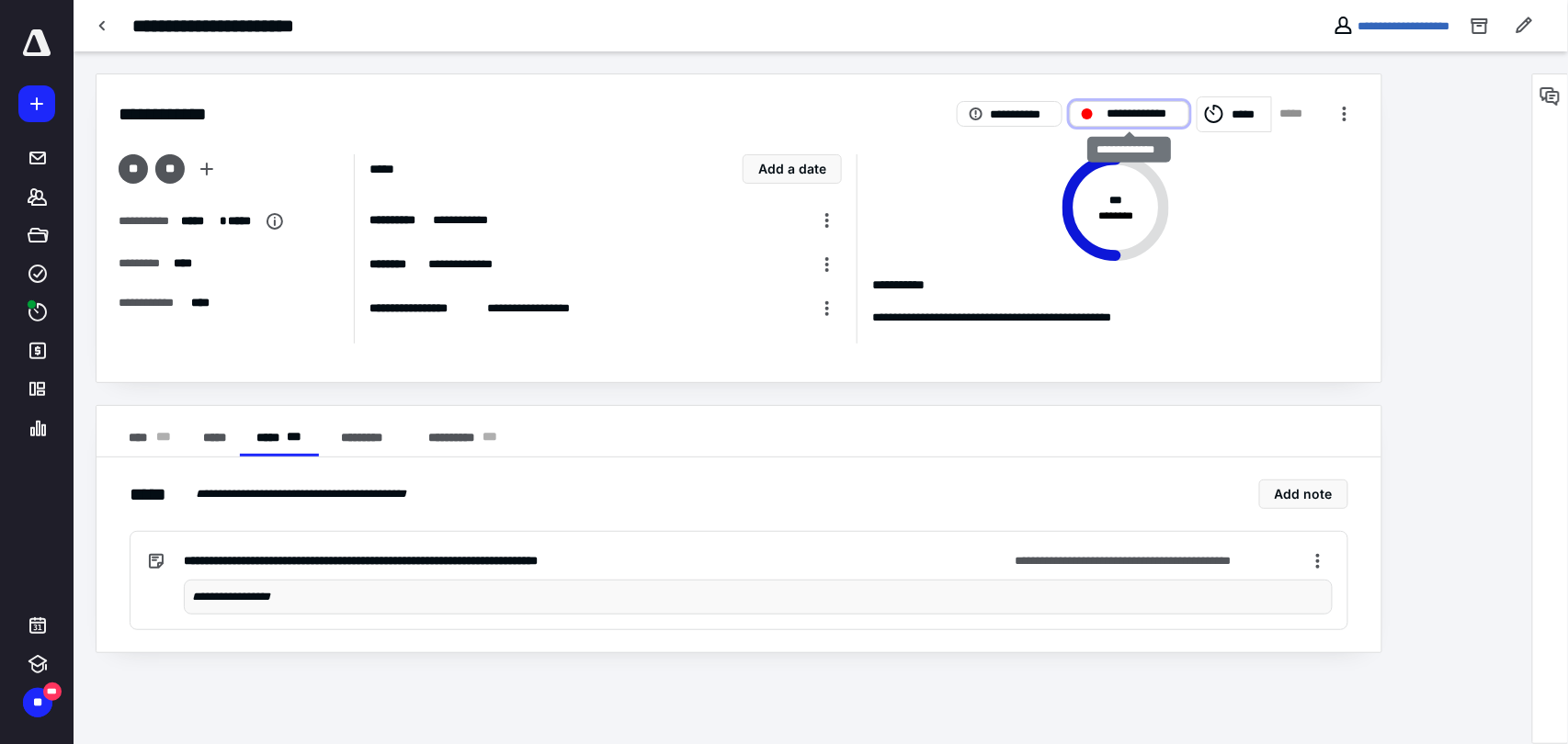 click on "**********" at bounding box center (1142, 114) 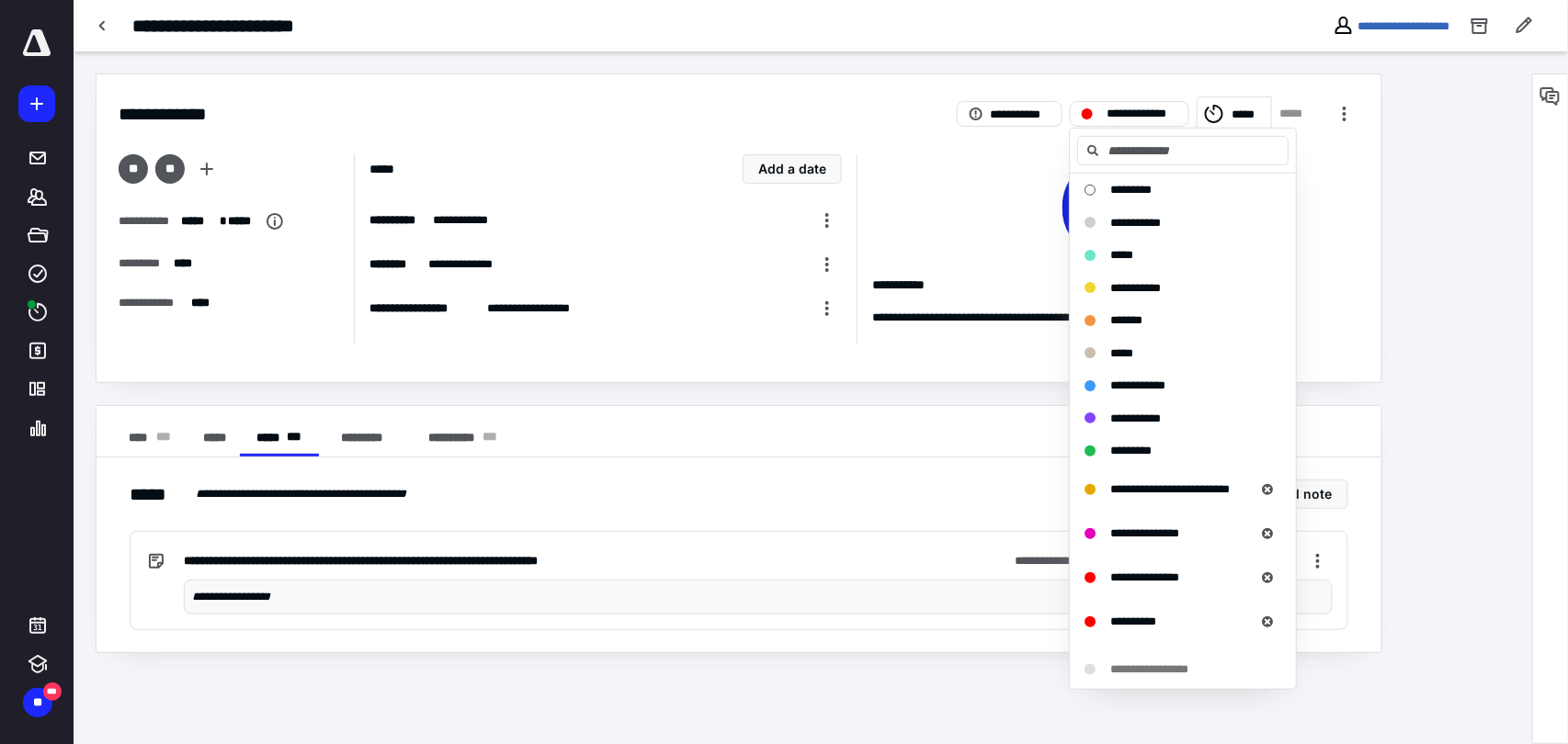 drag, startPoint x: 676, startPoint y: 132, endPoint x: 539, endPoint y: 110, distance: 138.7552 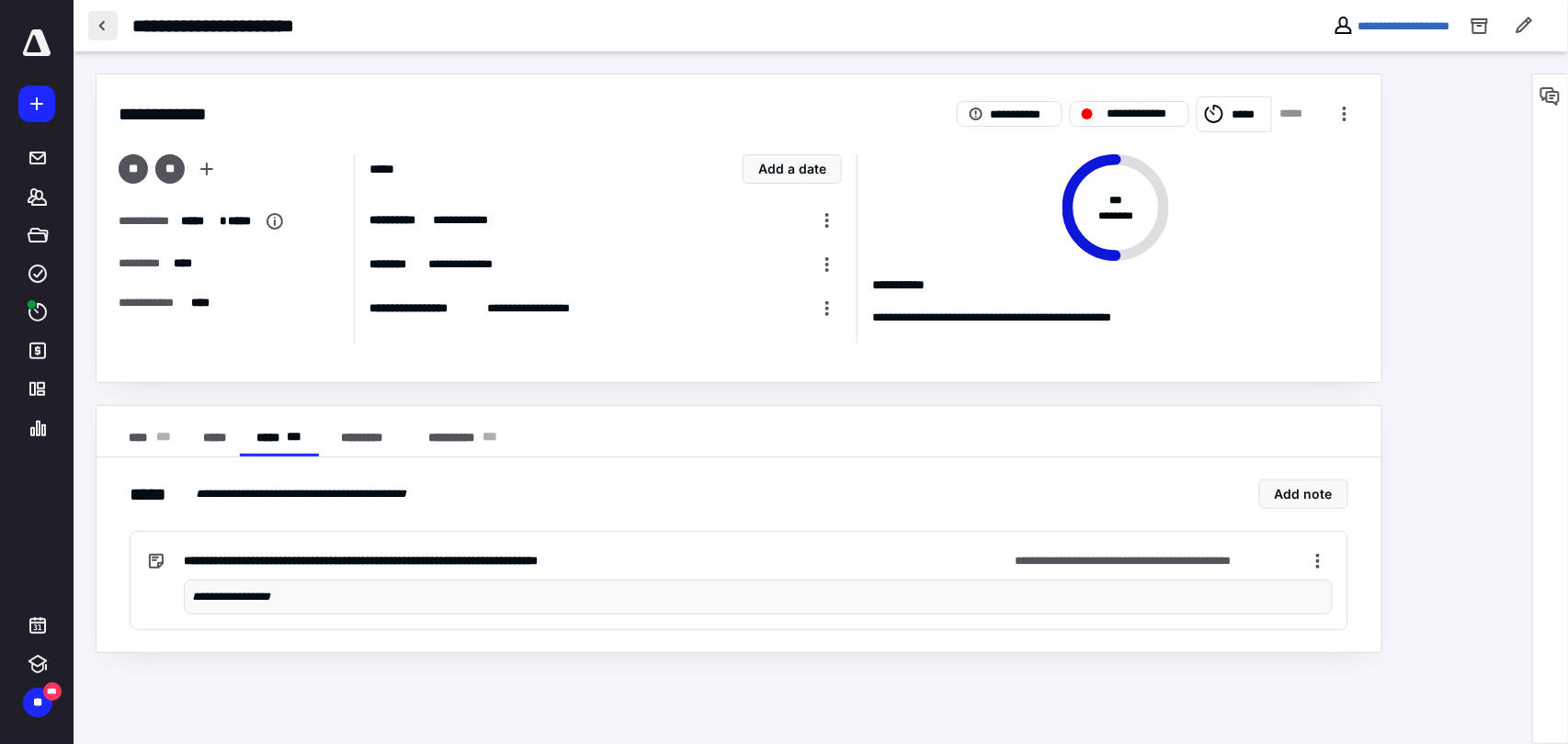 click at bounding box center [103, 26] 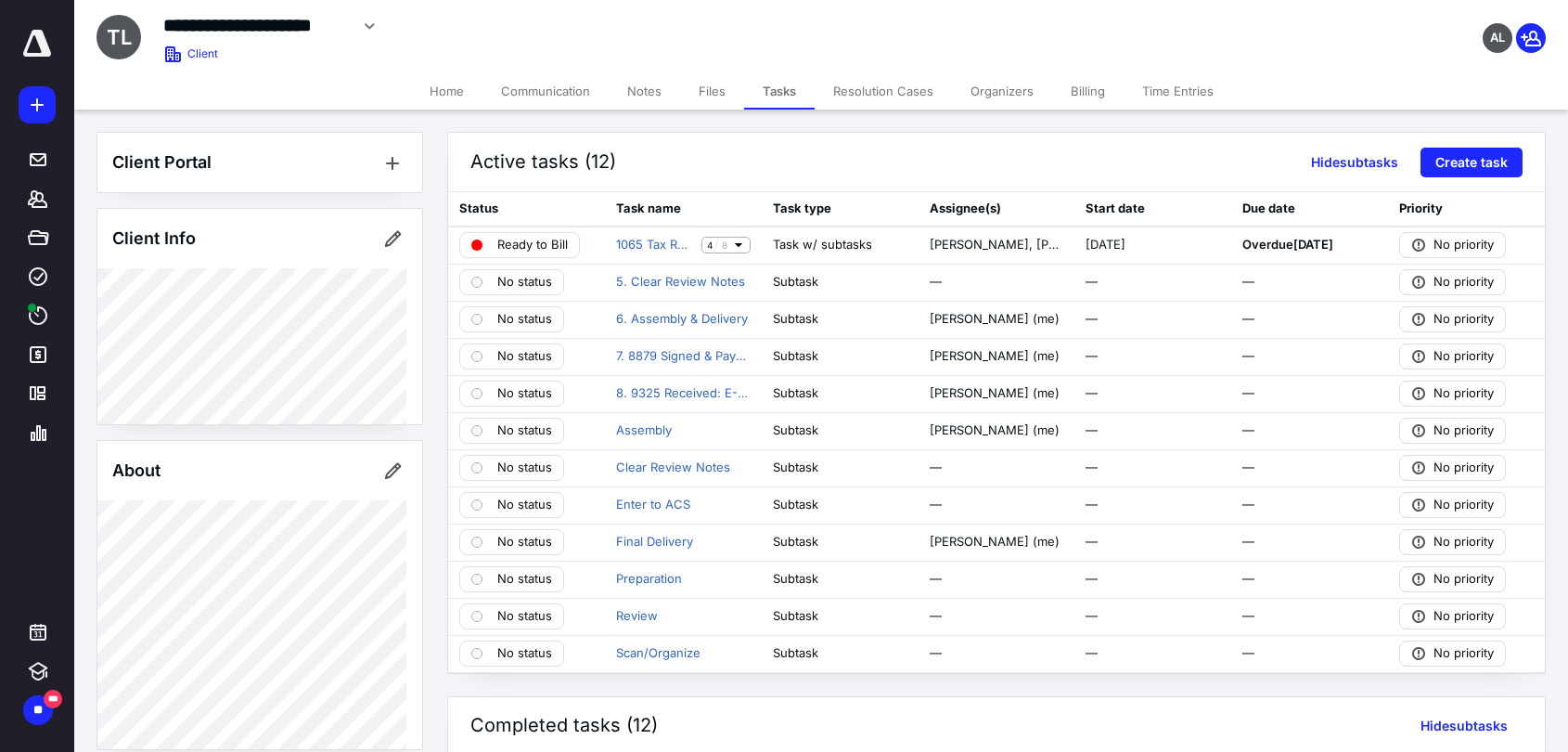 click on "Billing" at bounding box center (1087, 91) 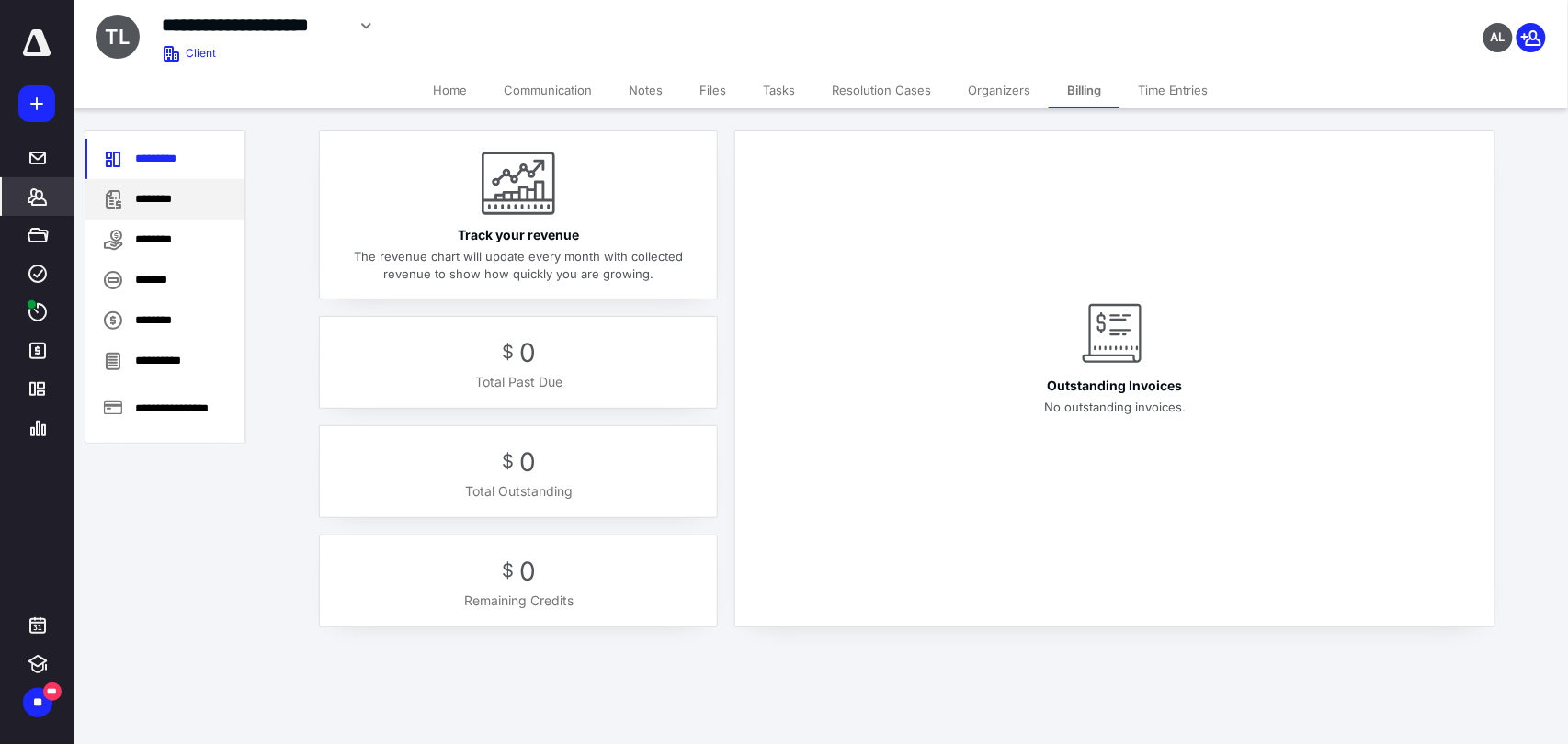 click on "********" at bounding box center (165, 199) 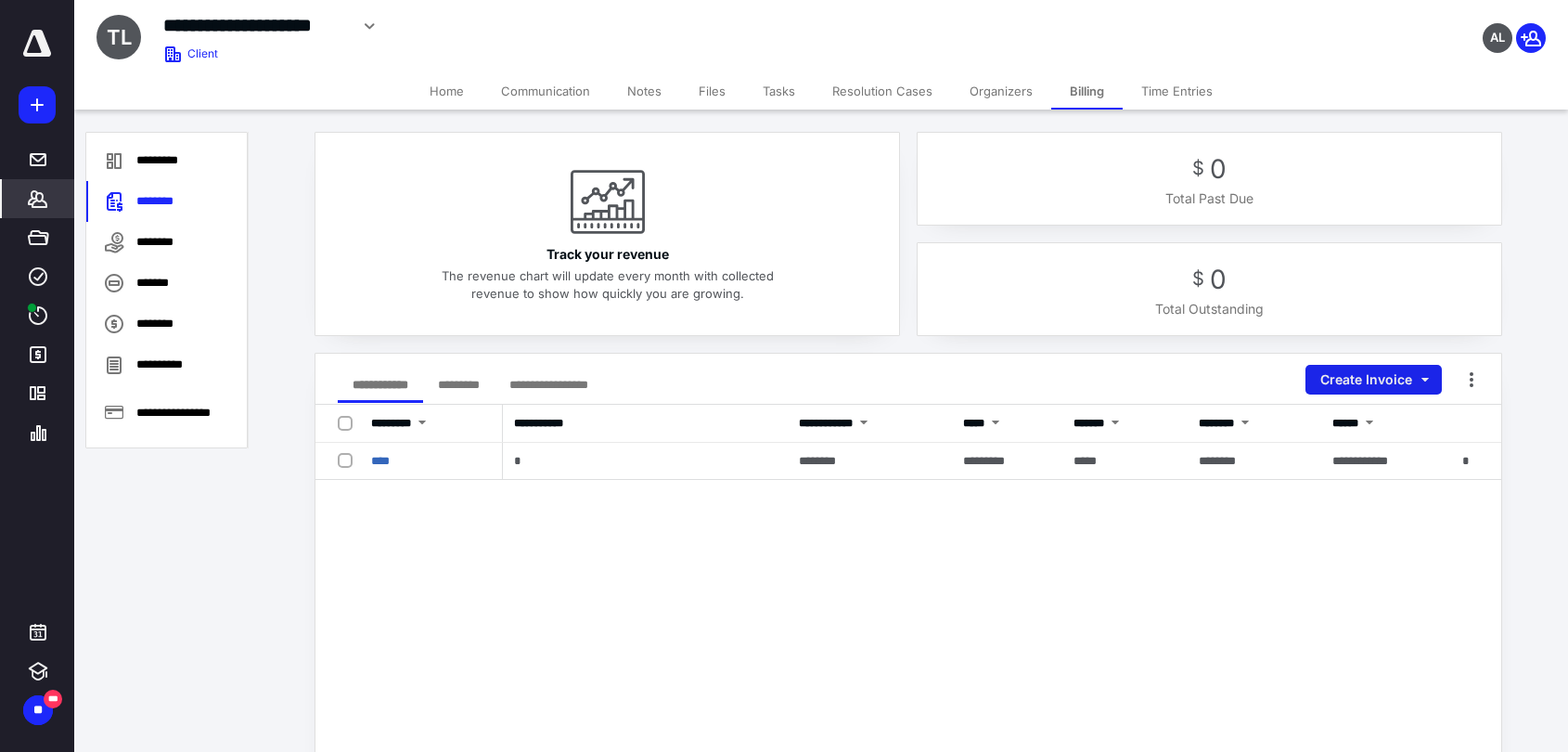 click on "Create Invoice" at bounding box center (1373, 380) 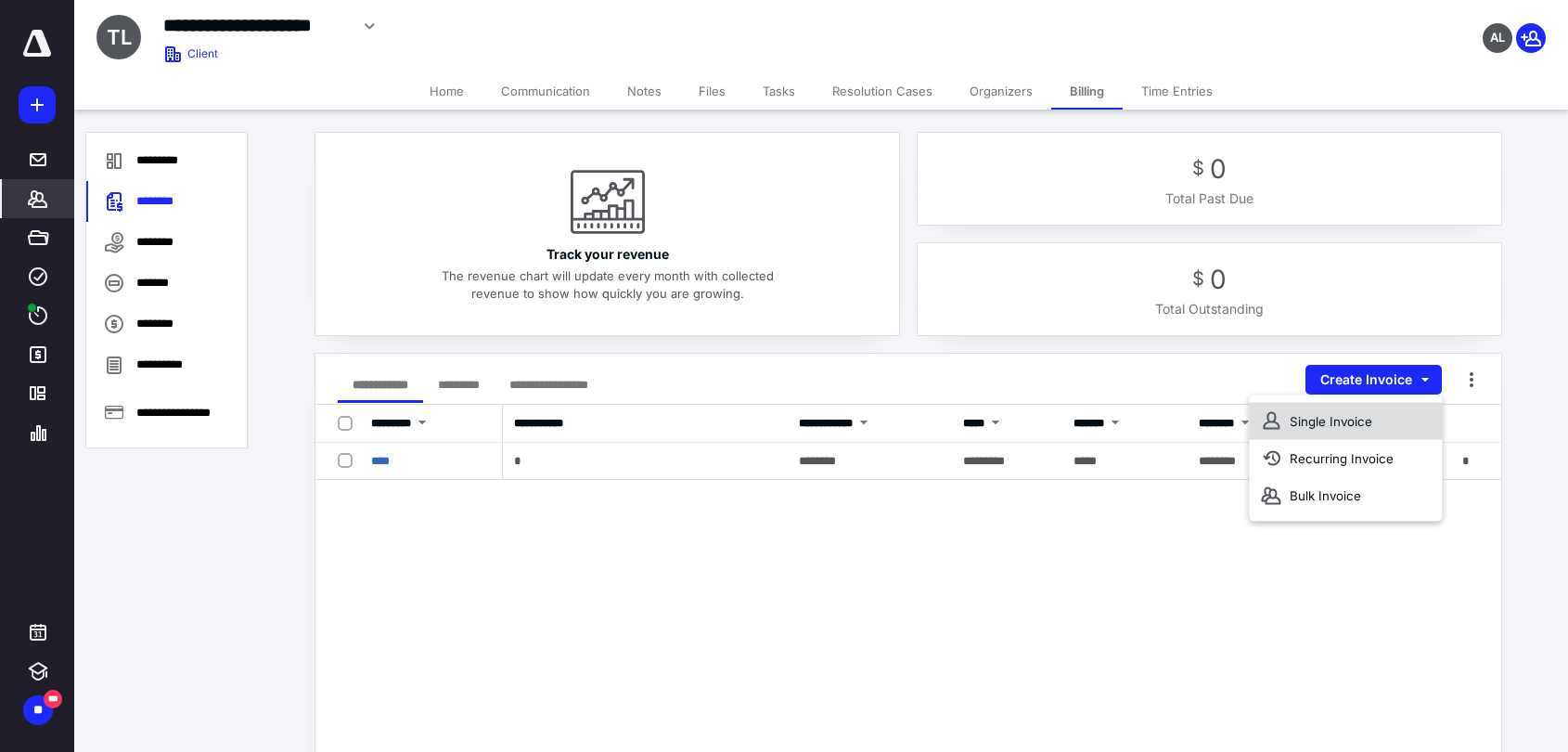 click on "Single Invoice" at bounding box center [1345, 421] 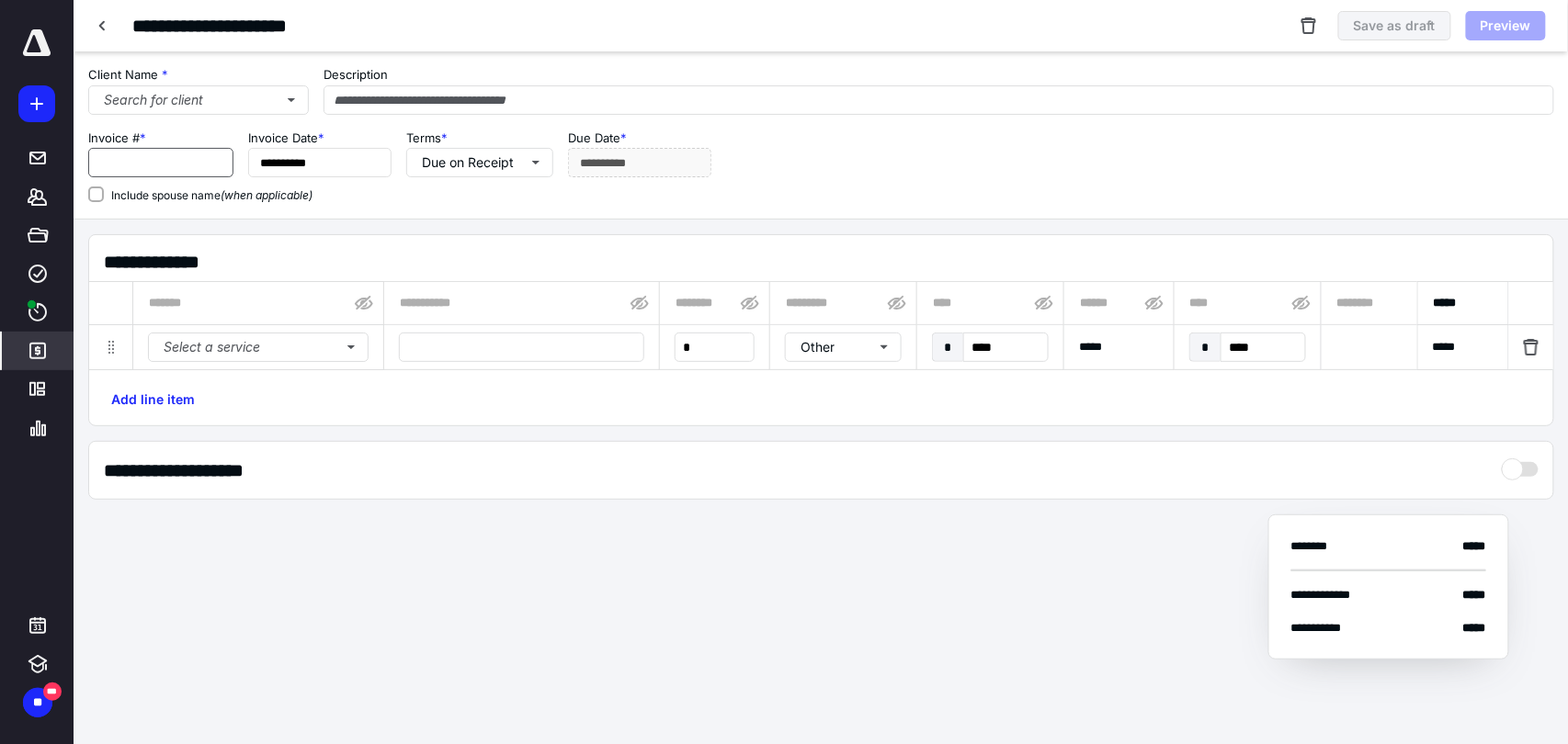 type on "**********" 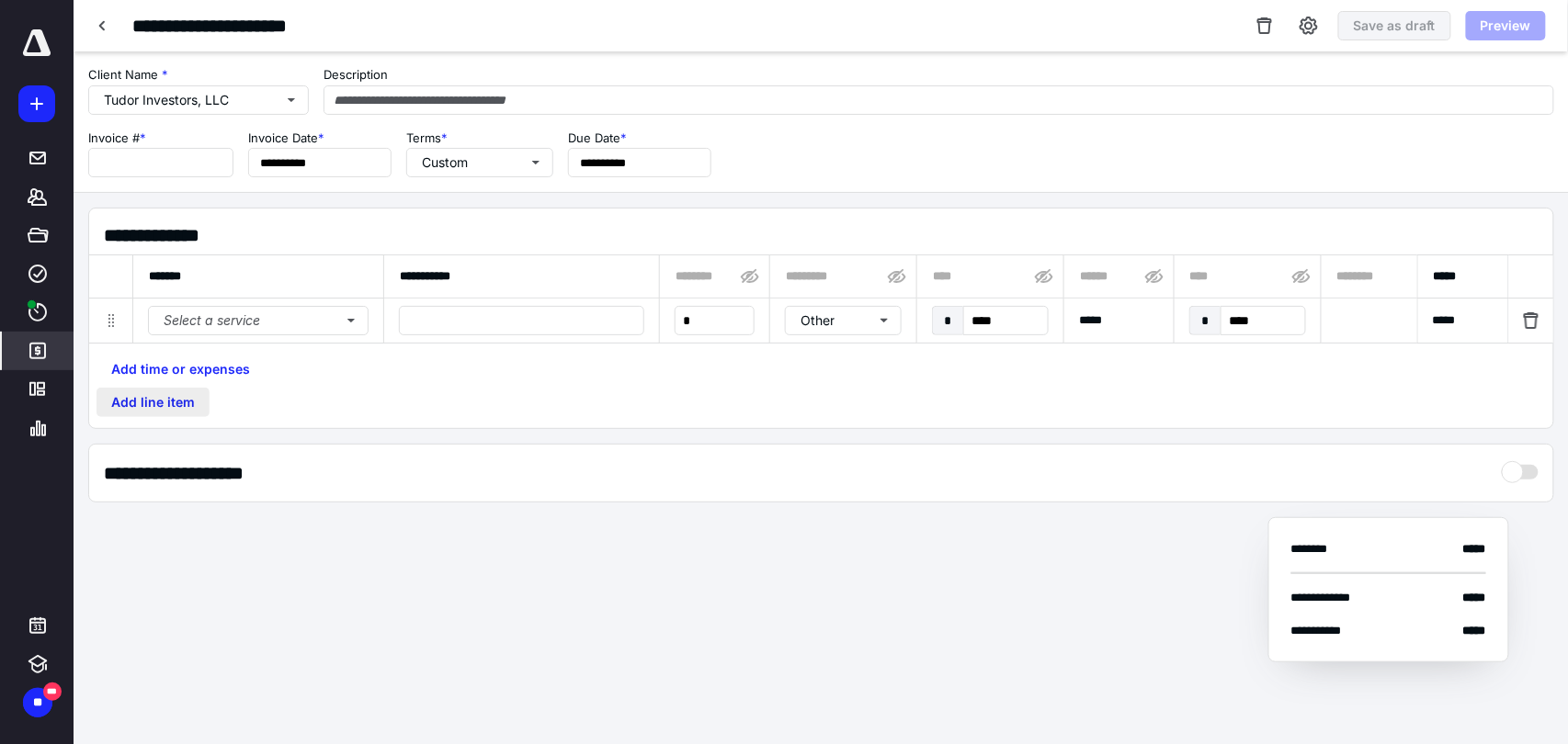 type on "*****" 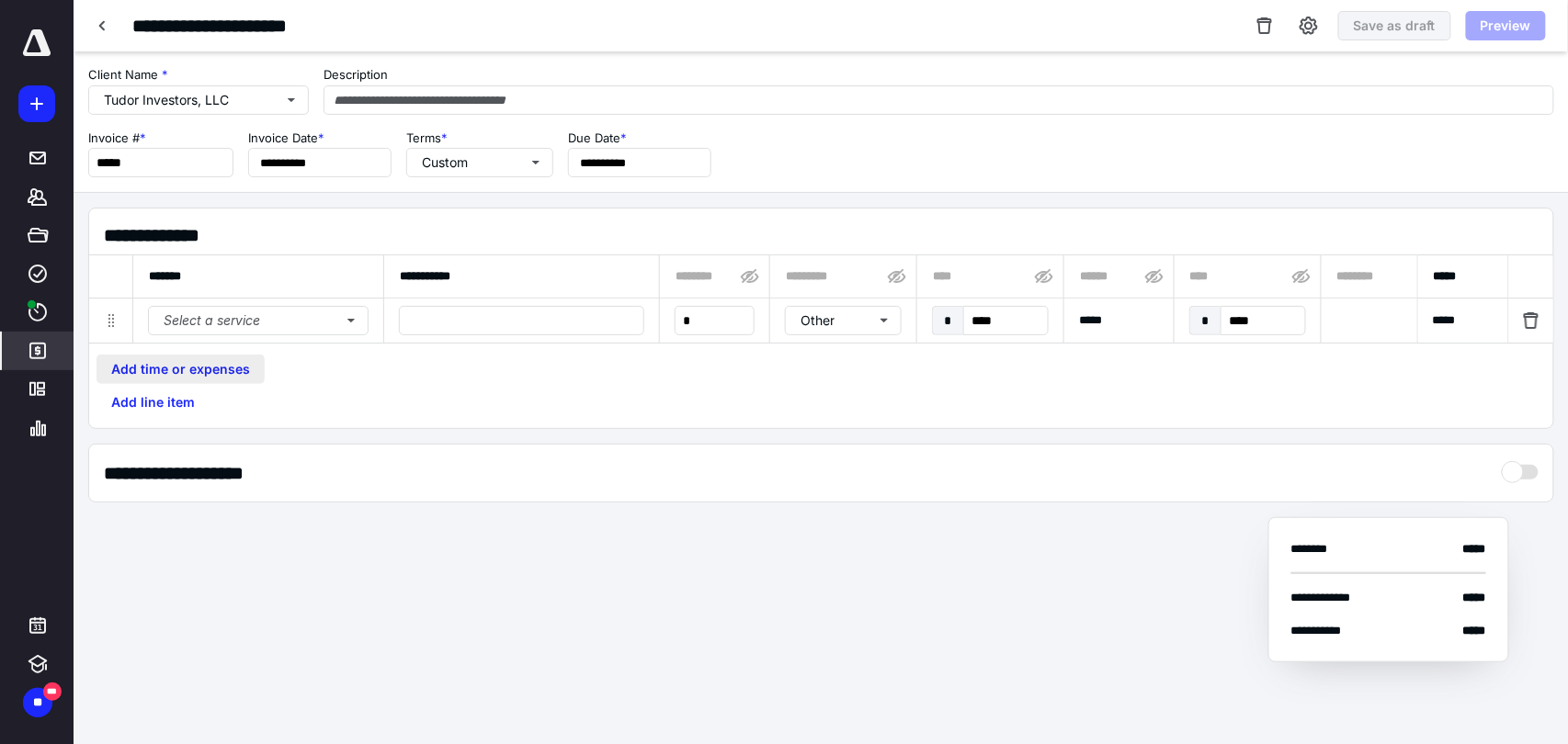 click on "Add time or expenses" at bounding box center [180, 369] 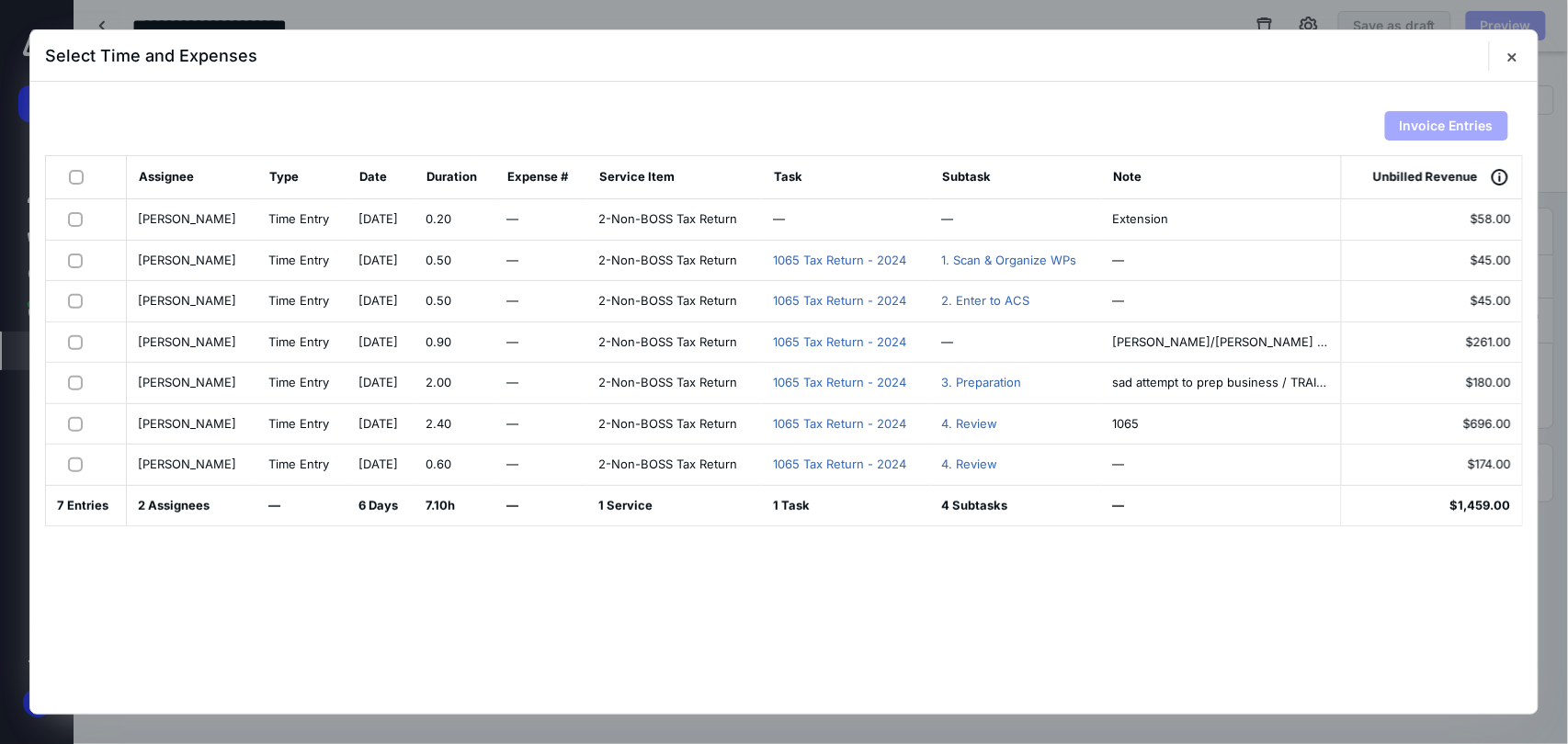 click at bounding box center [80, 176] 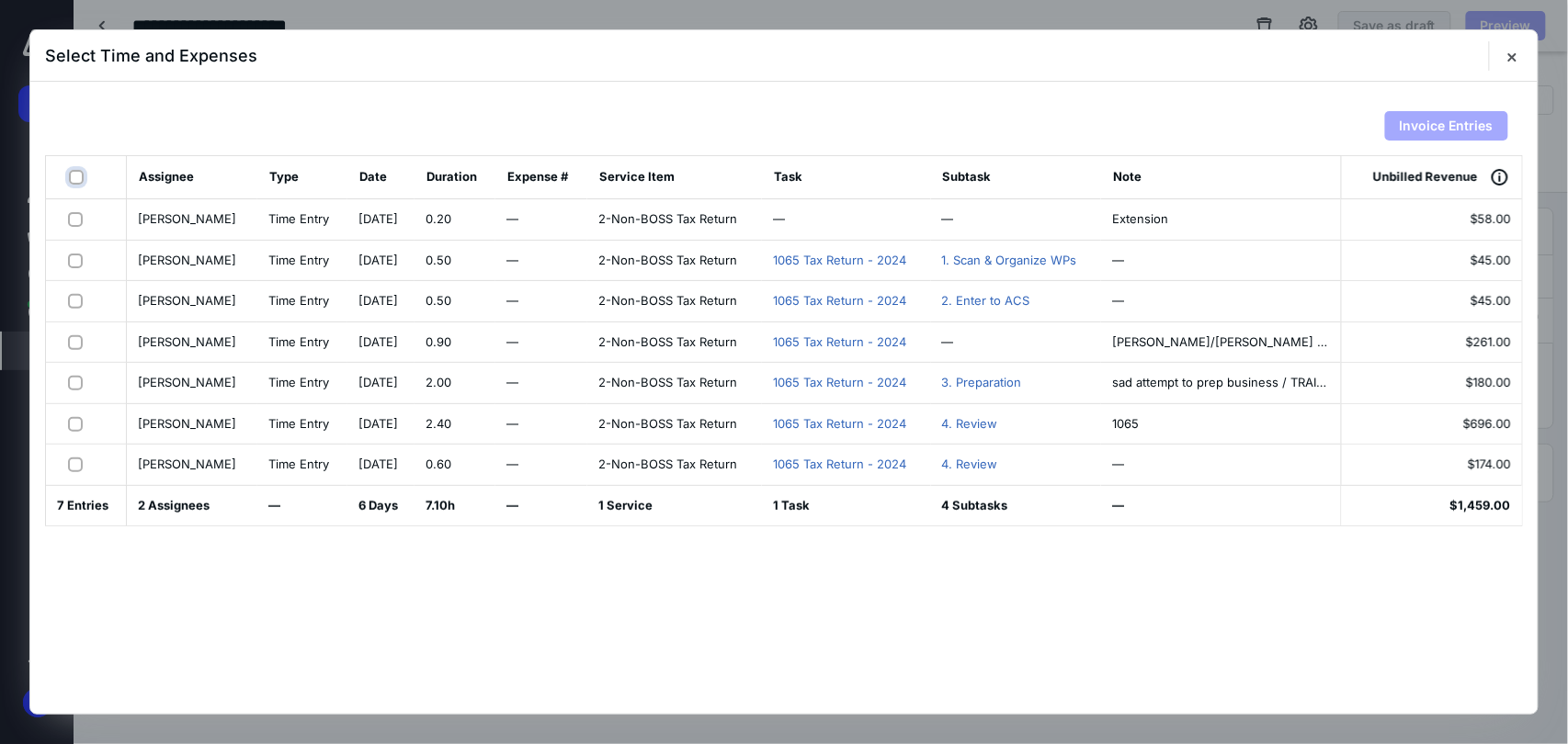 click at bounding box center [78, 177] 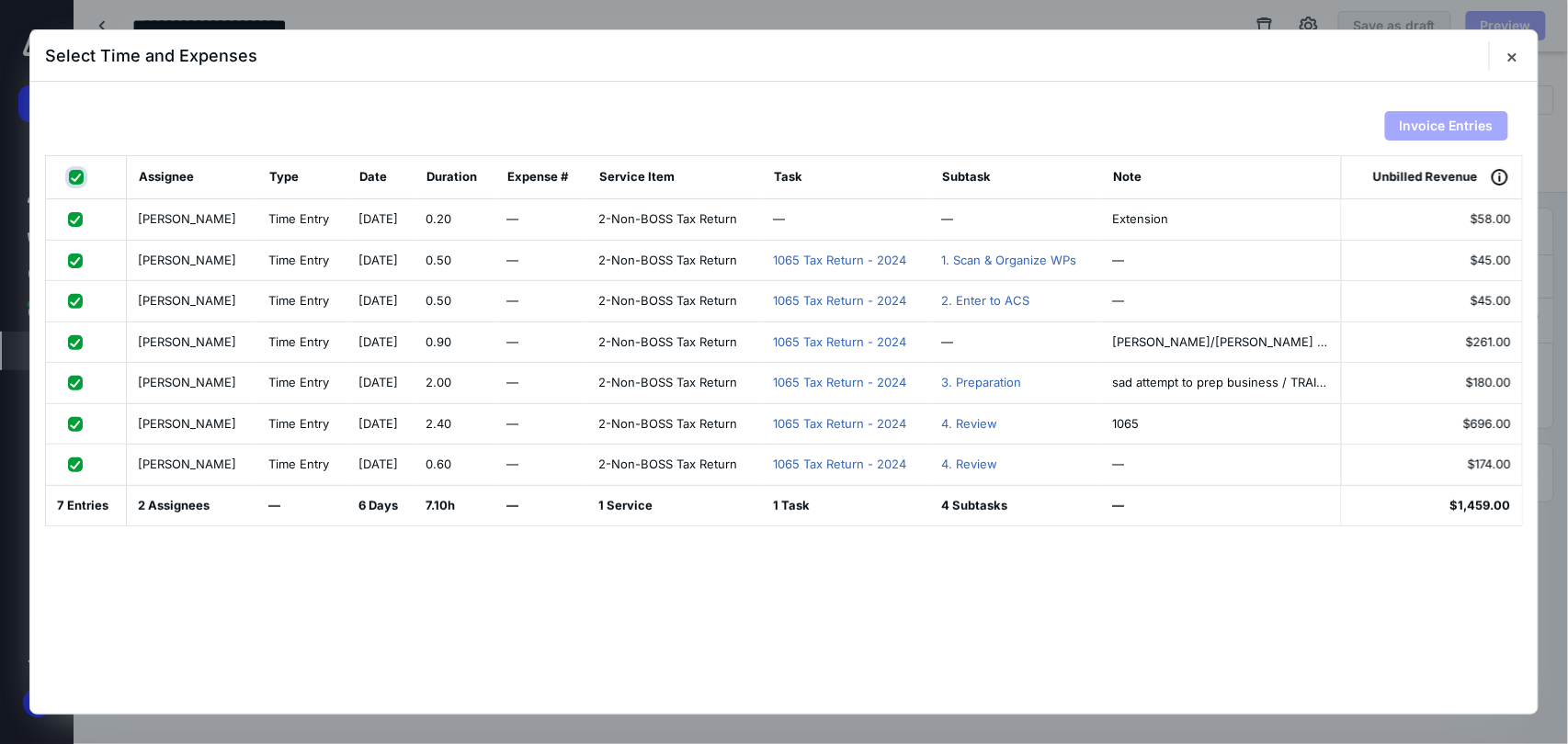 checkbox on "true" 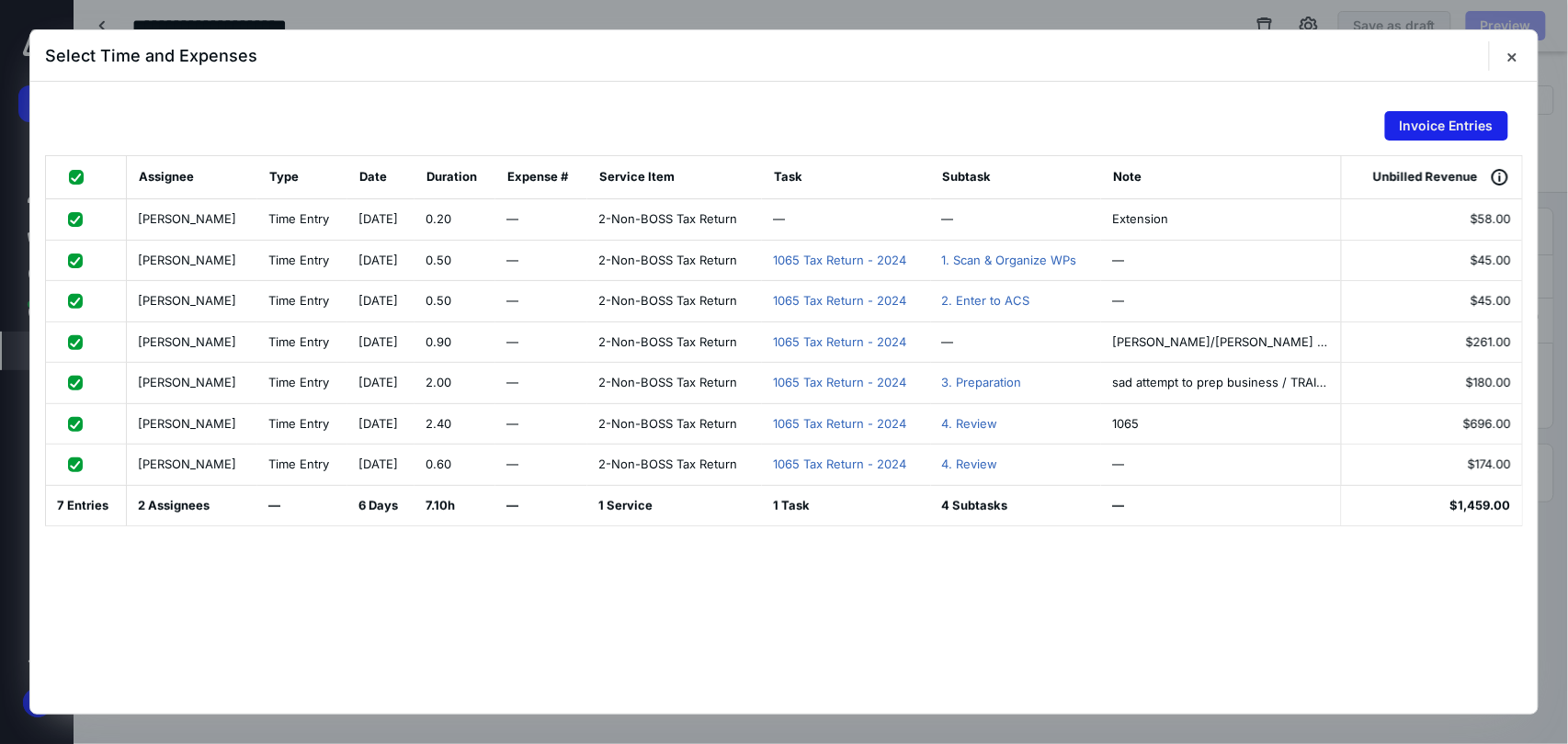 click on "Invoice Entries" at bounding box center [1447, 126] 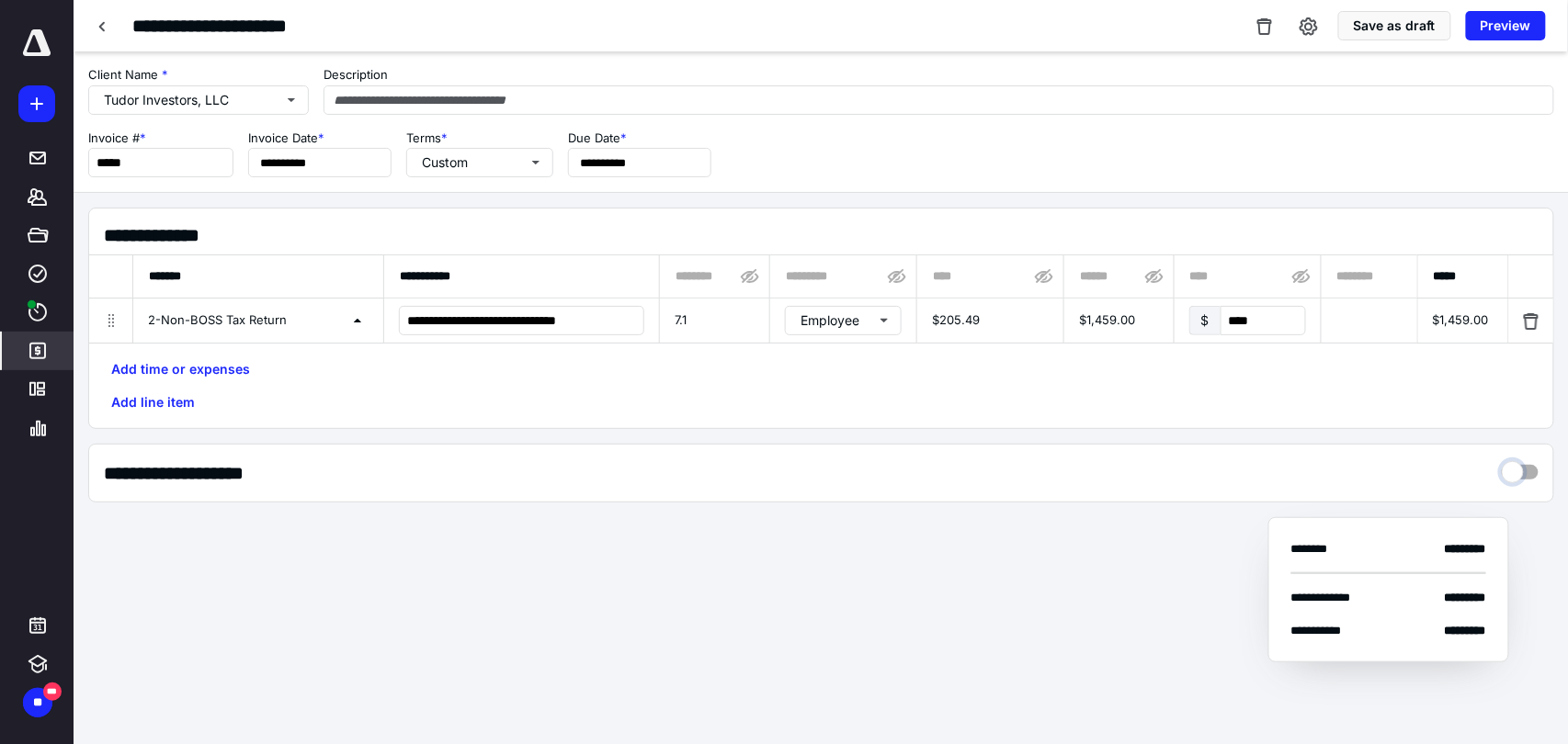 click at bounding box center (1520, 468) 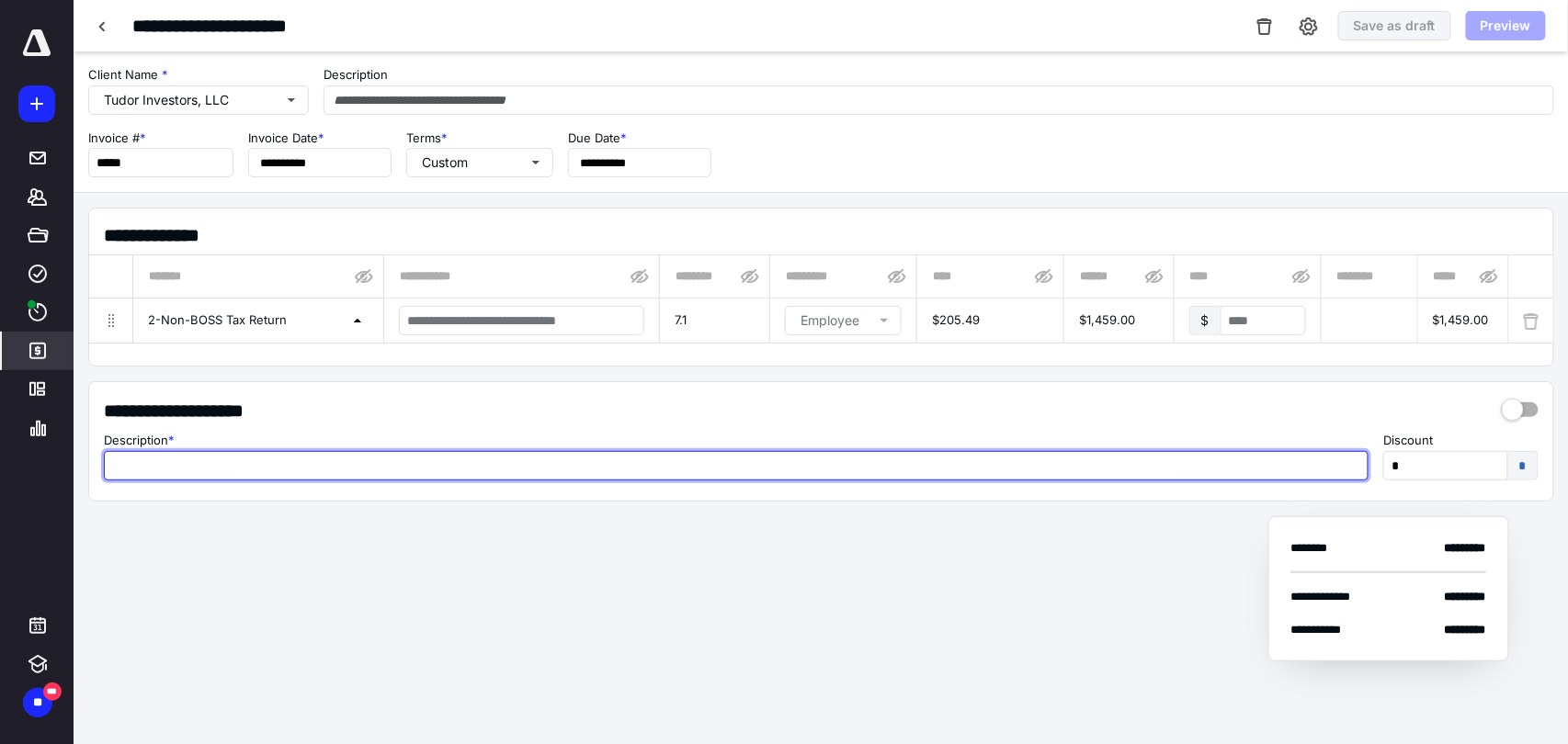 drag, startPoint x: 416, startPoint y: 475, endPoint x: 430, endPoint y: 468, distance: 15.652476 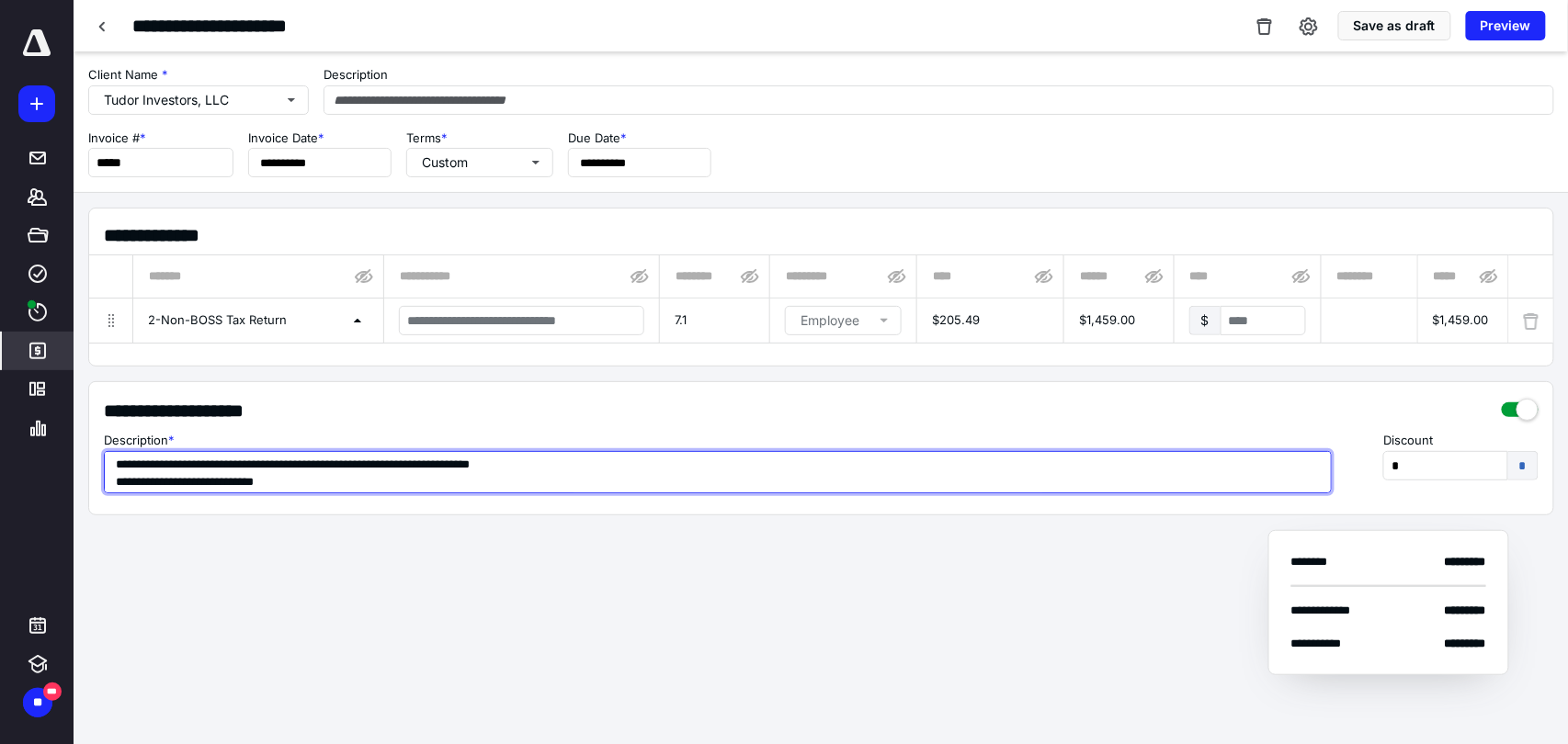 click on "**********" at bounding box center (718, 472) 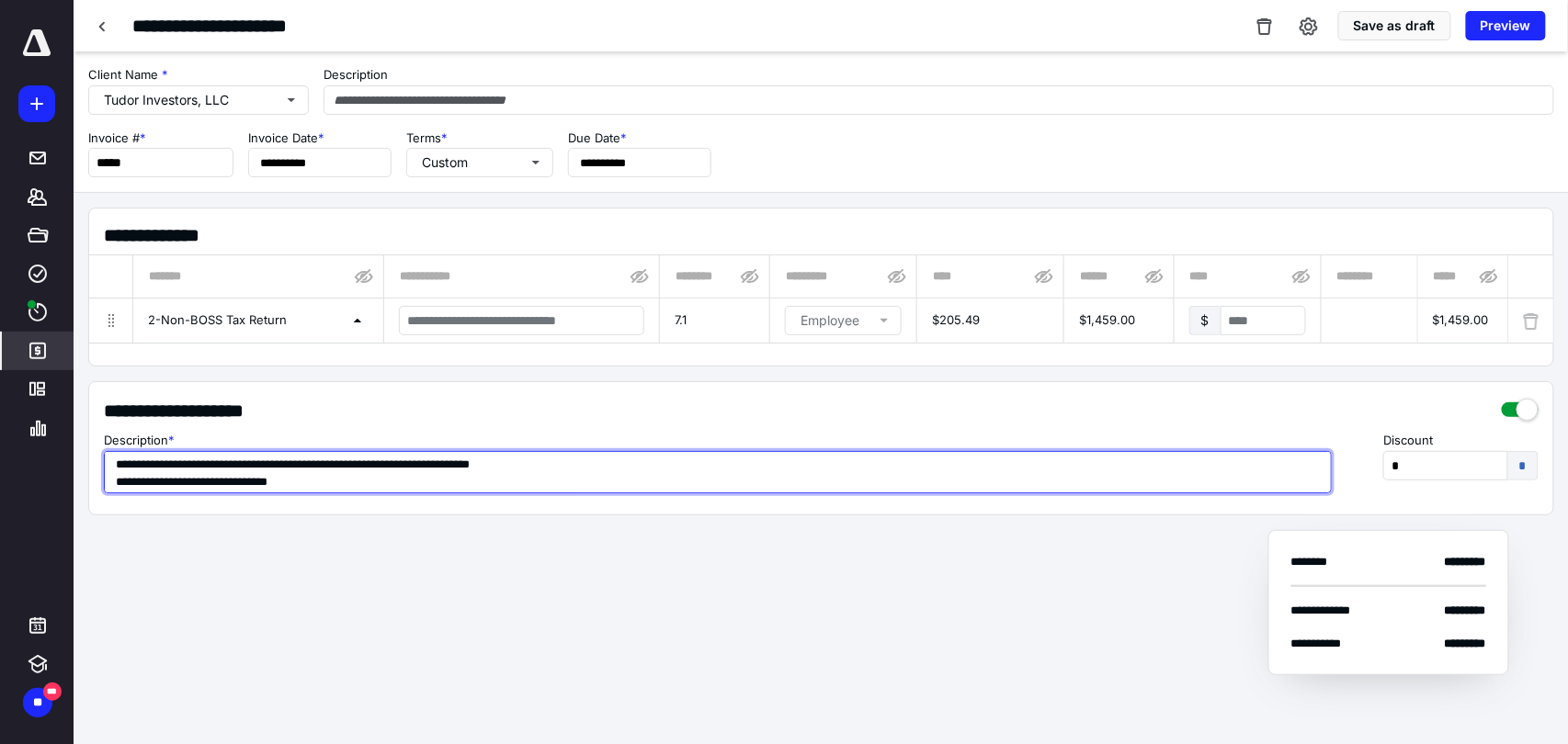 type on "**********" 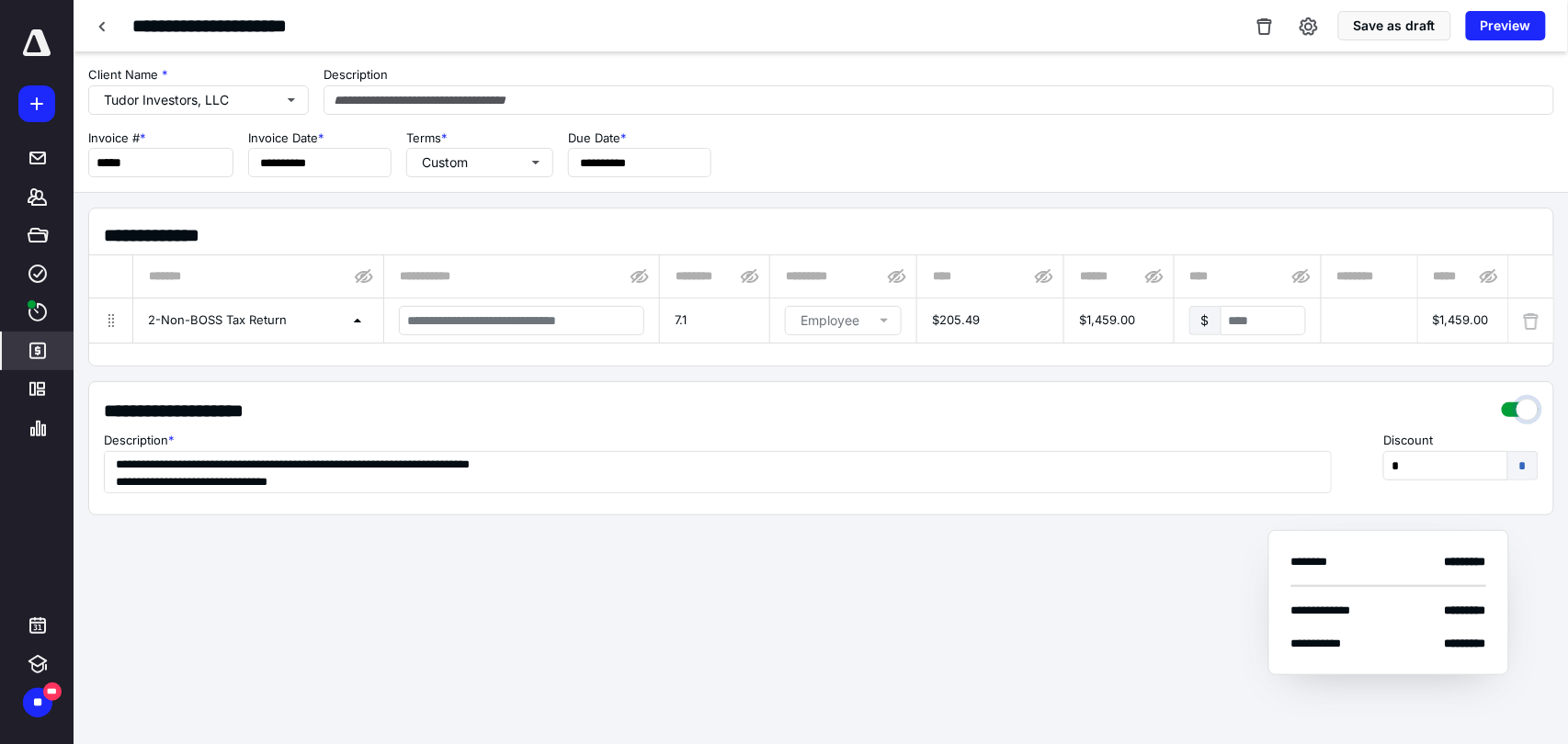 click at bounding box center (1520, 405) 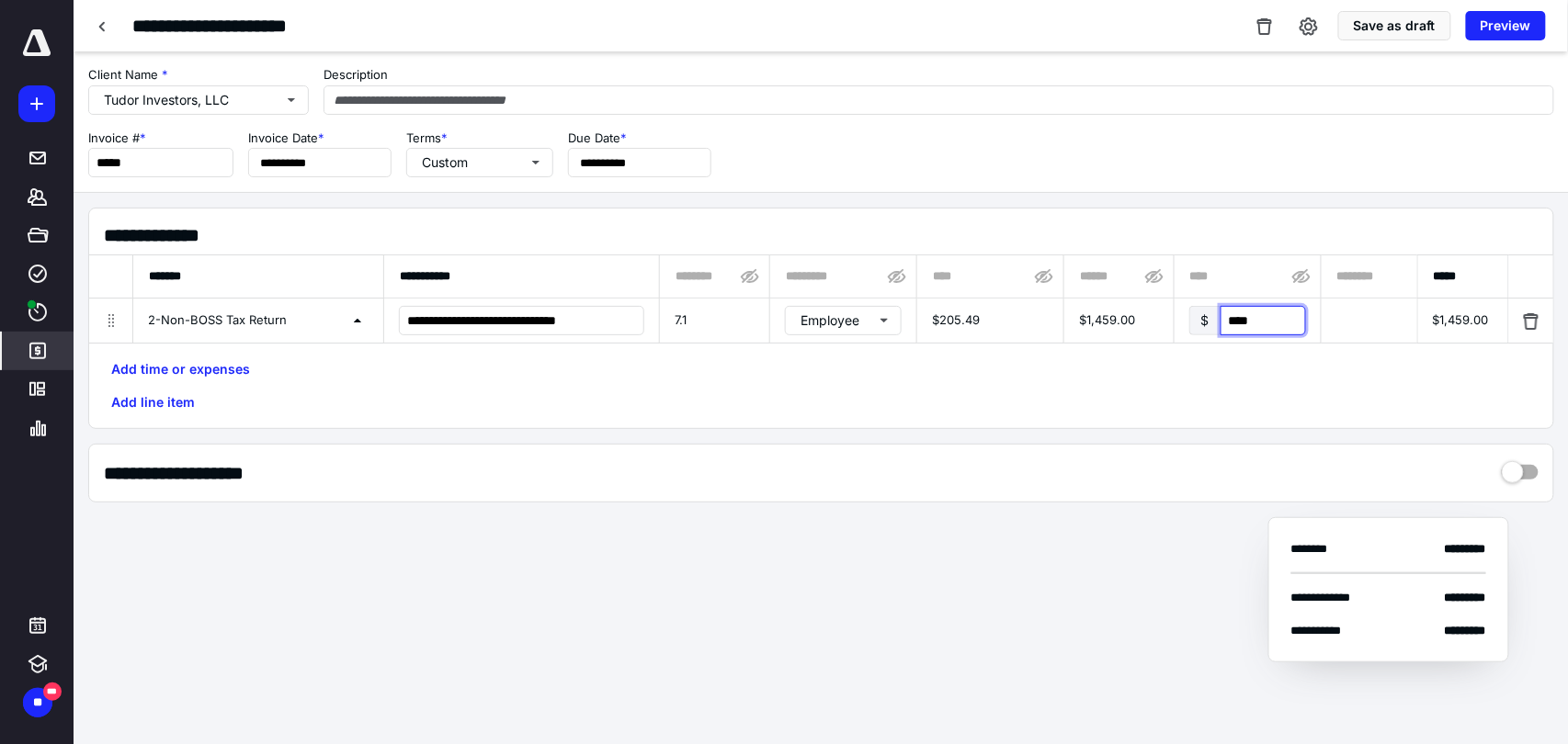 click on "****" at bounding box center (1263, 321) 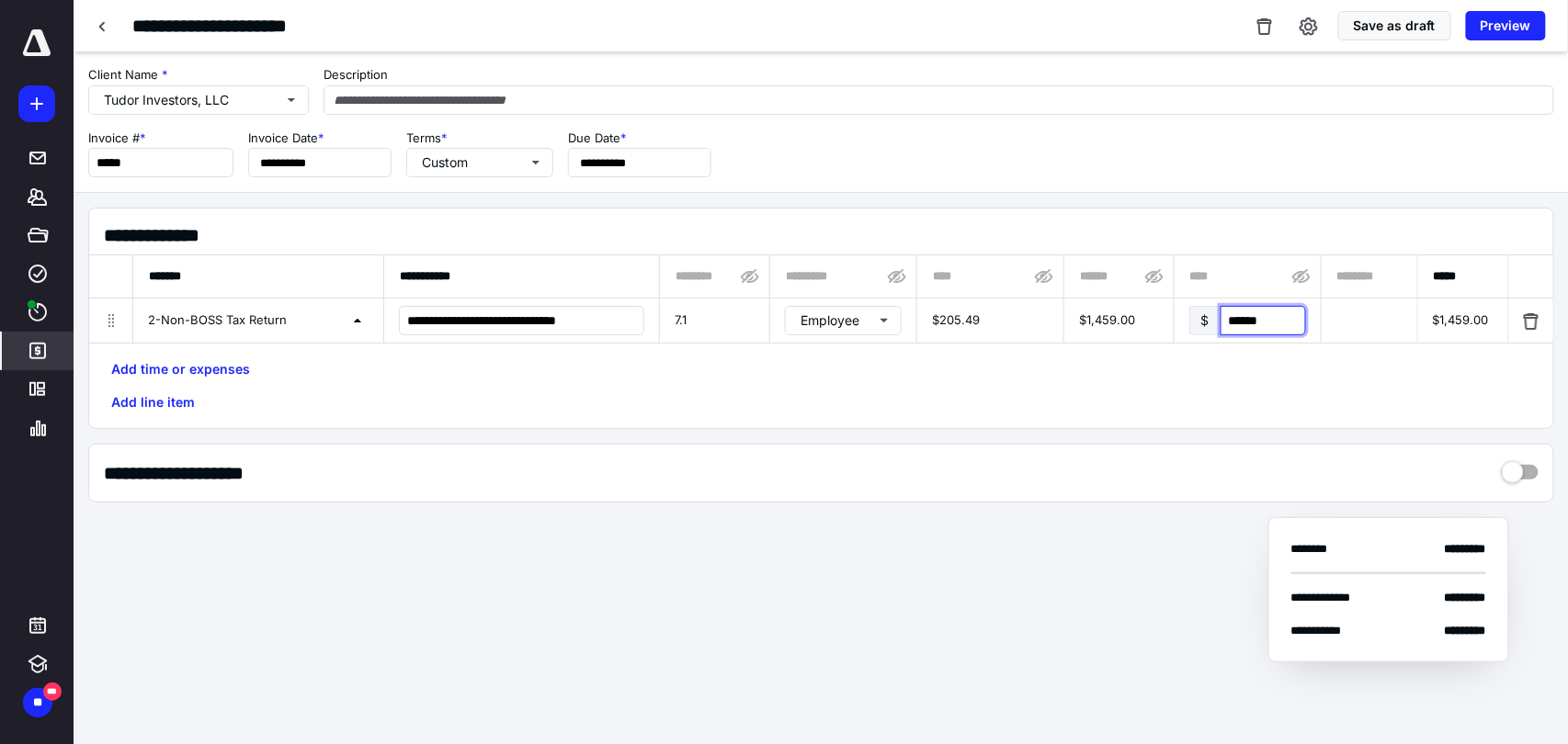 type on "******" 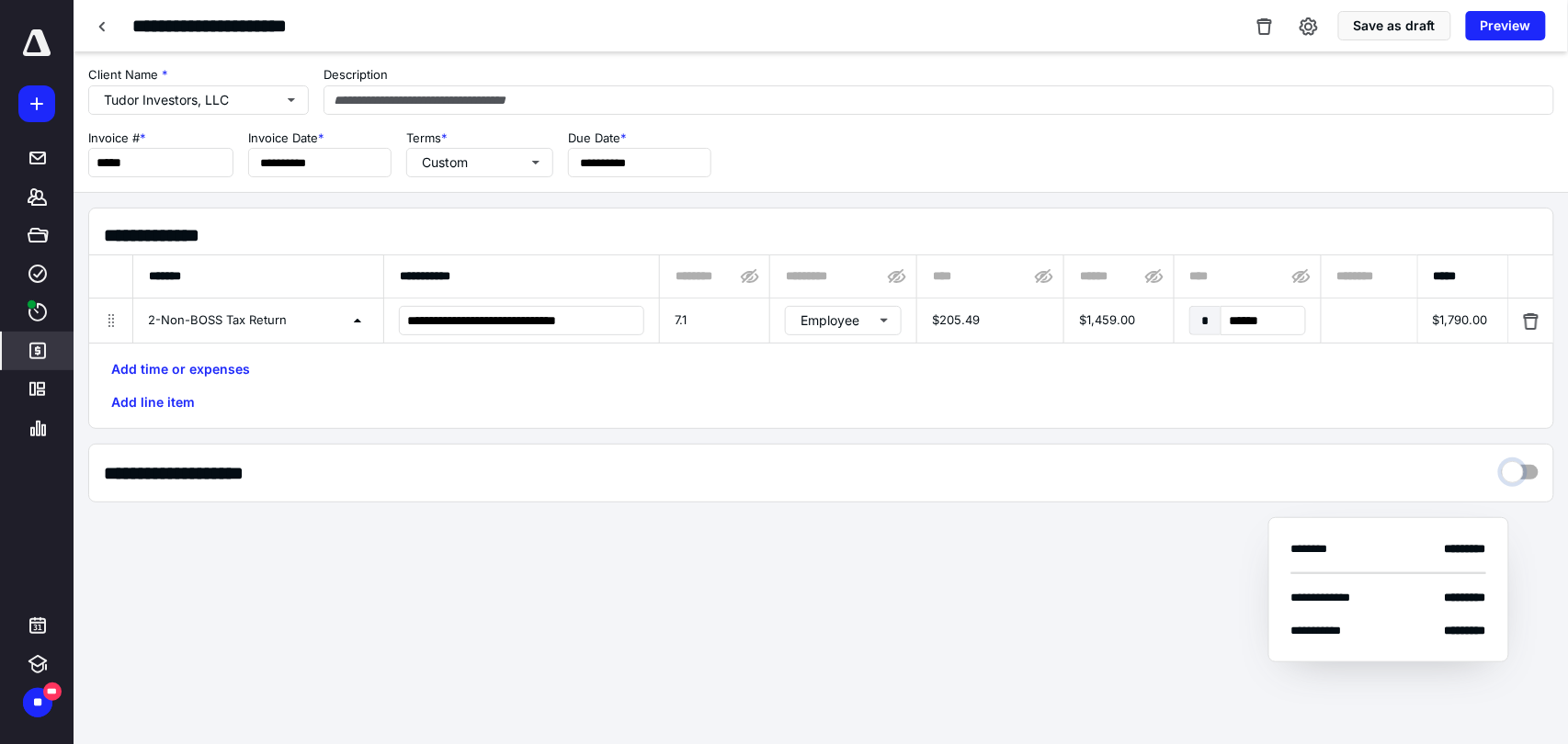 click at bounding box center [1520, 468] 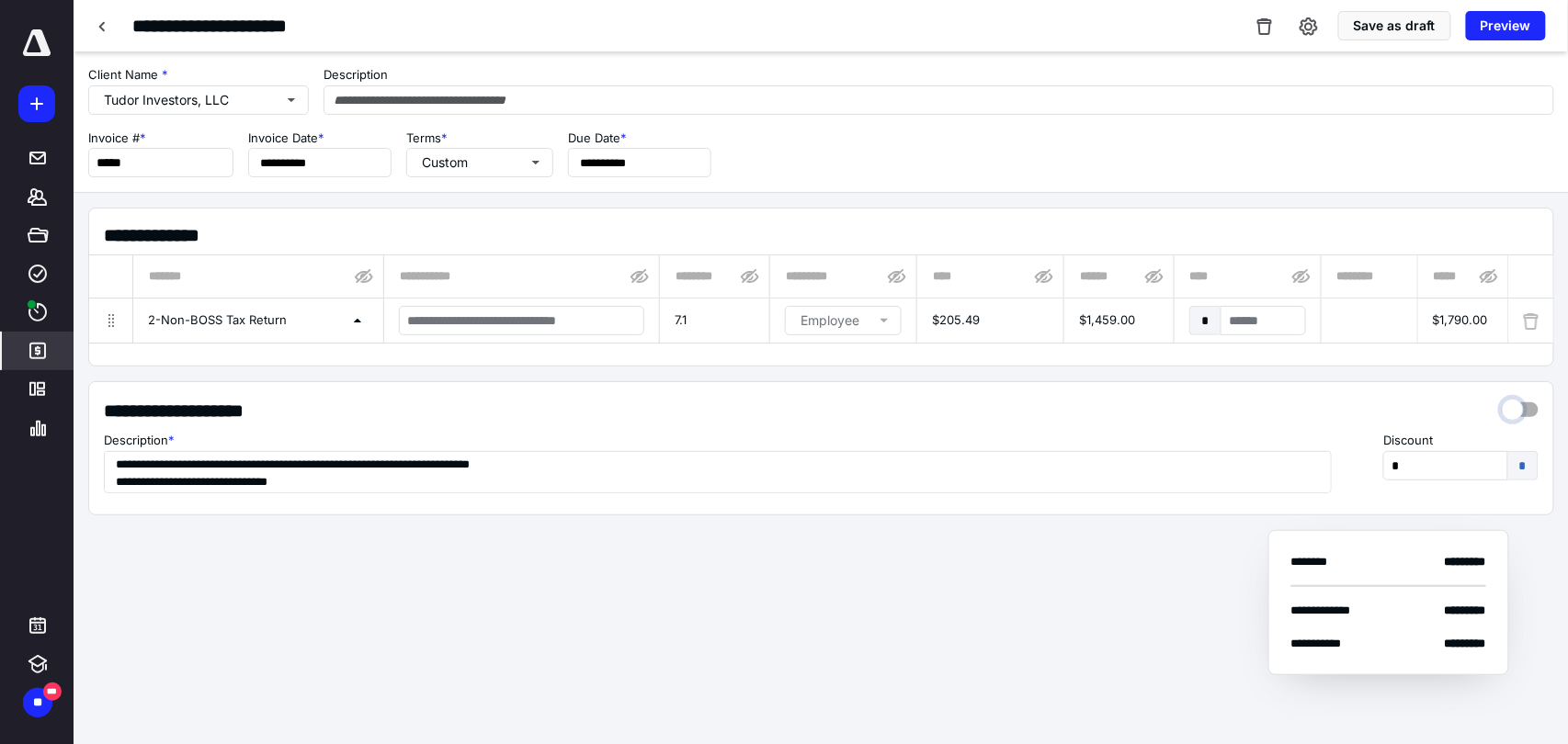 click at bounding box center (1520, 405) 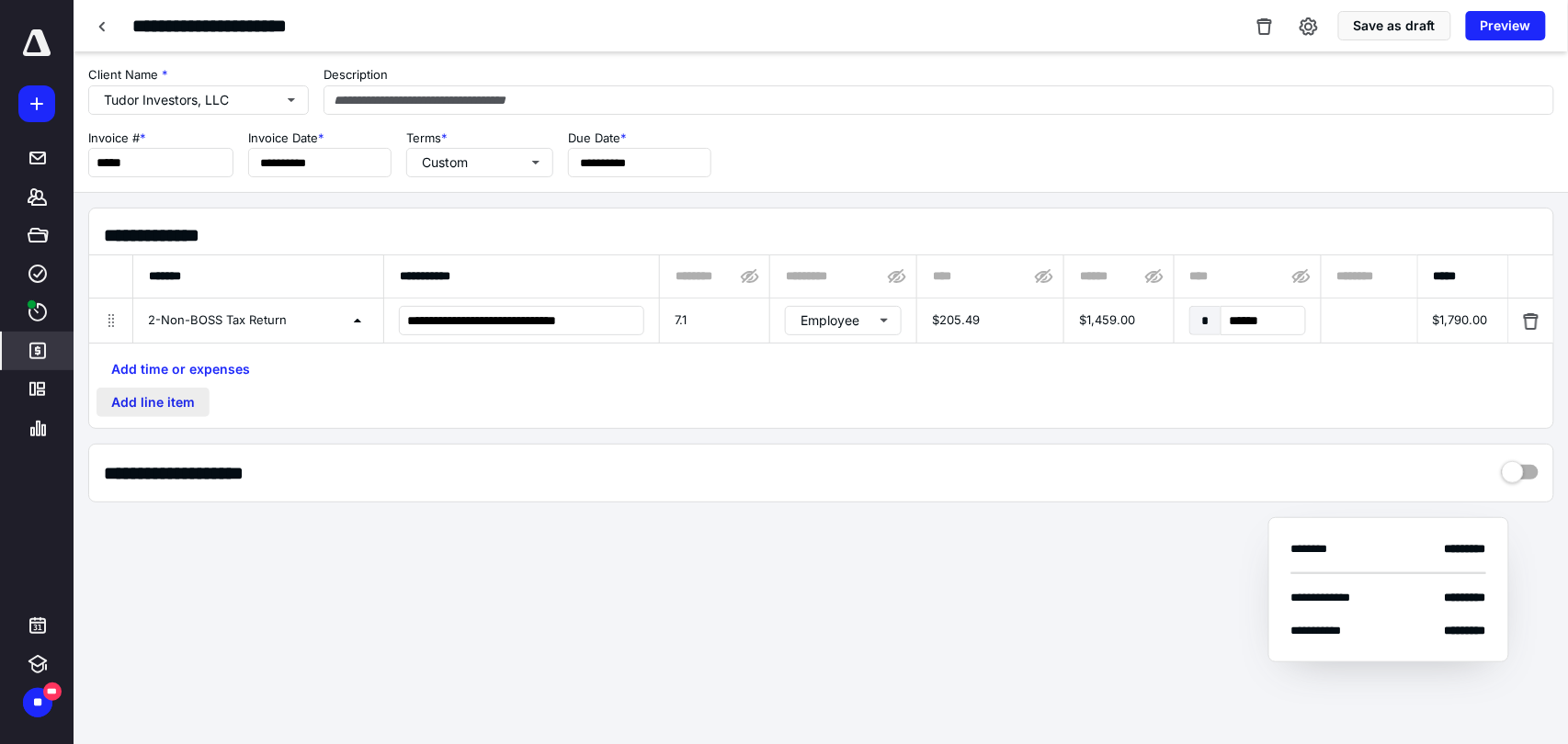 click on "Add line item" at bounding box center (153, 402) 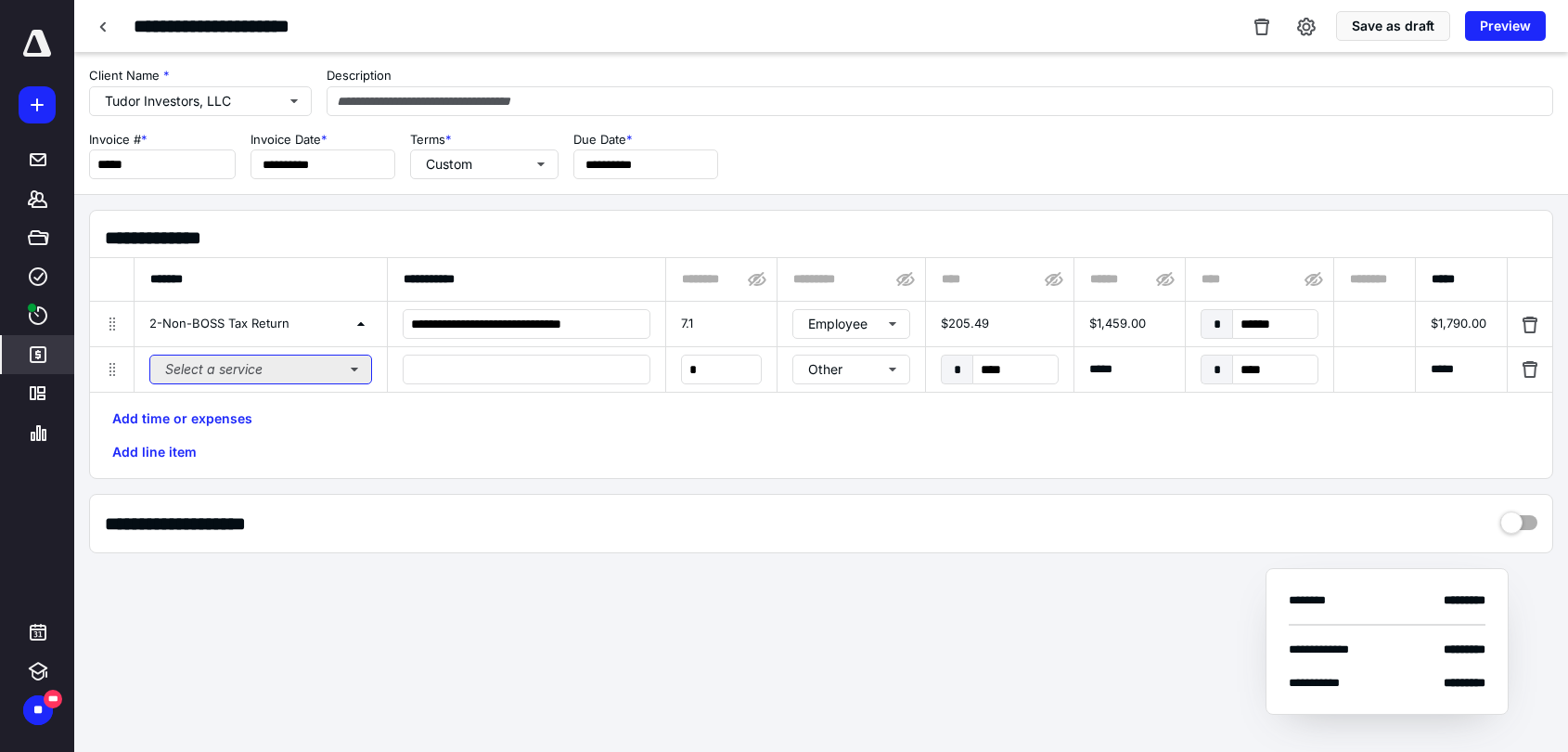 click on "Select a service" at bounding box center [261, 370] 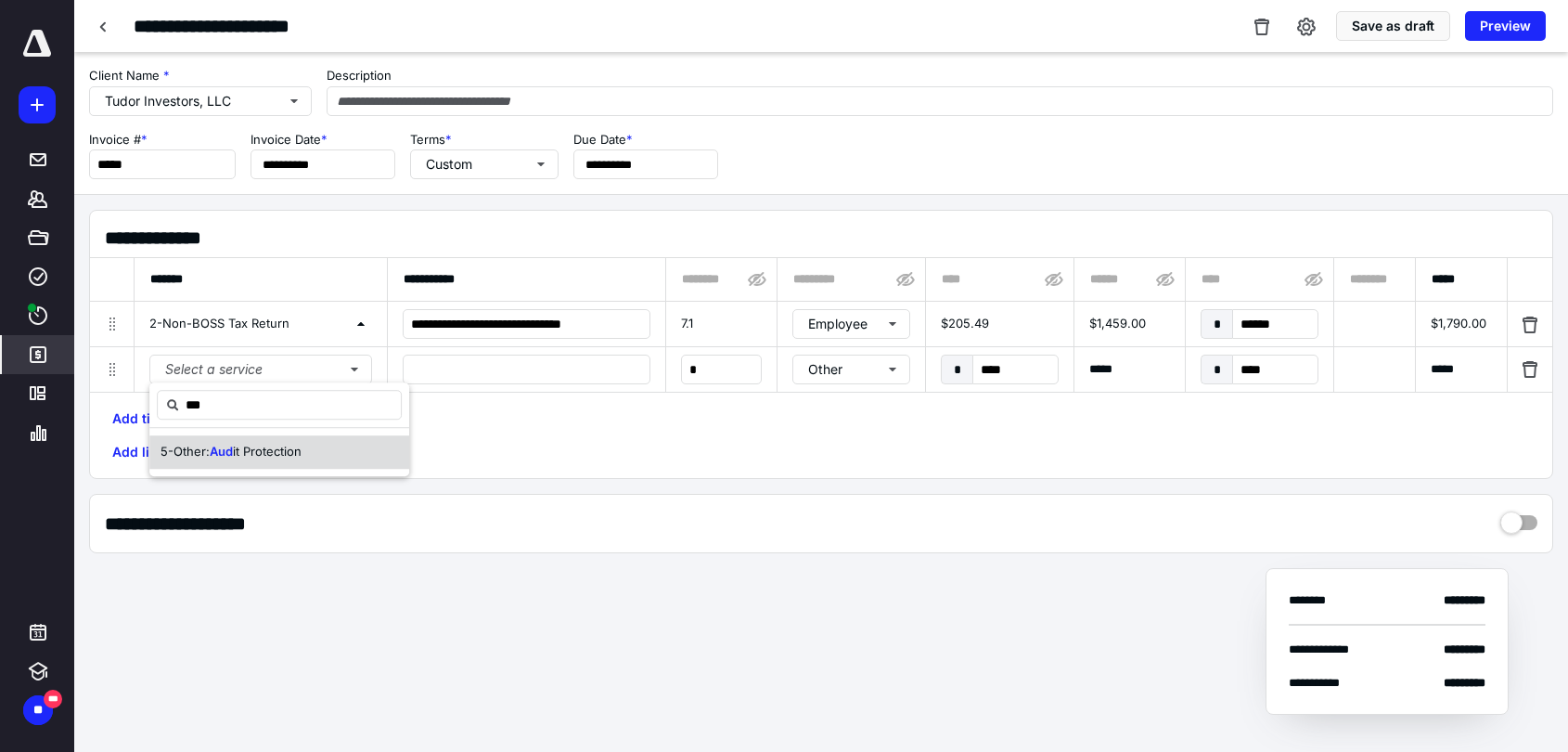 click on "it Protection" at bounding box center (267, 451) 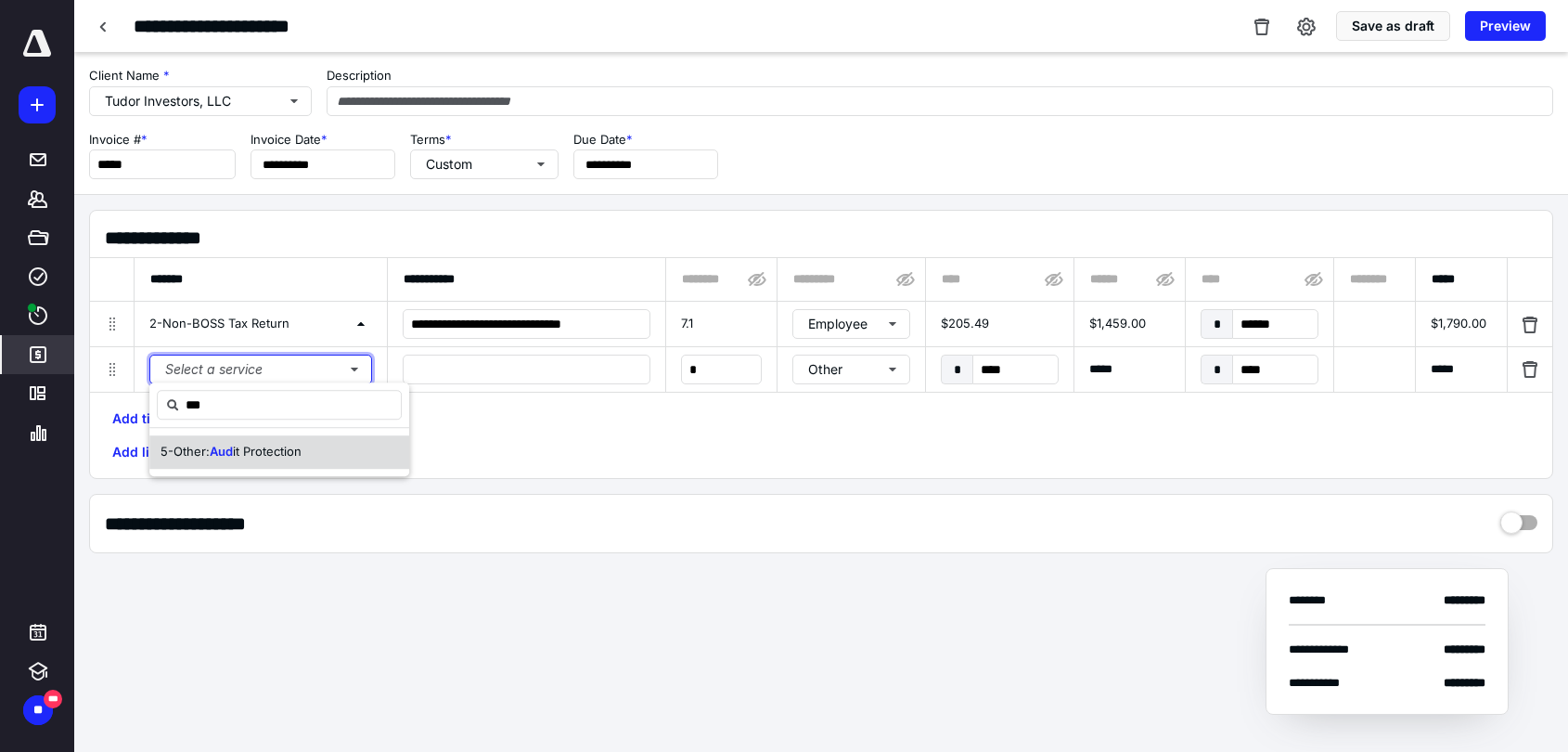 type 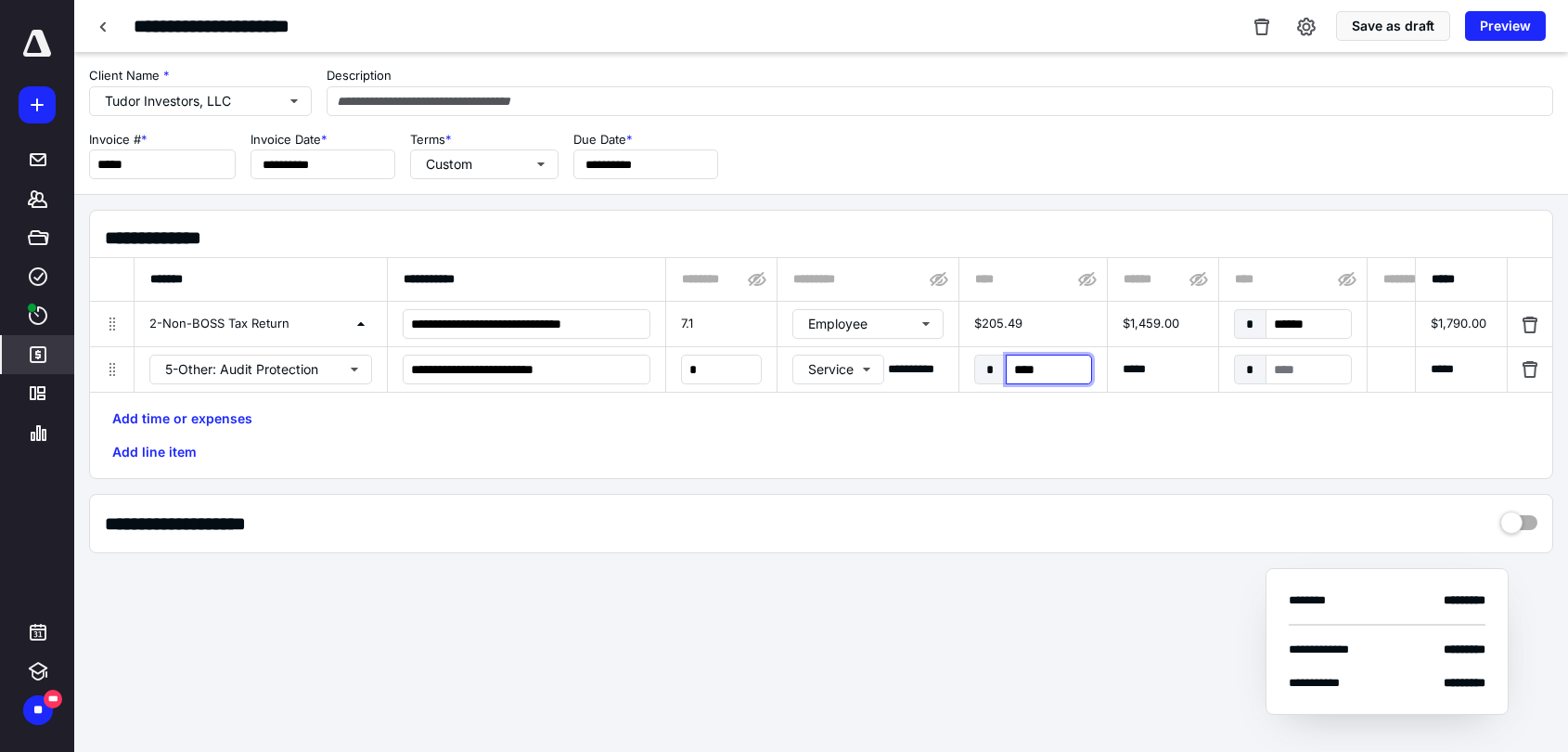 click on "****" at bounding box center (1048, 370) 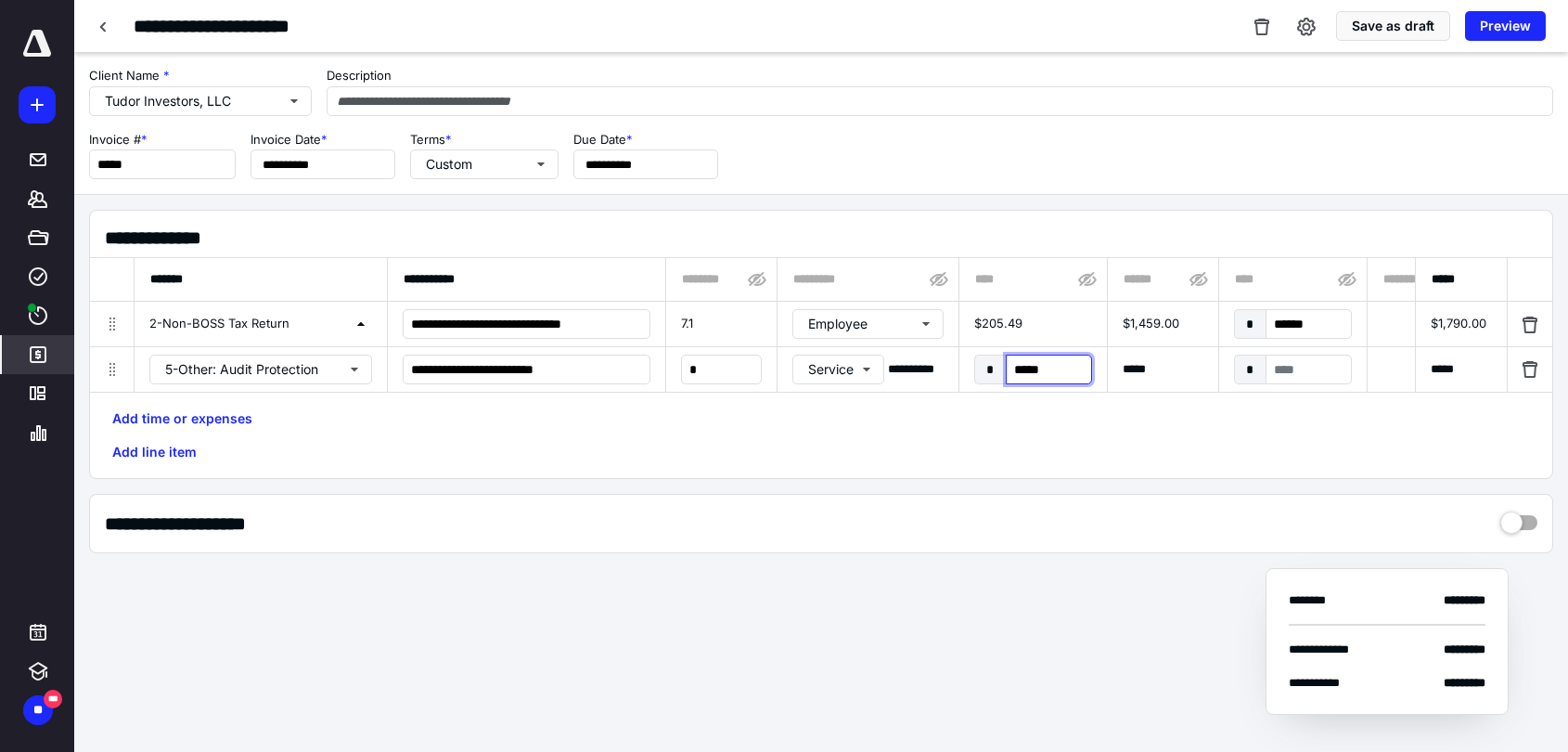 type on "******" 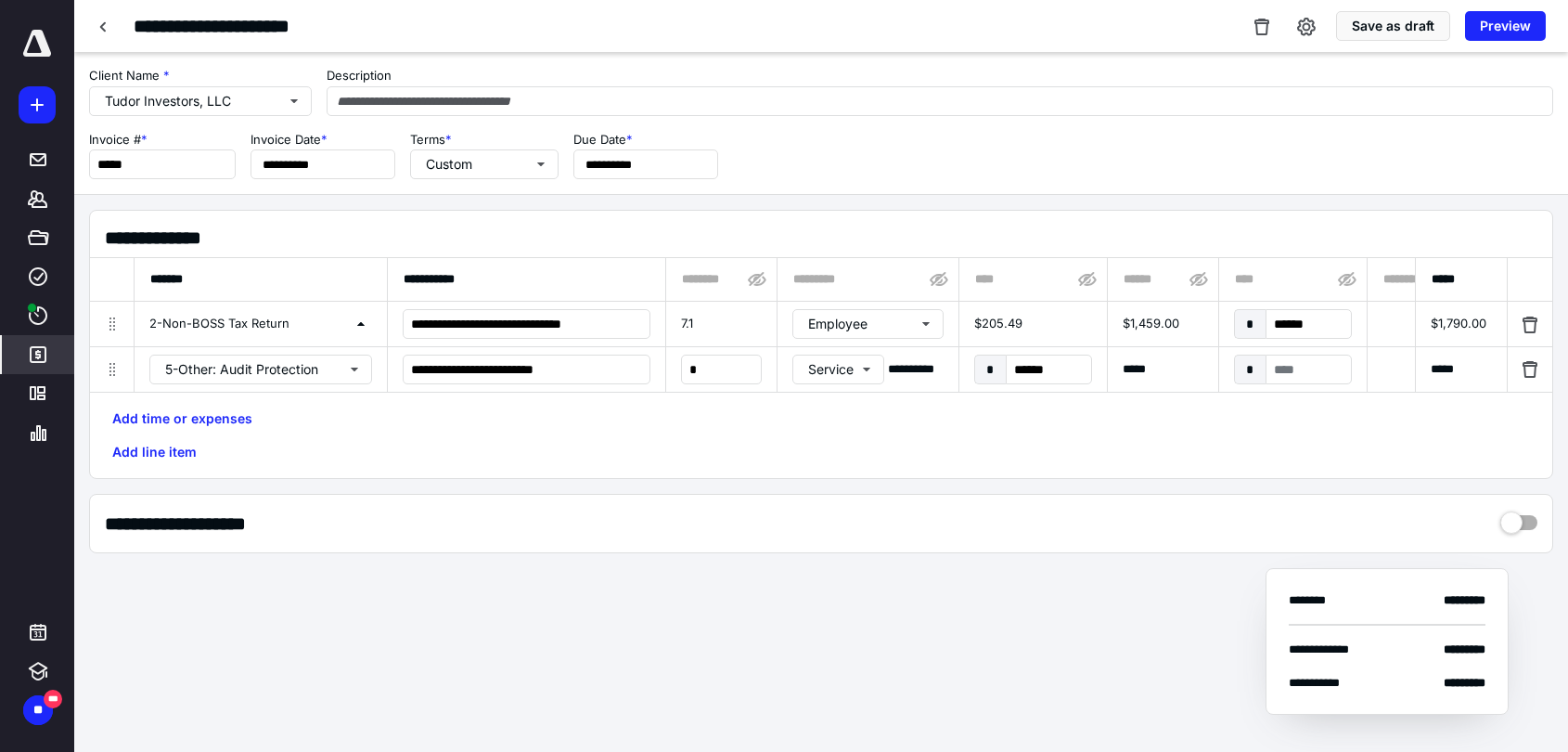 click on "**********" at bounding box center (821, 344) 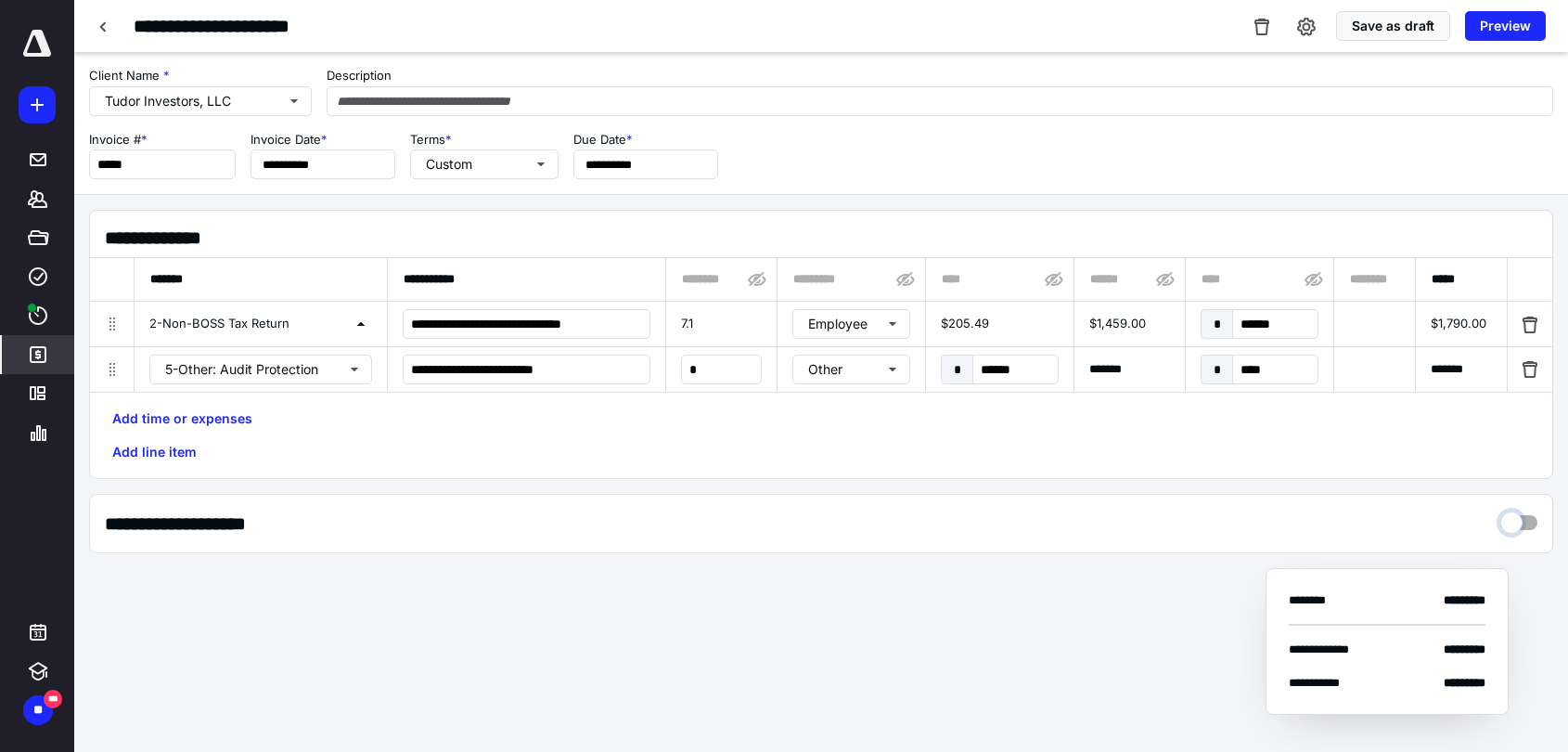 click at bounding box center [1519, 518] 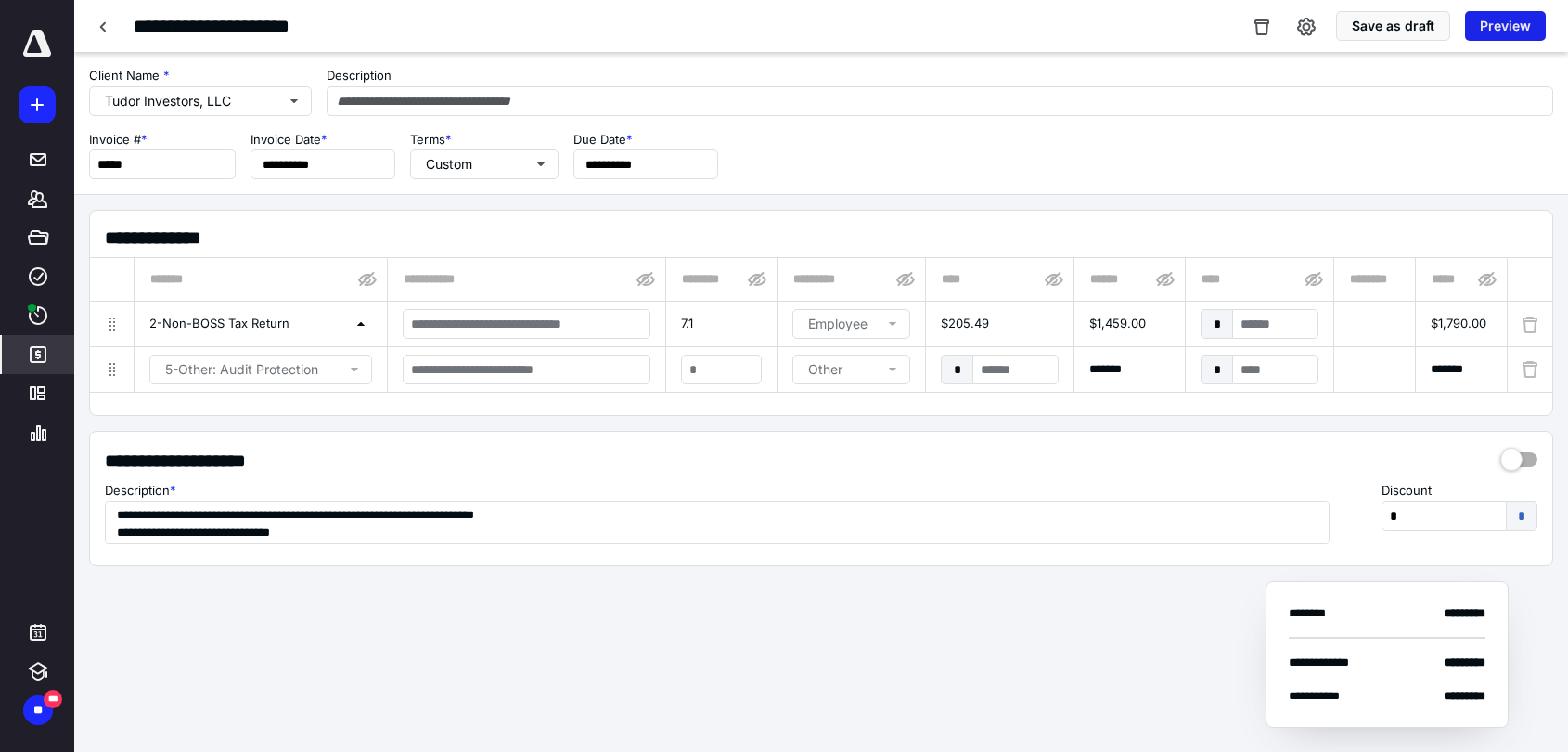 click on "Preview" at bounding box center (1505, 26) 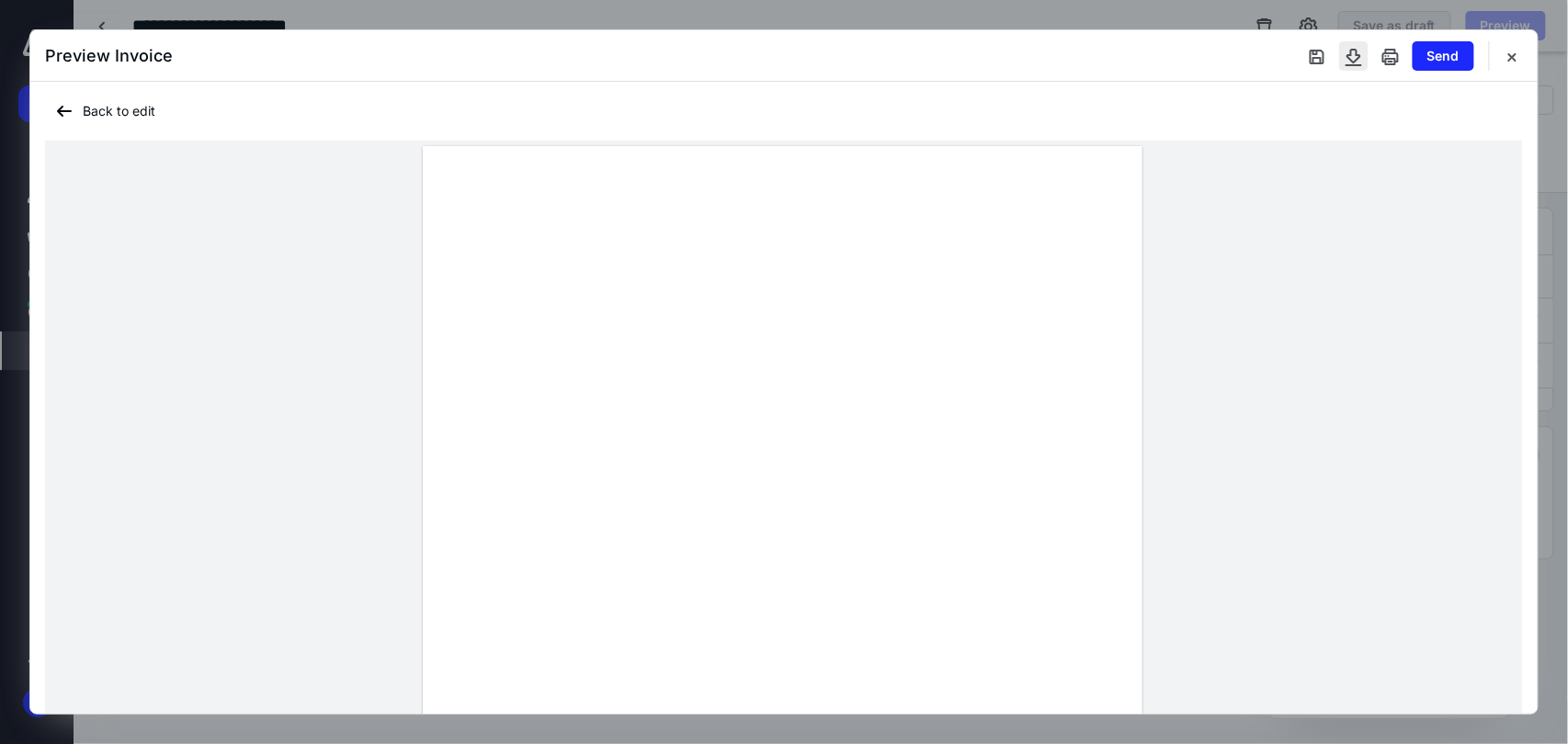 click at bounding box center (1354, 56) 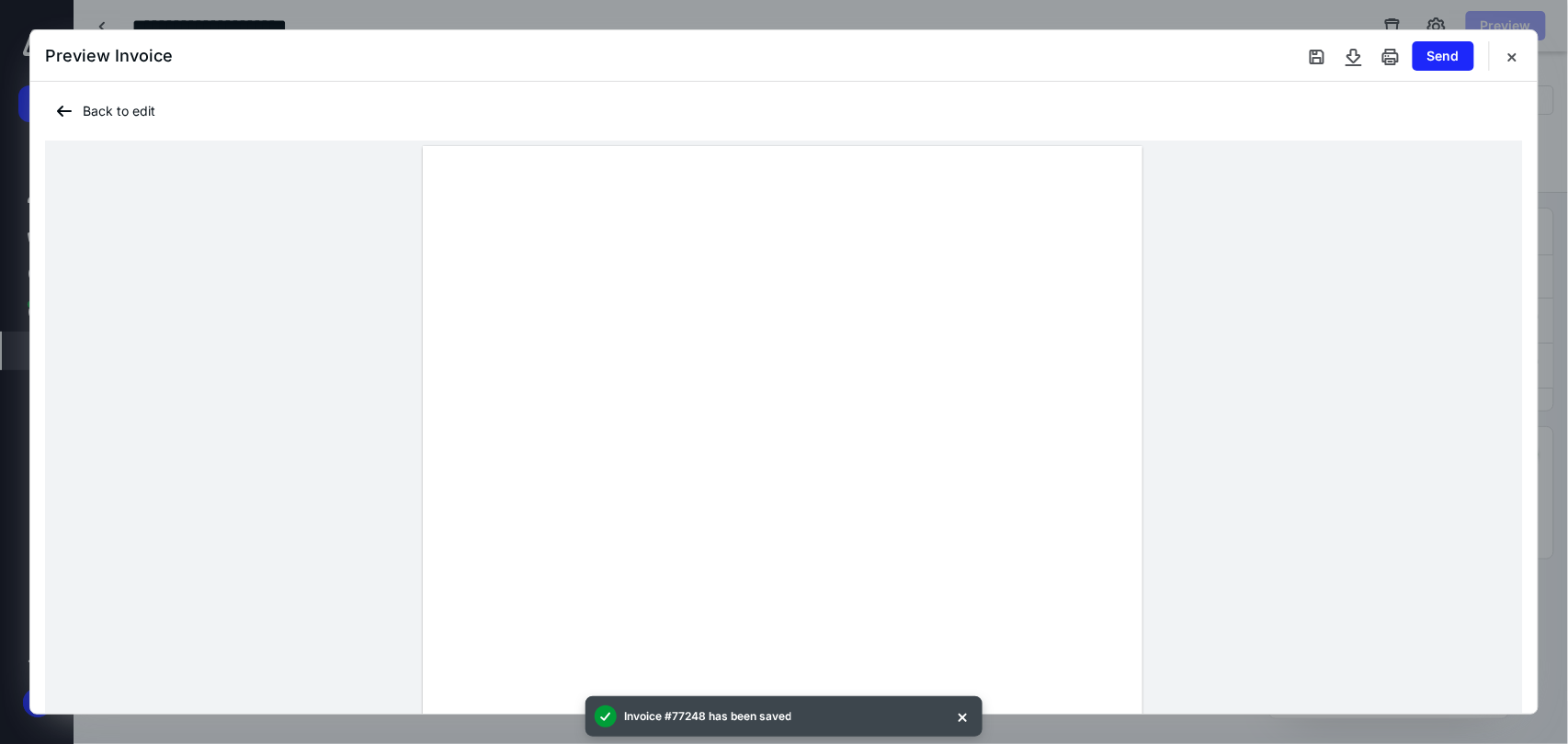 click on "Preview Invoice Send" at bounding box center (784, 56) 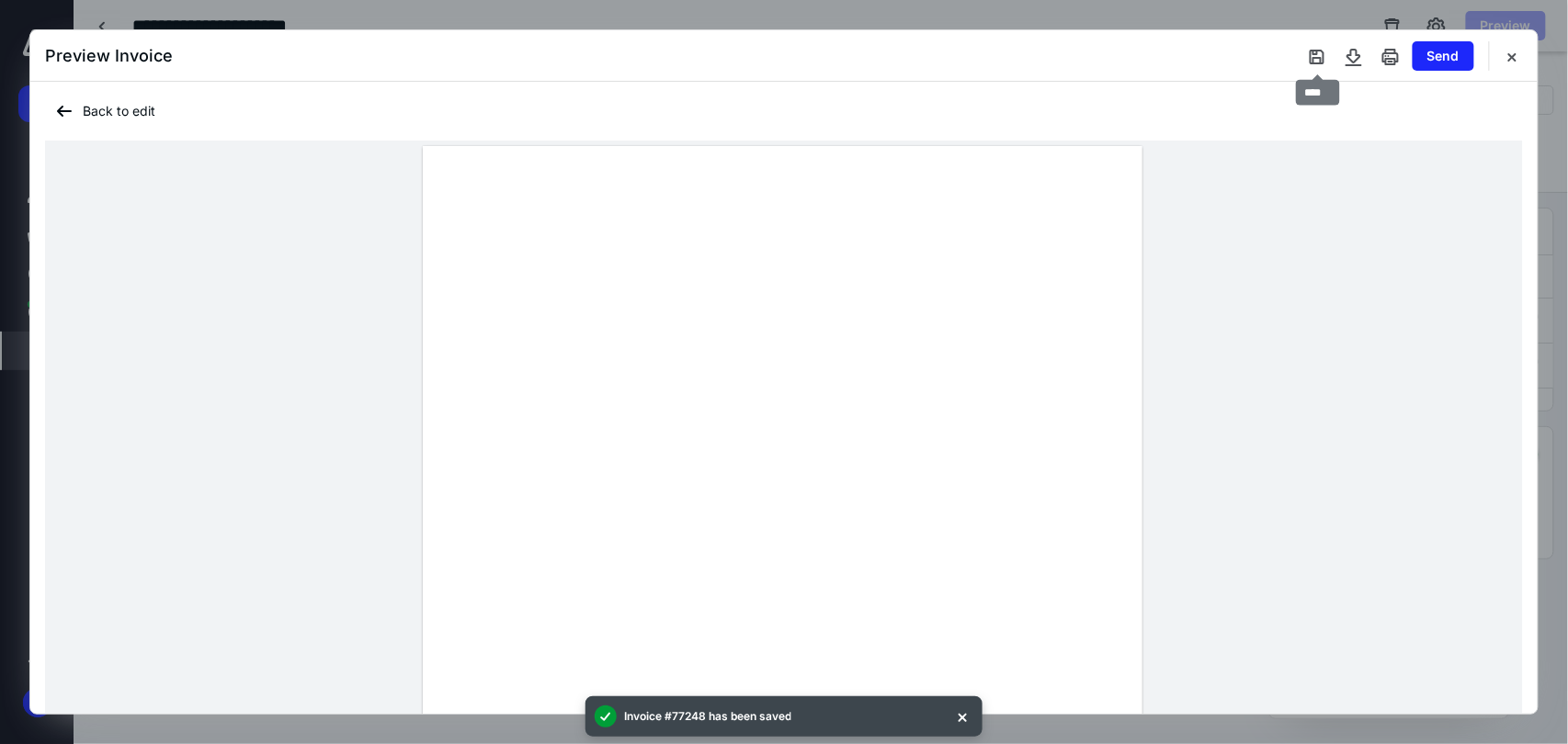 drag, startPoint x: 1317, startPoint y: 56, endPoint x: 844, endPoint y: 28, distance: 473.82803 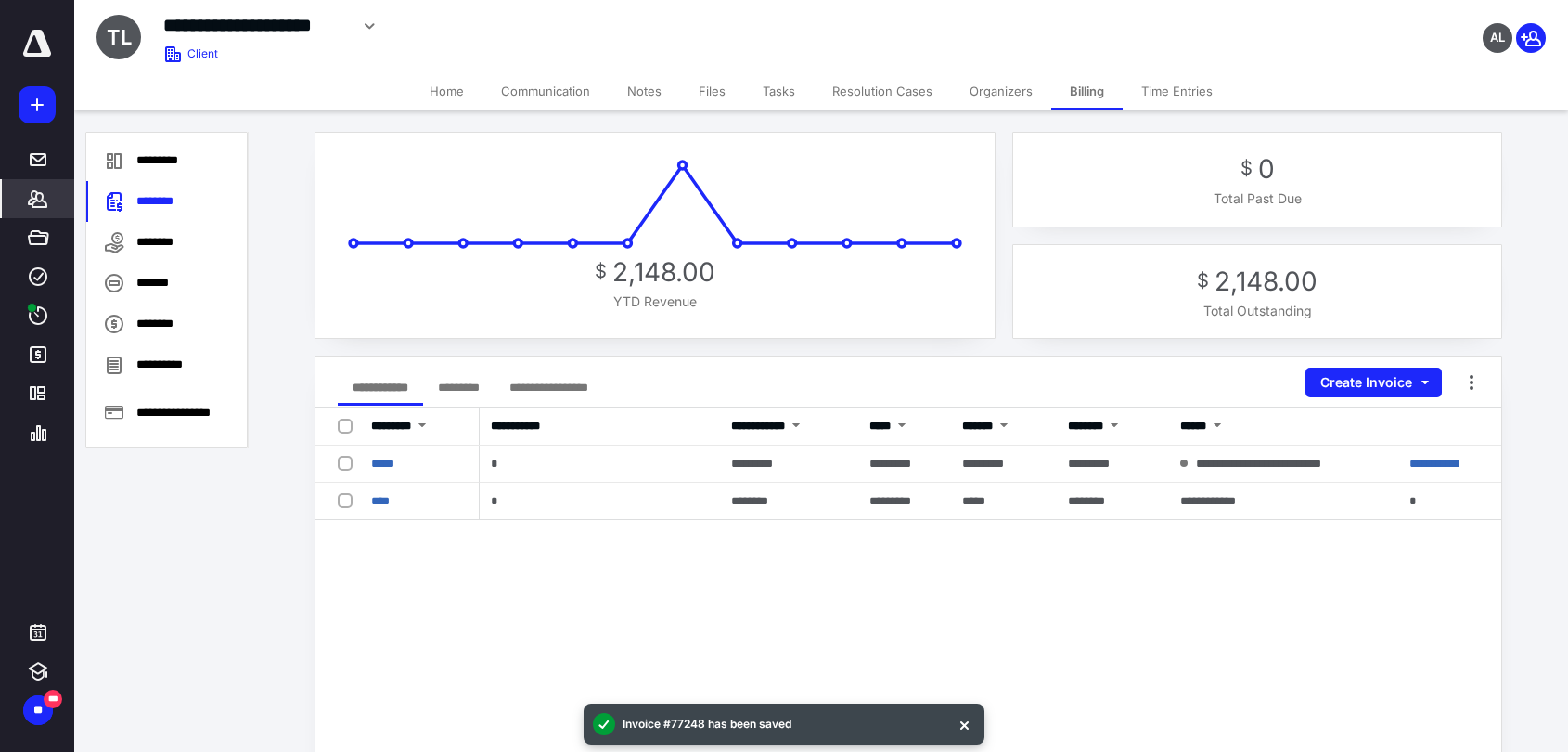 click on "Tasks" at bounding box center (778, 91) 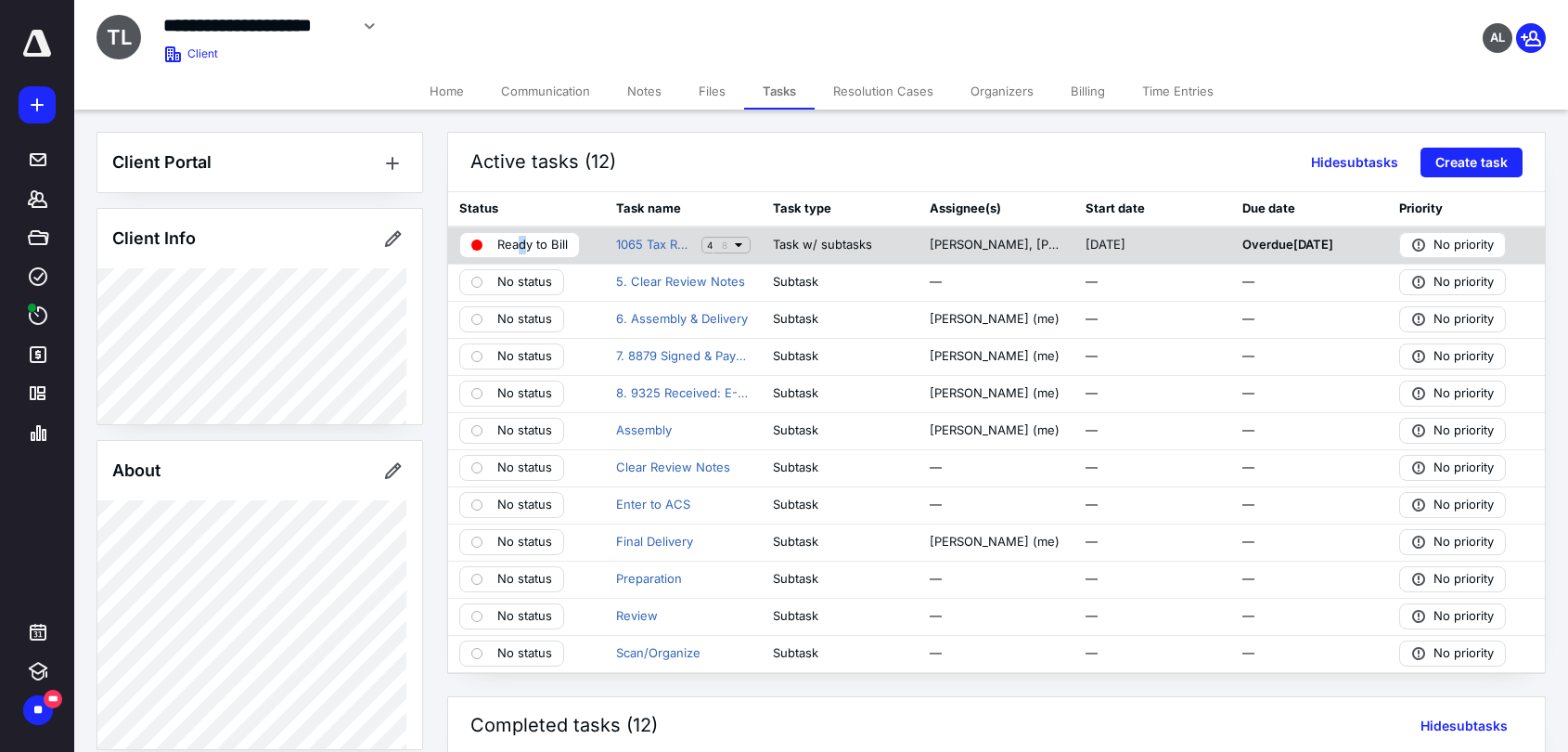 click on "Ready to Bill" at bounding box center (533, 245) 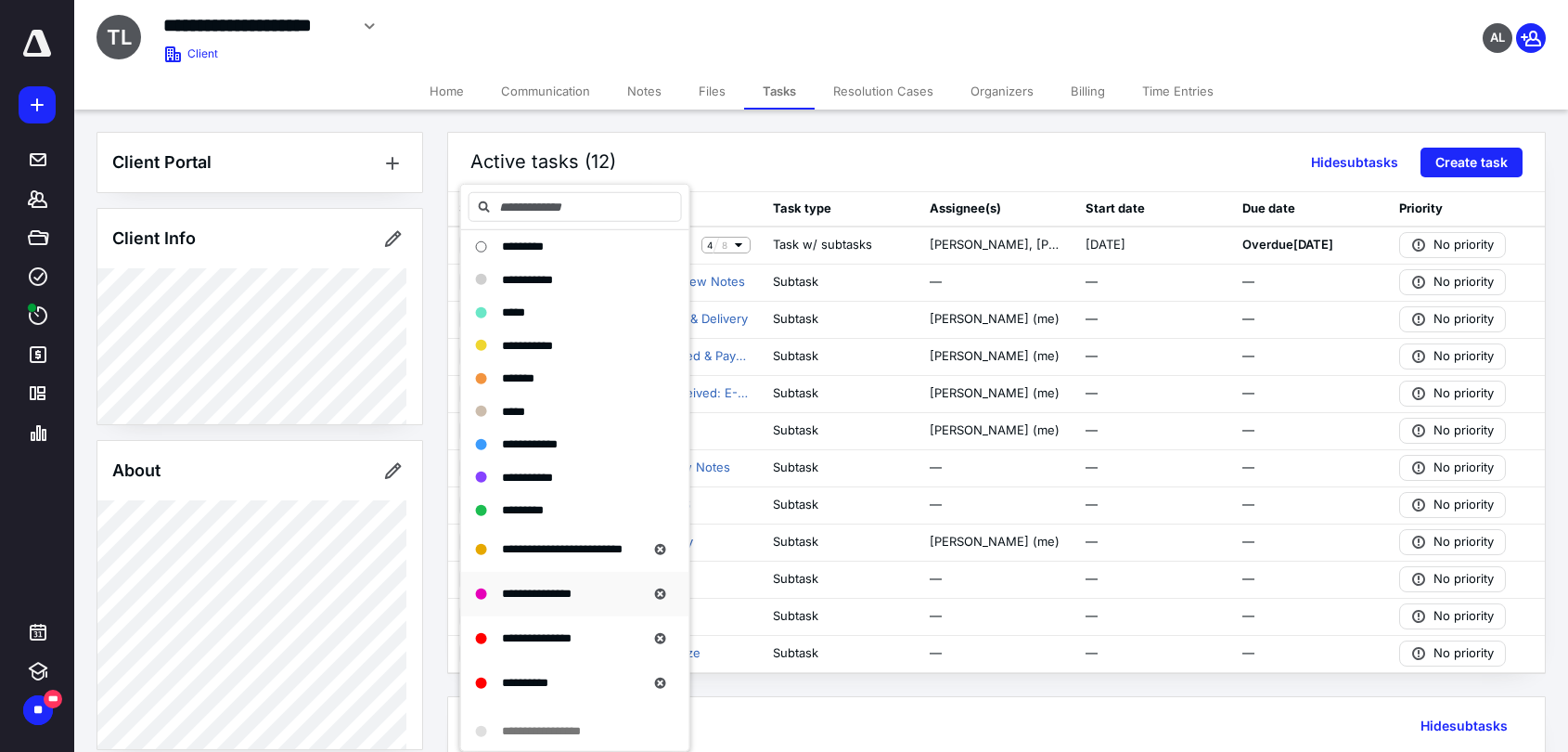 click on "**********" at bounding box center (536, 593) 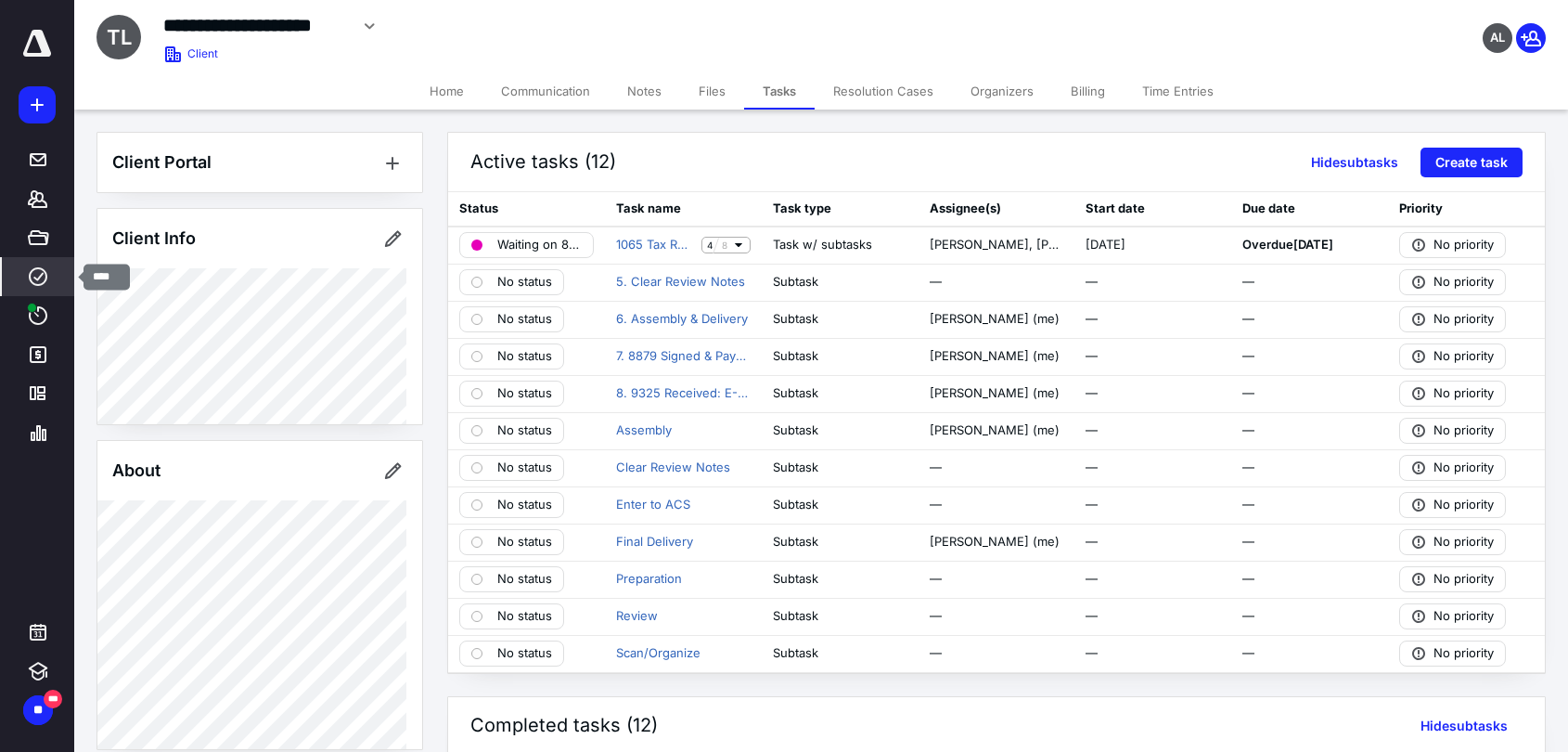 click 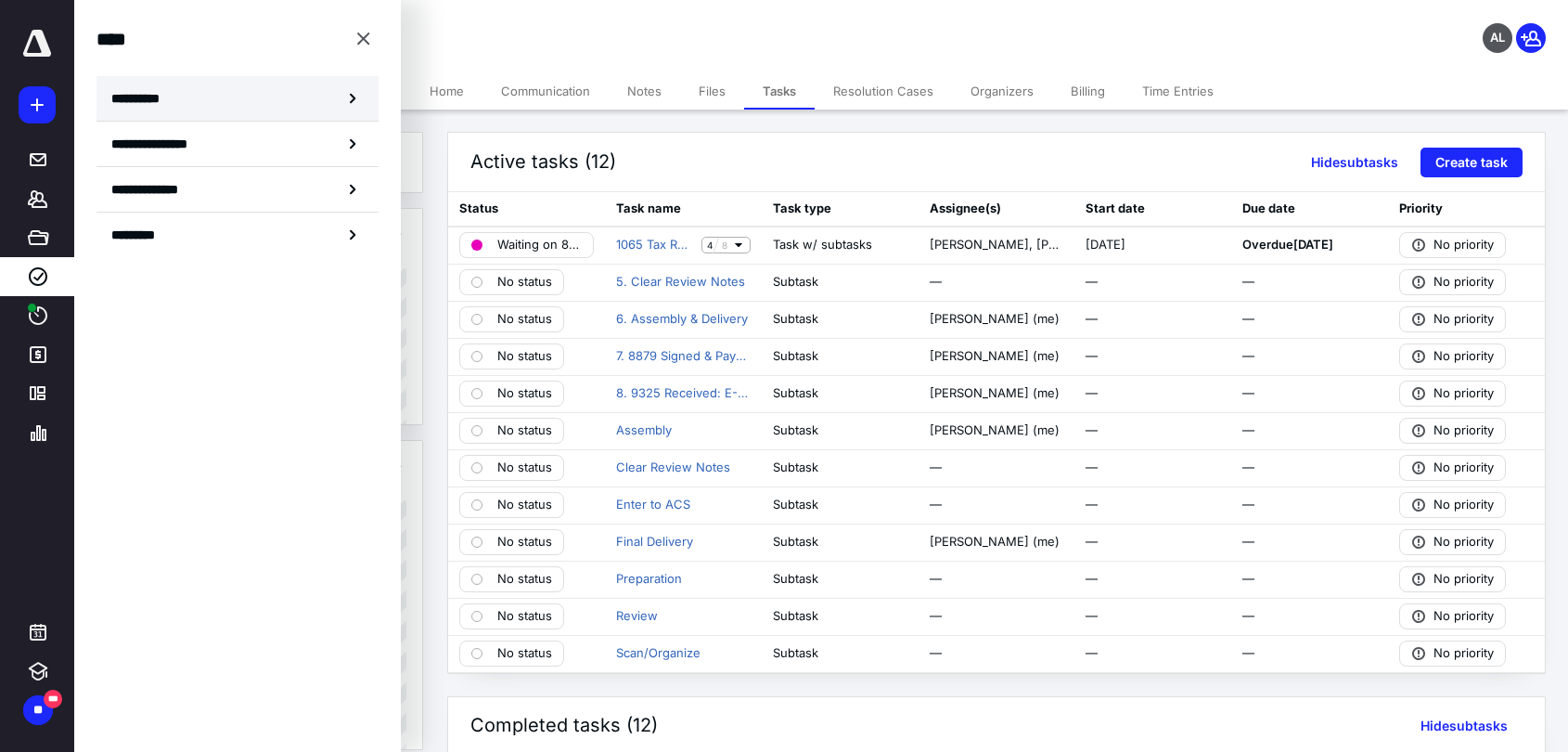 click on "**********" at bounding box center (142, 98) 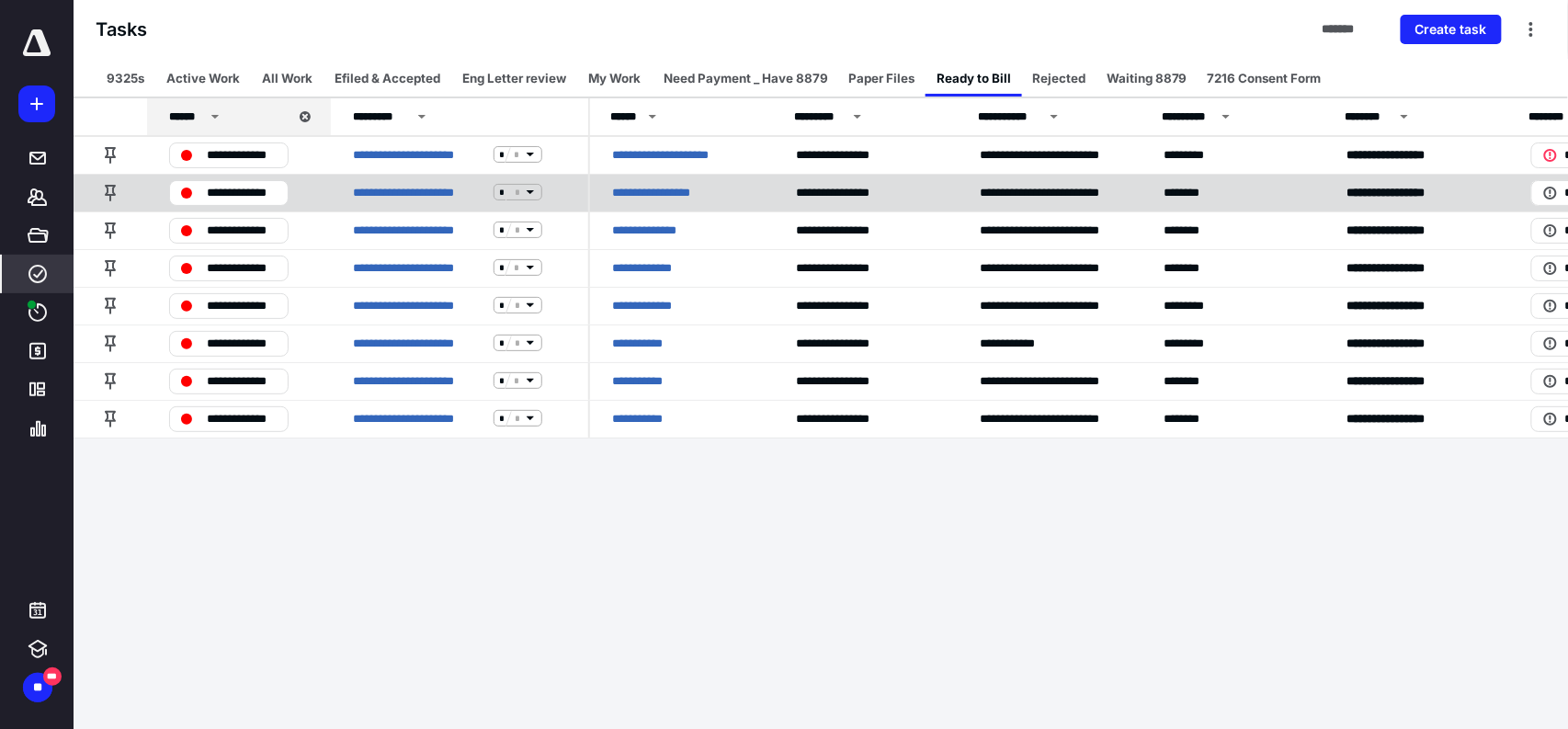 click on "**********" at bounding box center [667, 192] 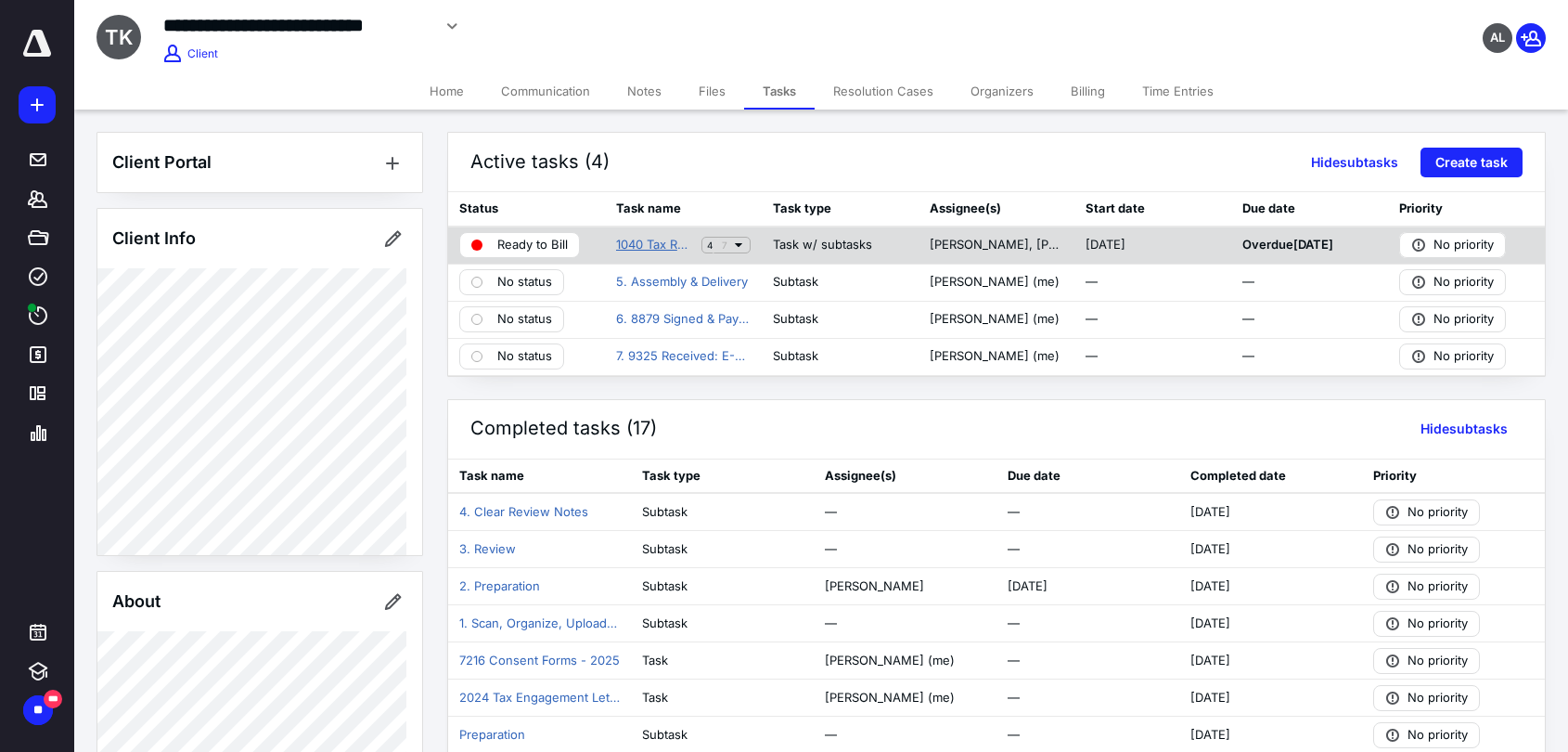 click on "1040 Tax Return - 2024" at bounding box center [655, 245] 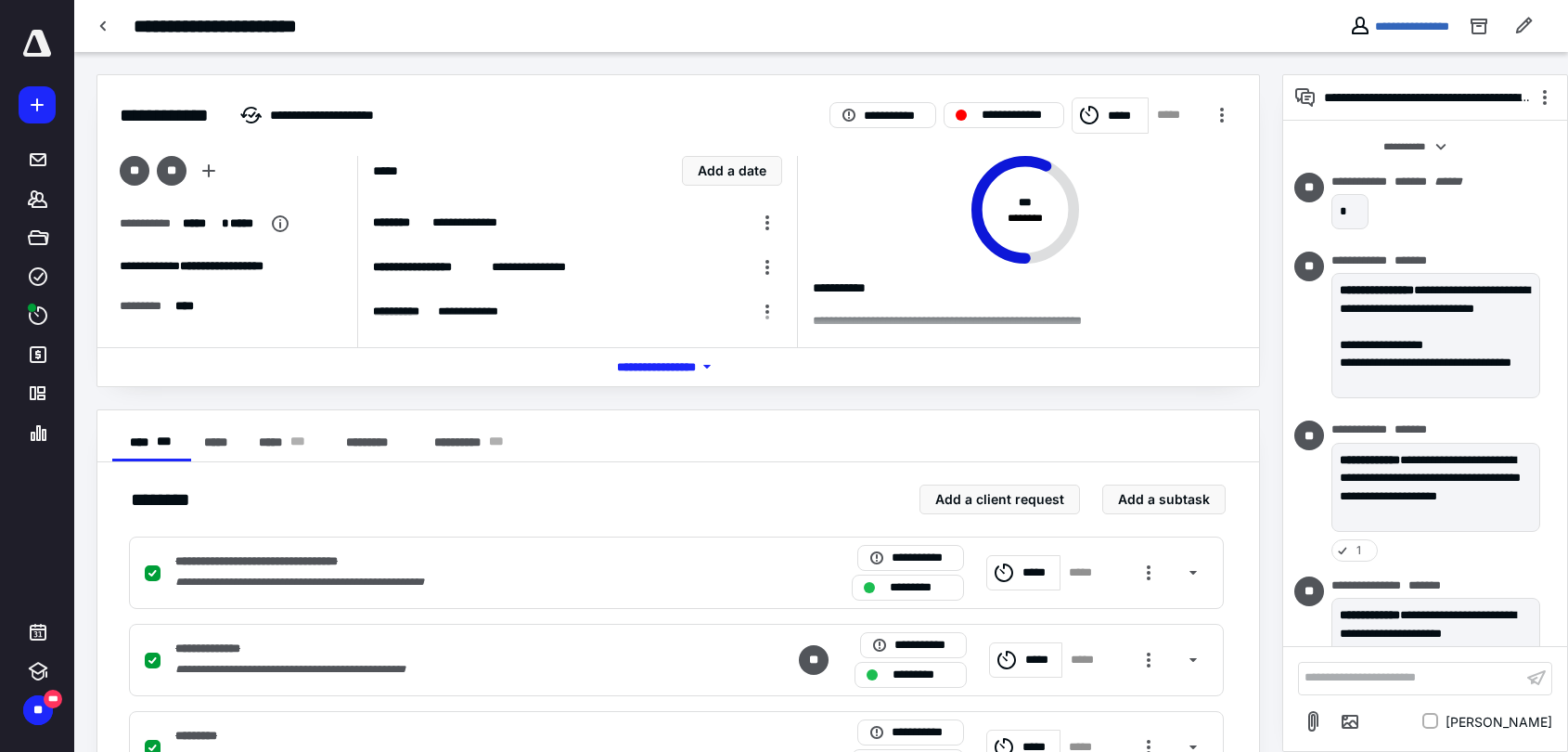 scroll, scrollTop: 407, scrollLeft: 0, axis: vertical 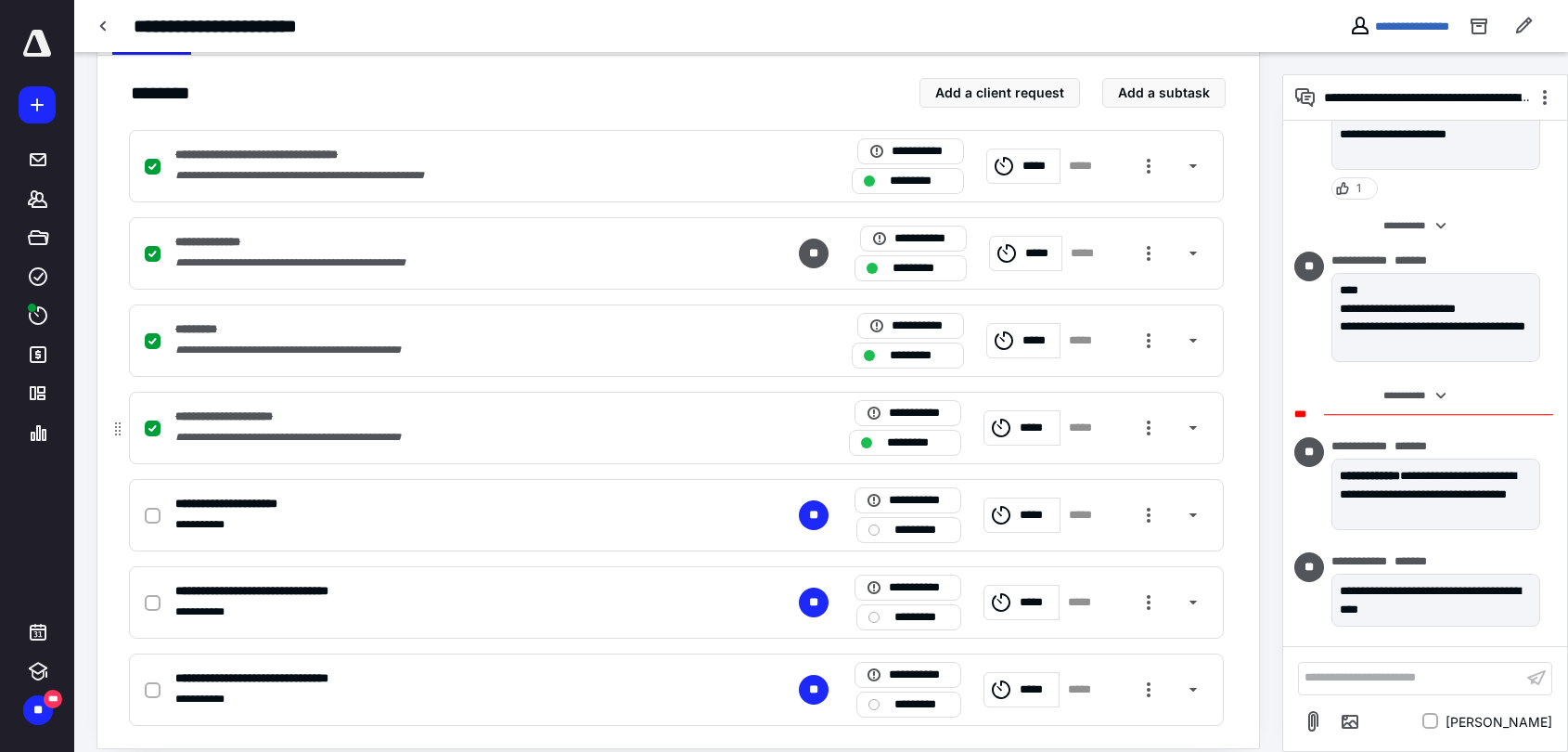 click on "**********" at bounding box center [316, 437] 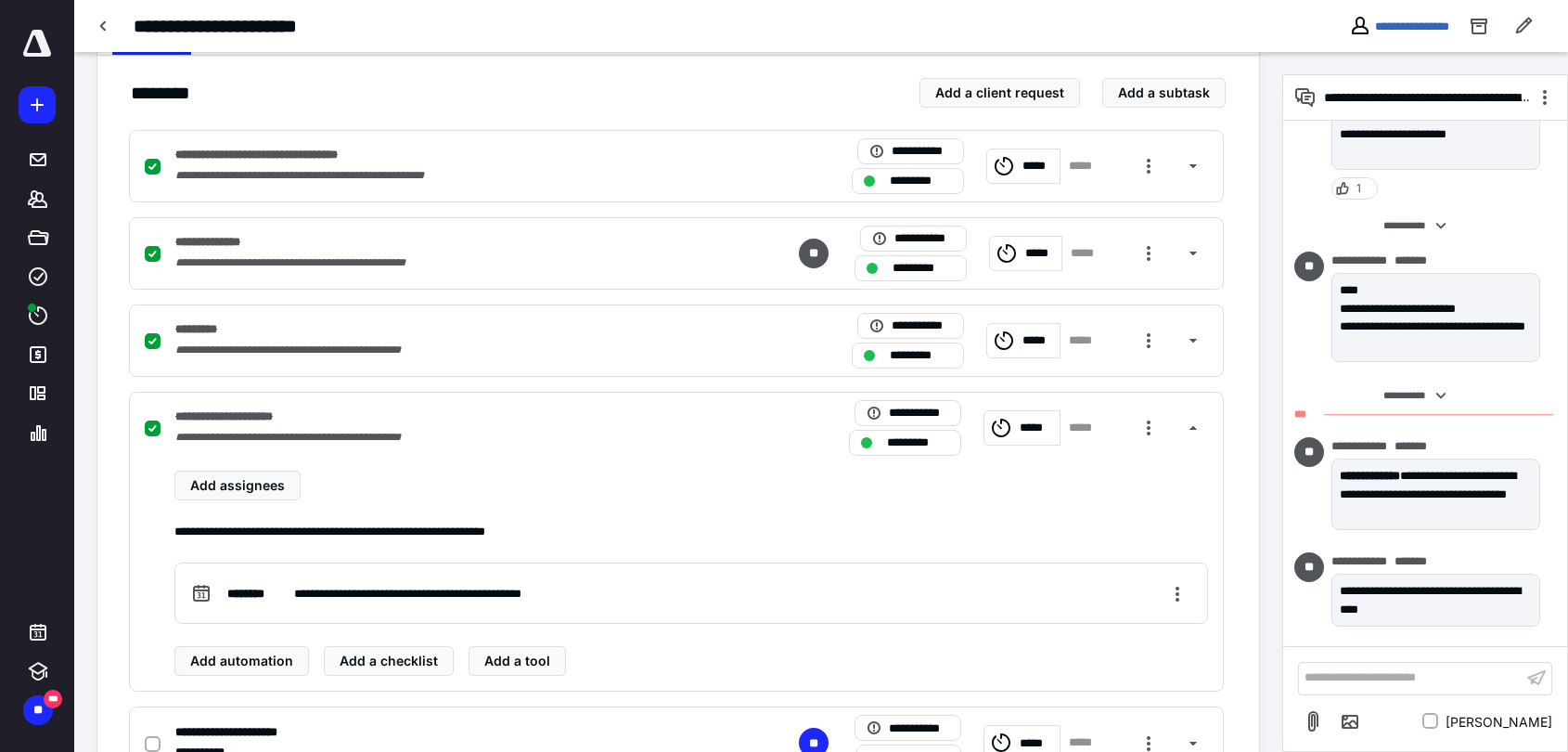 scroll, scrollTop: 0, scrollLeft: 0, axis: both 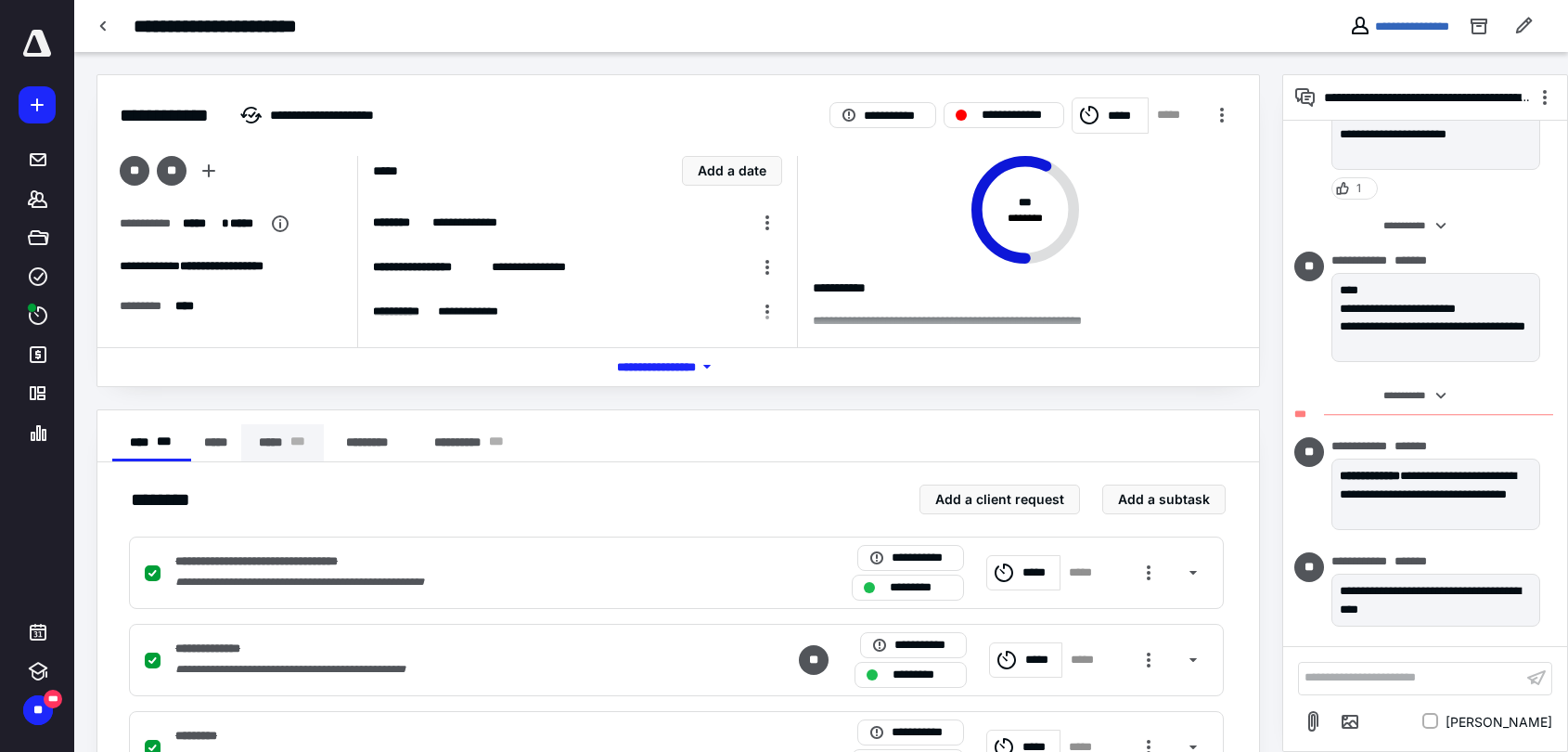 click on "* * *" at bounding box center [298, 443] 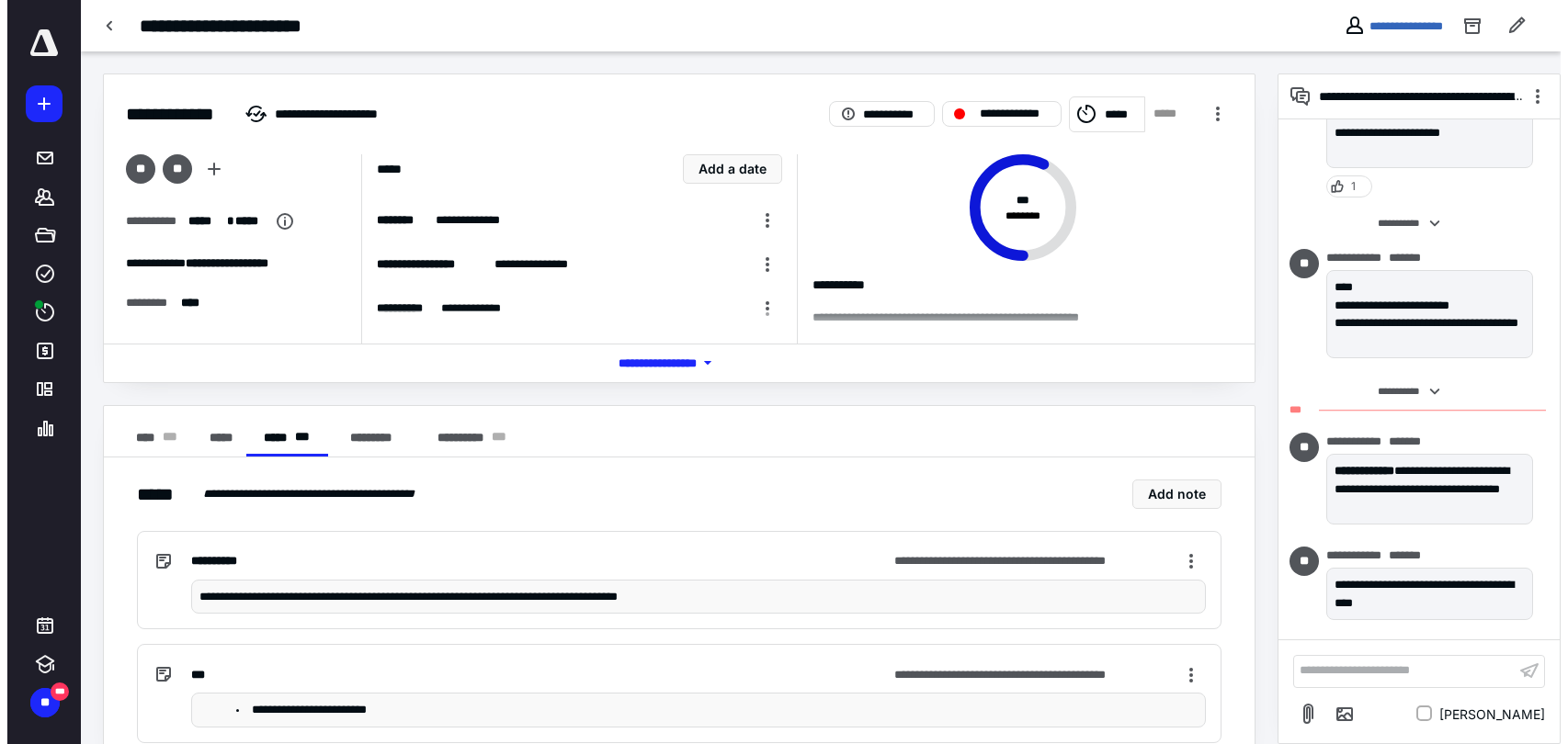 scroll, scrollTop: 62, scrollLeft: 0, axis: vertical 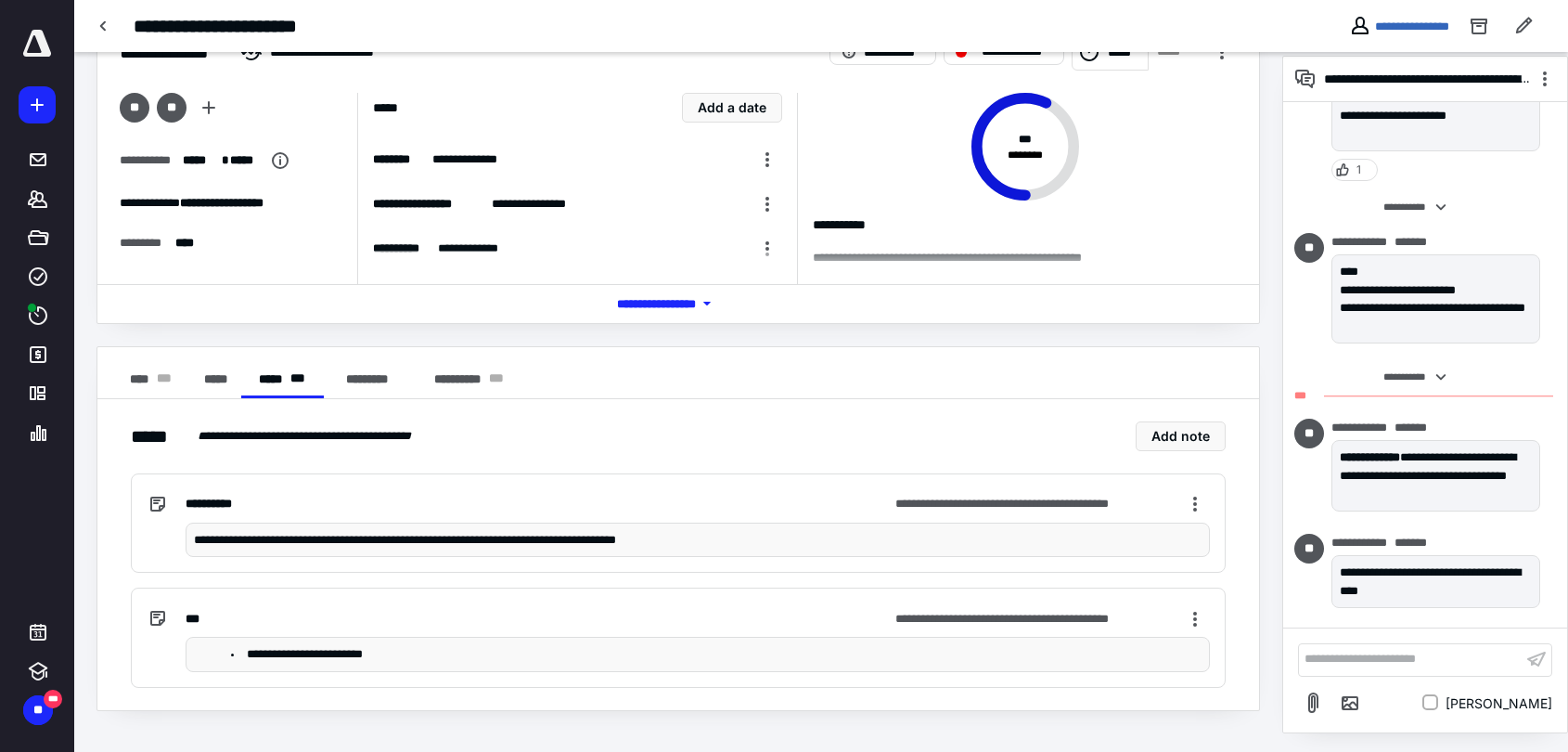 click on "**********" at bounding box center (698, 539) 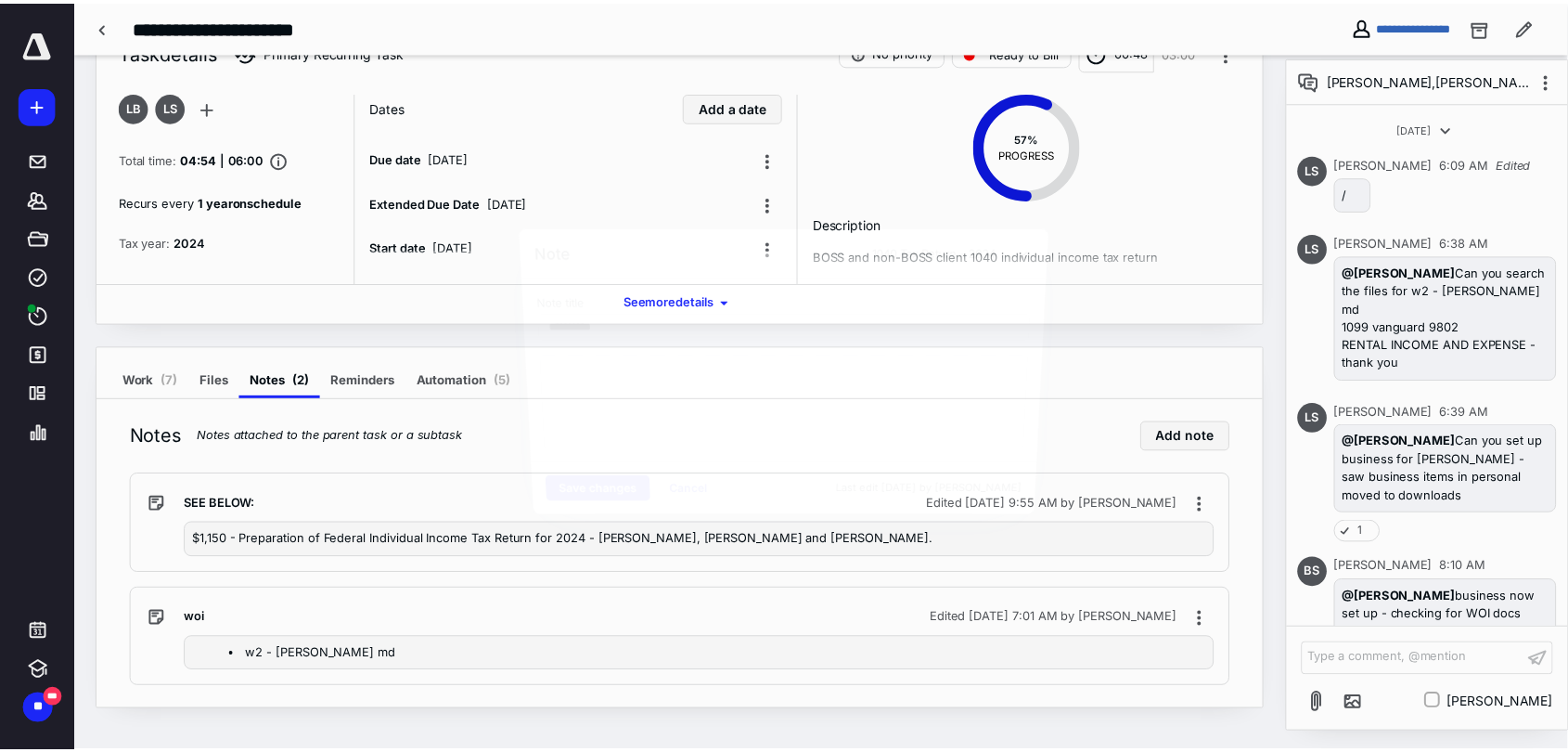 scroll, scrollTop: 964, scrollLeft: 0, axis: vertical 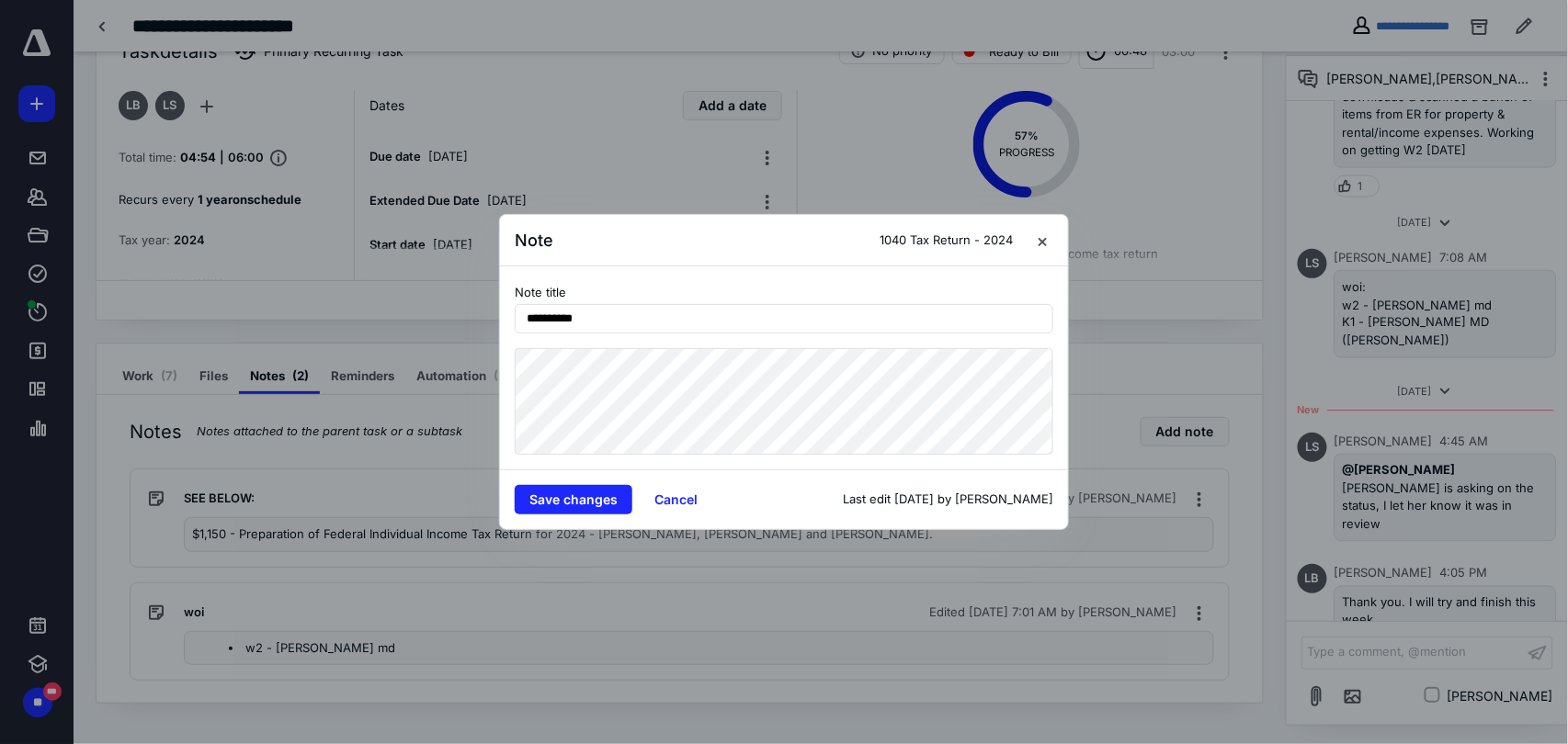 click on "**********" at bounding box center (784, 367) 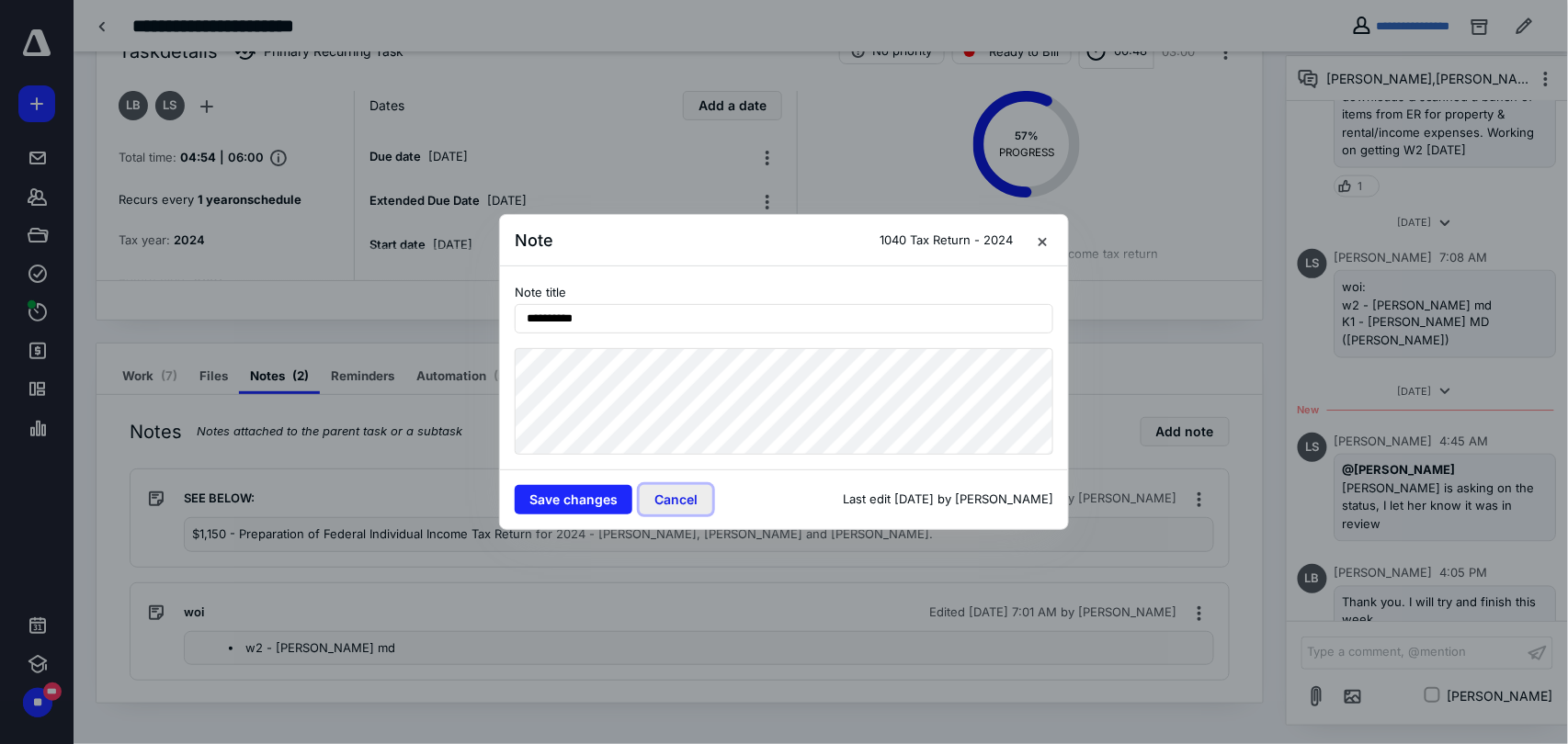 click on "Cancel" at bounding box center [676, 500] 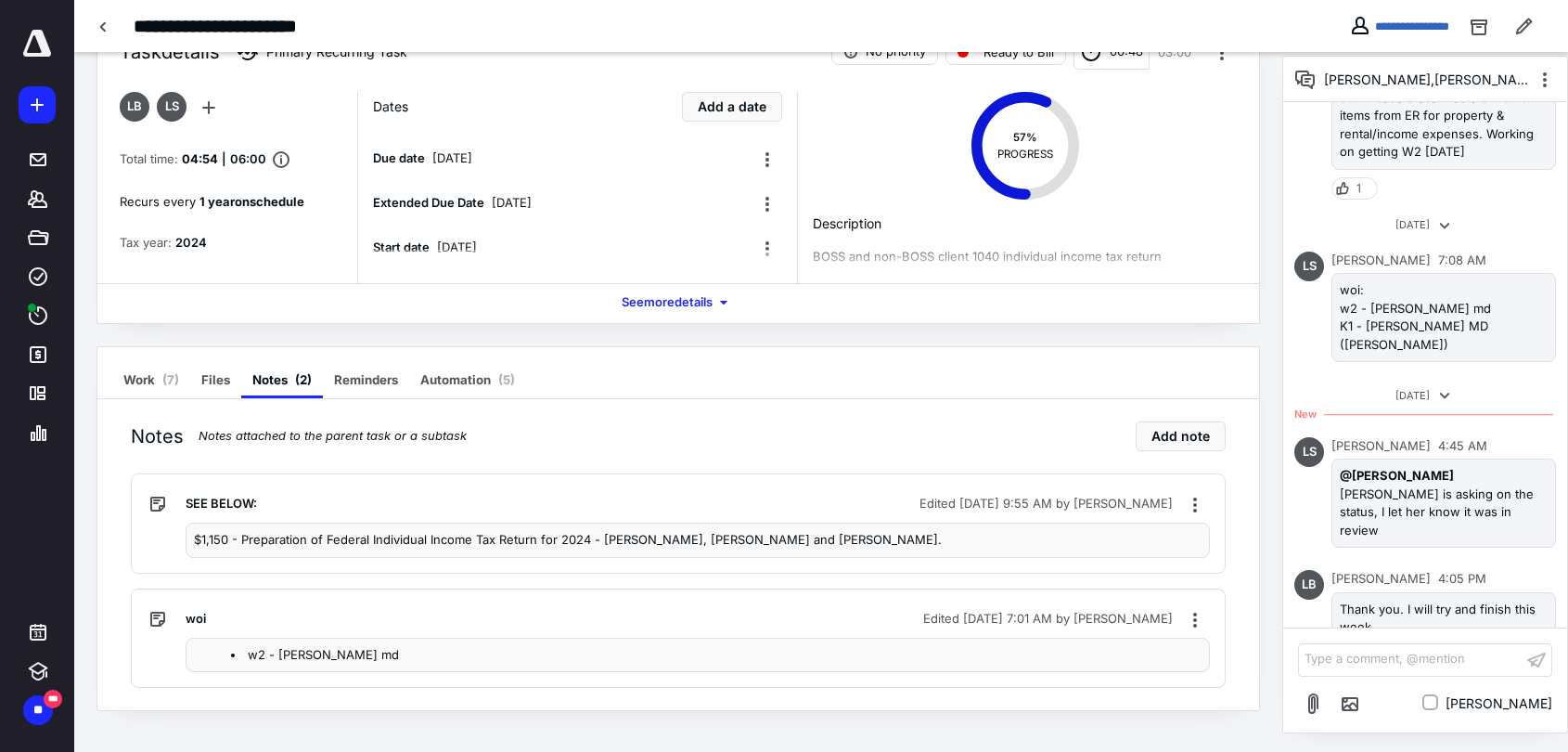 scroll, scrollTop: 0, scrollLeft: 0, axis: both 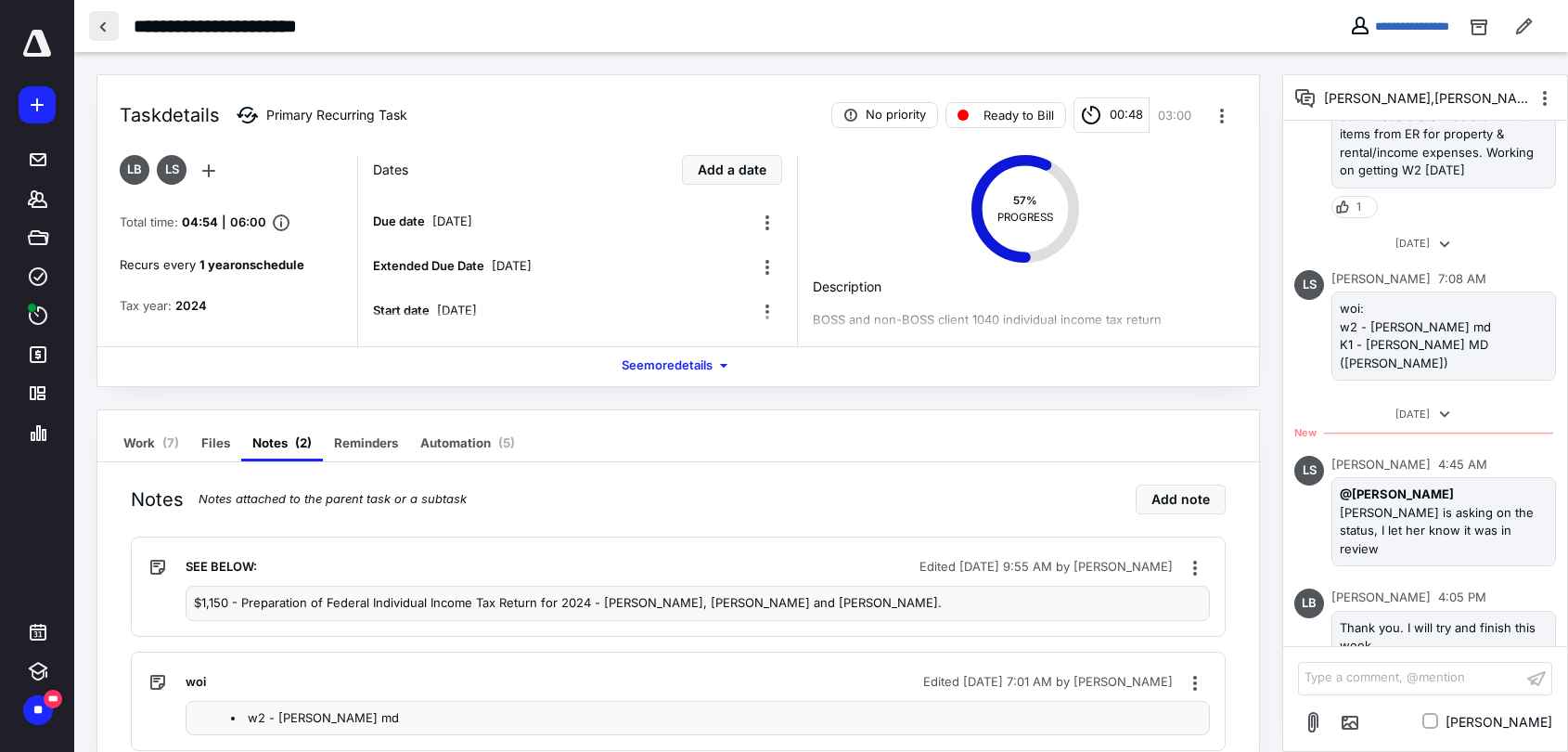 click at bounding box center (104, 26) 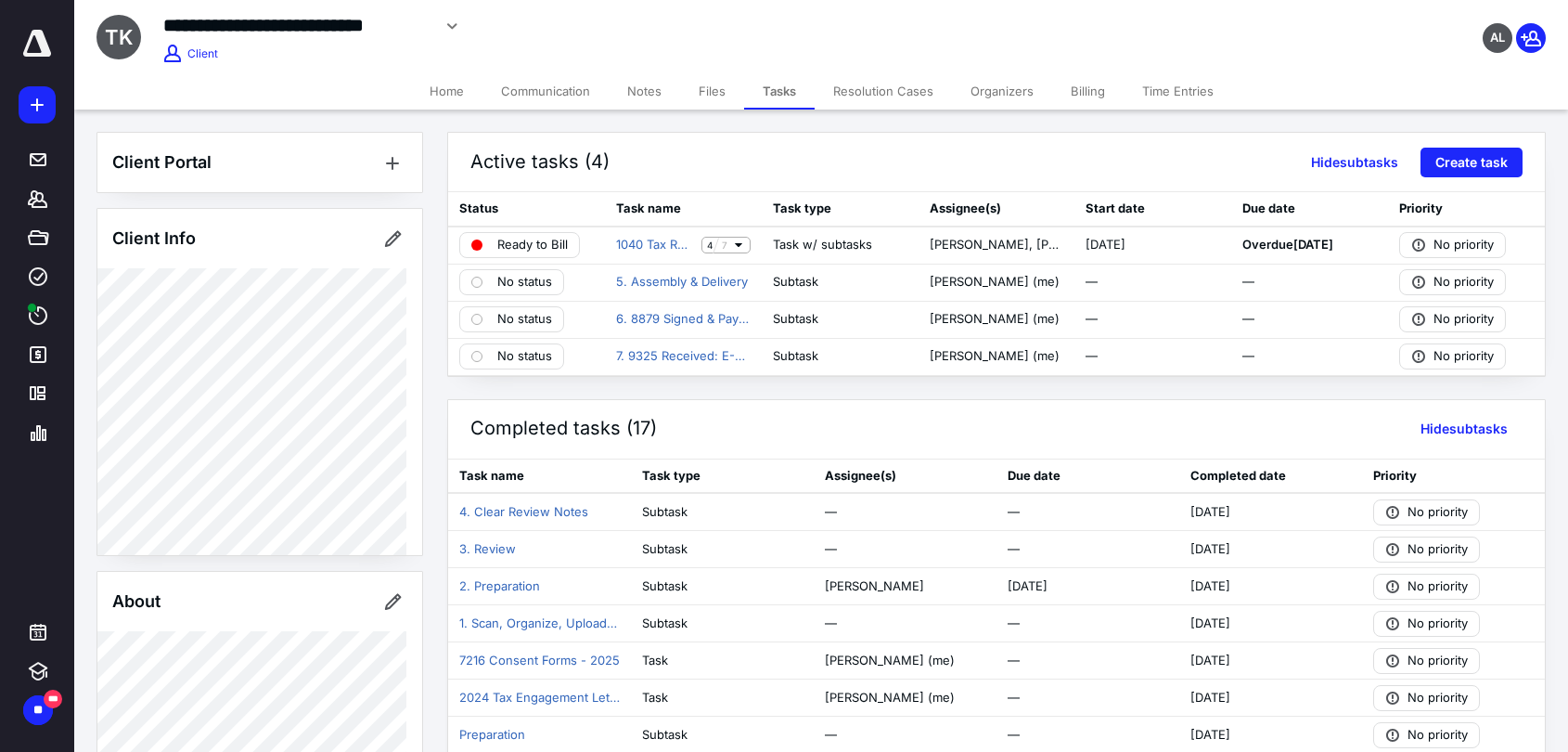 drag, startPoint x: 1091, startPoint y: 84, endPoint x: 1067, endPoint y: 104, distance: 31.241 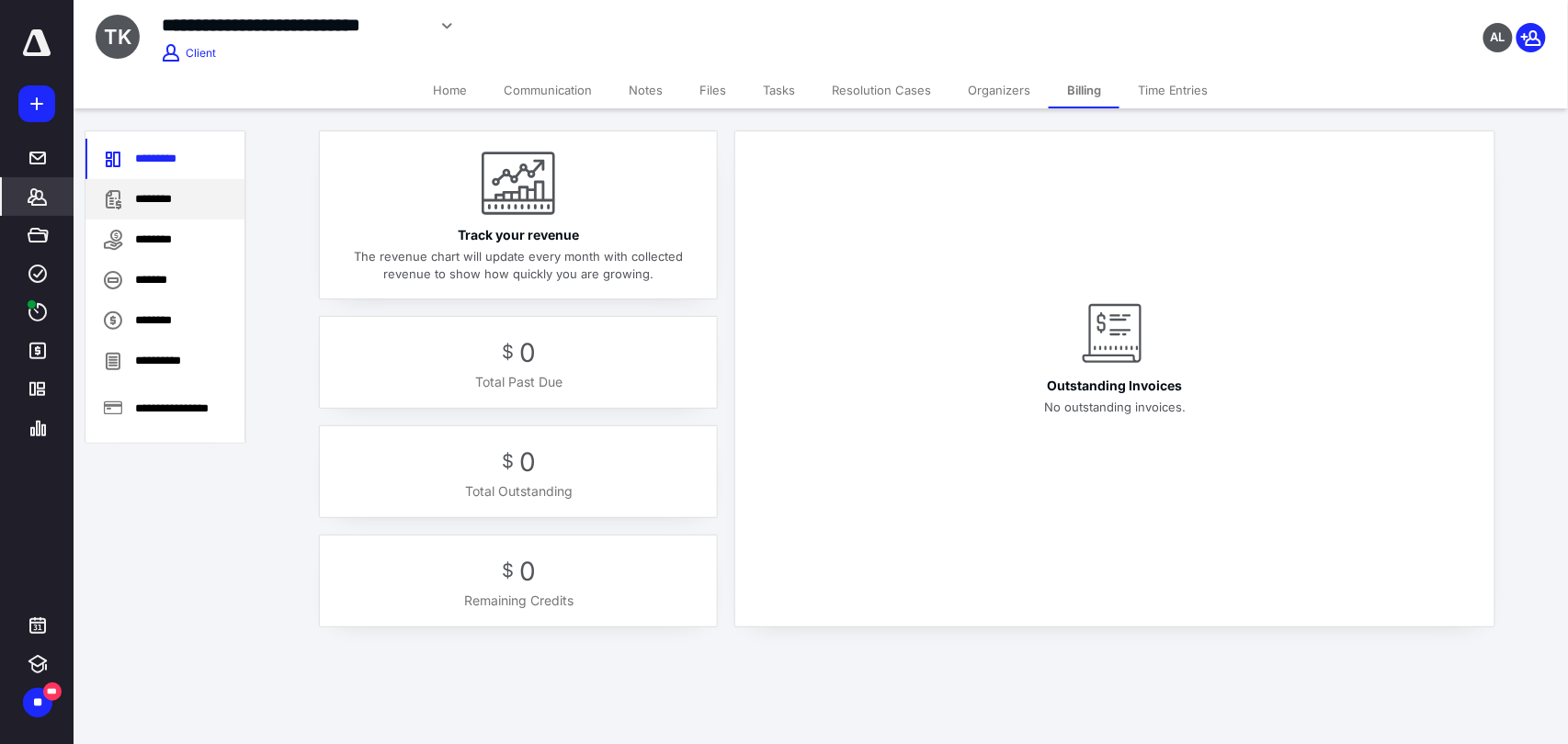 click on "********" at bounding box center (165, 199) 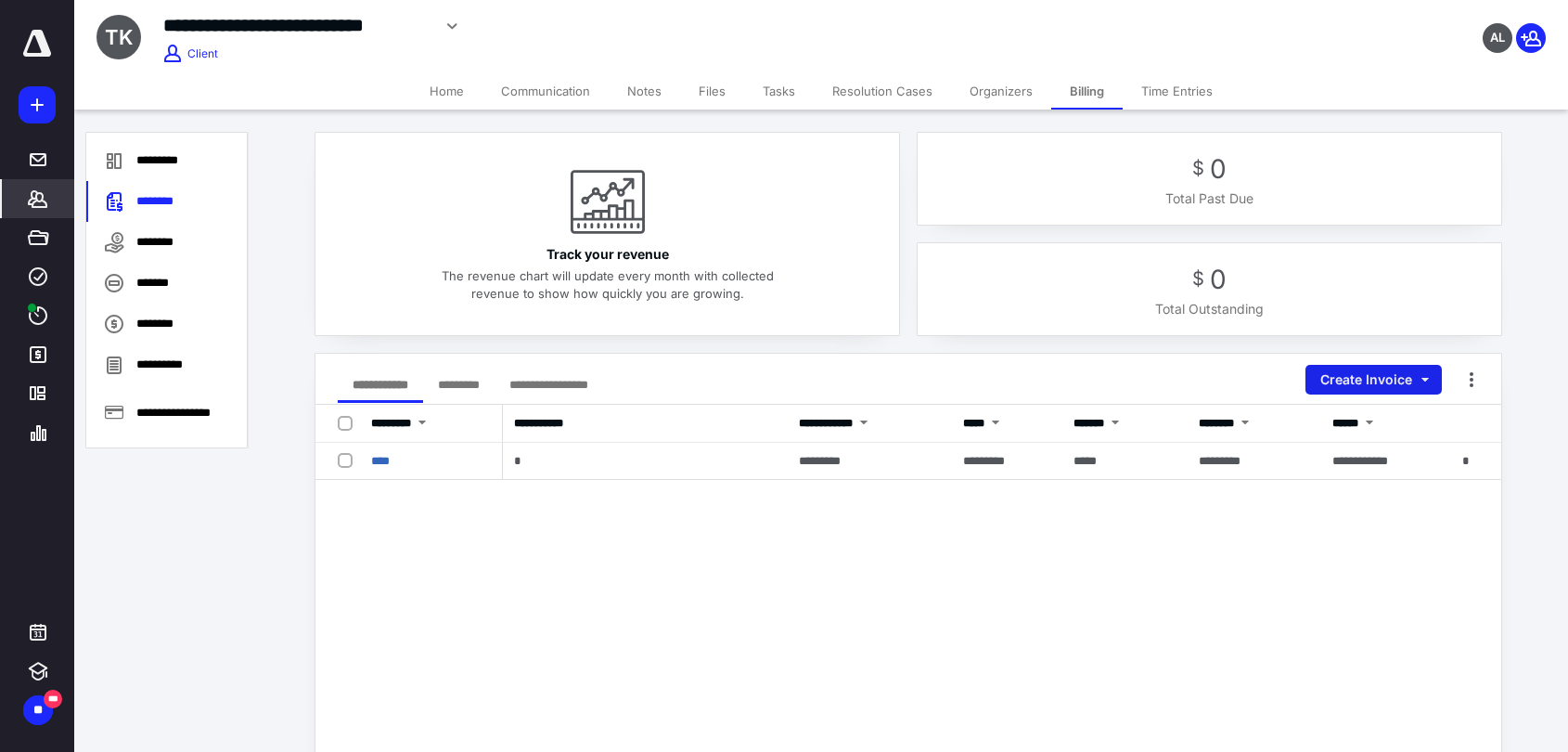 click on "Create Invoice" at bounding box center [1373, 380] 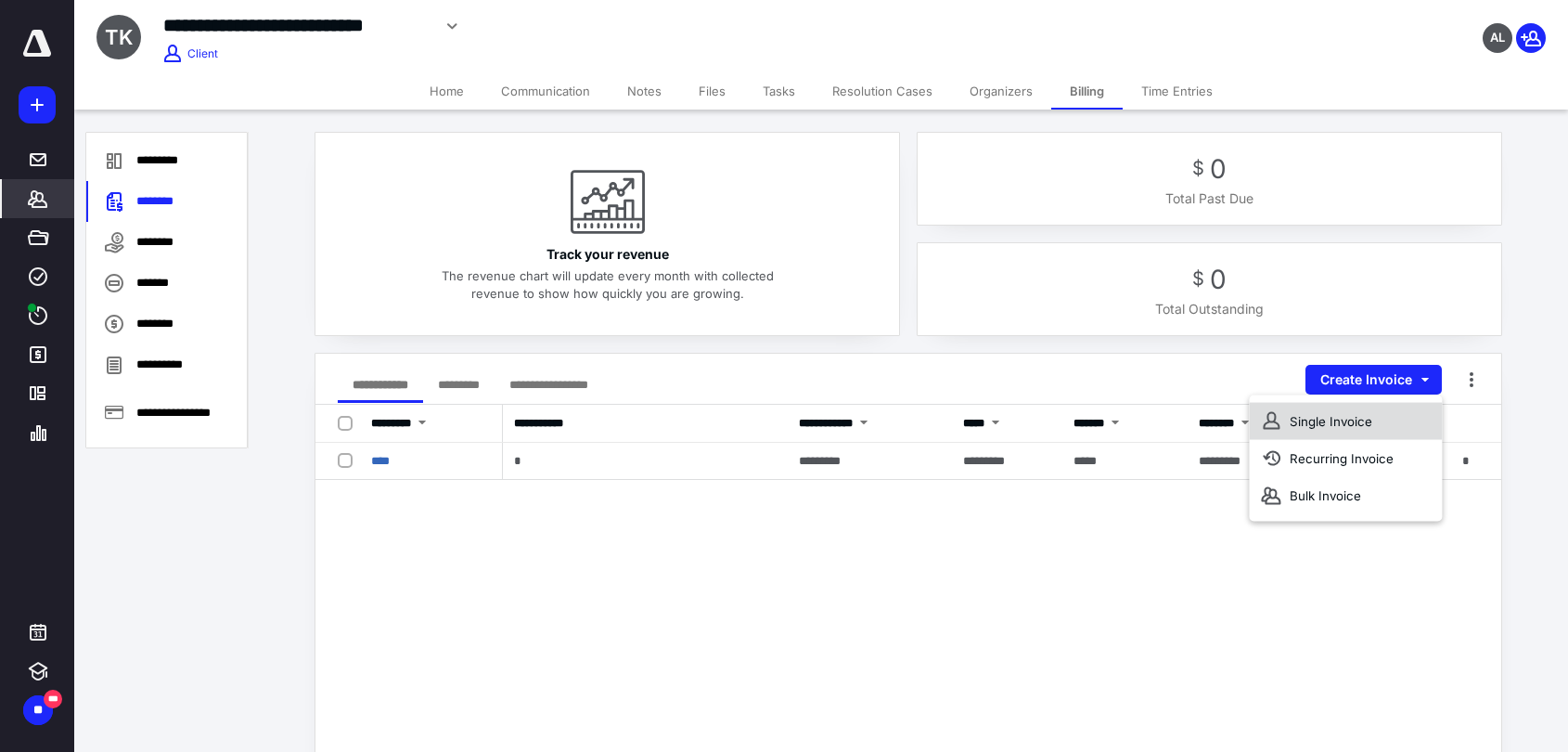 click on "Single Invoice" at bounding box center [1345, 421] 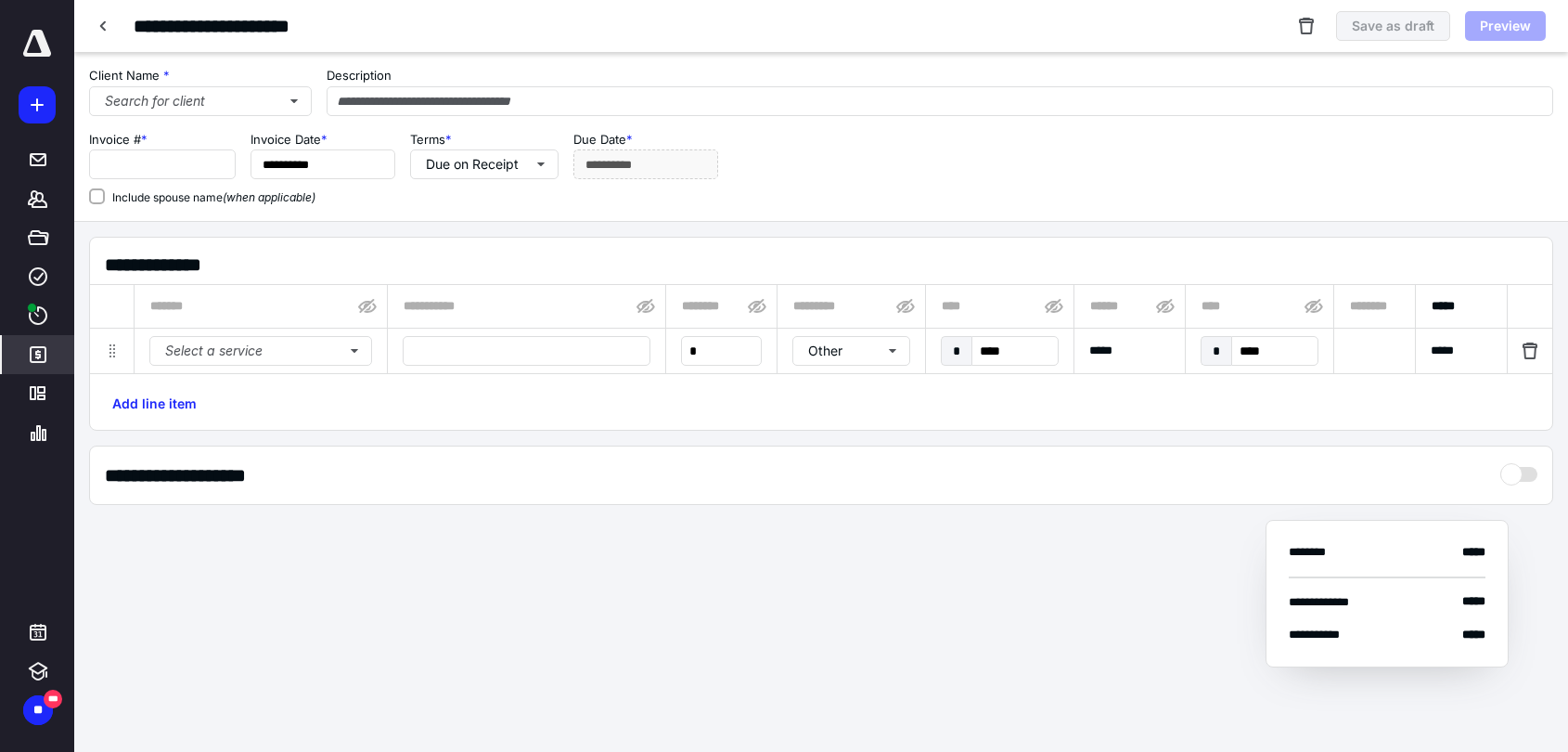 type on "**********" 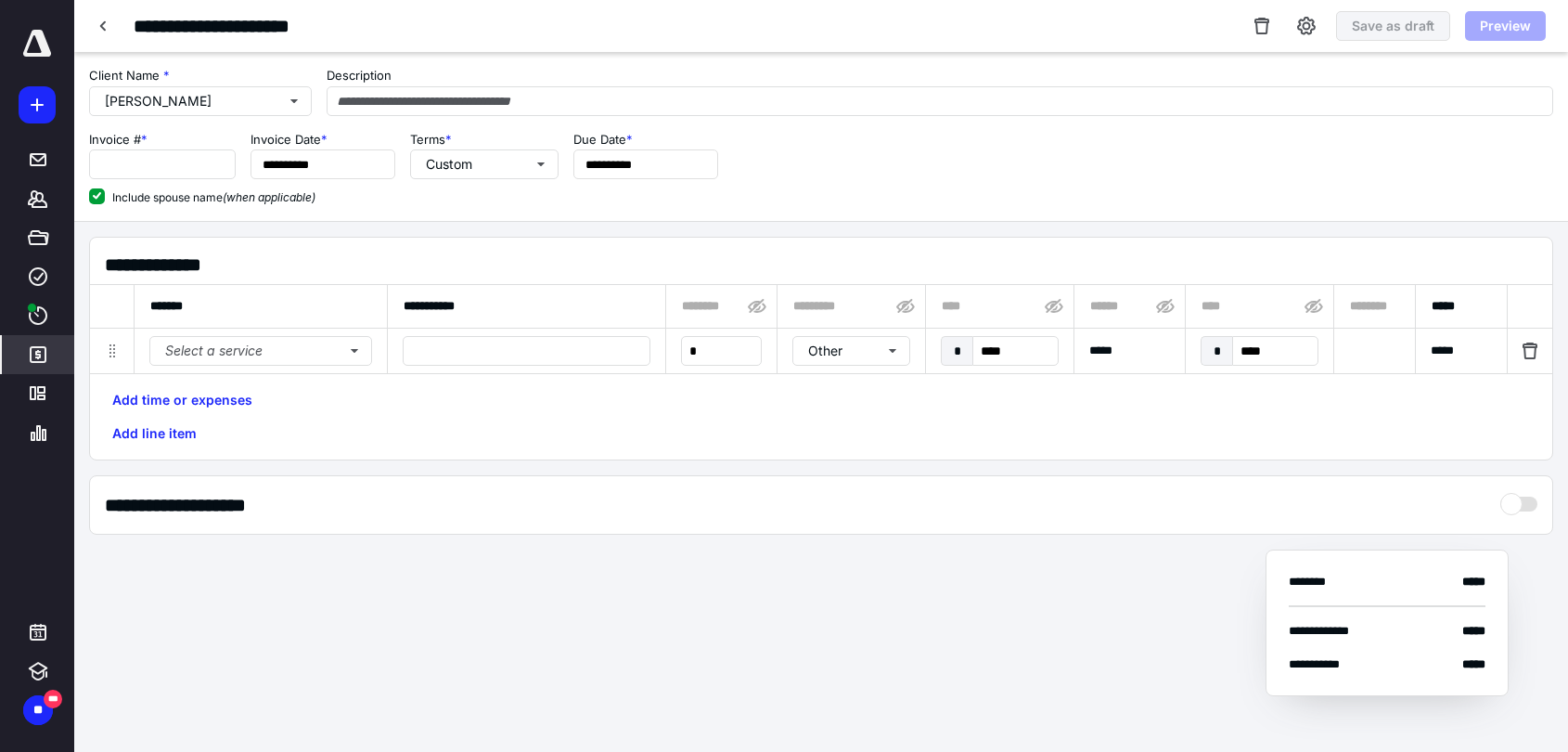 type on "*****" 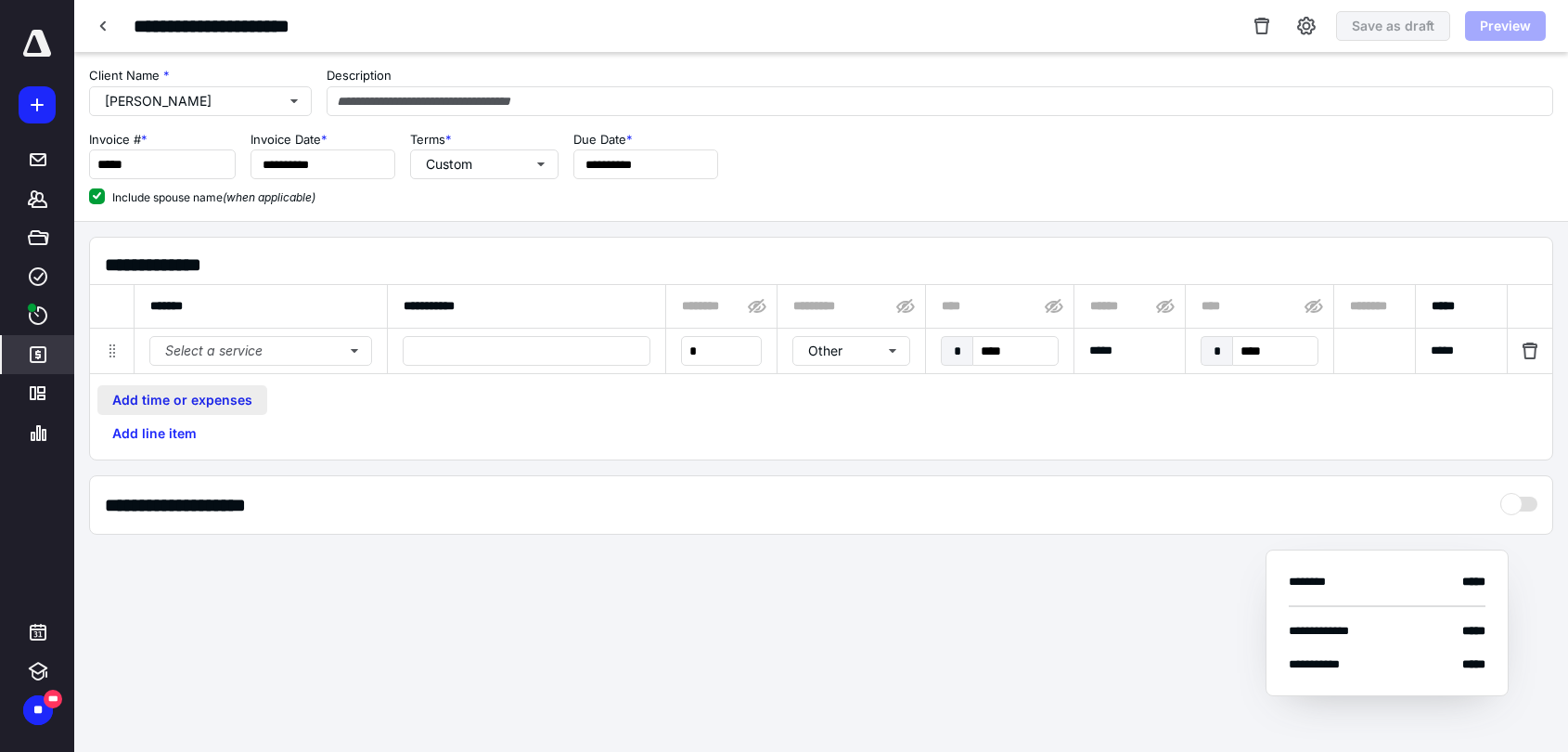 click on "Add time or expenses" at bounding box center (182, 400) 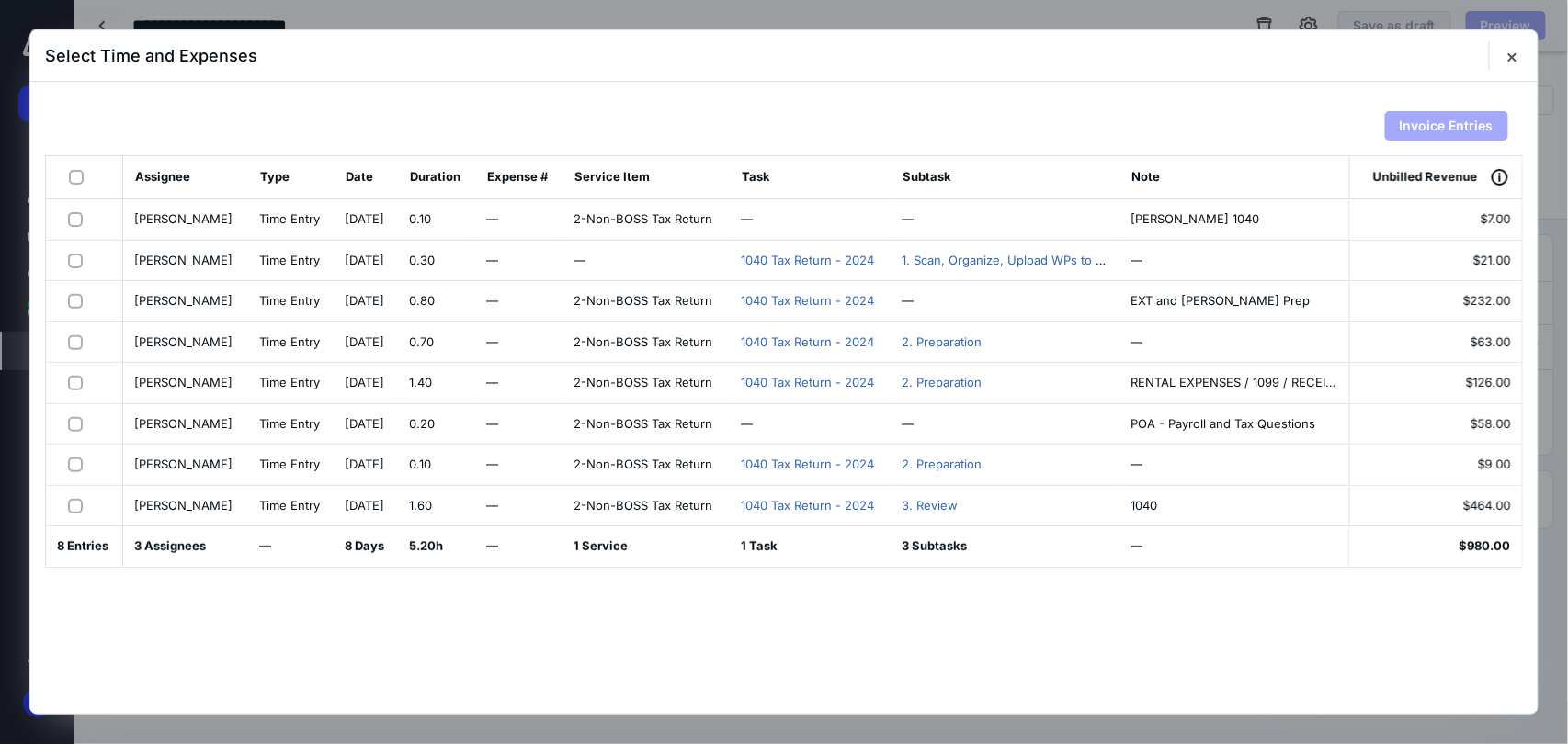 click at bounding box center [84, 177] 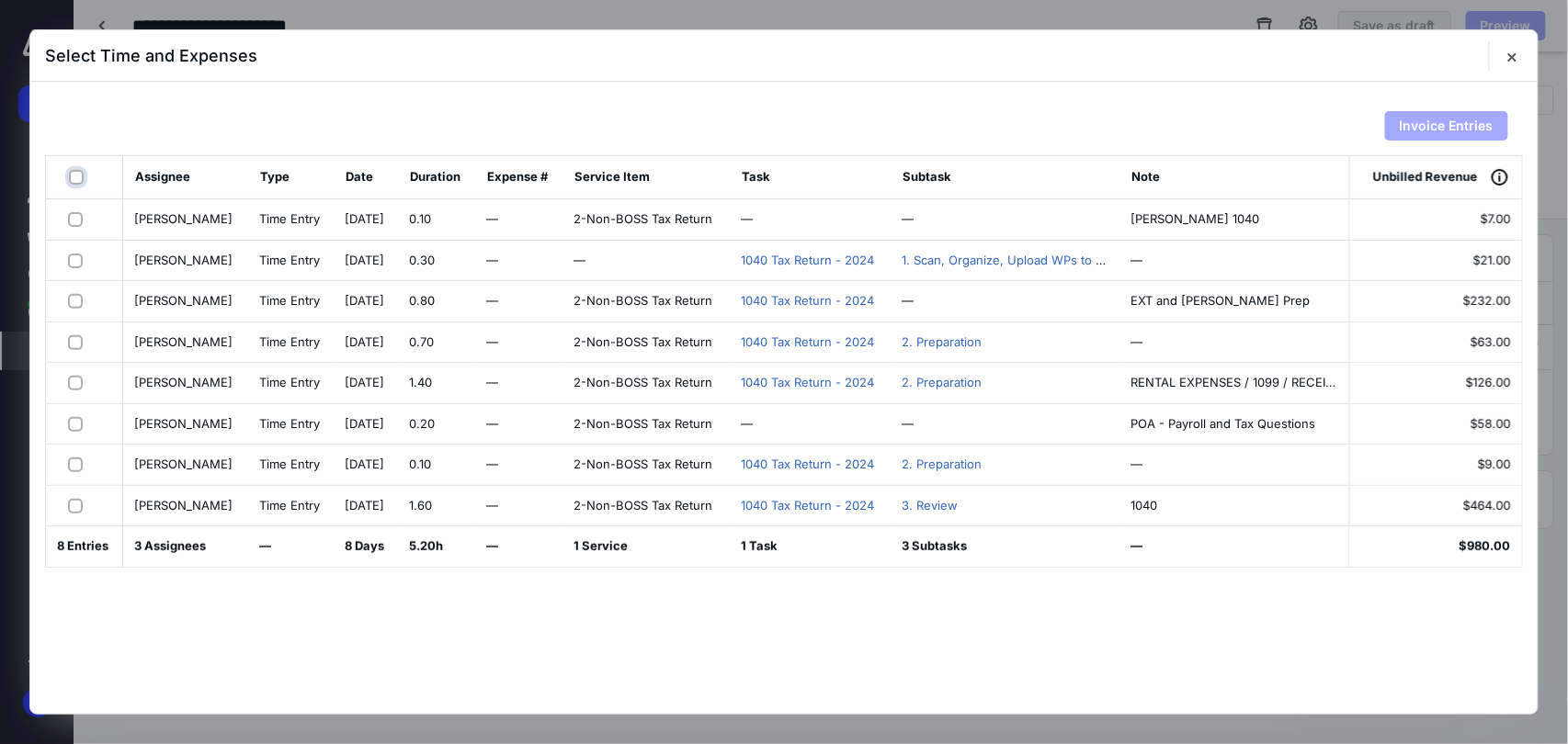 click at bounding box center [78, 177] 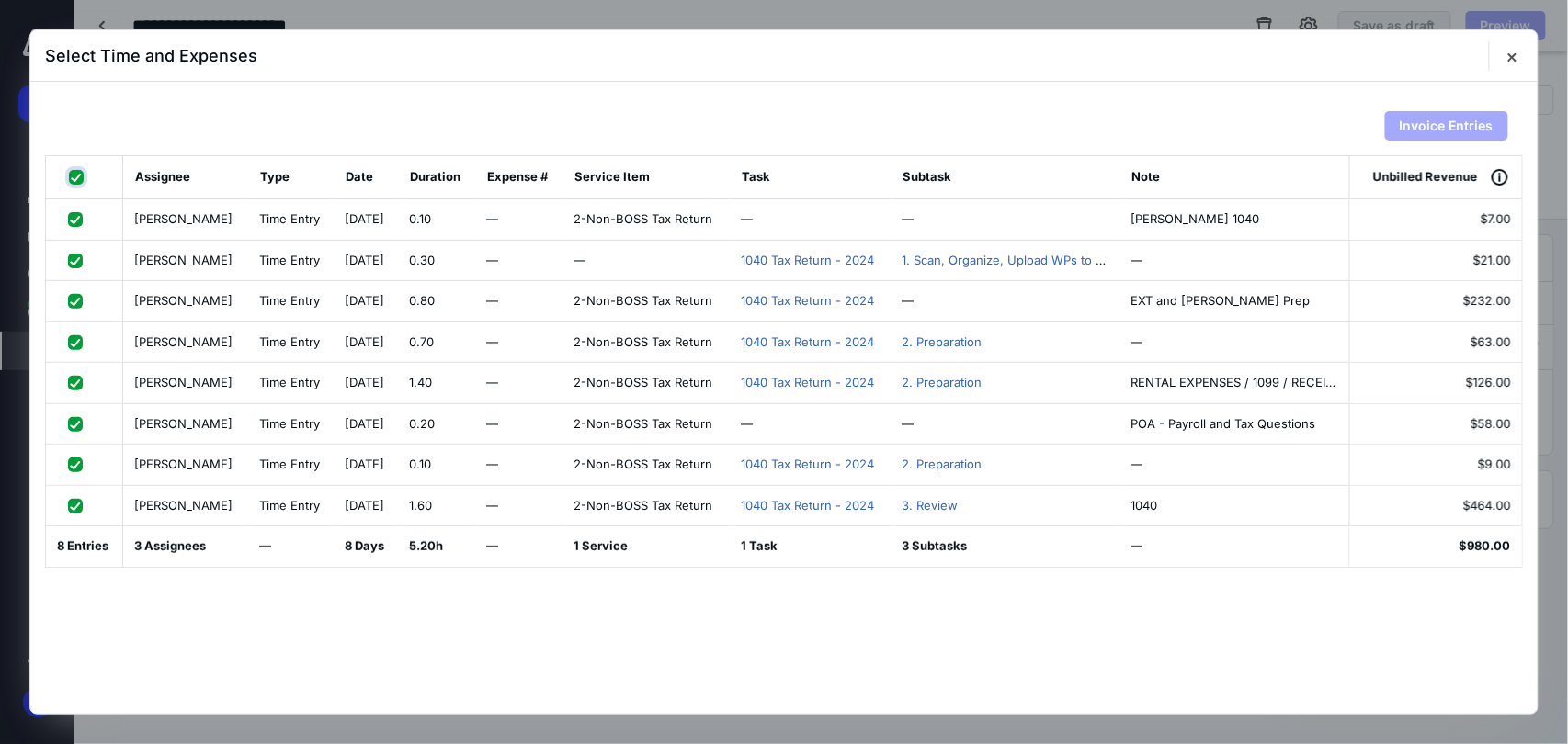 checkbox on "true" 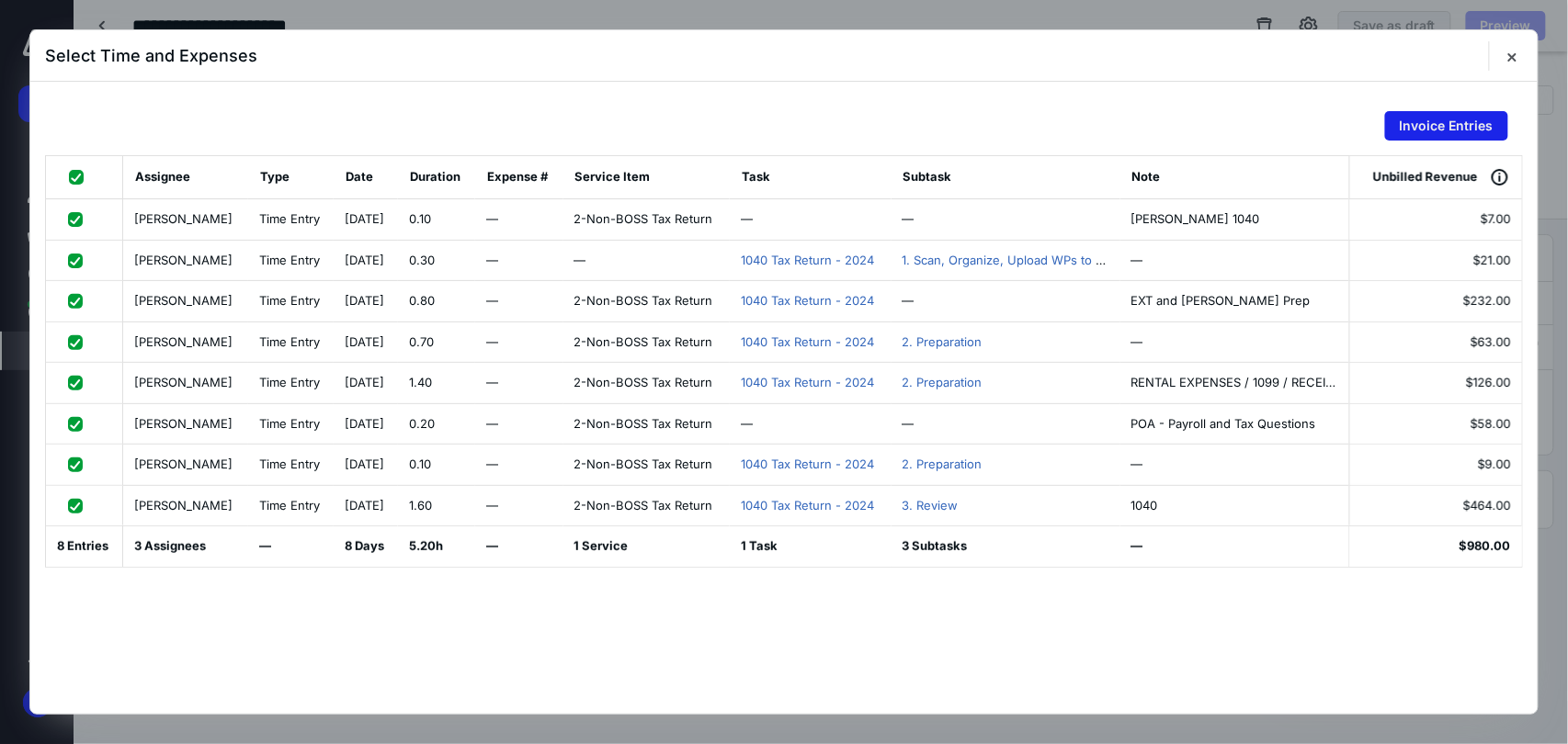 click on "Invoice Entries" at bounding box center (1447, 126) 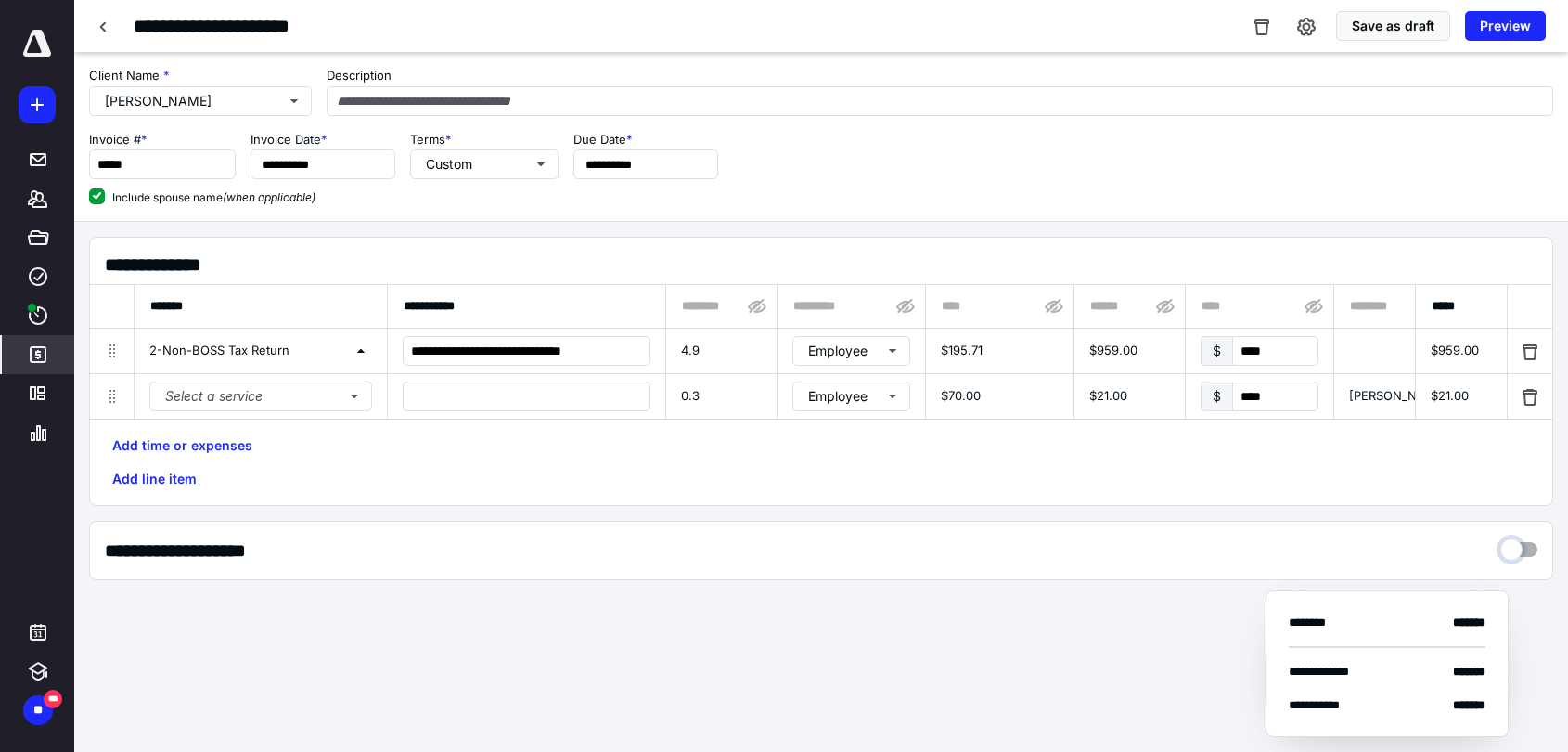 click at bounding box center (1519, 545) 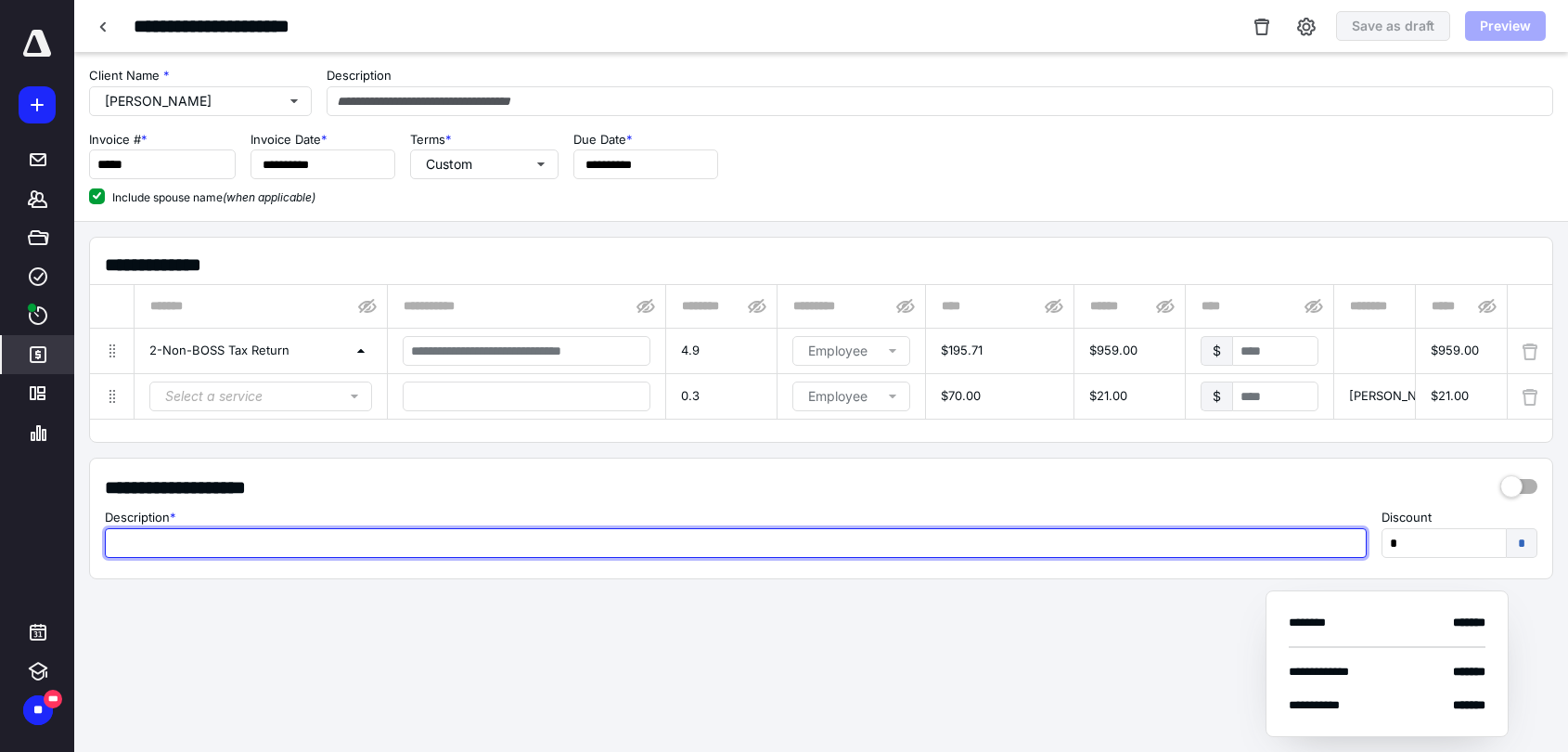 click at bounding box center (736, 543) 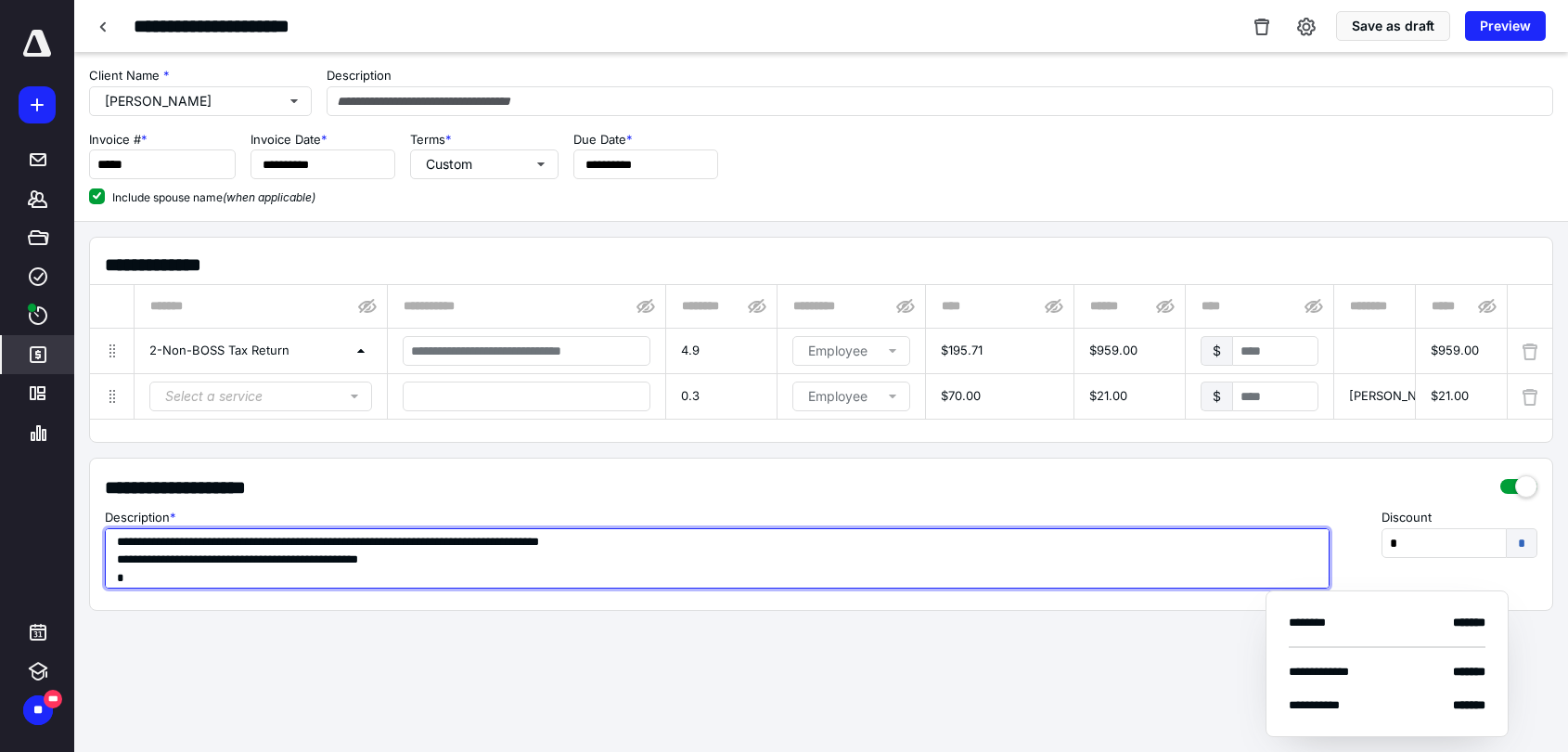 drag, startPoint x: 154, startPoint y: 591, endPoint x: 147, endPoint y: 580, distance: 13.038405 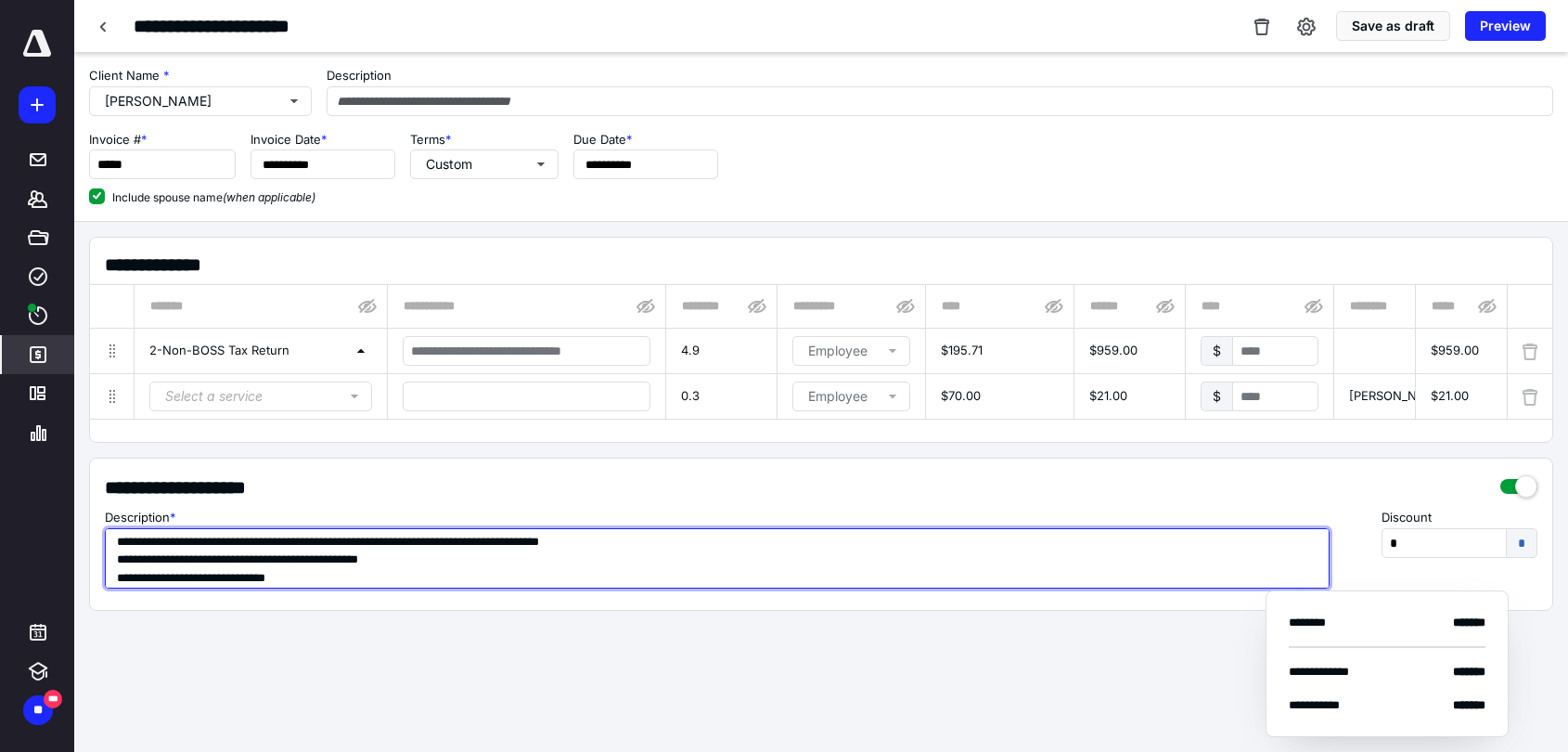 type on "**********" 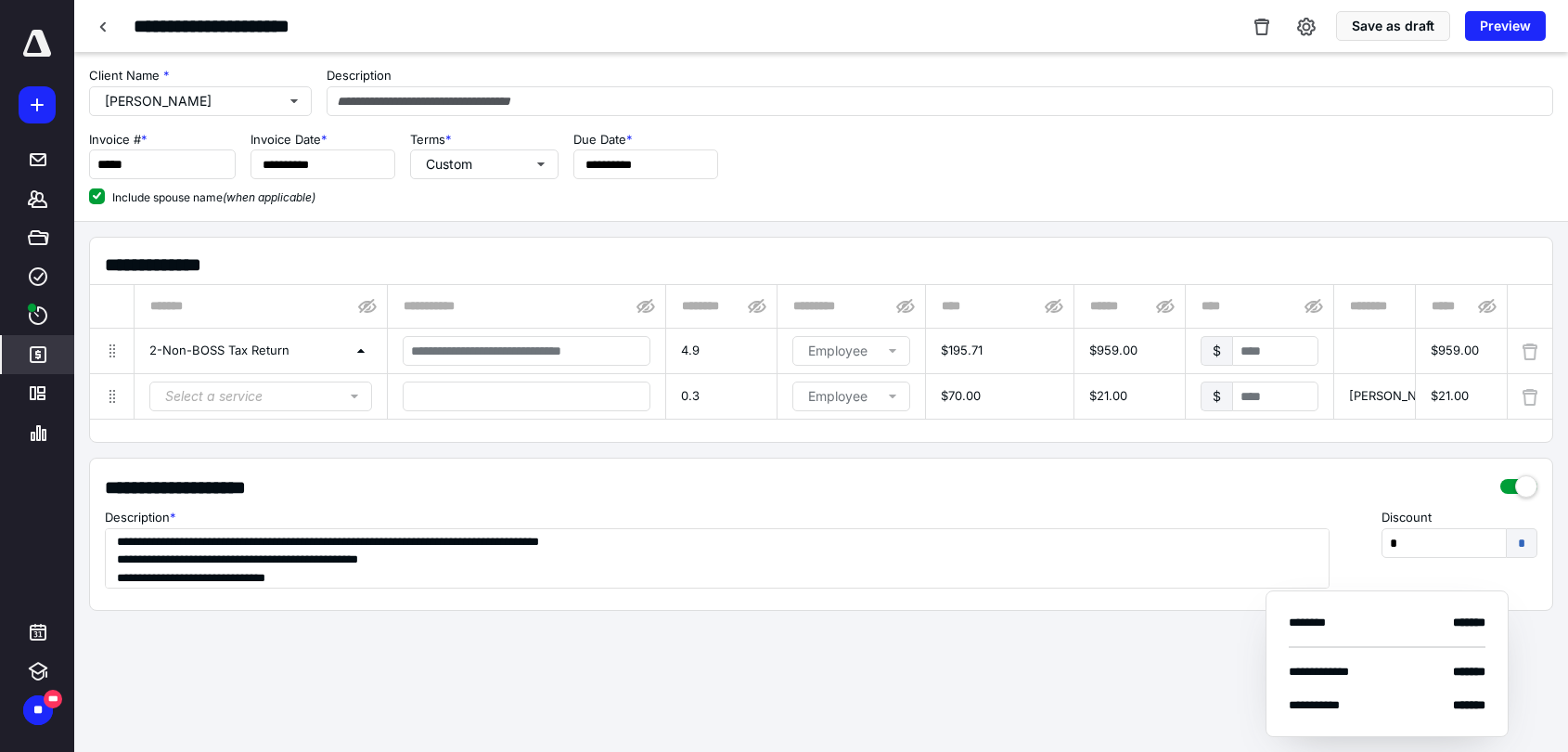 click on "**********" at bounding box center (821, 340) 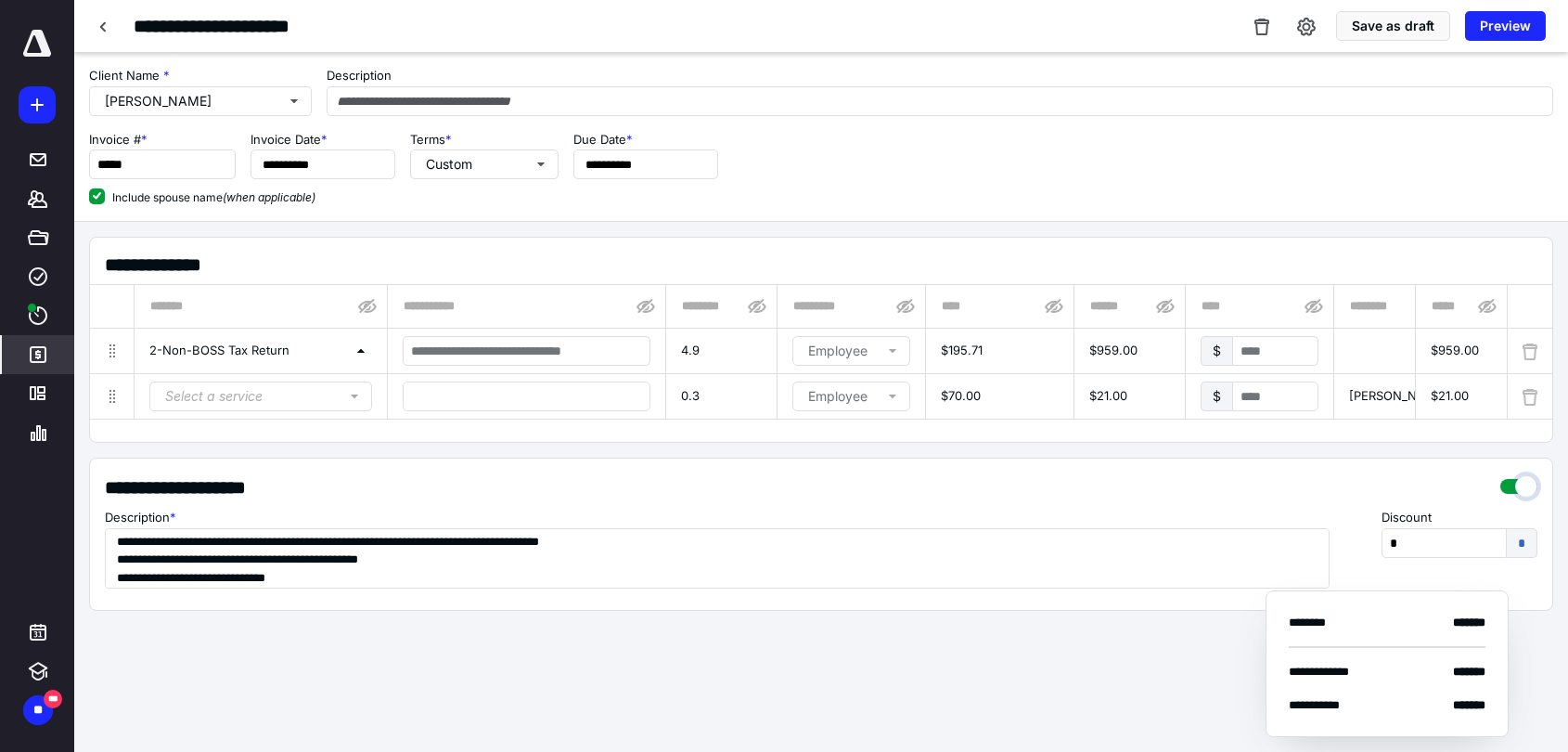 drag, startPoint x: 1527, startPoint y: 497, endPoint x: 1328, endPoint y: 407, distance: 218.4056 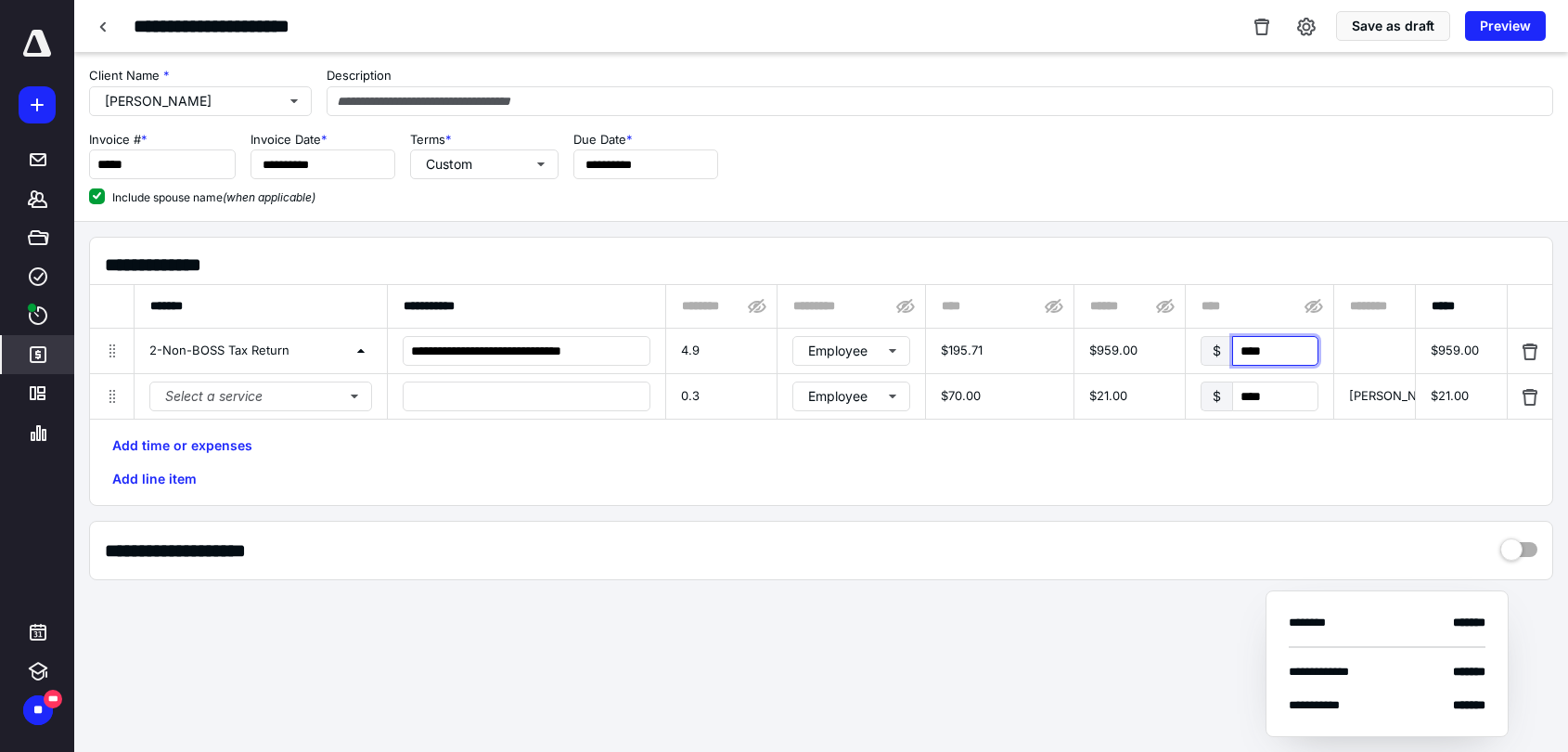 click on "****" at bounding box center [1275, 351] 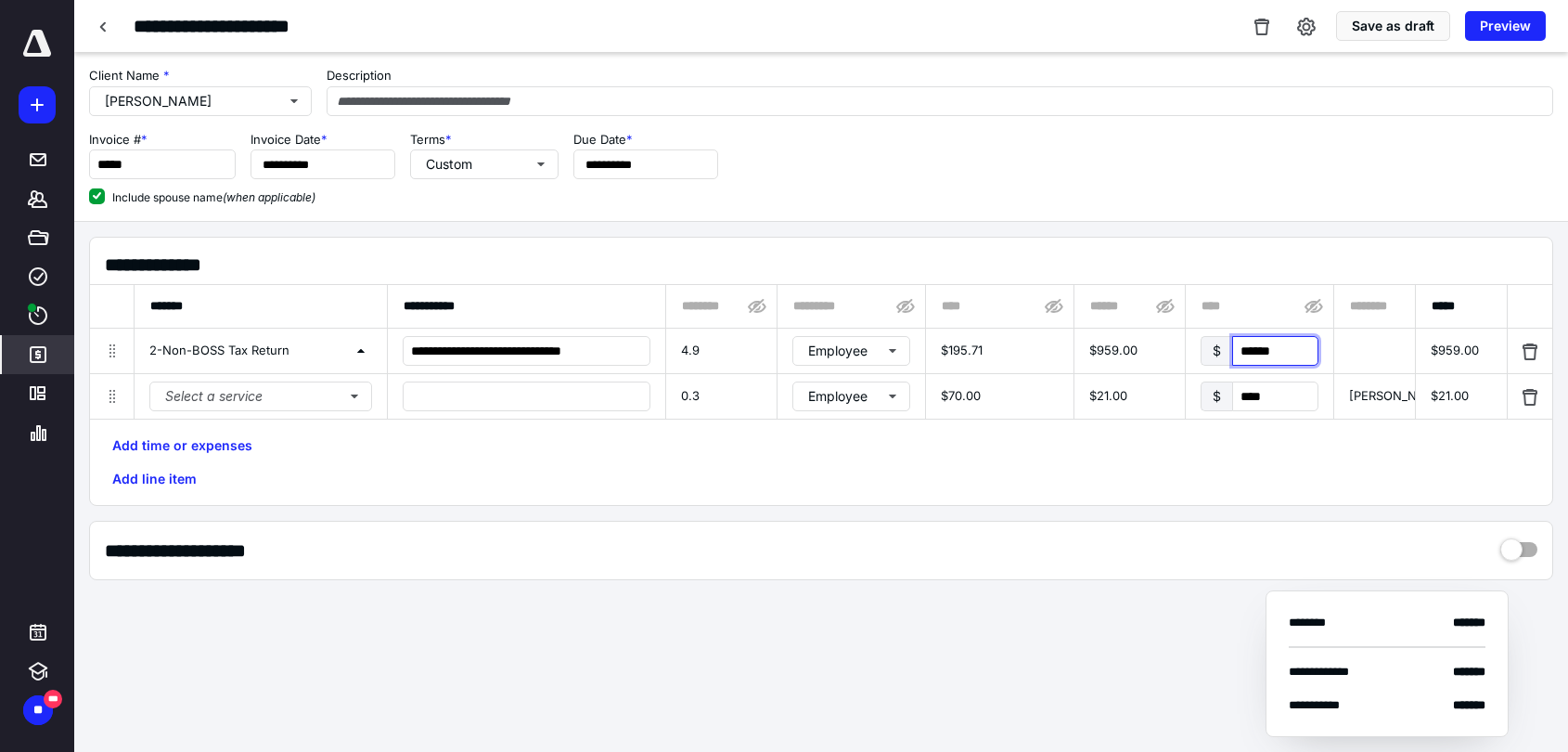 type on "******" 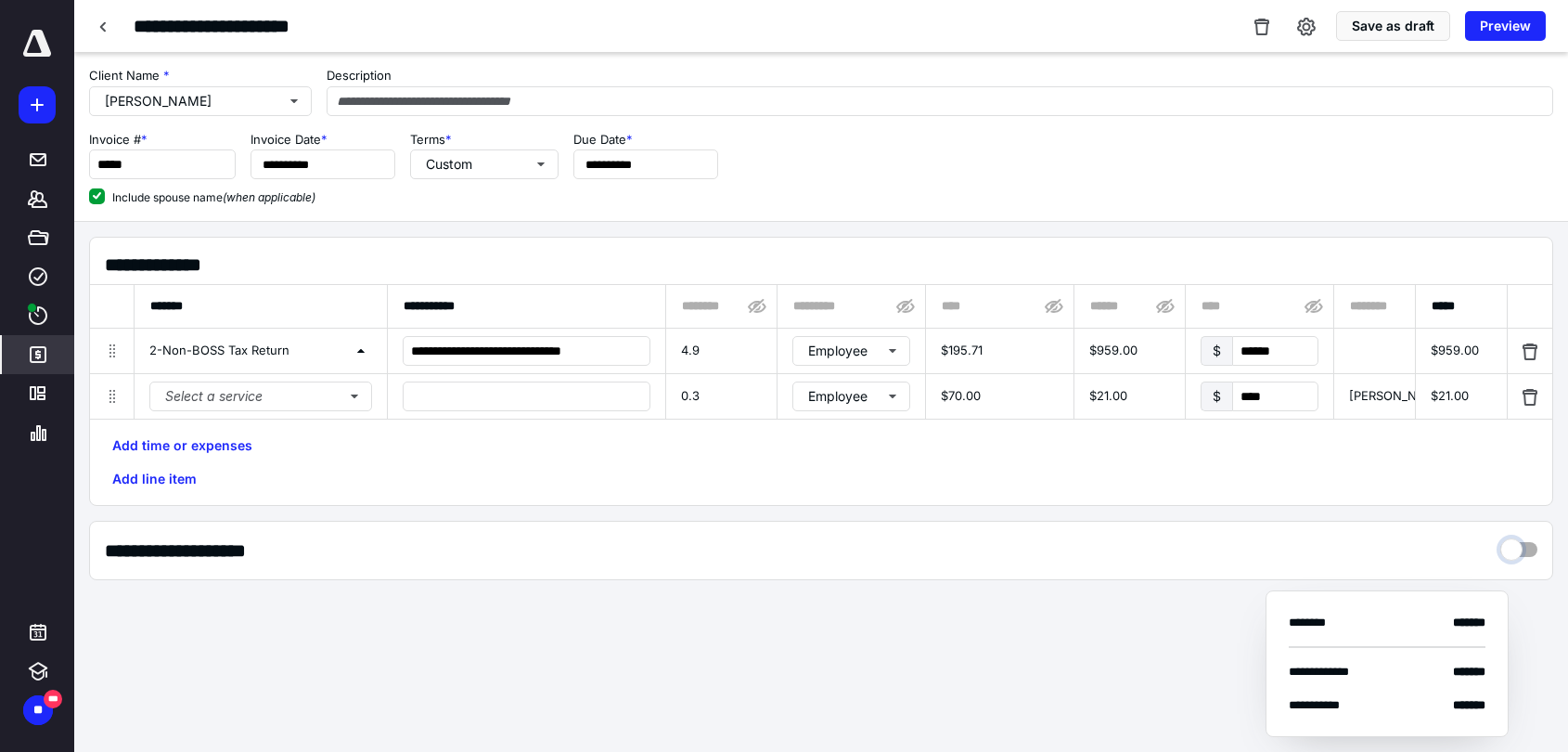 click at bounding box center (1519, 545) 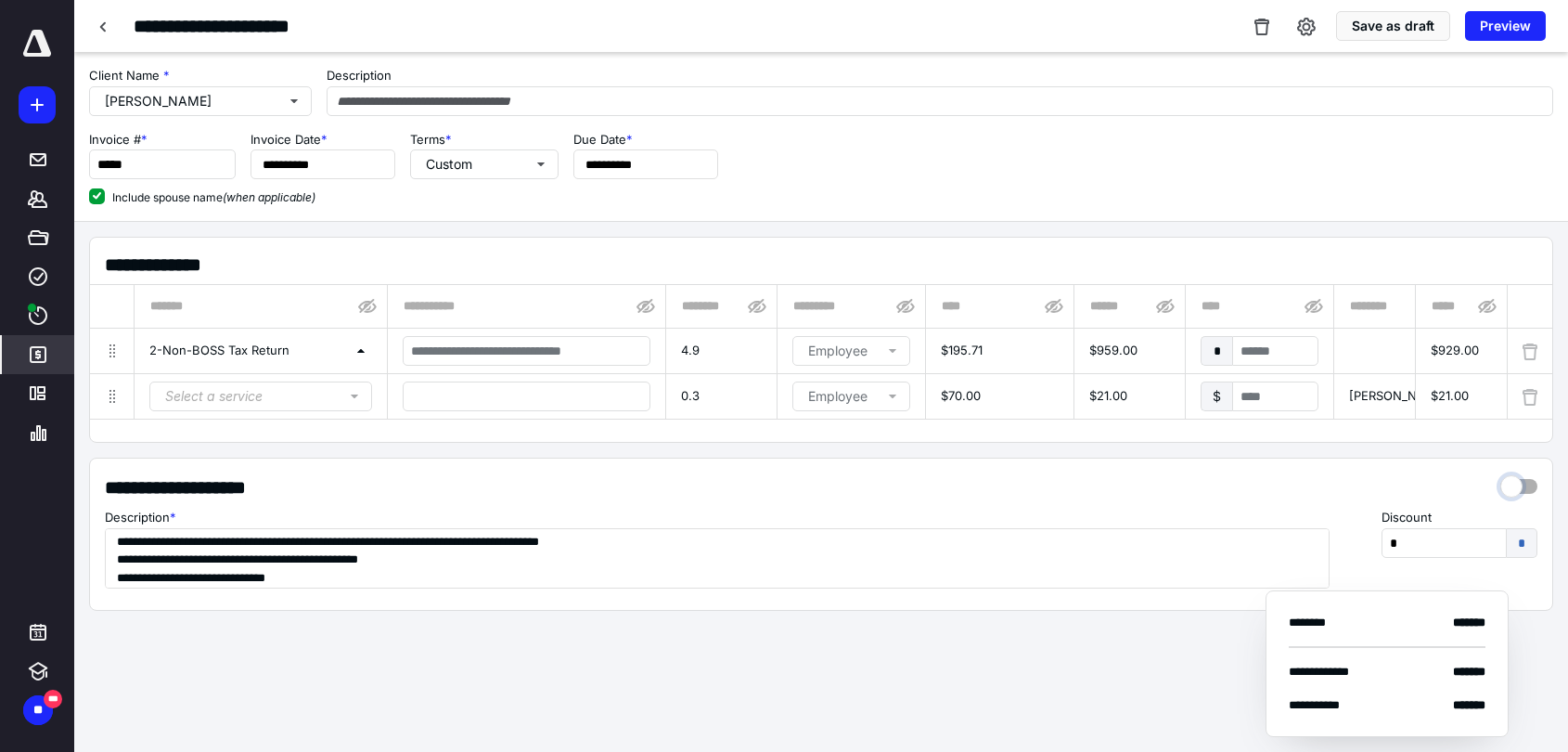 click at bounding box center [1519, 482] 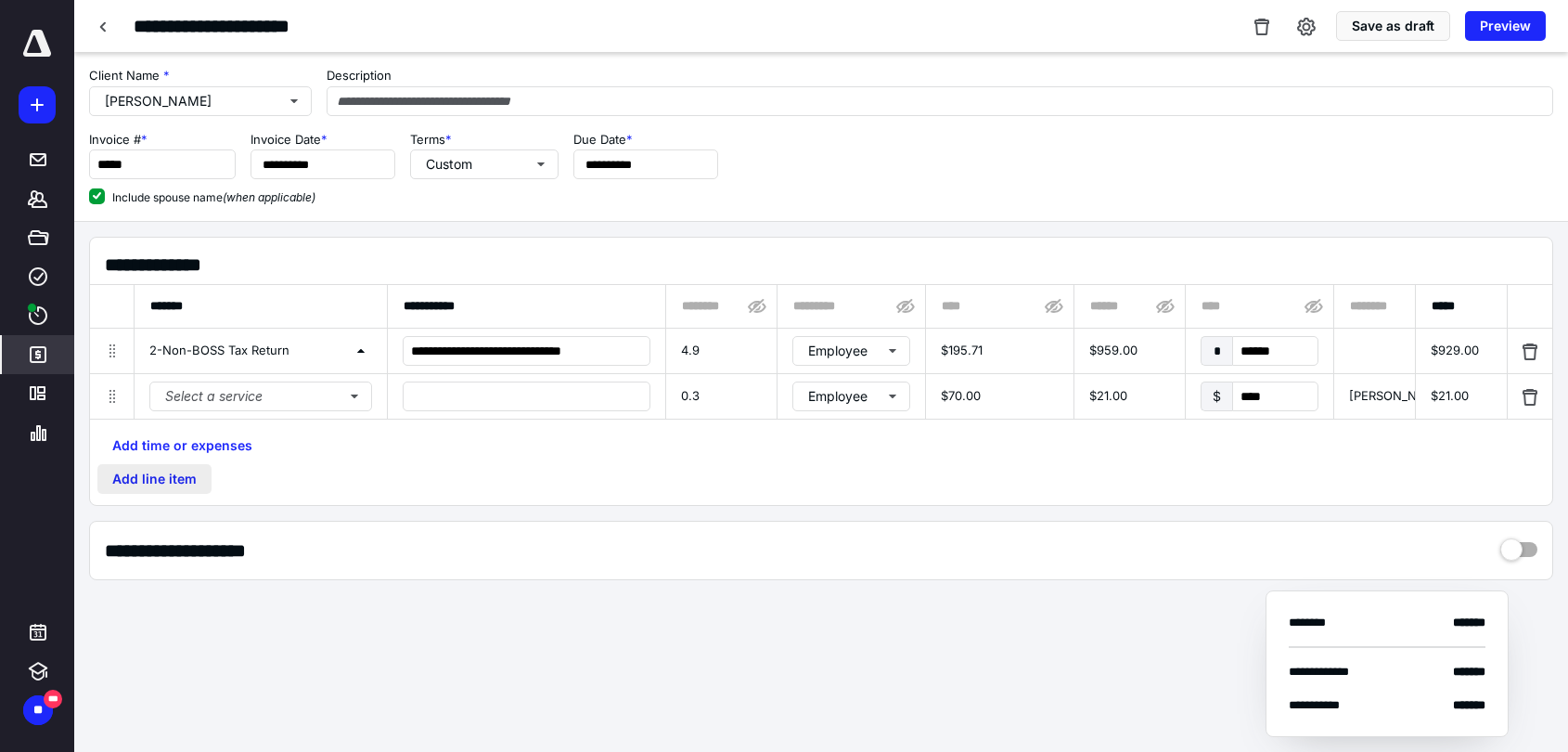 click on "Add line item" at bounding box center [154, 479] 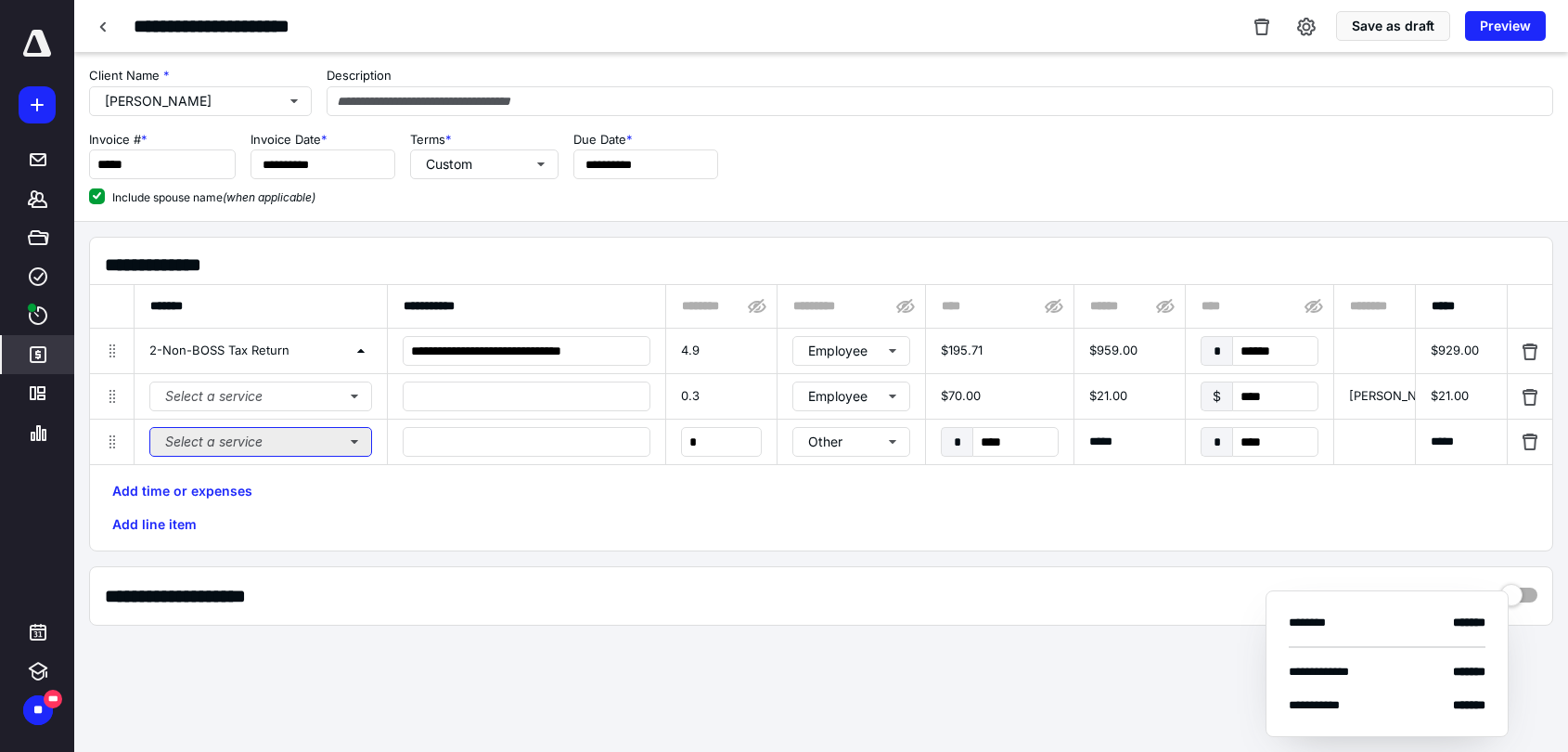 click on "Select a service" at bounding box center (261, 442) 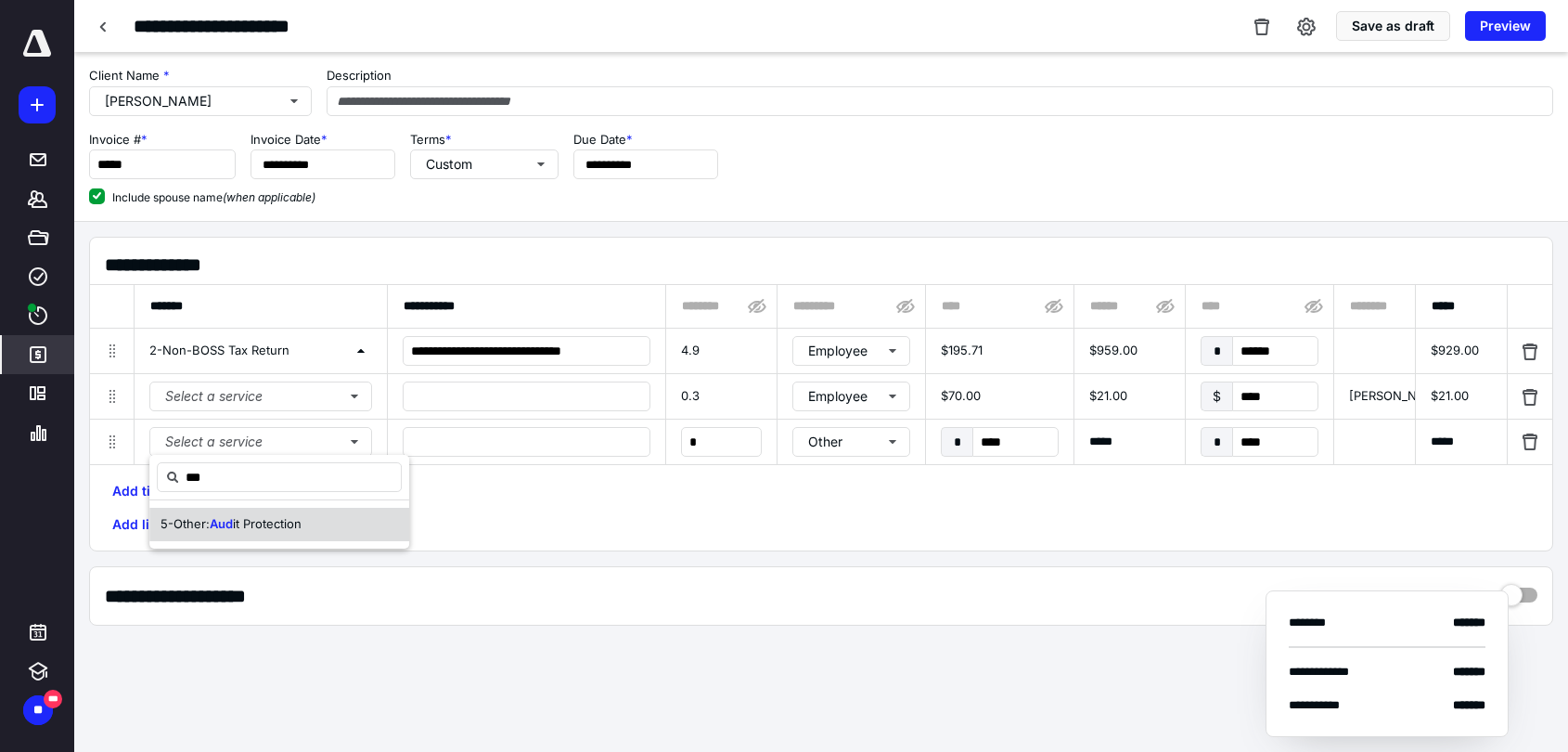drag, startPoint x: 230, startPoint y: 514, endPoint x: 303, endPoint y: 520, distance: 73.24616 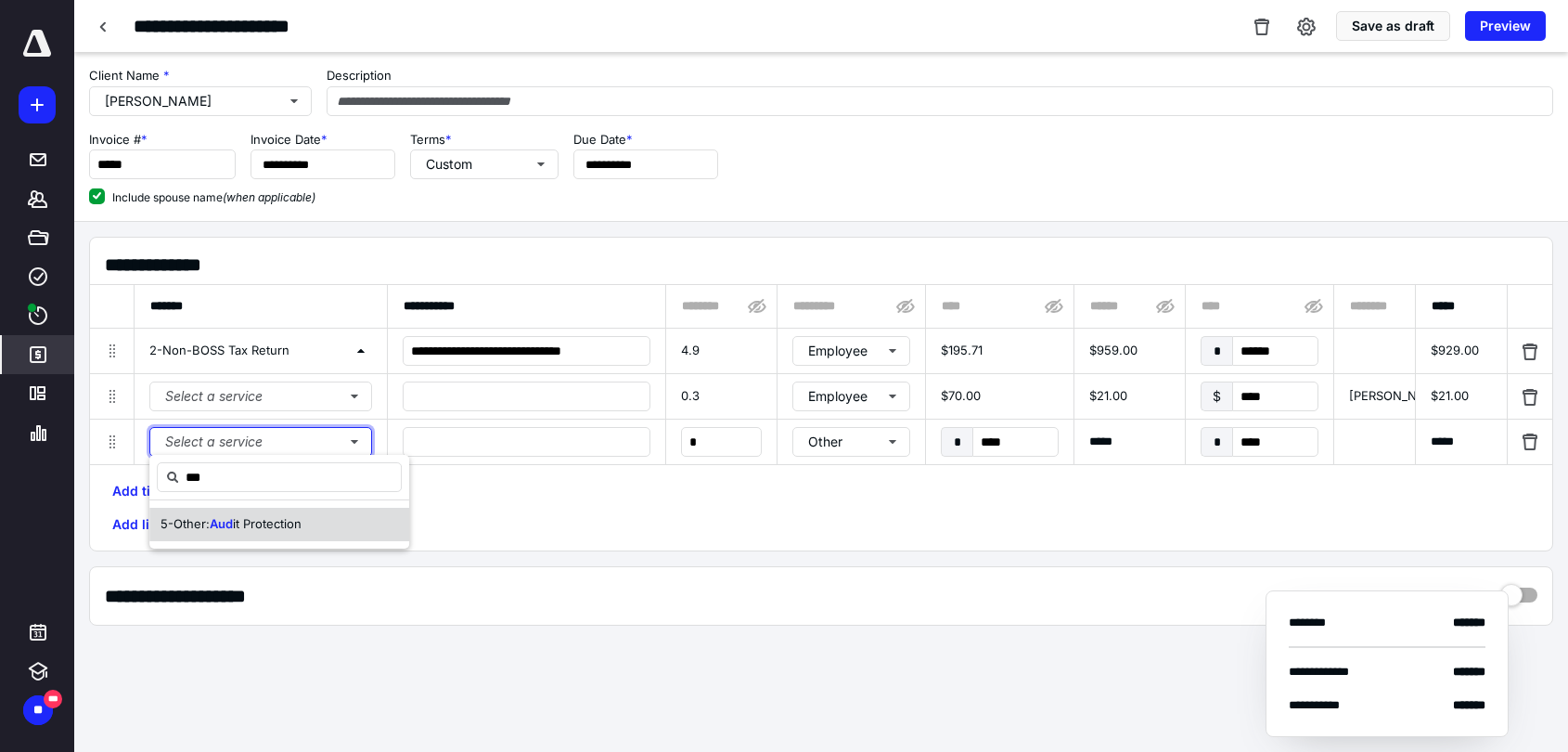 type 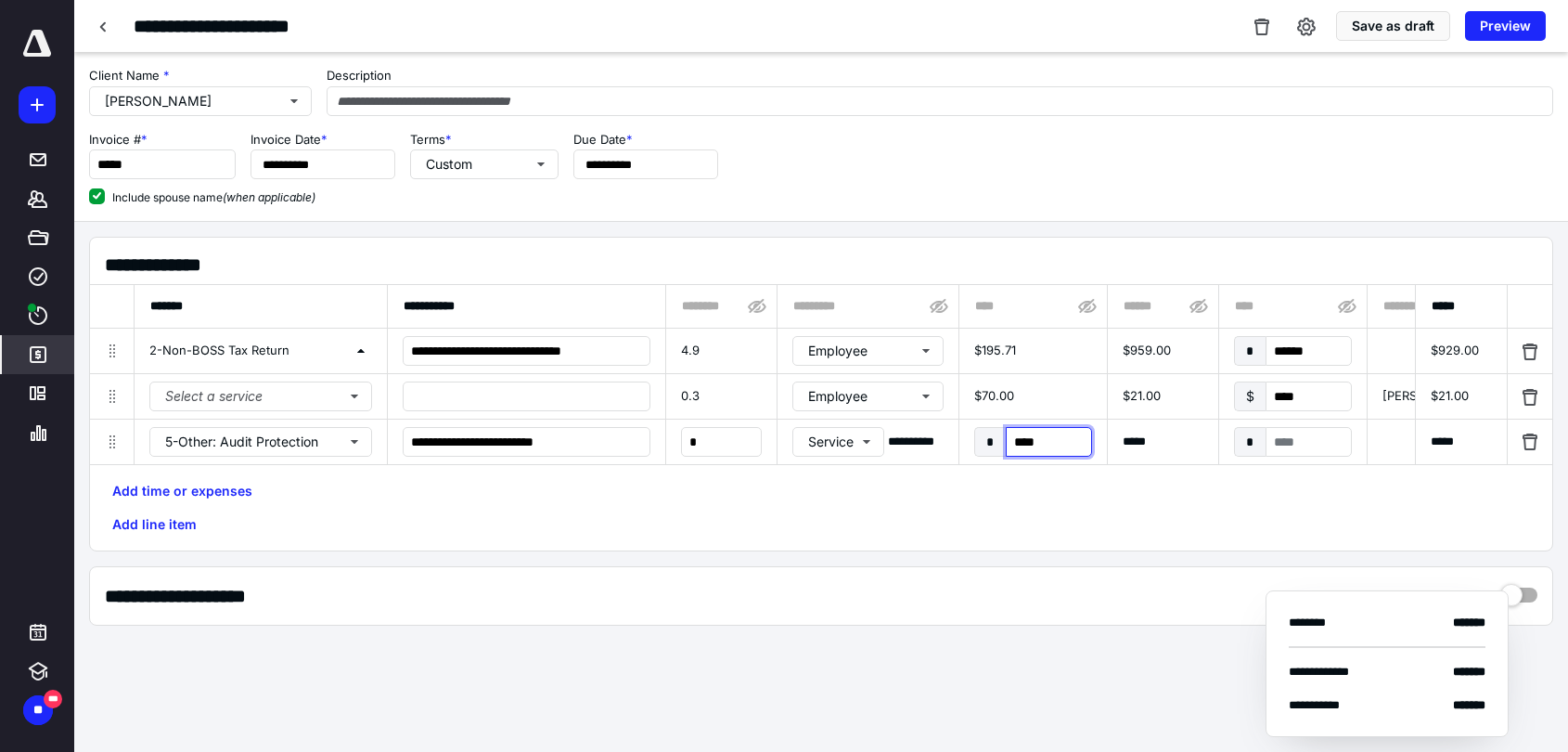 click on "****" at bounding box center [1048, 442] 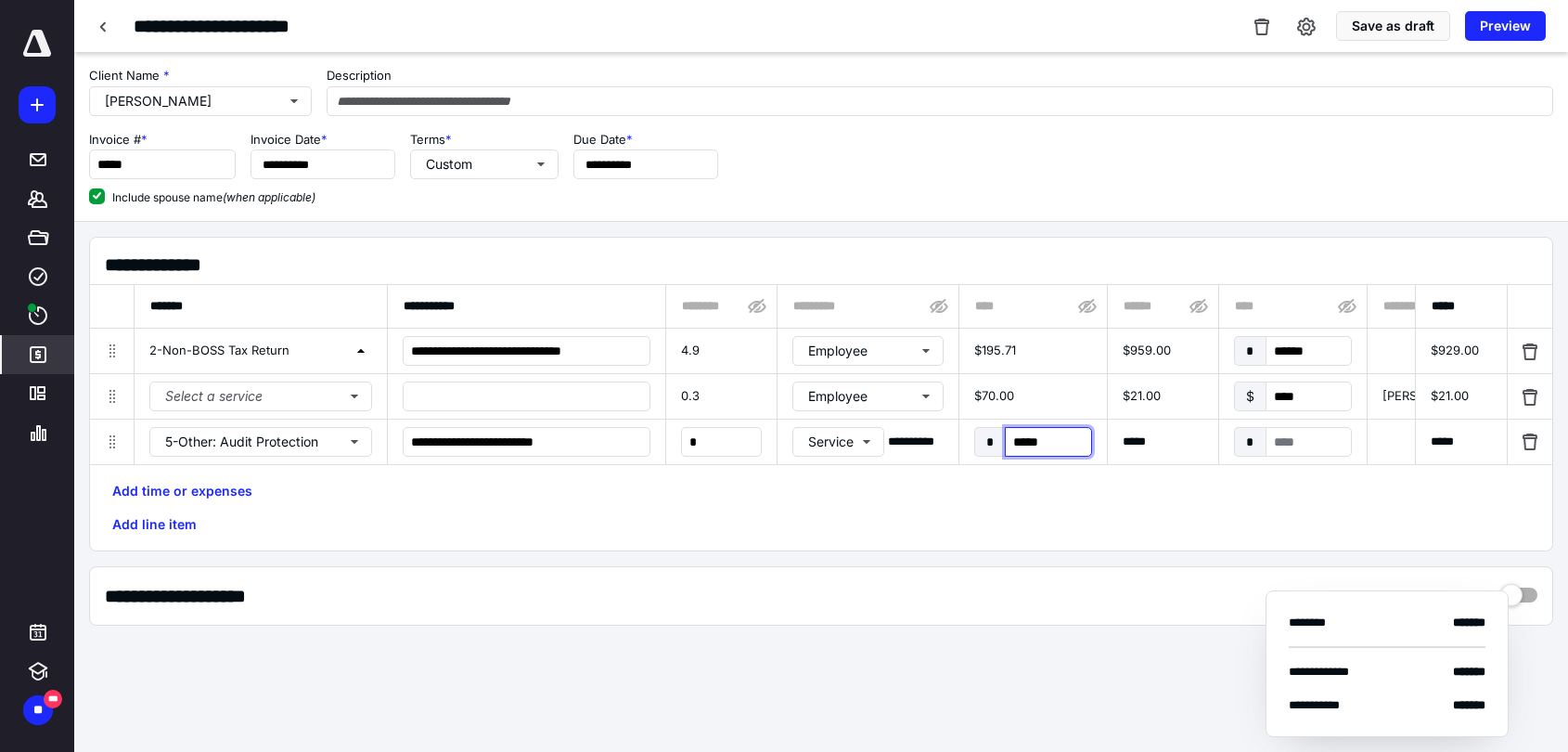type on "******" 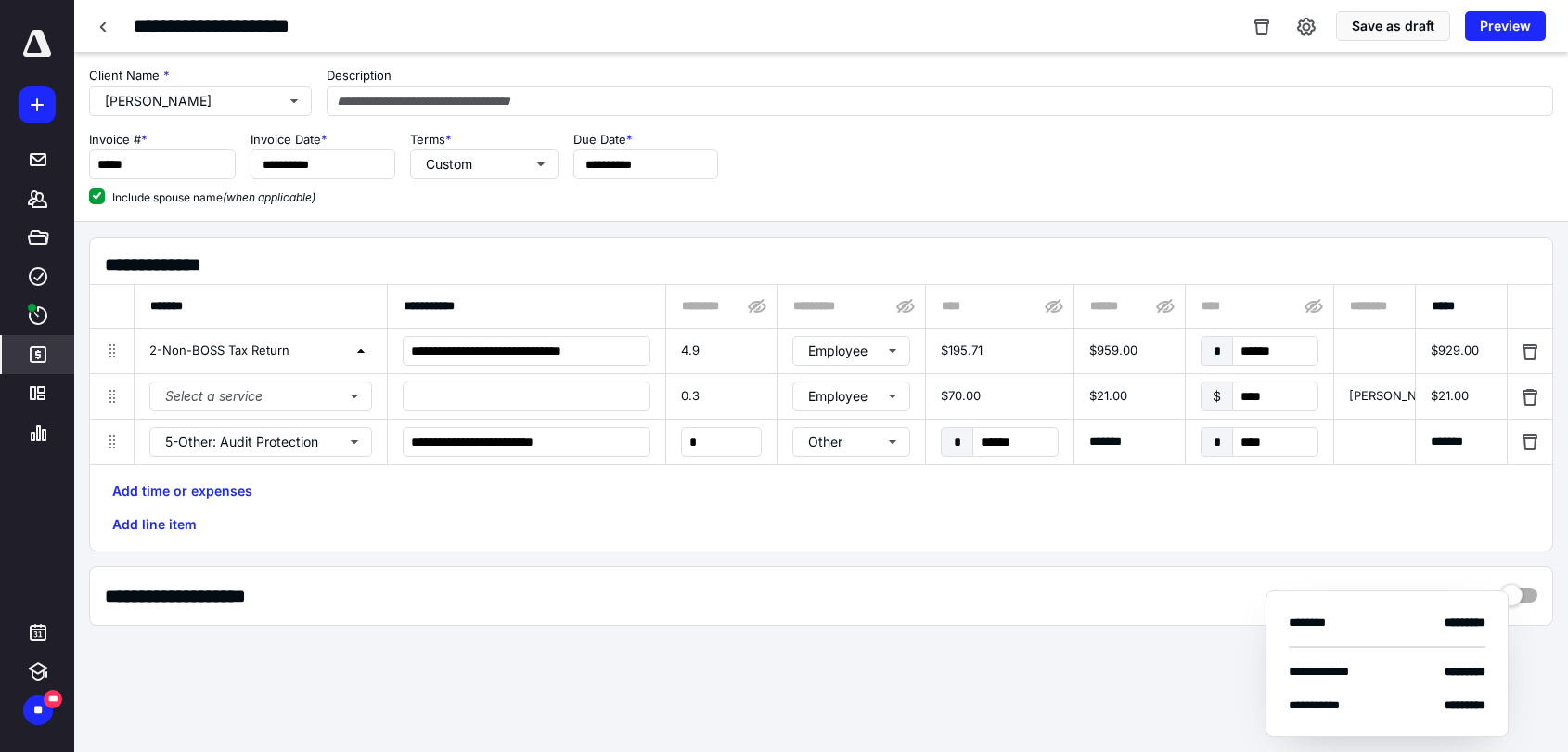 scroll, scrollTop: 0, scrollLeft: 857, axis: horizontal 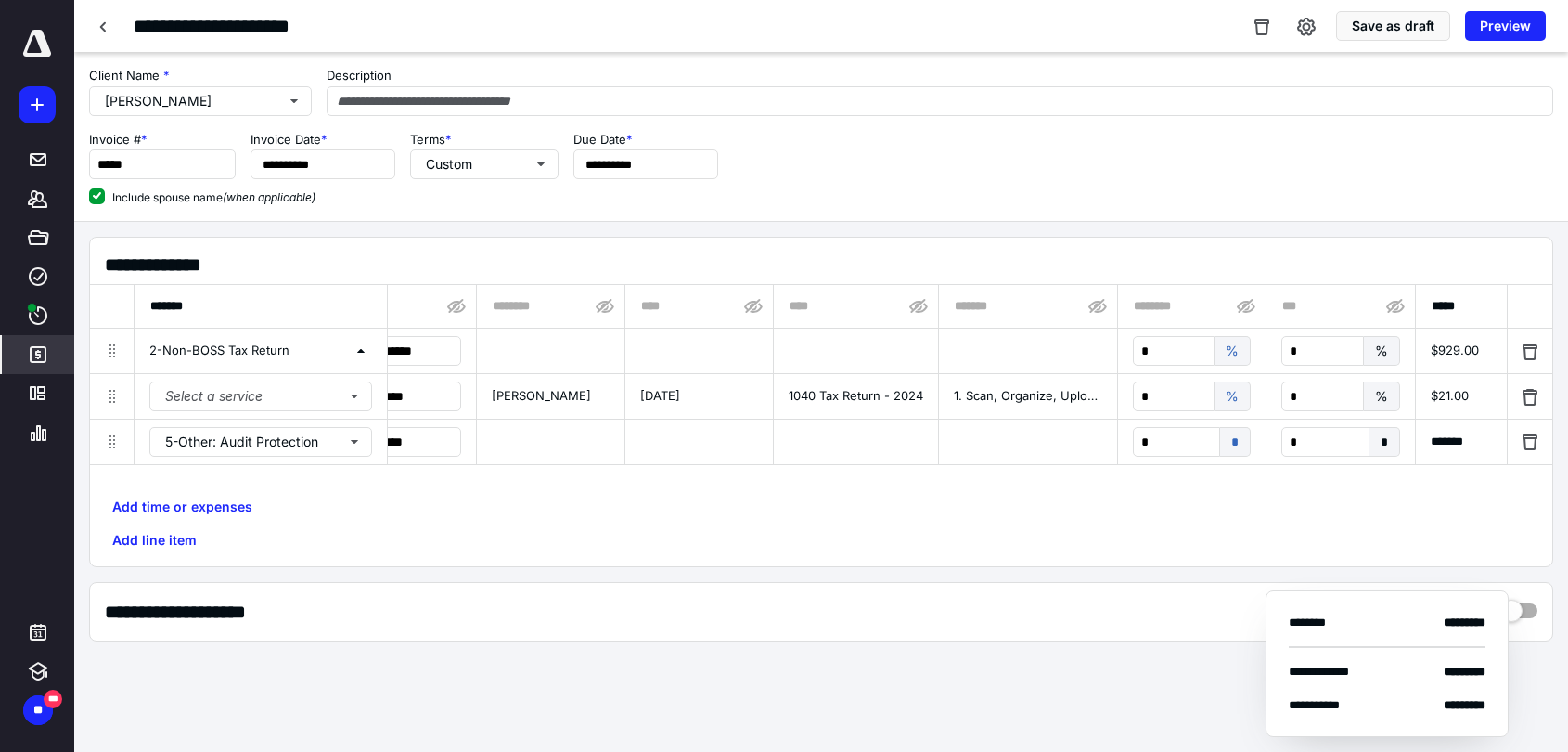 click on "Add time or expenses Add line item" at bounding box center (821, 524) 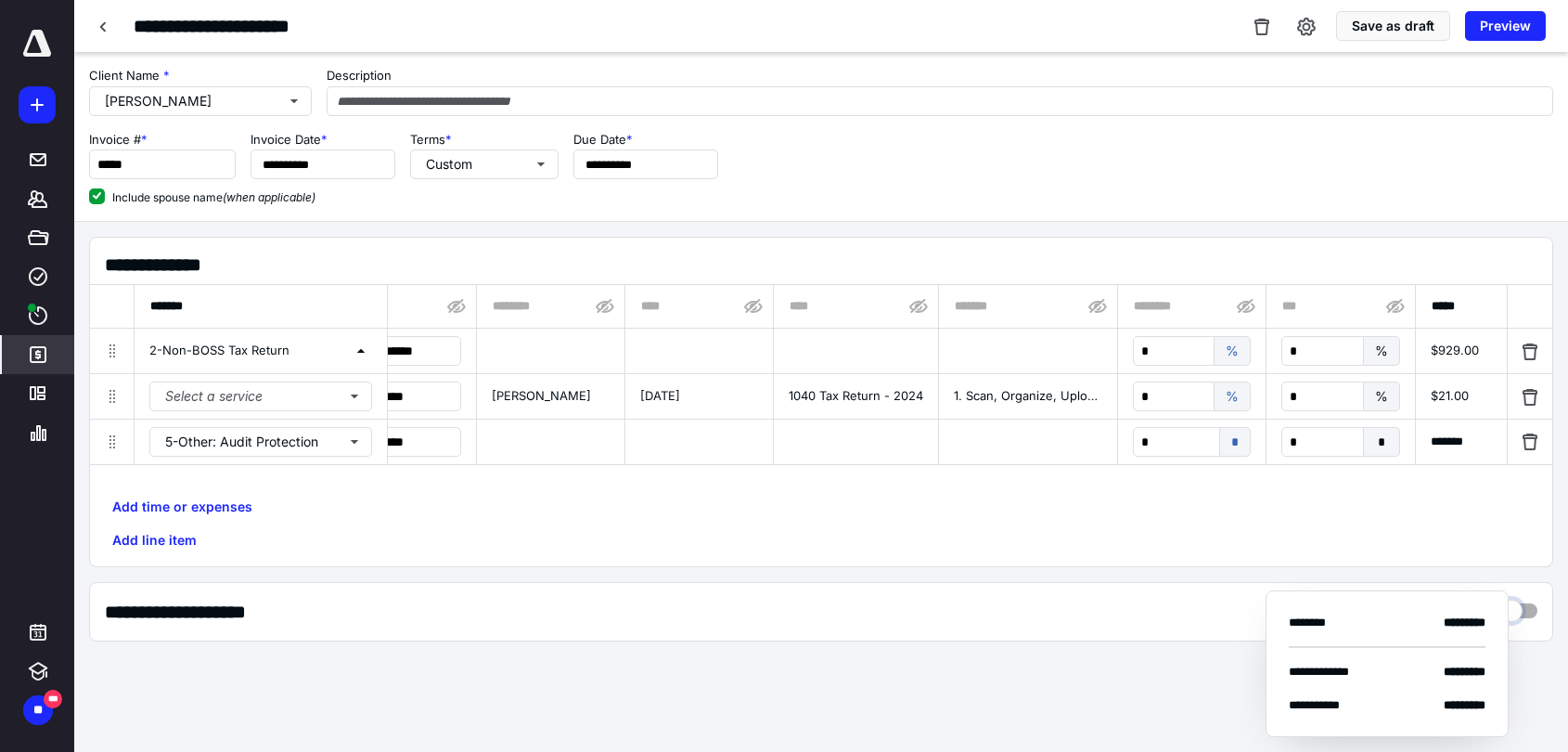 click at bounding box center [1519, 606] 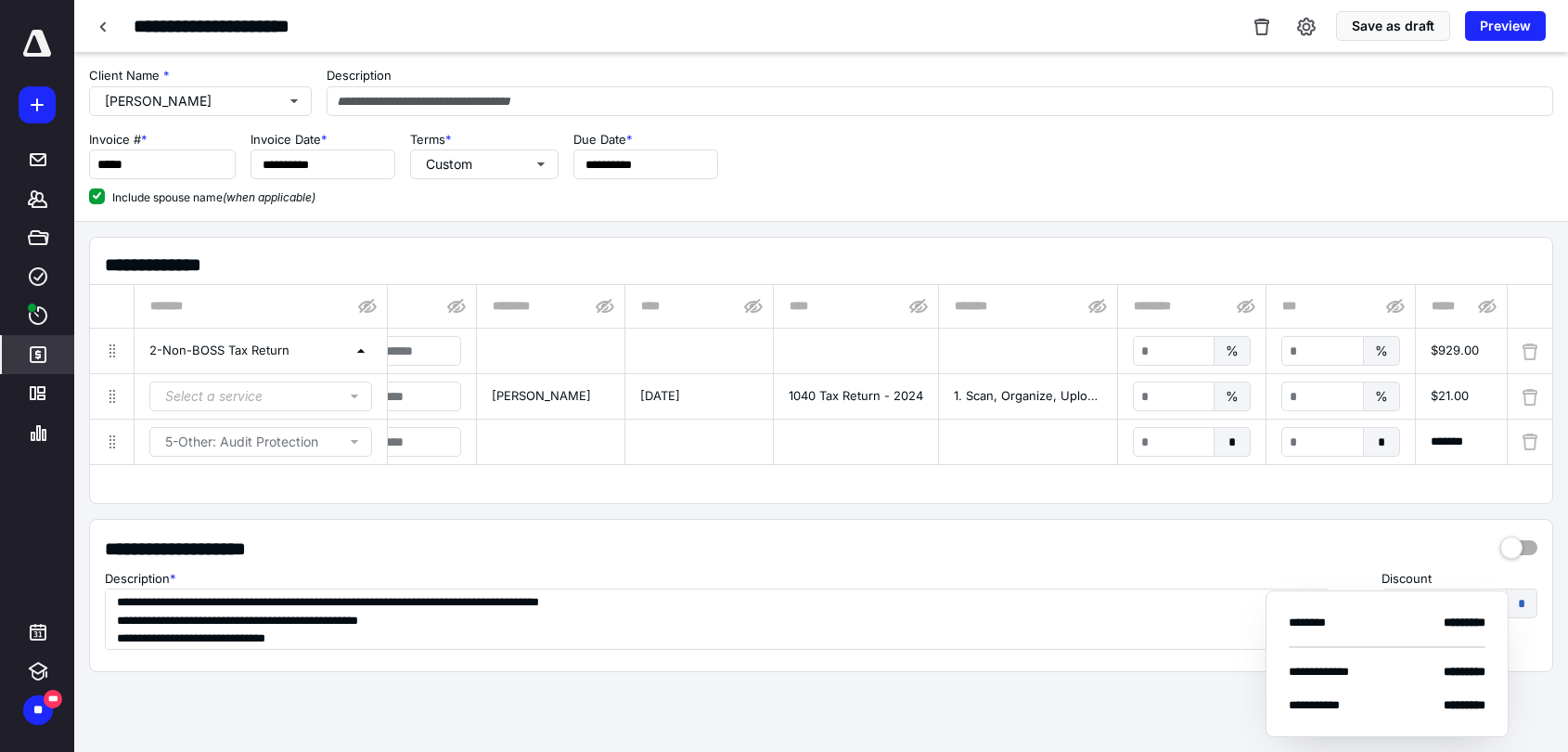 click on "**********" at bounding box center [821, 549] 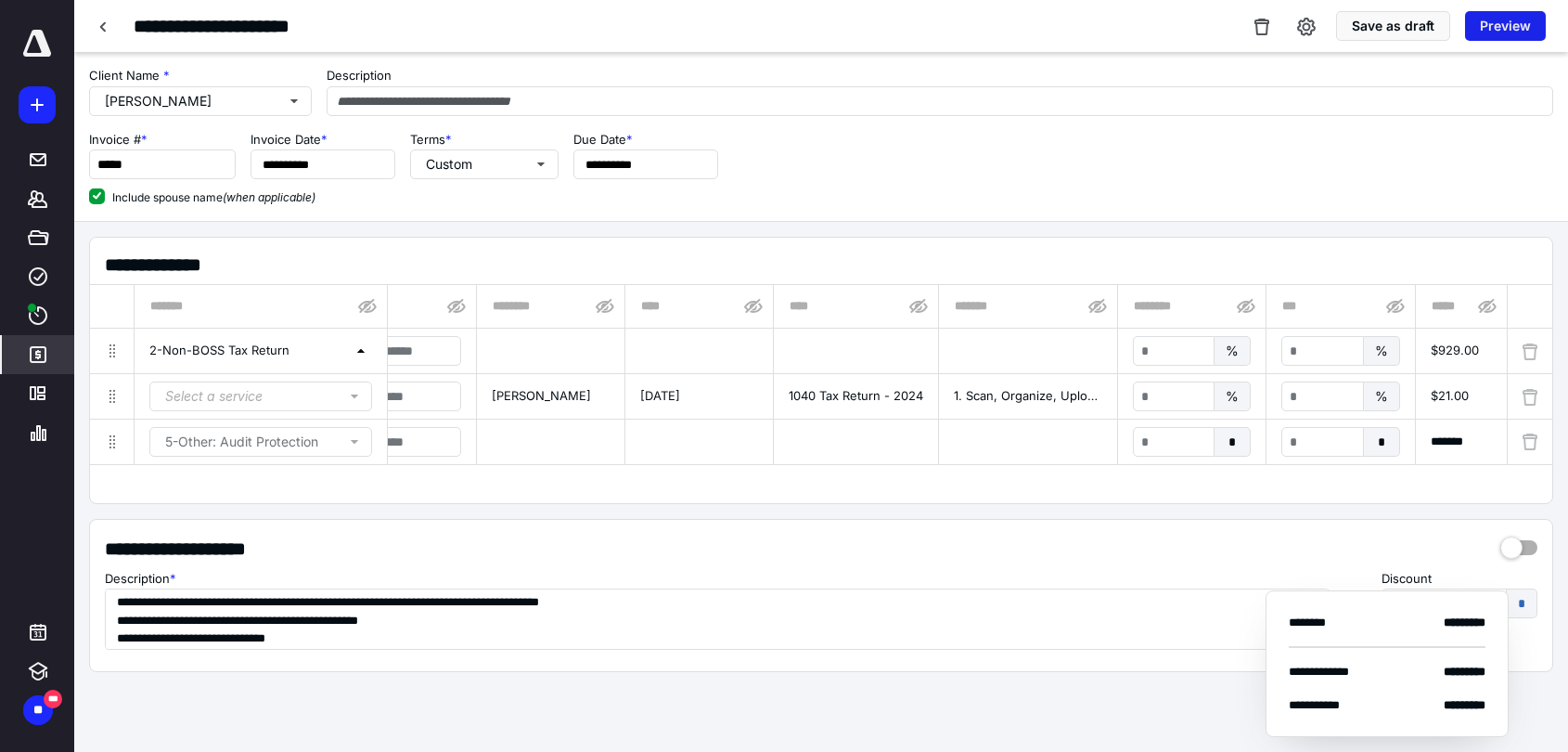 click on "Preview" at bounding box center [1505, 26] 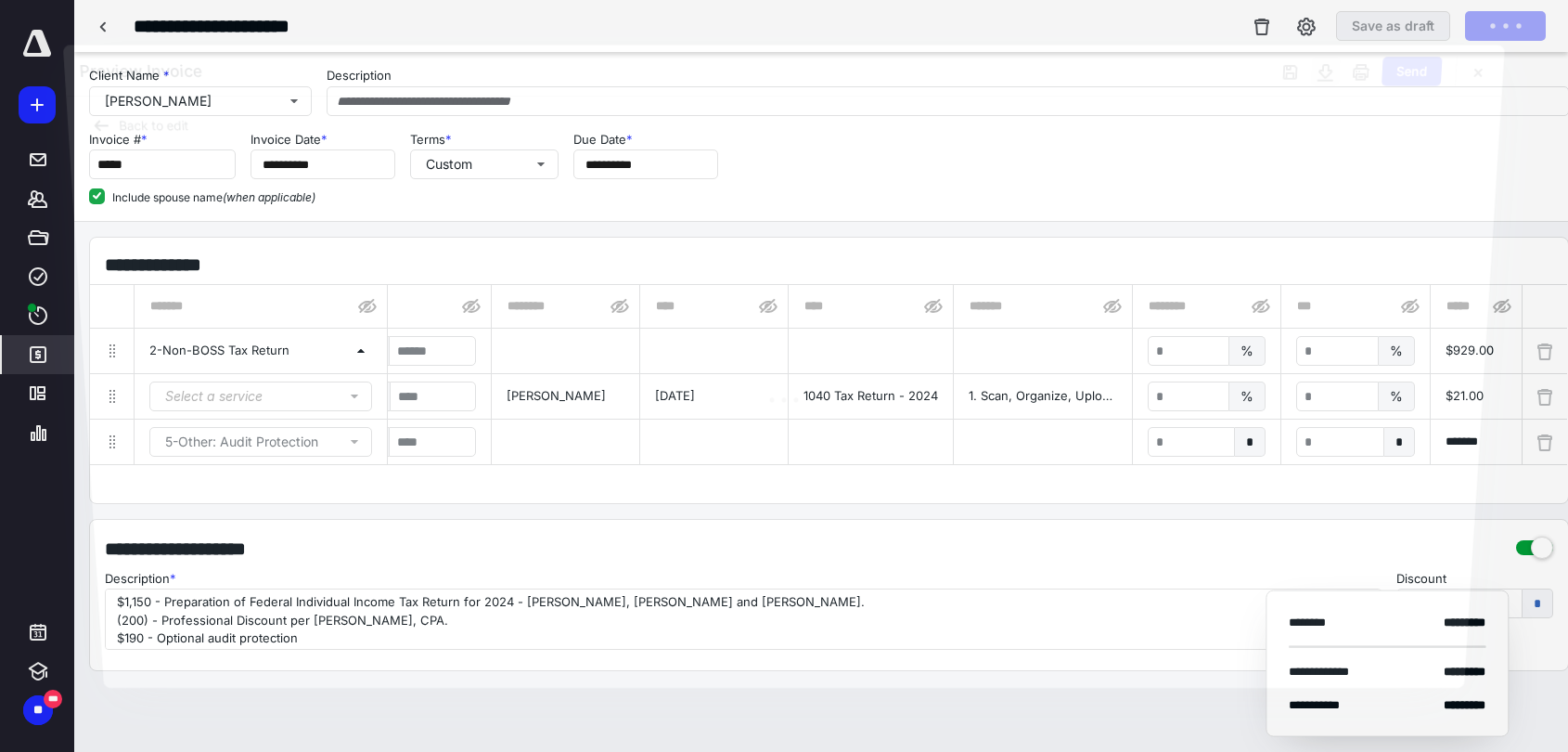 scroll, scrollTop: 0, scrollLeft: 842, axis: horizontal 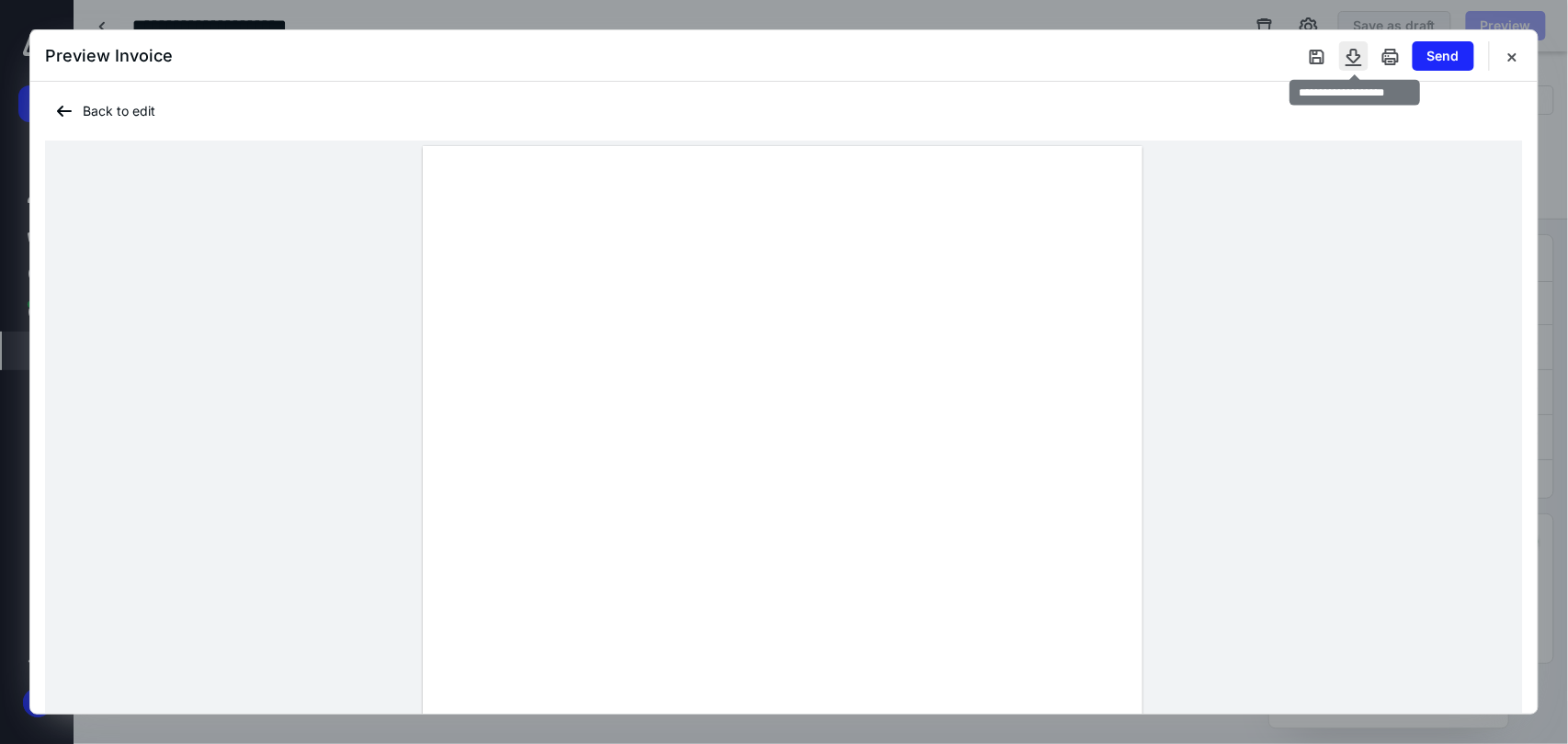 click at bounding box center (1354, 56) 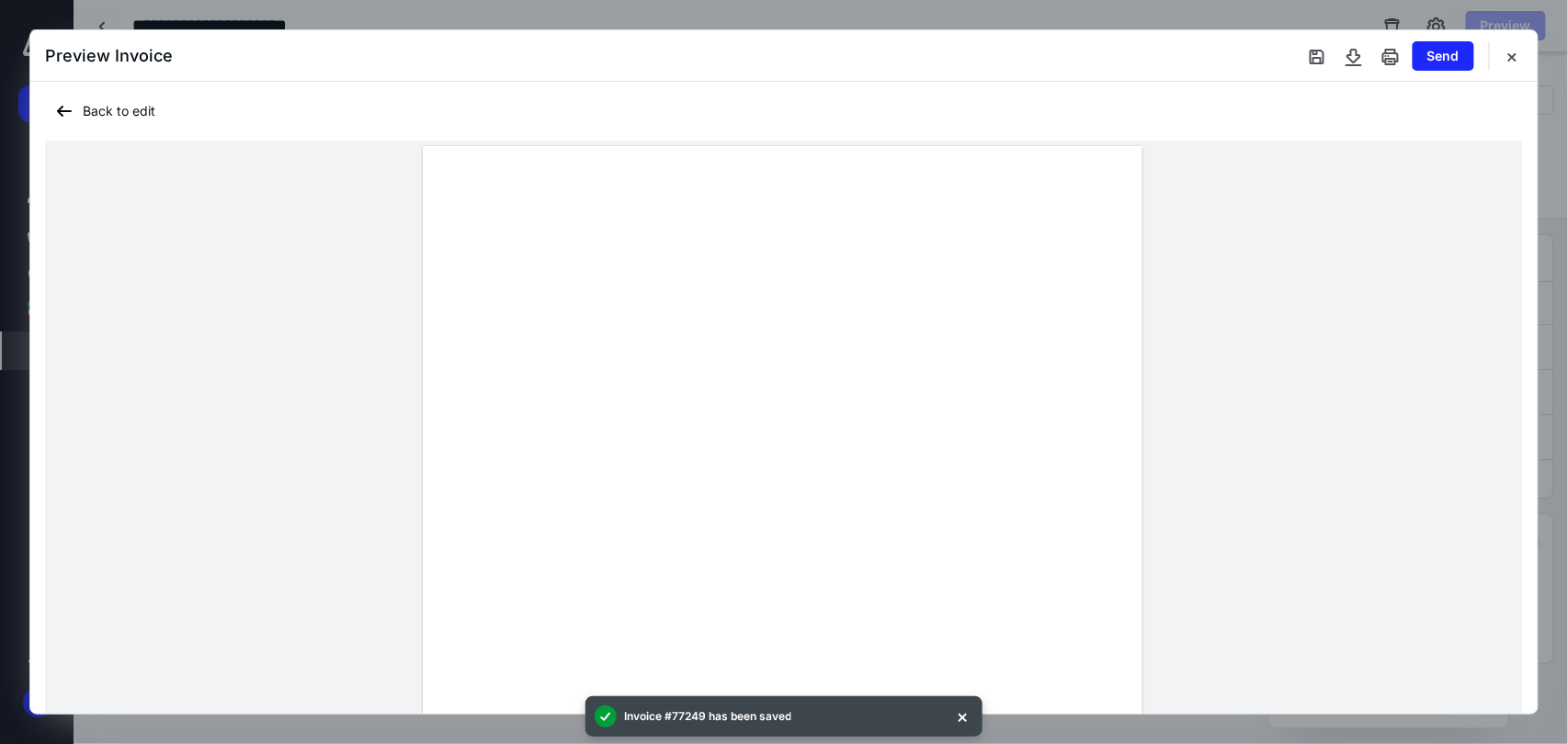click on "Preview Invoice Send" at bounding box center [784, 56] 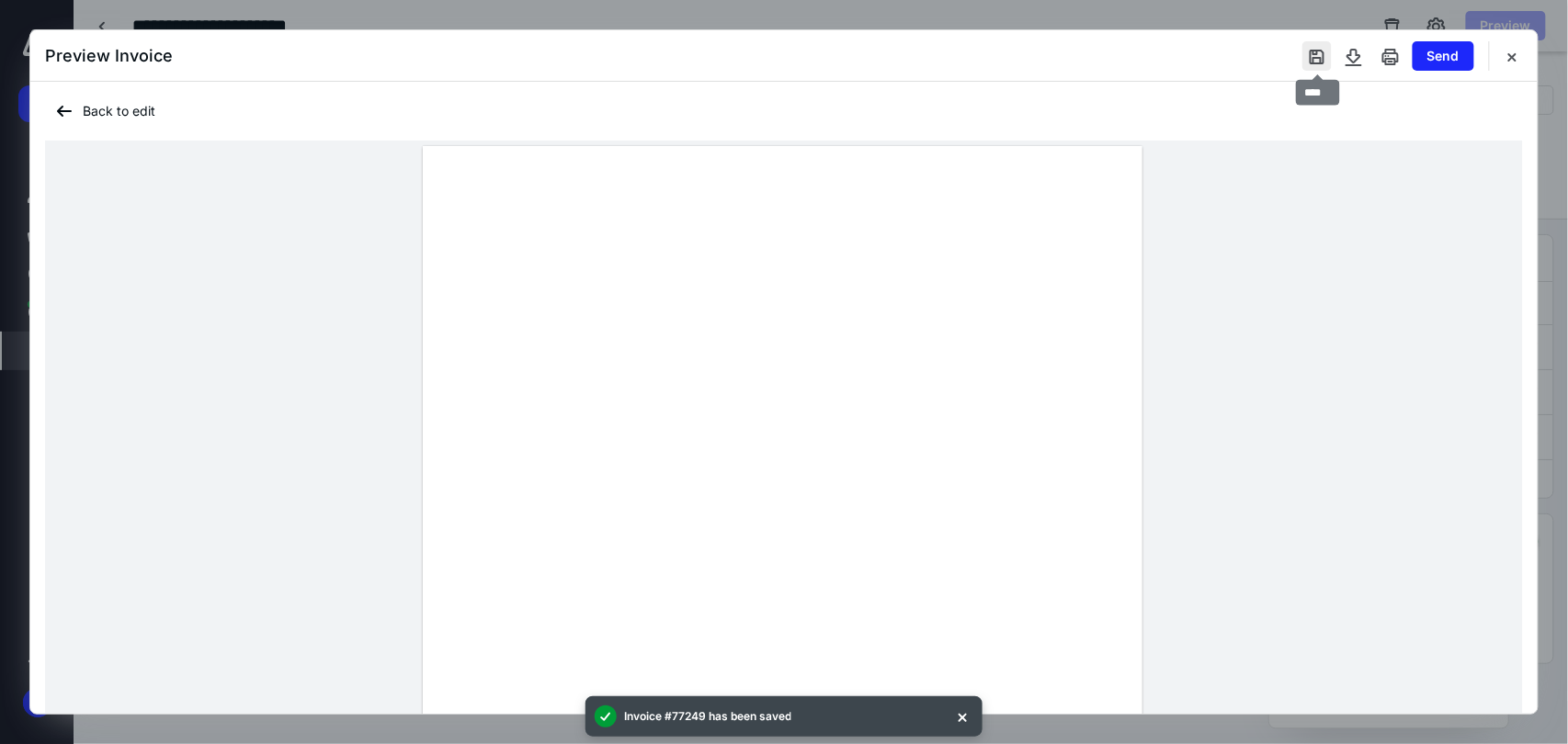 click at bounding box center [1317, 56] 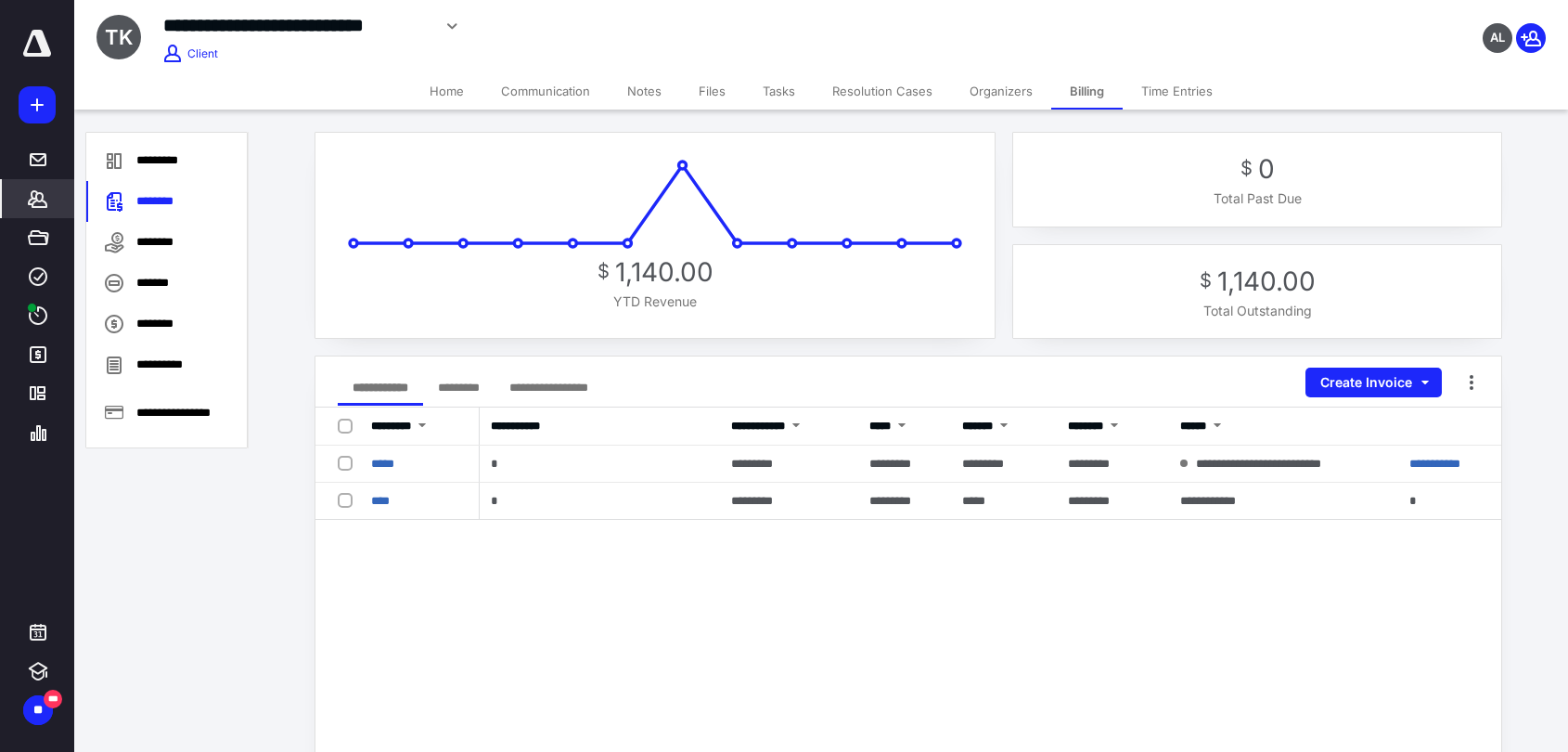 click on "Tasks" at bounding box center (778, 91) 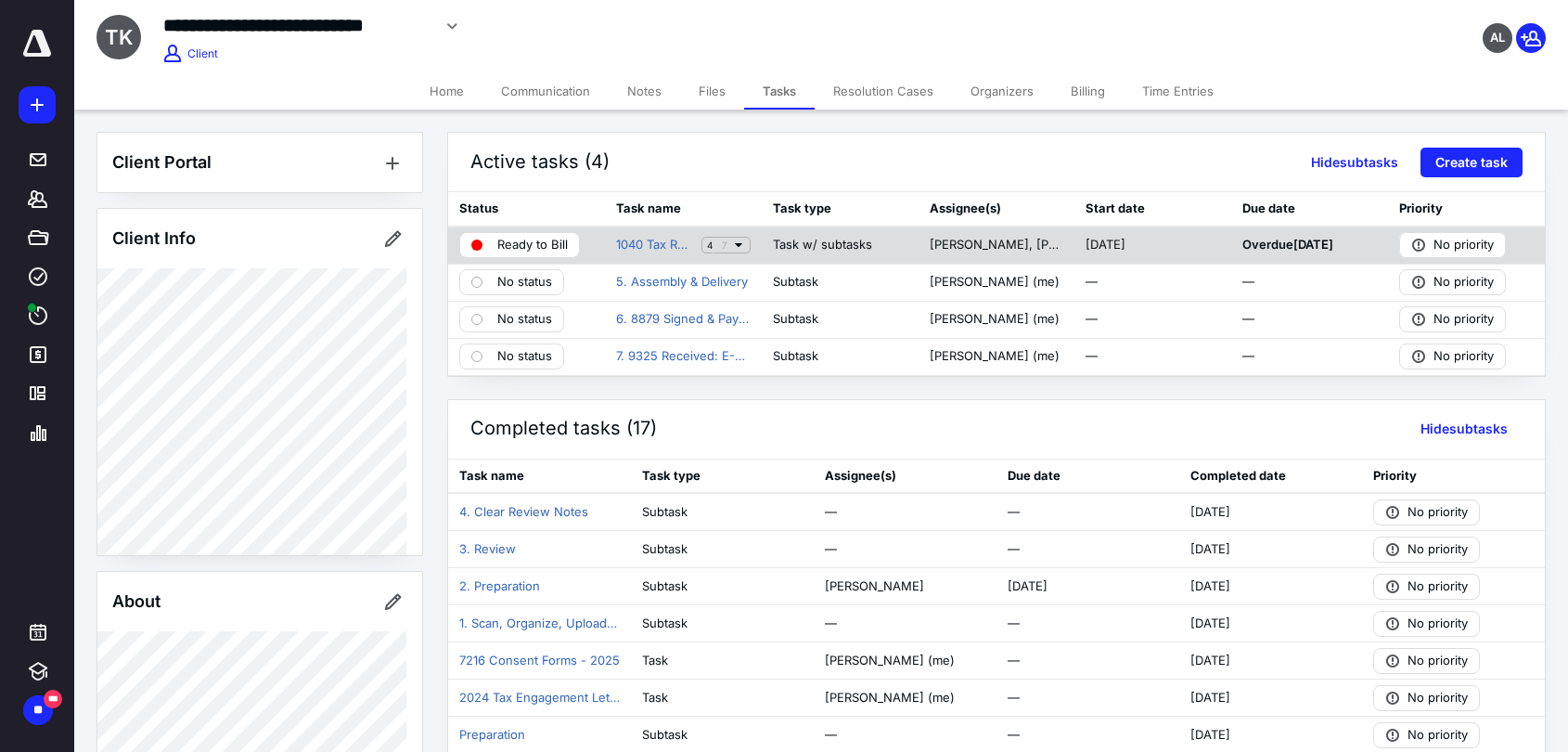 click on "Ready to Bill" at bounding box center [533, 245] 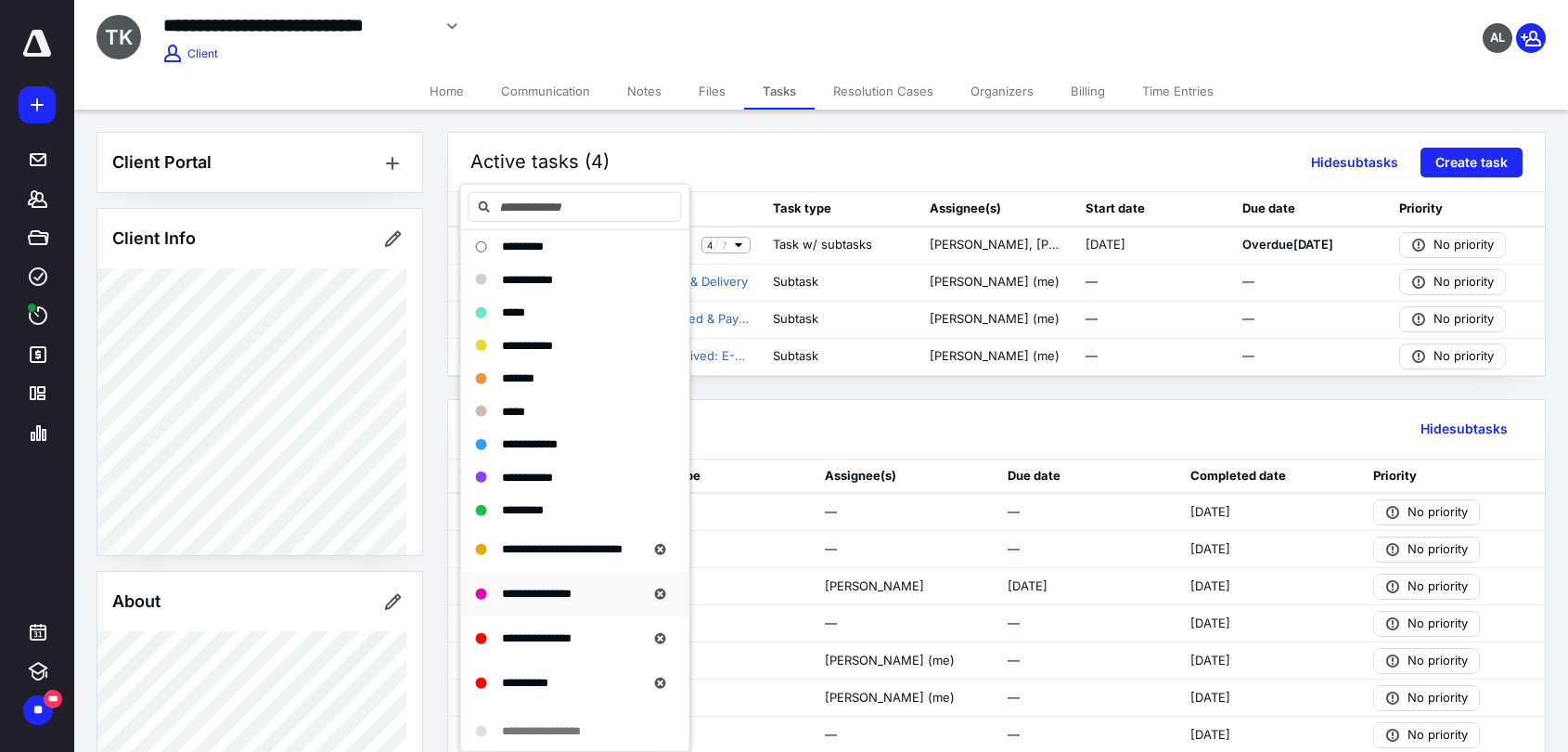 click on "**********" at bounding box center (536, 593) 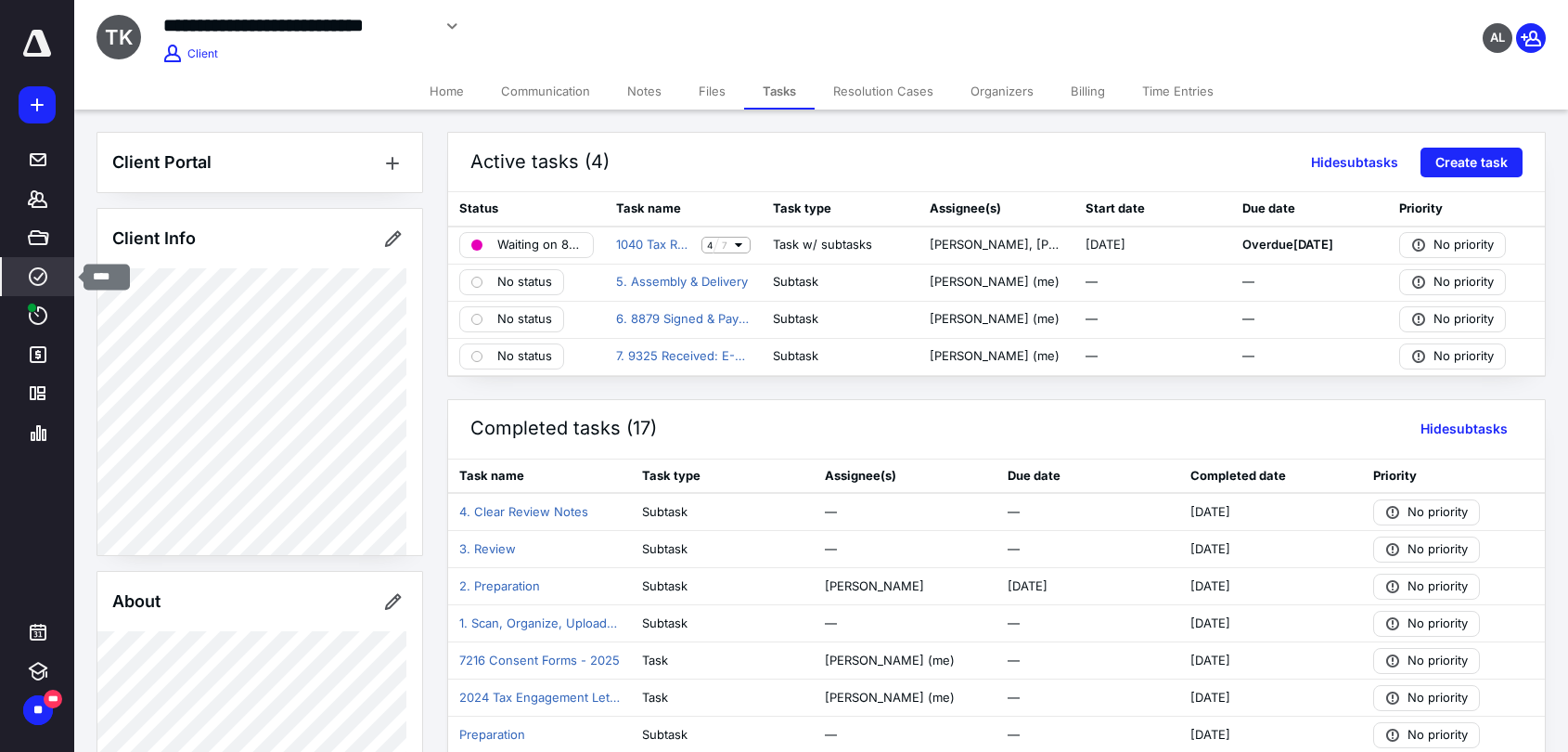 click 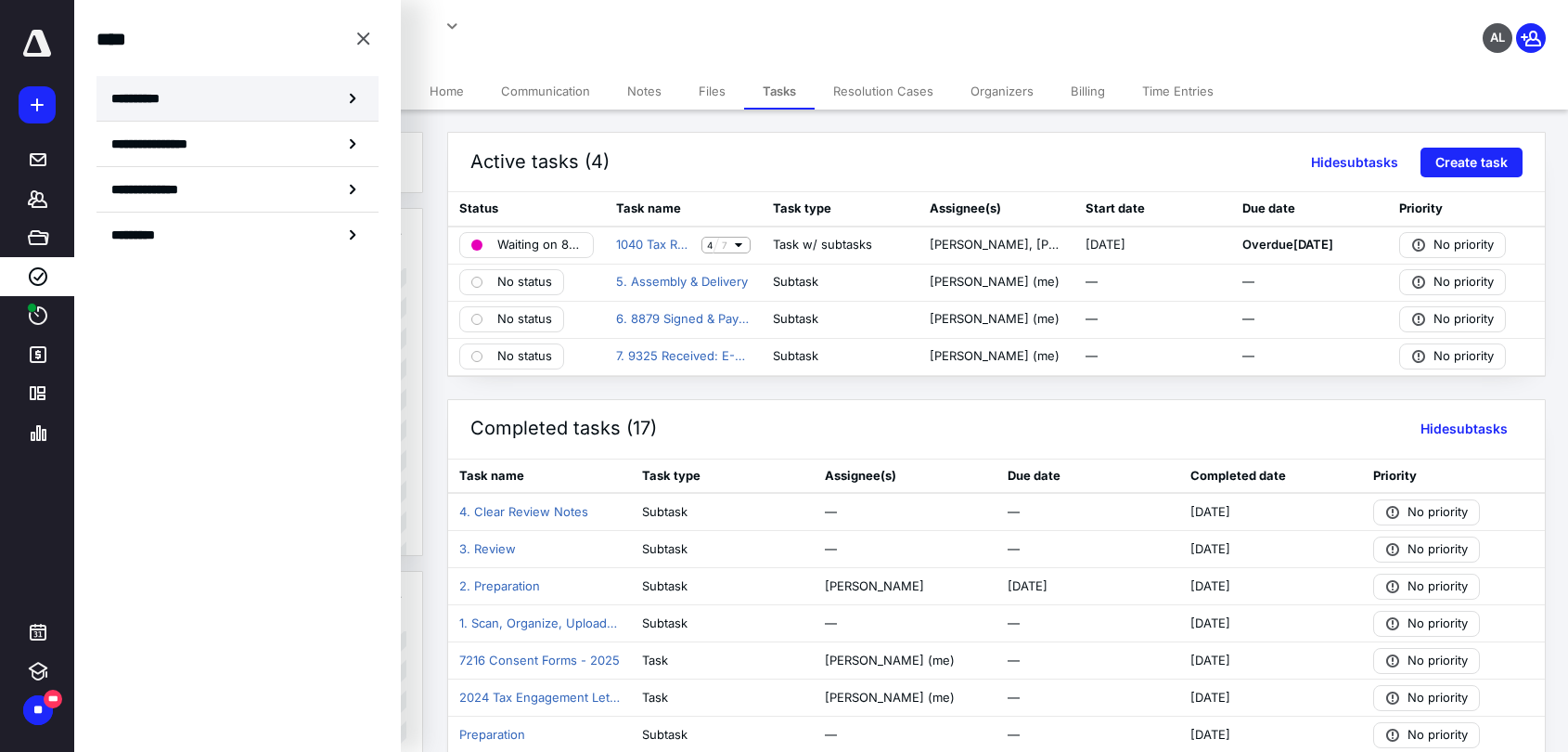click on "**********" at bounding box center [142, 98] 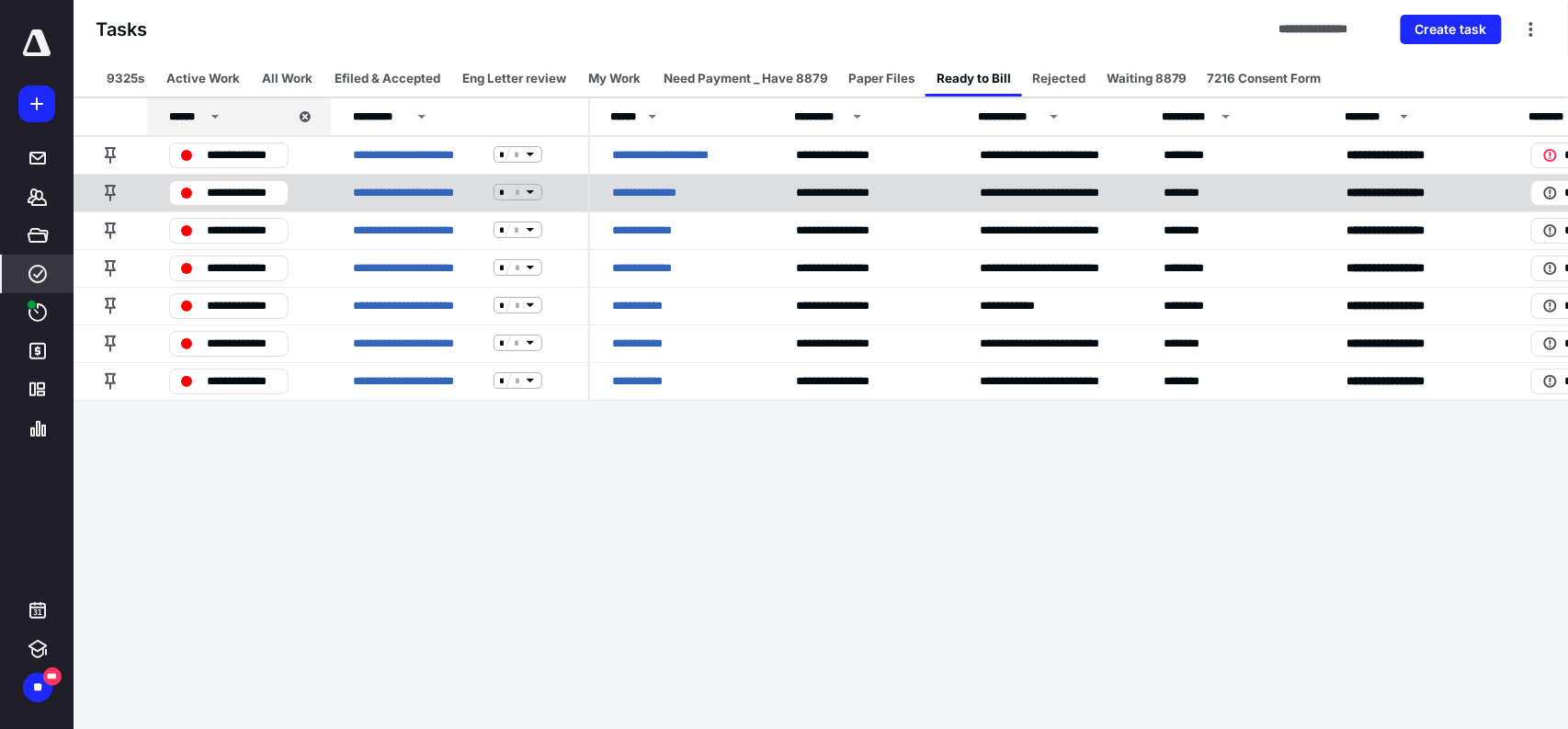 click on "**********" at bounding box center [657, 192] 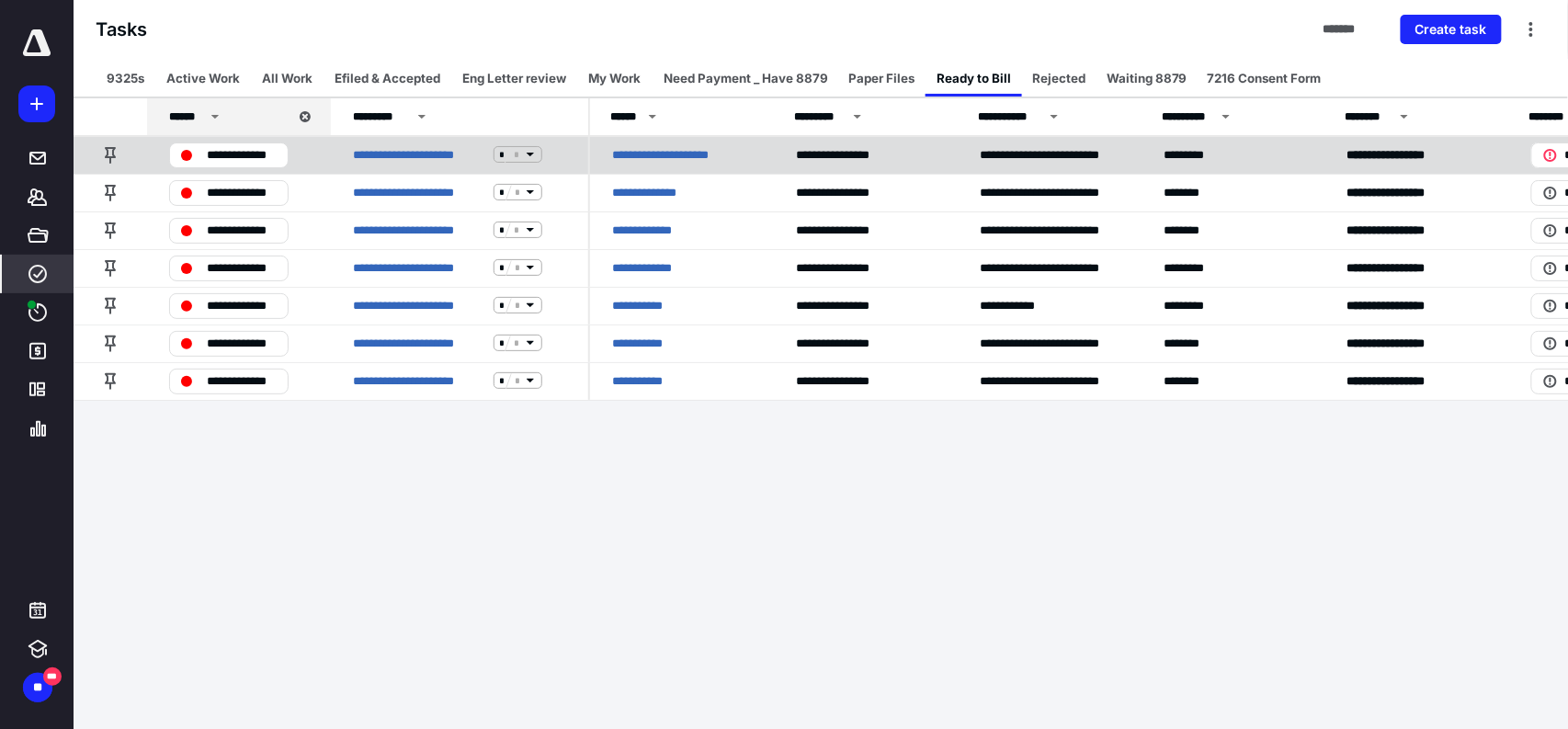click on "**********" at bounding box center [672, 154] 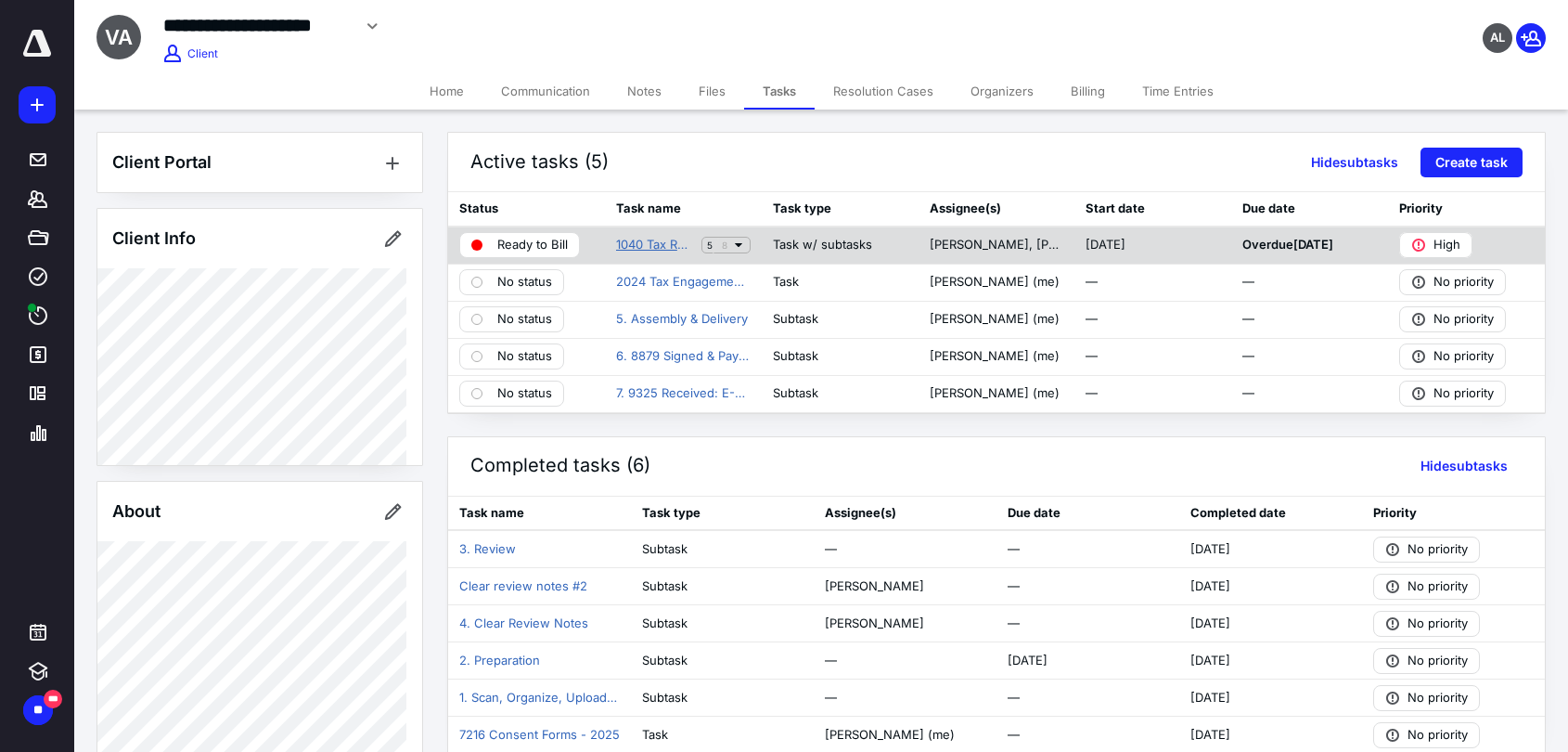 click on "1040 Tax Return - 2024" at bounding box center [655, 245] 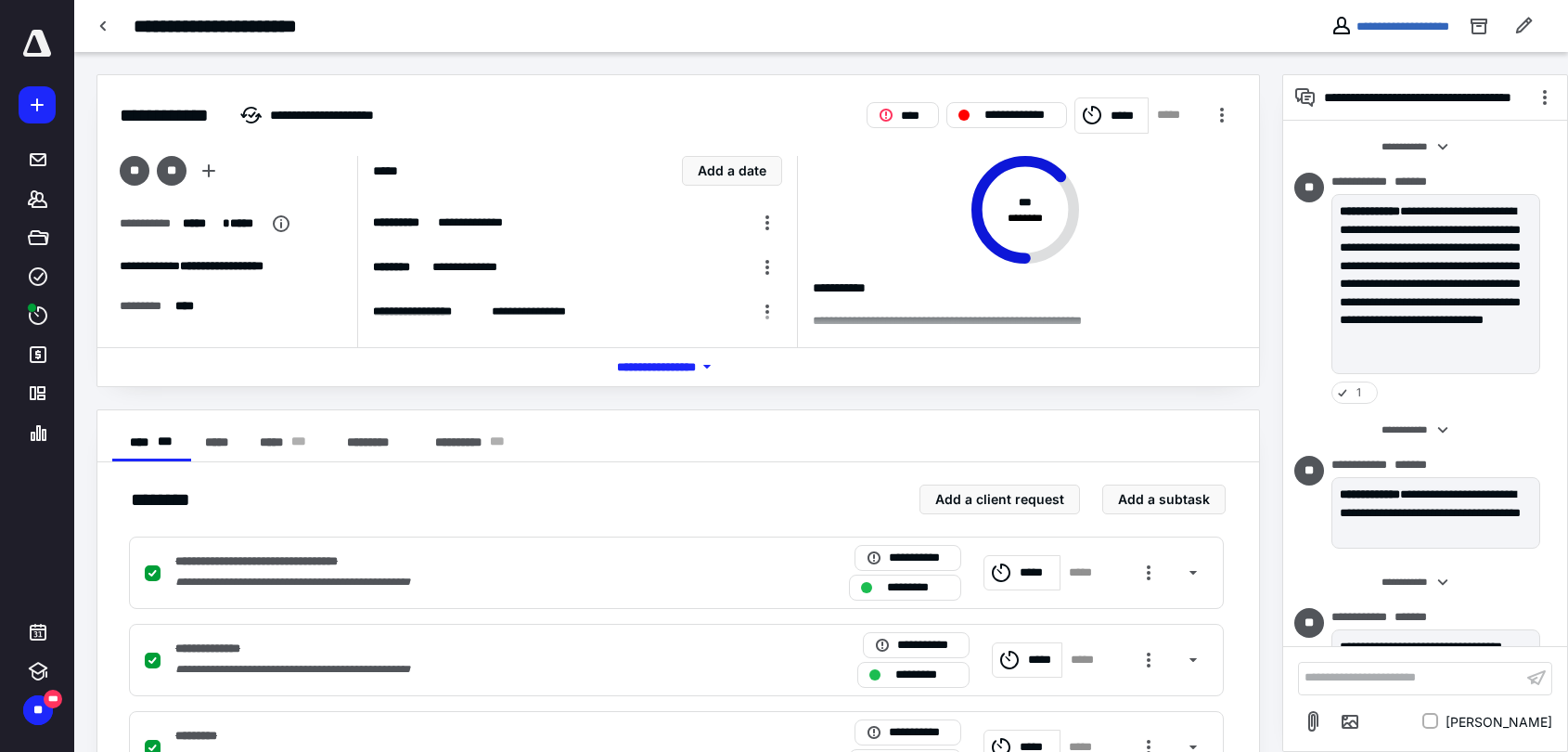 scroll, scrollTop: 446, scrollLeft: 0, axis: vertical 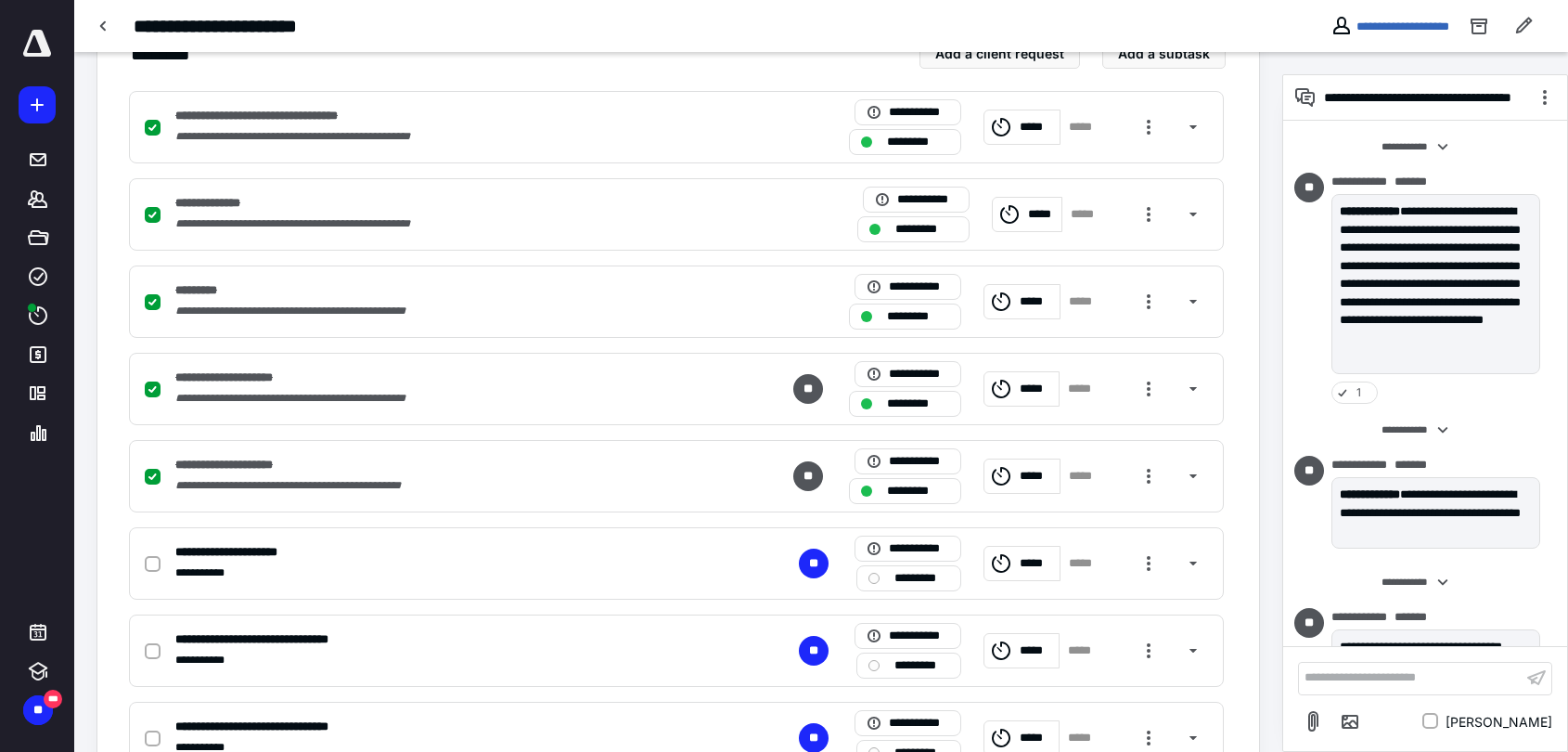 drag, startPoint x: 274, startPoint y: 444, endPoint x: 325, endPoint y: 436, distance: 51.623638 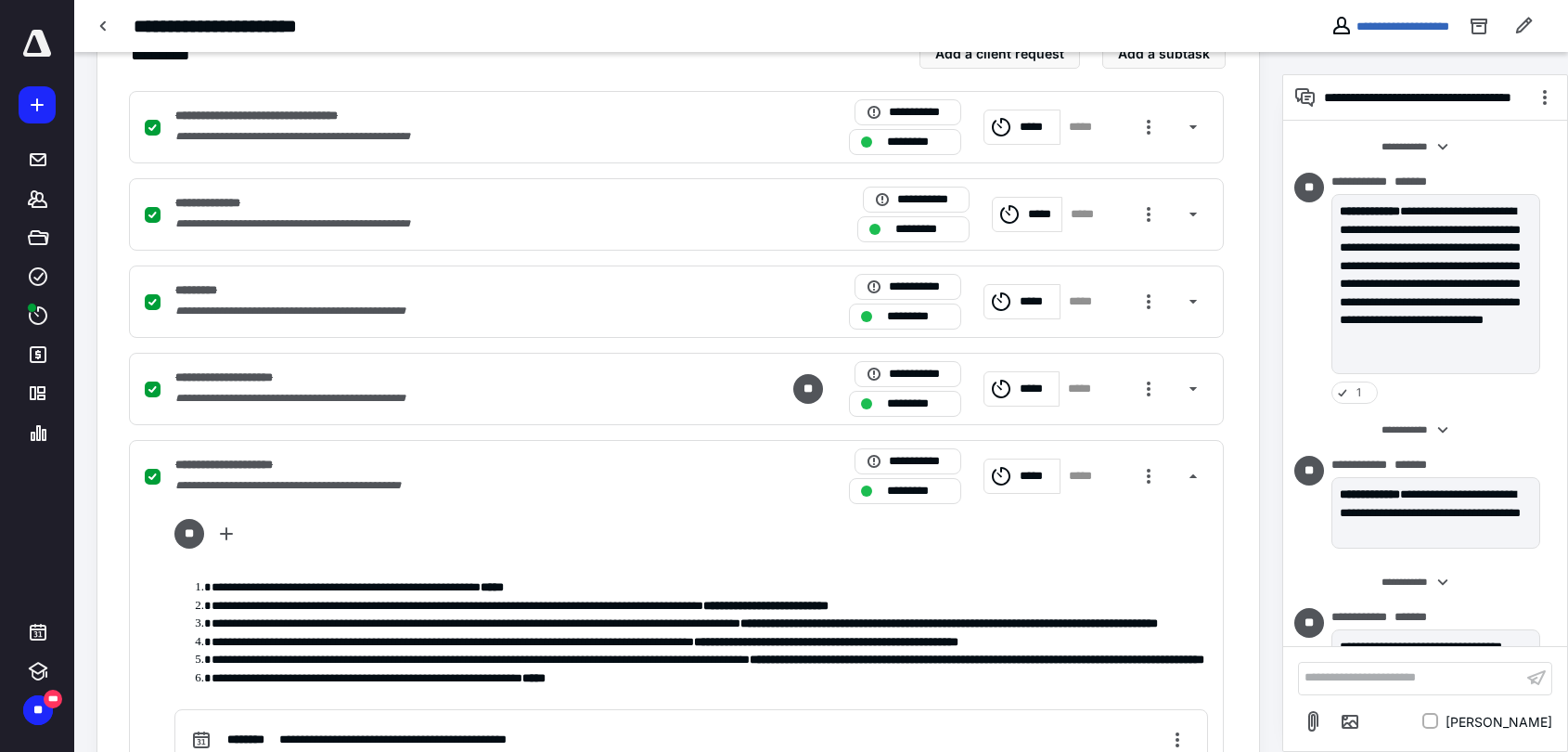 scroll, scrollTop: 1026, scrollLeft: 0, axis: vertical 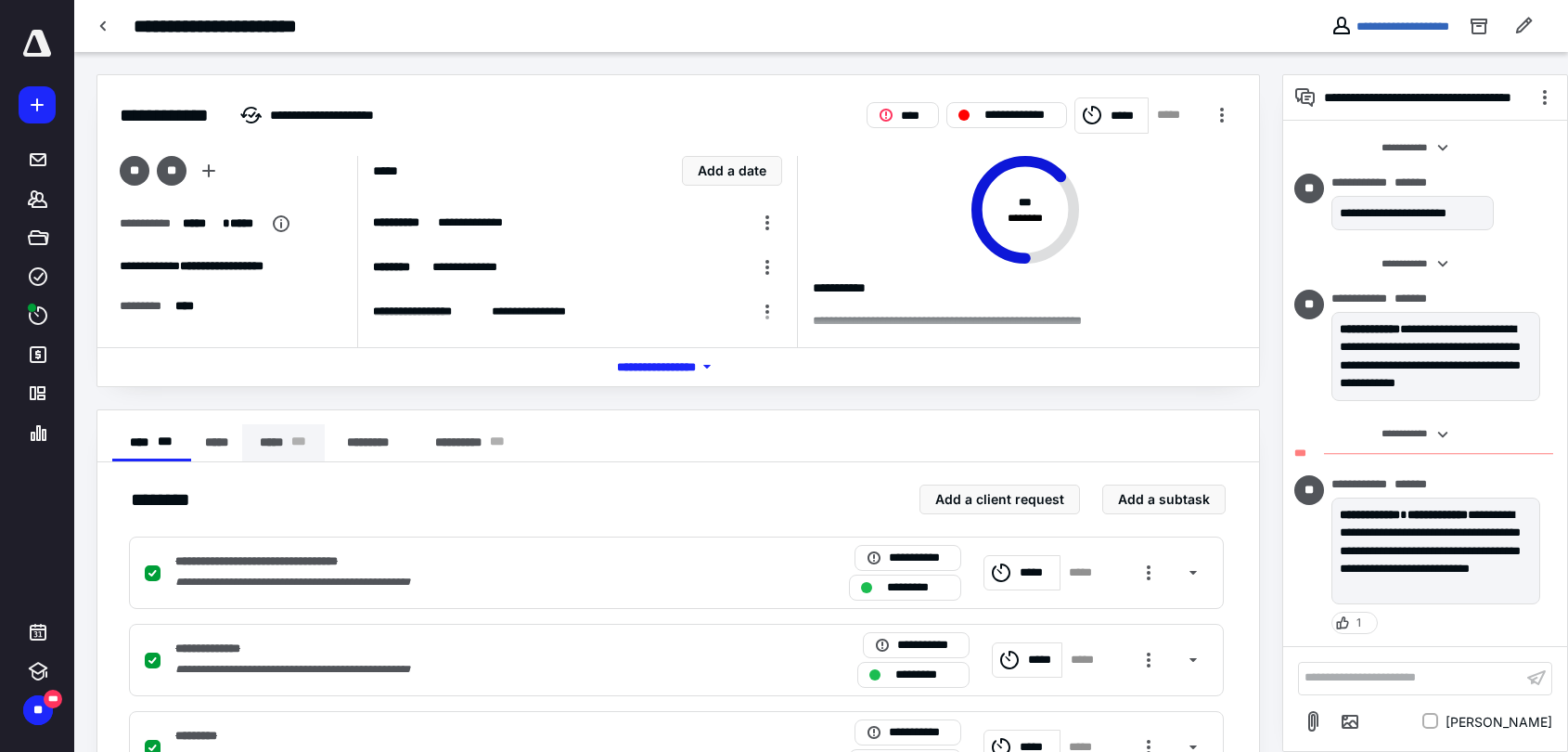 click on "***** * * *" at bounding box center [283, 443] 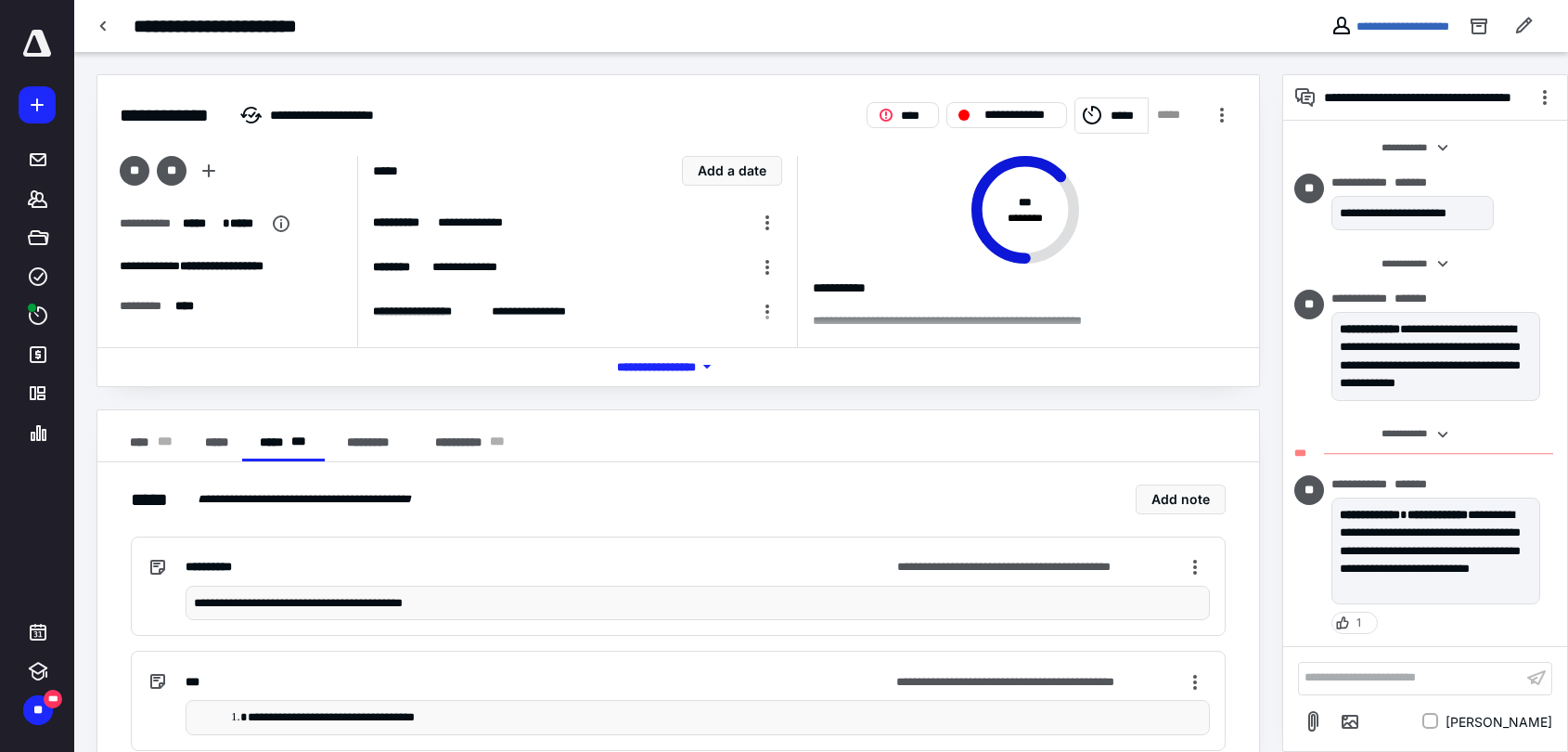 click on "**********" at bounding box center (697, 603) 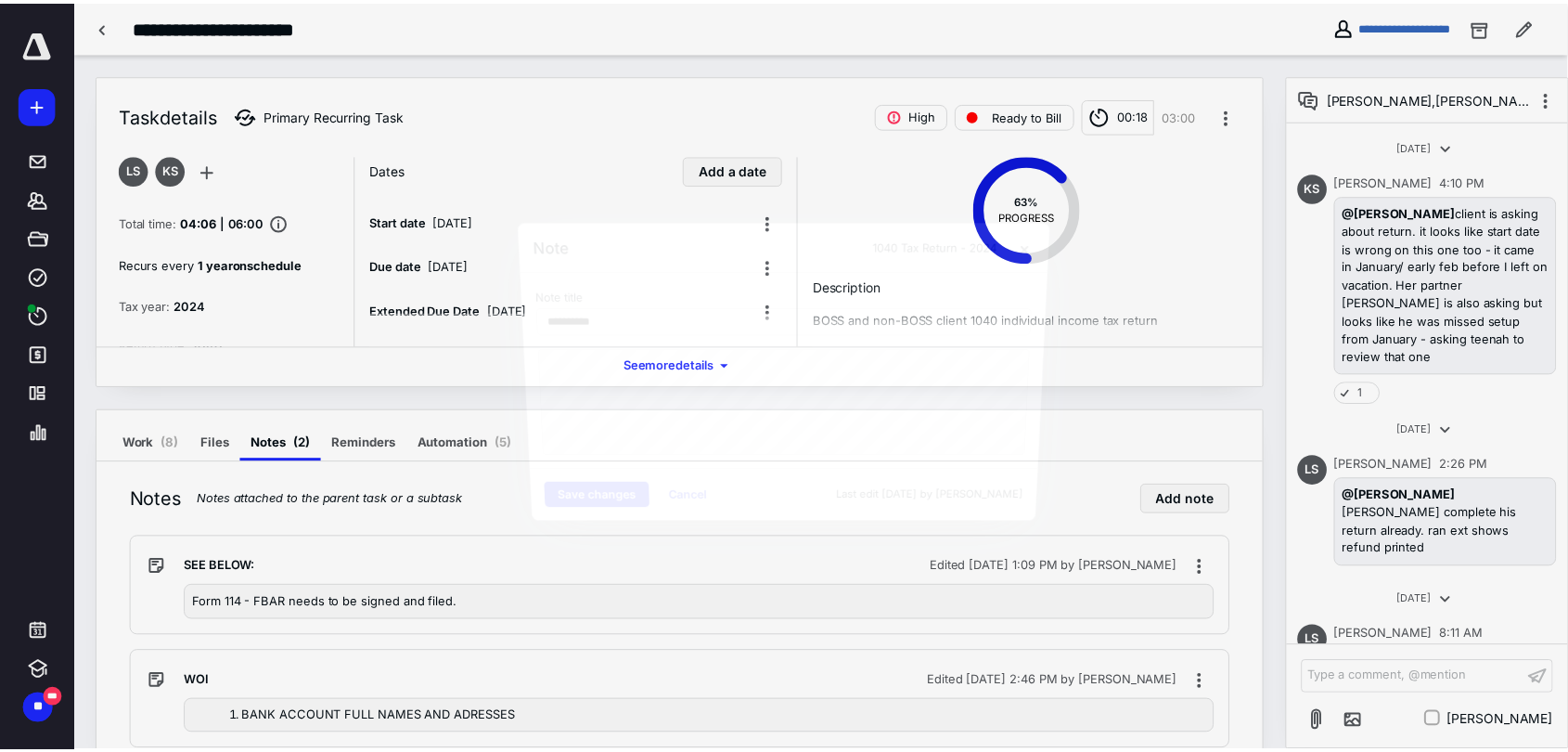 scroll, scrollTop: 1026, scrollLeft: 0, axis: vertical 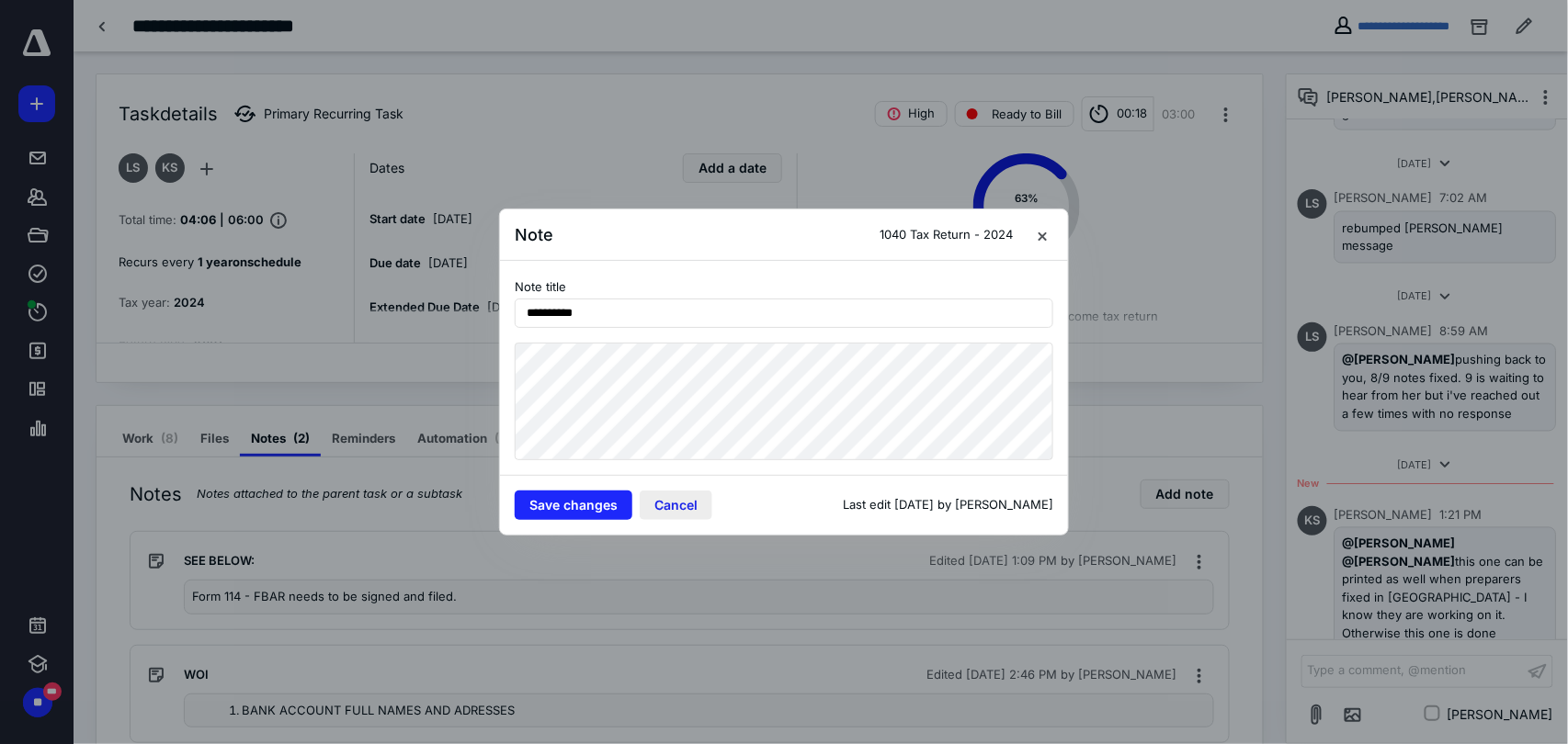 click on "Cancel" at bounding box center [676, 505] 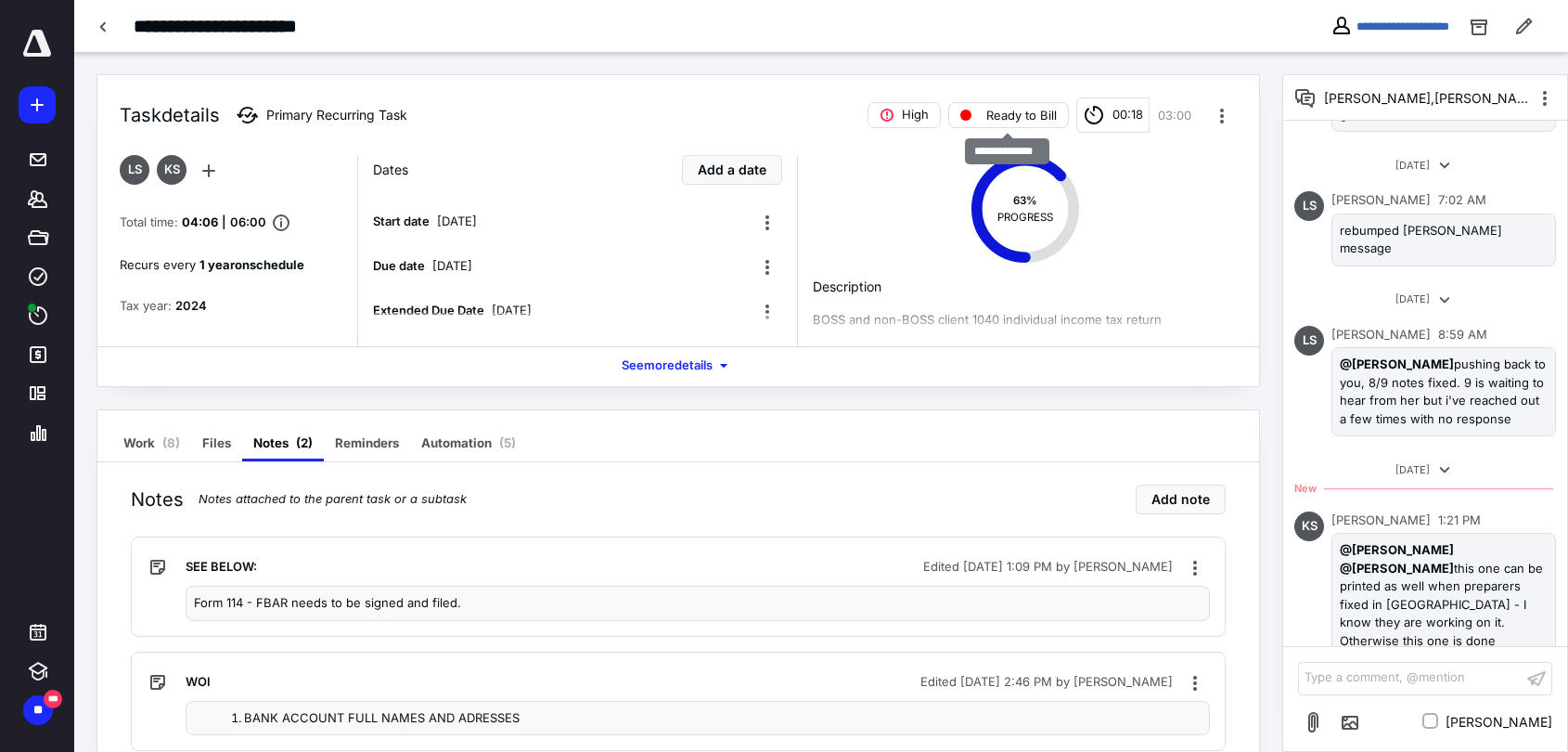 click on "Ready to Bill" at bounding box center [1022, 115] 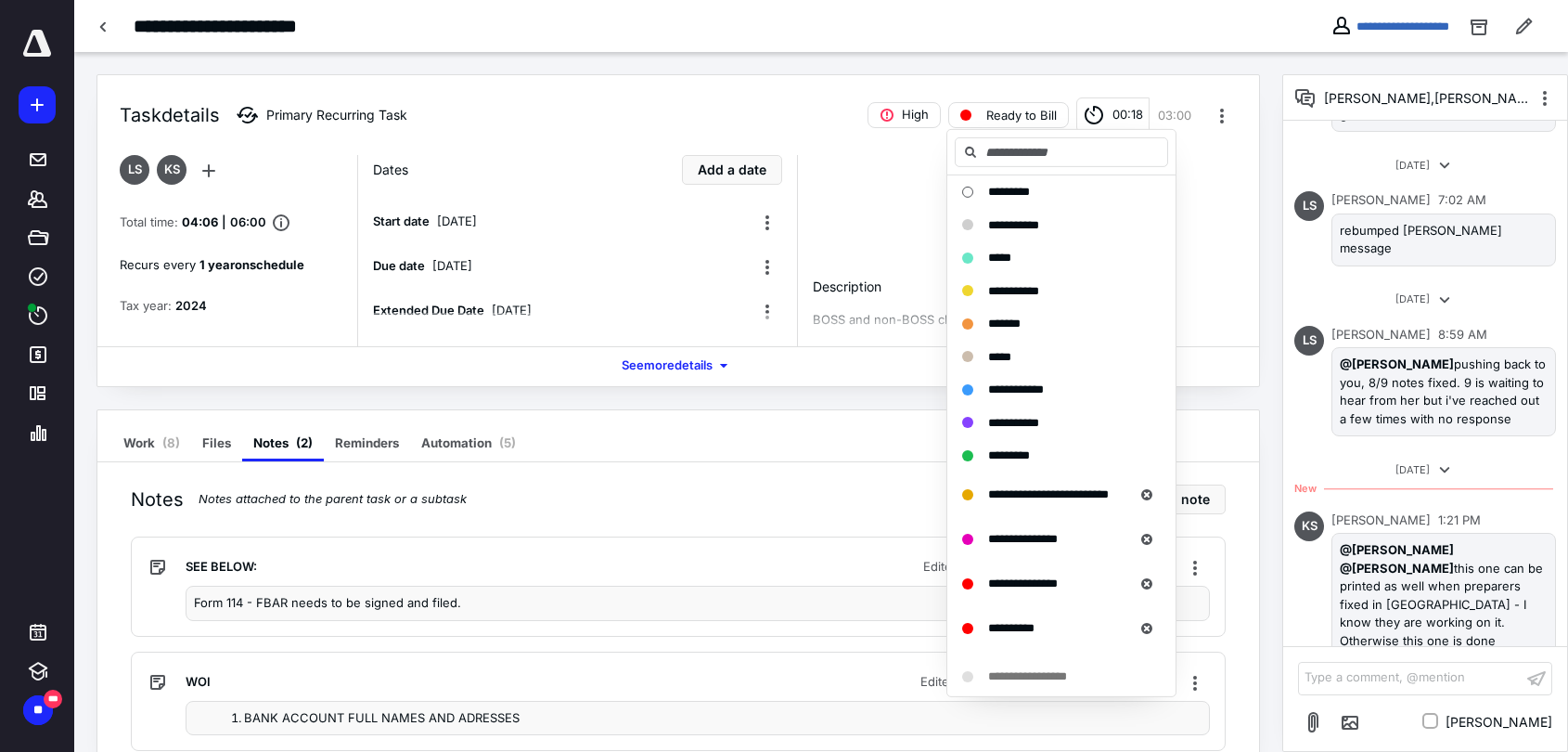 click on "Task  details  Primary Recurring Task High Ready to Bill 00:18 03:00" at bounding box center (678, 104) 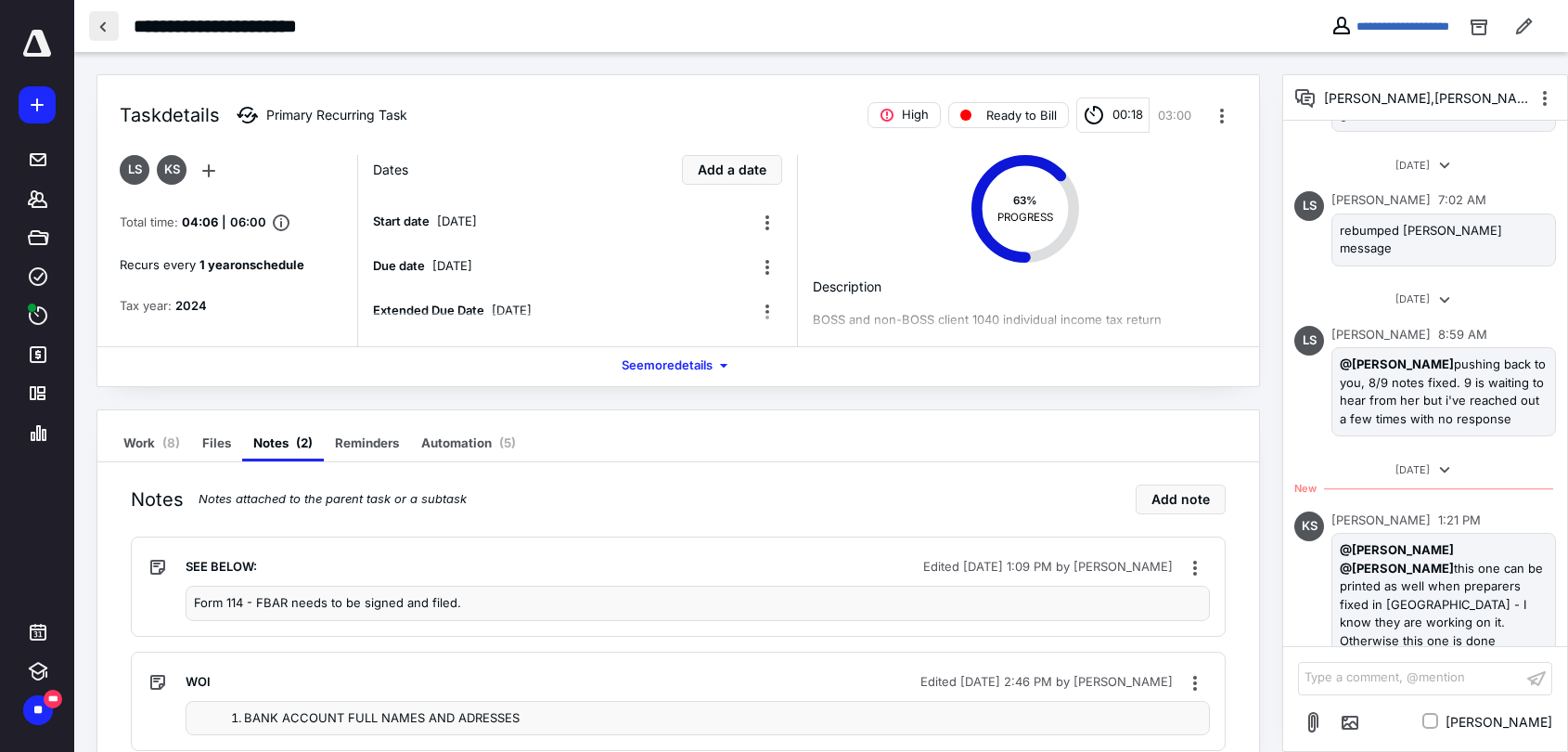 click at bounding box center (104, 26) 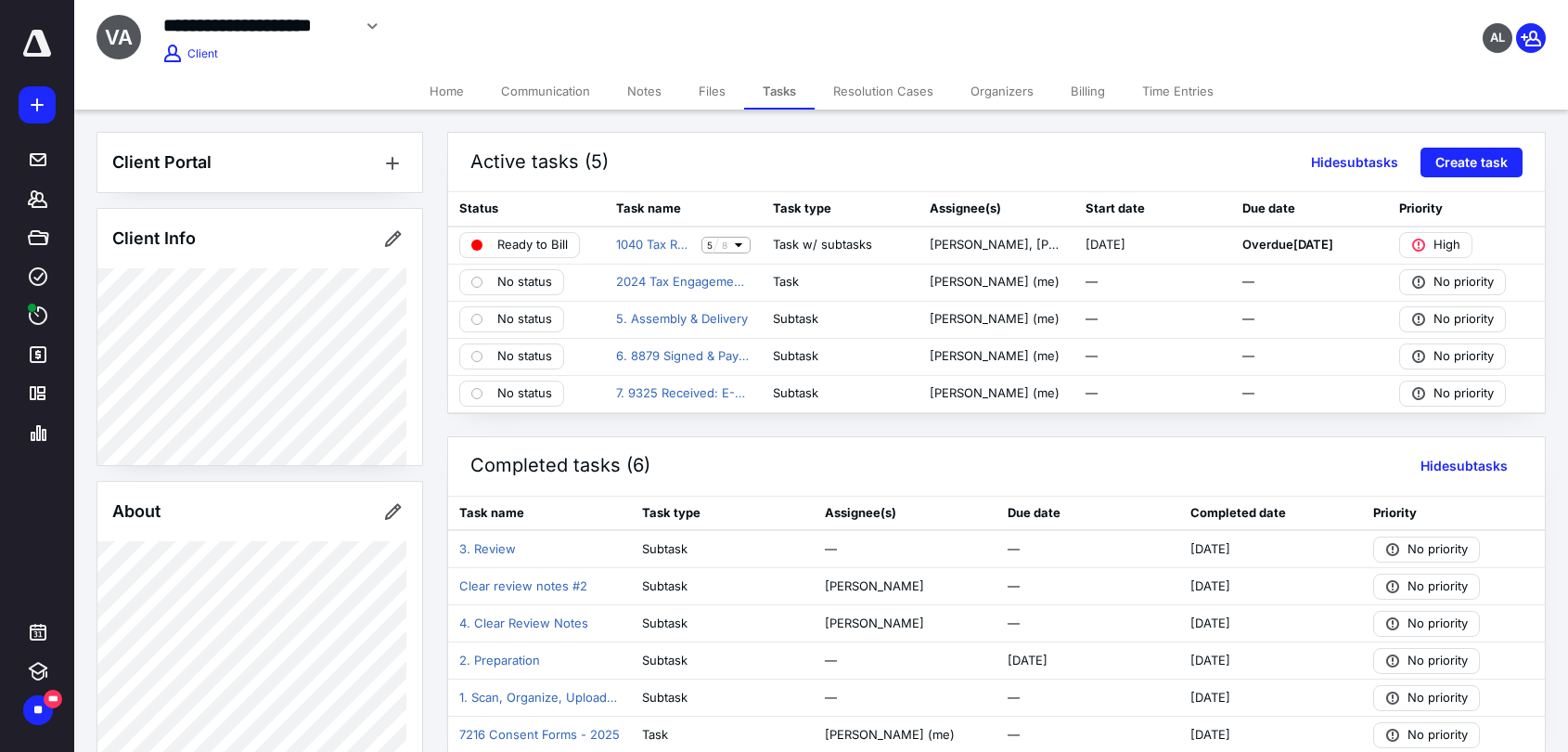 click on "Billing" at bounding box center (1087, 91) 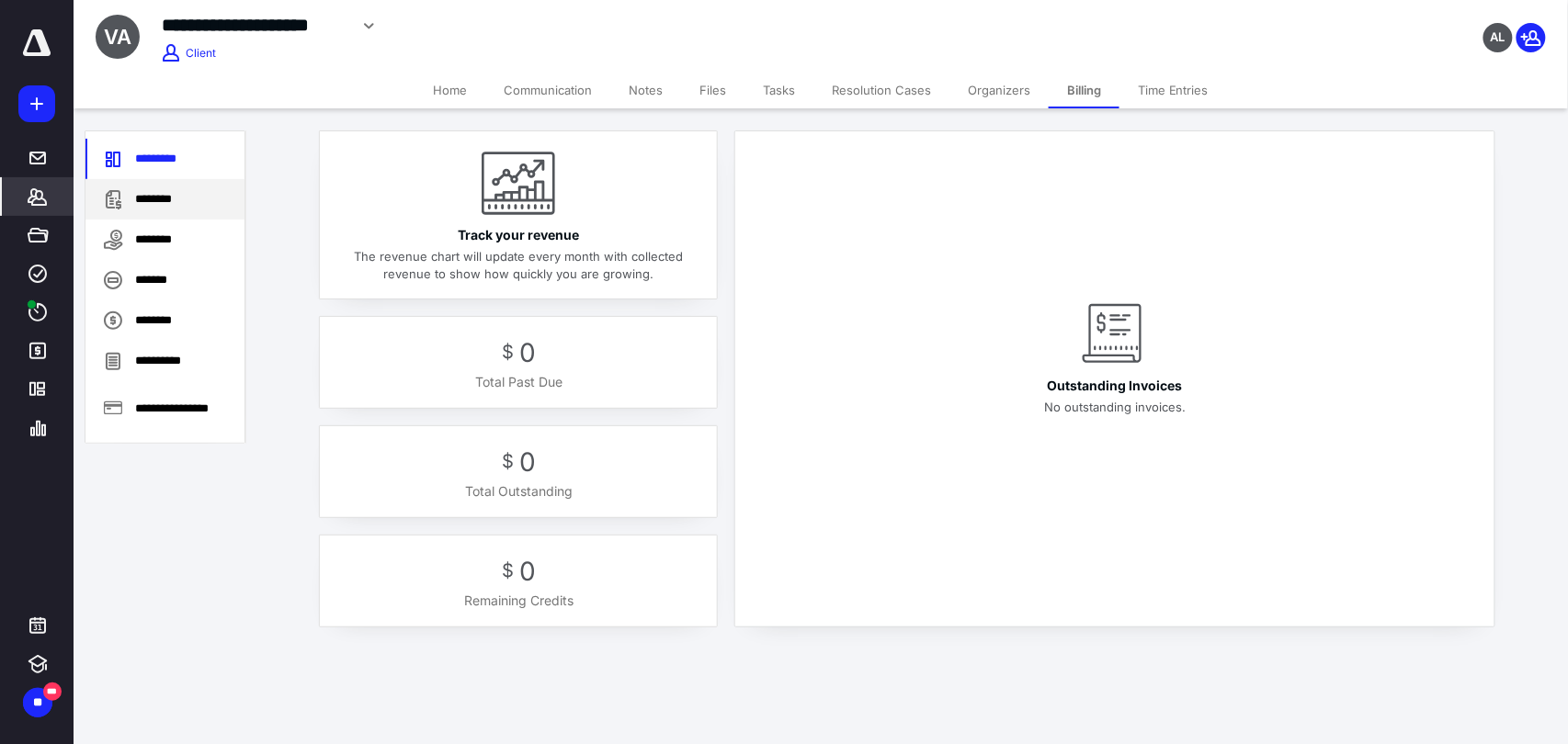 click on "********" at bounding box center [165, 199] 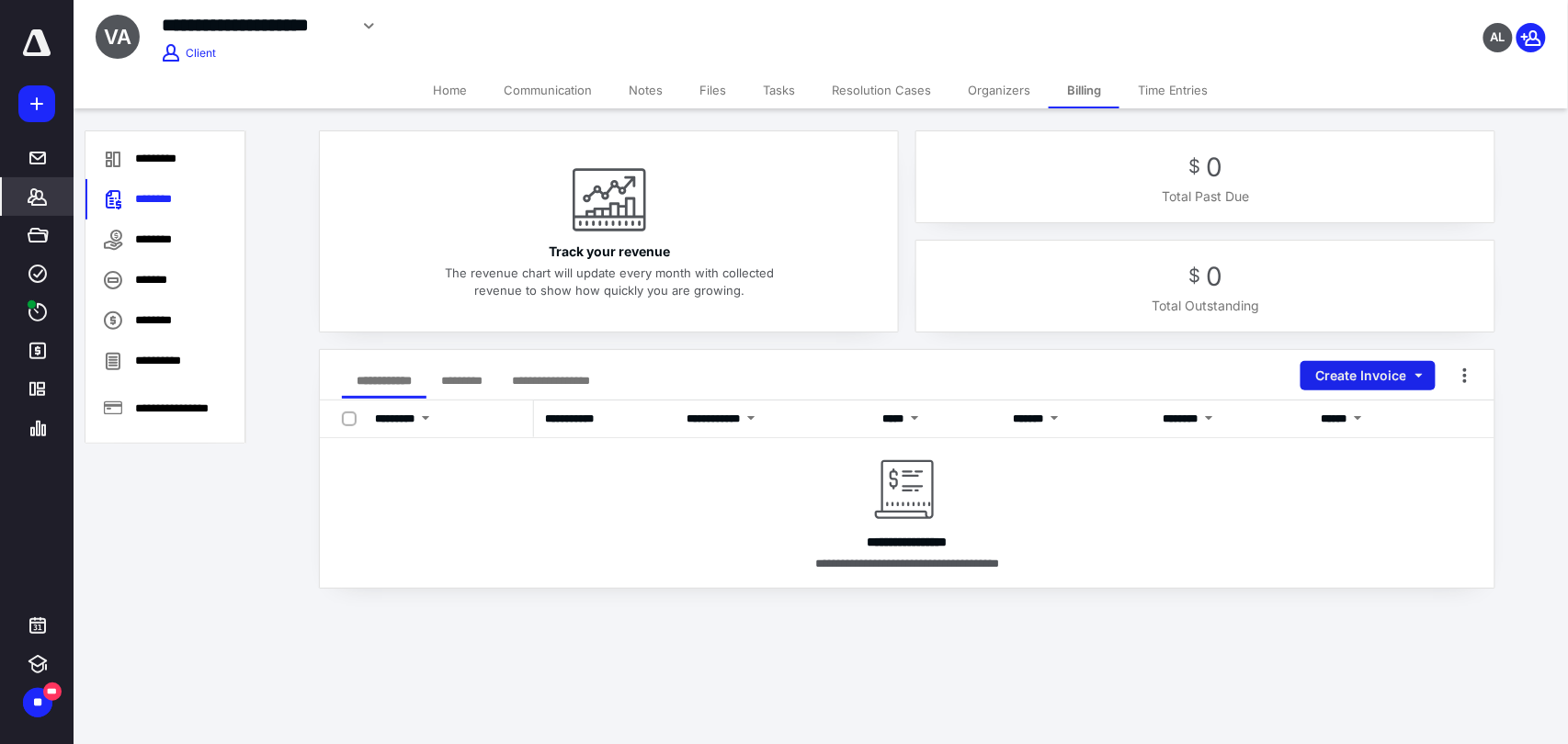 click on "Create Invoice" at bounding box center [1368, 376] 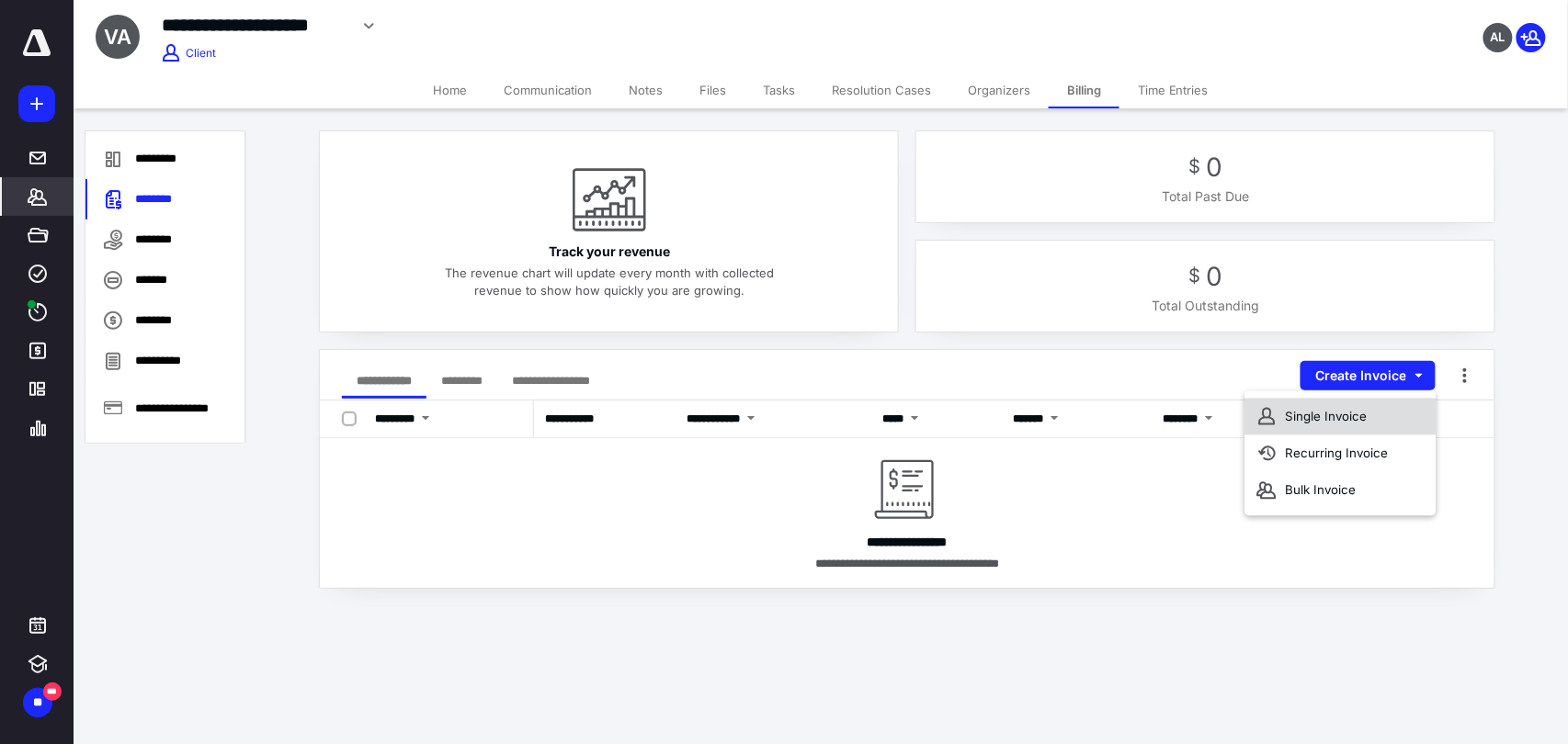 click on "Single Invoice" at bounding box center (1340, 417) 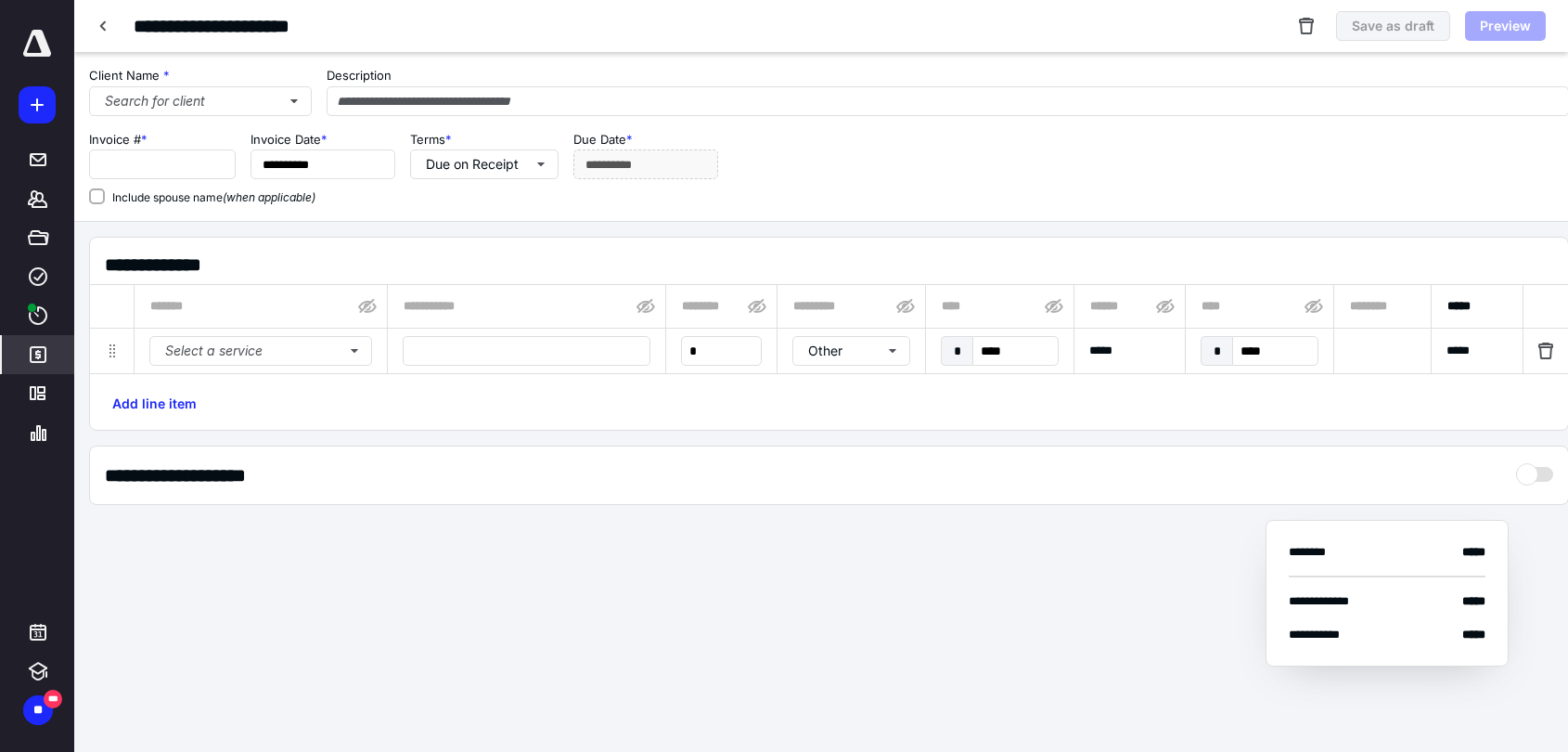 type on "**********" 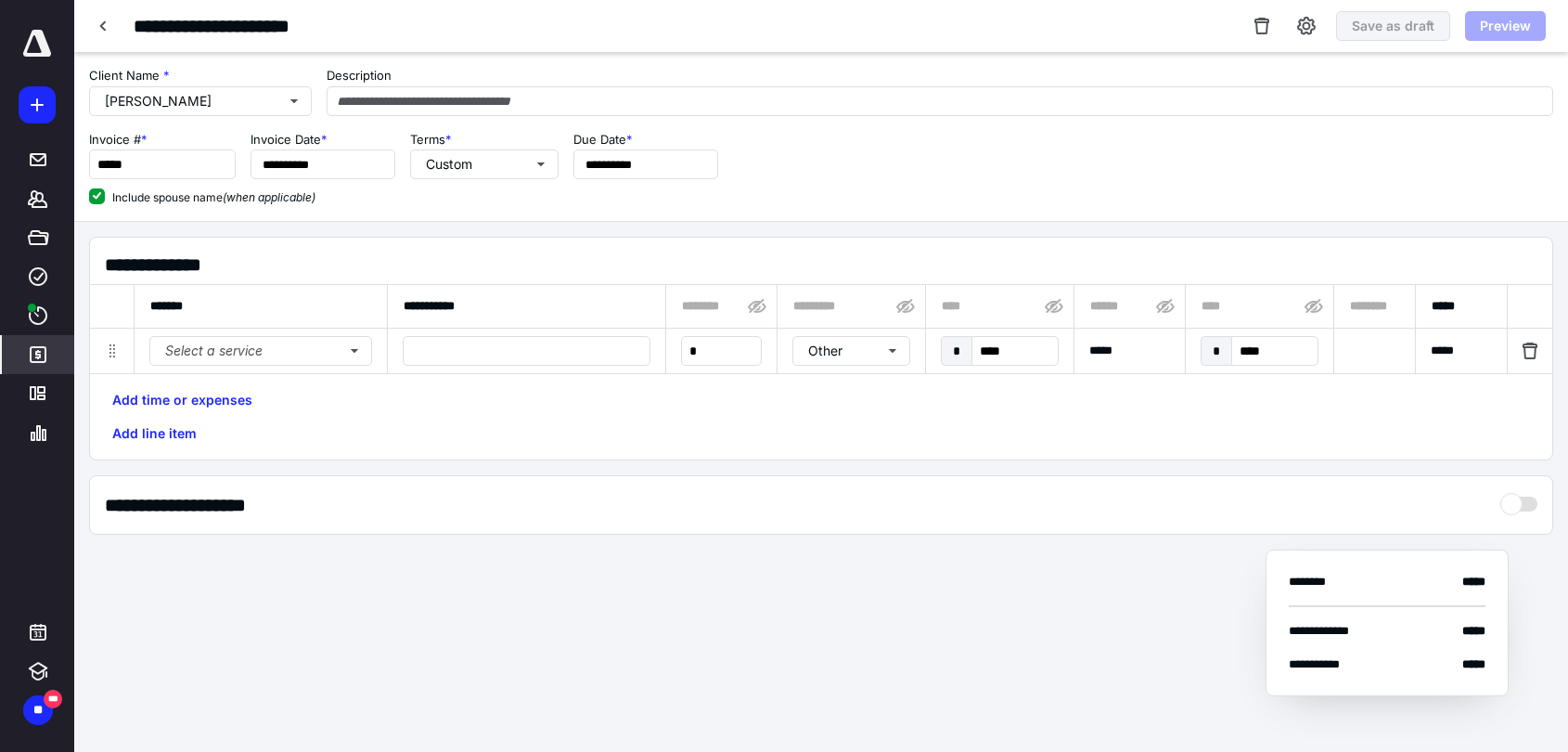 type on "*****" 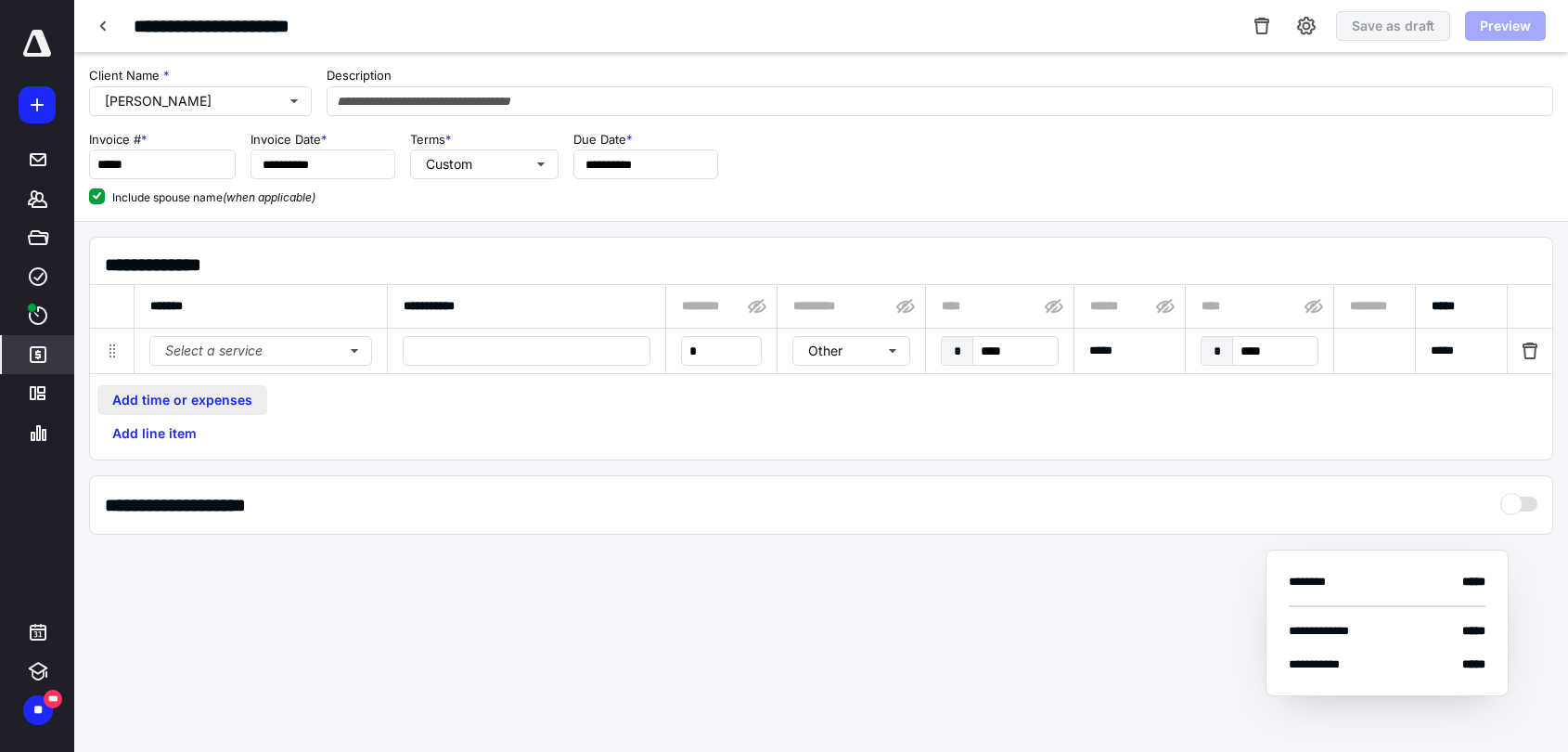 click on "Add time or expenses" at bounding box center [182, 400] 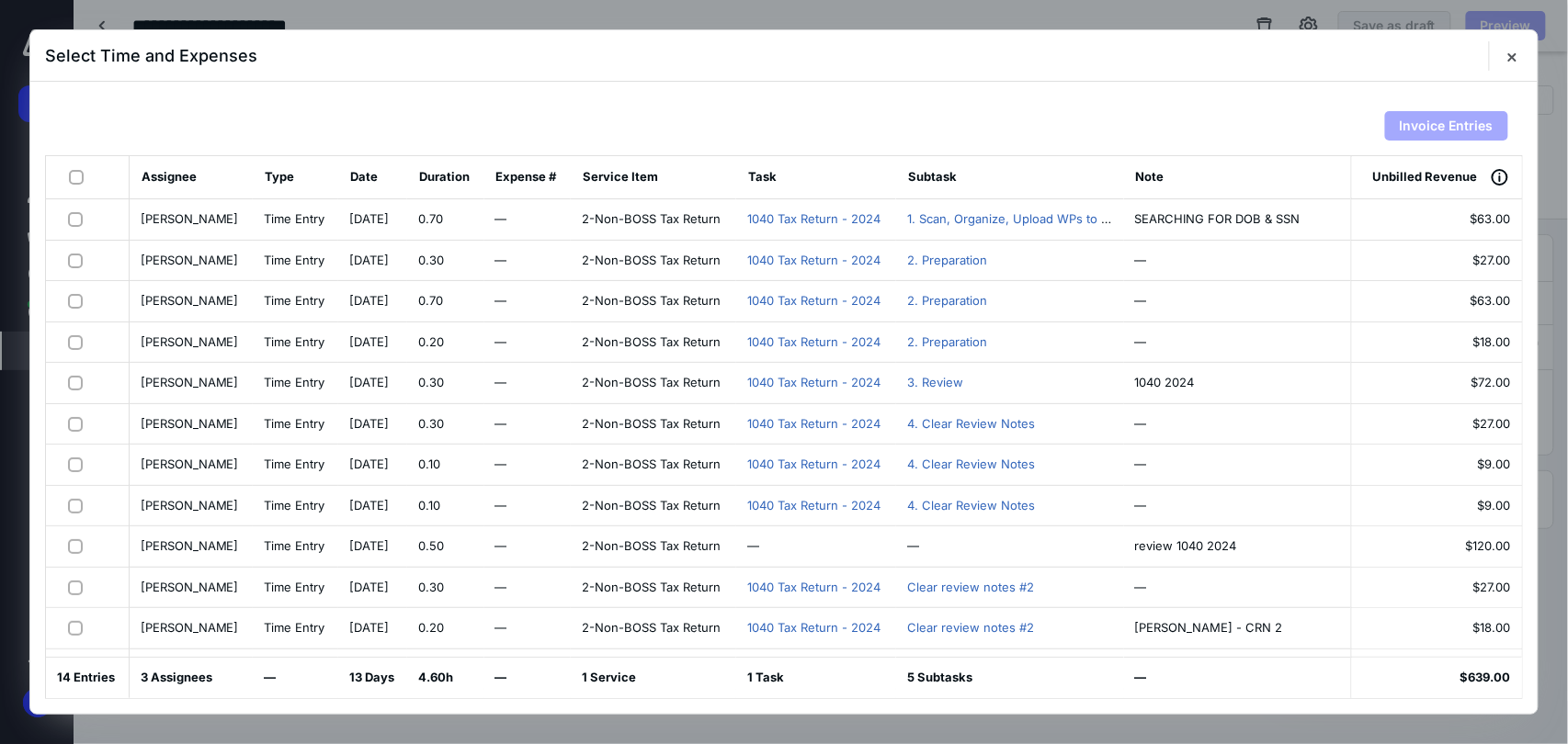 click at bounding box center (80, 176) 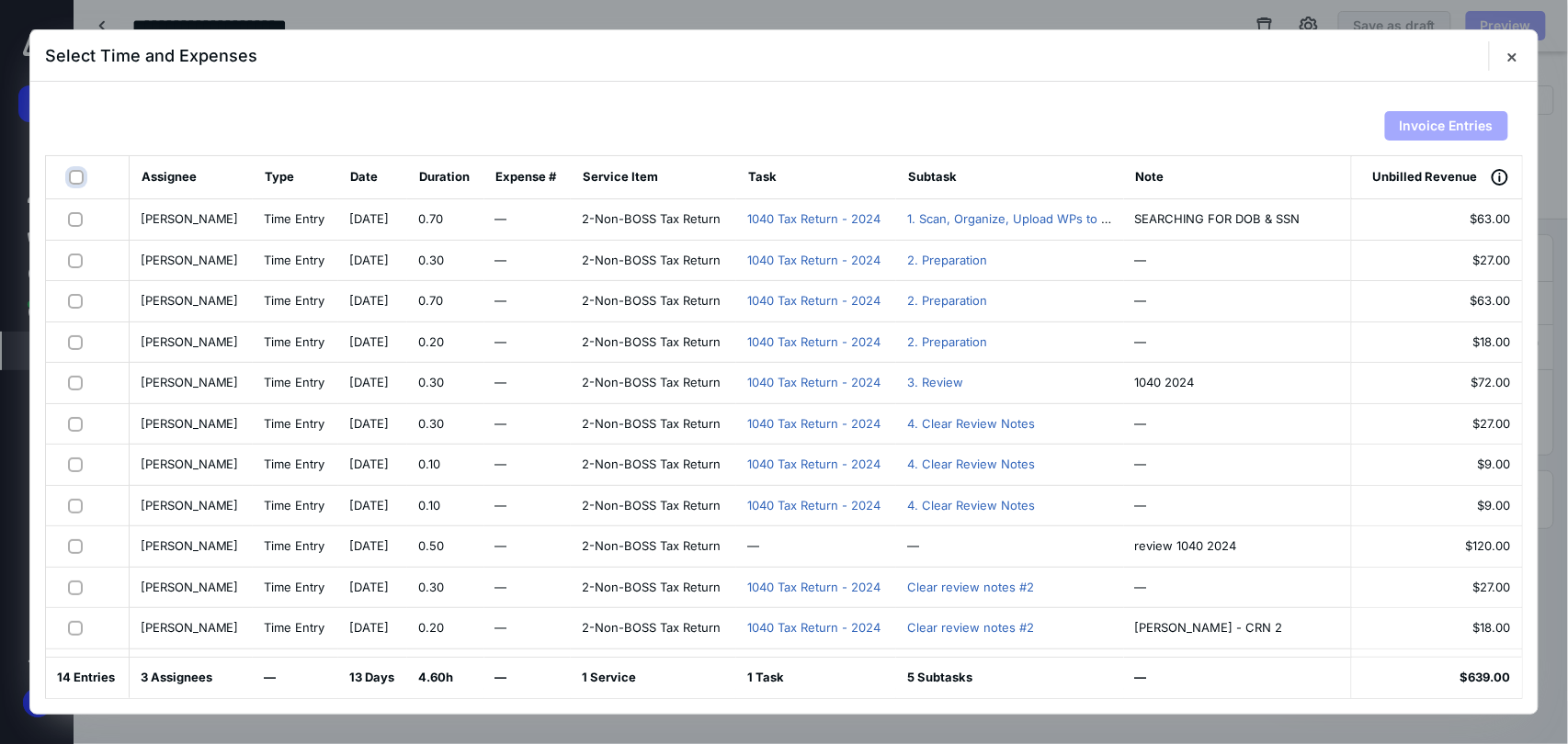 click at bounding box center [78, 177] 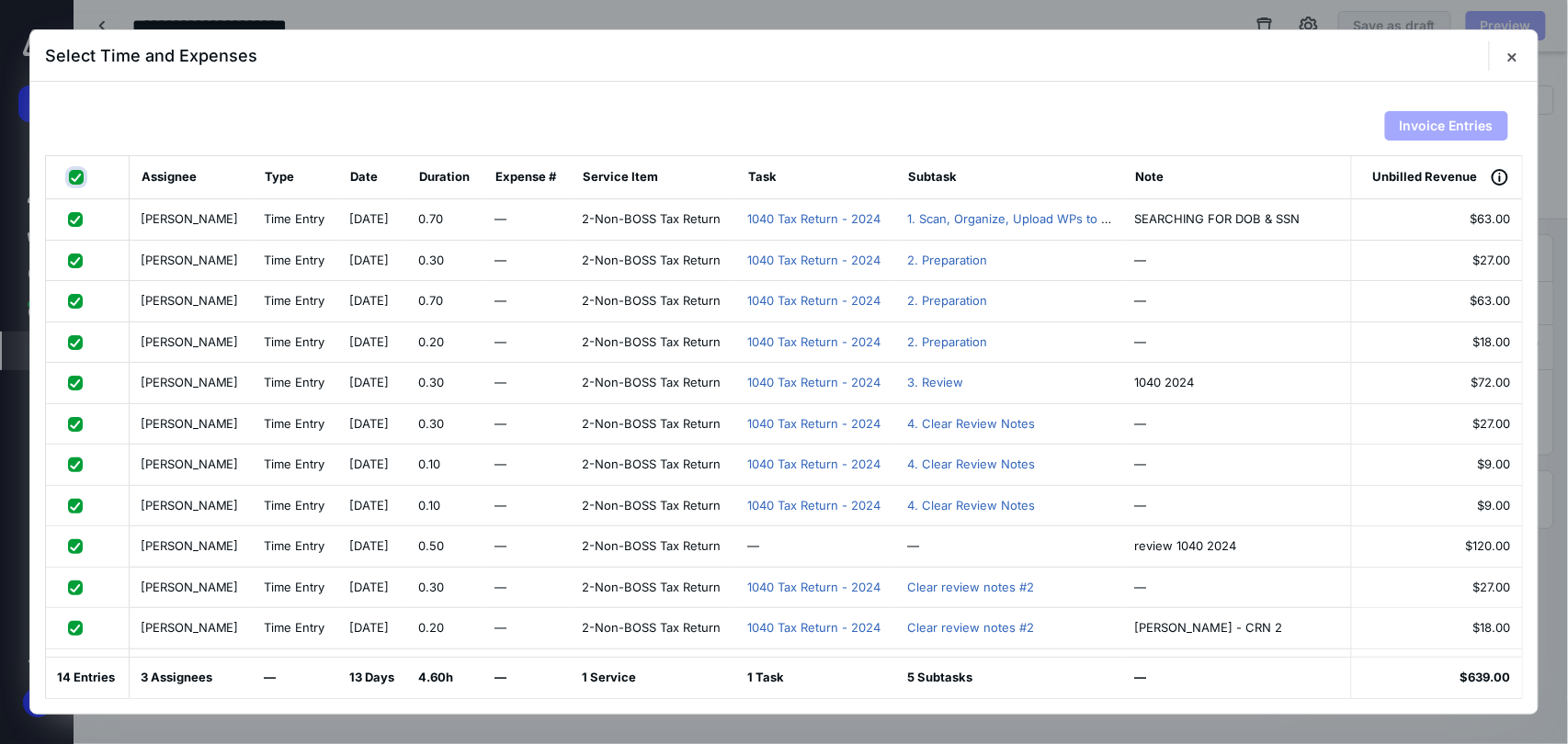 checkbox on "true" 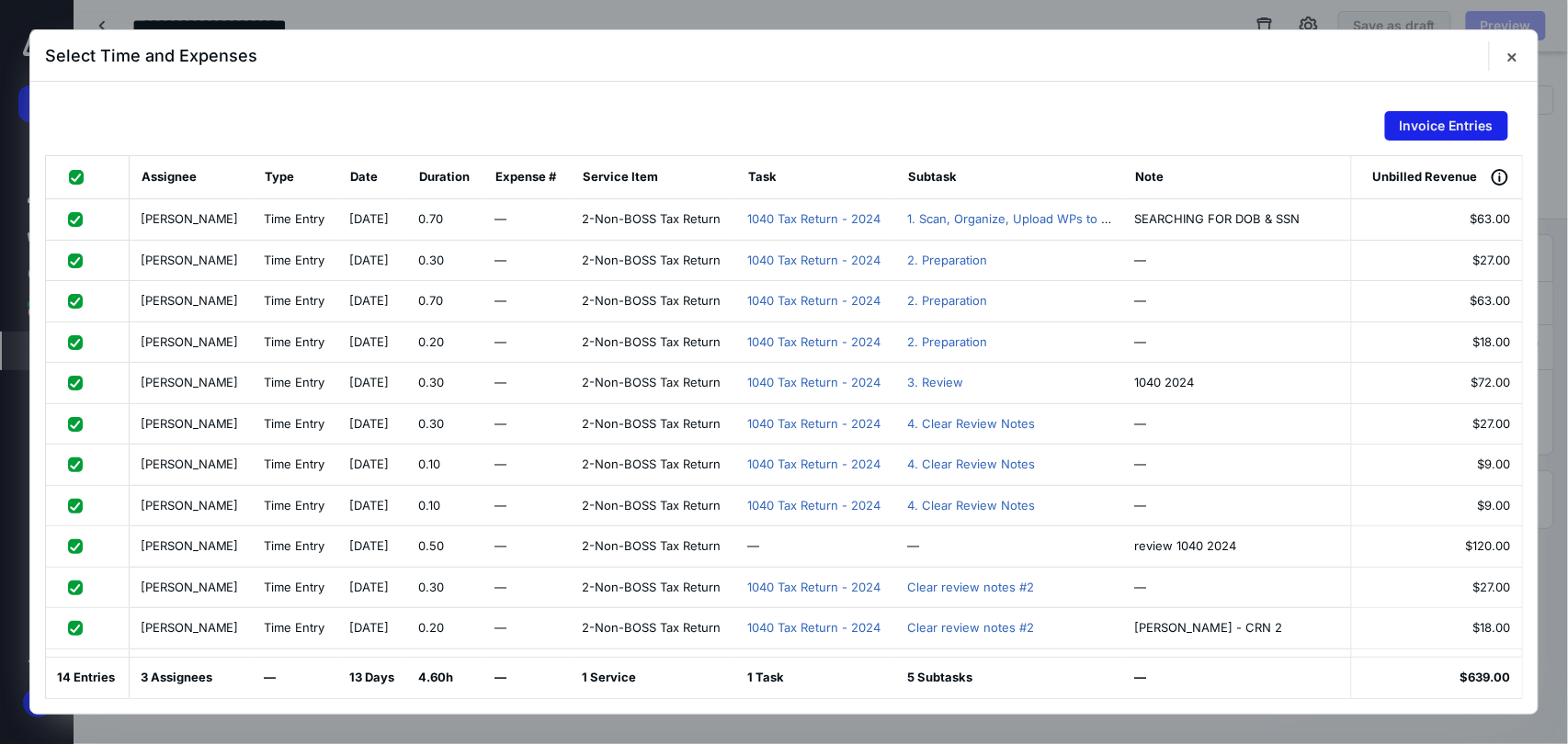 click on "Invoice Entries" at bounding box center [1447, 126] 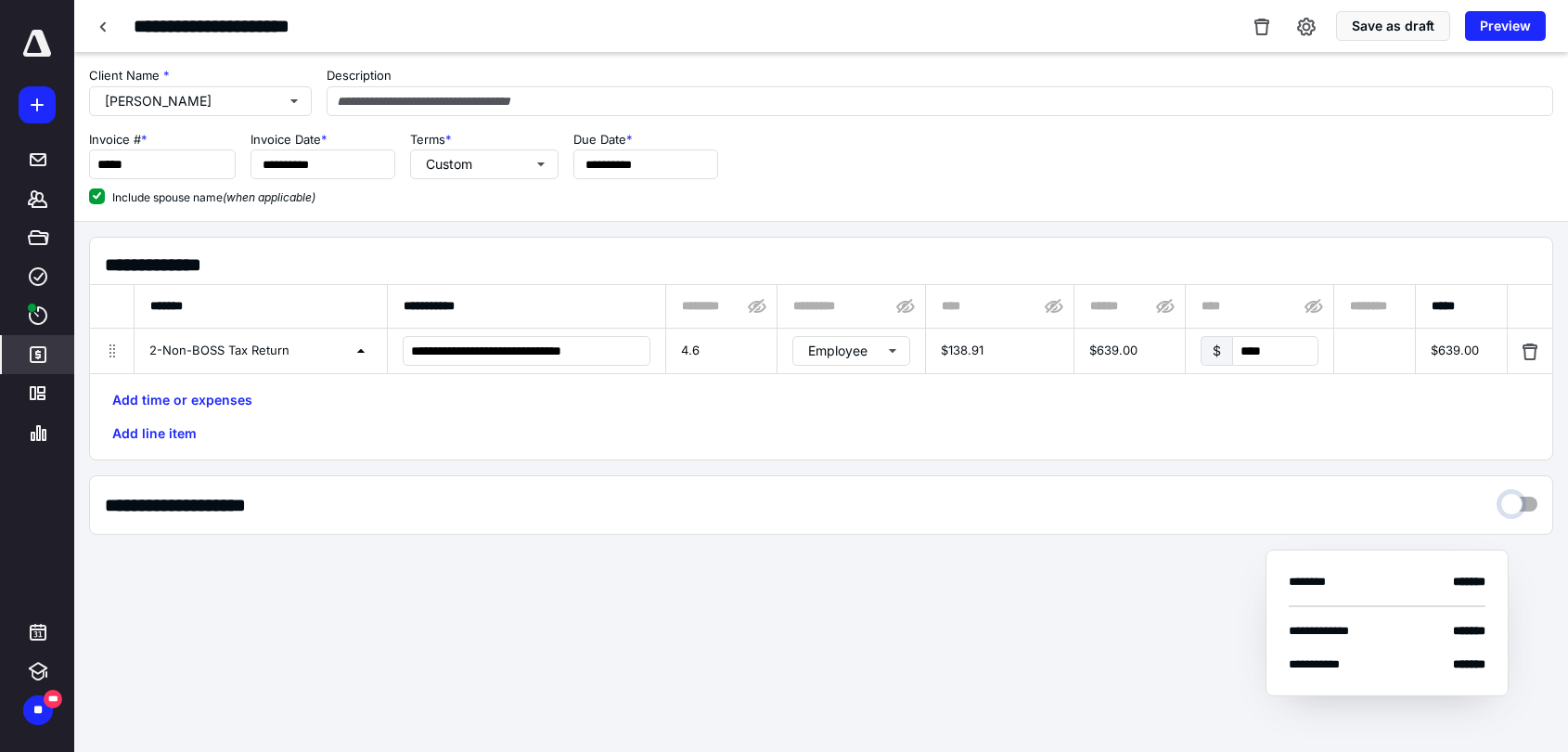 click at bounding box center [1519, 499] 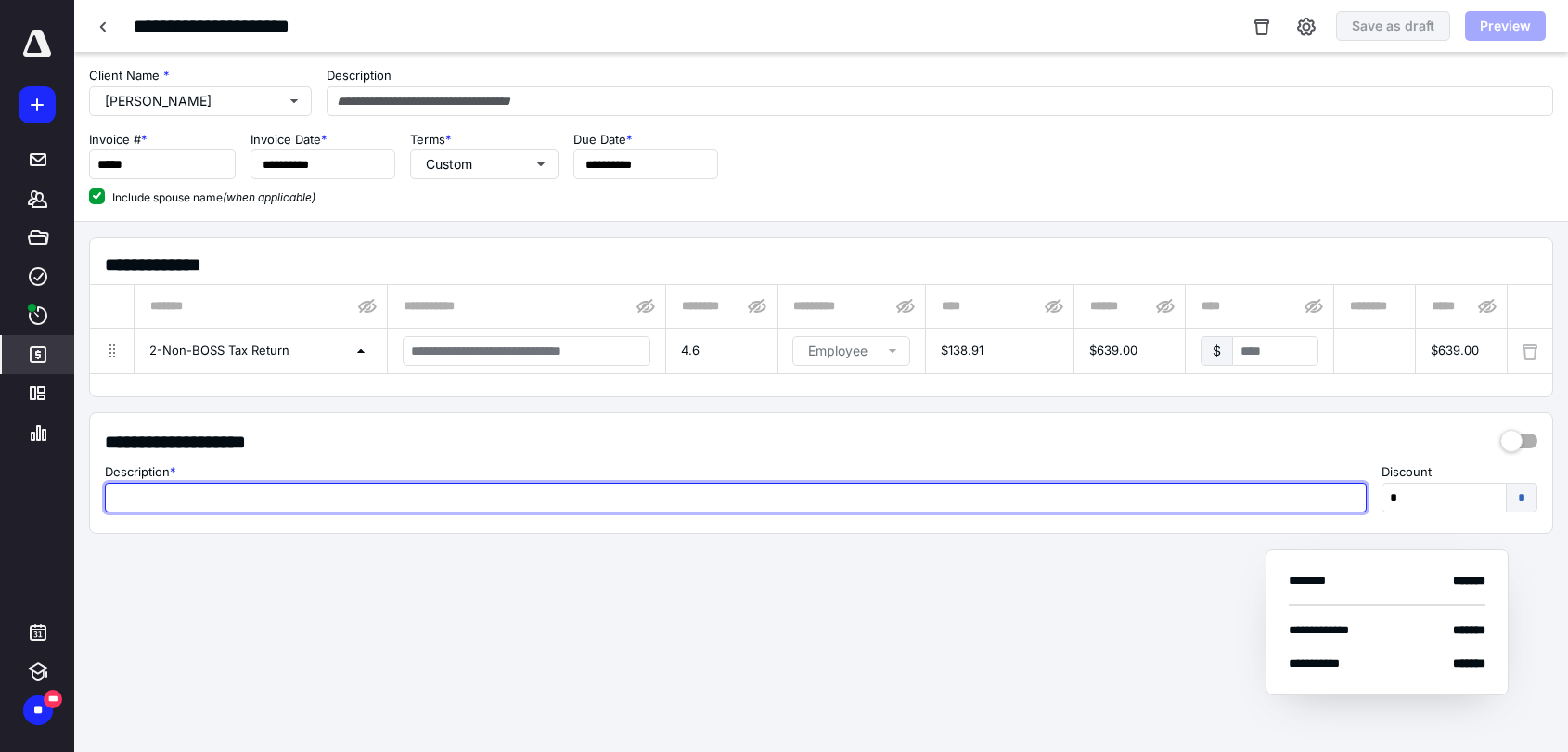 click at bounding box center [736, 498] 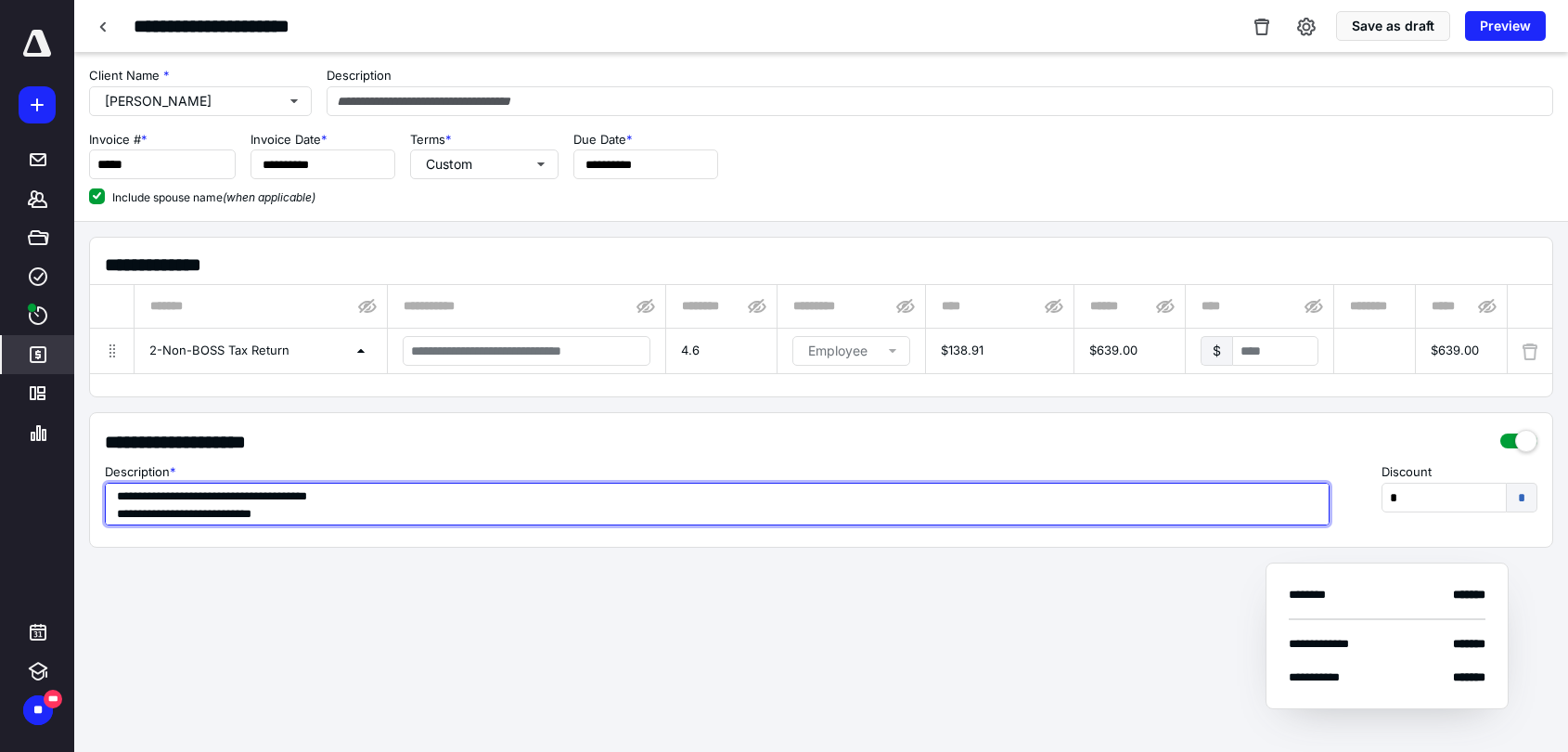 click on "**********" at bounding box center (717, 504) 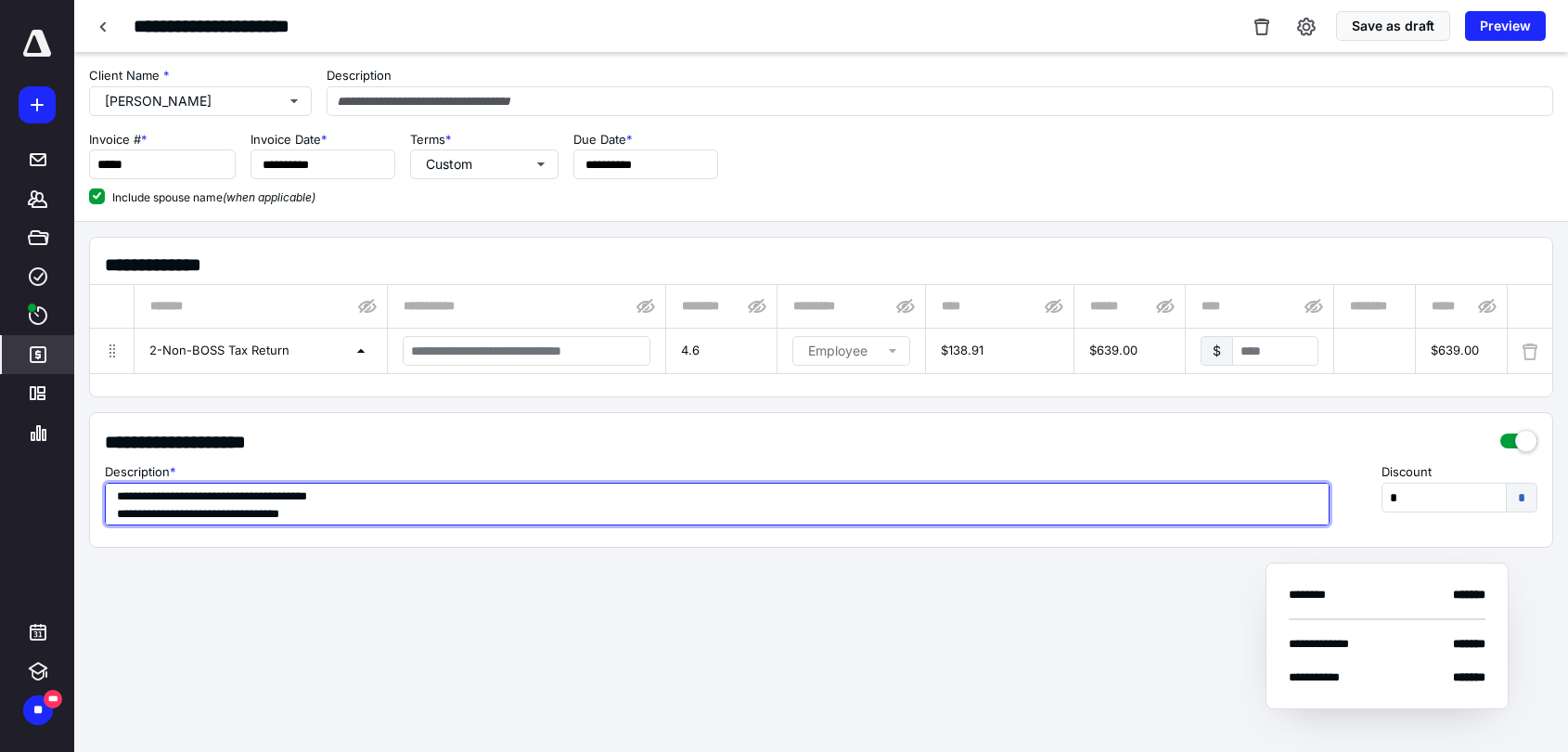type on "**********" 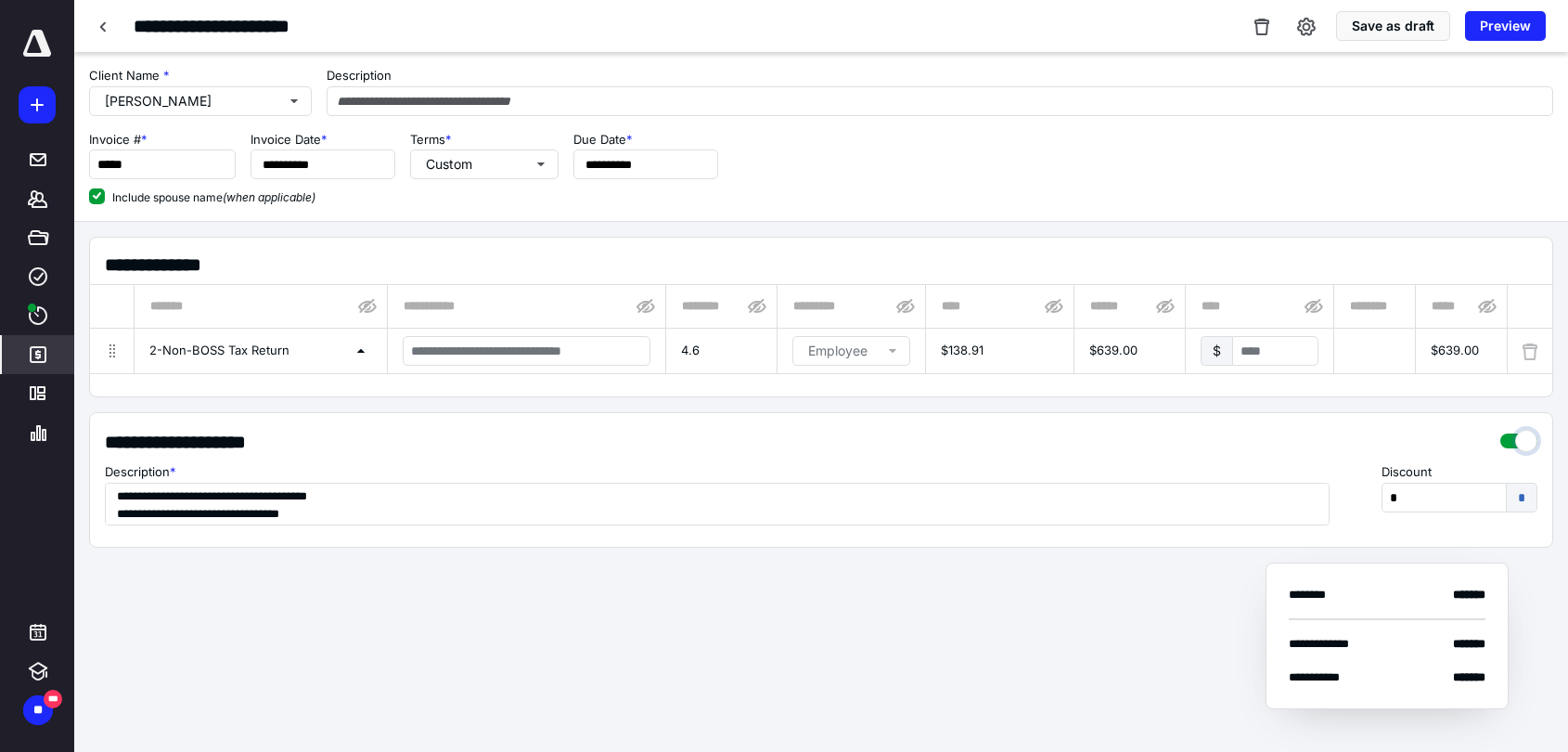 click at bounding box center [1519, 436] 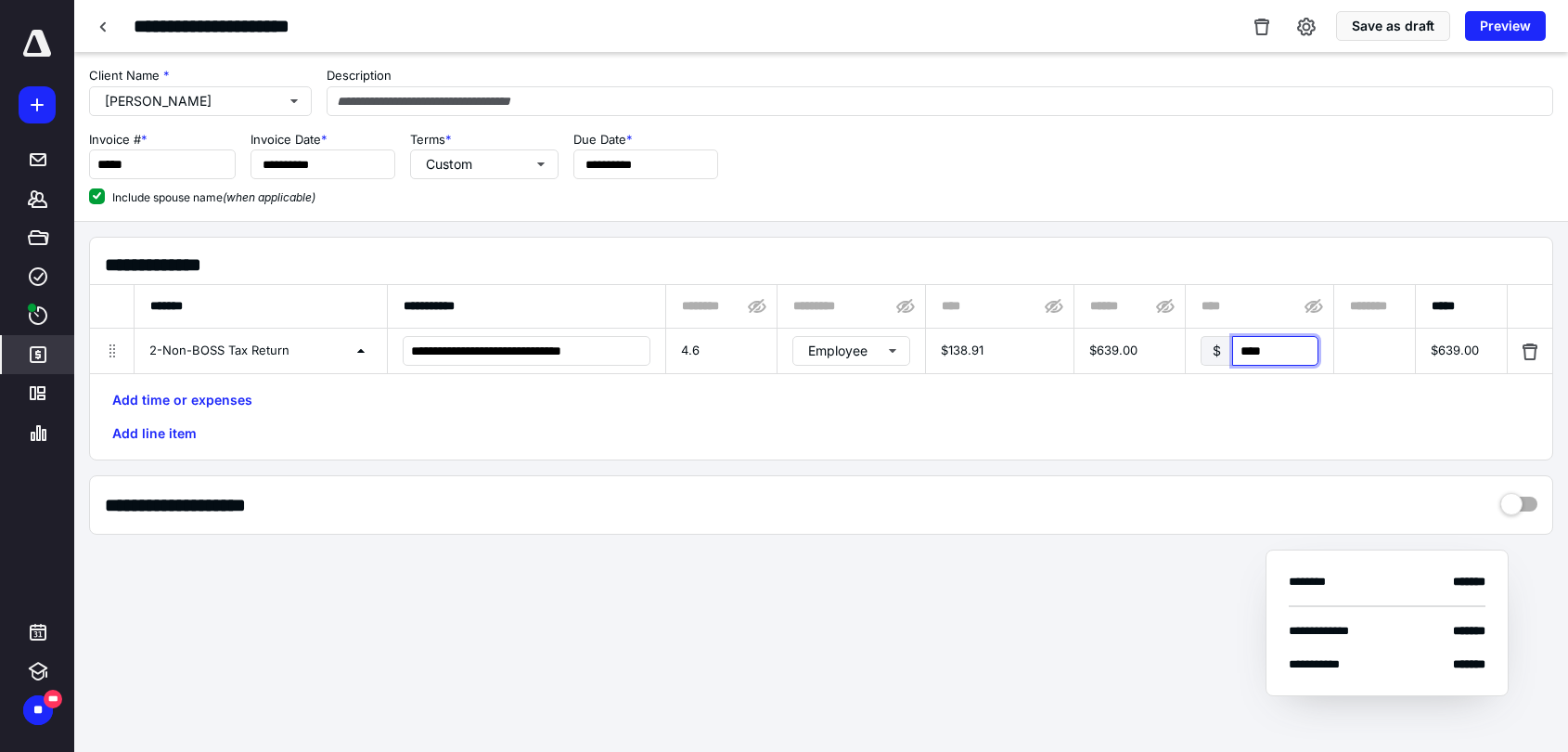 click on "****" at bounding box center [1275, 351] 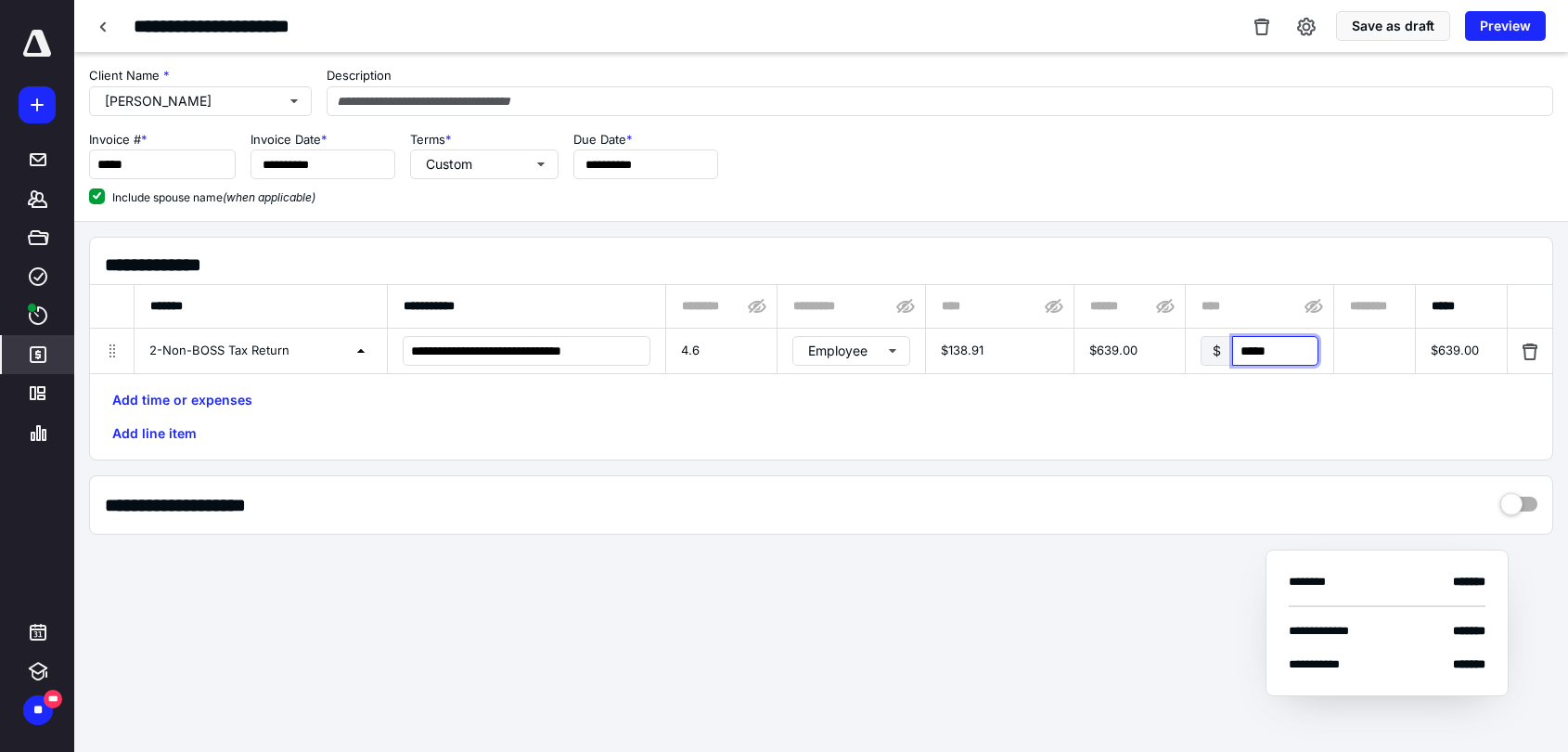type on "******" 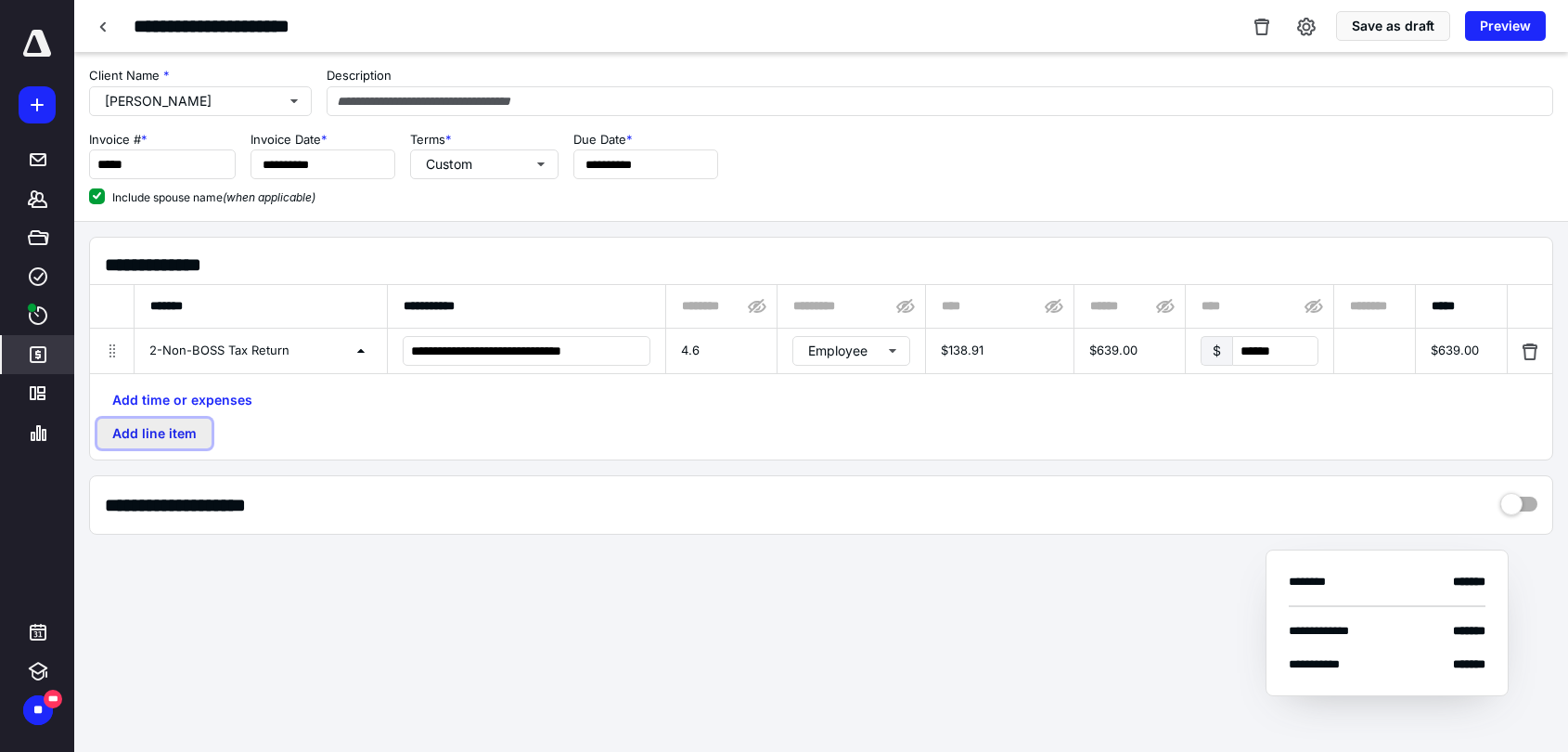 click on "Add line item" at bounding box center [154, 434] 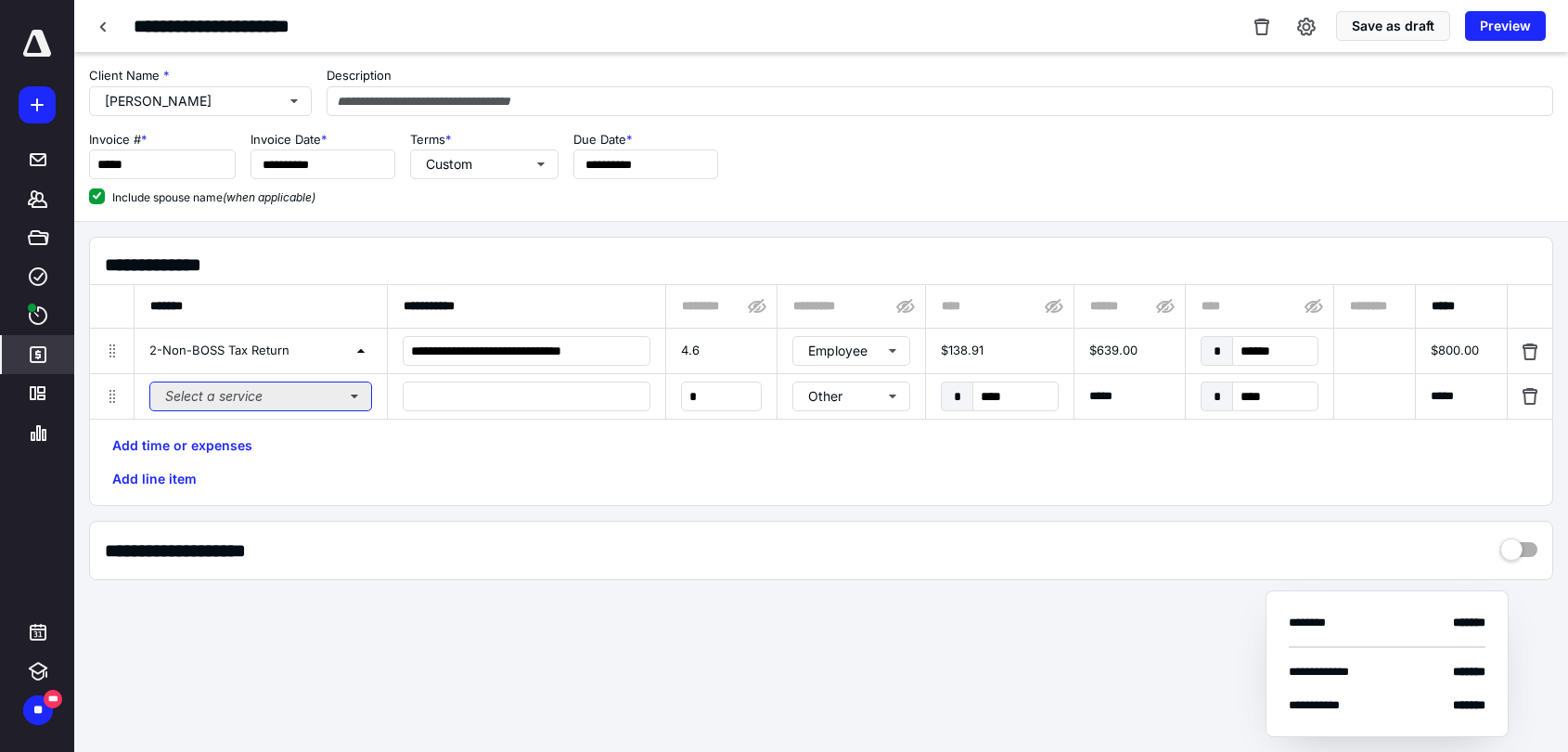 click on "Select a service" at bounding box center (261, 396) 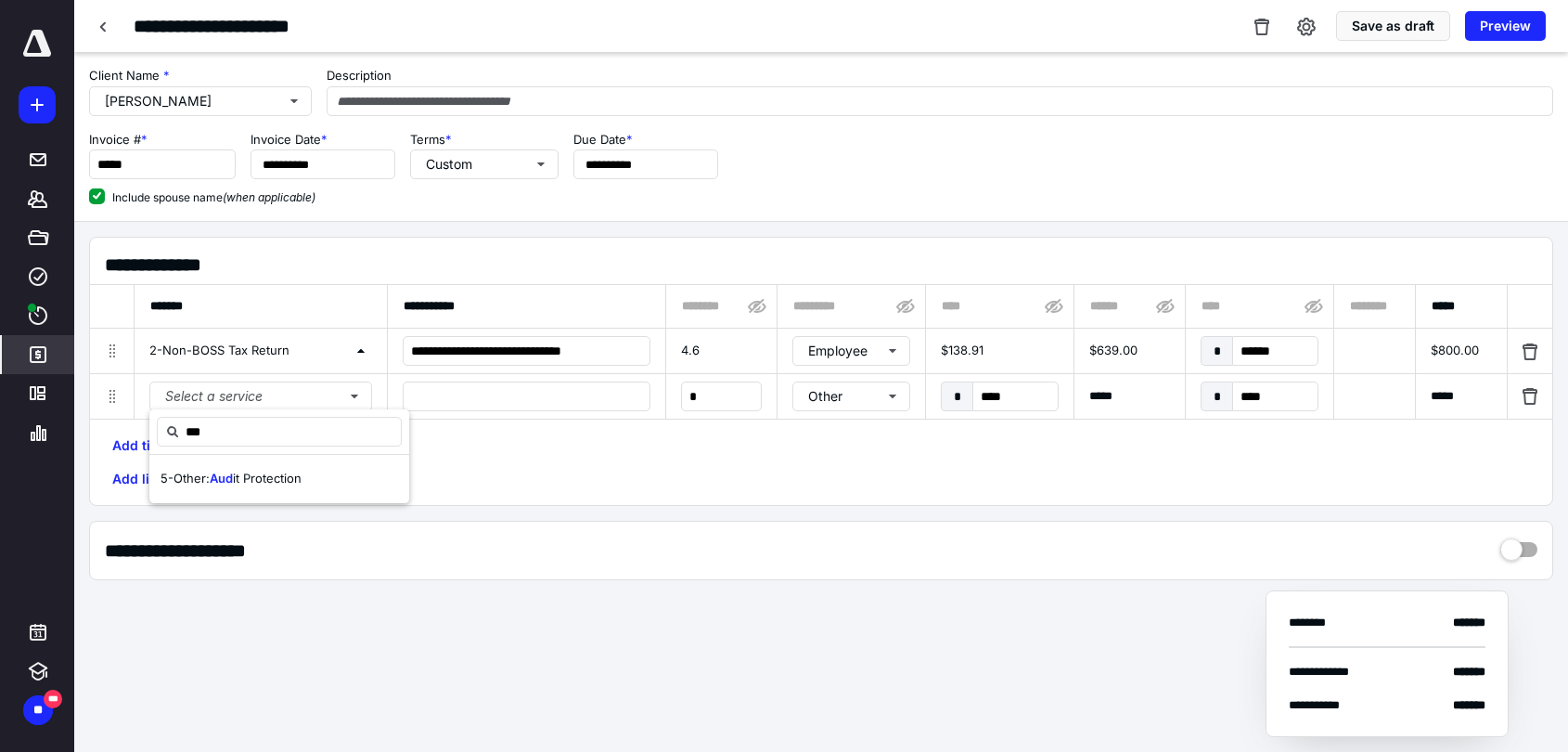 drag, startPoint x: 246, startPoint y: 479, endPoint x: 673, endPoint y: 456, distance: 427.61899 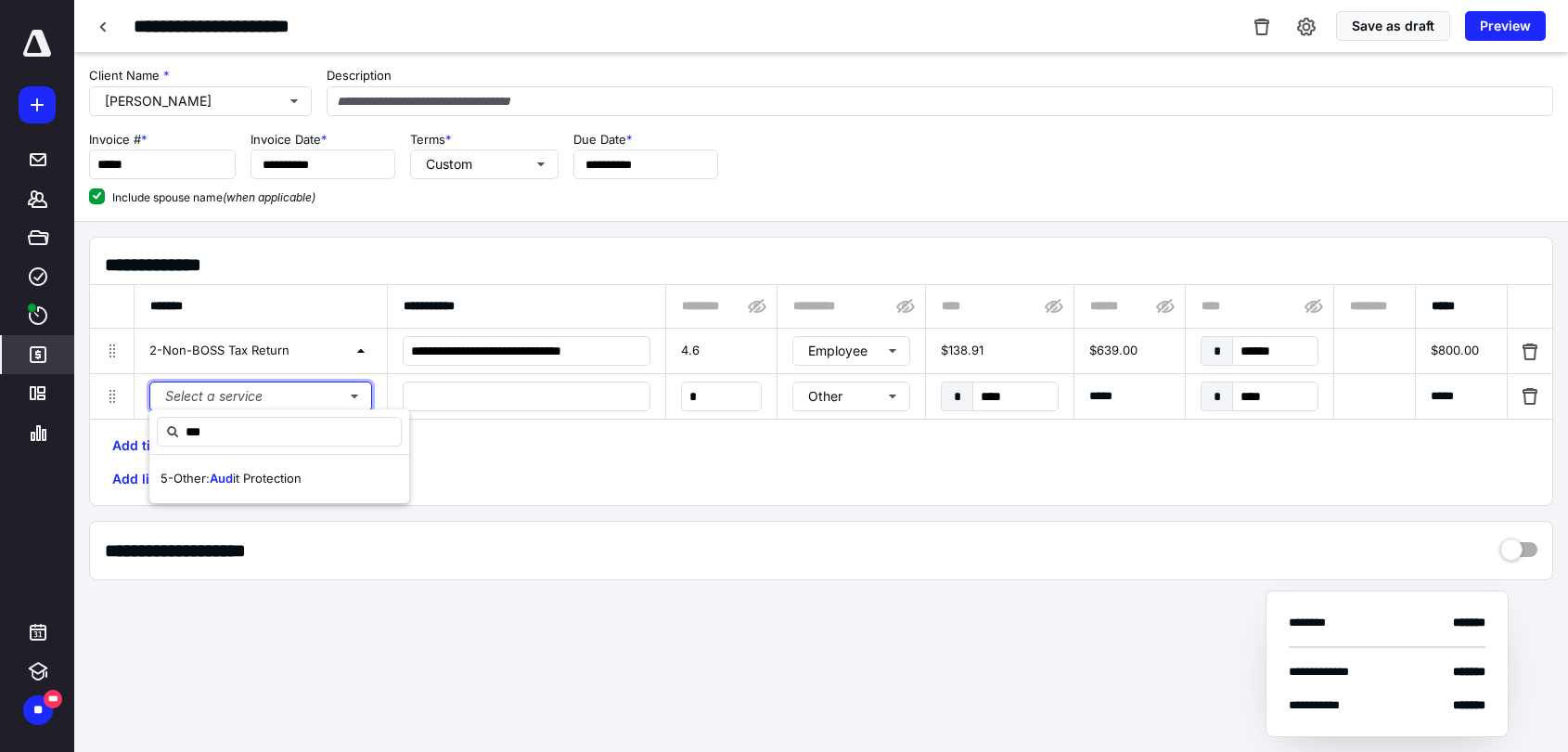 type 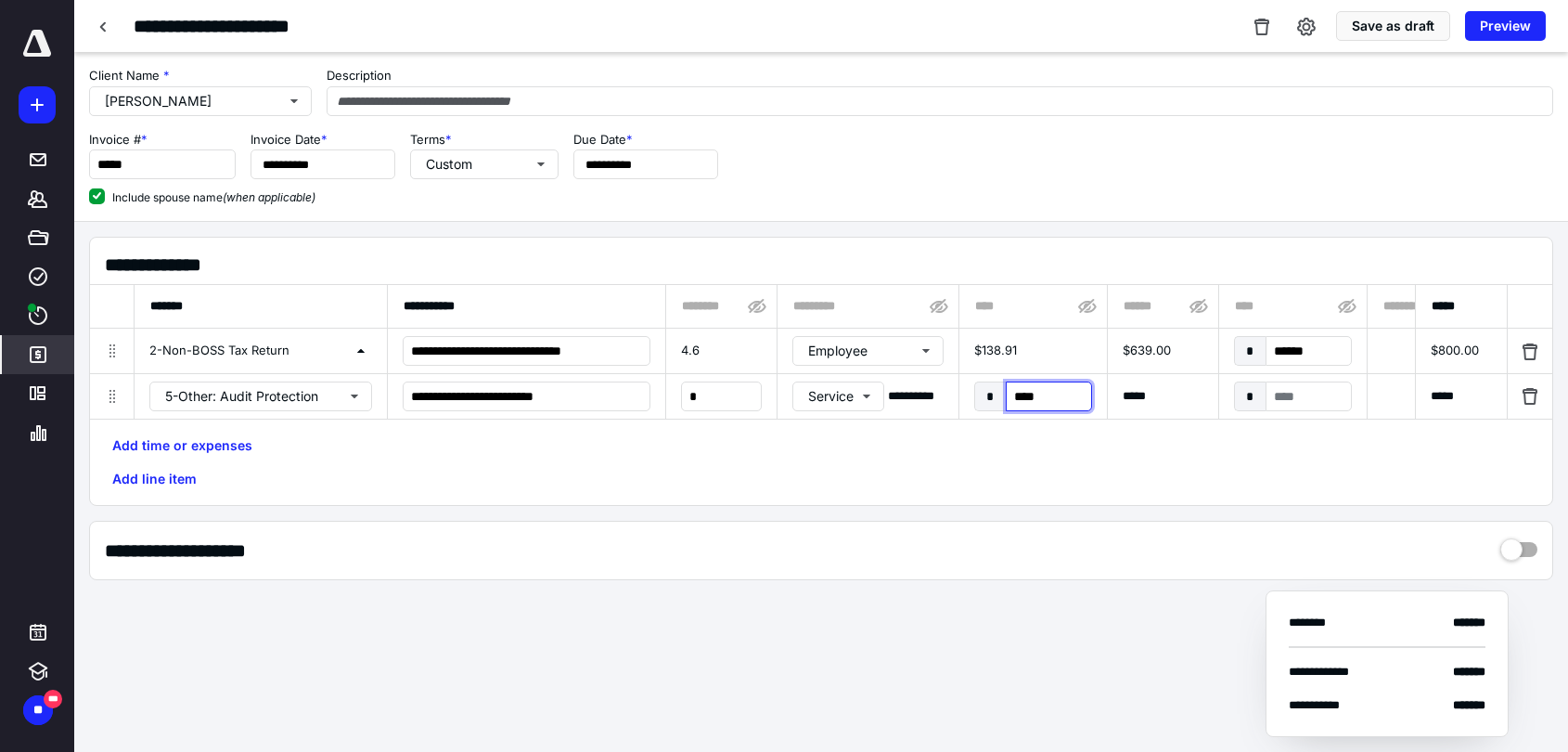 click on "****" at bounding box center [1048, 396] 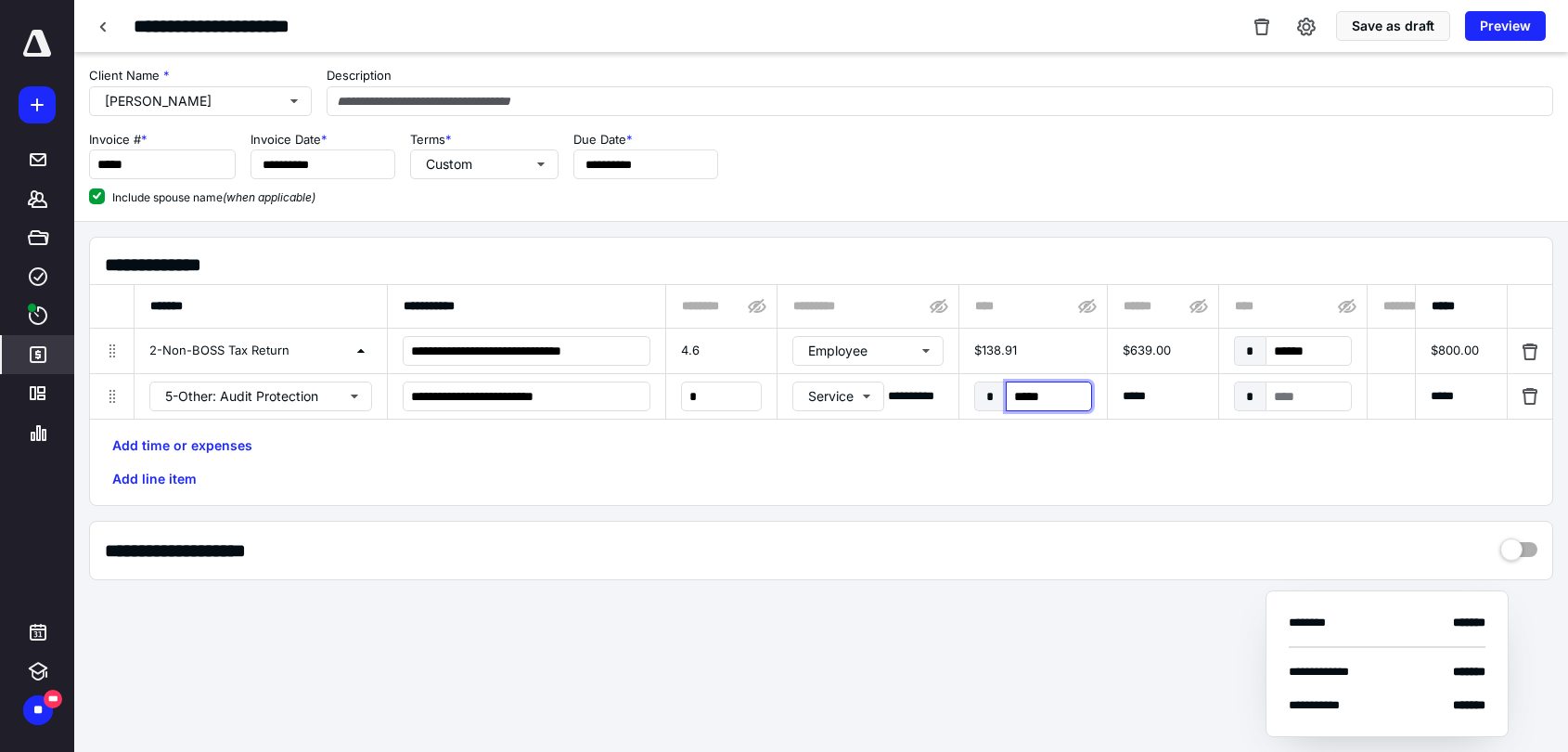 type on "******" 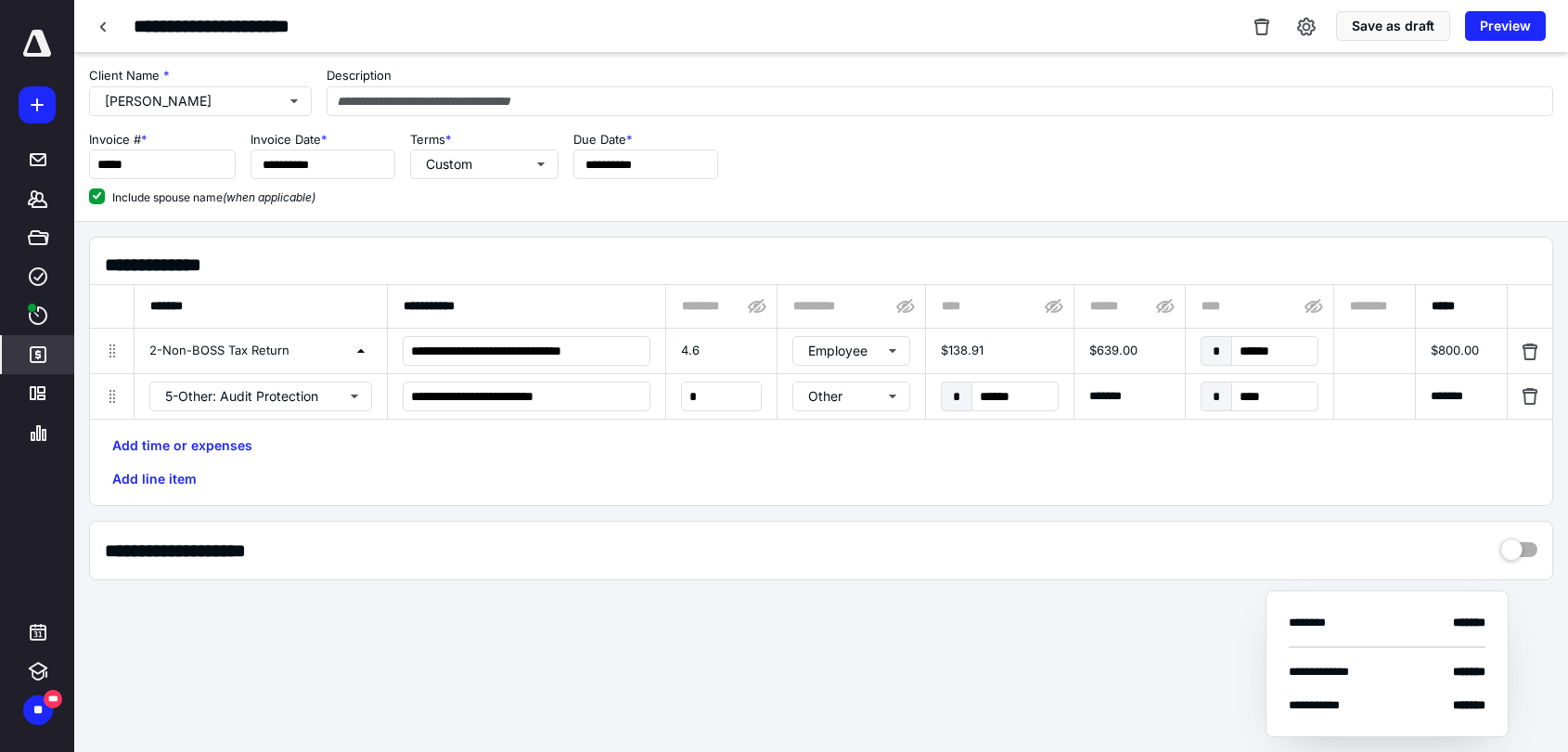 drag, startPoint x: 1227, startPoint y: 527, endPoint x: 1333, endPoint y: 591, distance: 123.8225 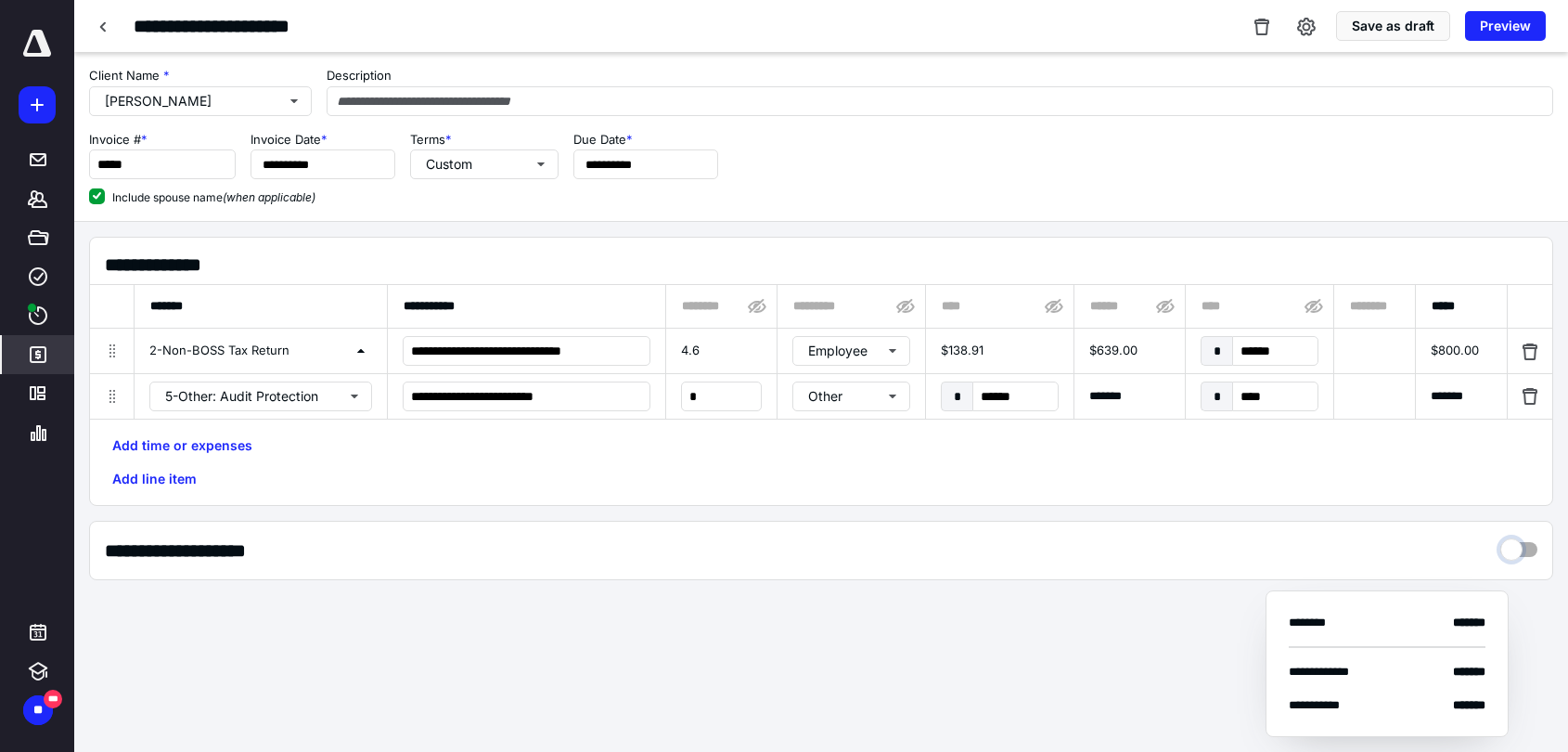 click at bounding box center [1519, 545] 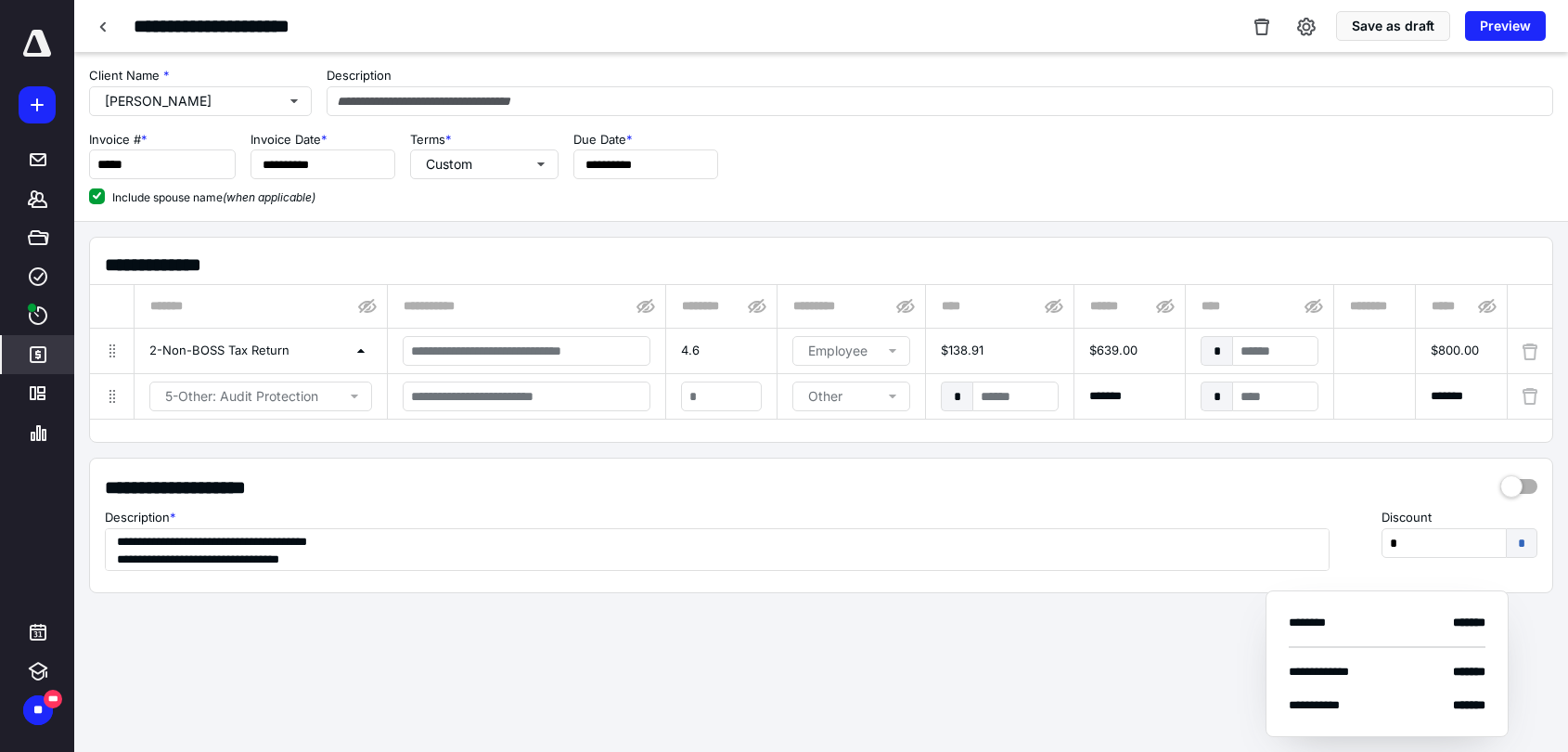 click on "**********" at bounding box center [821, 403] 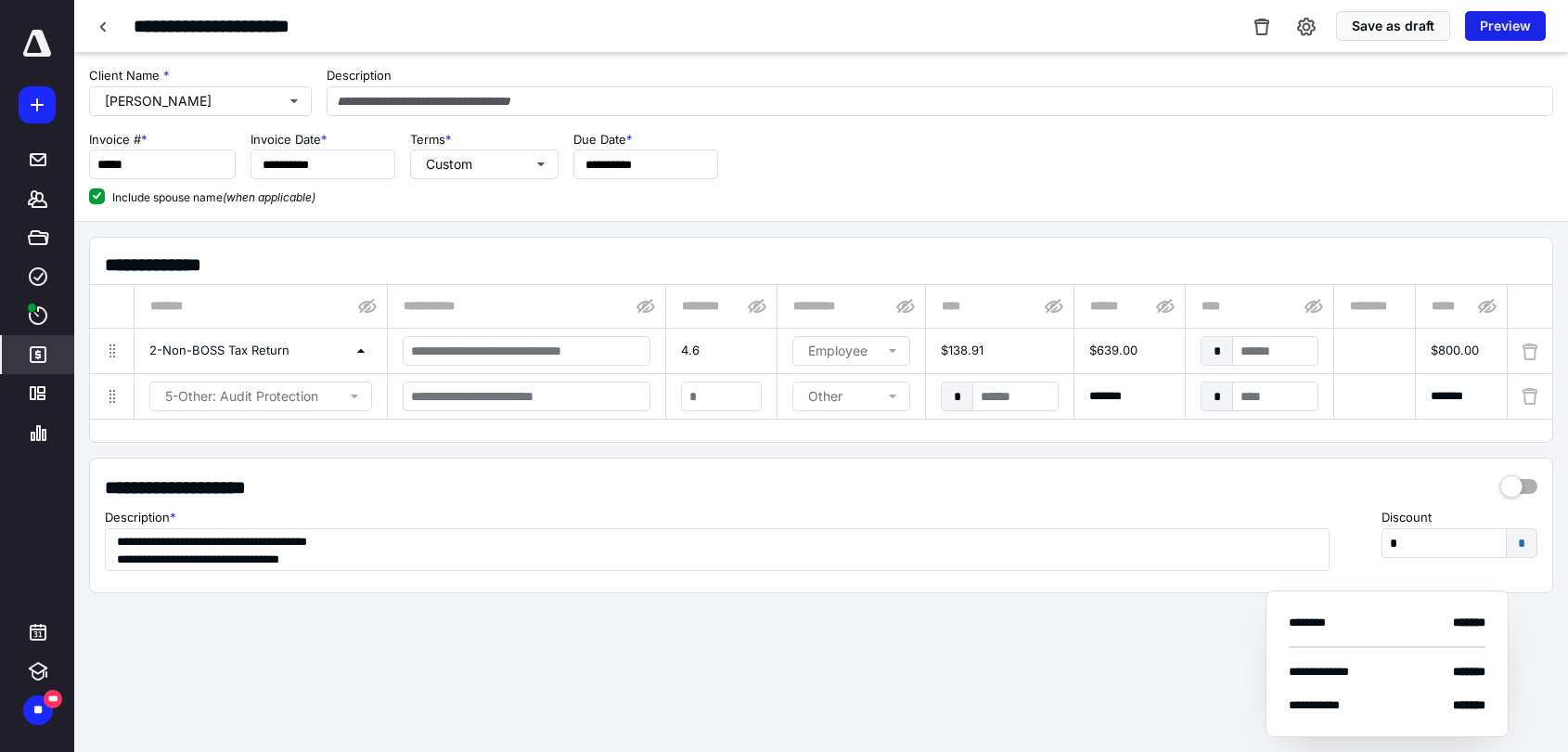 click on "Preview" at bounding box center (1505, 26) 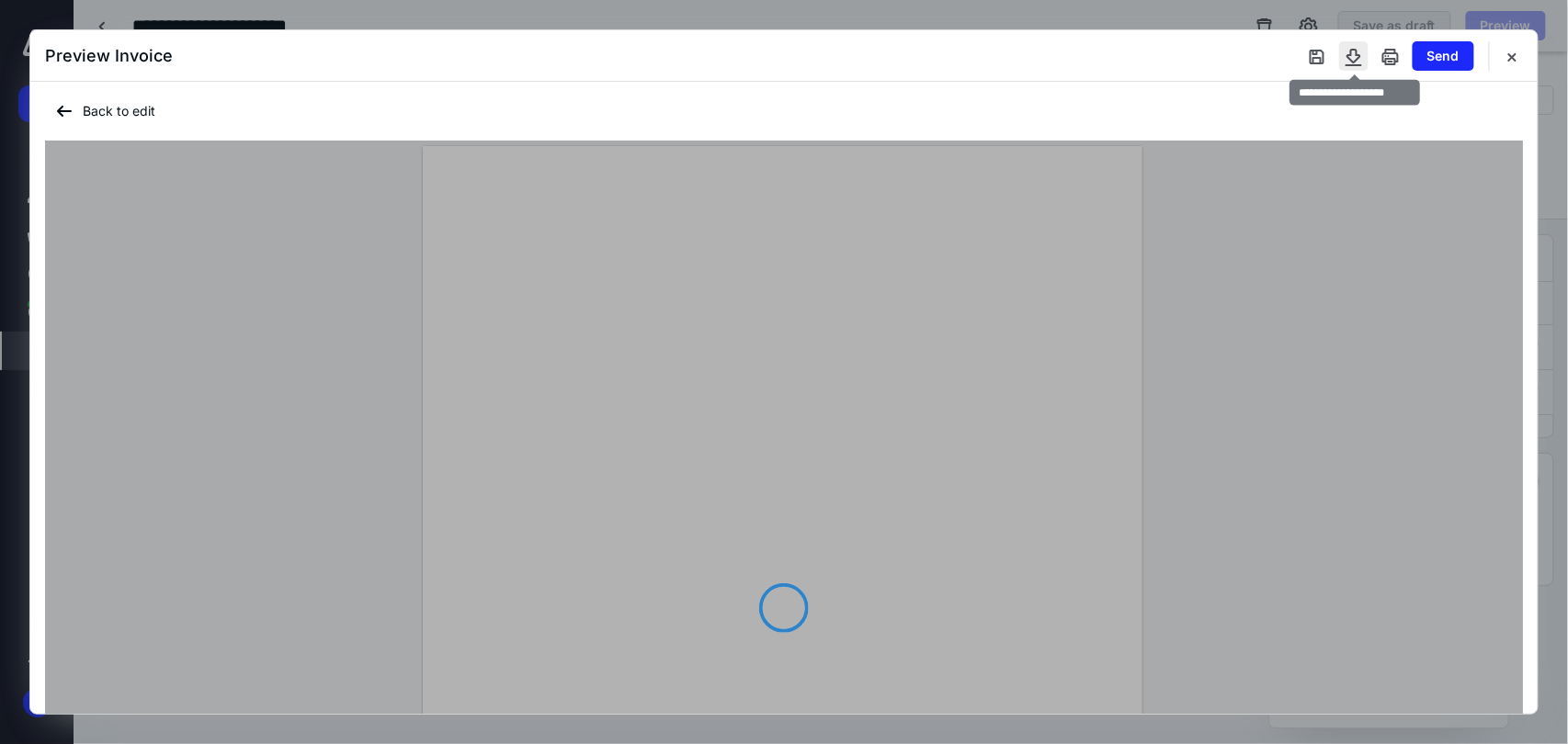 click at bounding box center [1354, 56] 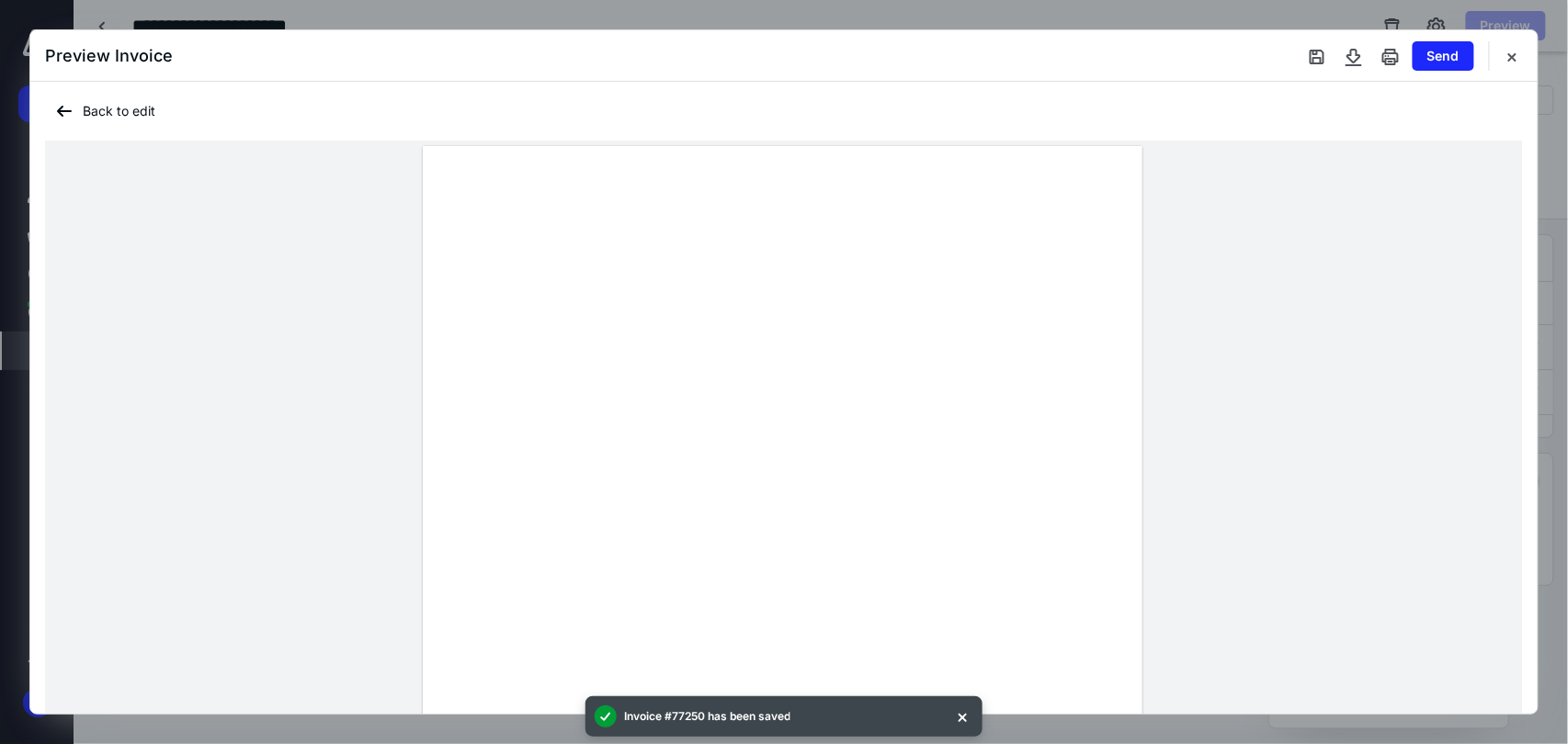 drag, startPoint x: 1058, startPoint y: 76, endPoint x: 1073, endPoint y: 78, distance: 15.132746 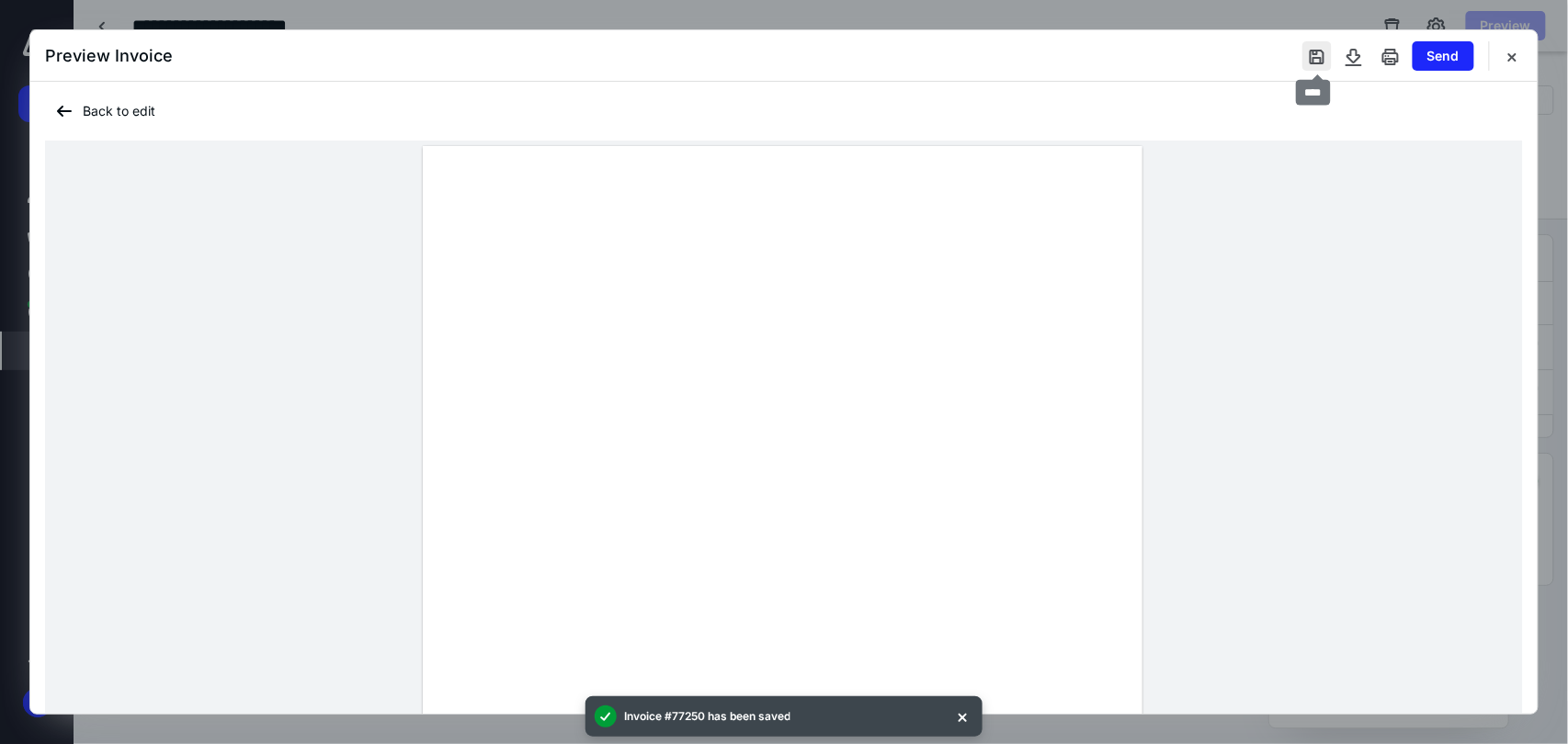 click at bounding box center (1317, 56) 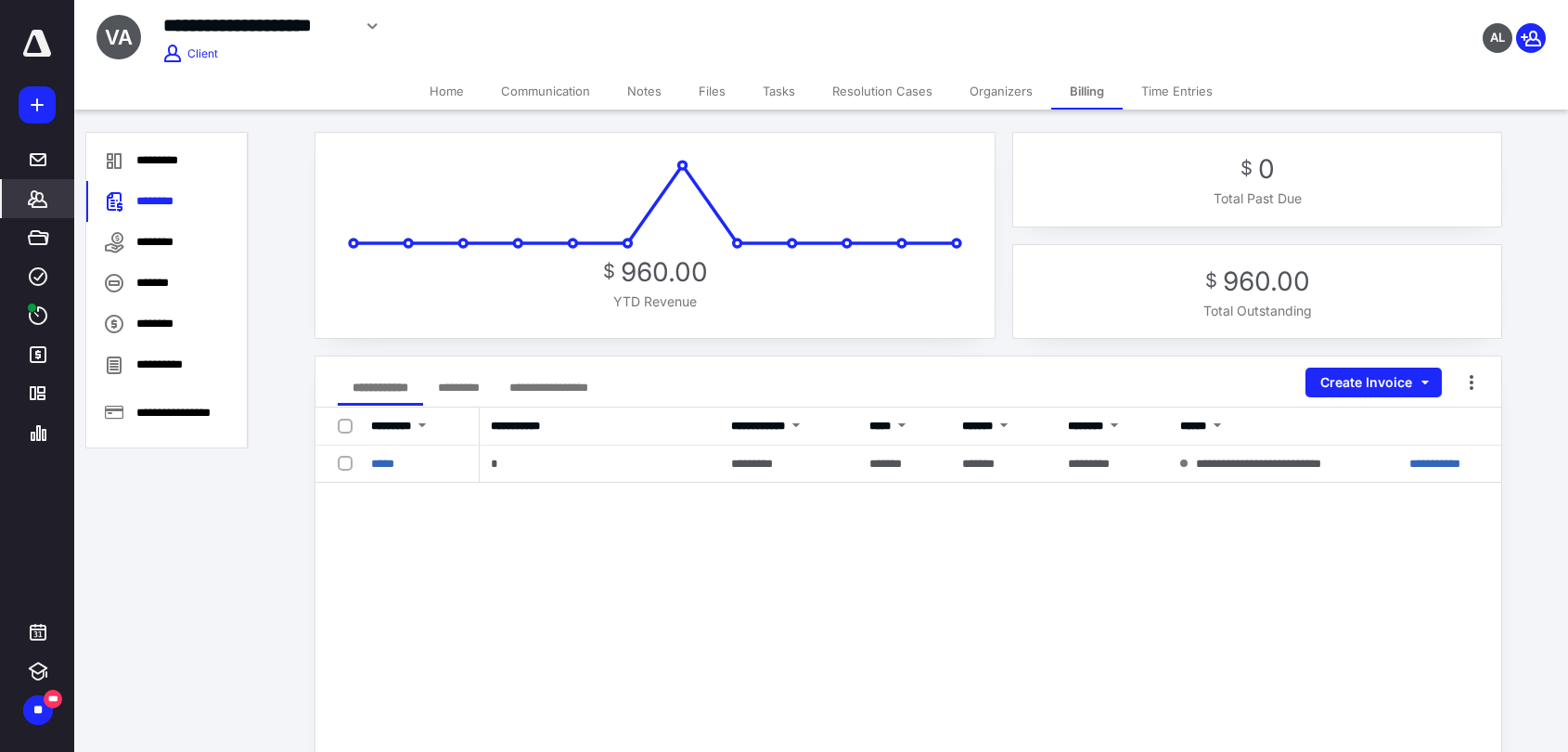 click on "Tasks" at bounding box center [778, 91] 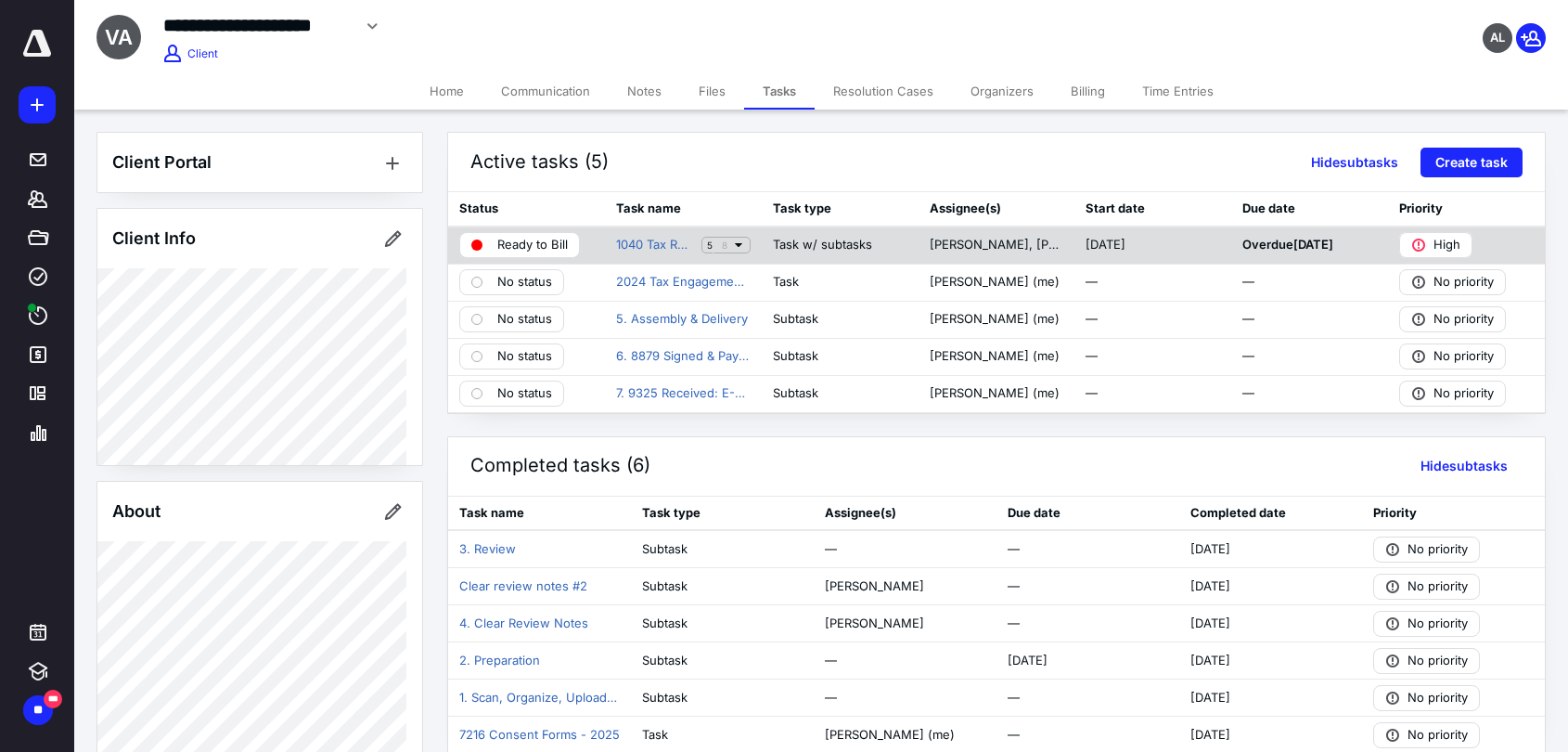 click on "Ready to Bill" at bounding box center [533, 245] 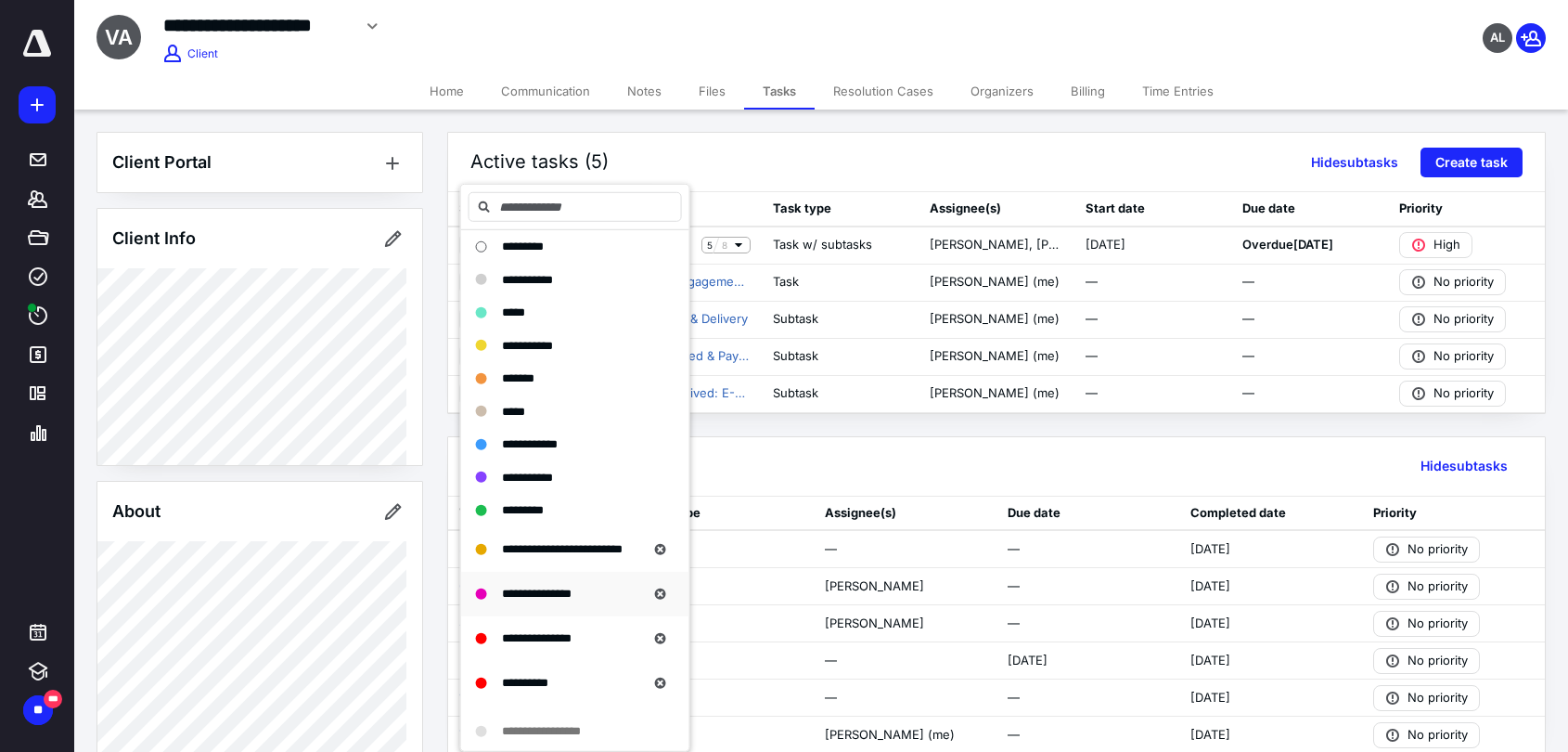 click on "**********" at bounding box center (536, 593) 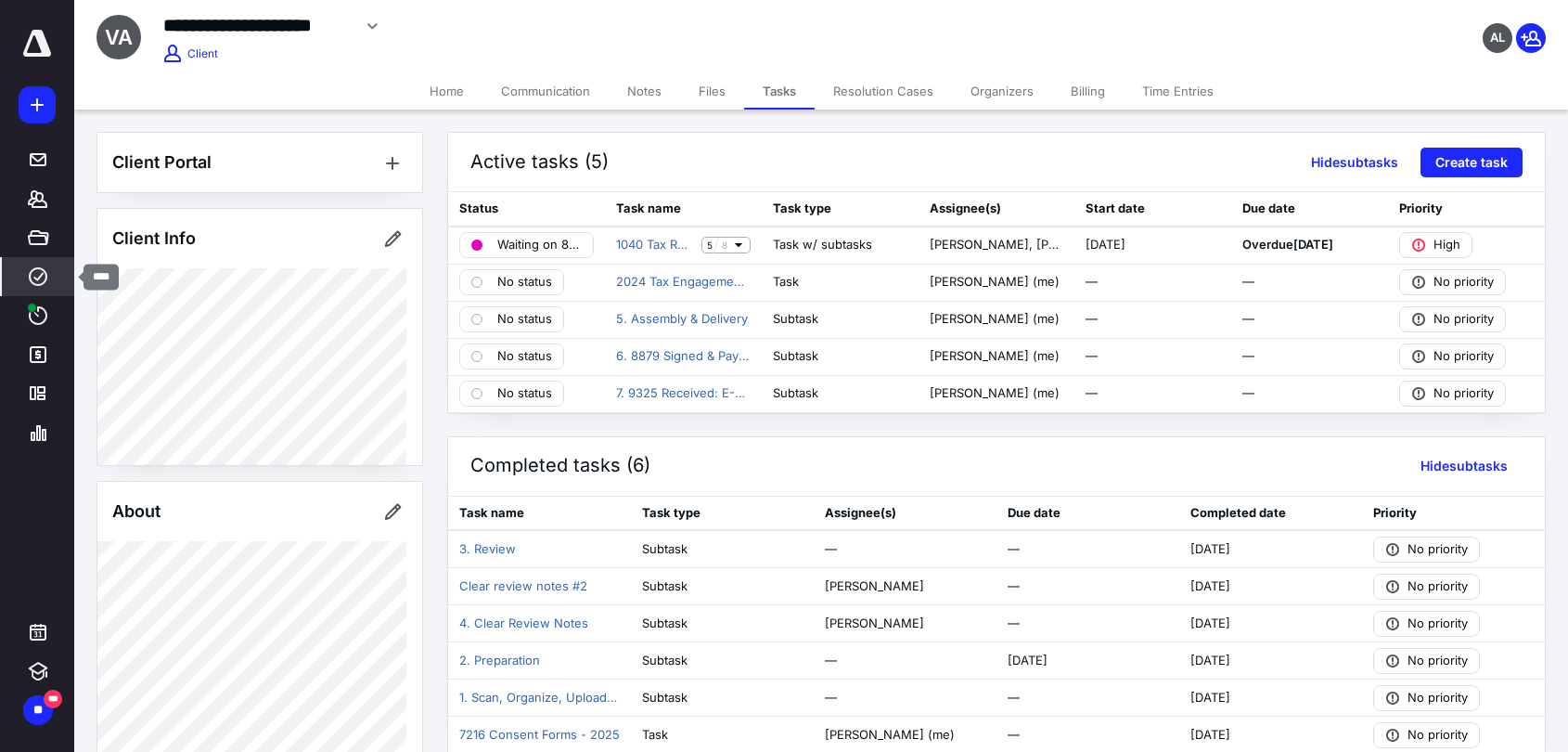 click 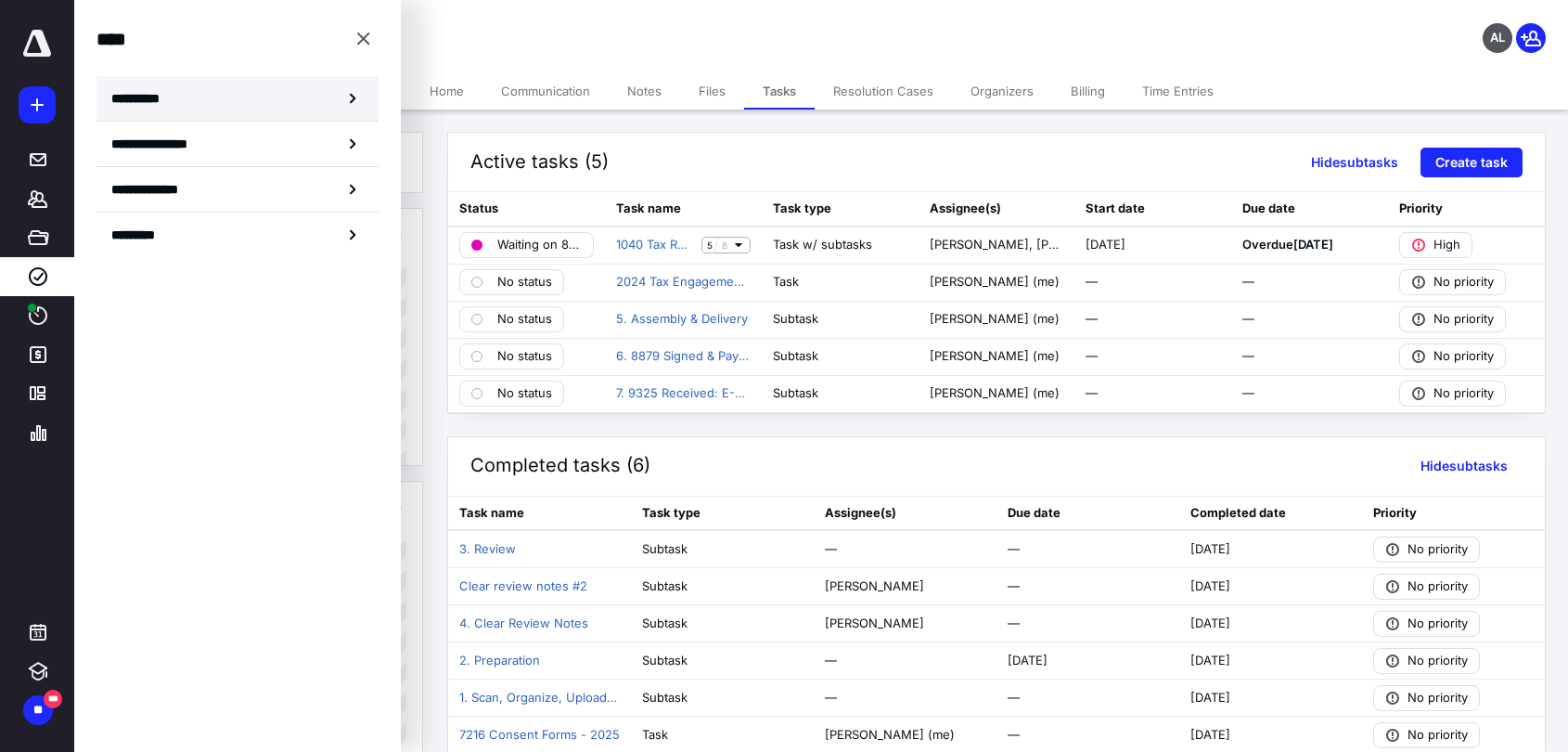 click on "**********" at bounding box center (238, 98) 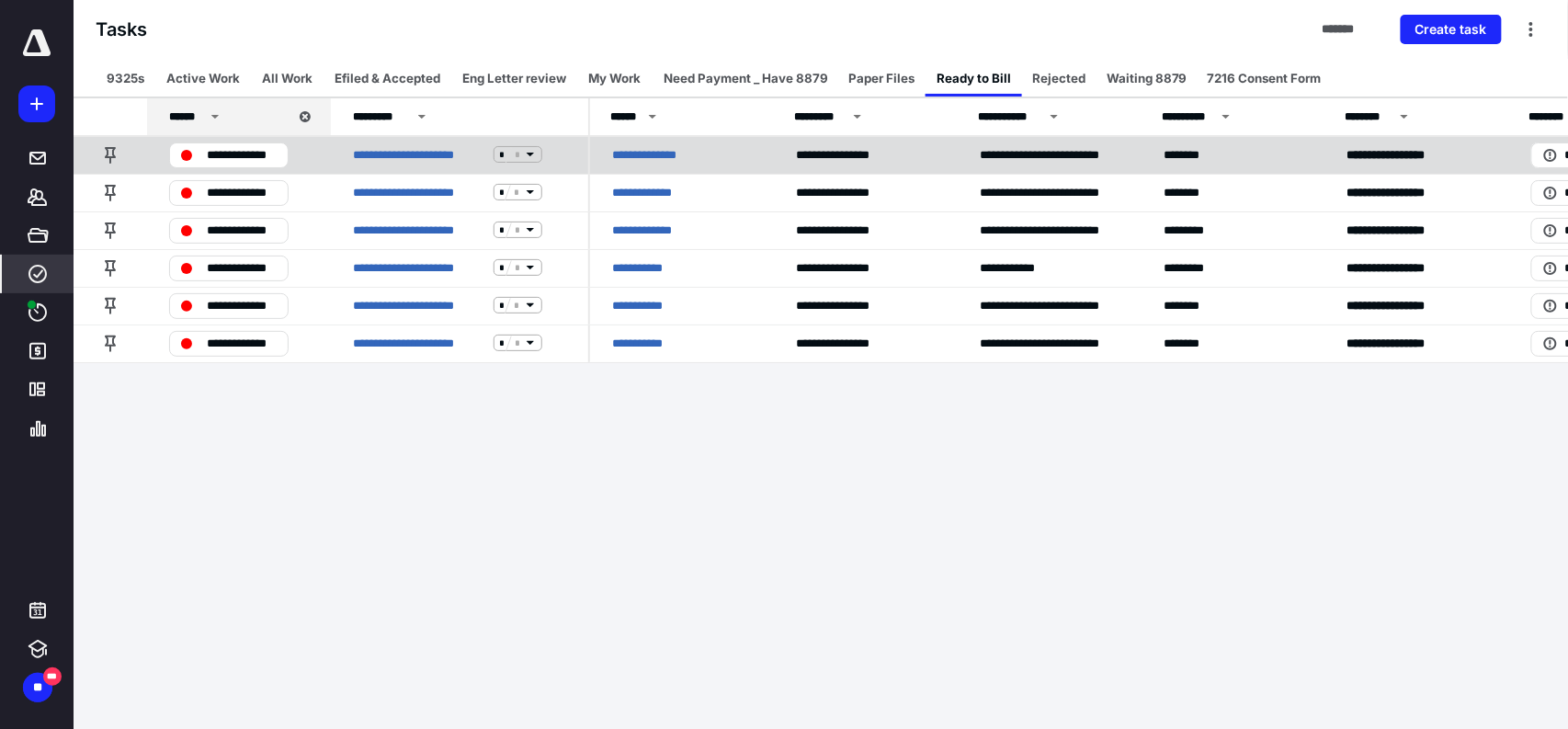 click on "**********" at bounding box center (657, 154) 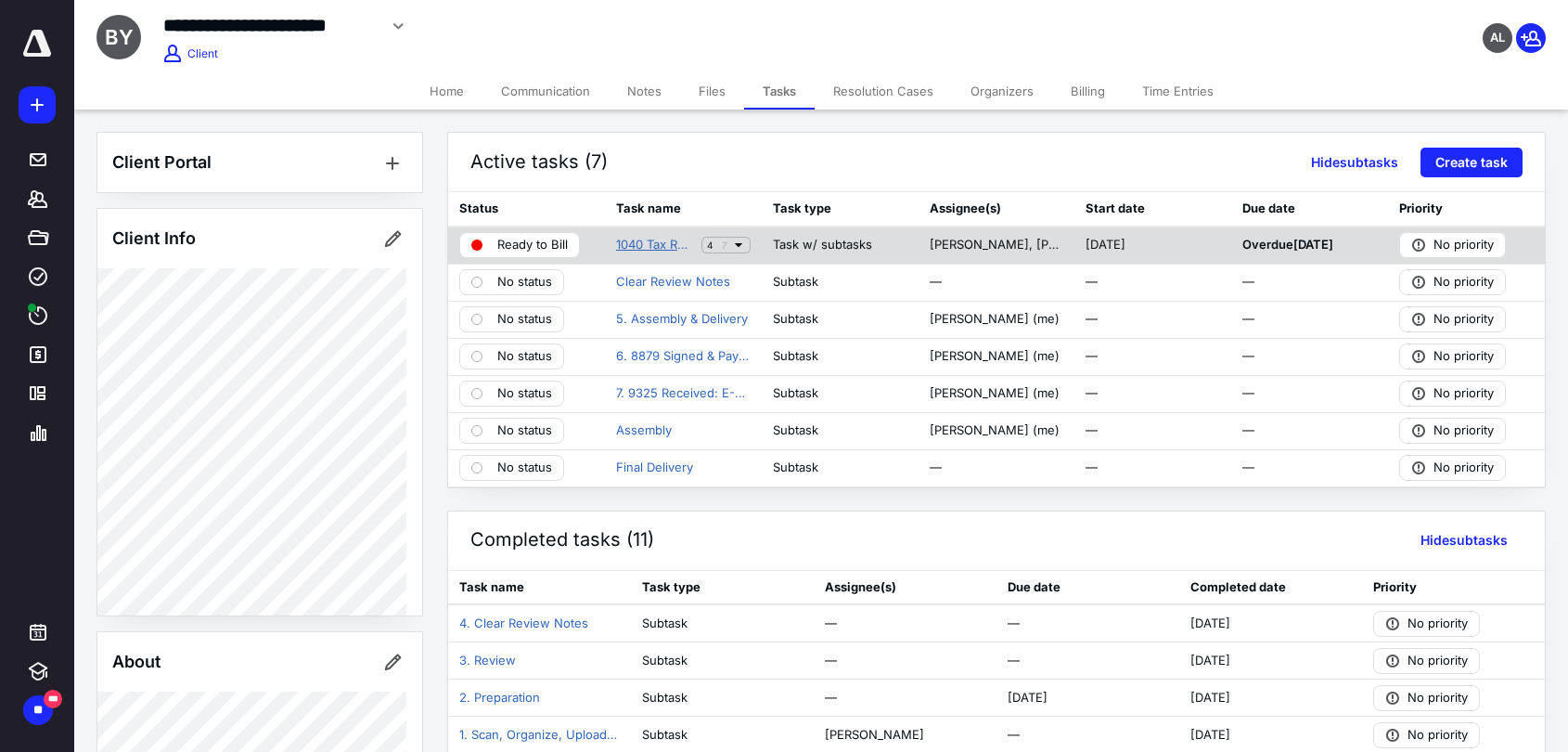click on "1040 Tax Return - 2024" at bounding box center (655, 245) 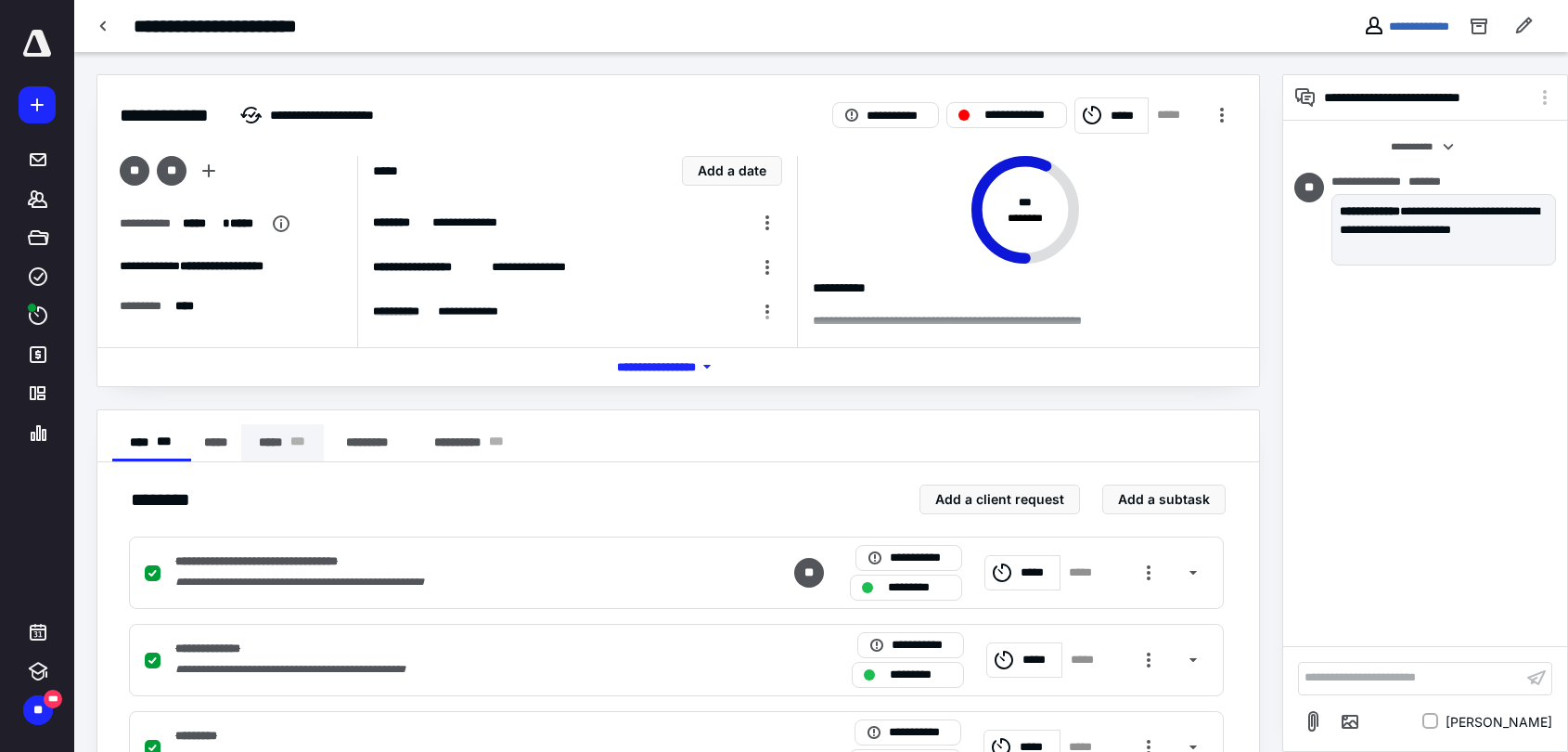 click on "***** * * *" at bounding box center (282, 443) 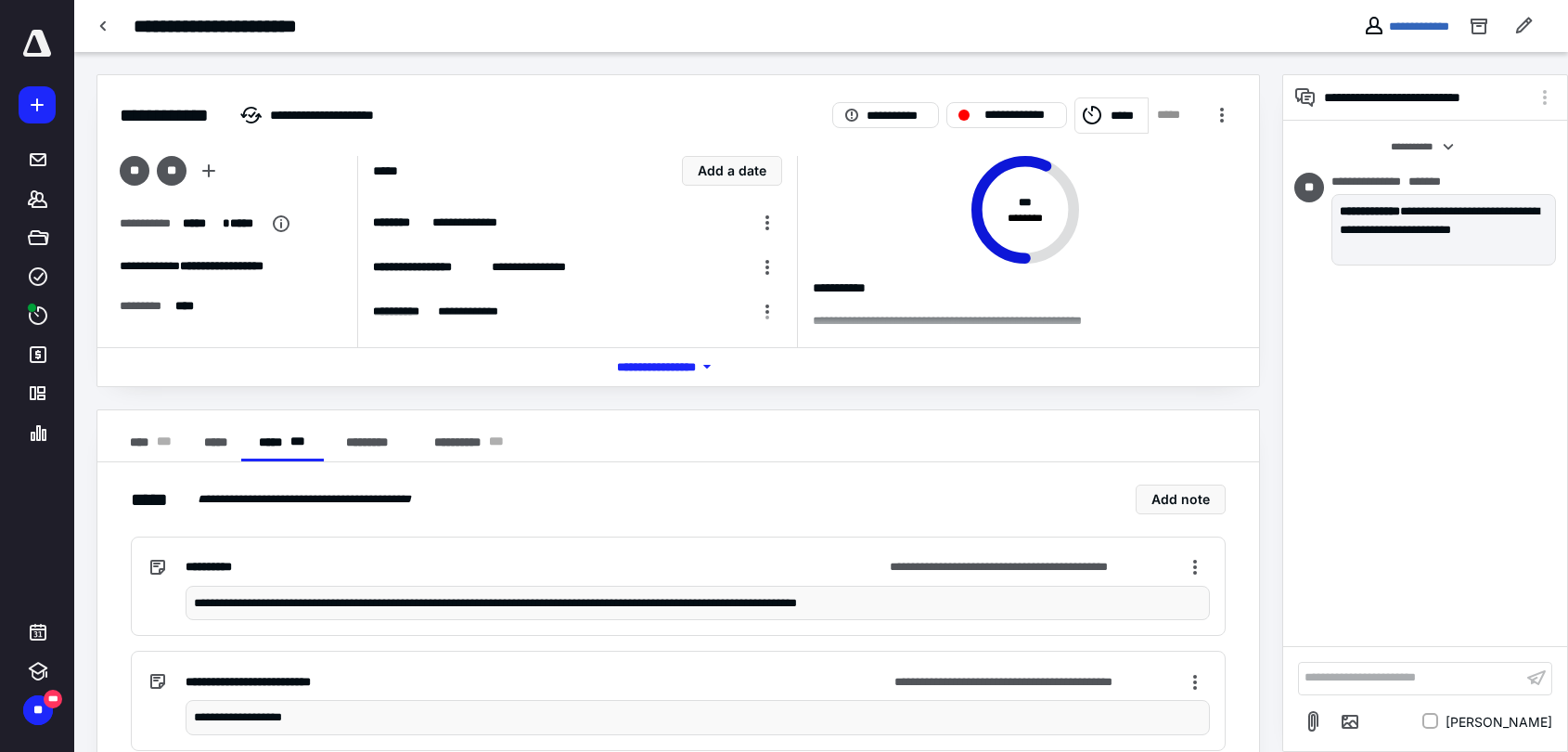 click on "**********" at bounding box center [697, 603] 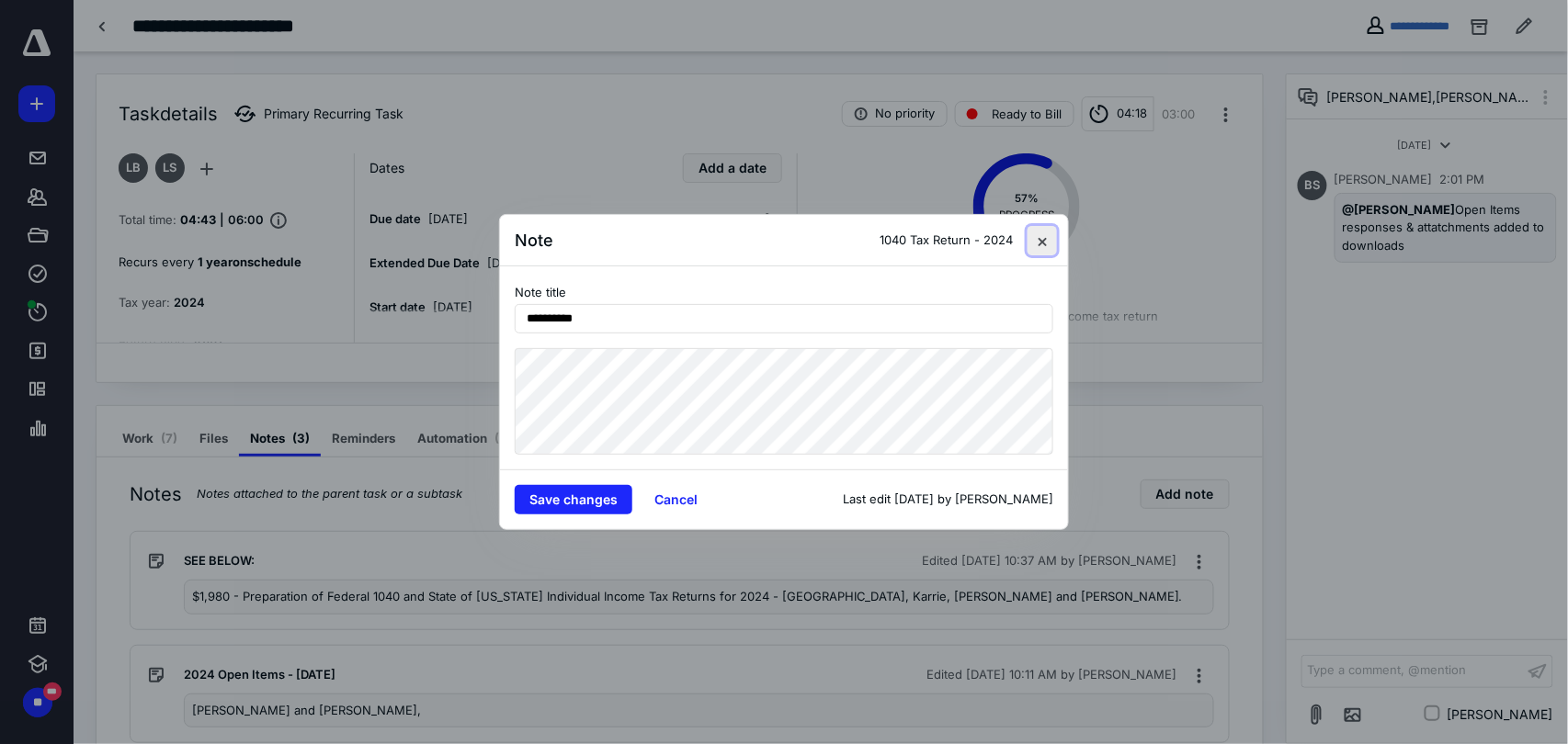 click at bounding box center [1042, 241] 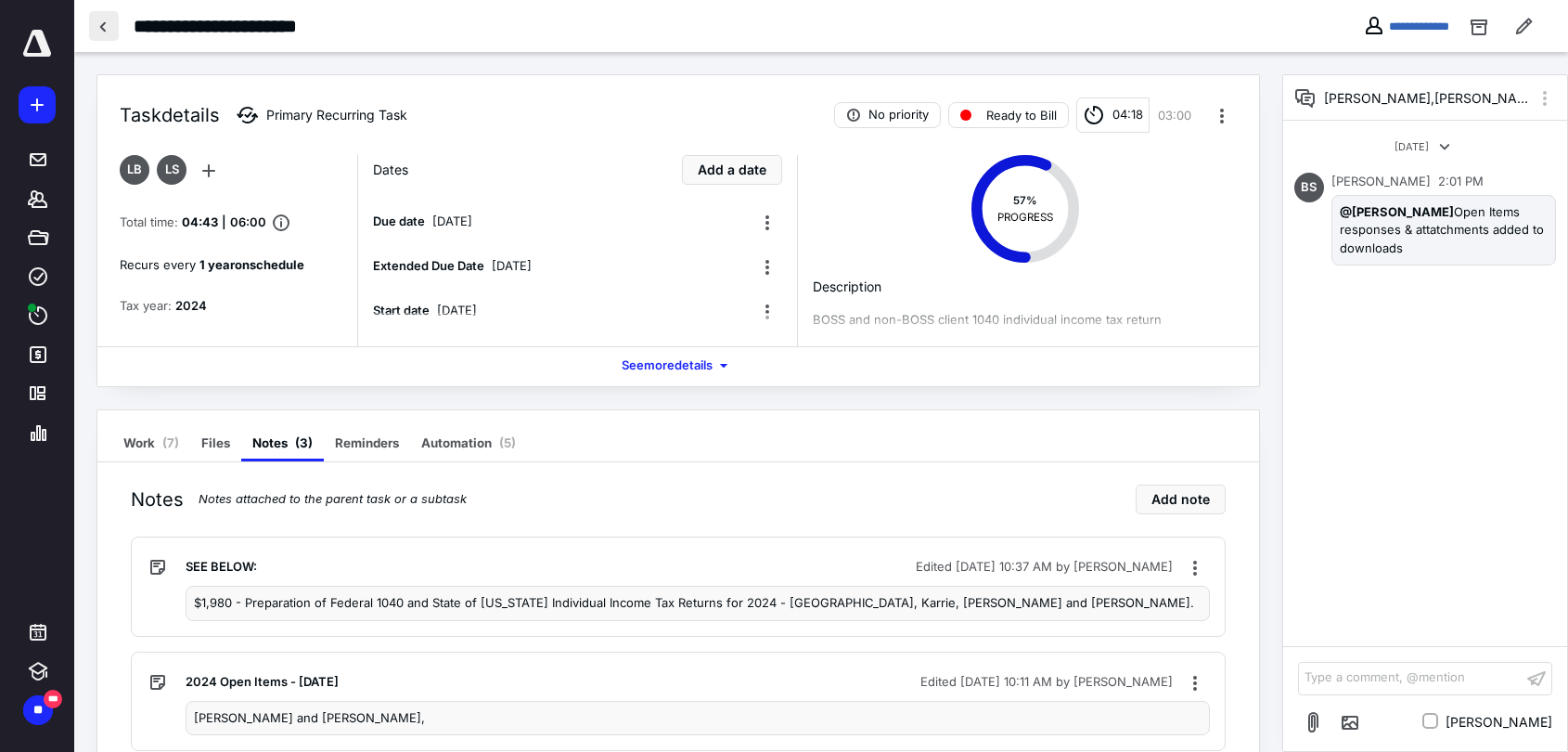 click at bounding box center [104, 26] 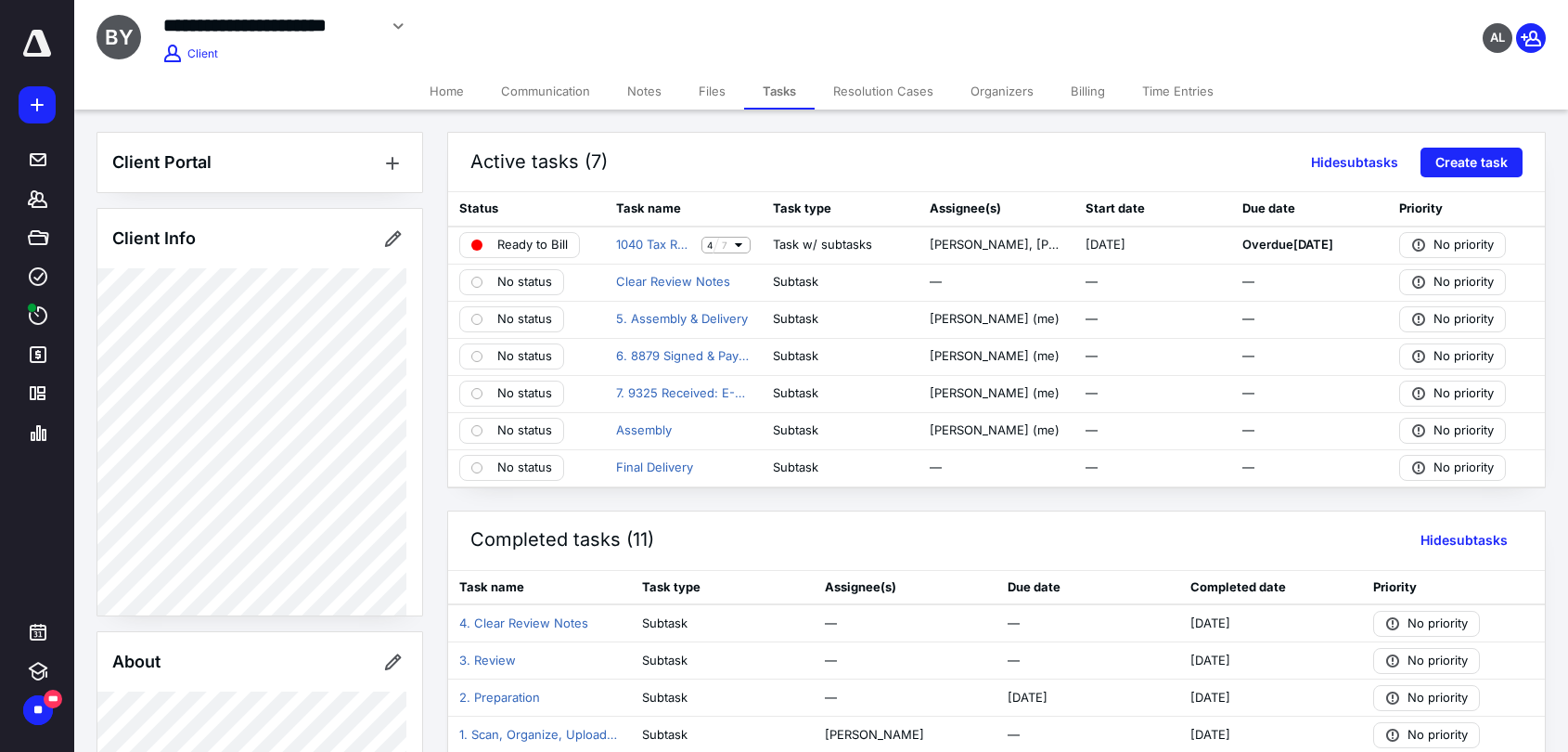 click on "Billing" at bounding box center [1087, 91] 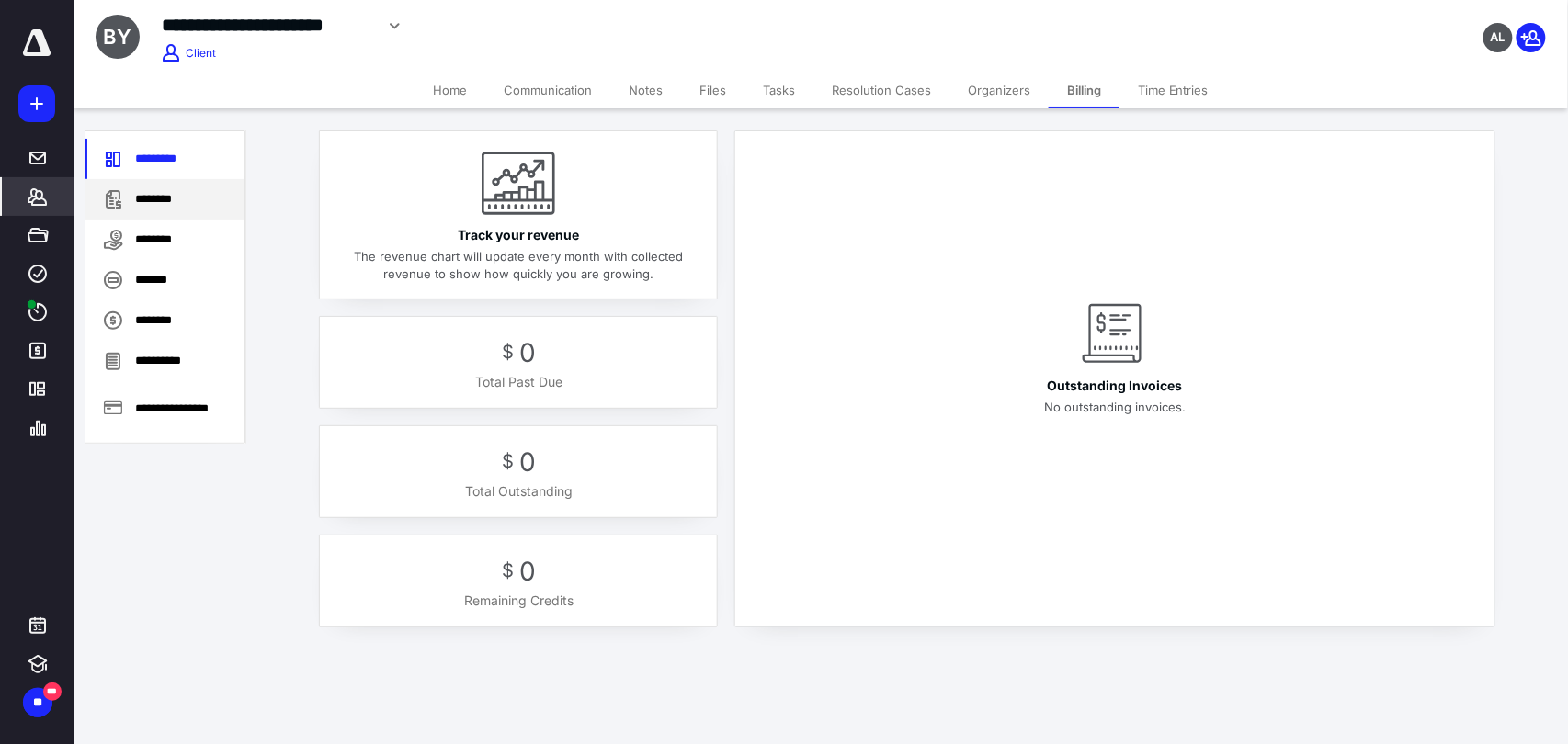 click on "********" at bounding box center (165, 199) 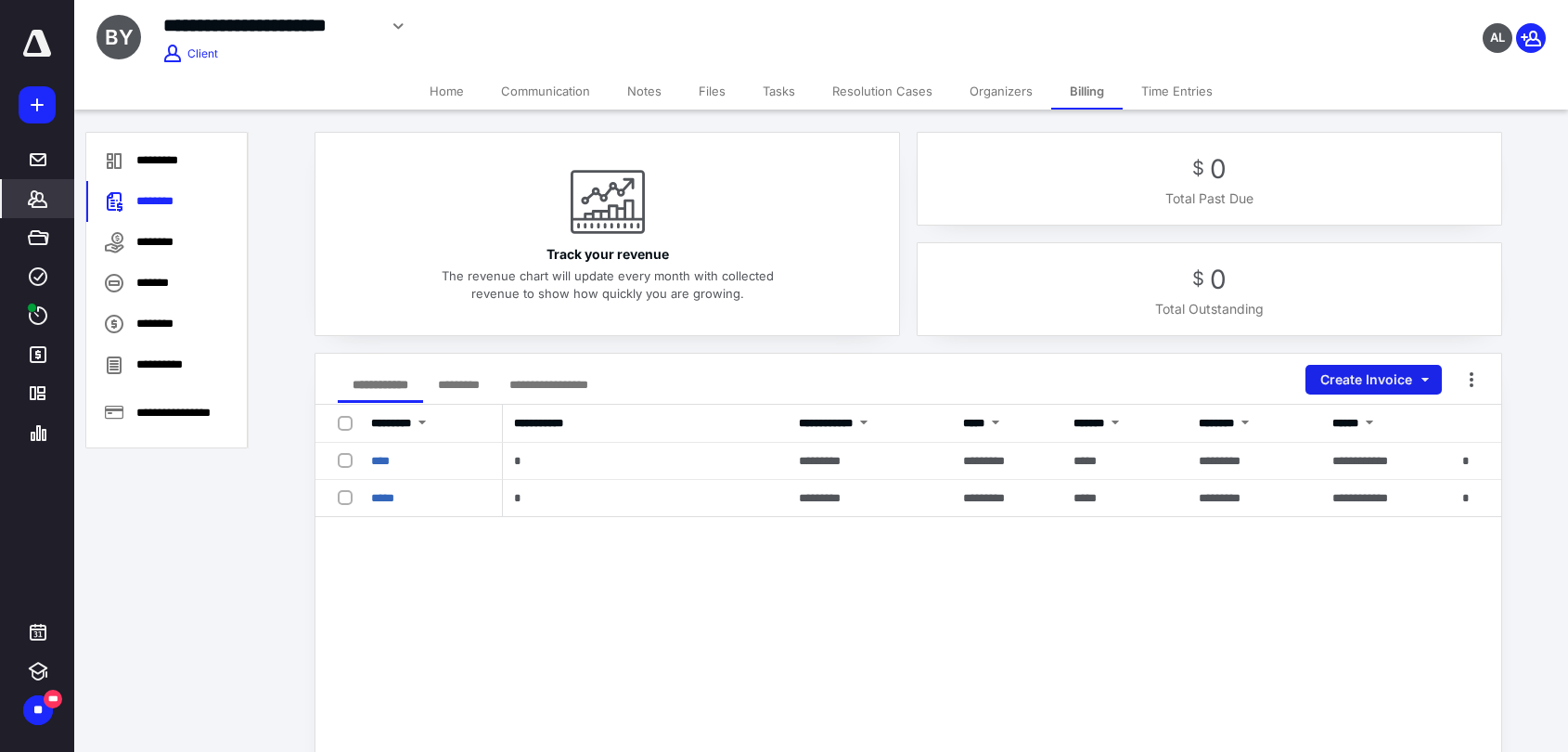 click on "Create Invoice" at bounding box center [1373, 380] 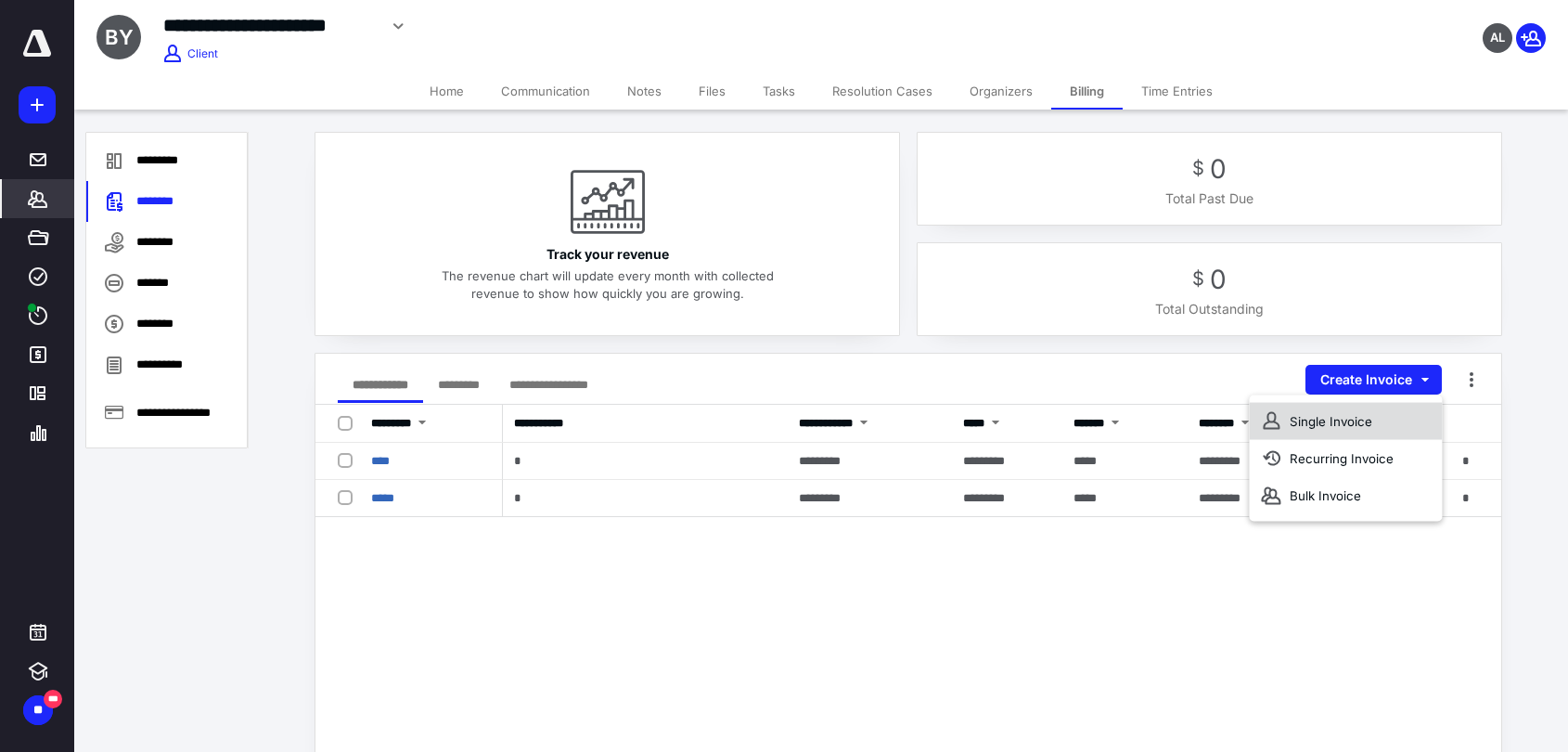 click on "Single Invoice" at bounding box center (1345, 421) 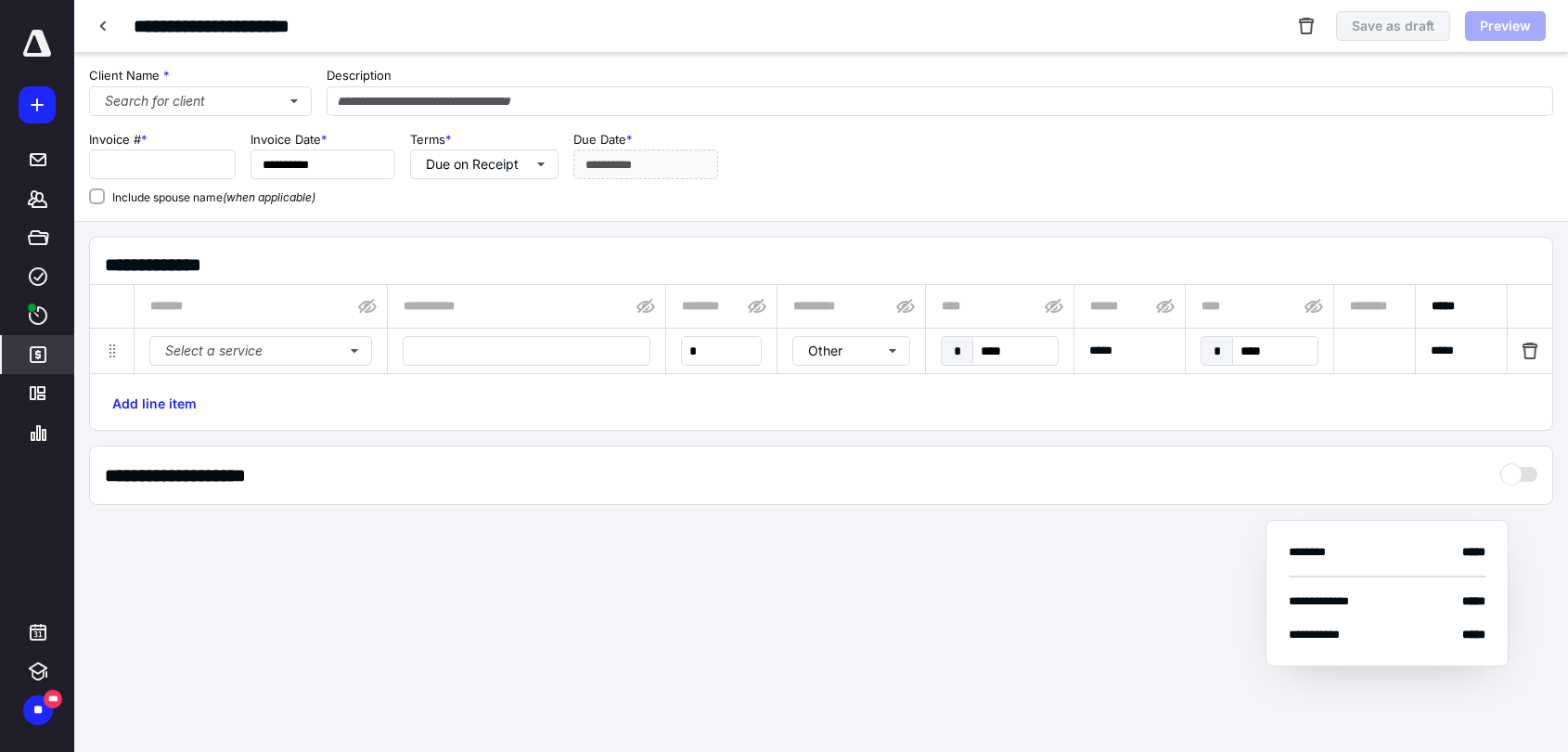 type on "*****" 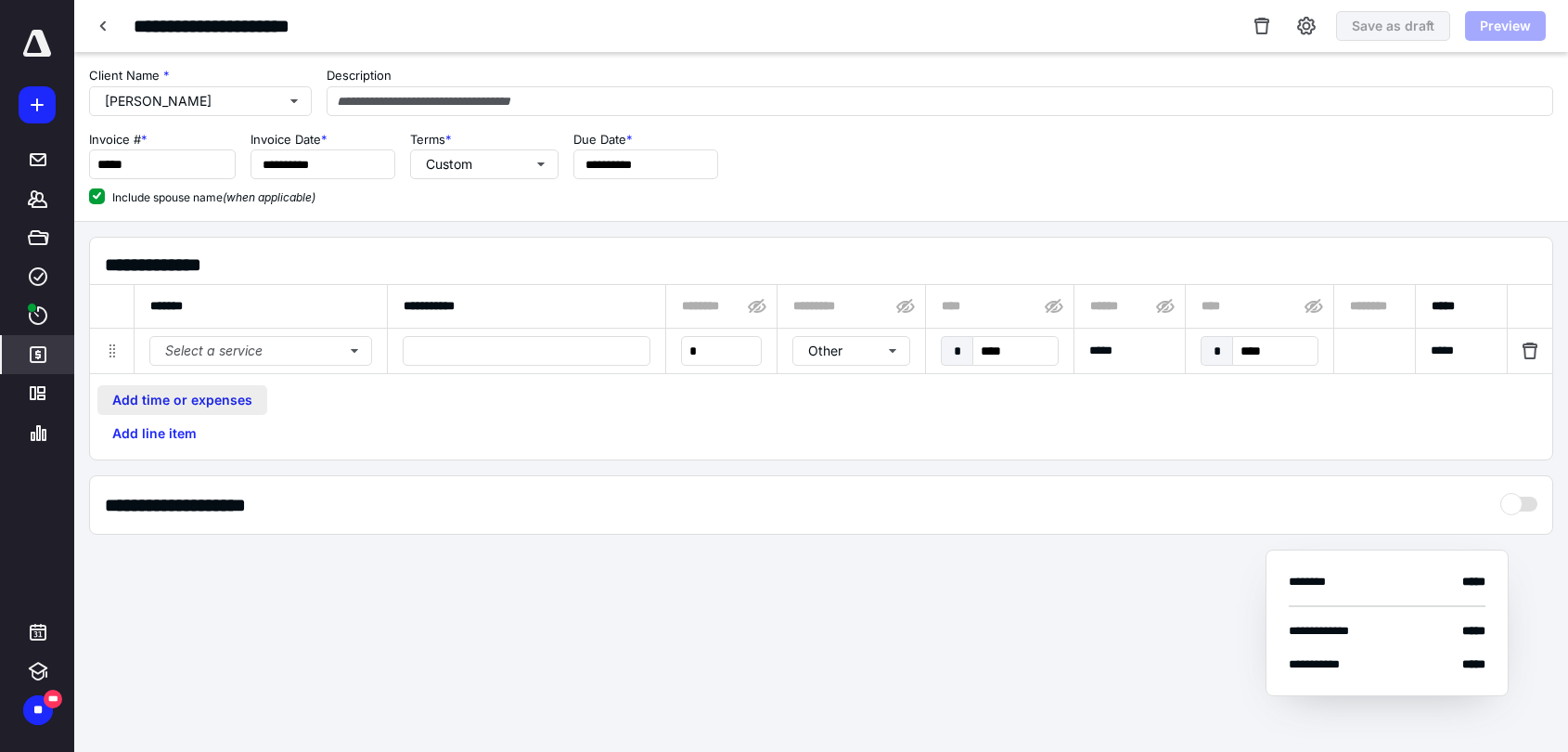 click on "Add time or expenses" at bounding box center [182, 400] 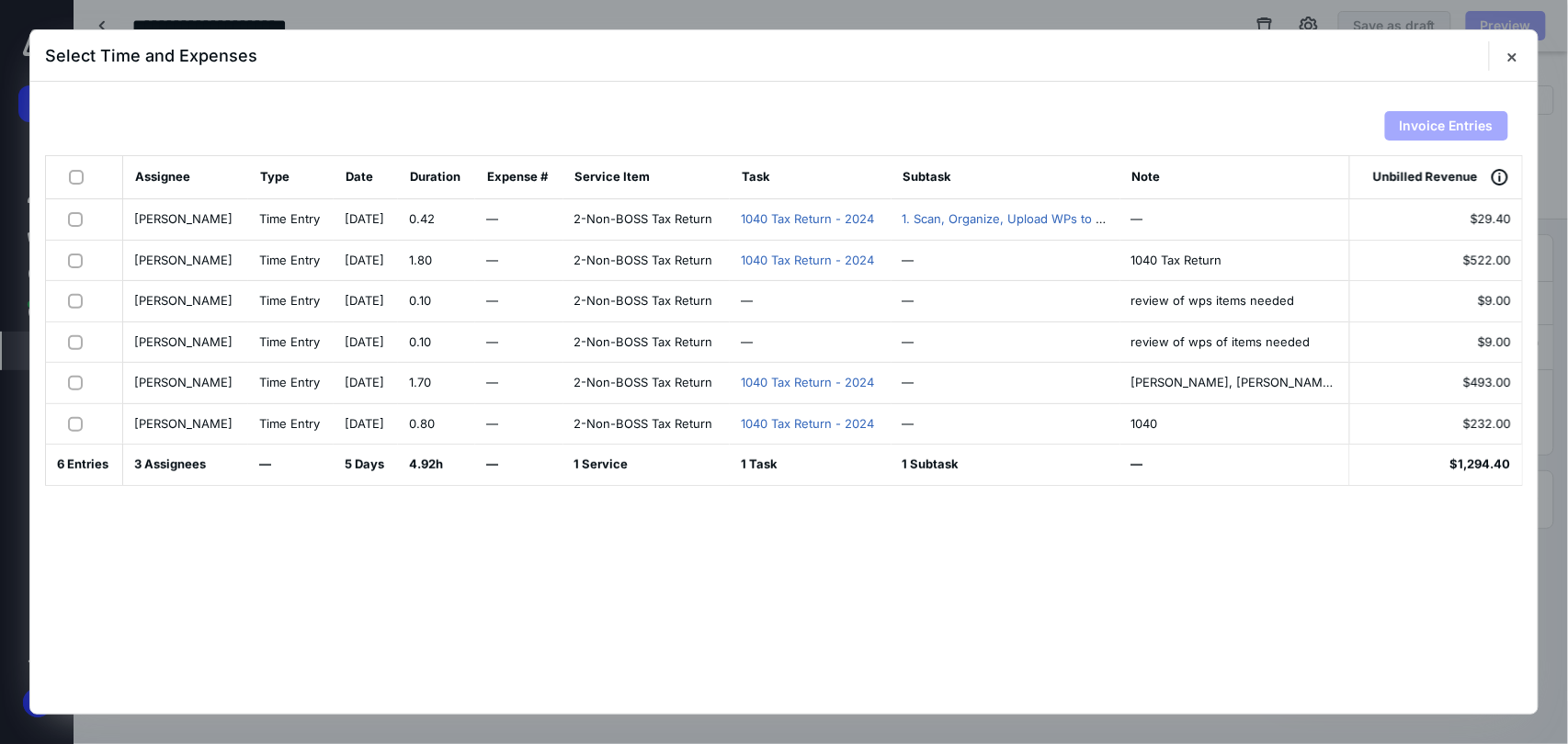 click at bounding box center [80, 176] 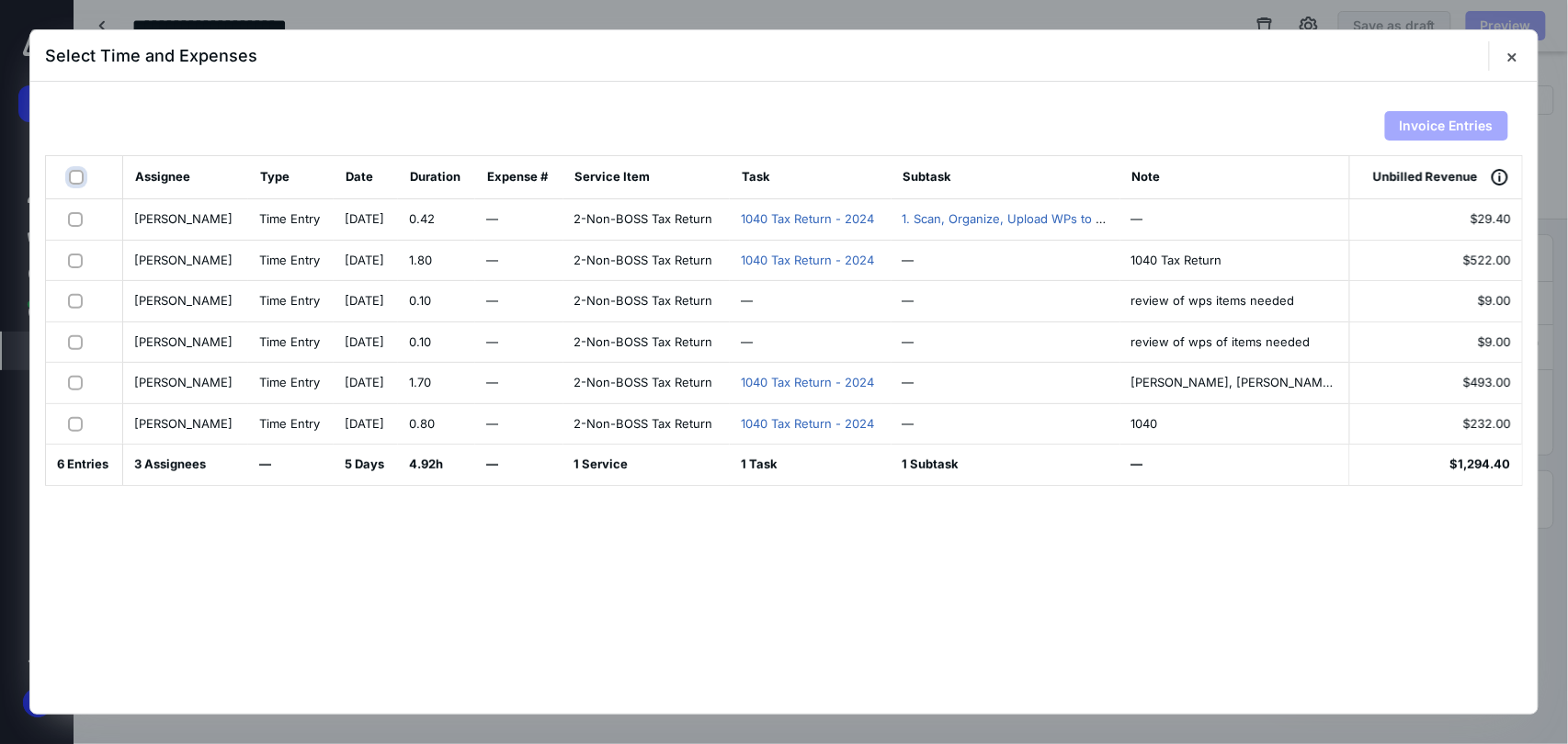 click at bounding box center (78, 177) 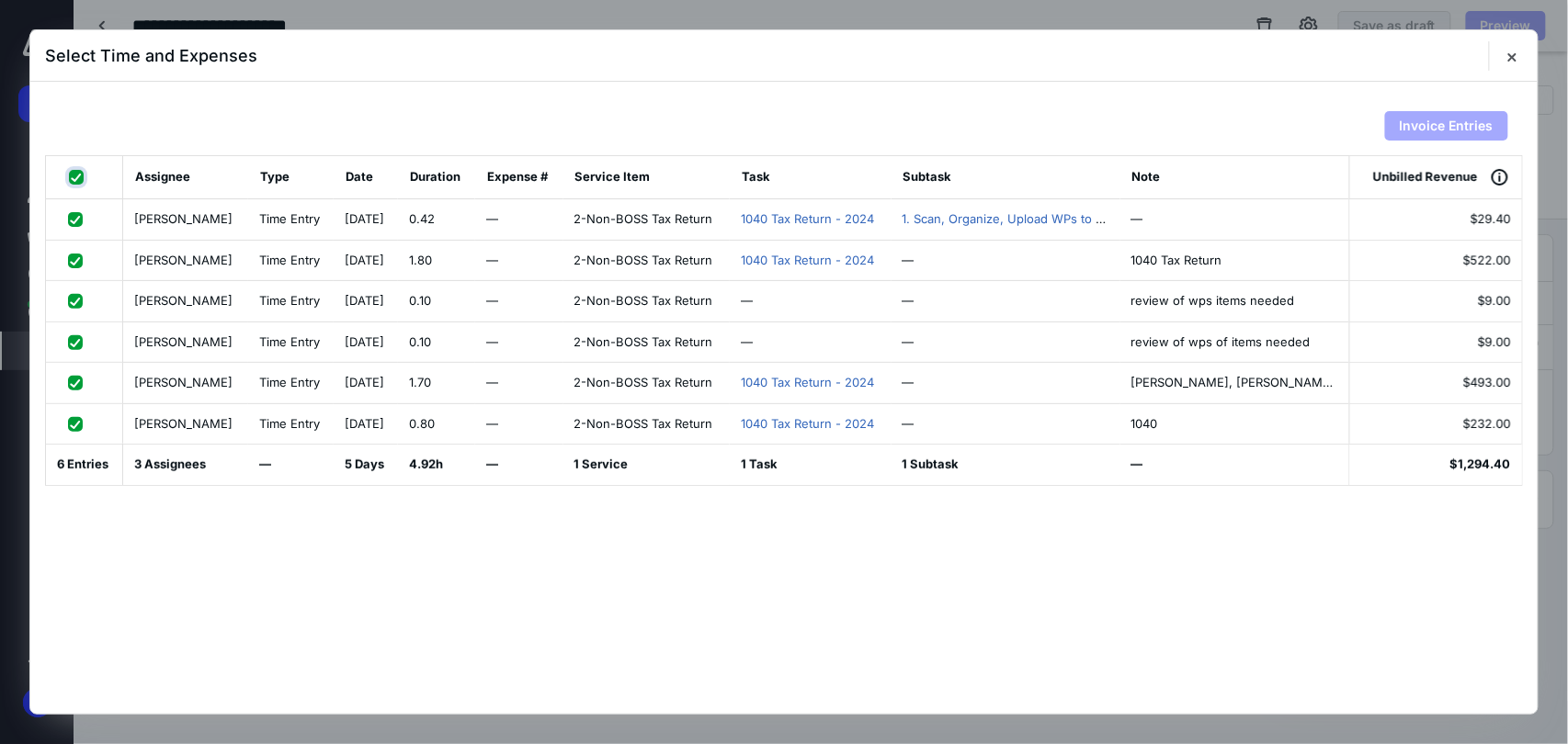 checkbox on "true" 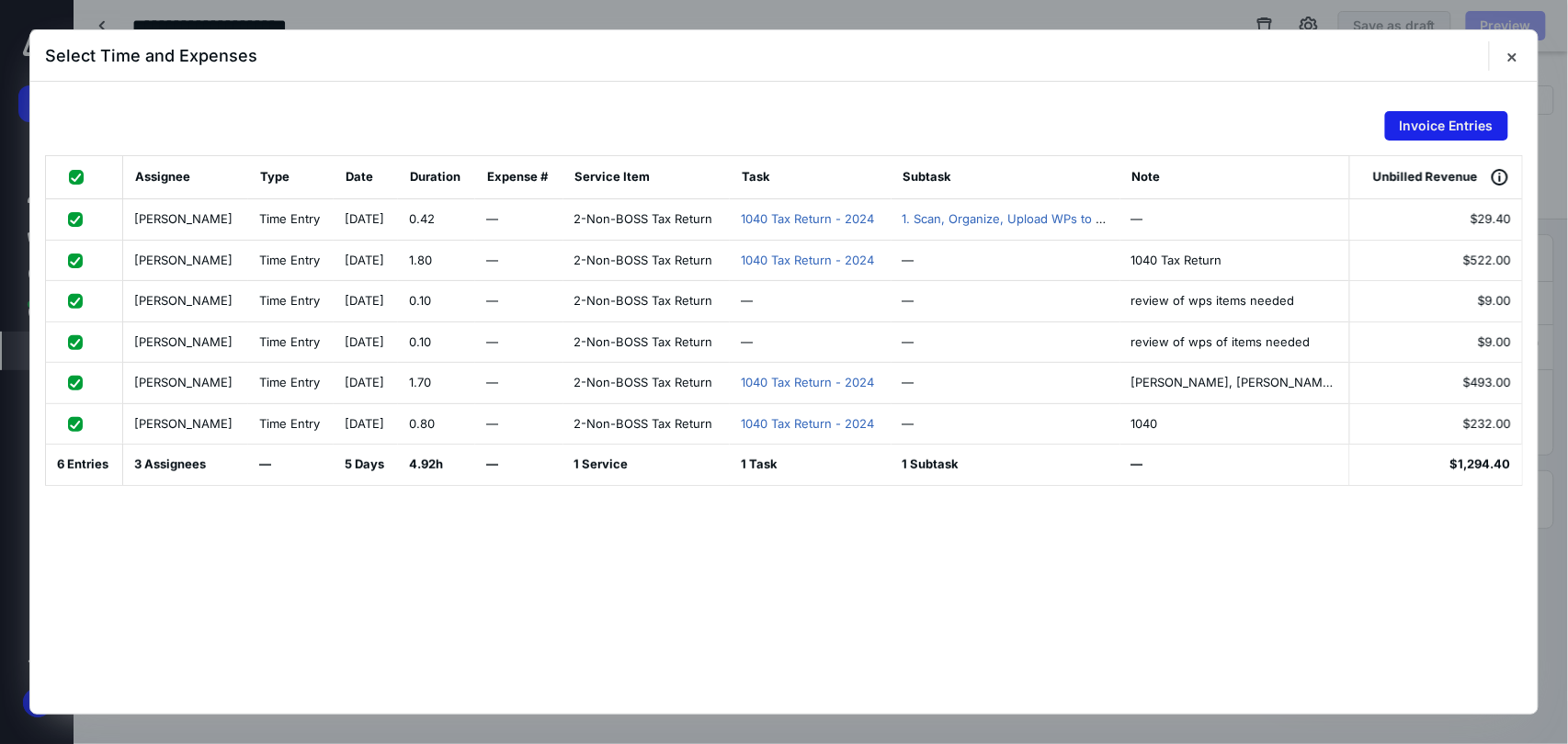 click on "Invoice Entries" at bounding box center (1447, 126) 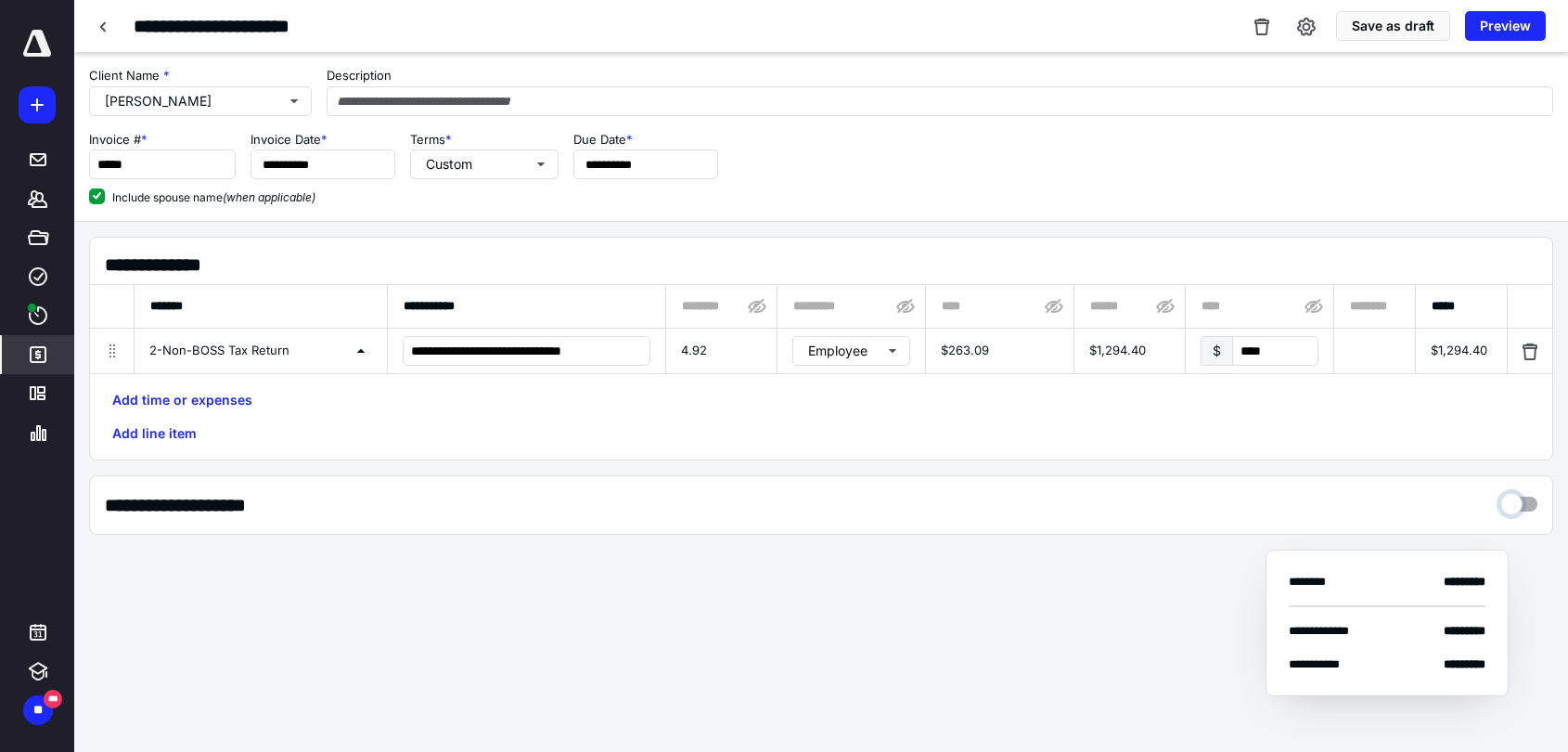click at bounding box center (1519, 499) 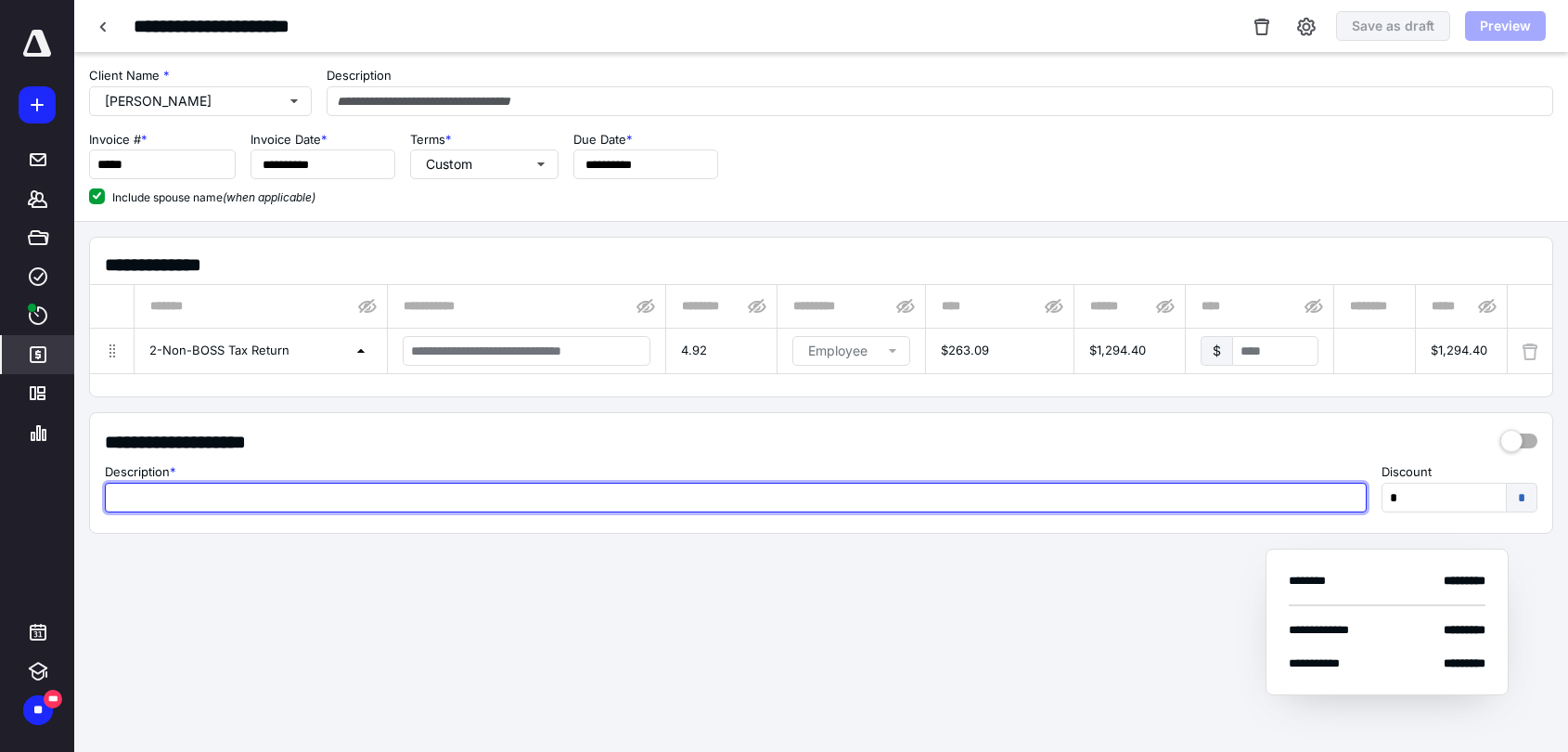 click at bounding box center [736, 498] 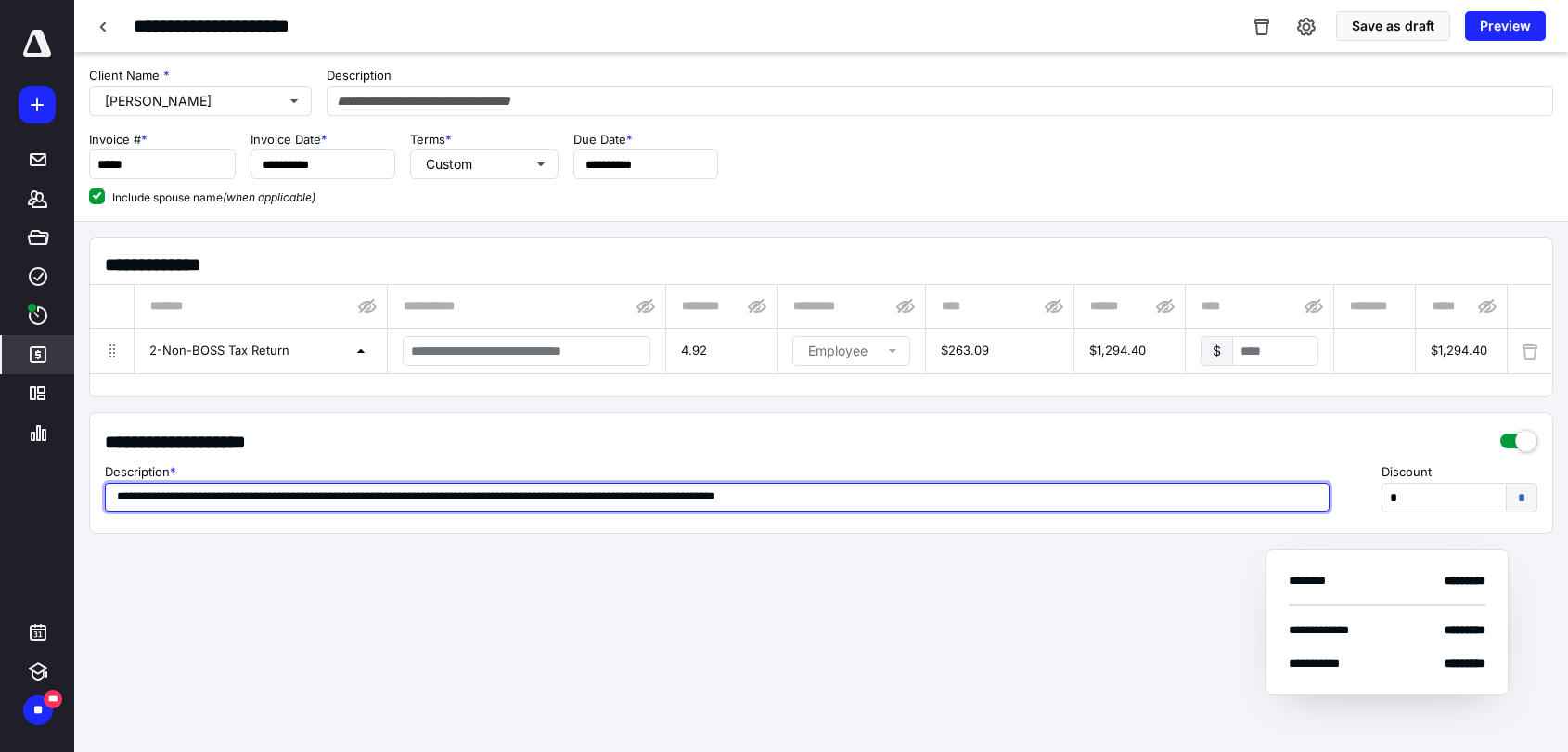 type on "**********" 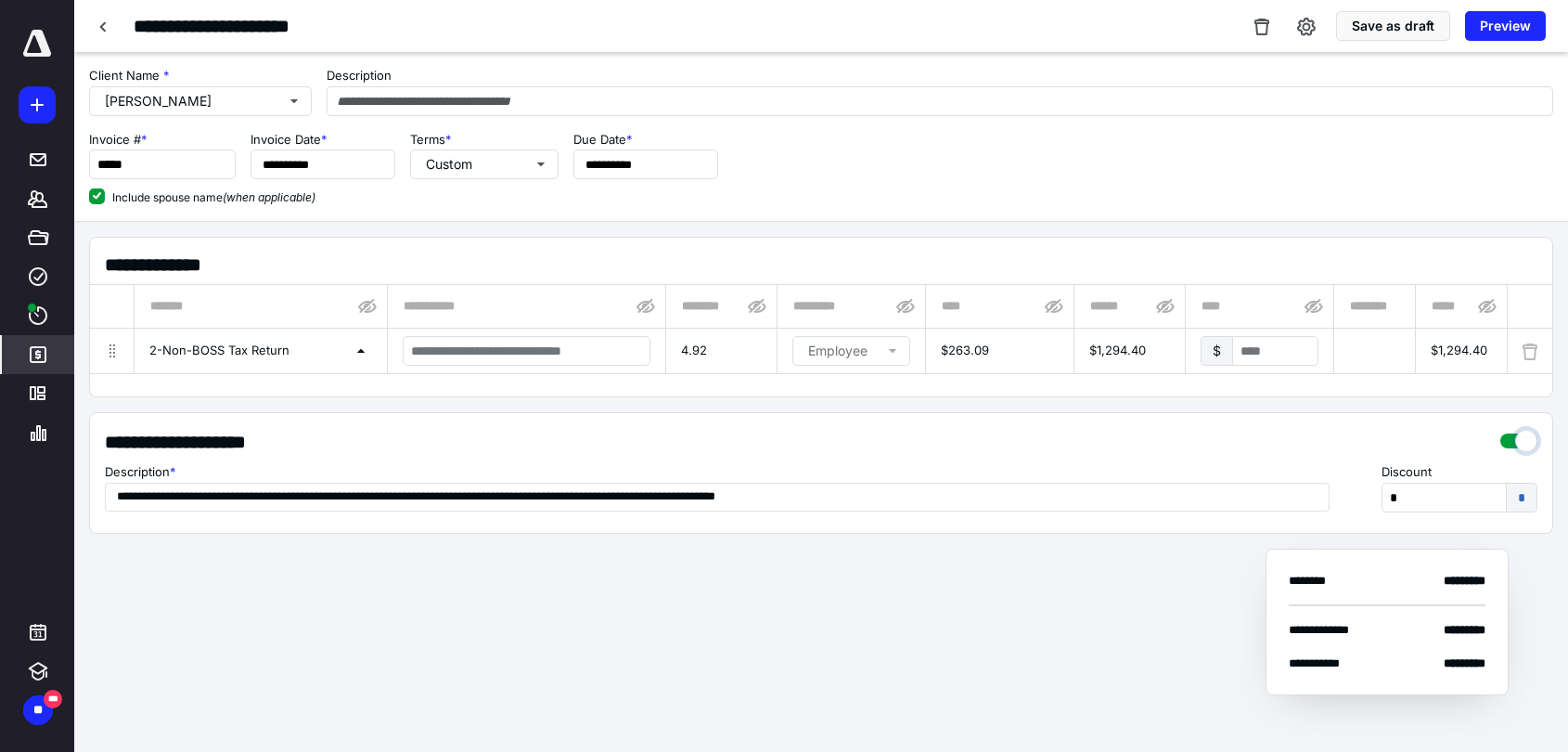click at bounding box center [1519, 436] 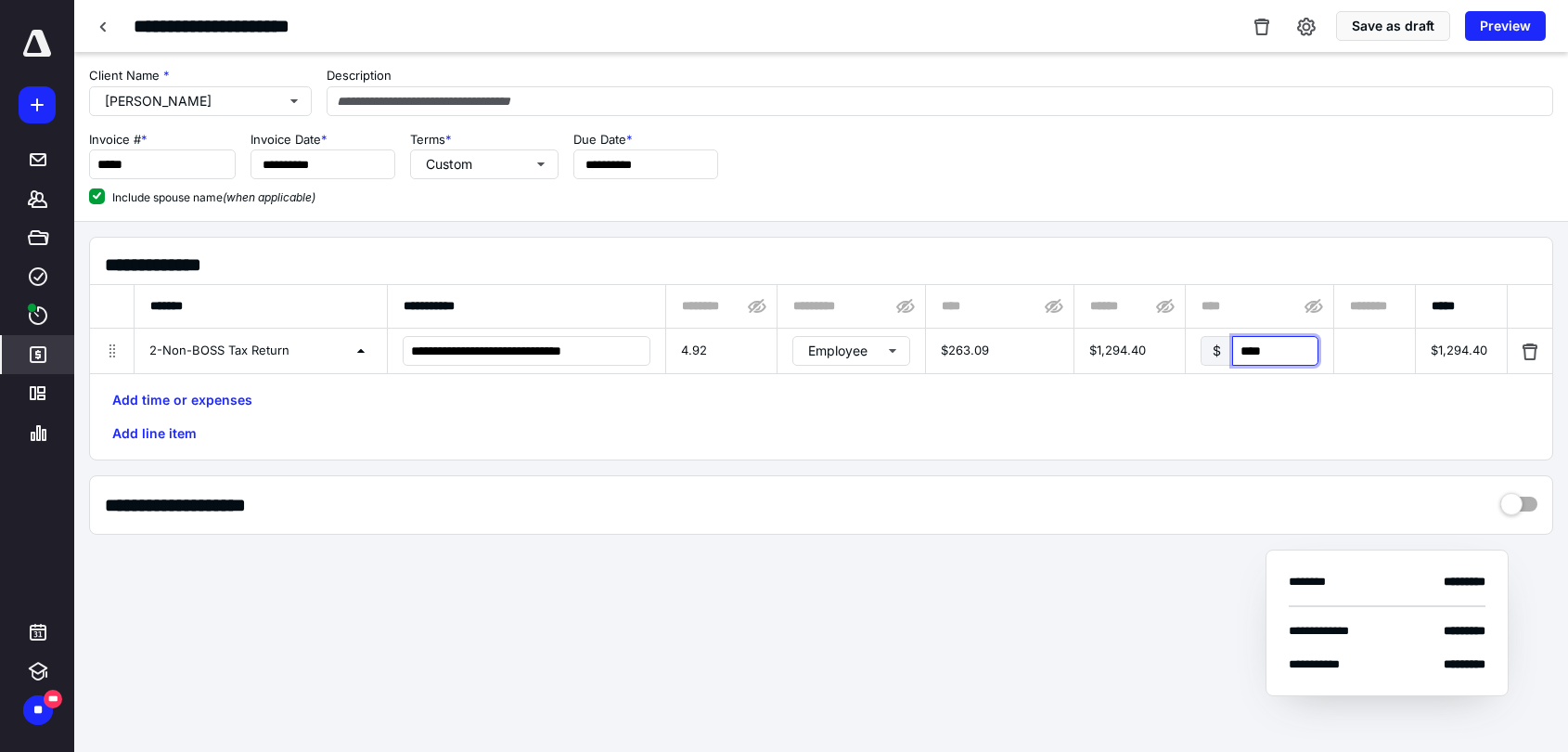 click on "****" at bounding box center [1275, 351] 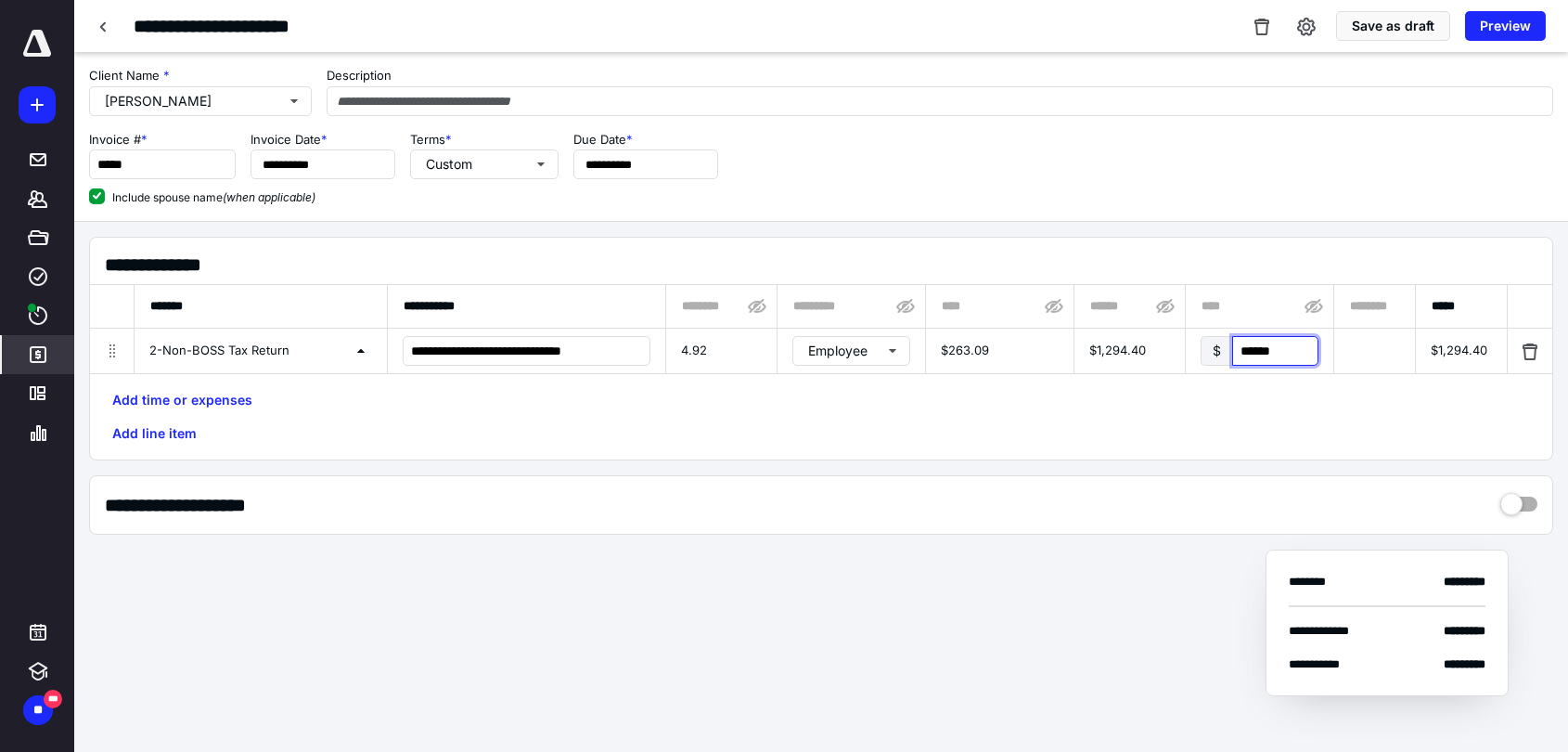 type on "******" 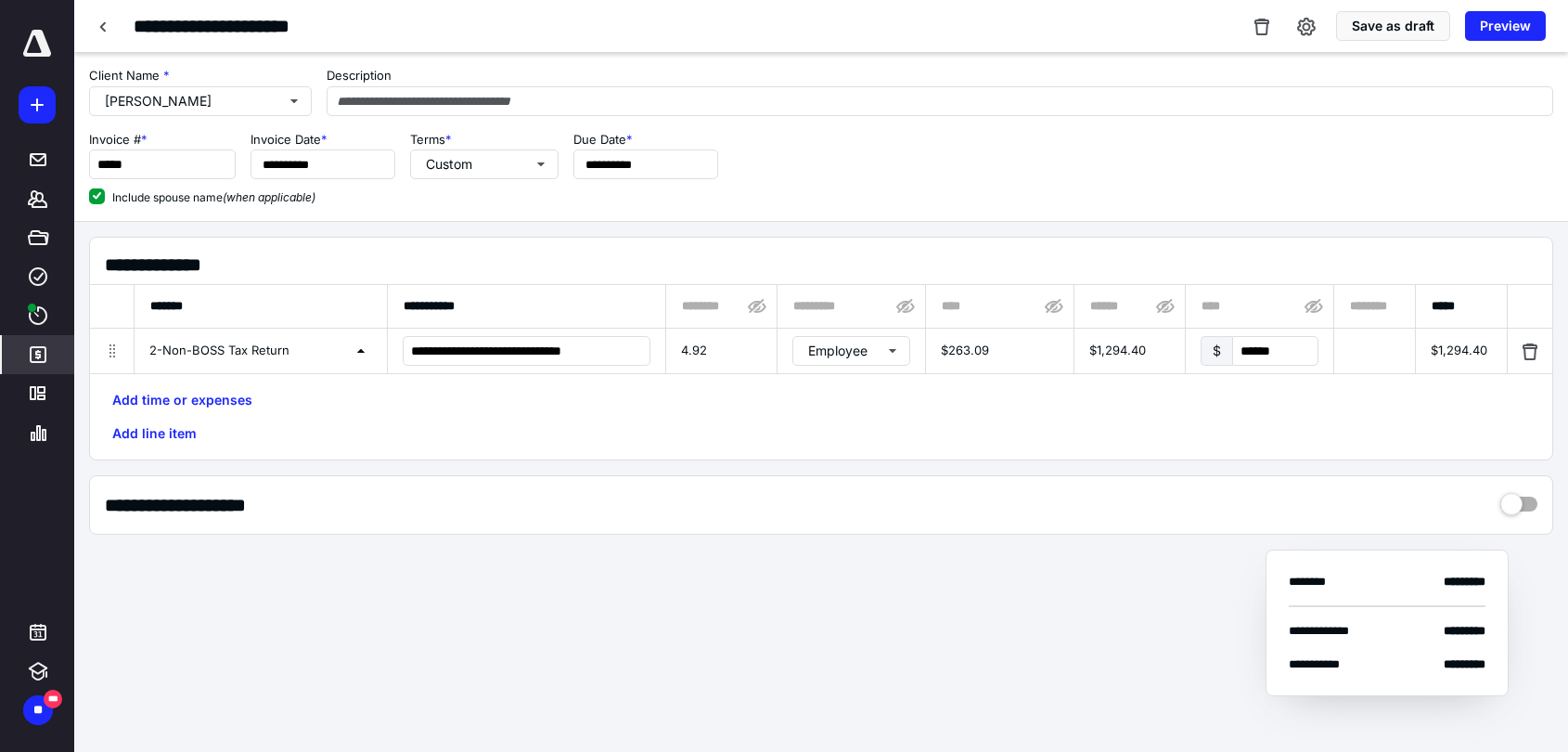 click on "Add time or expenses Add line item" at bounding box center [821, 417] 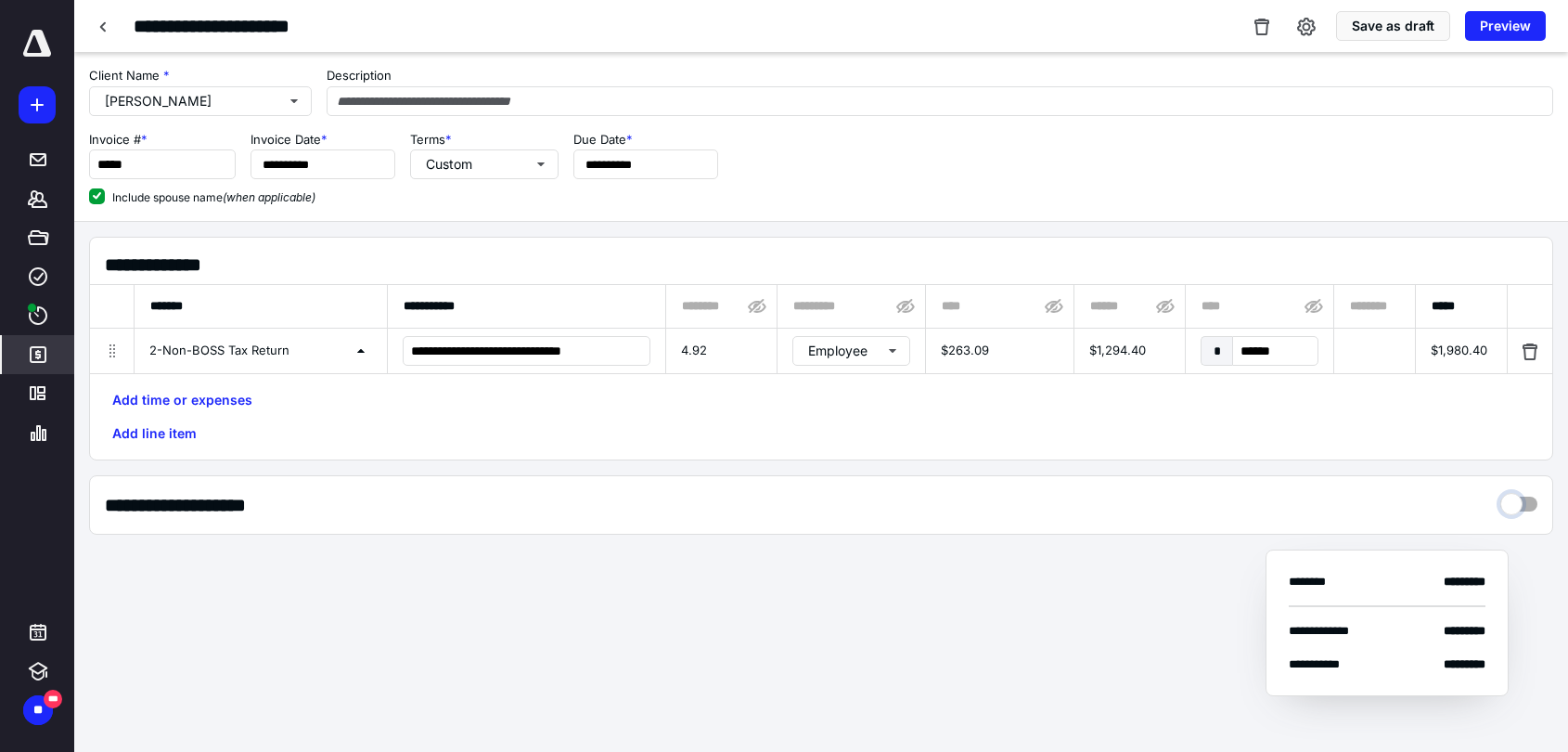 click at bounding box center [1519, 499] 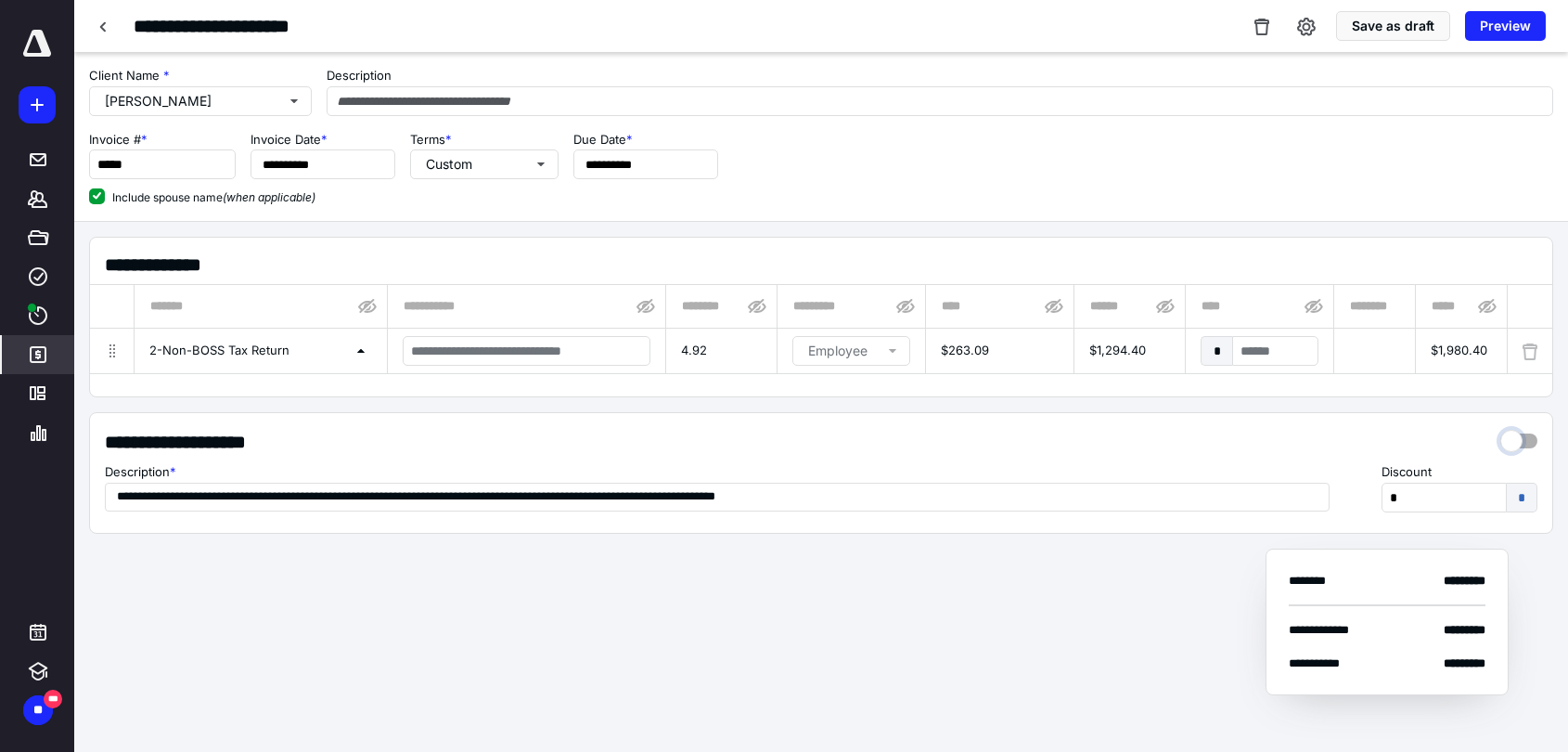 click at bounding box center [1519, 436] 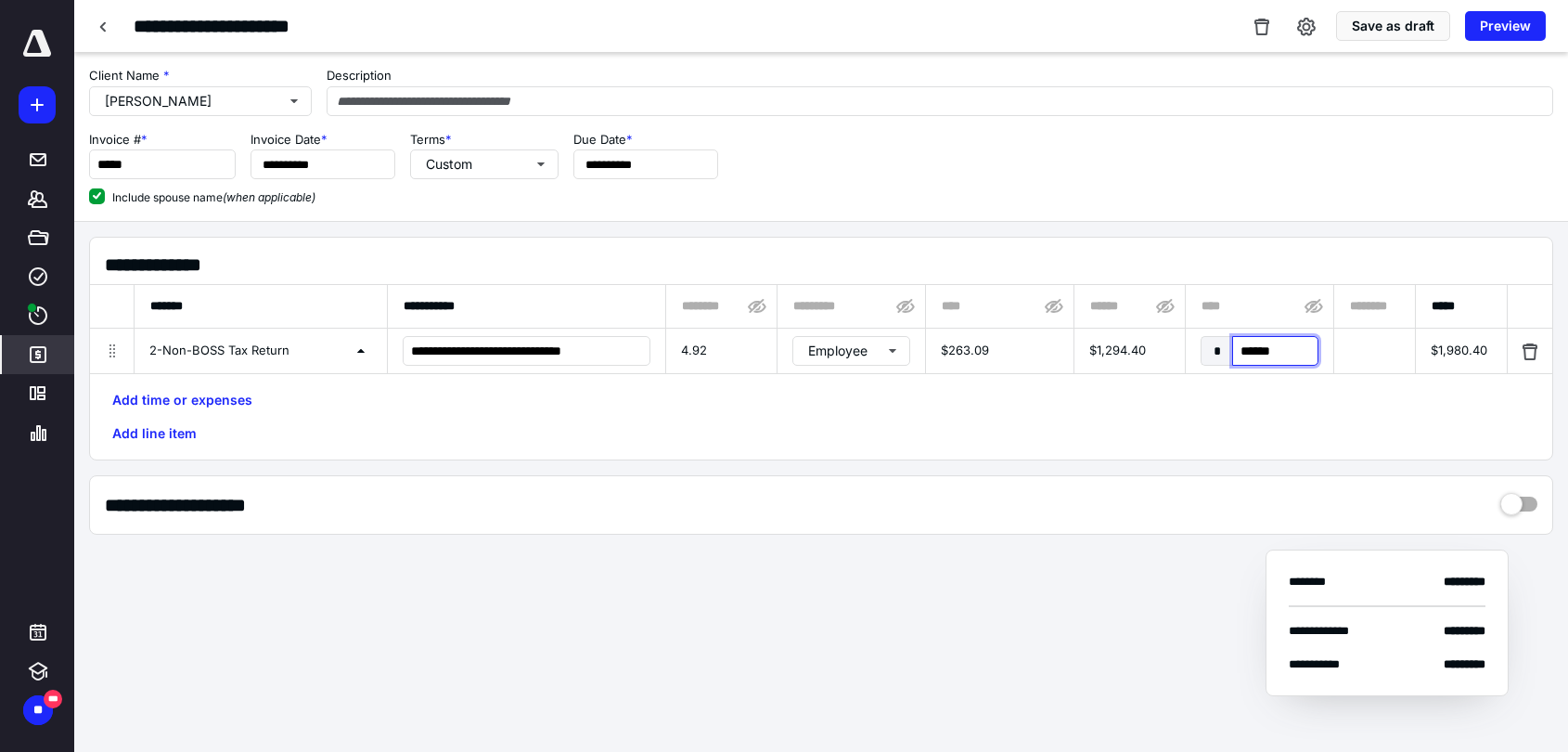 click on "******" at bounding box center (1275, 351) 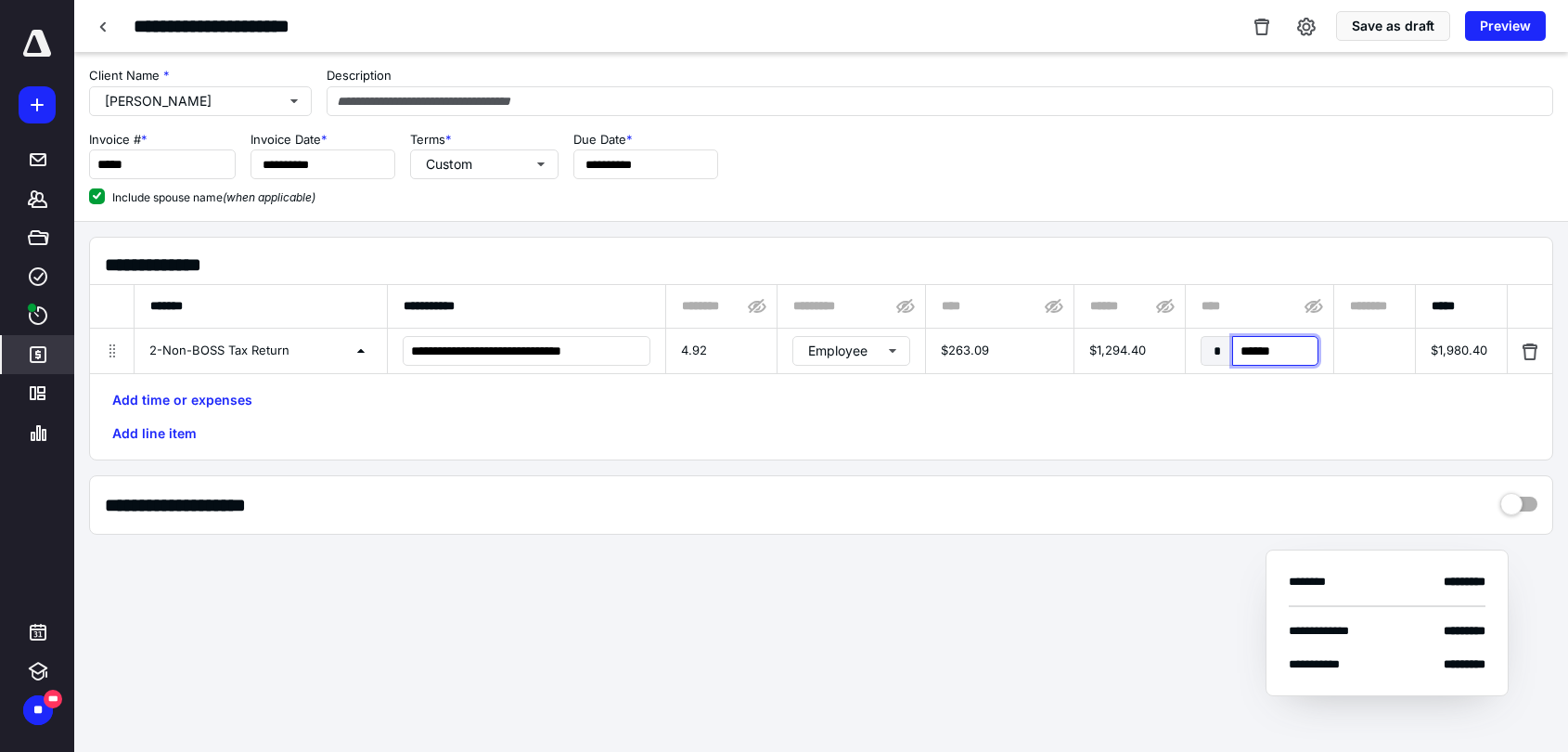 type on "******" 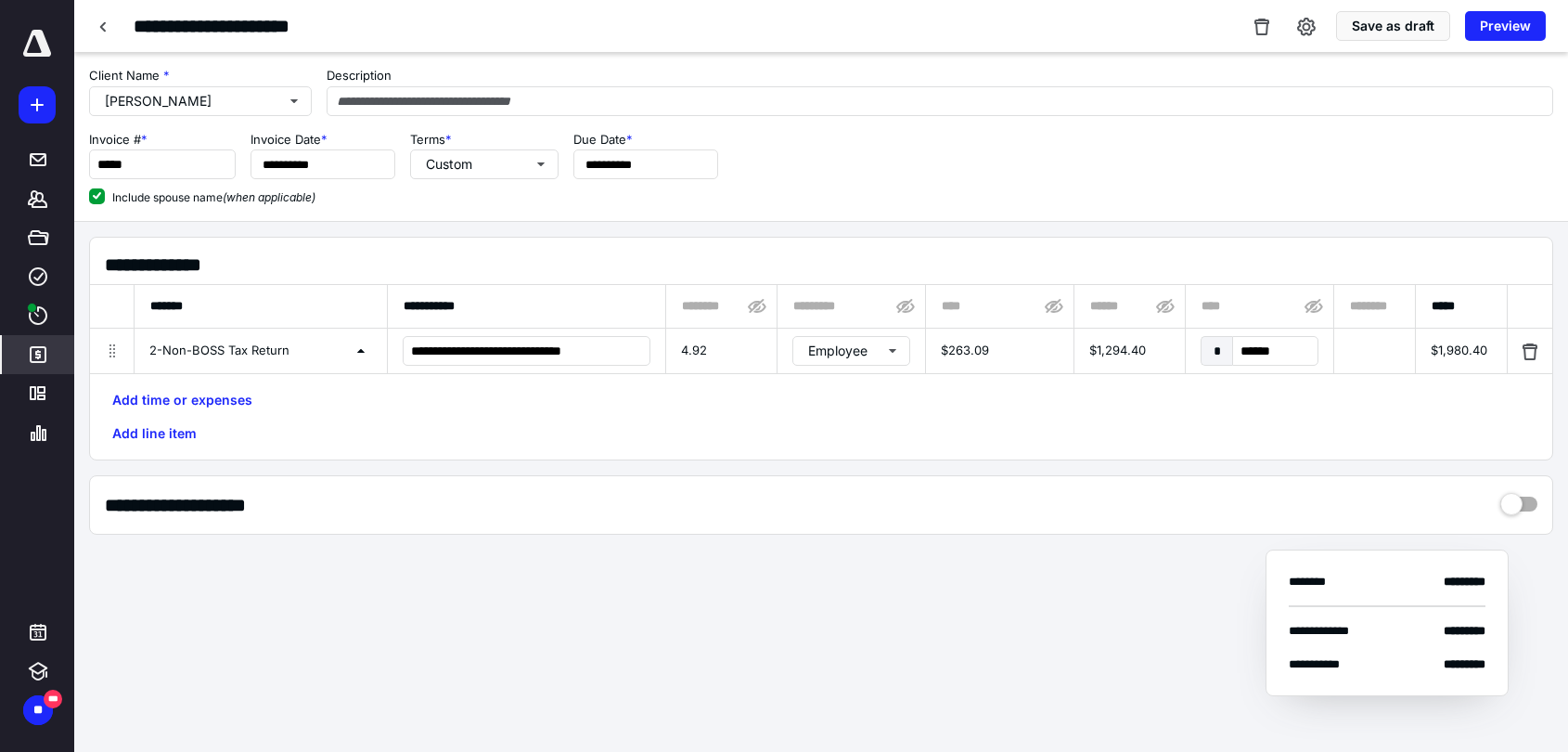 click on "**********" at bounding box center (821, 374) 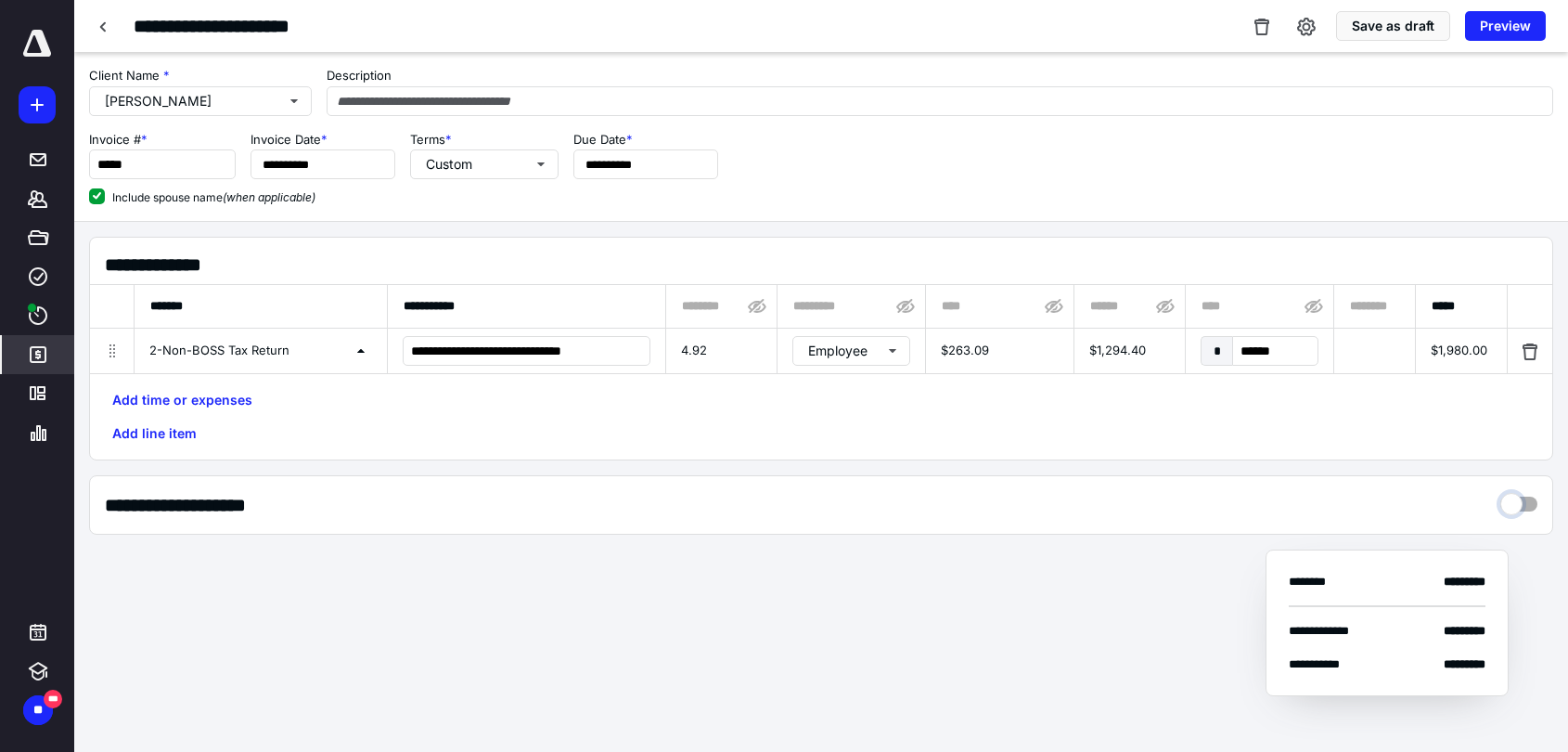 click at bounding box center (1519, 499) 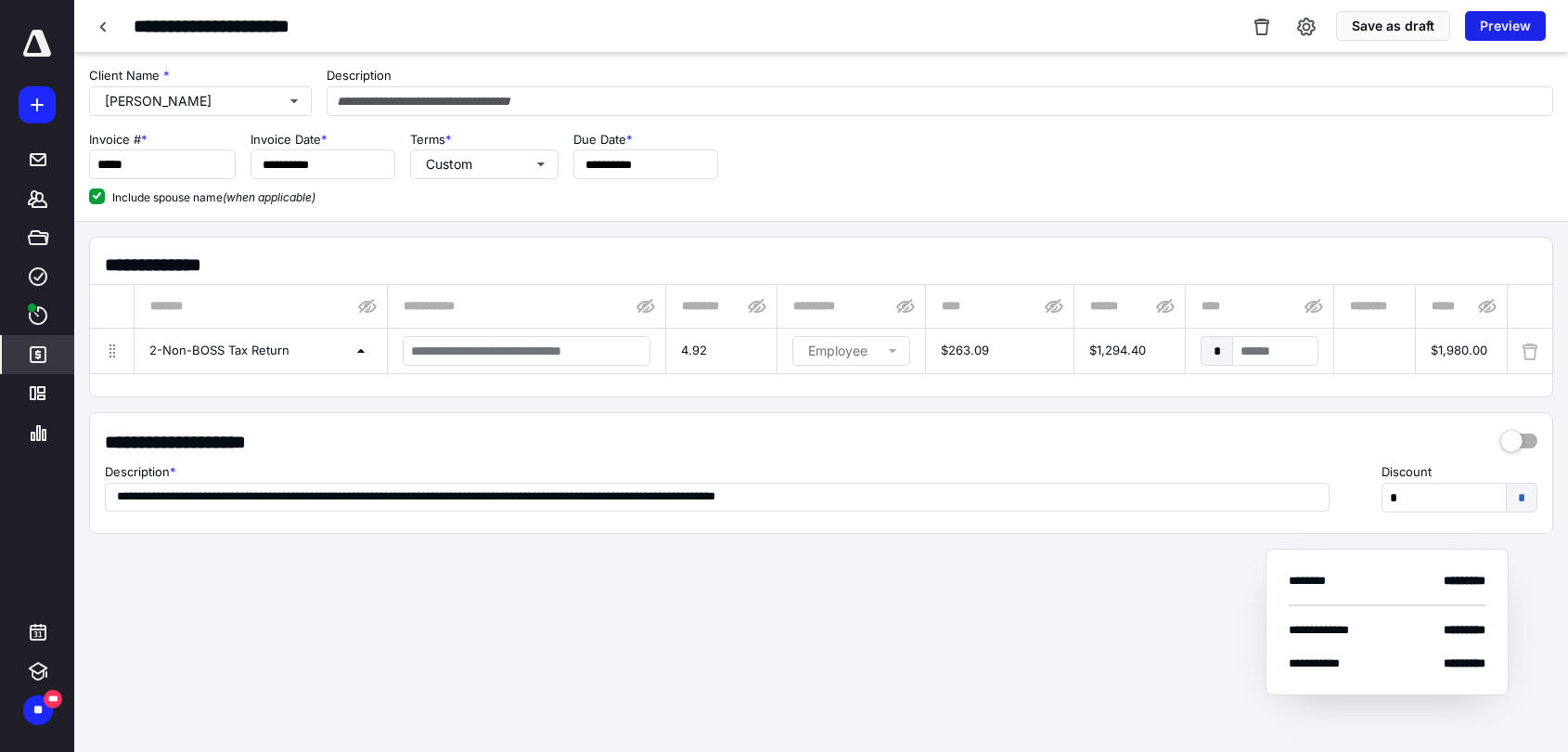 click on "Preview" at bounding box center [1505, 26] 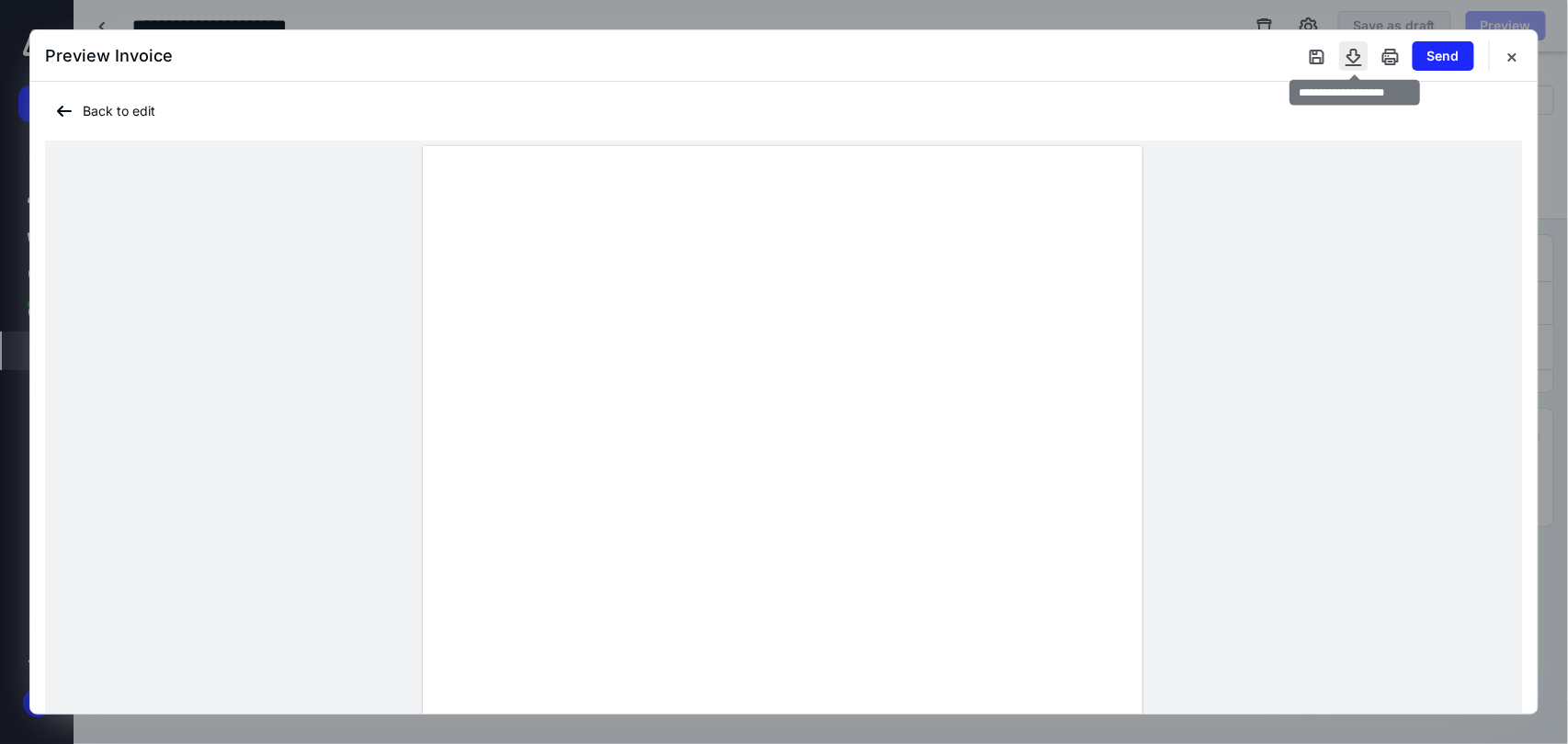 click at bounding box center [1354, 56] 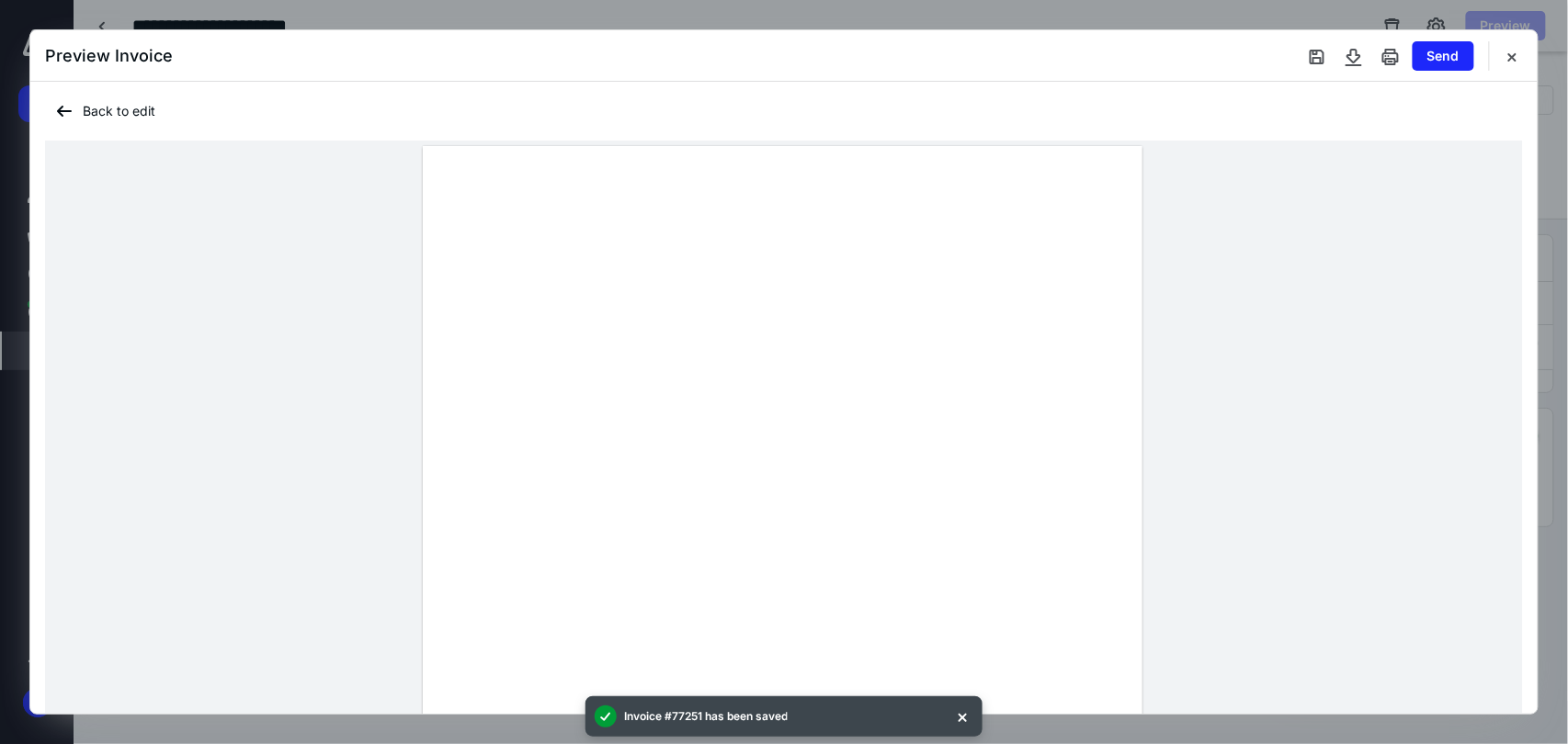 drag, startPoint x: 1068, startPoint y: 79, endPoint x: 1113, endPoint y: 85, distance: 45.398238 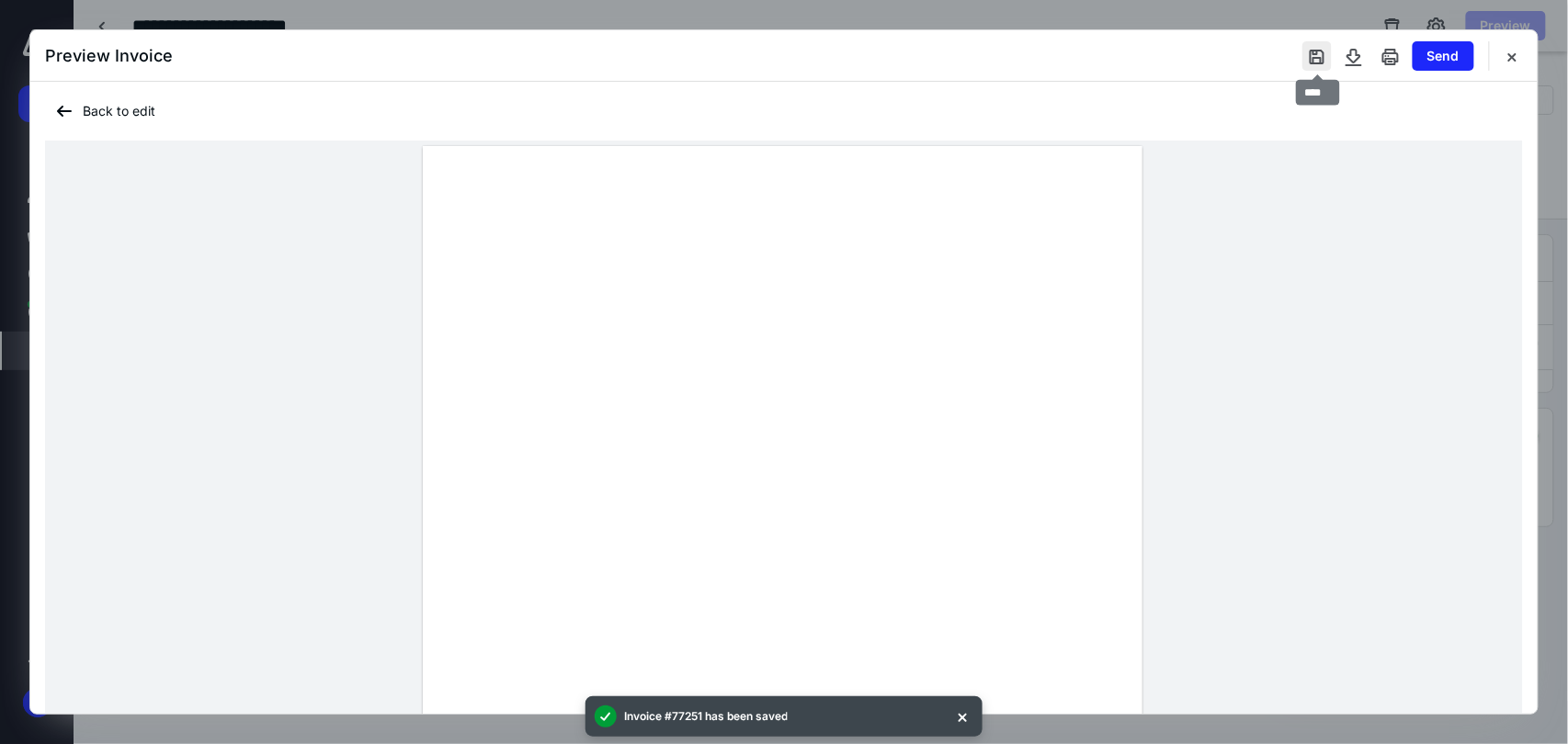 click at bounding box center [1317, 56] 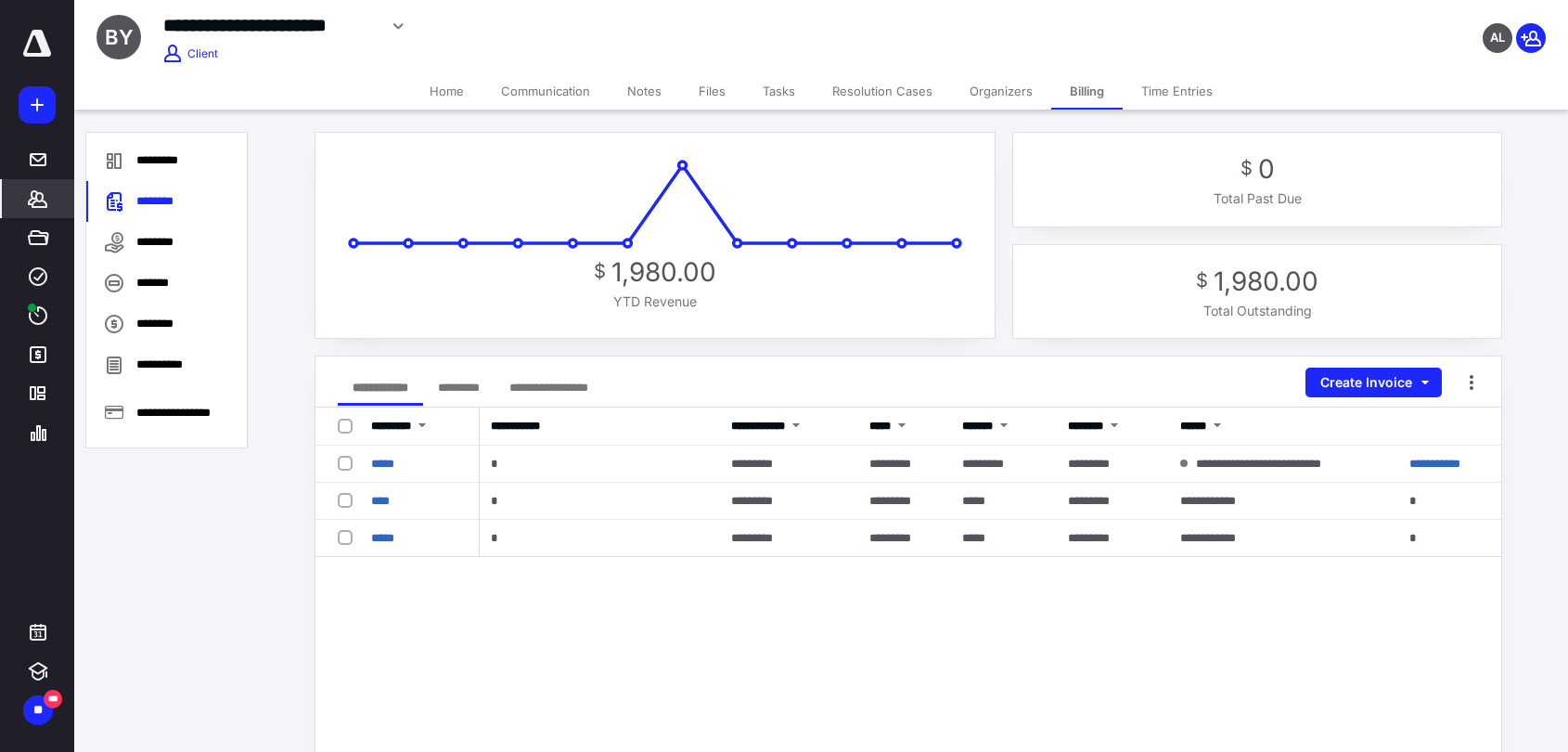 click on "Tasks" at bounding box center (778, 91) 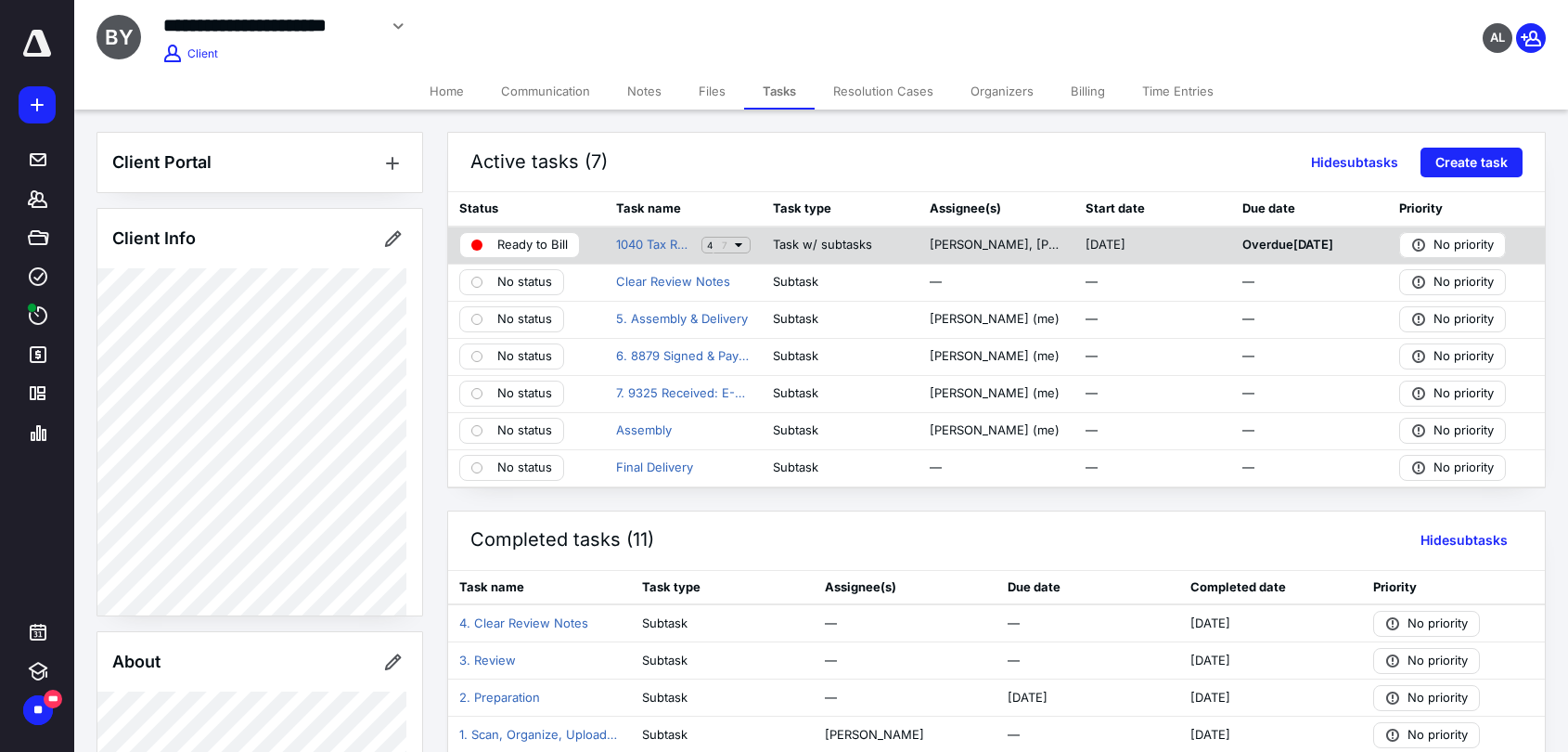 click on "Ready to Bill" at bounding box center (533, 245) 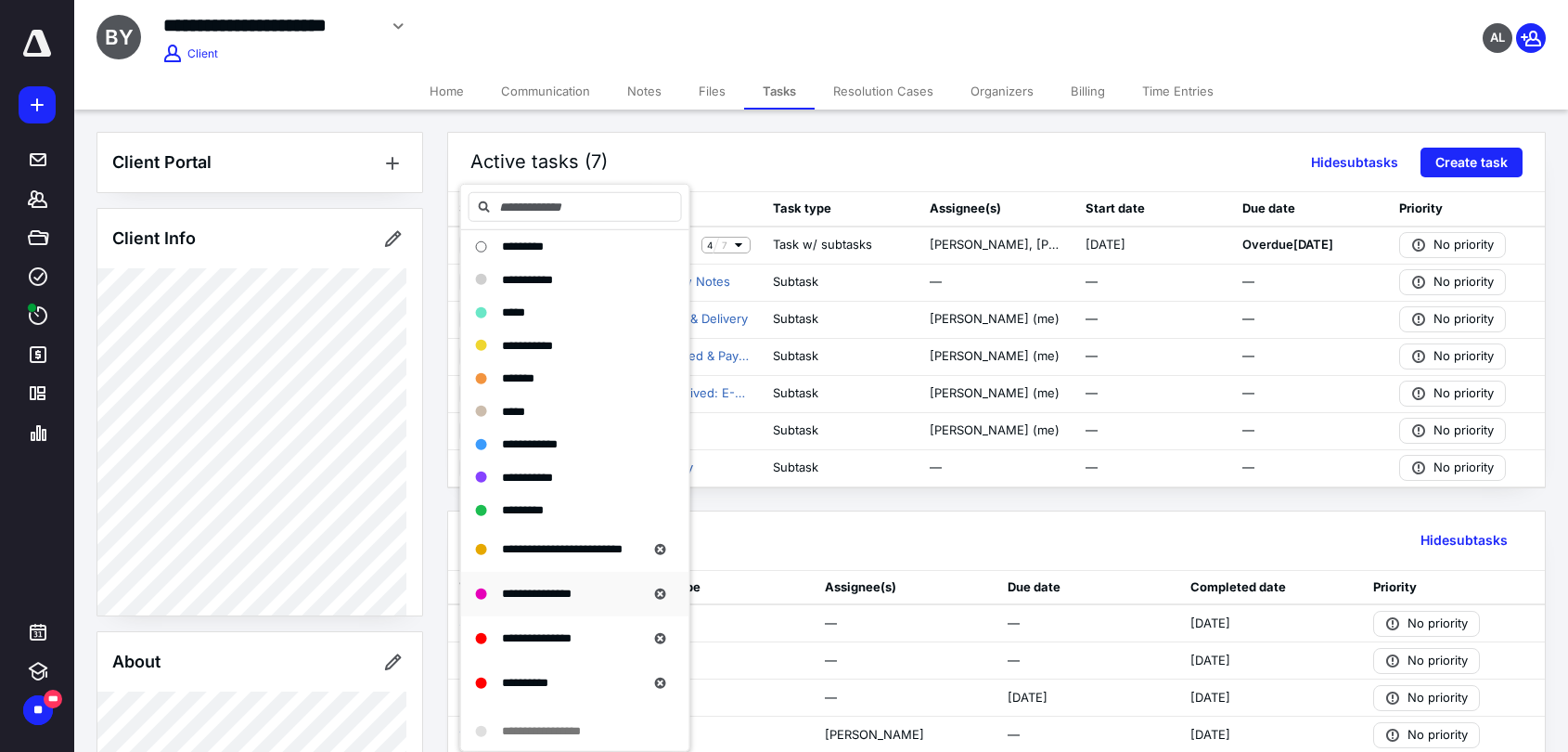click on "**********" at bounding box center [536, 593] 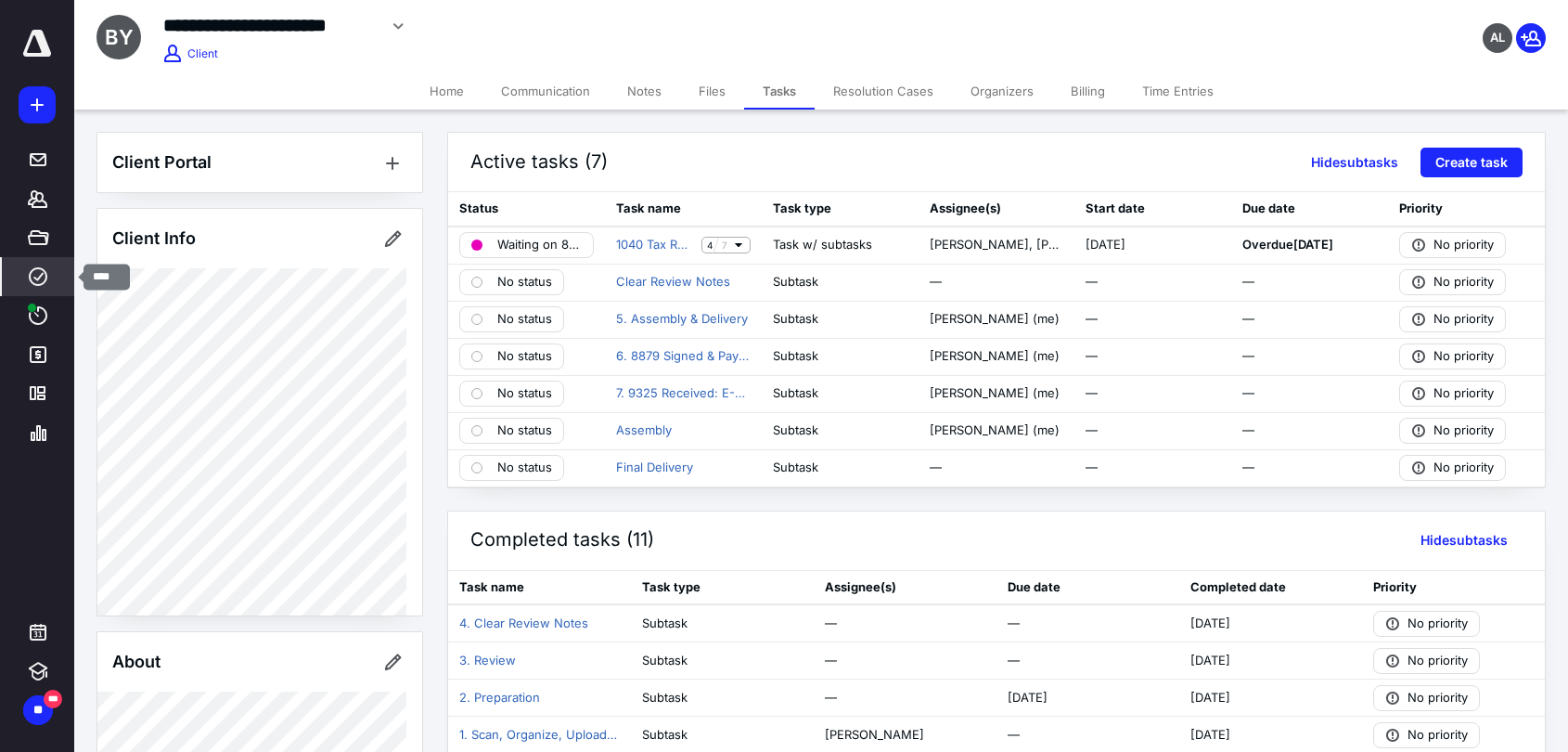 click 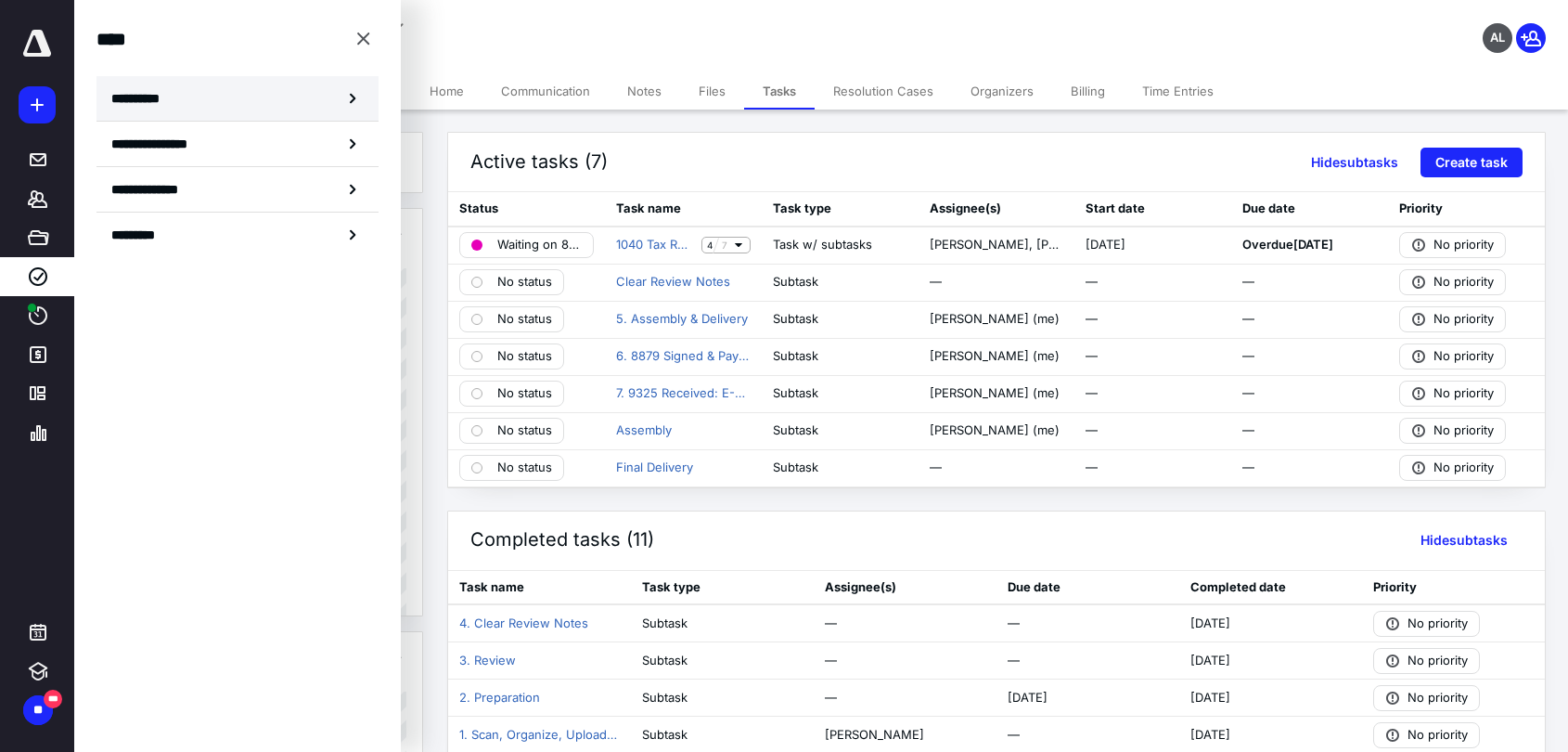 click on "**********" at bounding box center (238, 98) 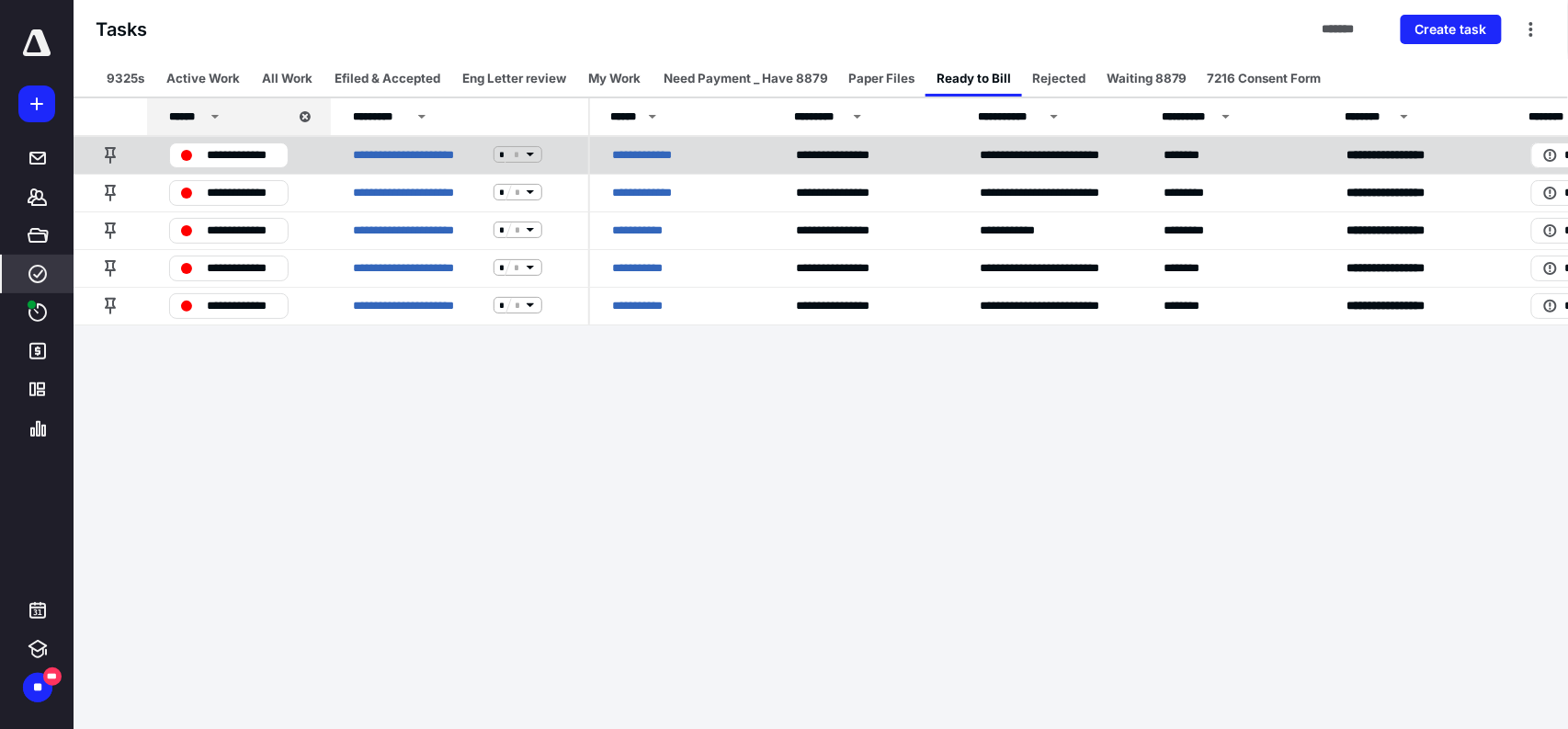 click on "**********" at bounding box center (651, 154) 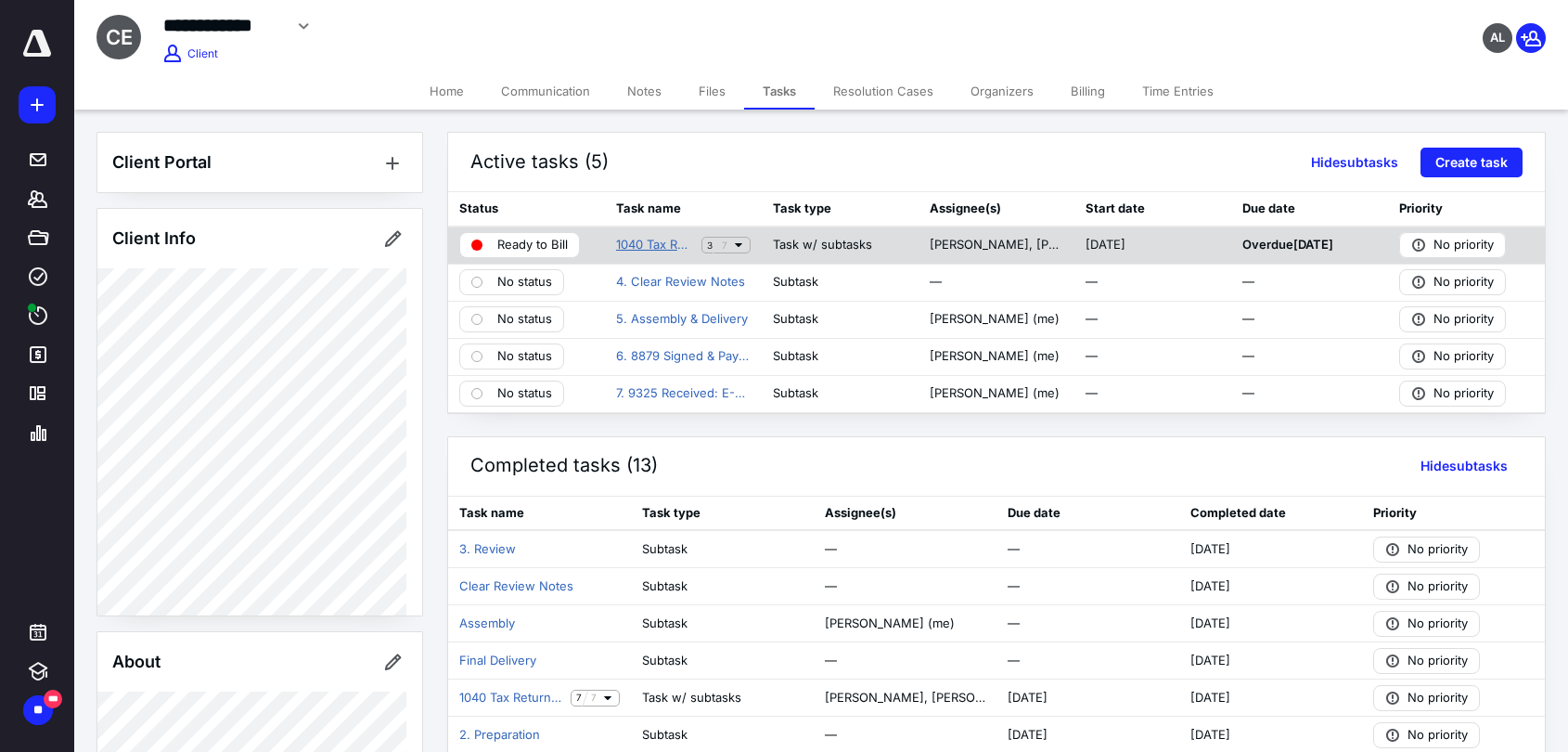 click on "1040 Tax Return - 2024" at bounding box center (655, 245) 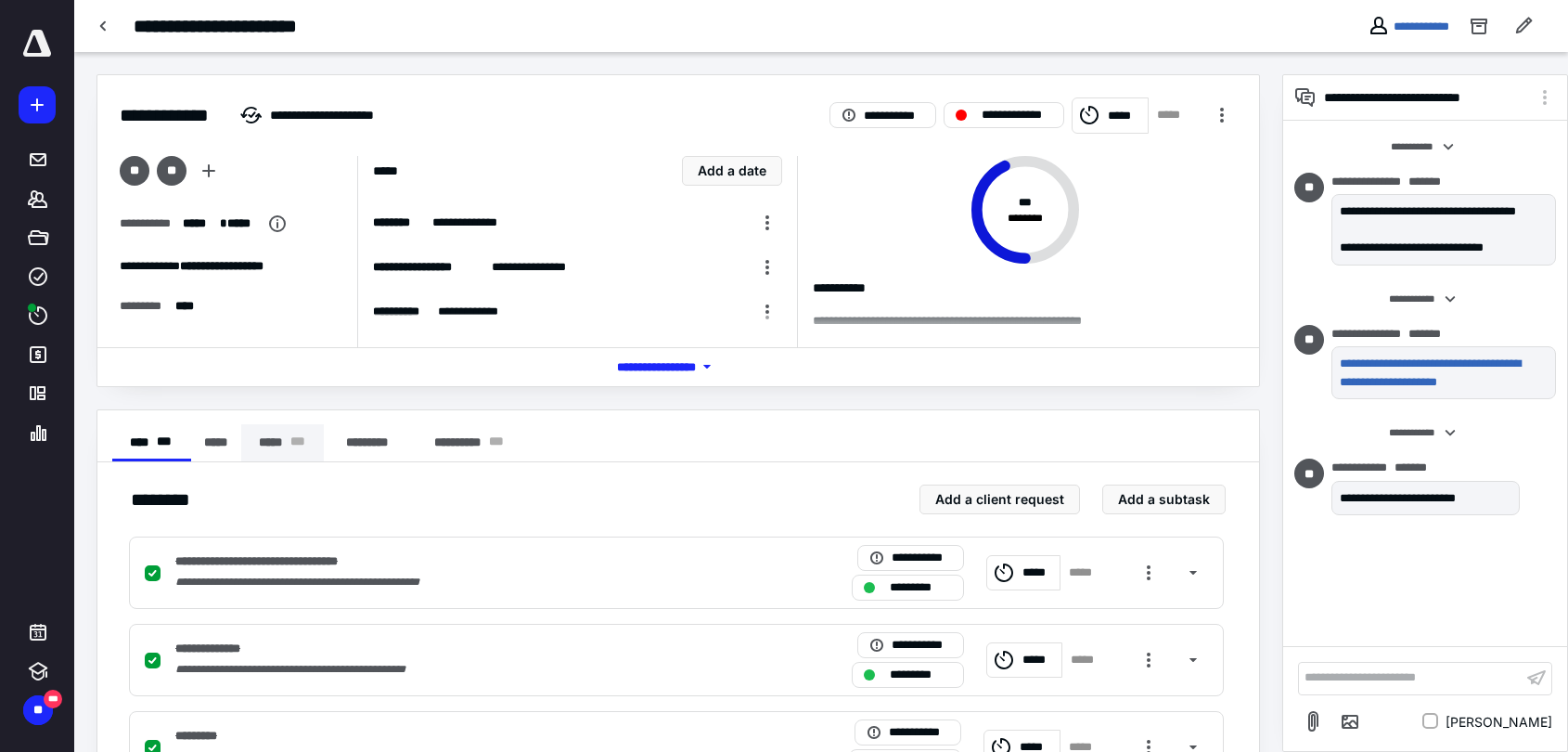 click on "***** * * *" at bounding box center [282, 443] 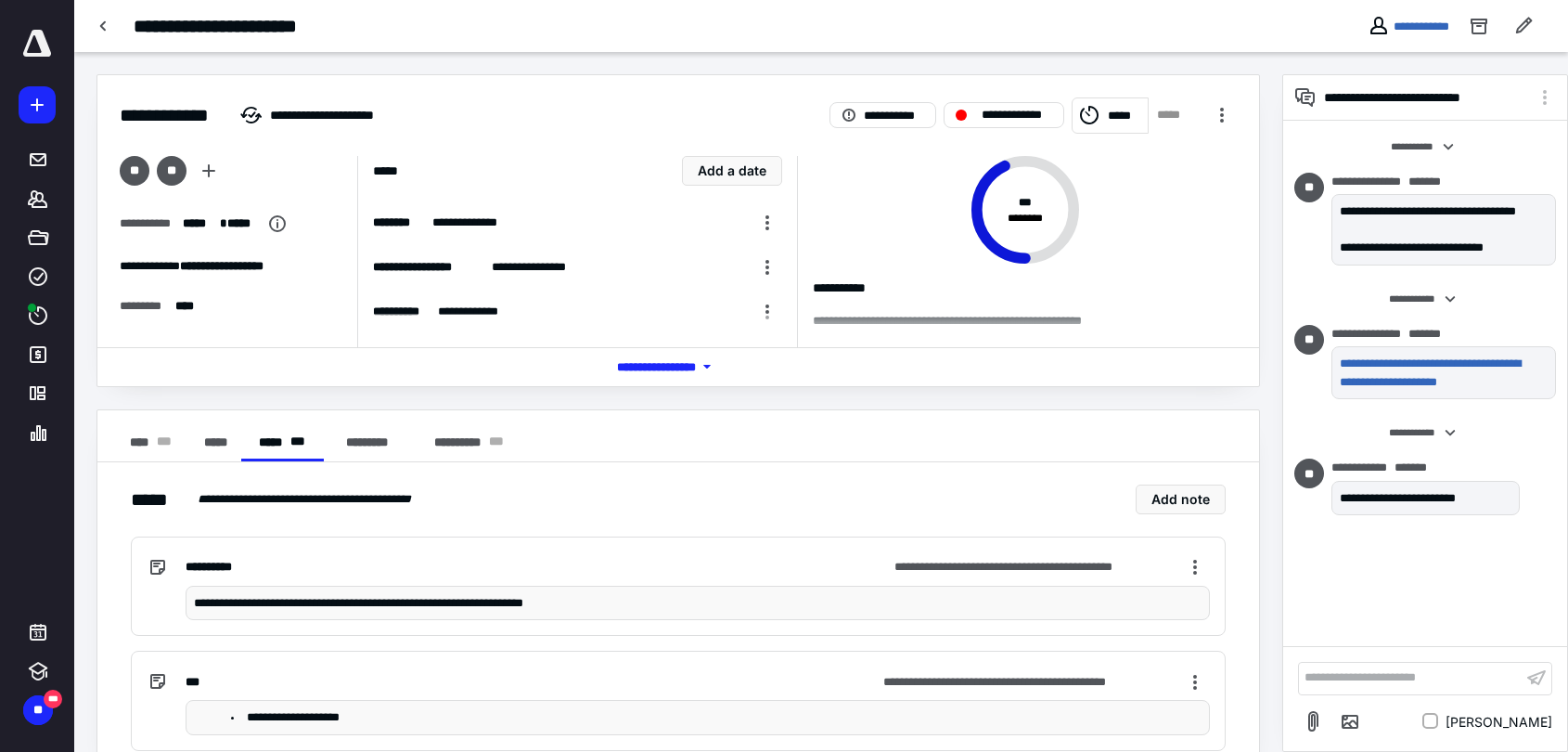click on "**********" at bounding box center [697, 603] 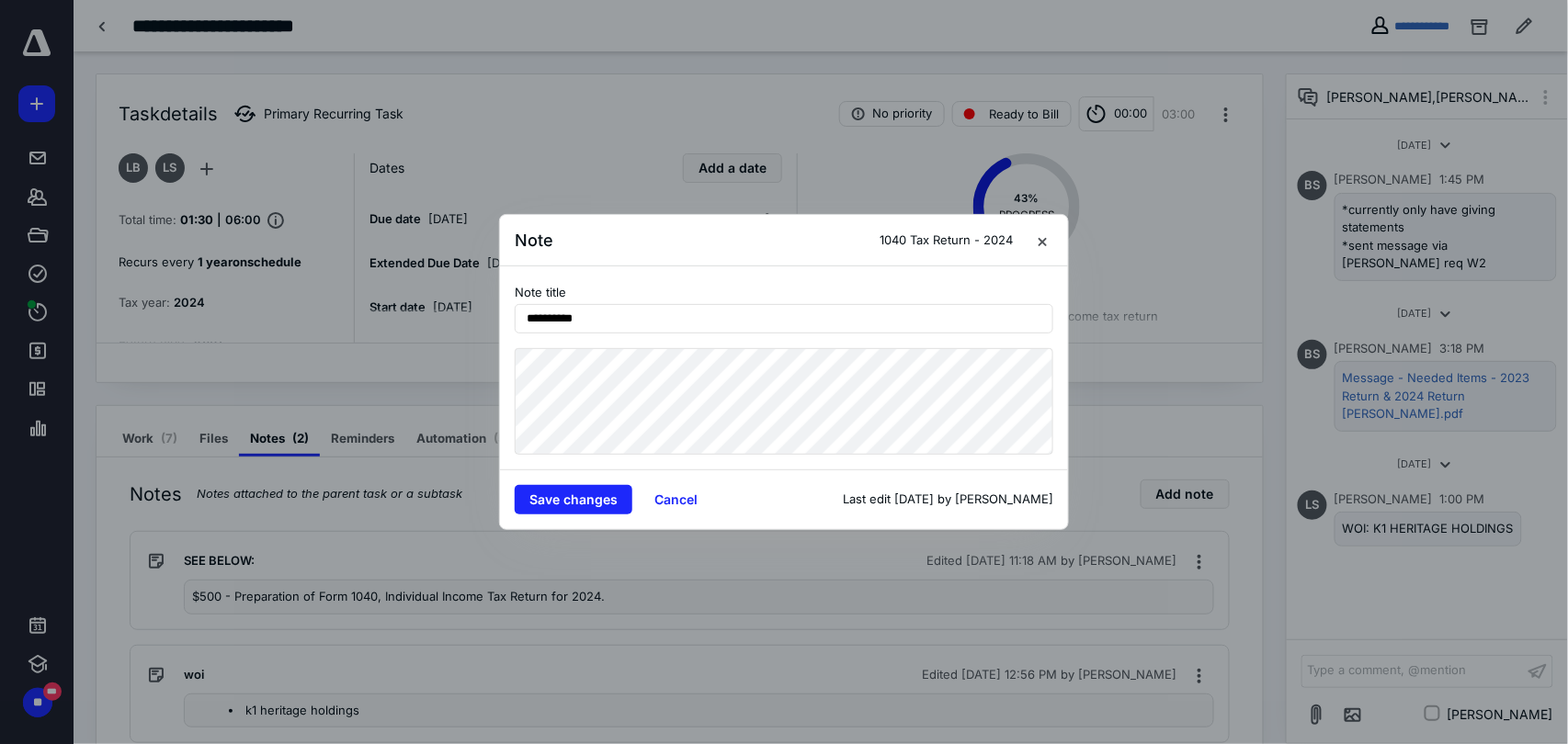 click on "**********" at bounding box center (784, 367) 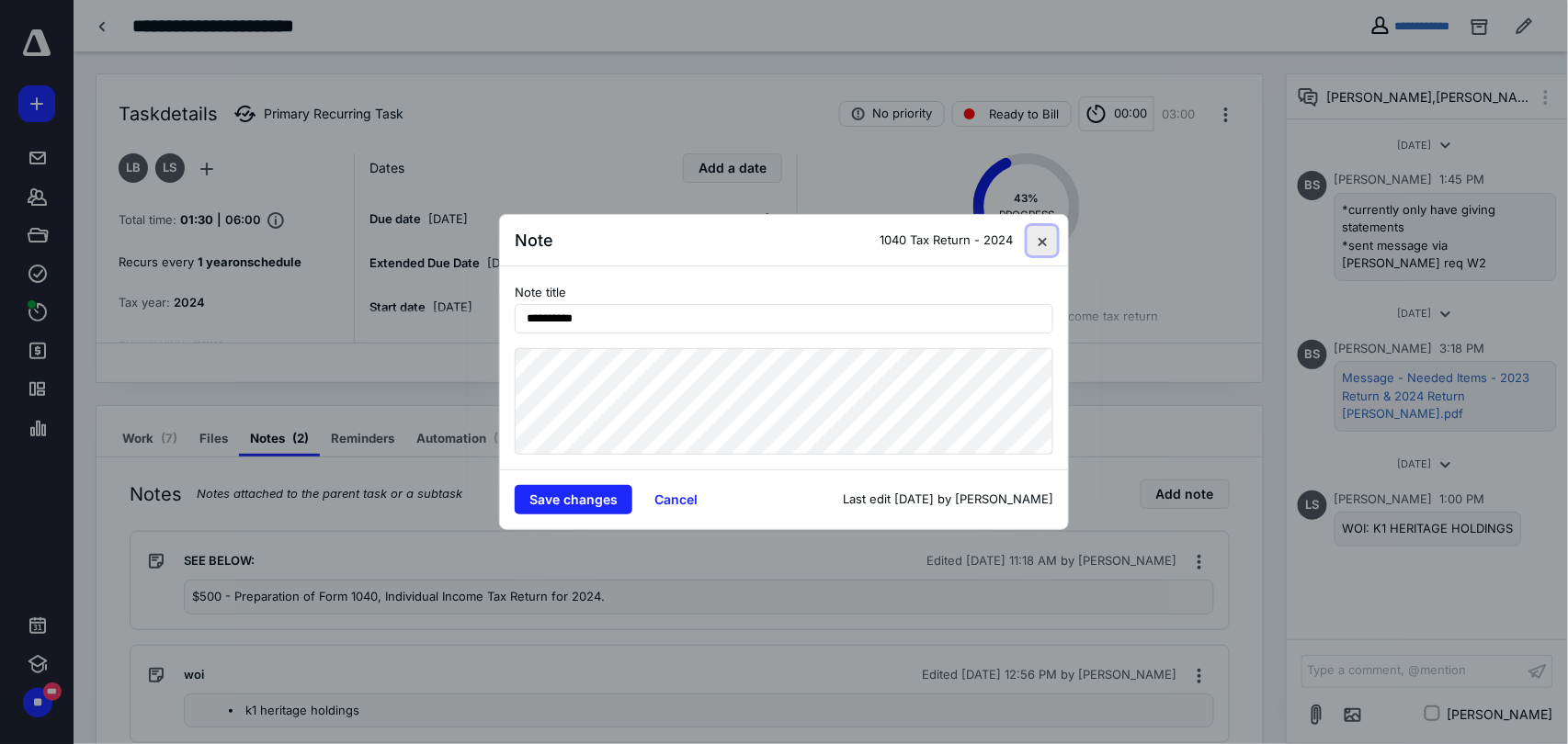 click at bounding box center [1042, 241] 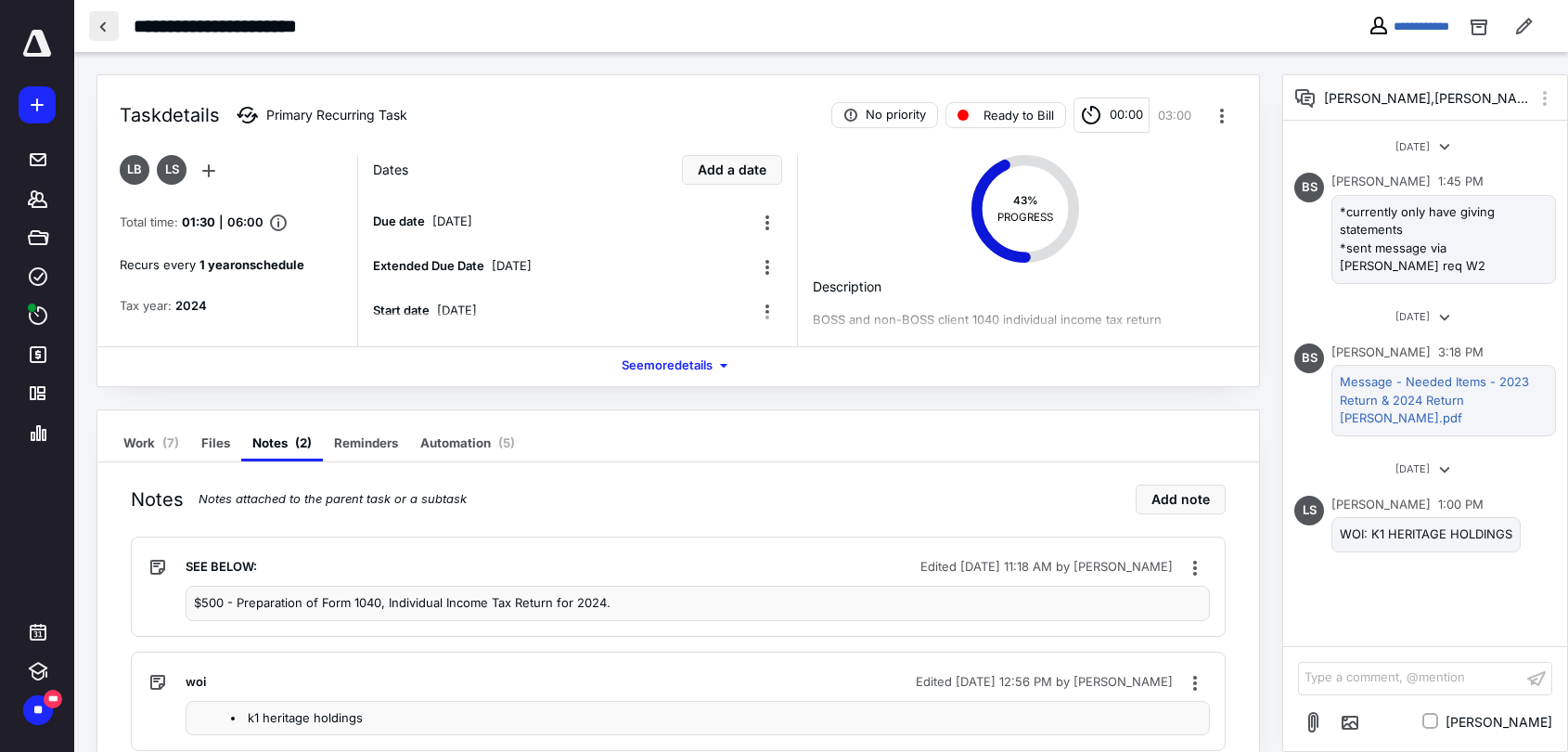 click at bounding box center [104, 26] 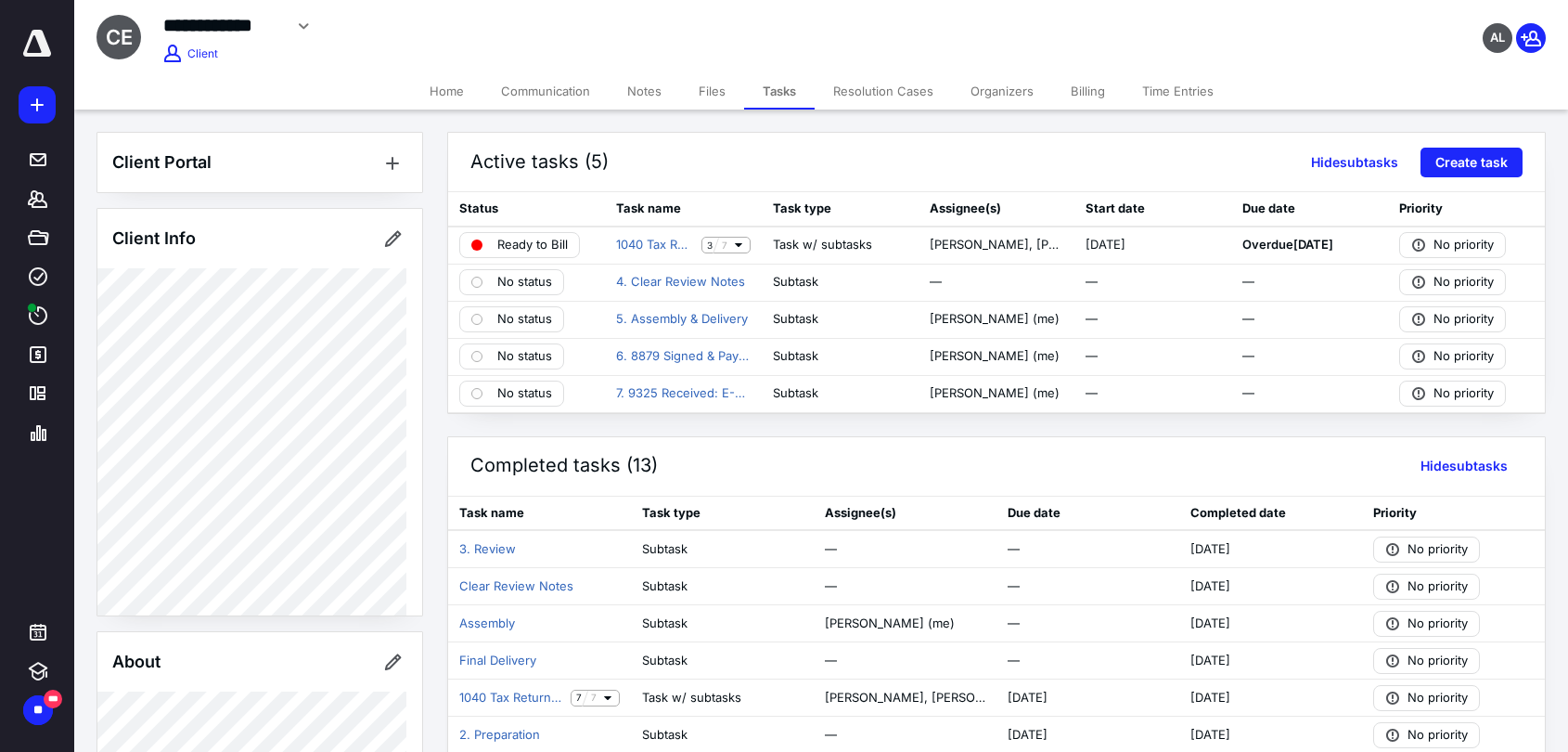 click on "Billing" at bounding box center (1087, 91) 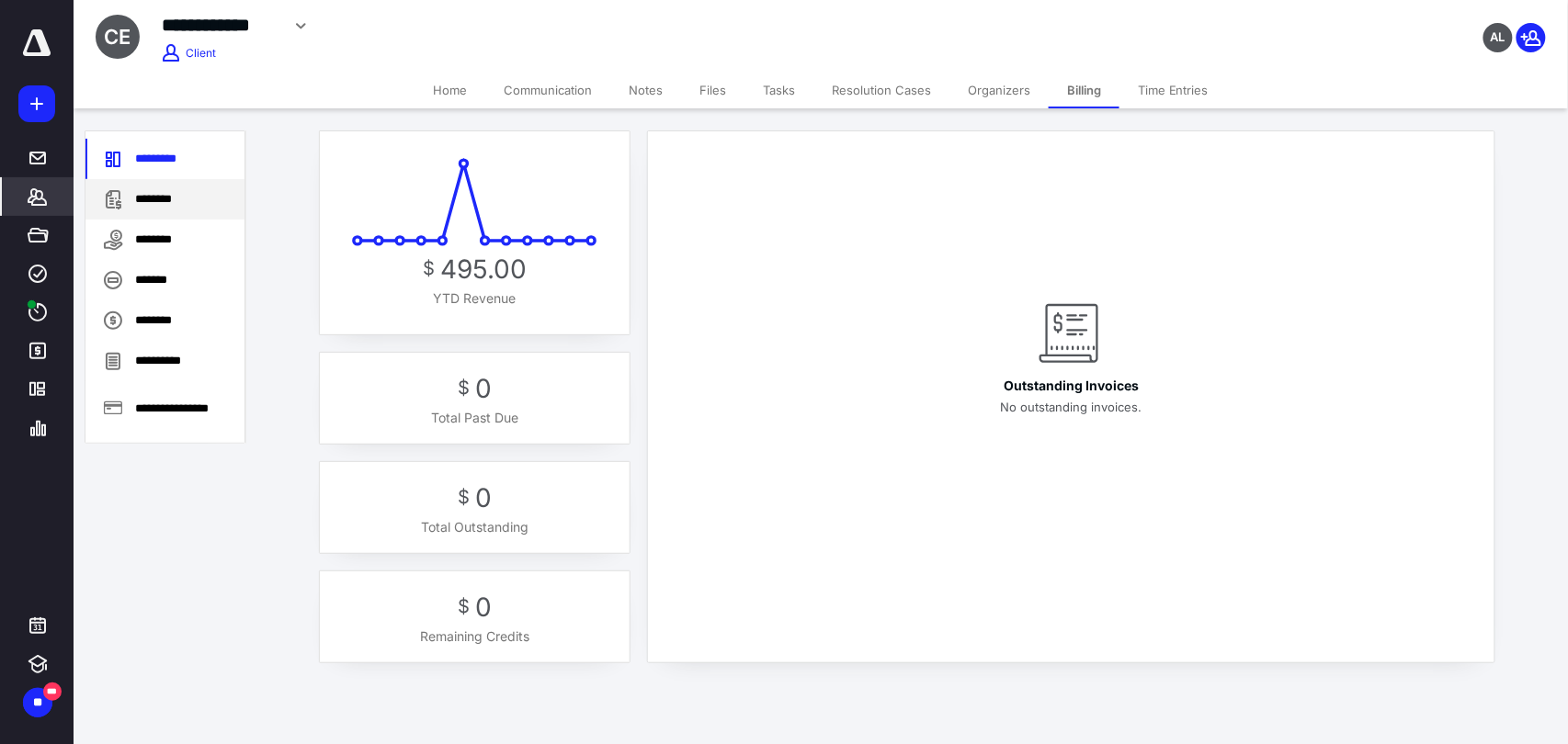 click on "********" at bounding box center [165, 199] 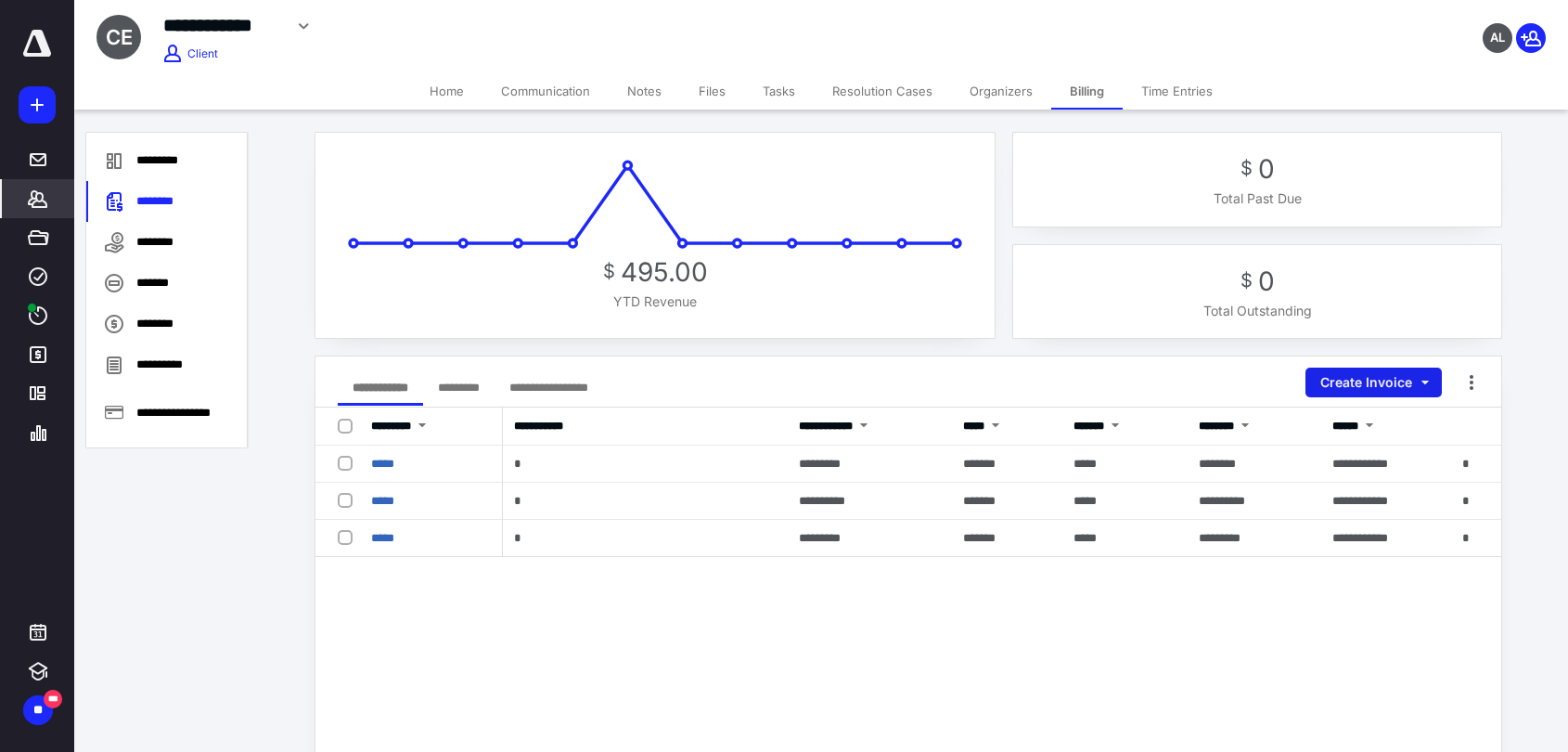 click on "Create Invoice" at bounding box center [1373, 382] 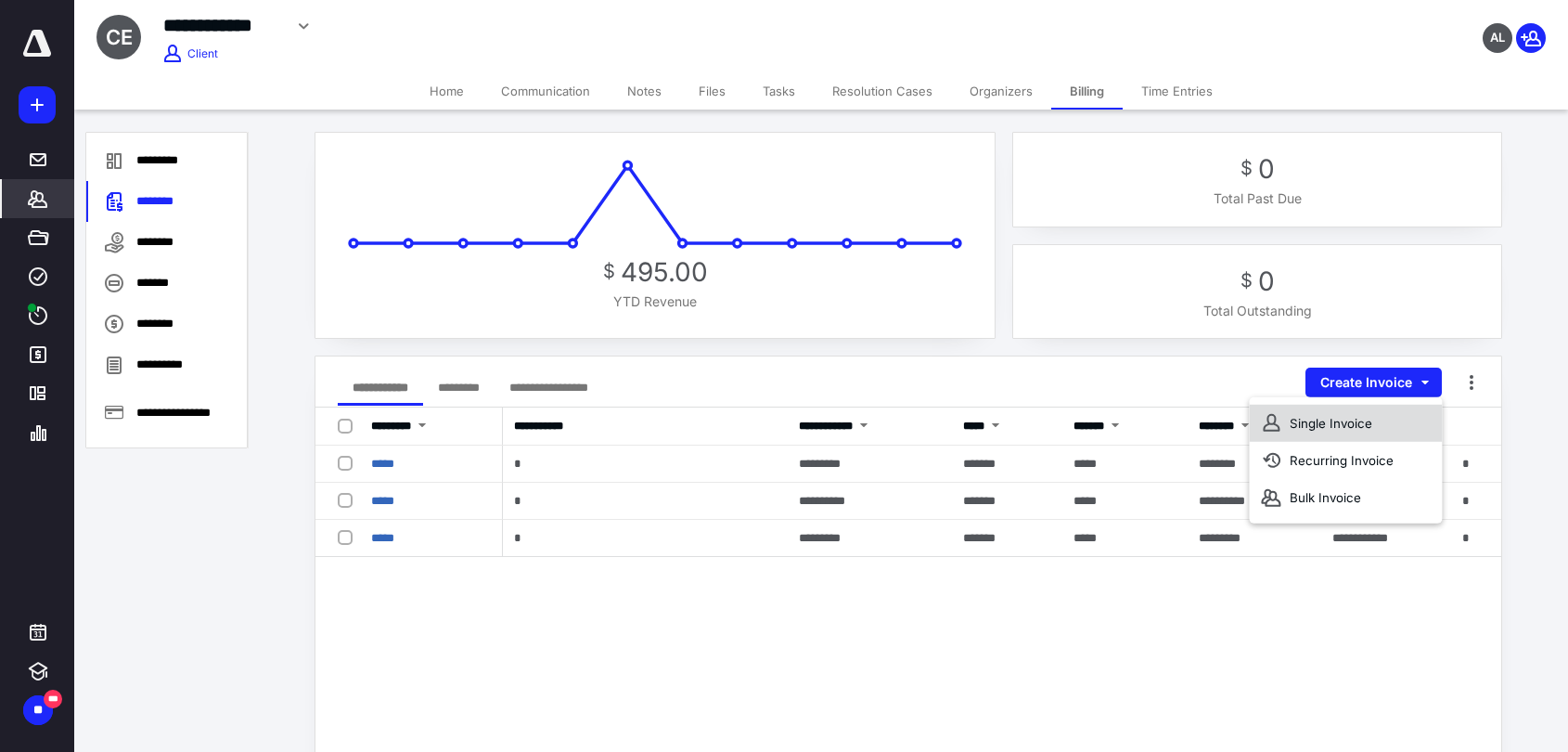 click on "Single Invoice" at bounding box center [1345, 423] 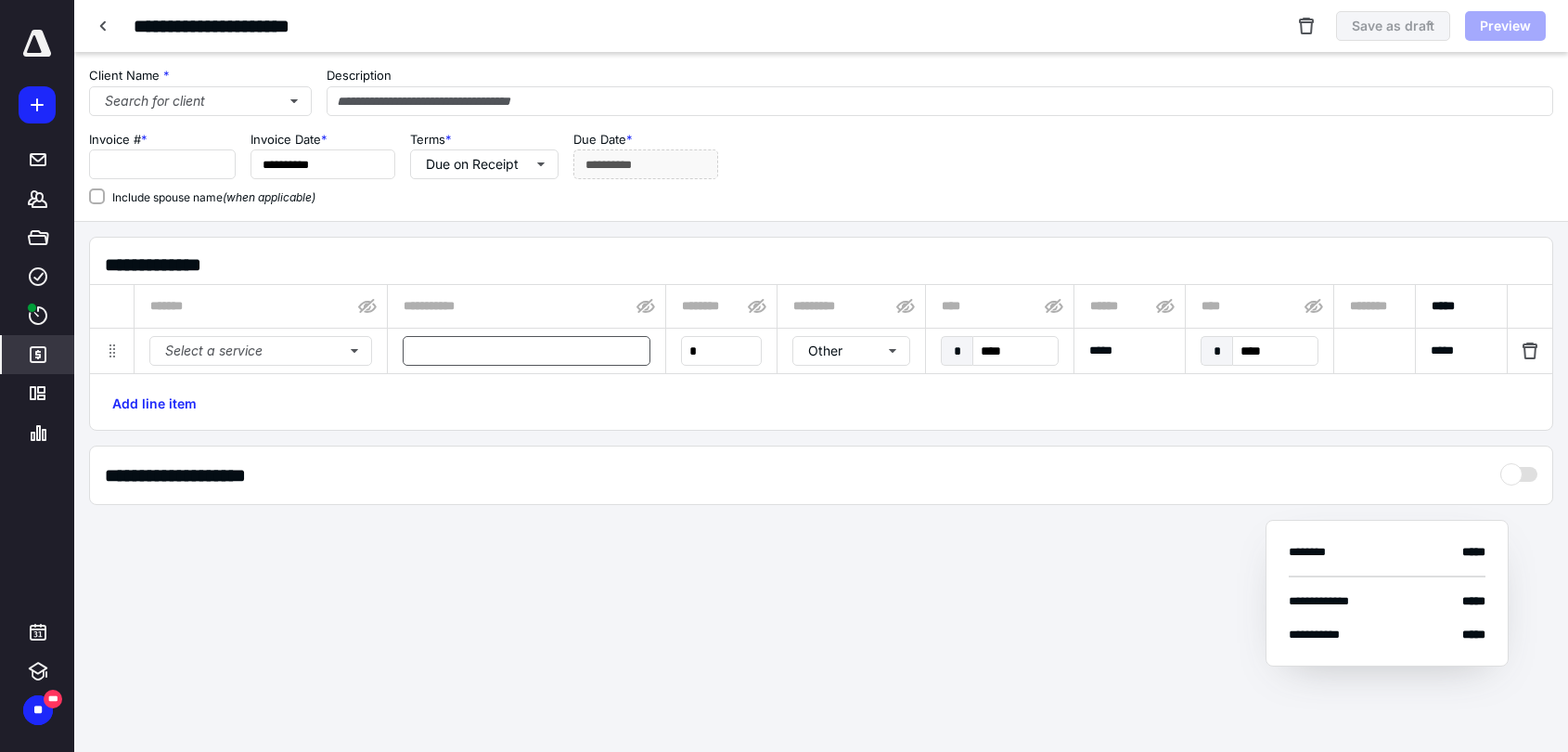 type on "*****" 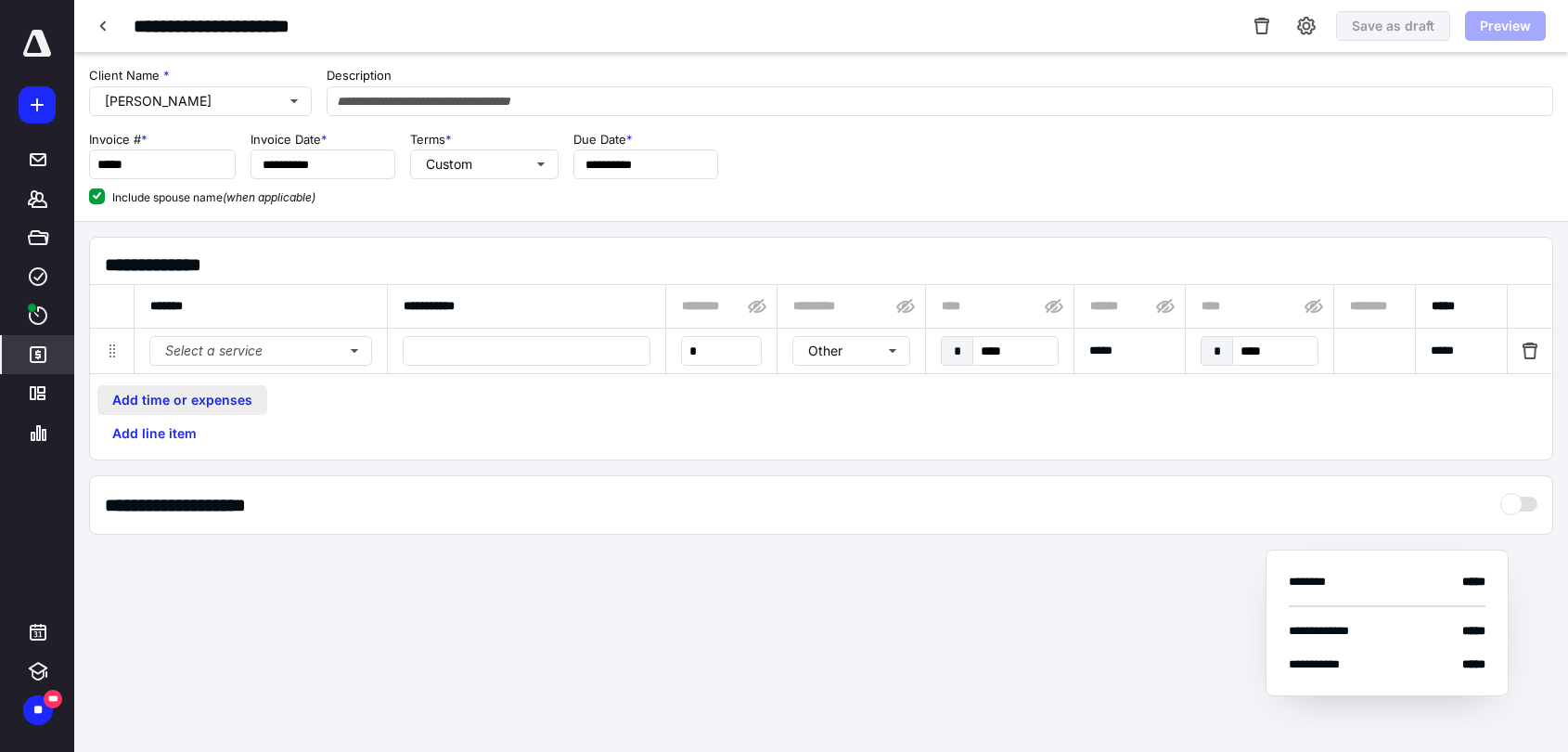 click on "Add time or expenses" at bounding box center [182, 400] 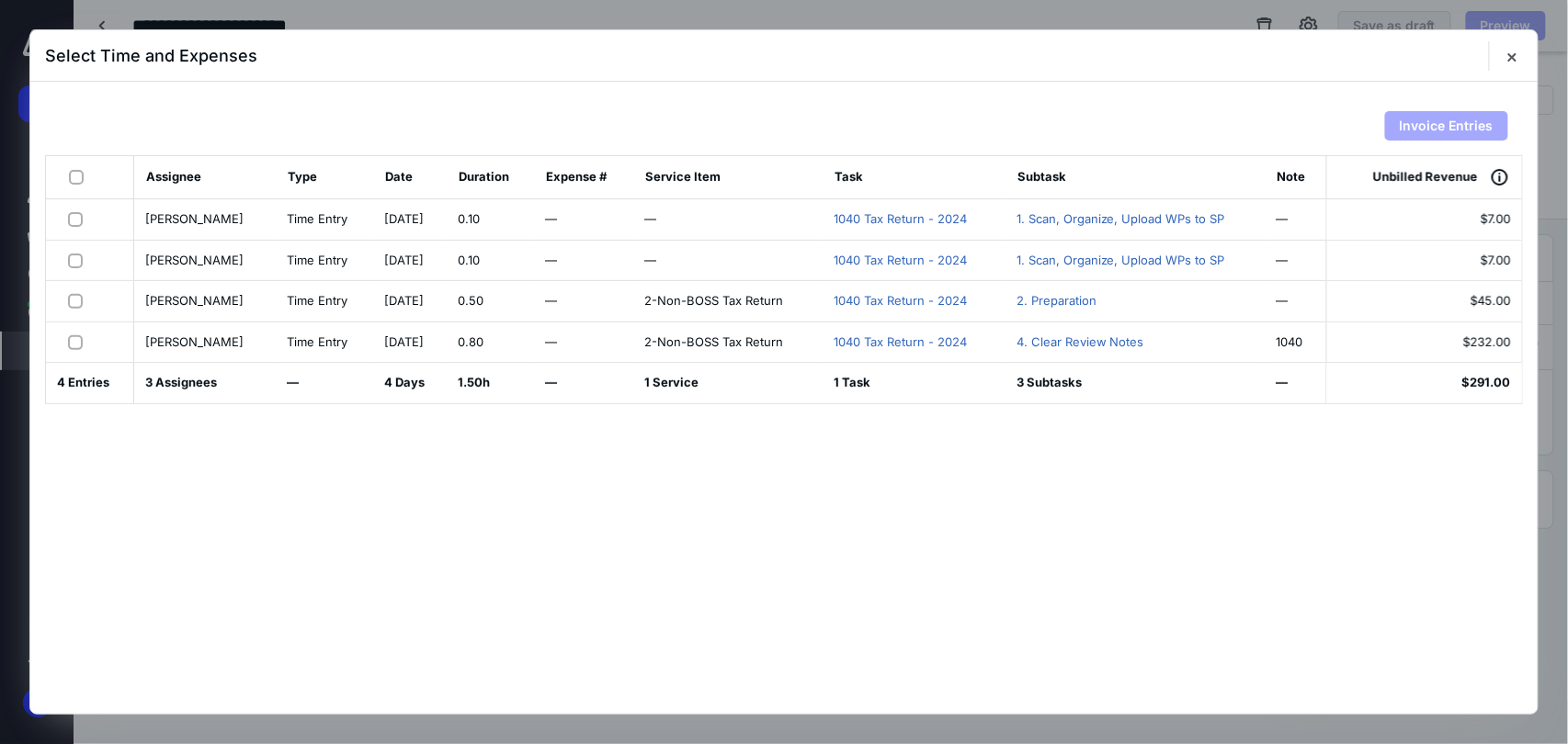click at bounding box center [80, 176] 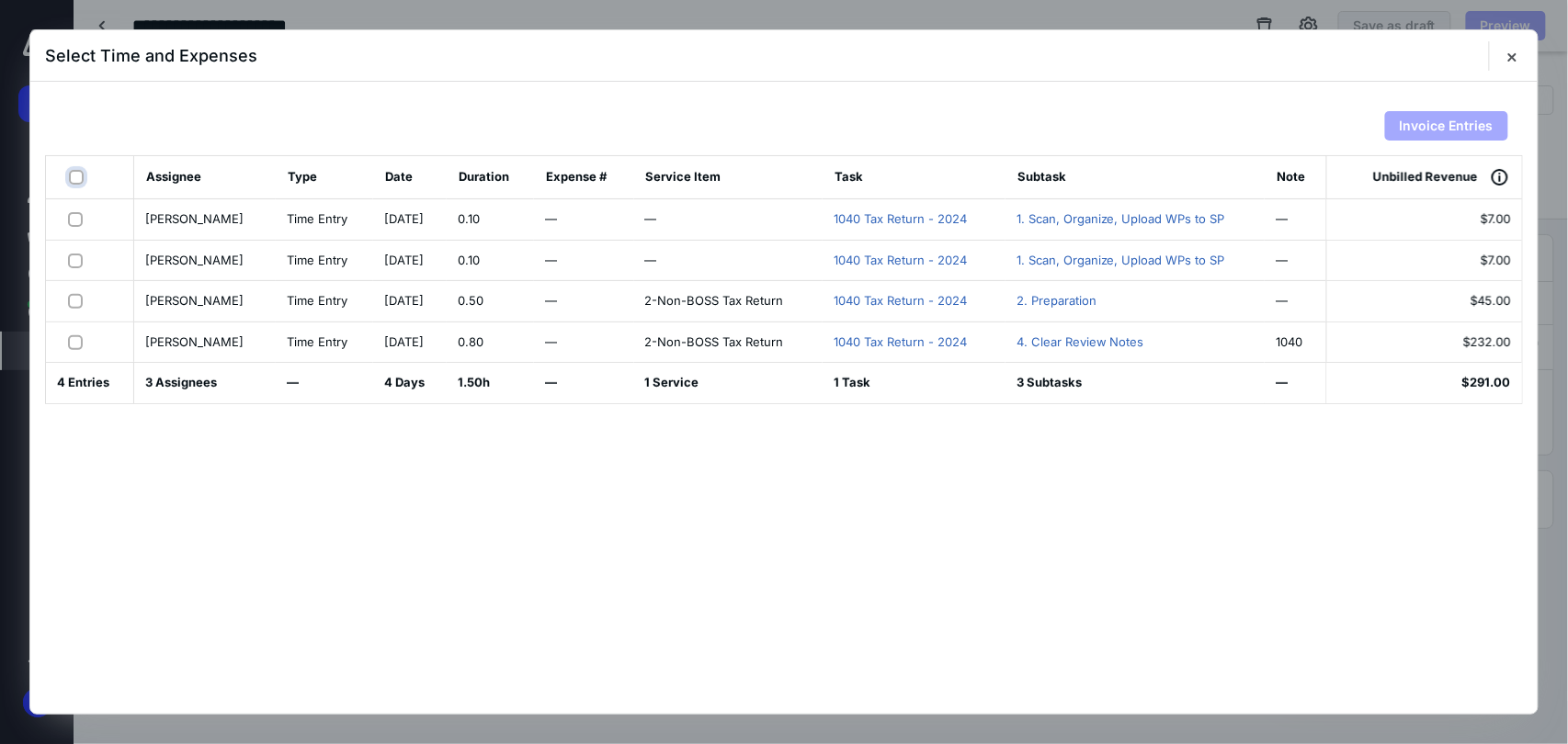click at bounding box center [78, 177] 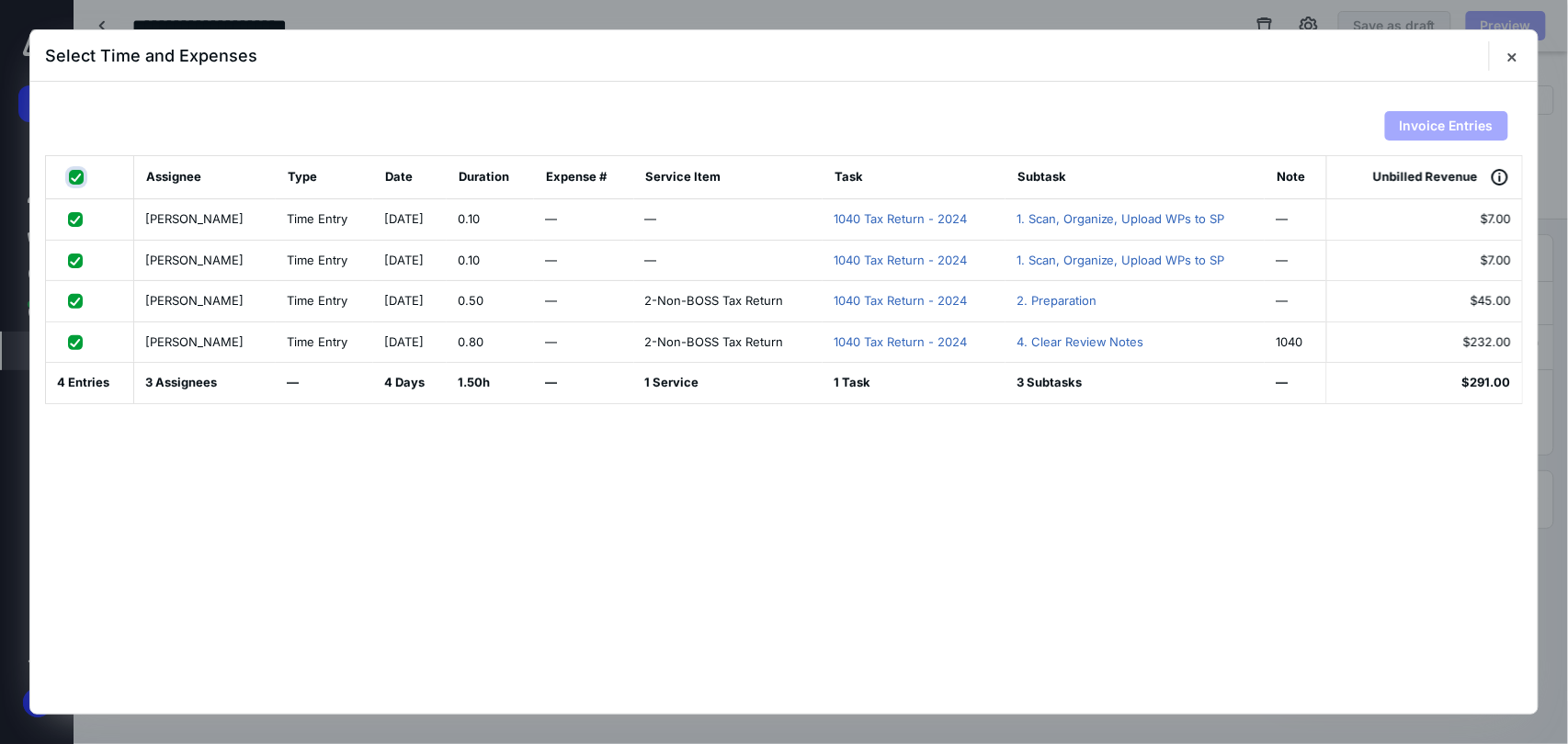 checkbox on "true" 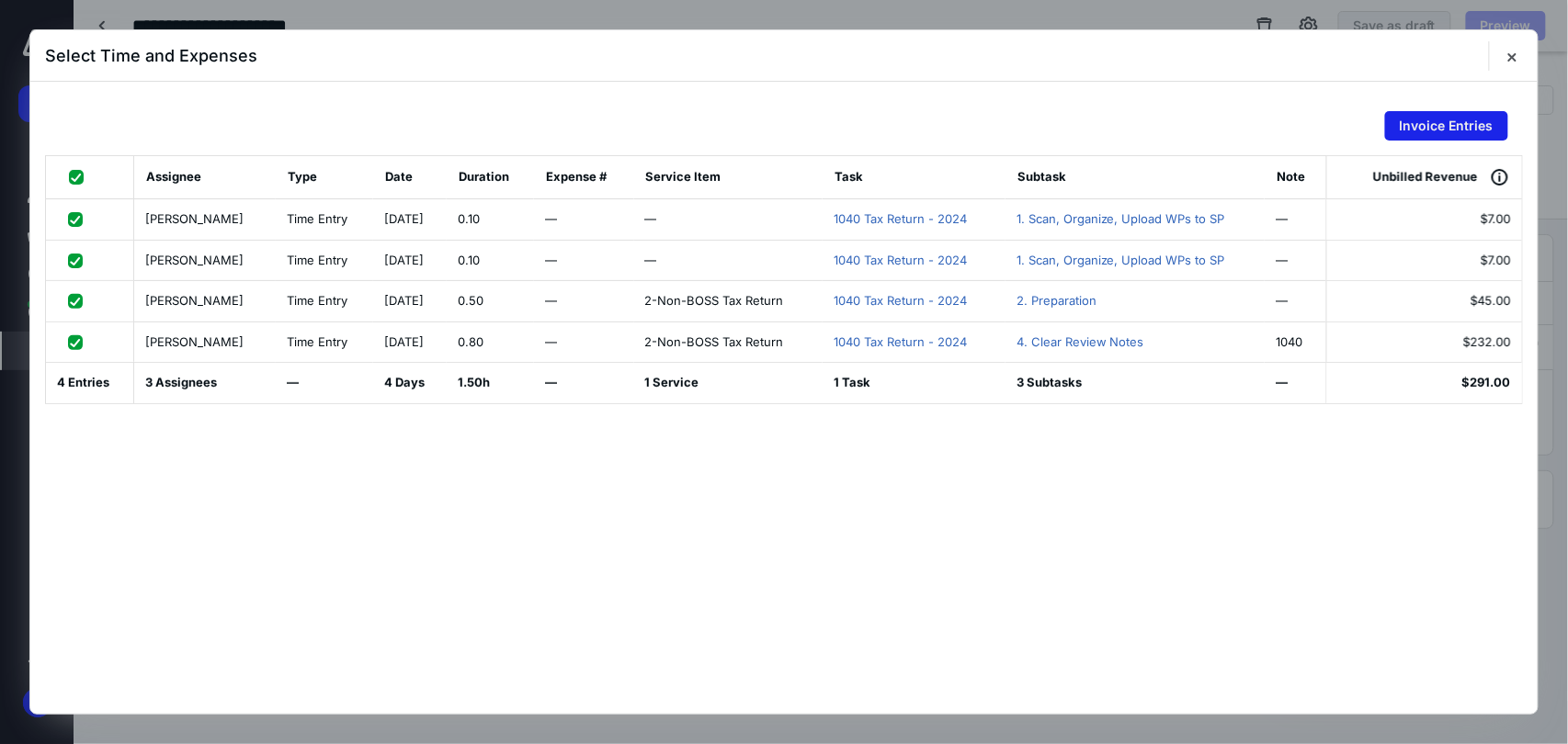 click on "Invoice Entries" at bounding box center (1447, 126) 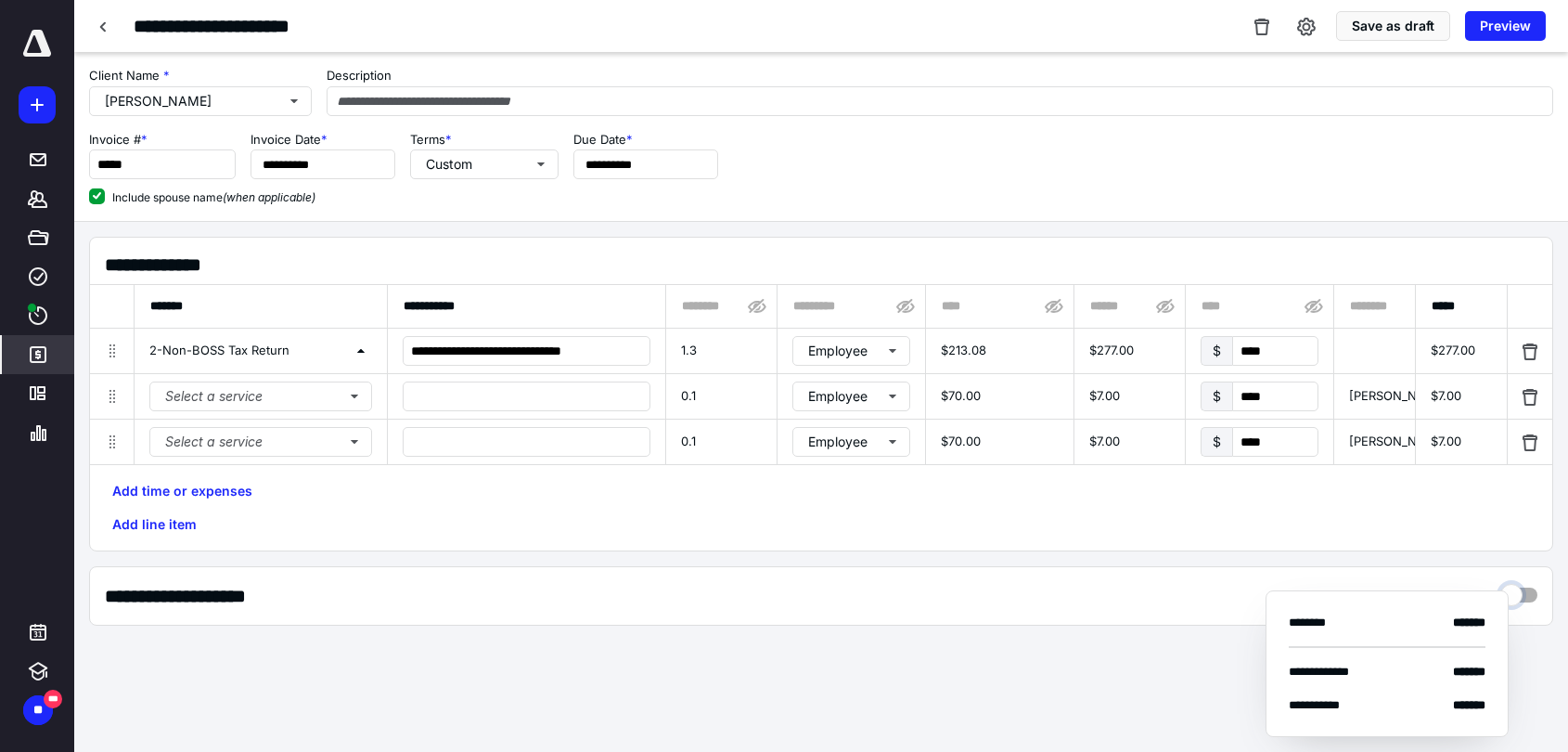 click at bounding box center [1519, 590] 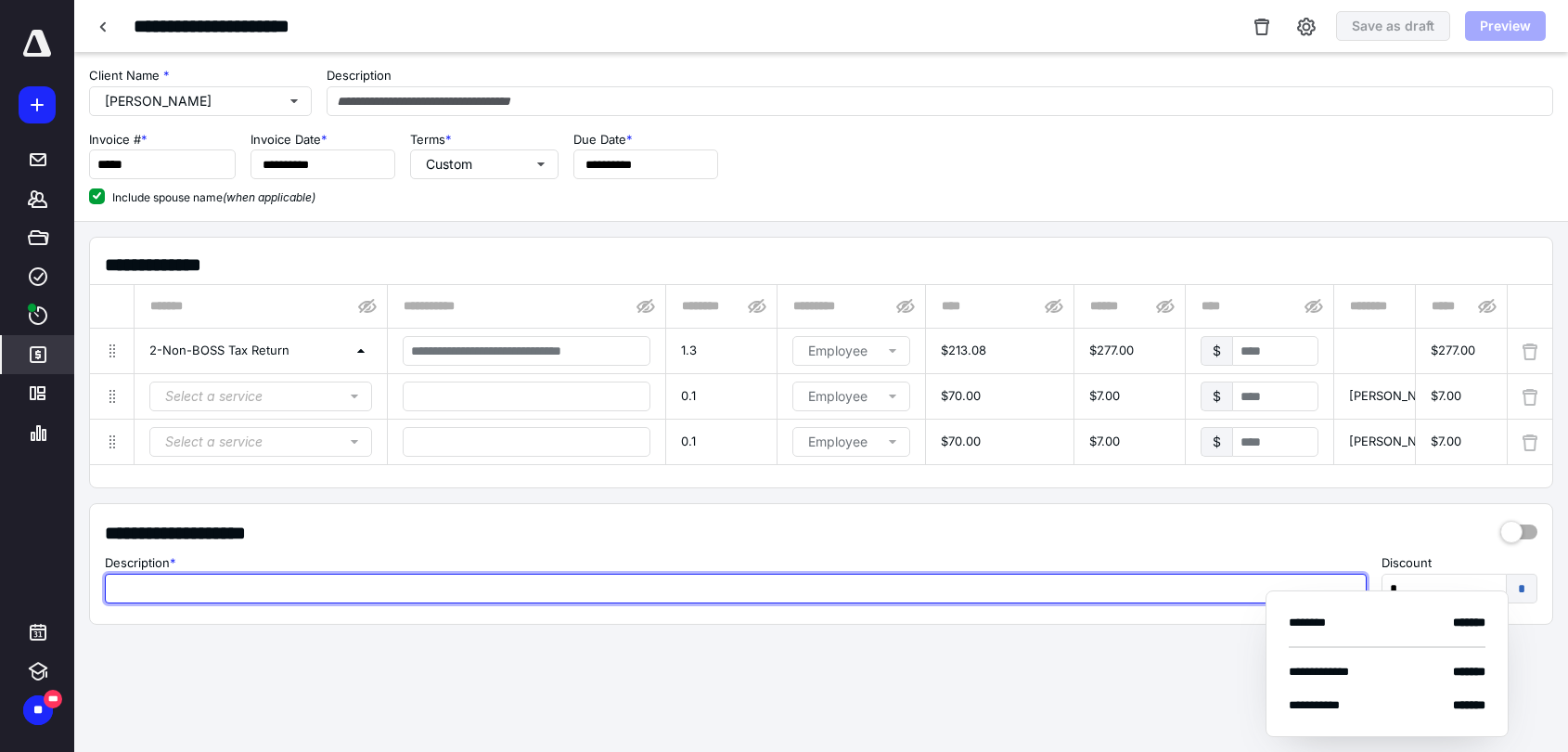 click at bounding box center (736, 589) 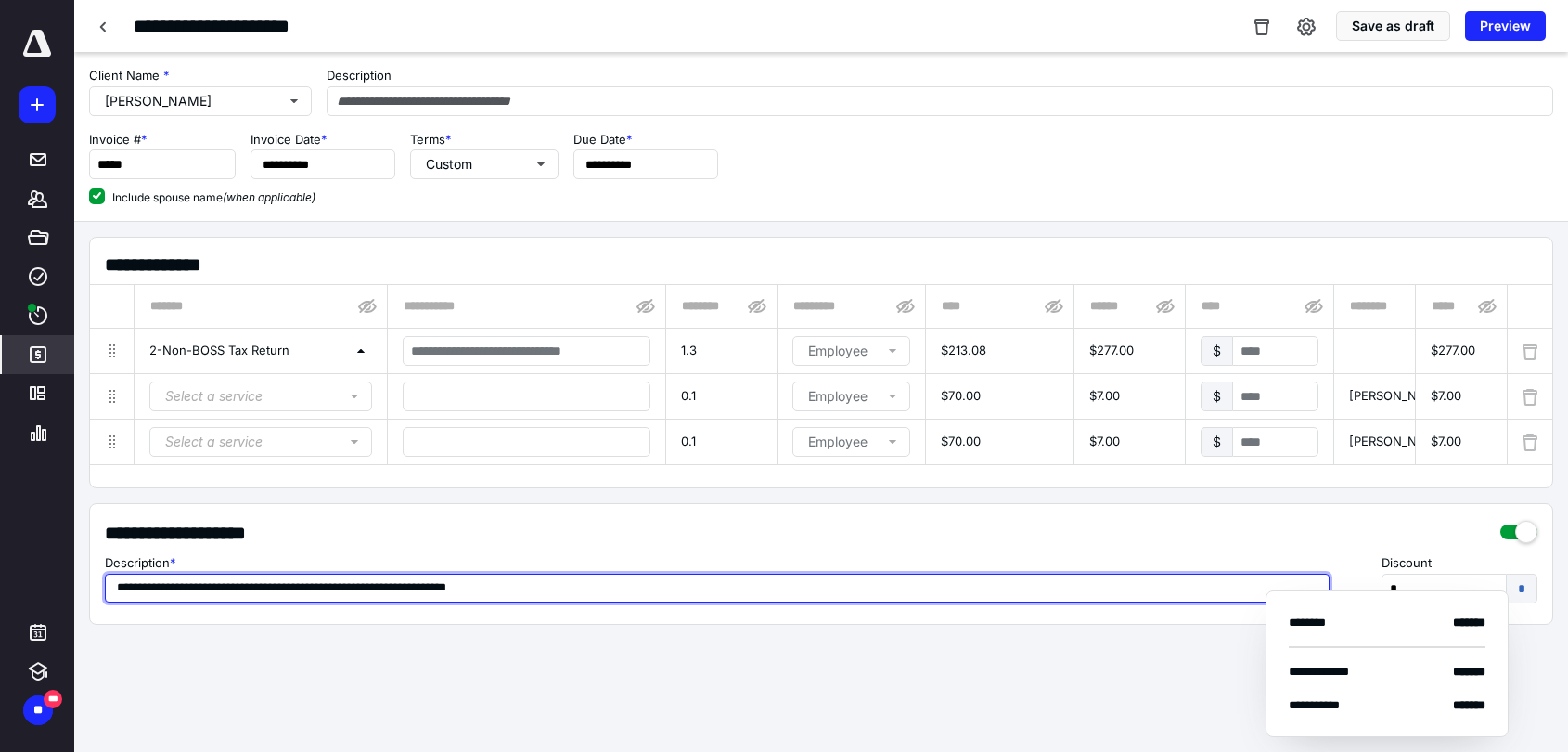 type on "**********" 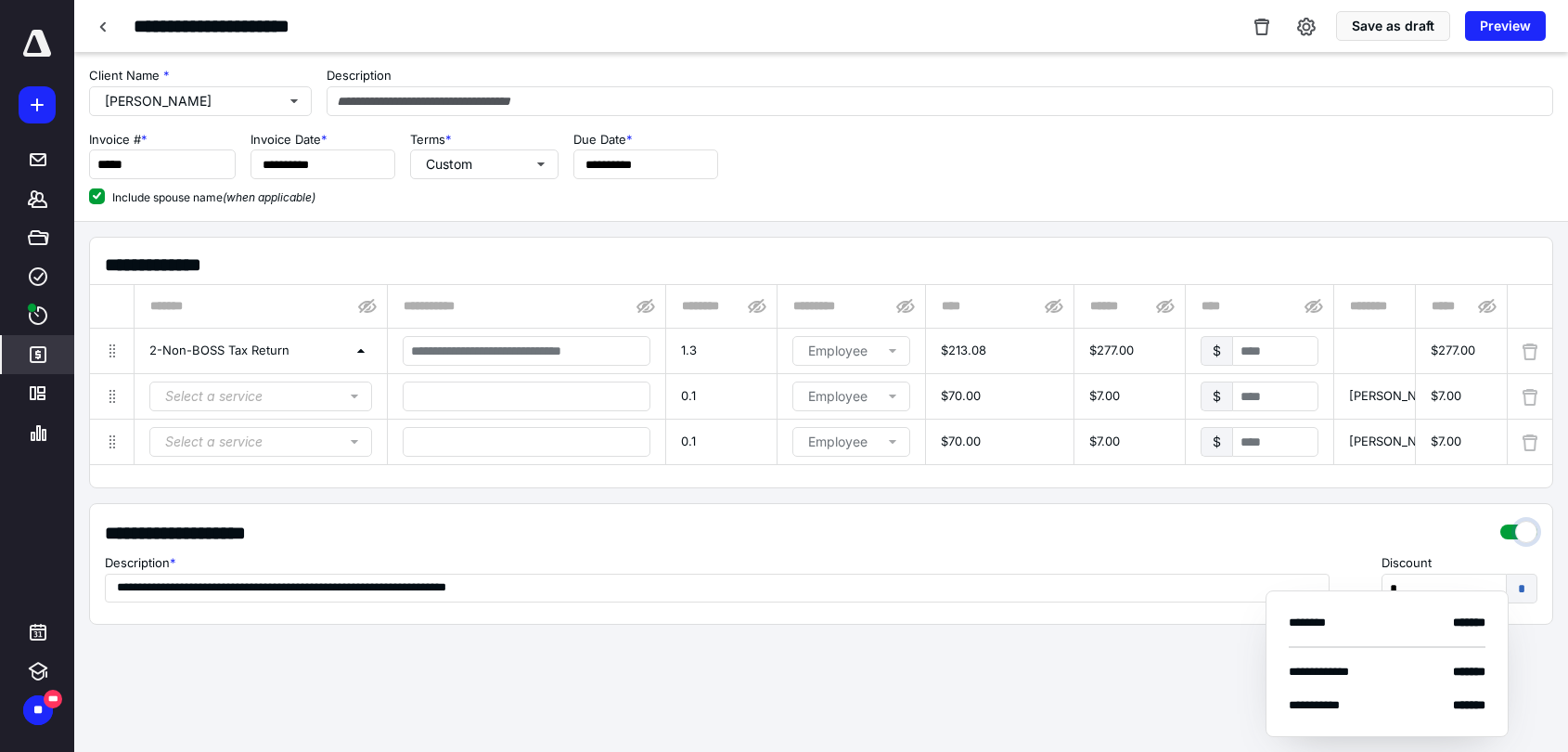 drag, startPoint x: 1526, startPoint y: 540, endPoint x: 1353, endPoint y: 495, distance: 178.75682 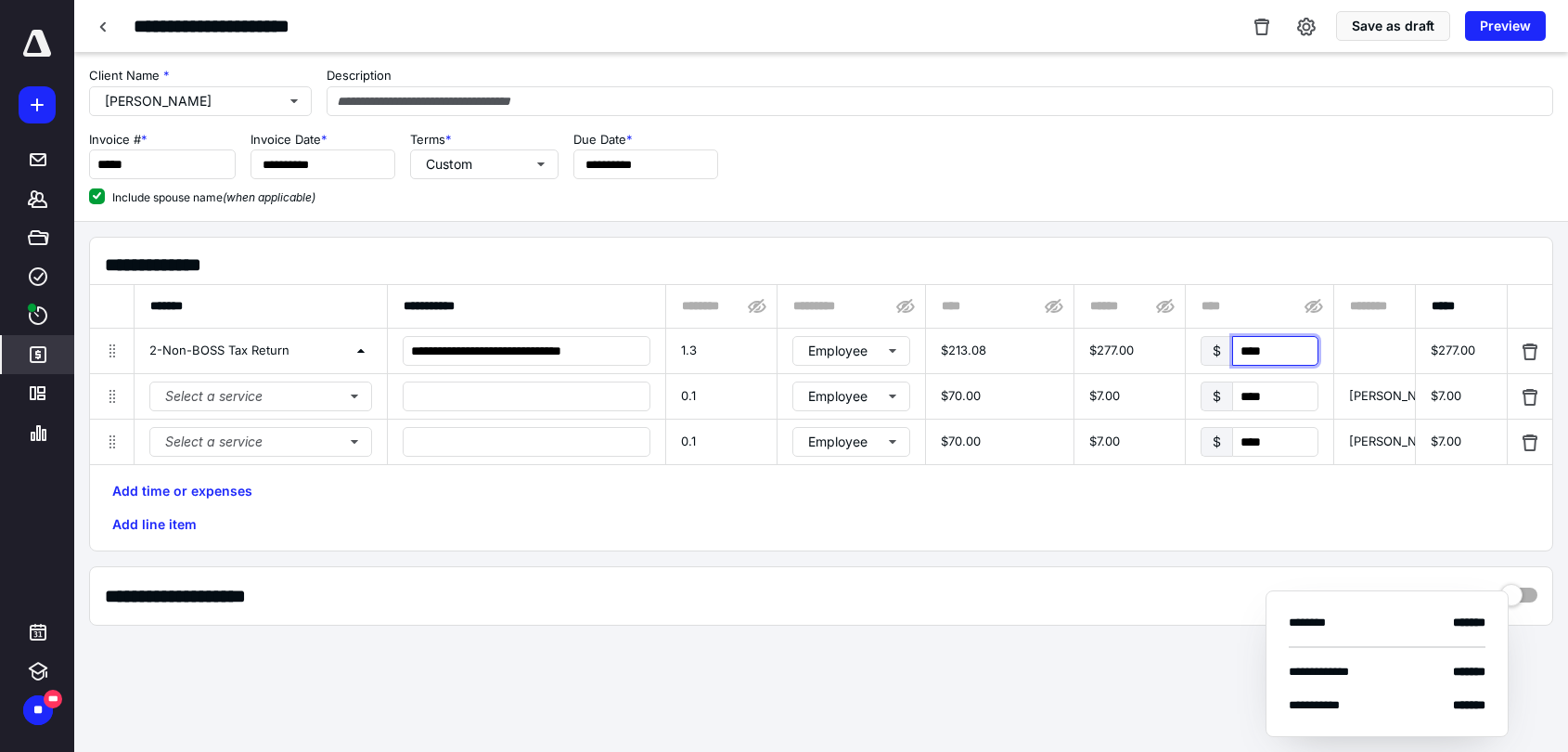click on "****" at bounding box center (1275, 351) 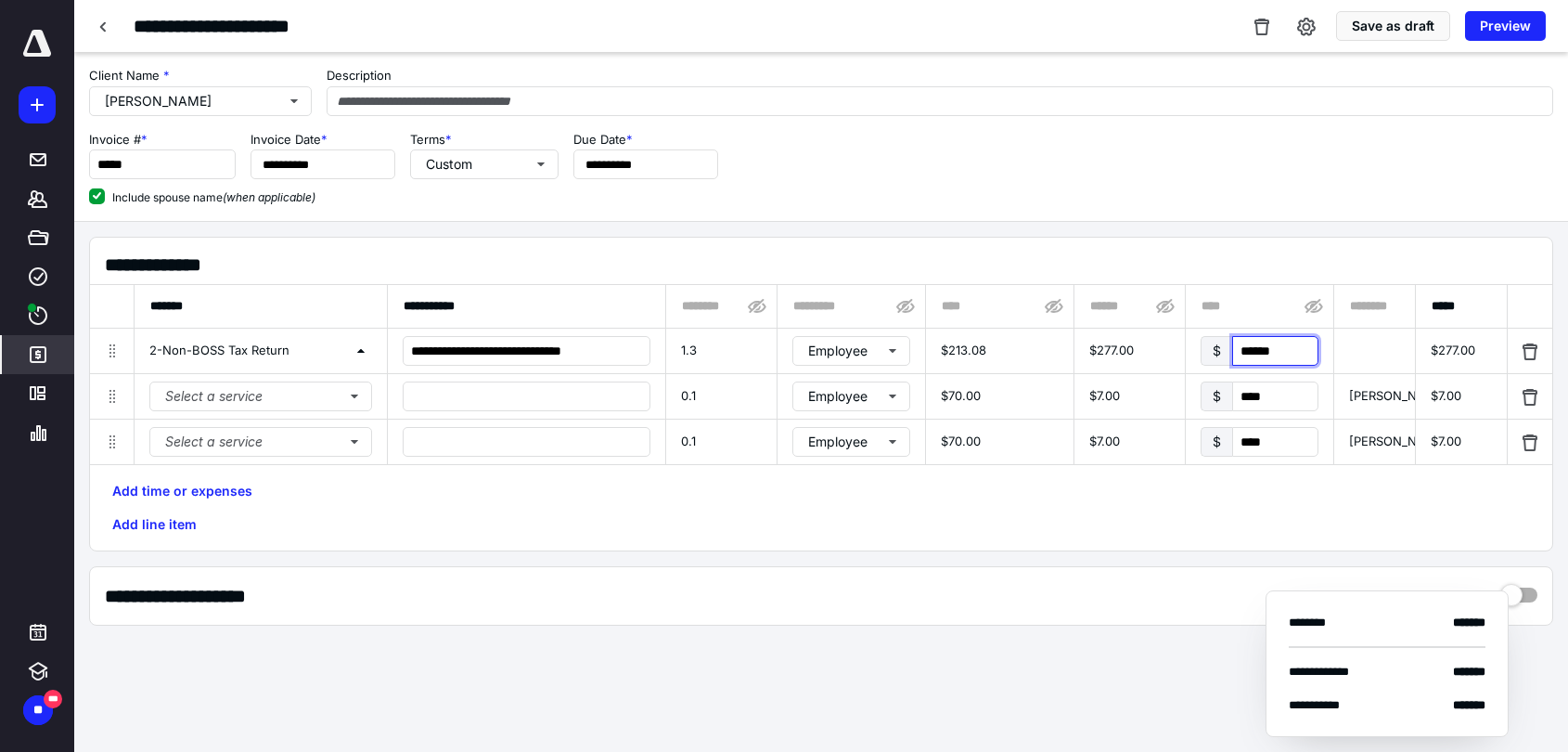 type on "******" 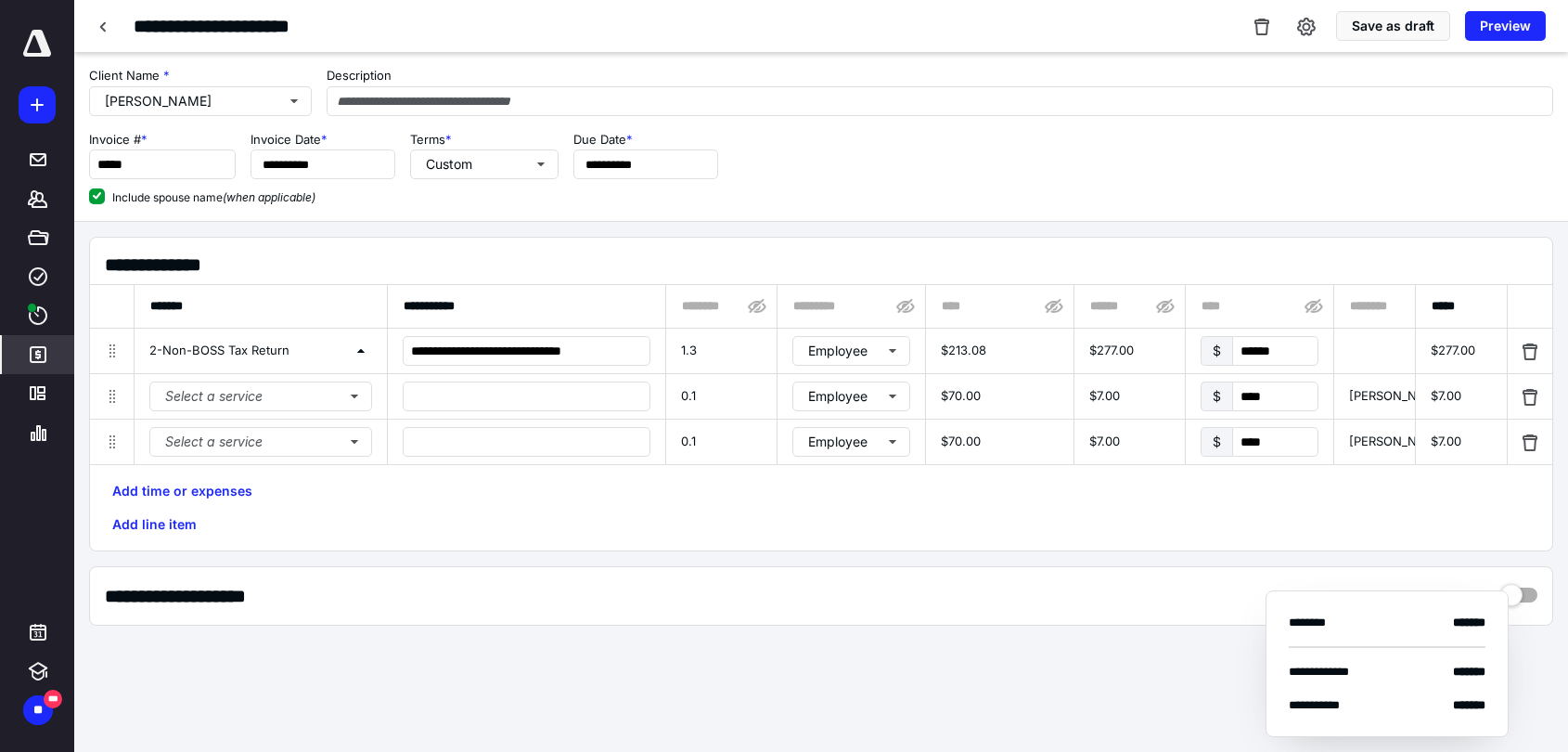 click on "Add time or expenses Add line item" at bounding box center (821, 508) 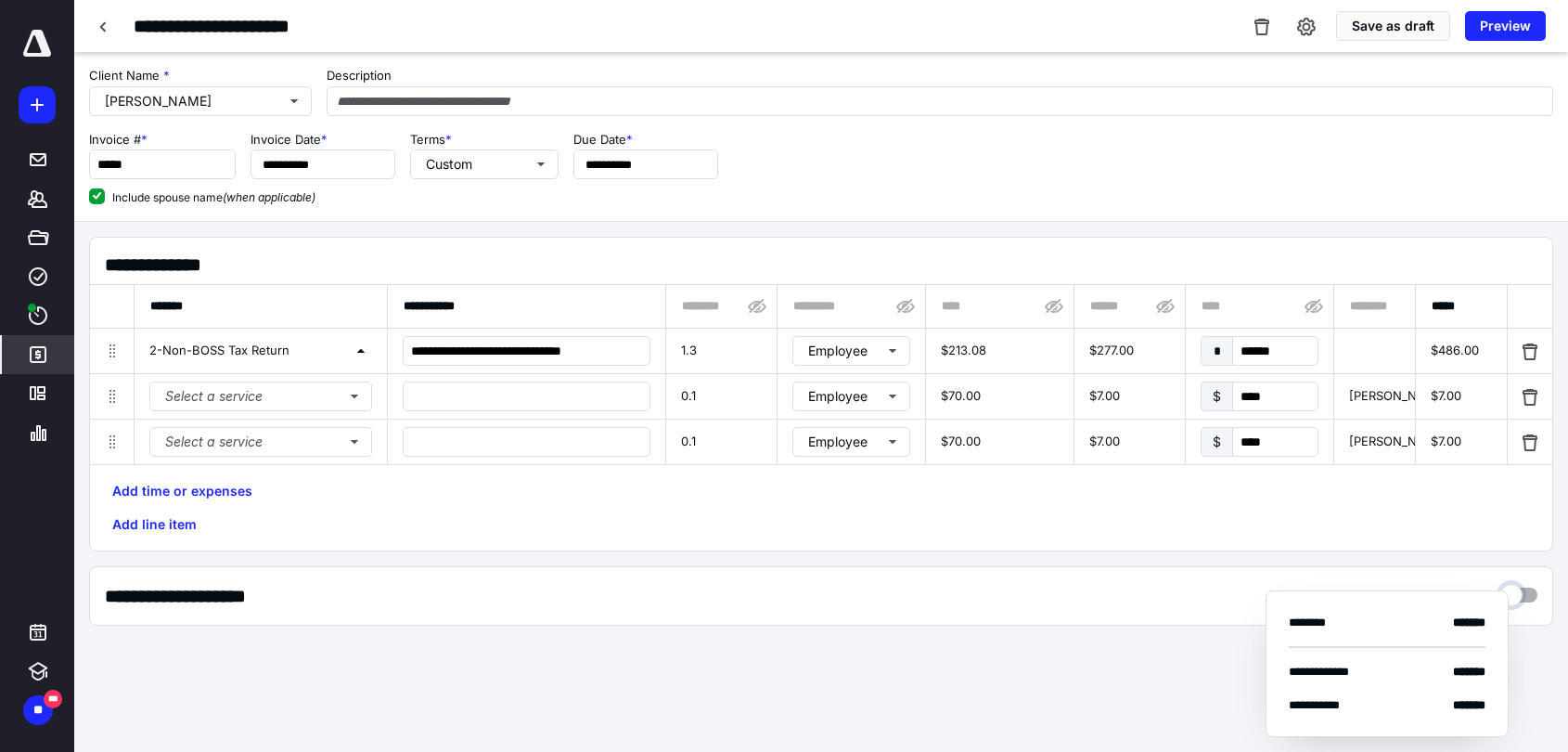 drag, startPoint x: 1523, startPoint y: 605, endPoint x: 1498, endPoint y: 597, distance: 26.248809 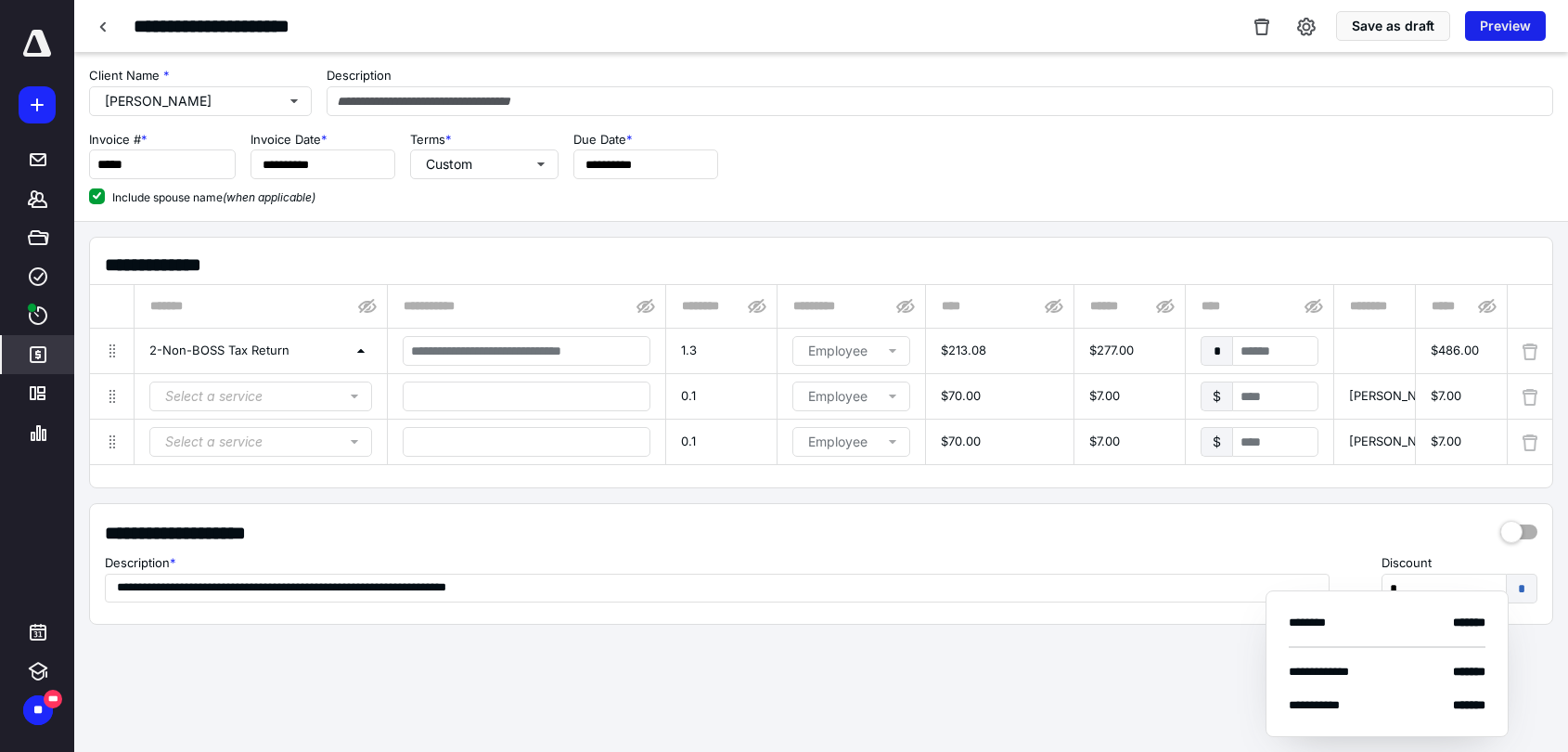 click on "Preview" at bounding box center (1505, 26) 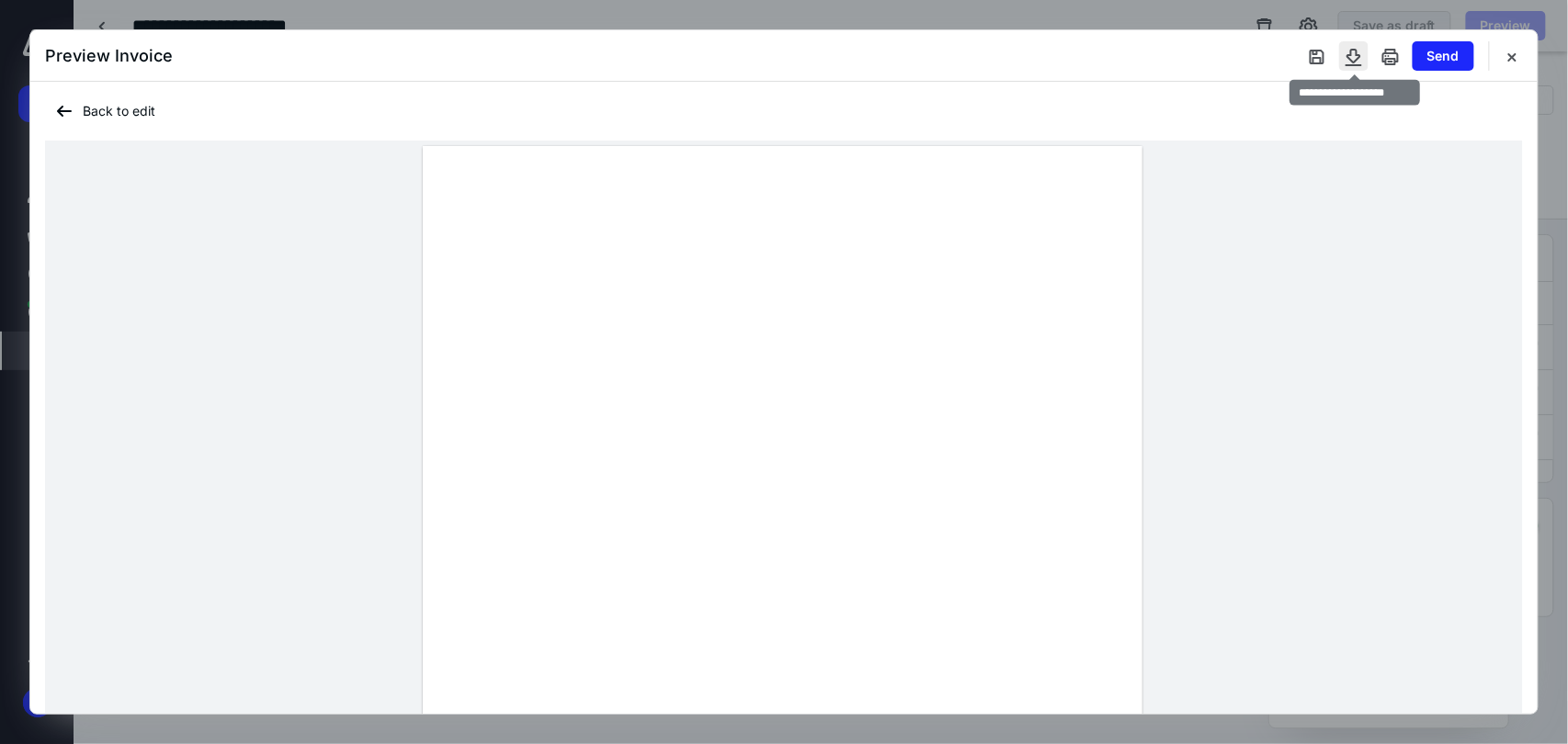 click at bounding box center [1354, 56] 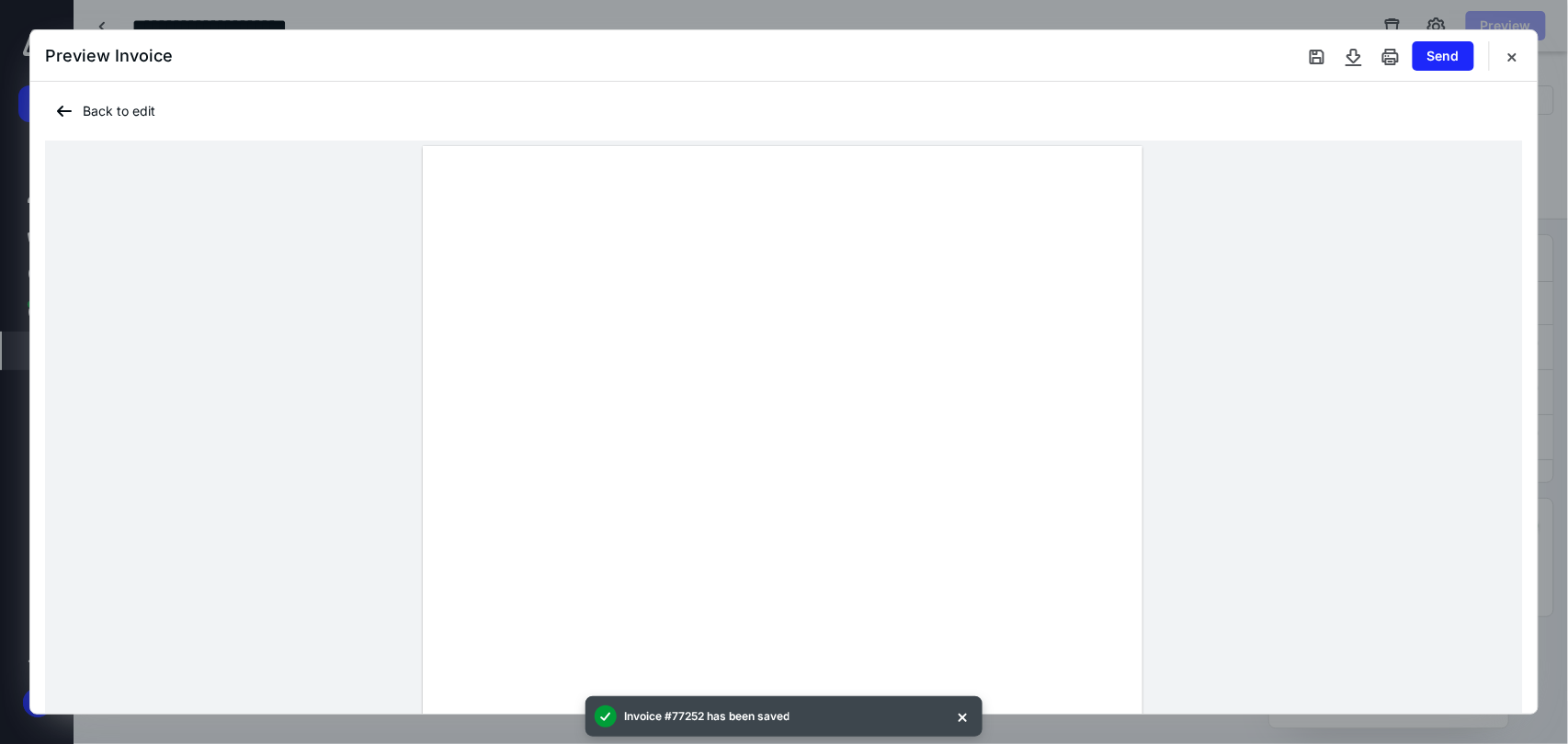 click on "Preview Invoice Send" at bounding box center (784, 56) 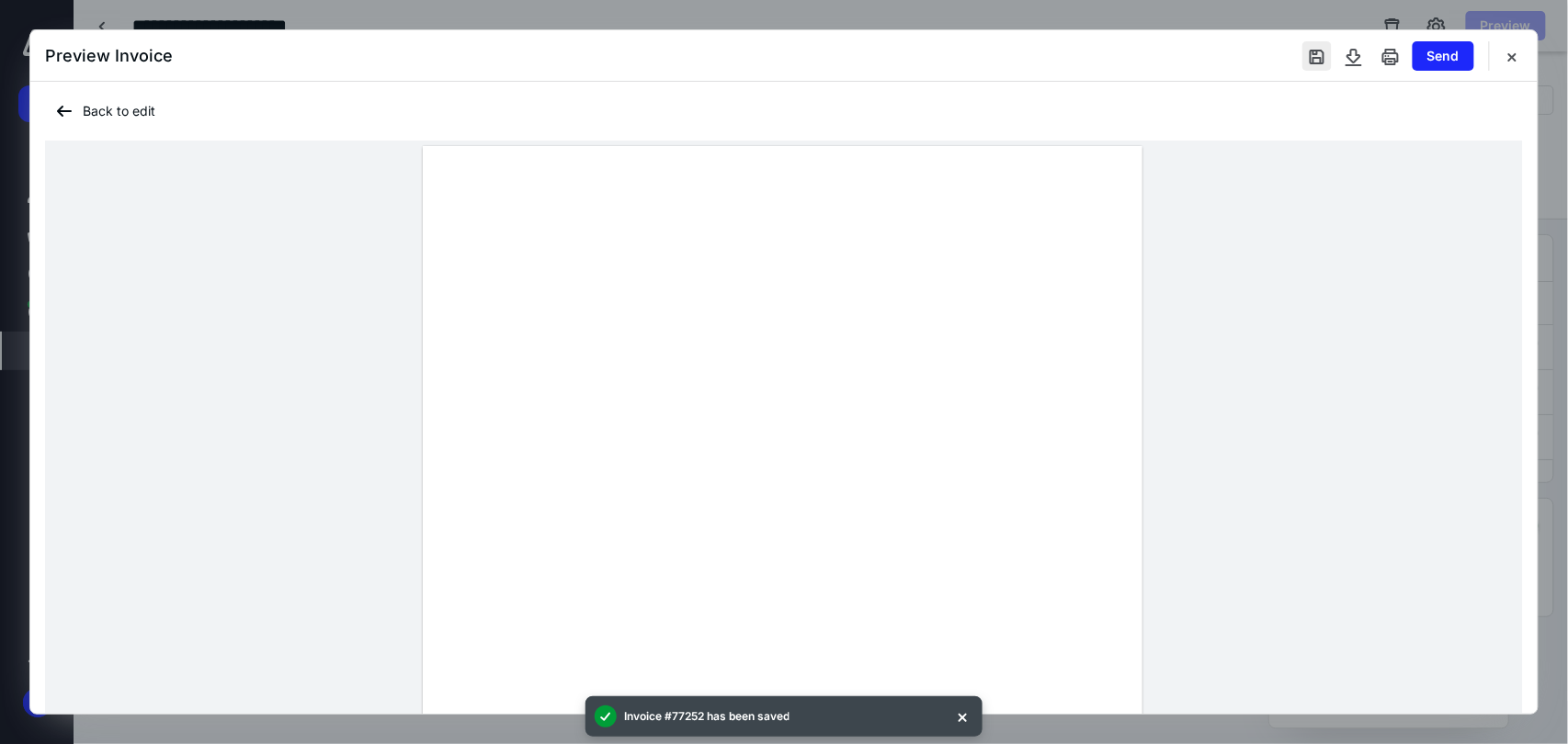 click at bounding box center [1317, 56] 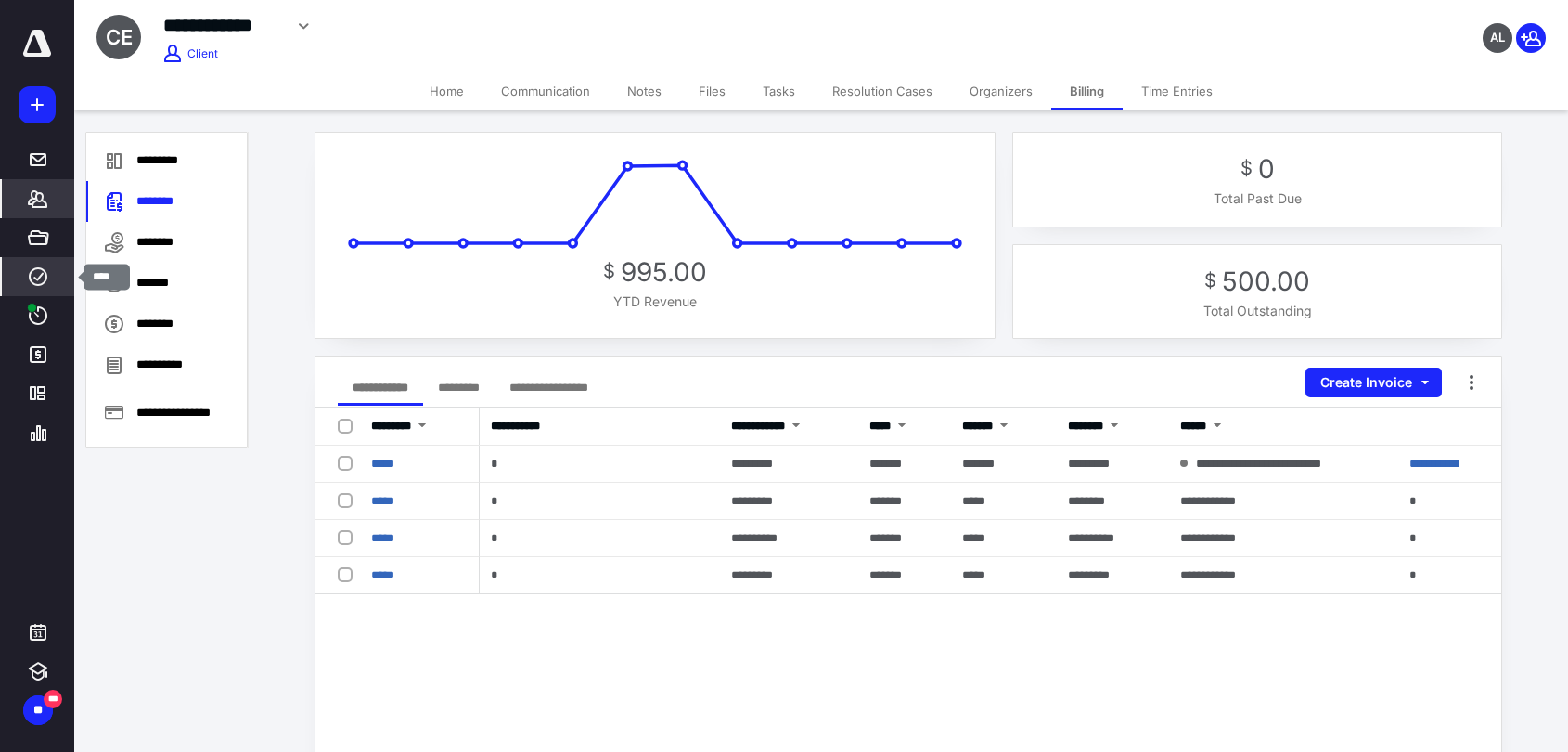 click 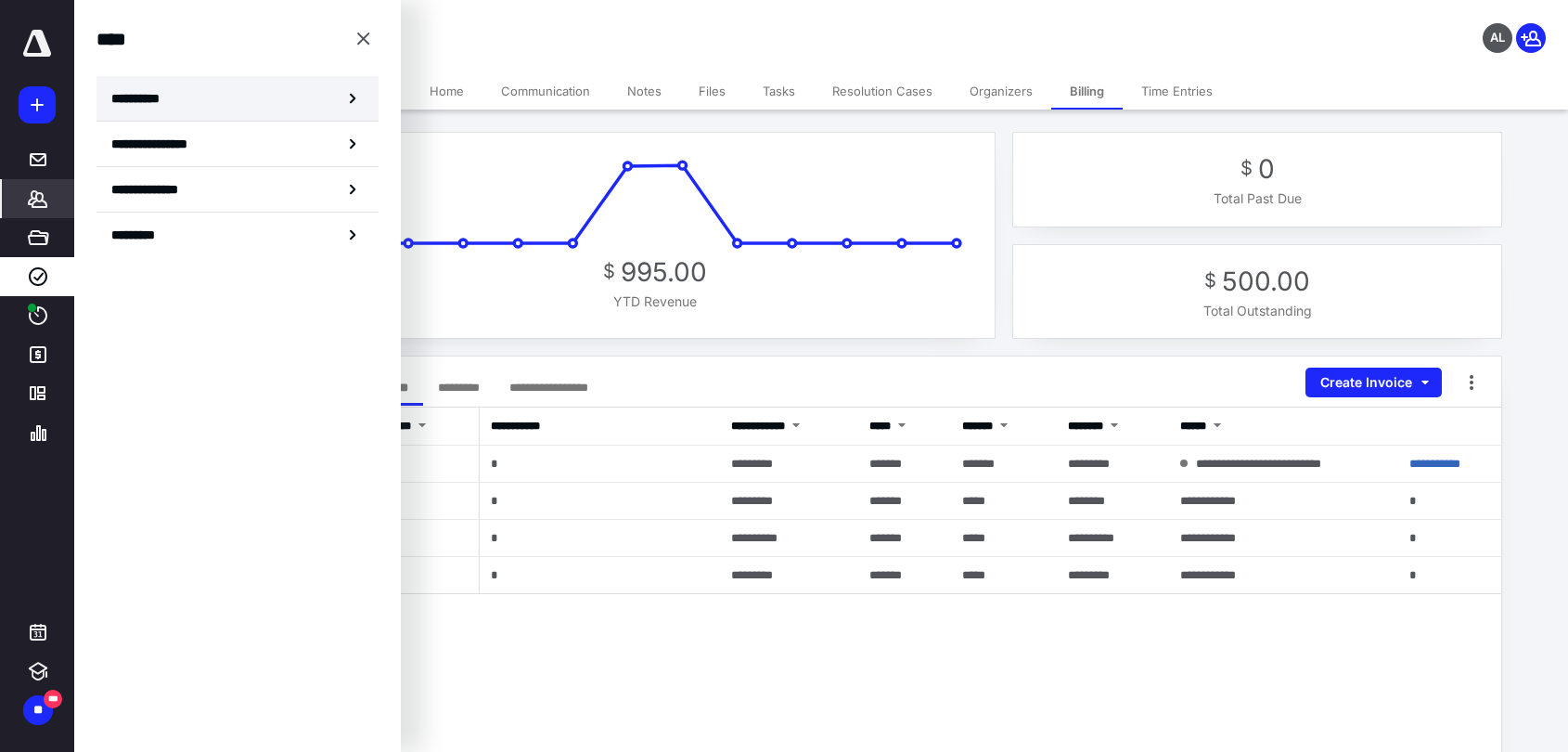 click on "**********" at bounding box center (238, 98) 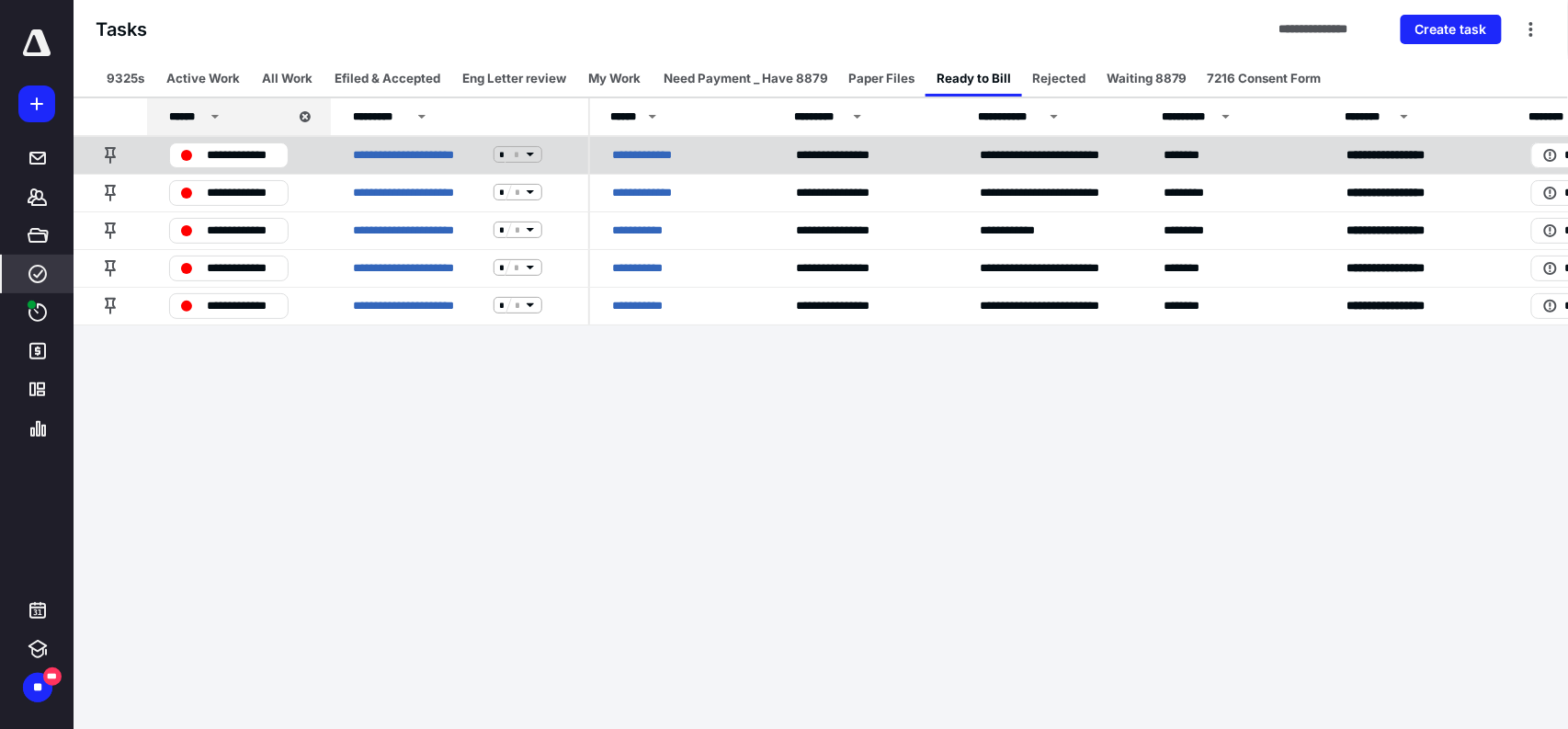 click on "**********" at bounding box center [651, 154] 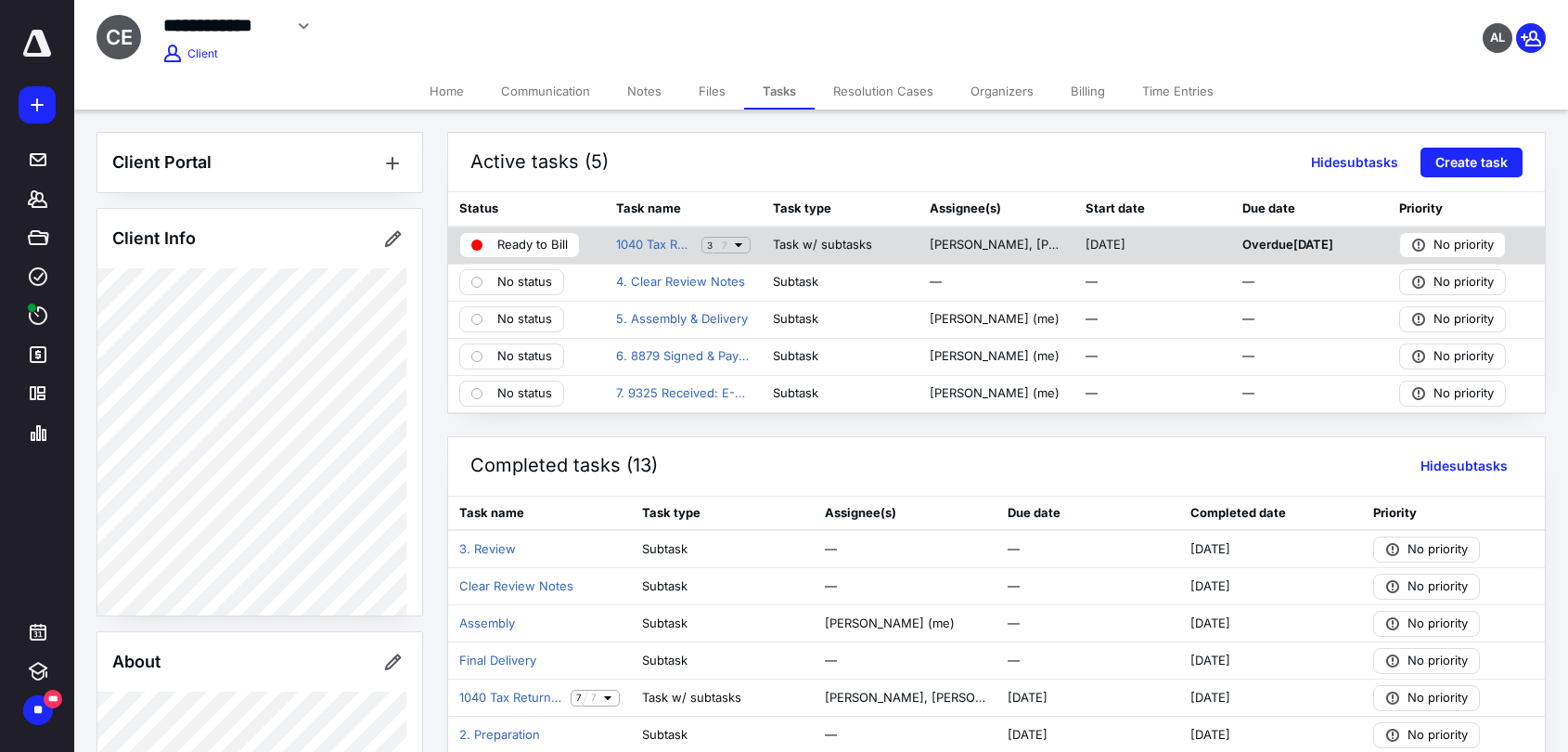 click on "Ready to Bill" at bounding box center [520, 245] 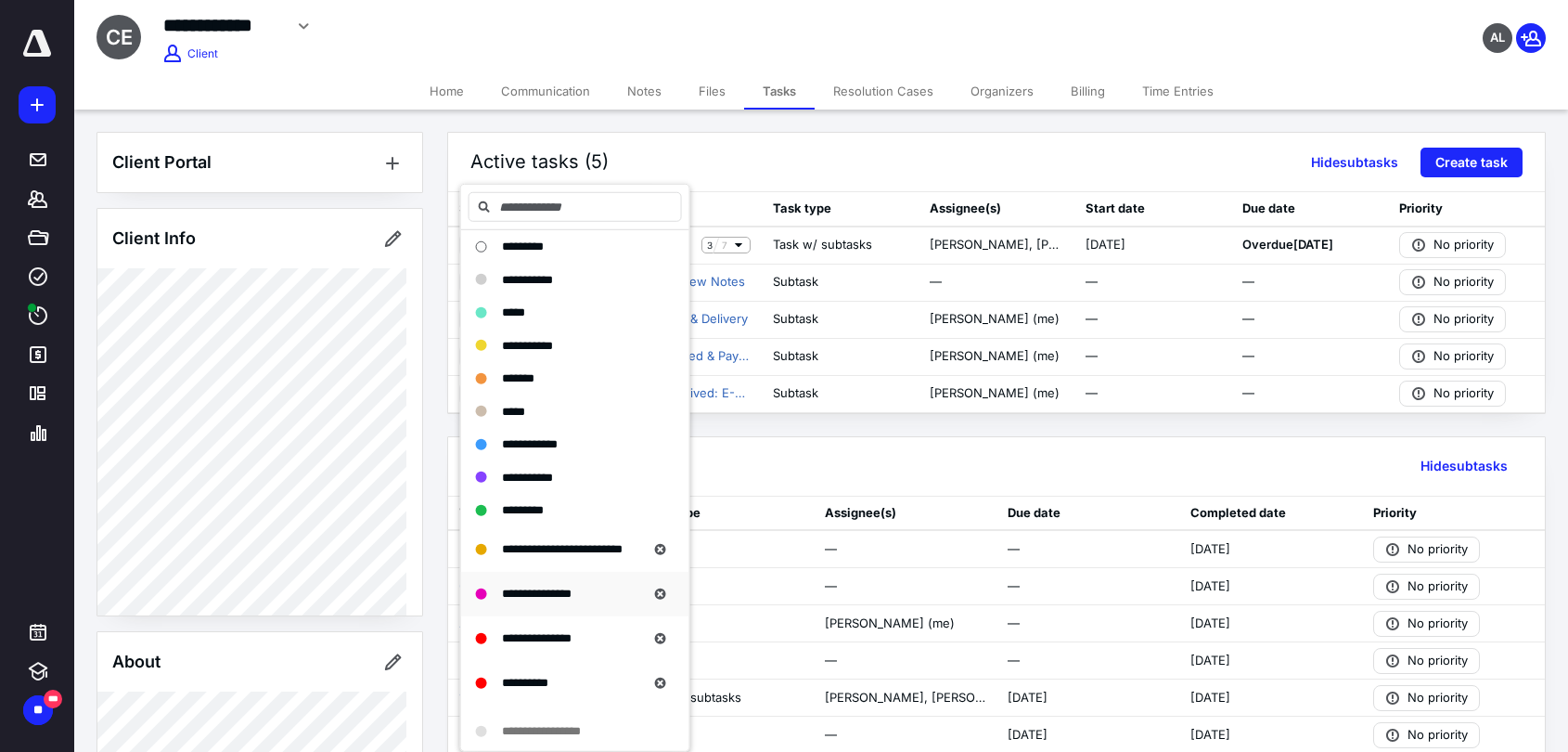 click on "**********" at bounding box center [536, 593] 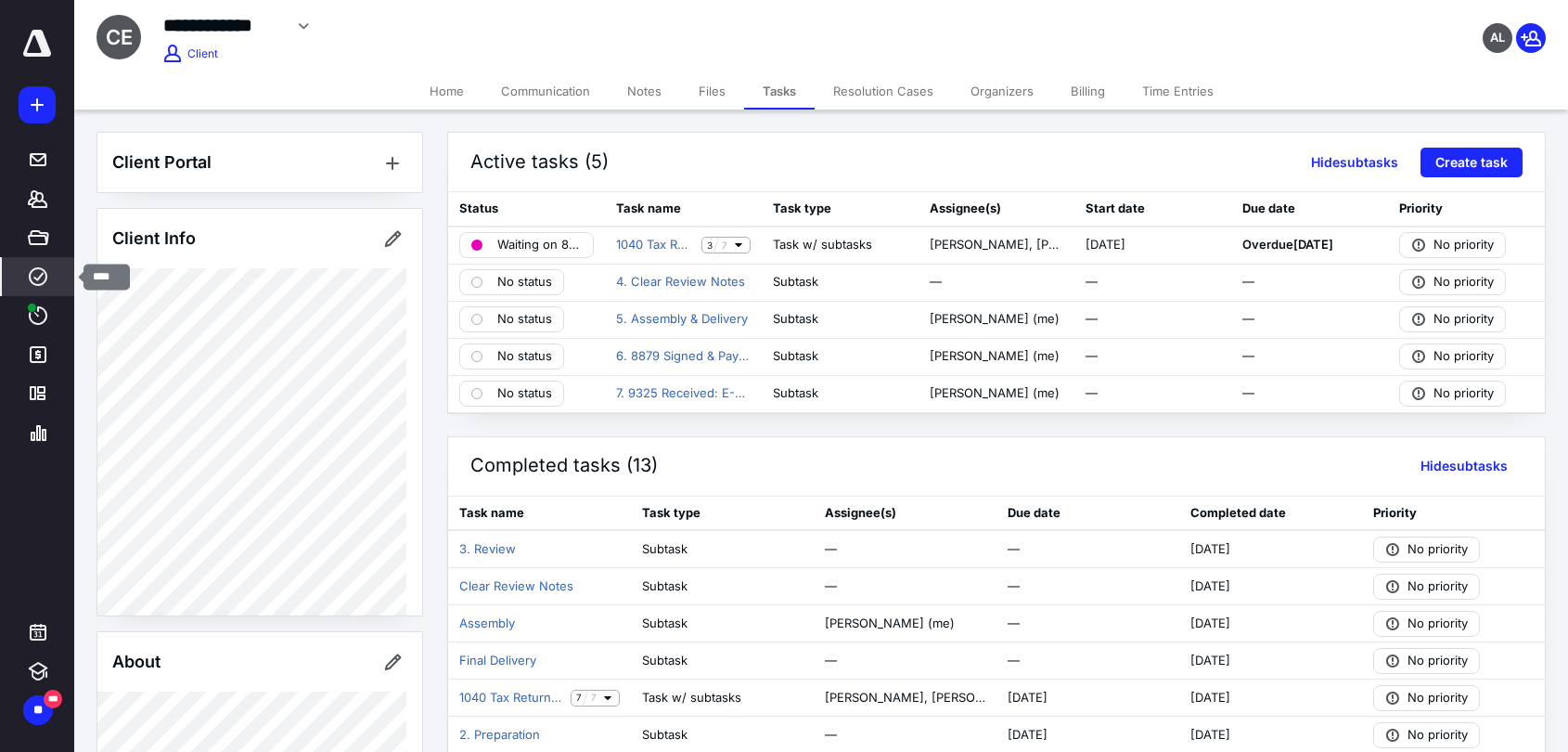 click 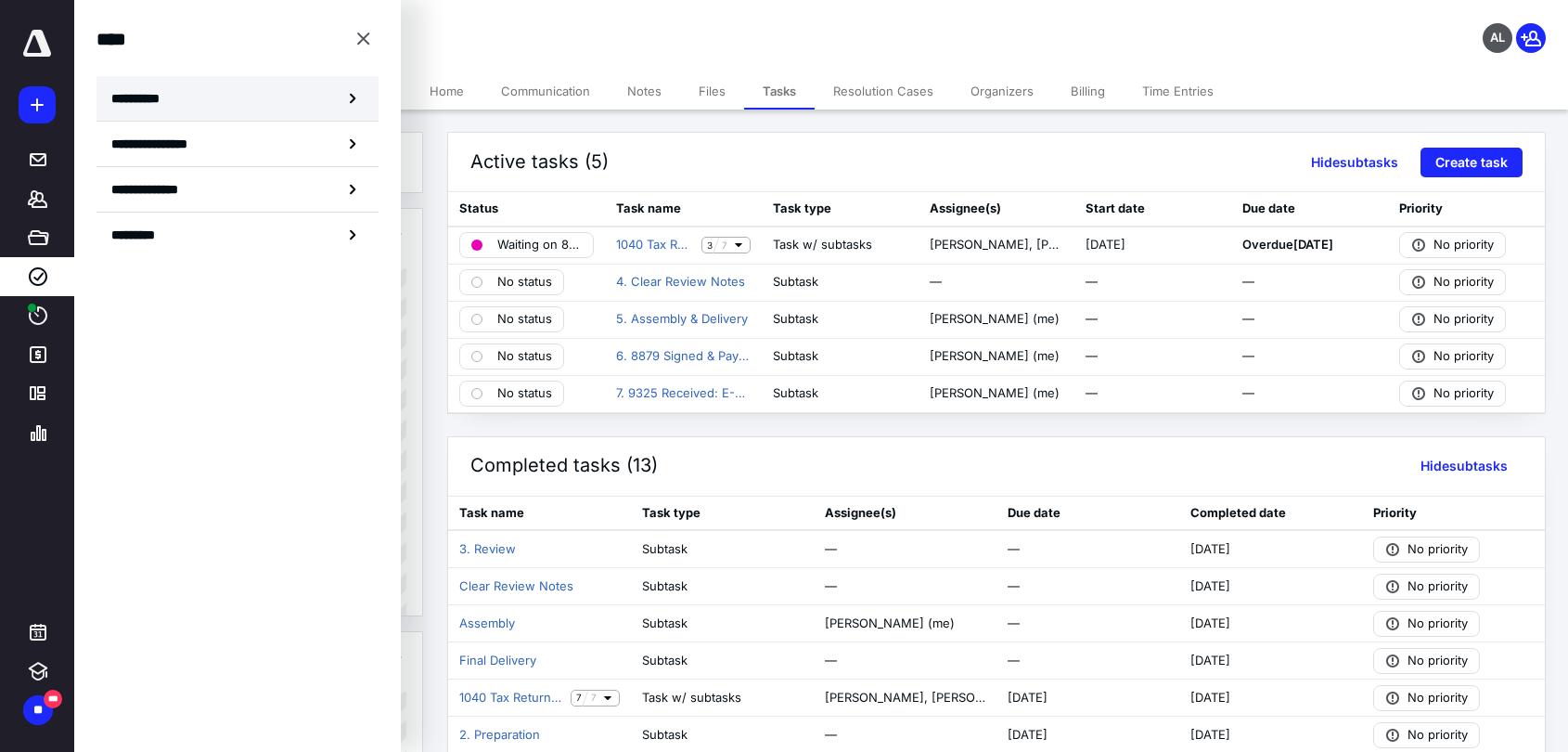 click on "**********" at bounding box center [238, 98] 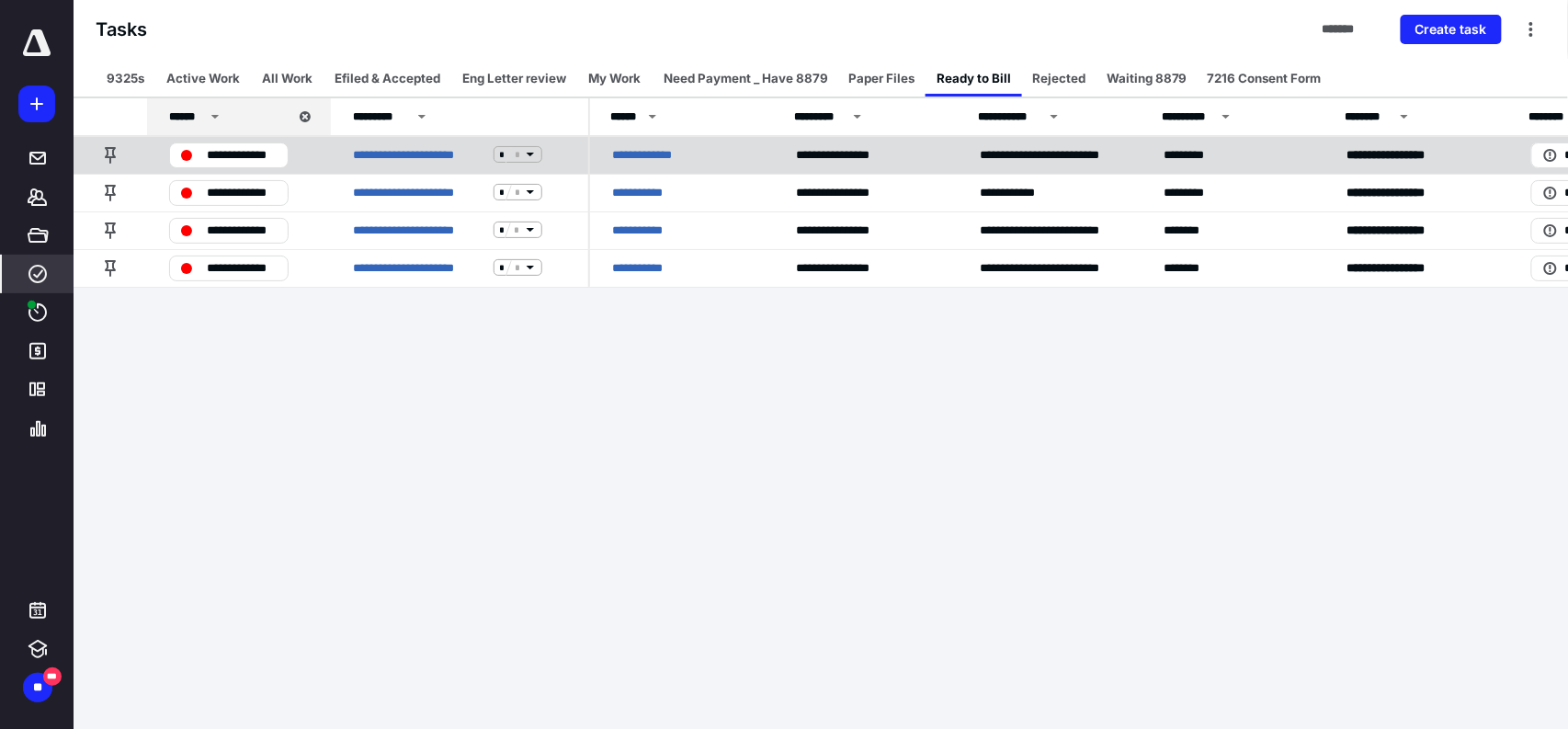 click on "**********" at bounding box center [651, 154] 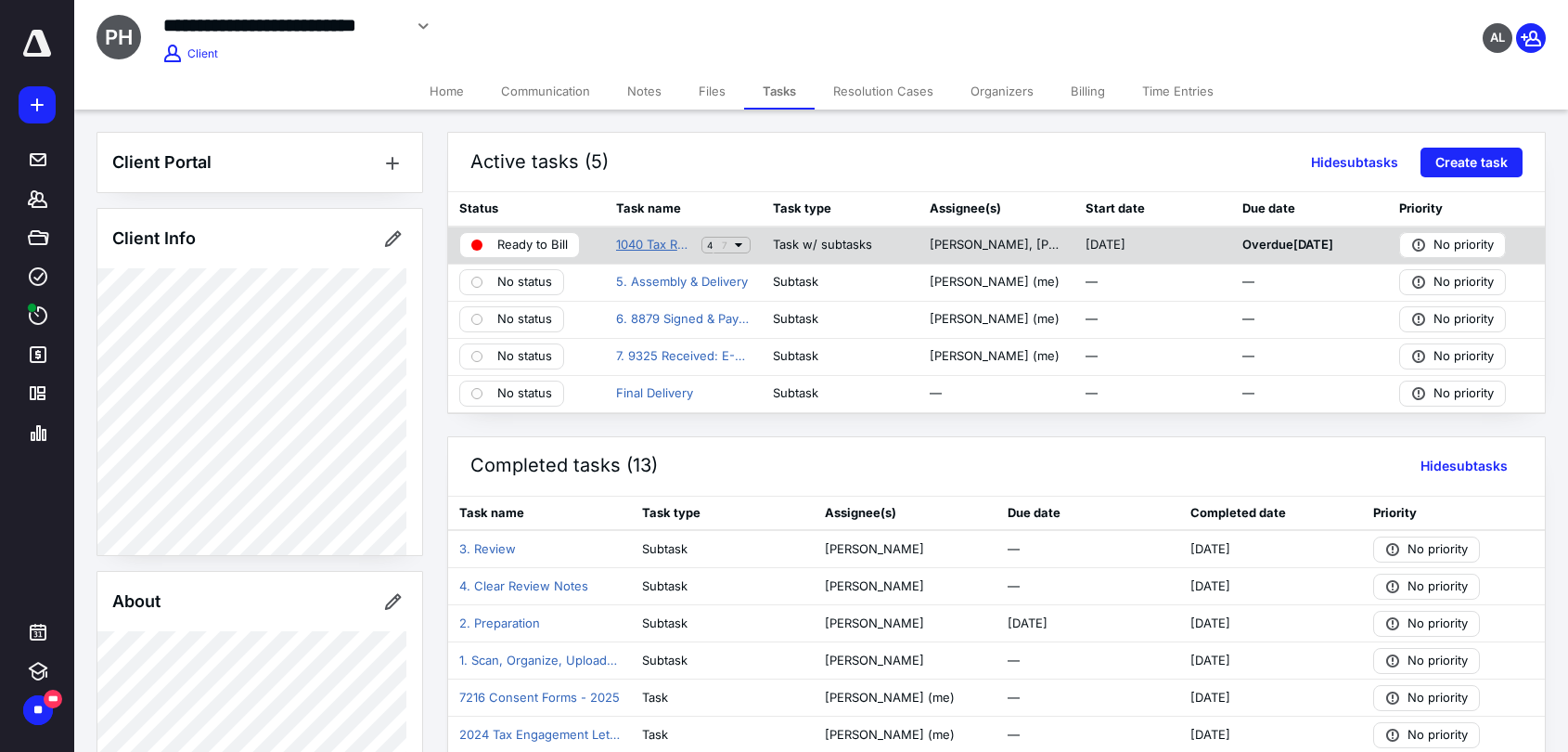 click on "1040 Tax Return - 2024" at bounding box center (655, 245) 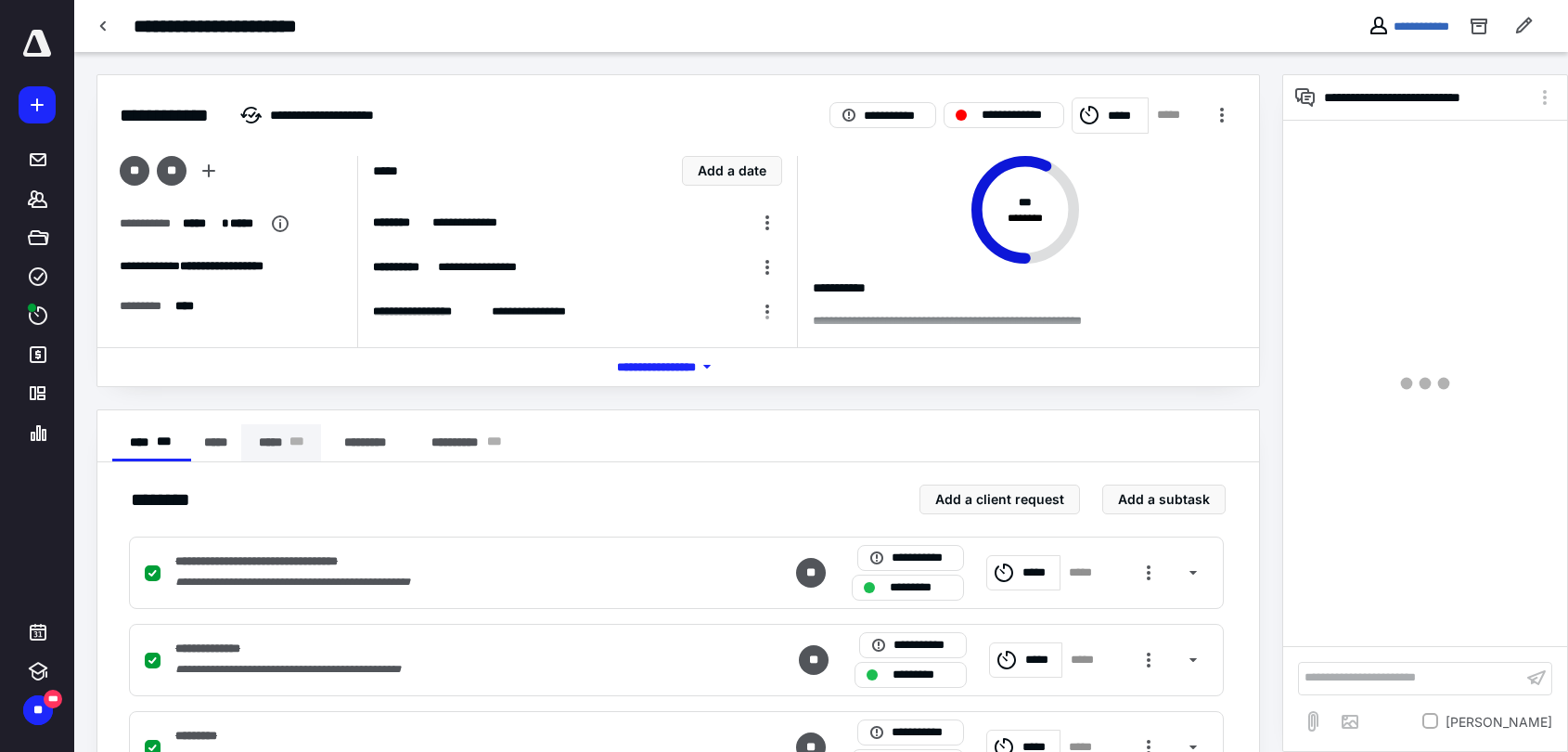 click on "* * *" at bounding box center [297, 443] 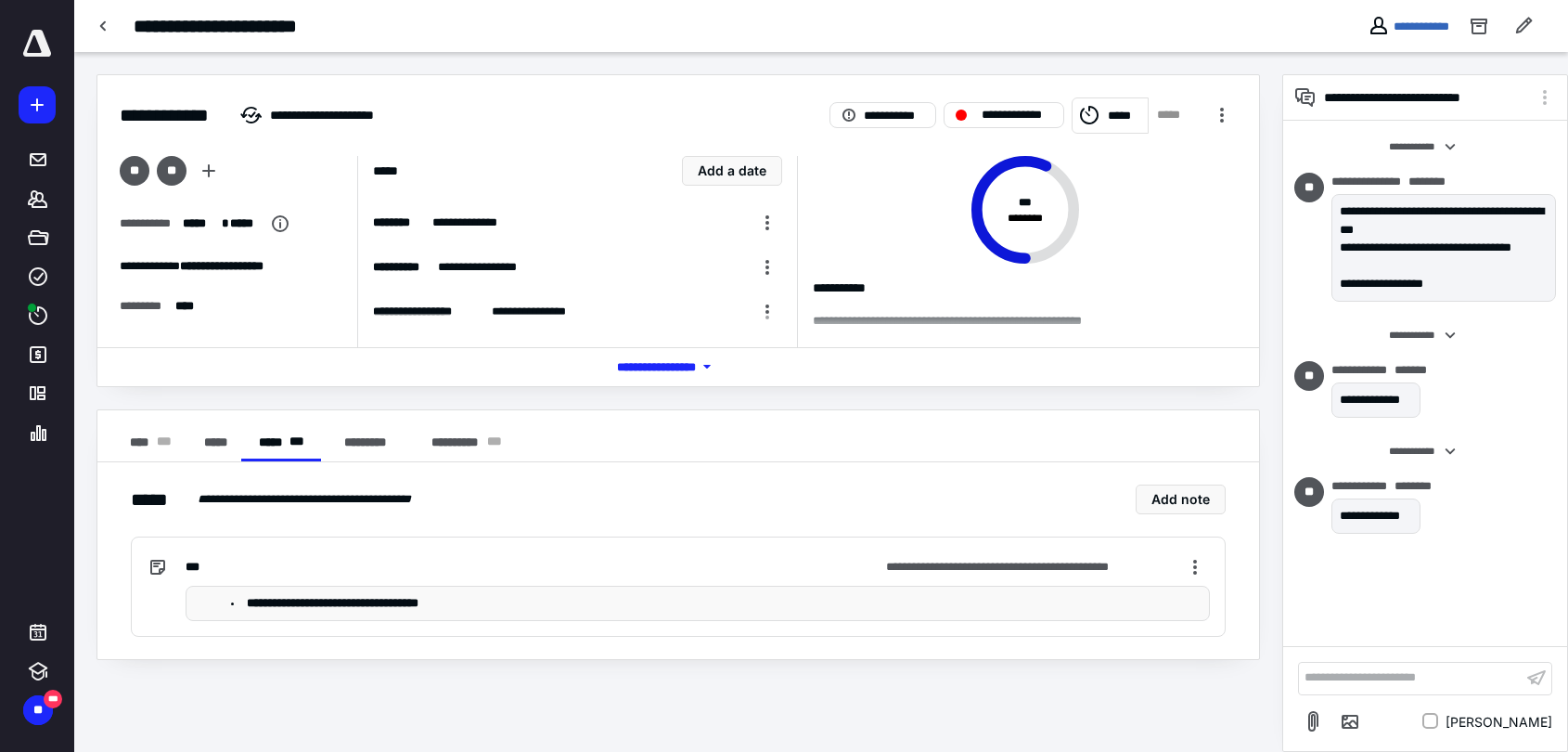 click on "**** * * *" at bounding box center [151, 443] 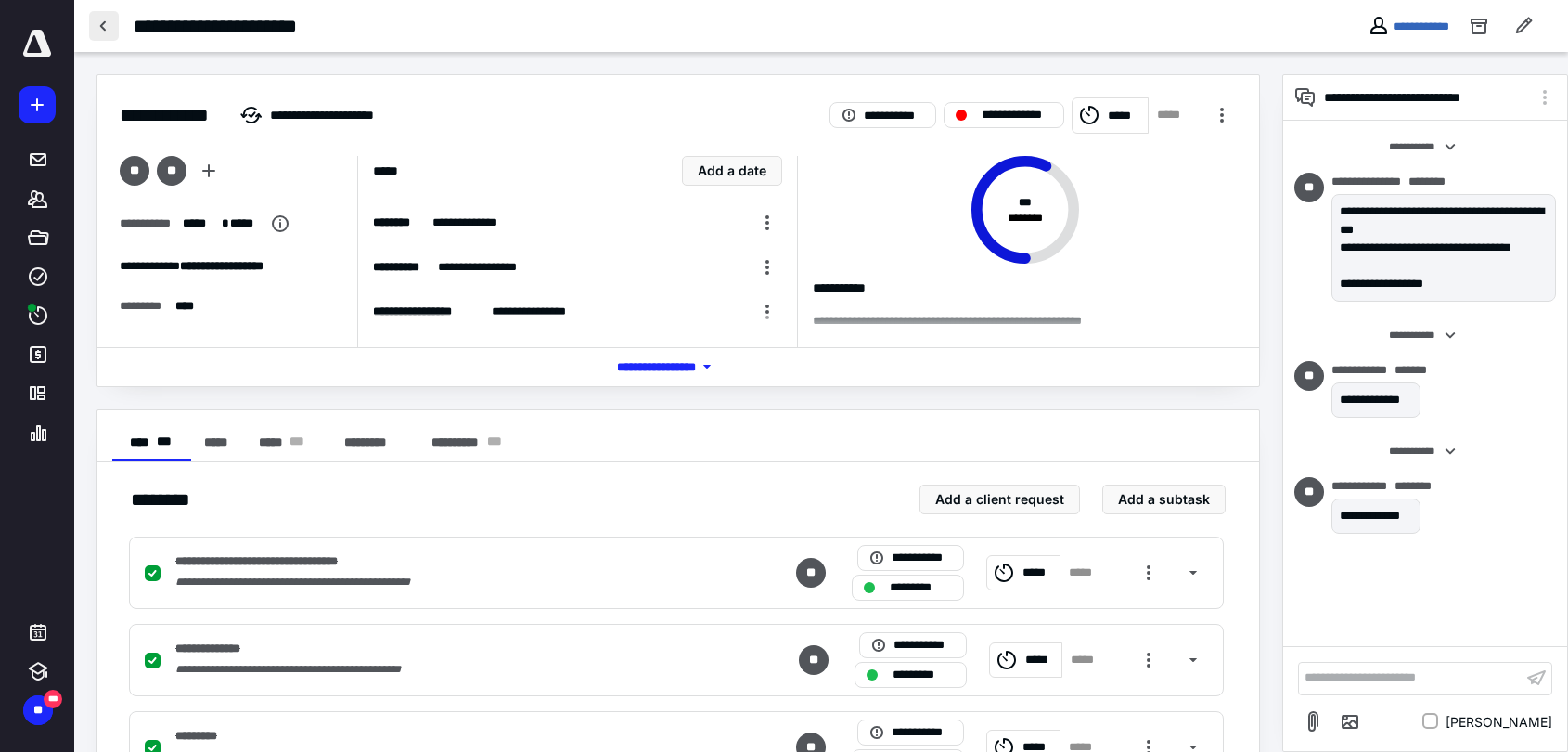 click at bounding box center [104, 26] 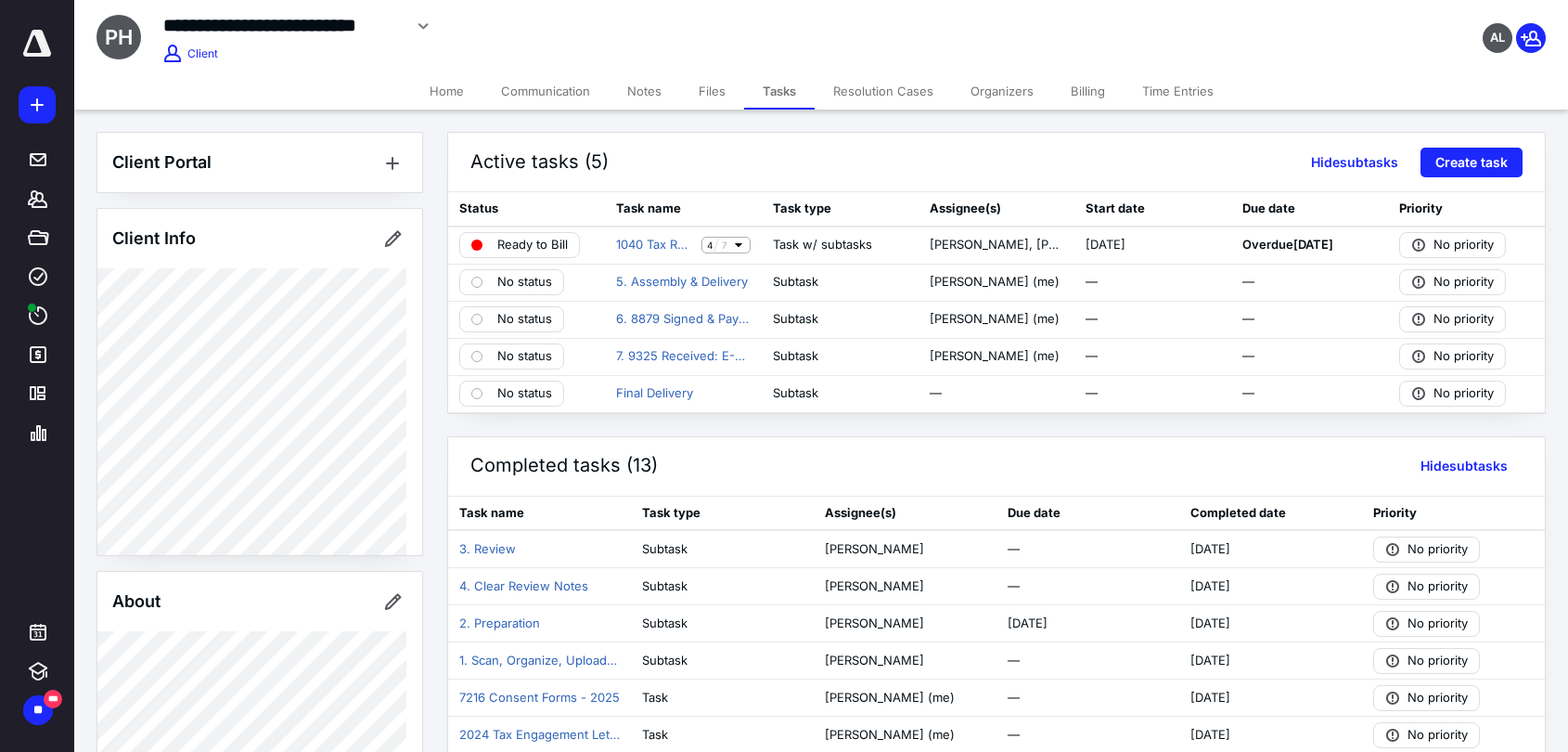 click on "Billing" at bounding box center [1087, 91] 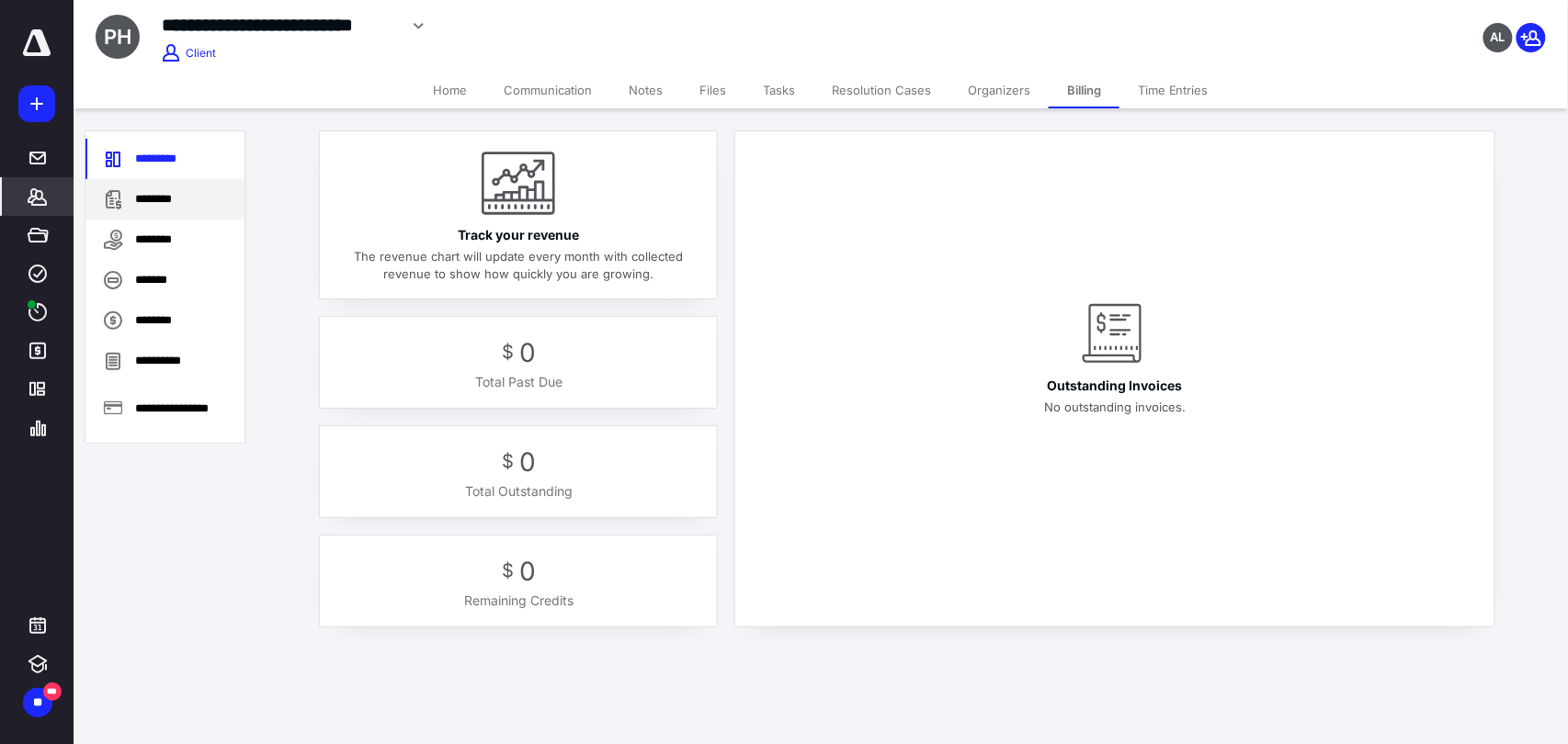 click on "********" at bounding box center (165, 199) 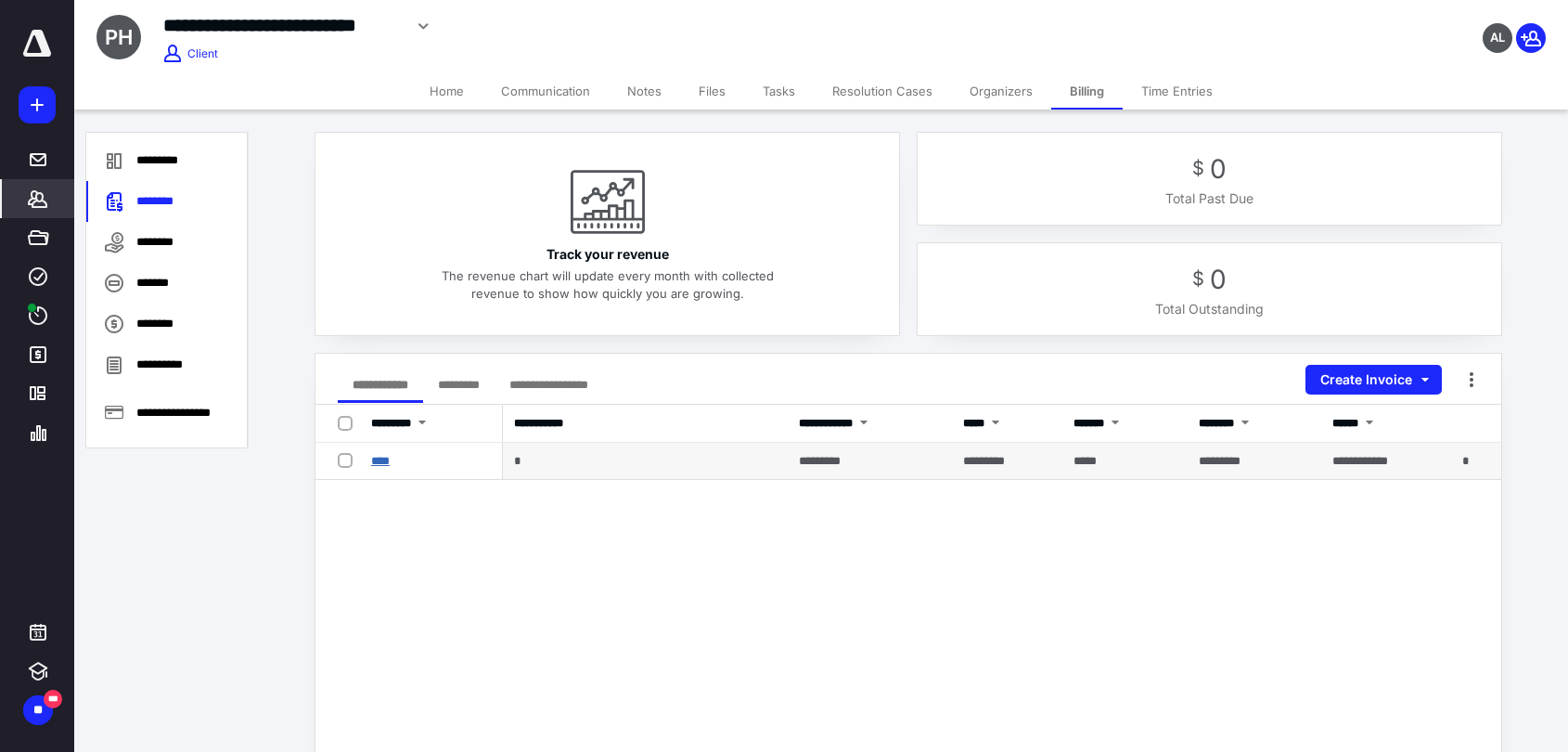 click on "****" at bounding box center (380, 460) 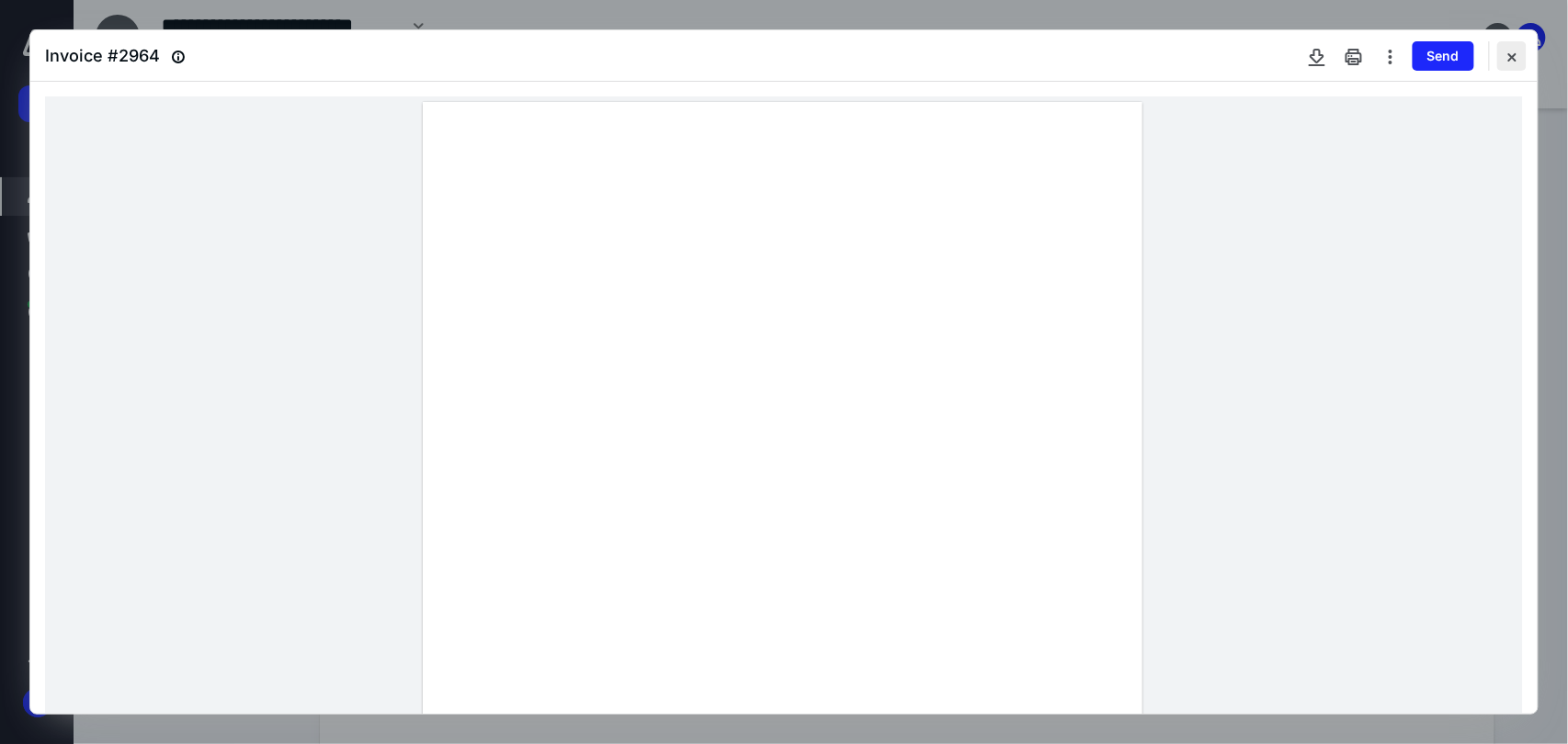 click at bounding box center [1512, 56] 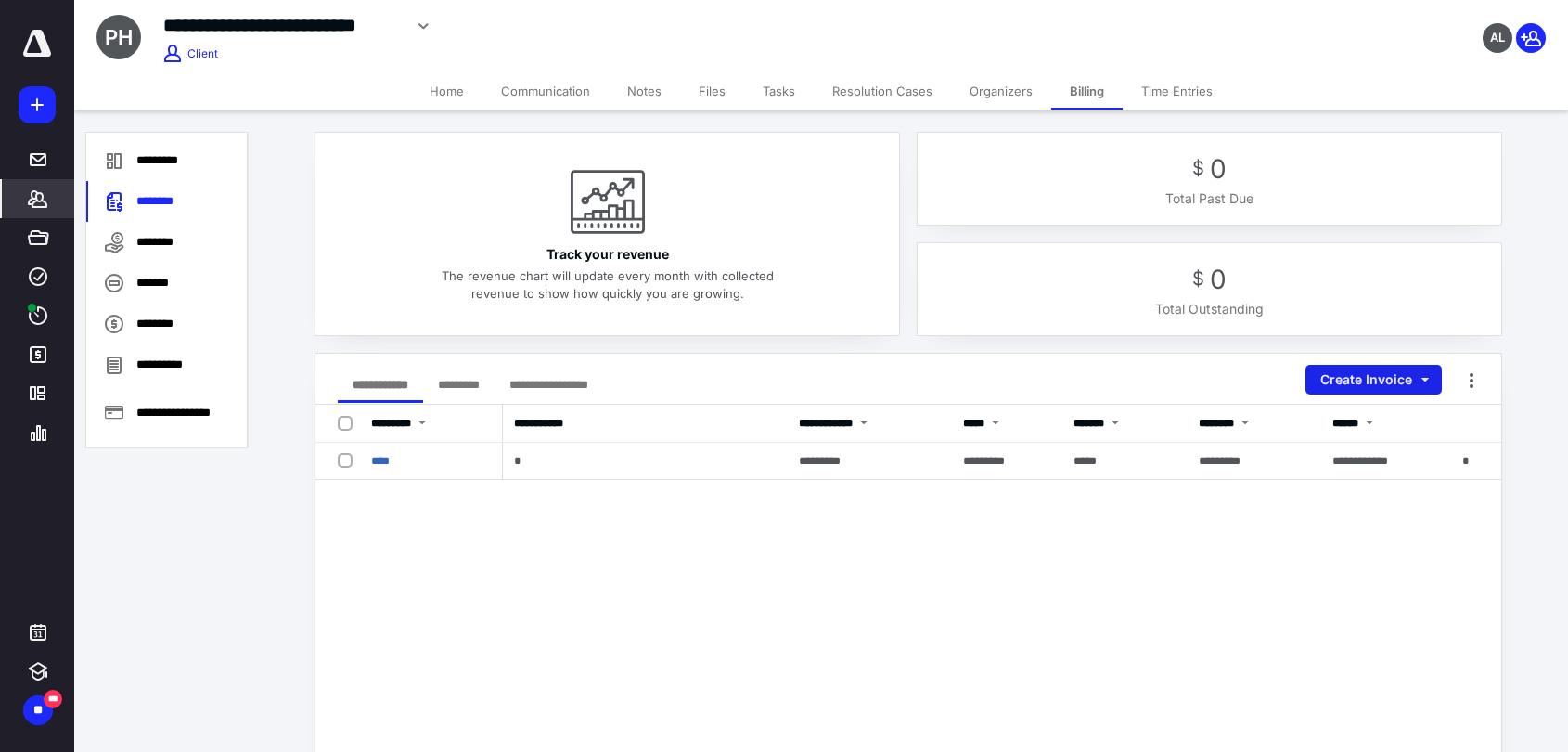 click on "Create Invoice" at bounding box center (1373, 380) 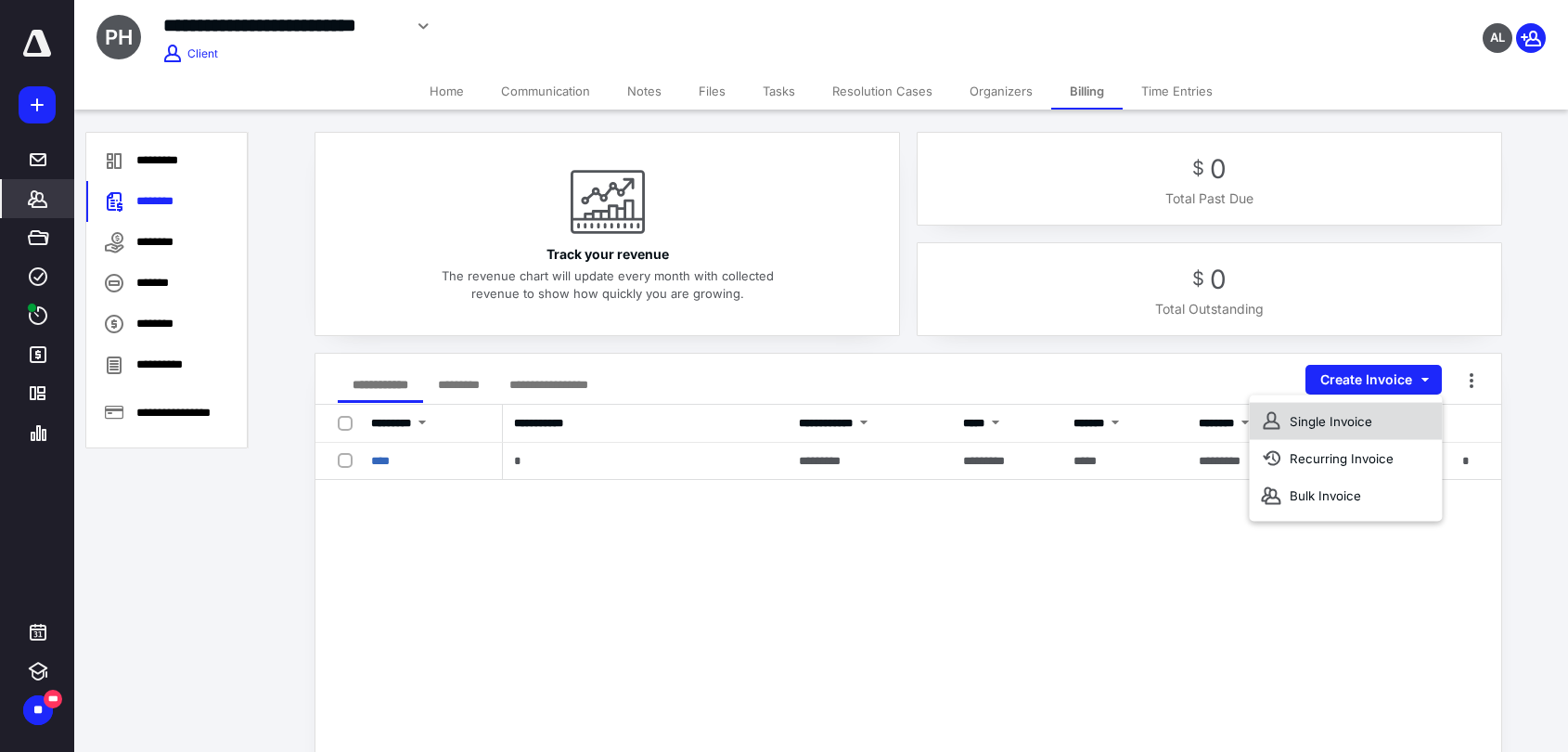 click on "Single Invoice" at bounding box center [1345, 421] 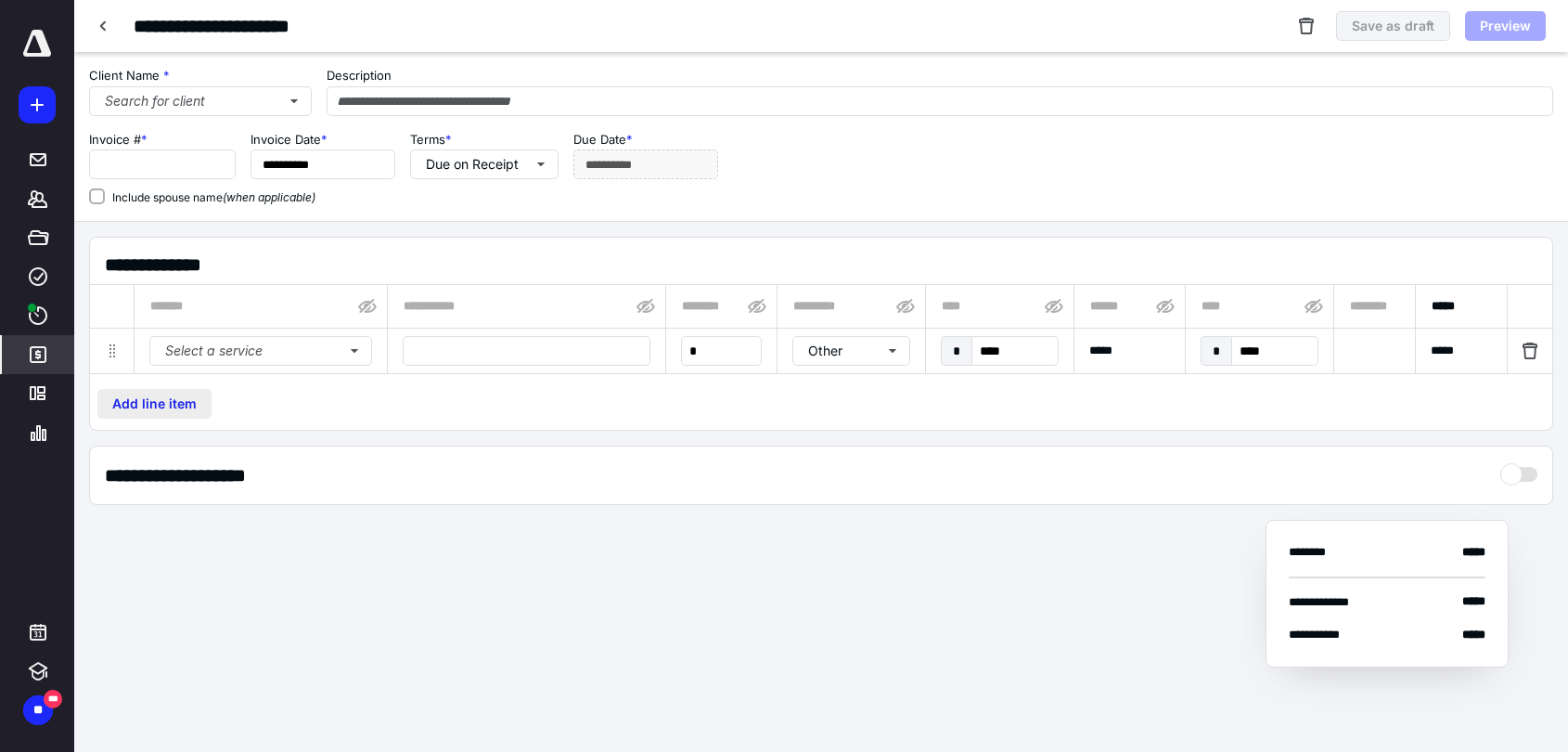 click on "Add line item" at bounding box center [154, 404] 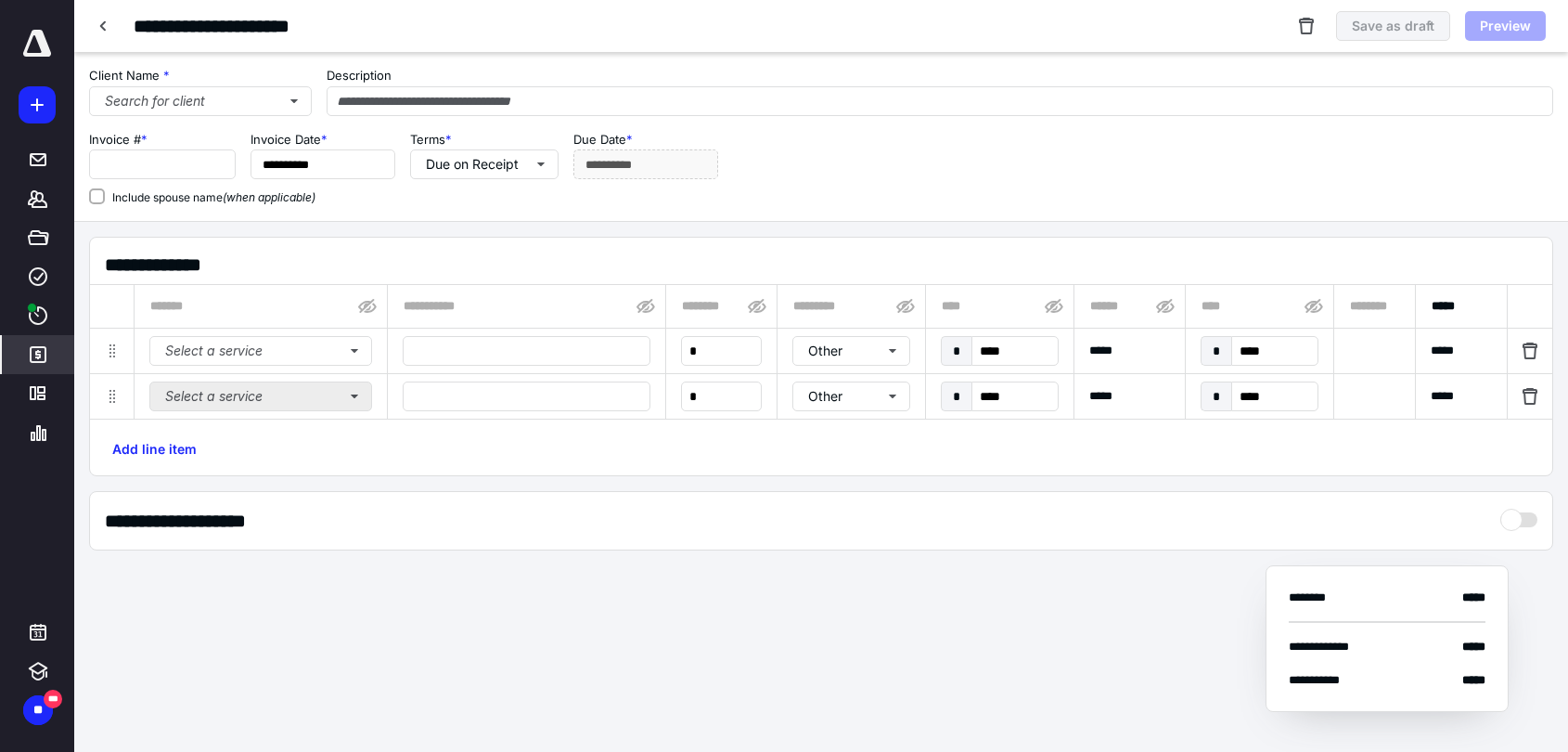 type on "*****" 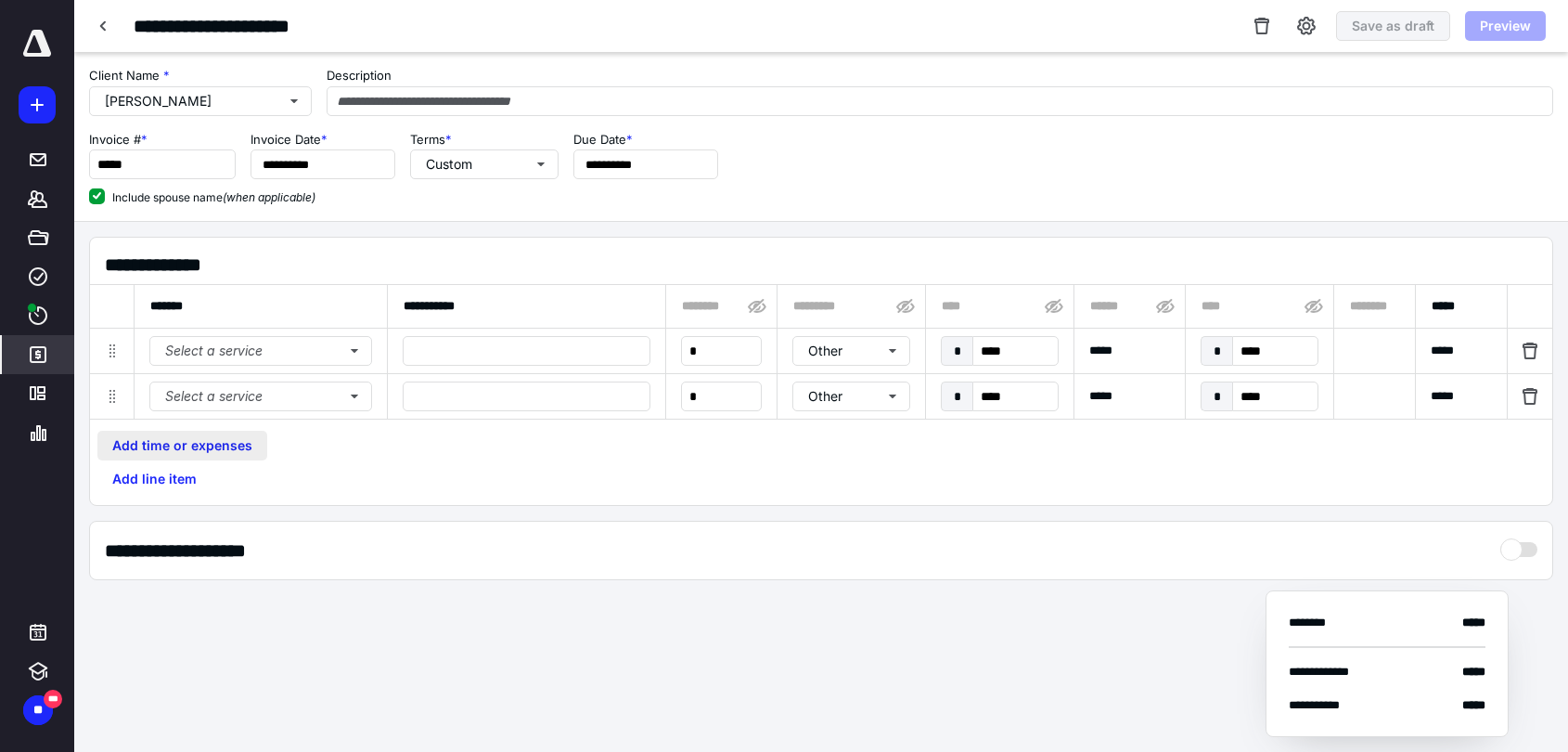 click on "Add time or expenses" at bounding box center (182, 446) 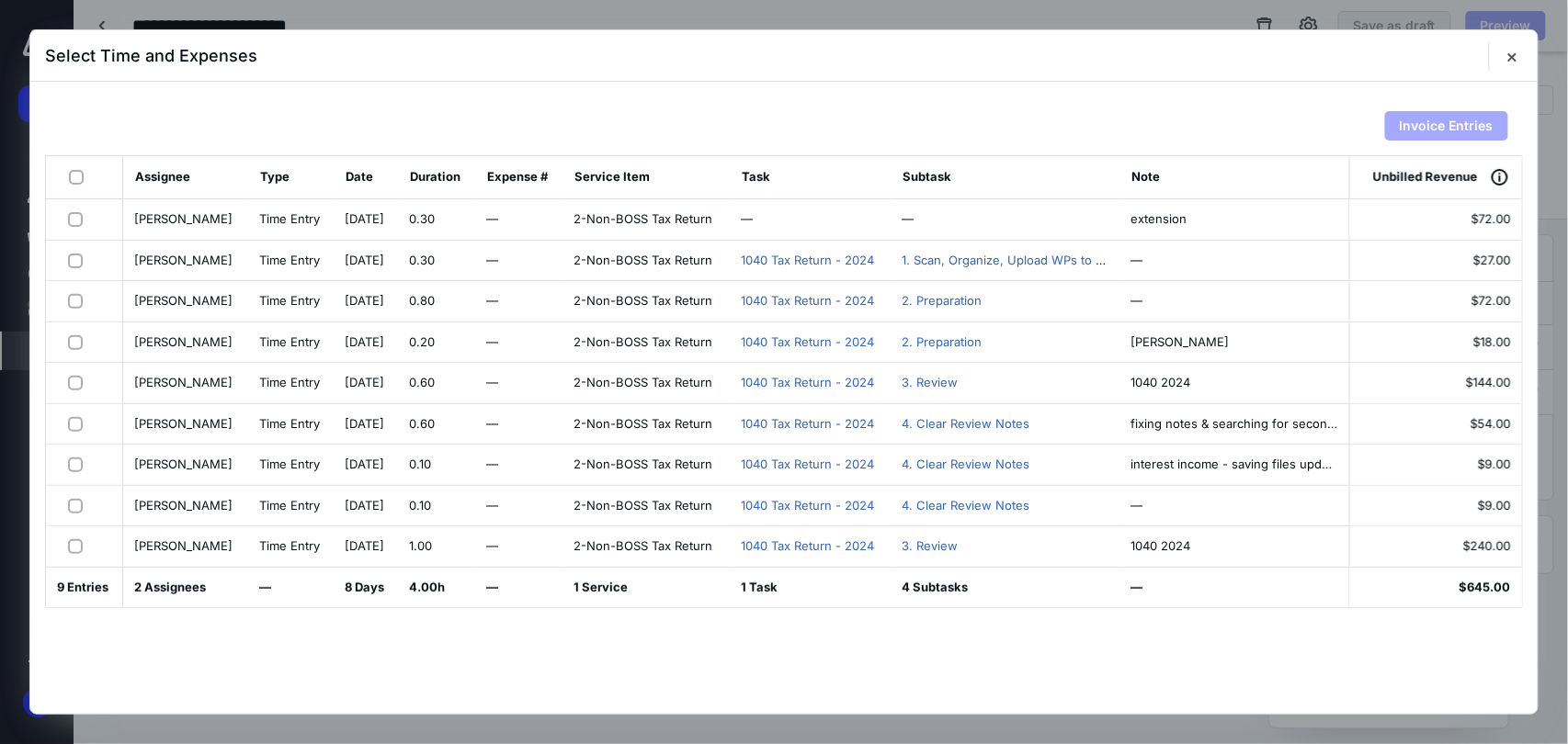 click at bounding box center (80, 176) 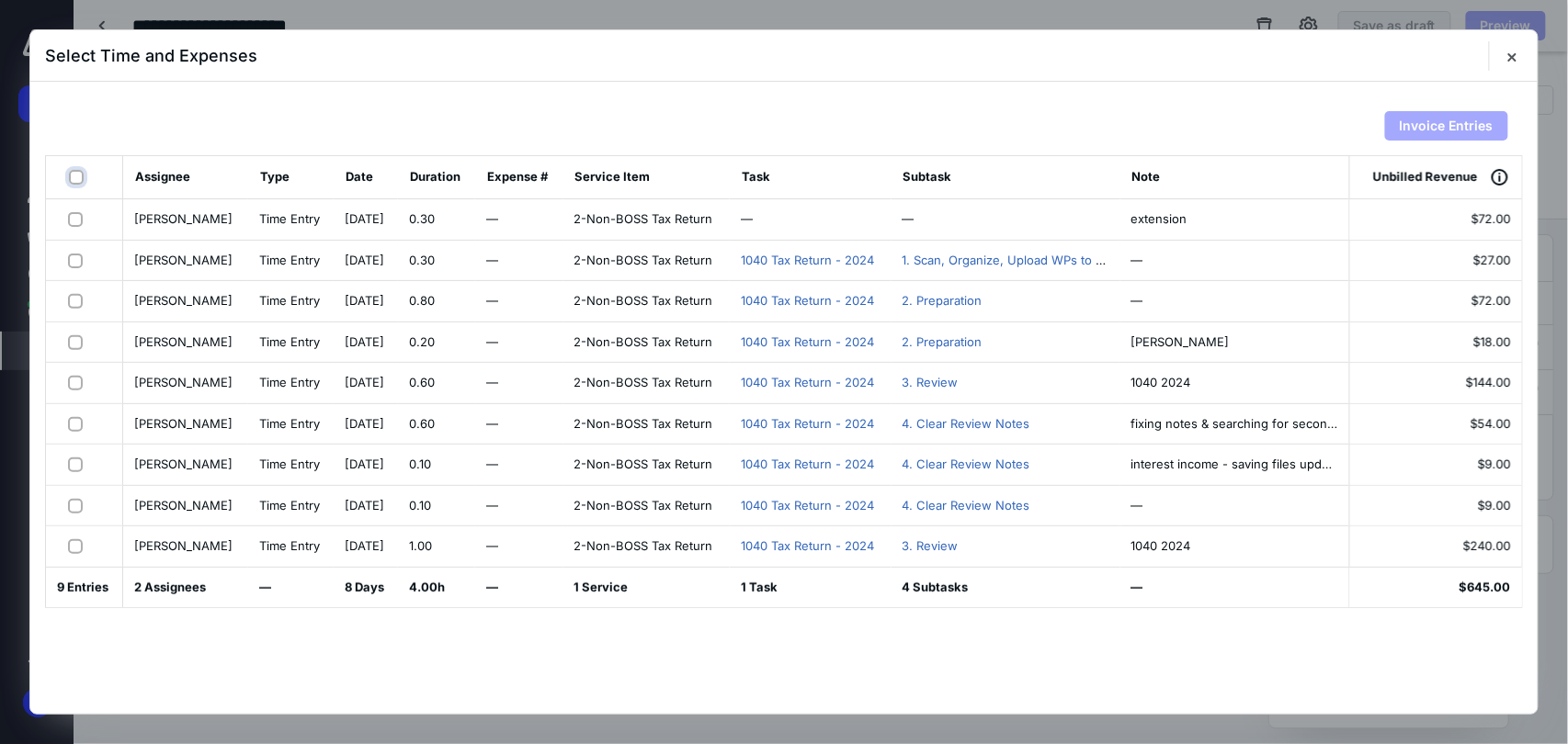 click at bounding box center [78, 177] 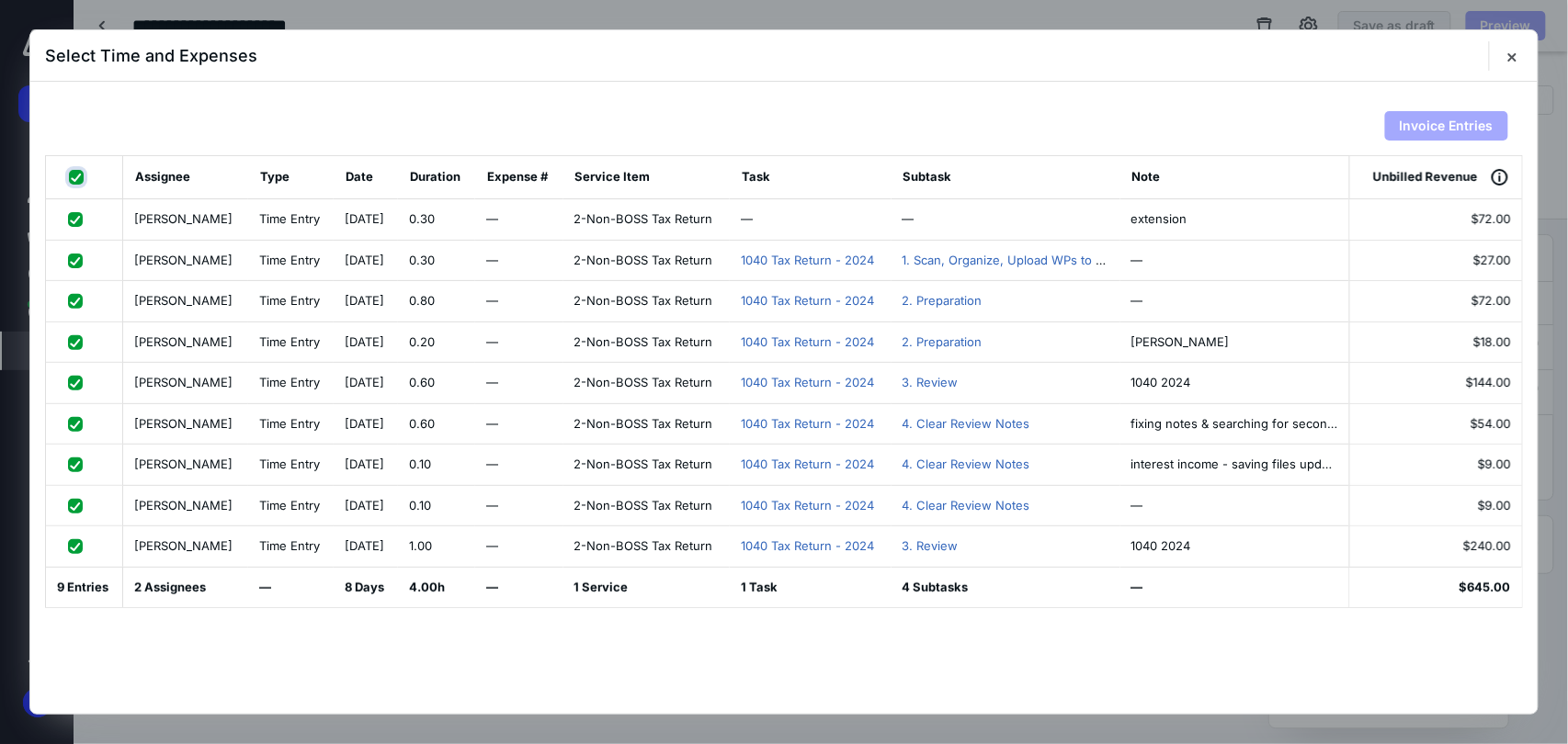 checkbox on "true" 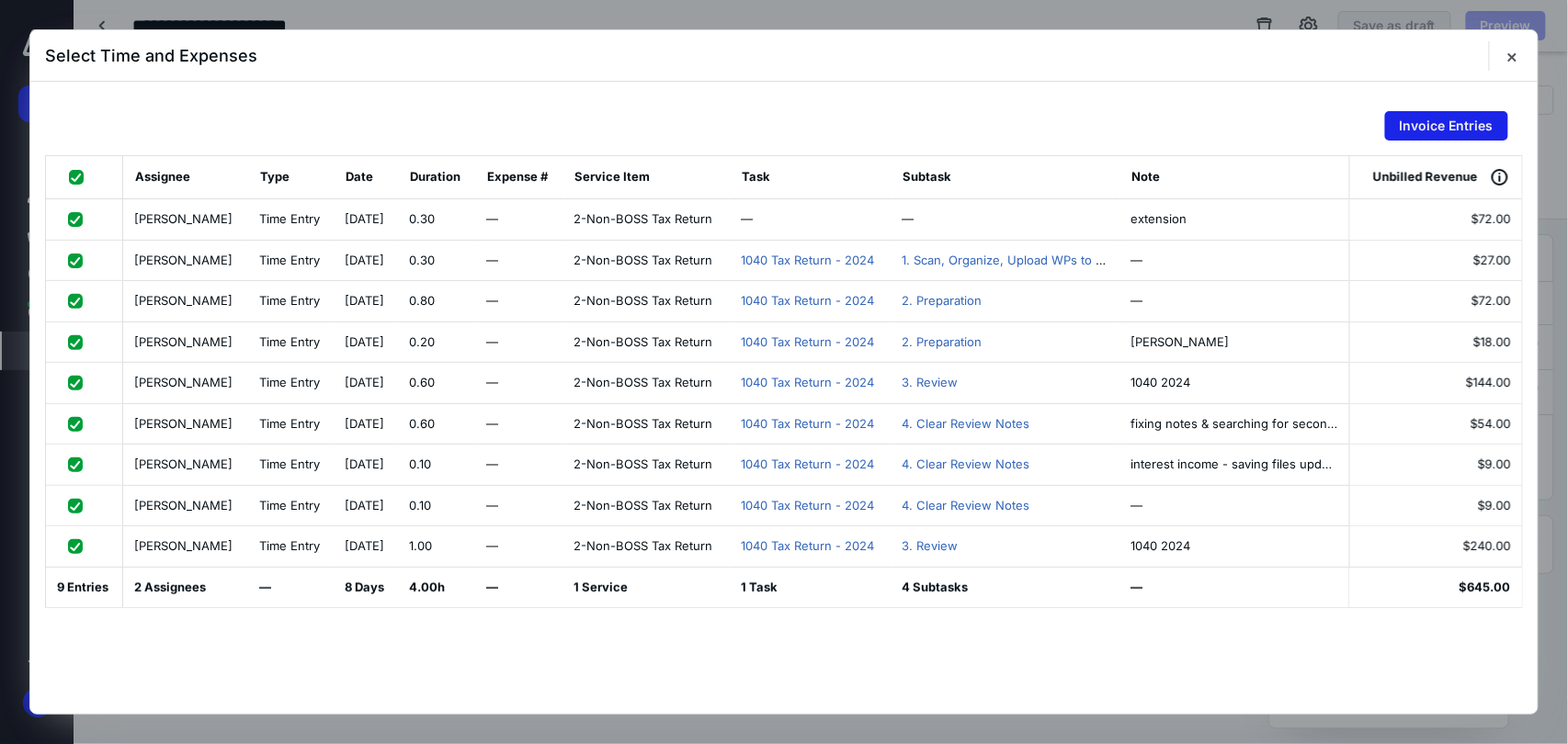 click on "Invoice Entries" at bounding box center (1447, 126) 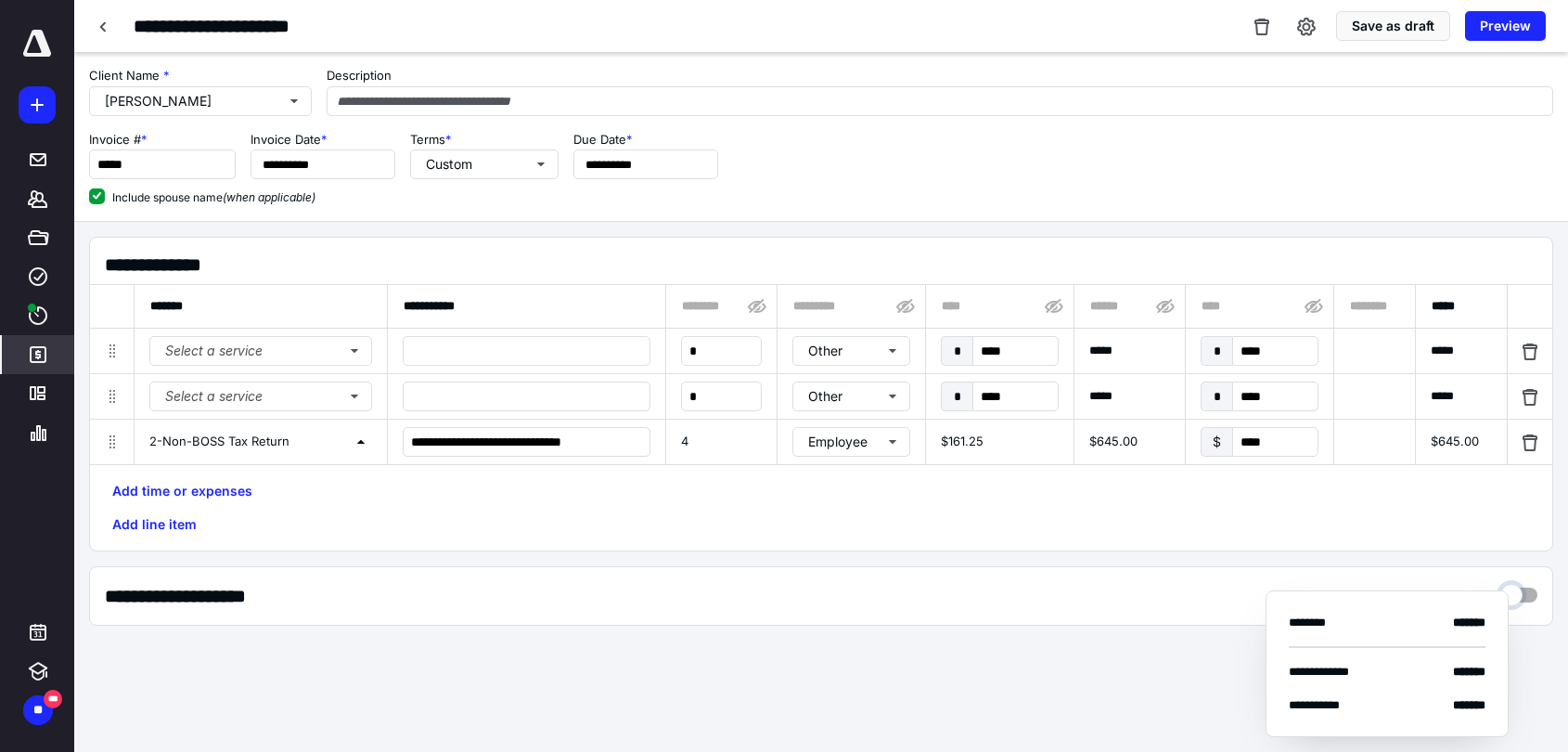 click at bounding box center (1519, 590) 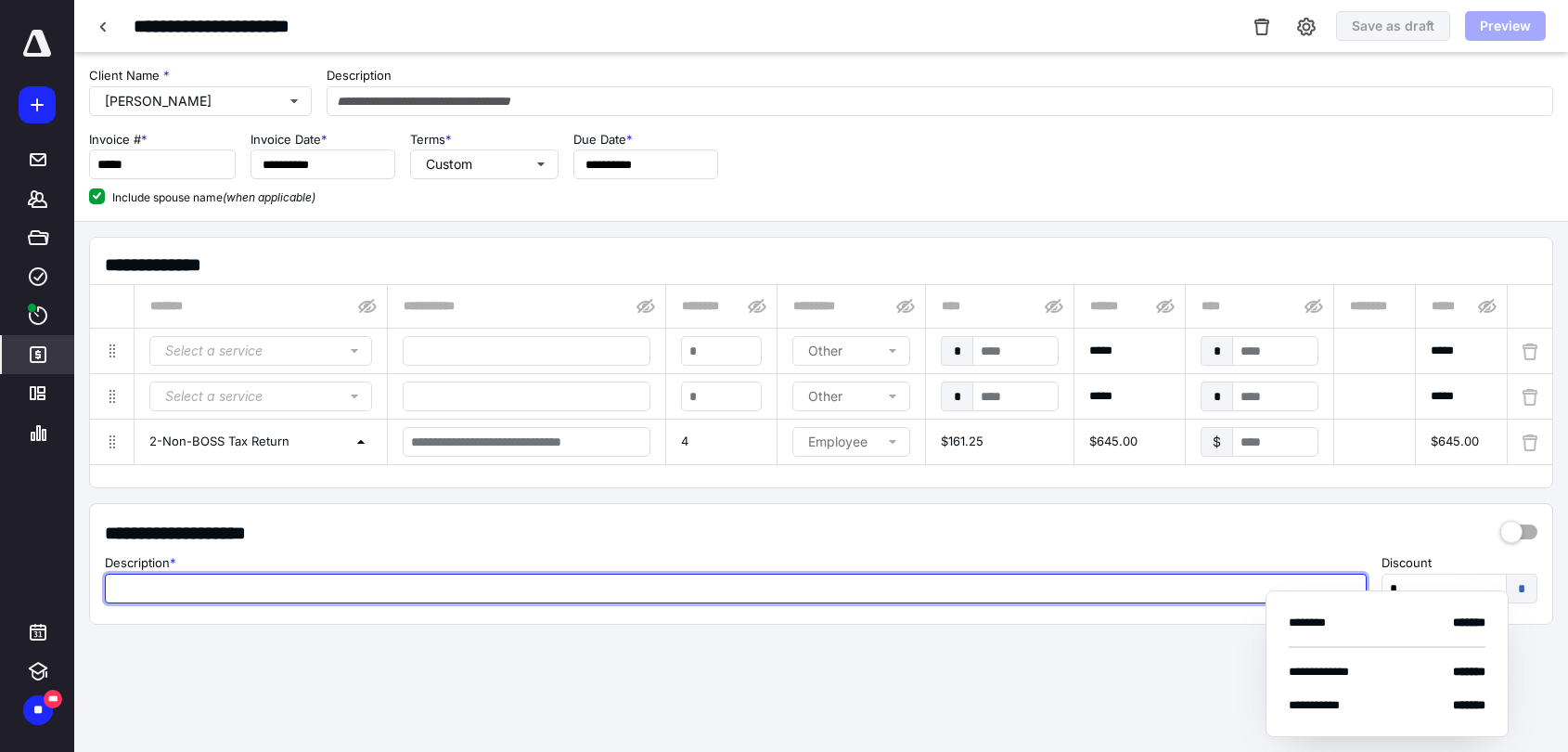 click at bounding box center (736, 589) 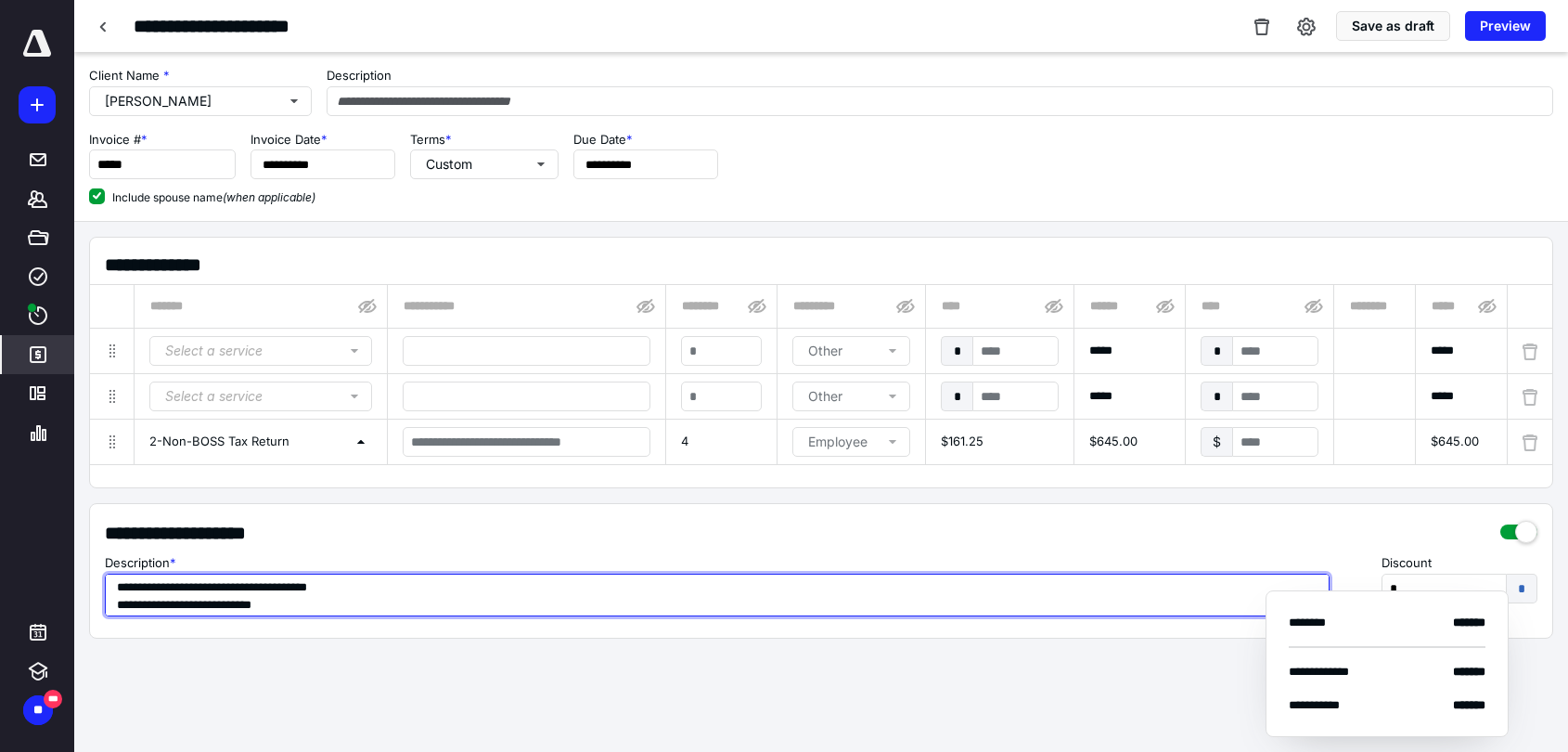 click on "**********" at bounding box center (717, 595) 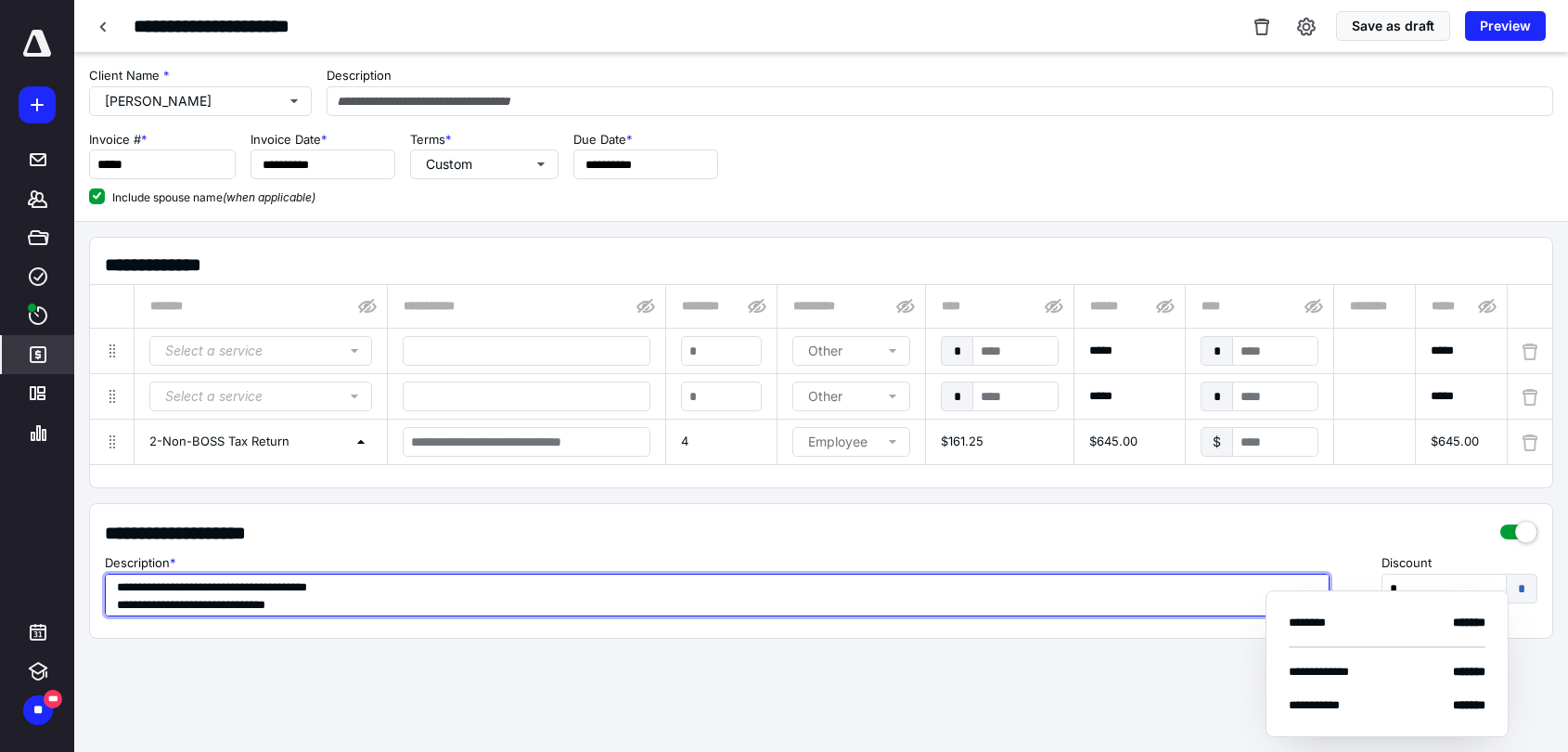 type on "**********" 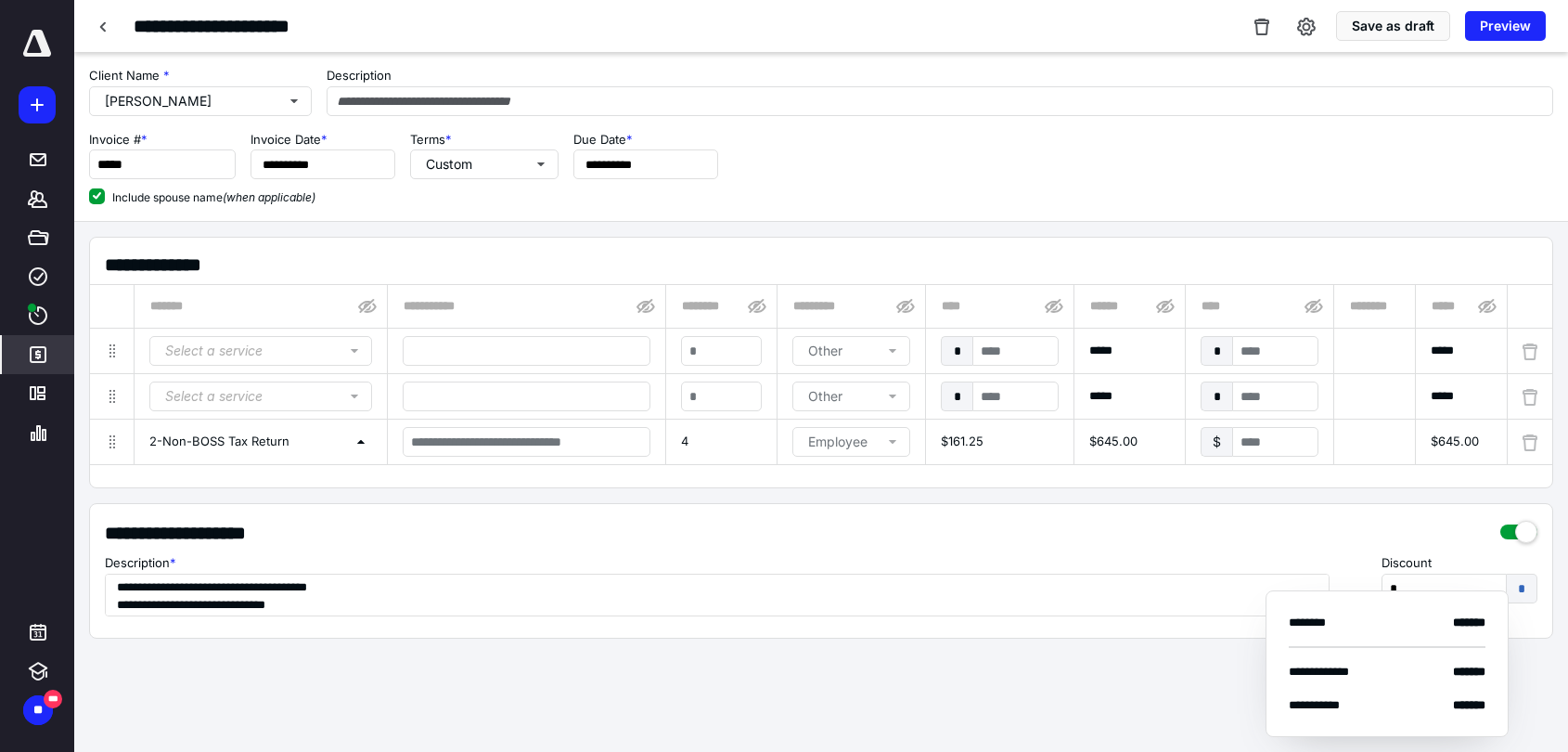 drag, startPoint x: 1357, startPoint y: 209, endPoint x: 1404, endPoint y: 308, distance: 109.59015 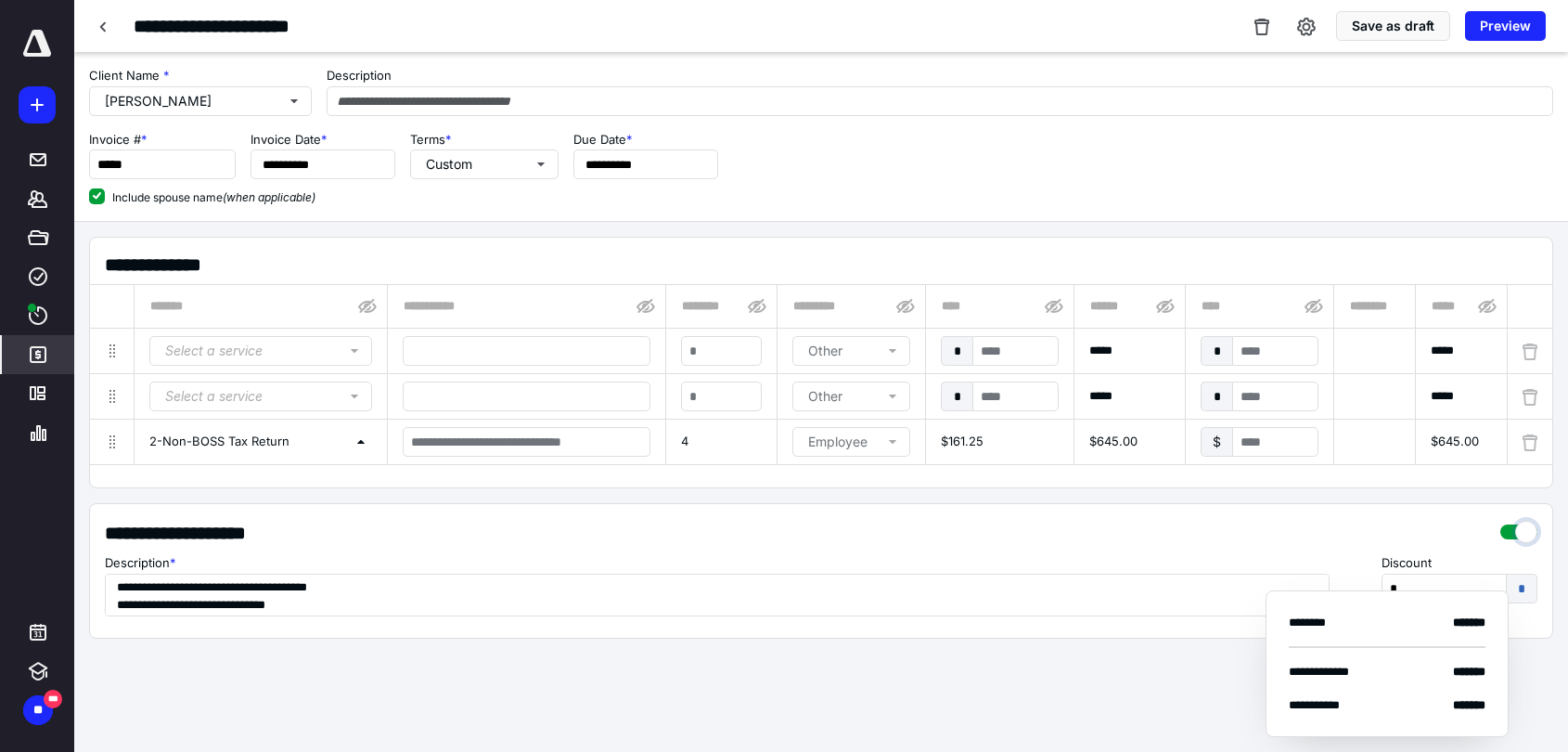 click at bounding box center [1519, 527] 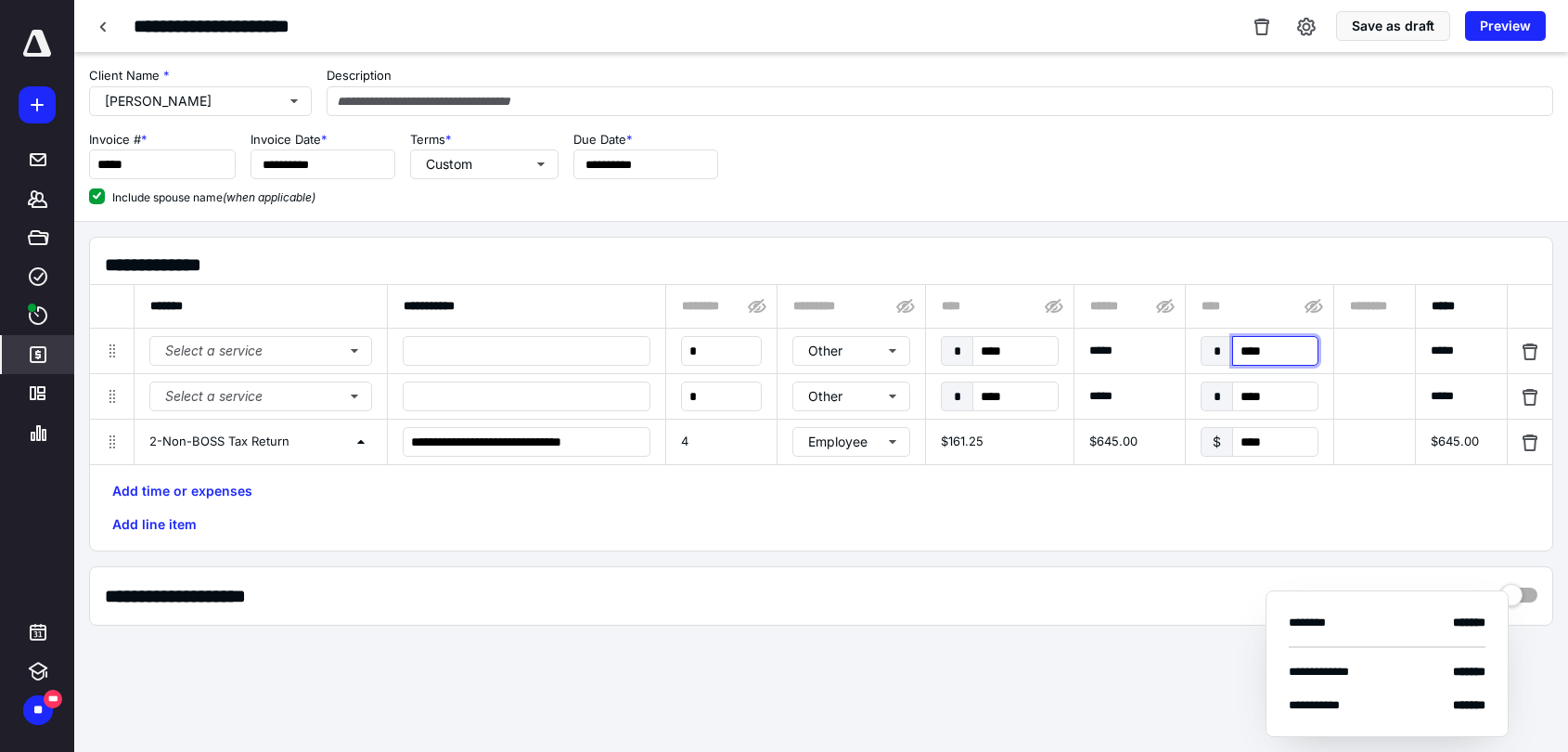 click on "****" at bounding box center (1275, 351) 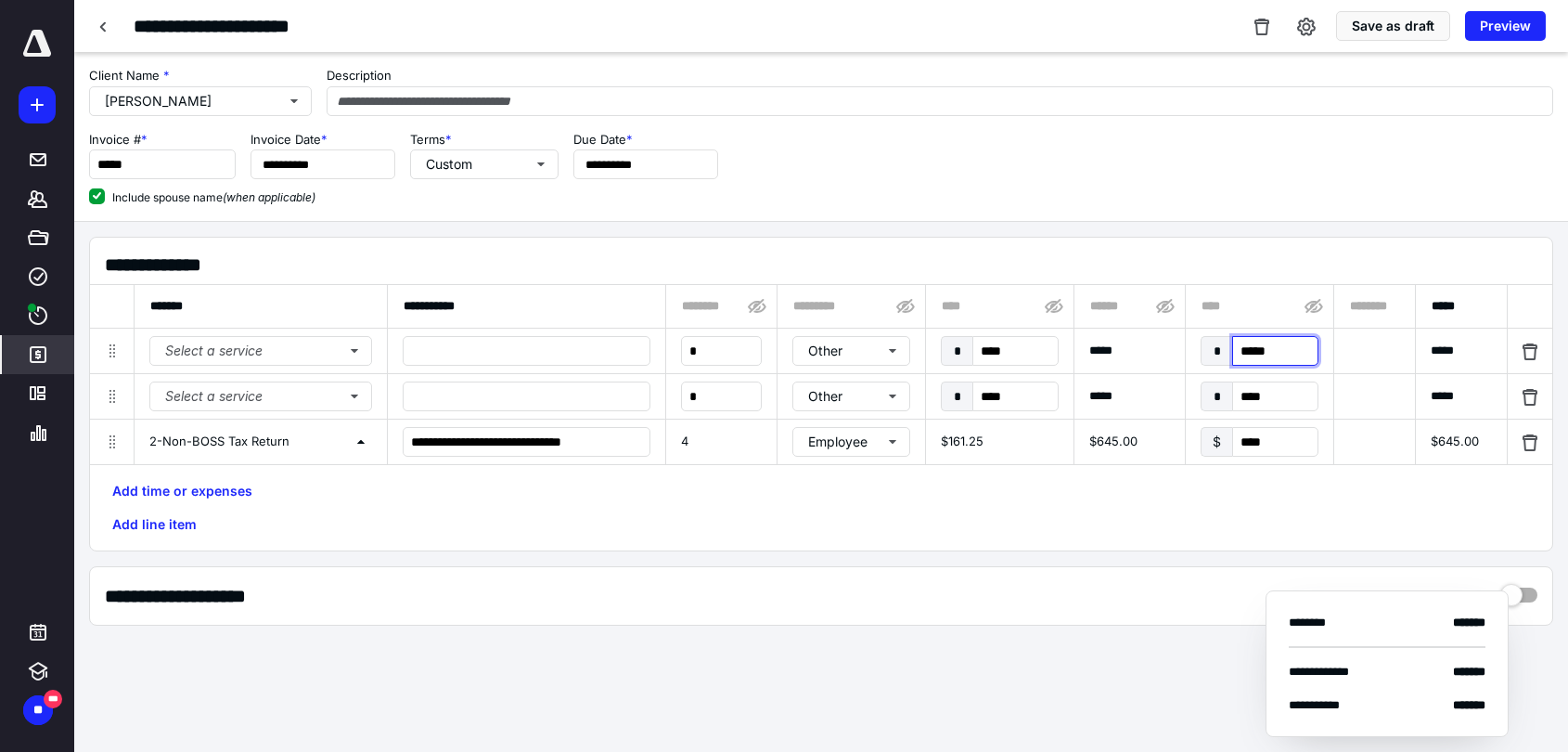 type on "******" 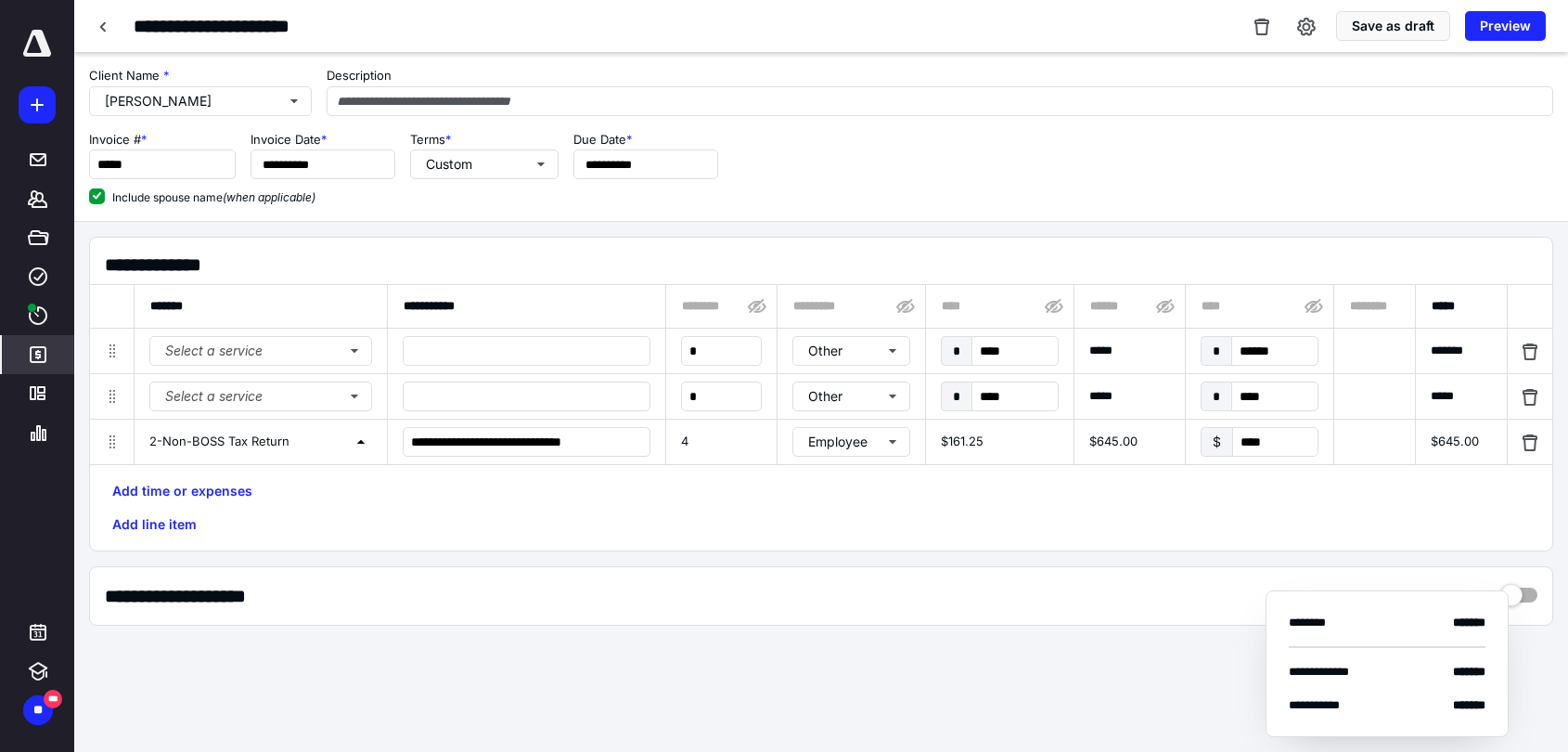 drag, startPoint x: 1247, startPoint y: 521, endPoint x: 1259, endPoint y: 544, distance: 25.942244 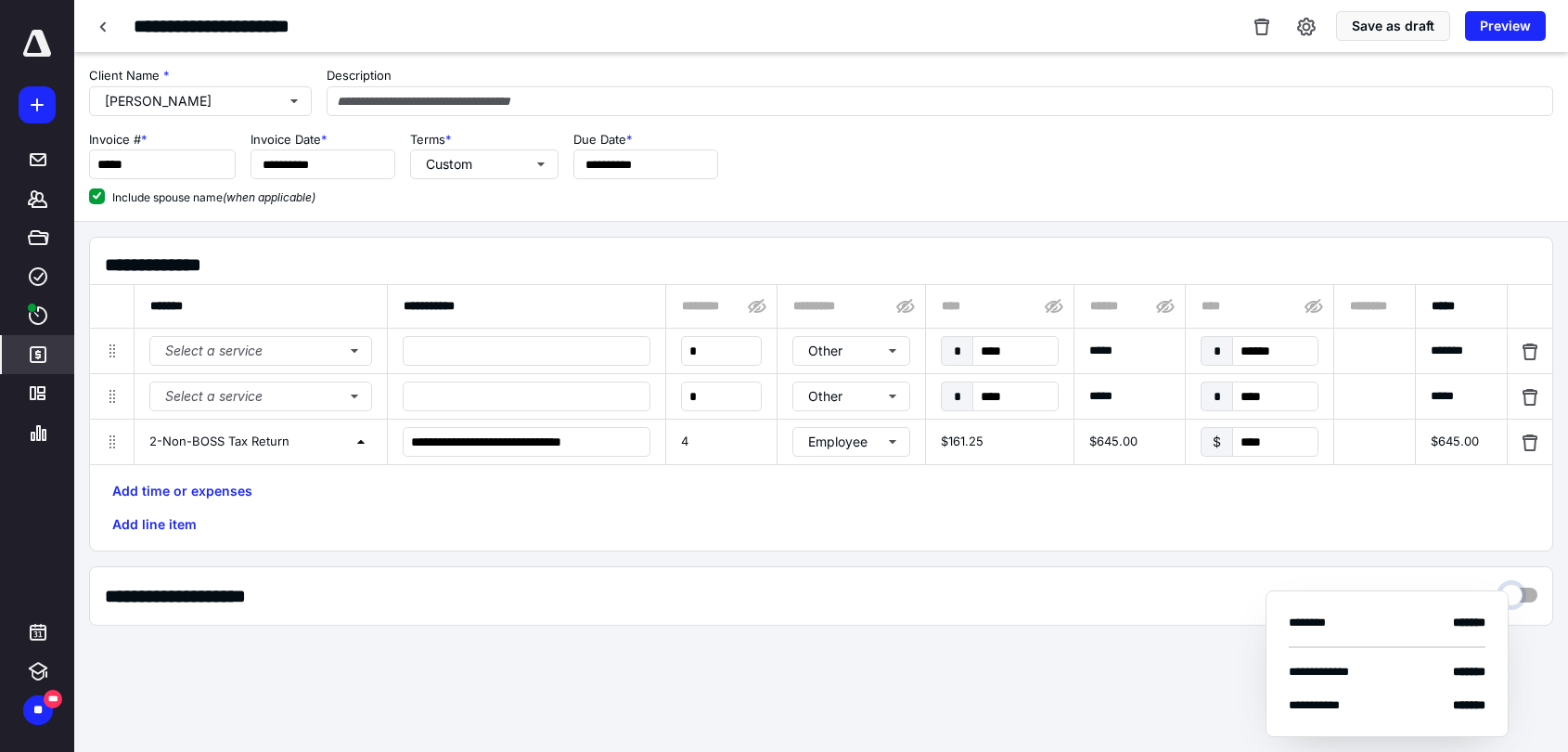click at bounding box center [1519, 590] 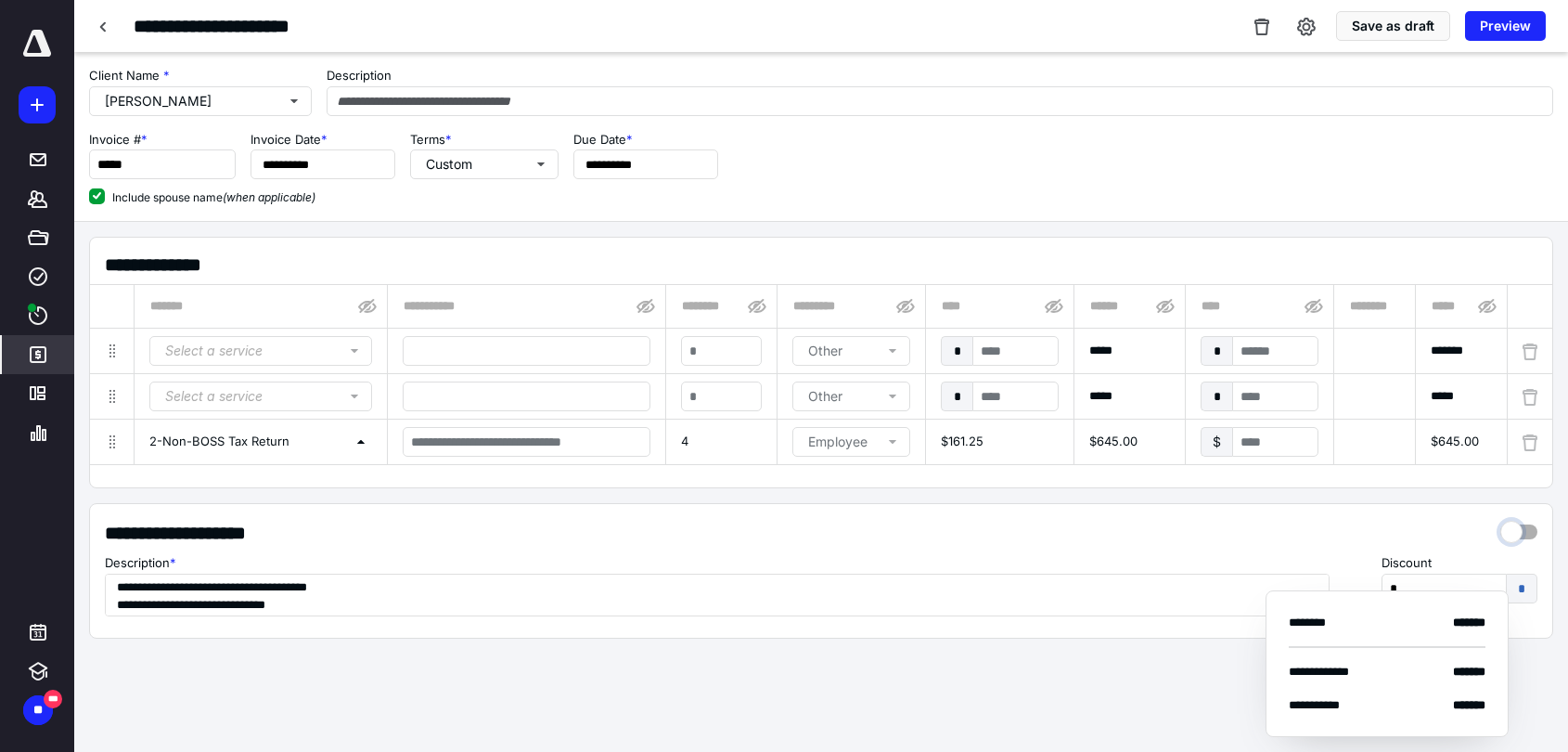 click at bounding box center [1519, 527] 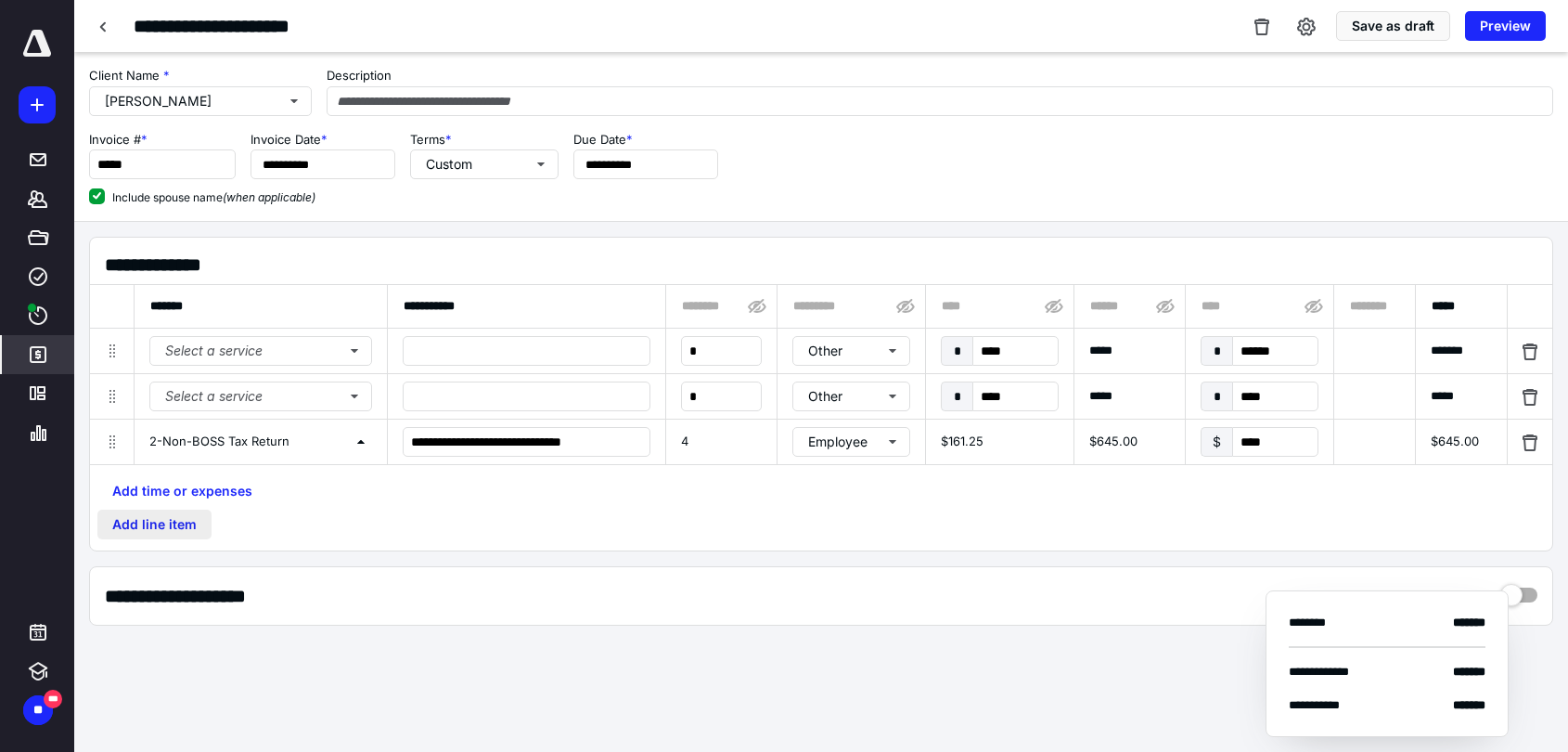 click on "Add line item" at bounding box center (154, 525) 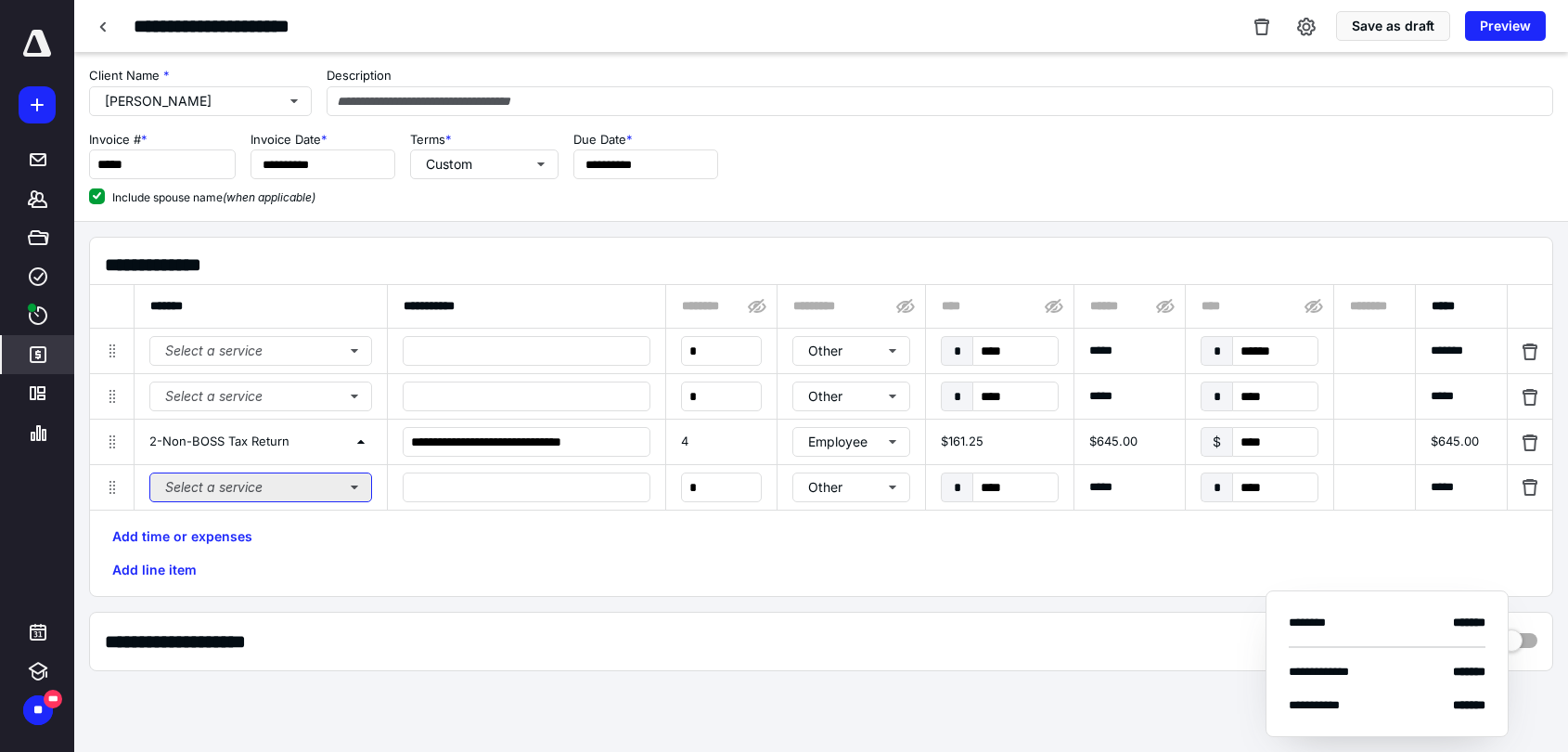 click on "Select a service" at bounding box center (261, 487) 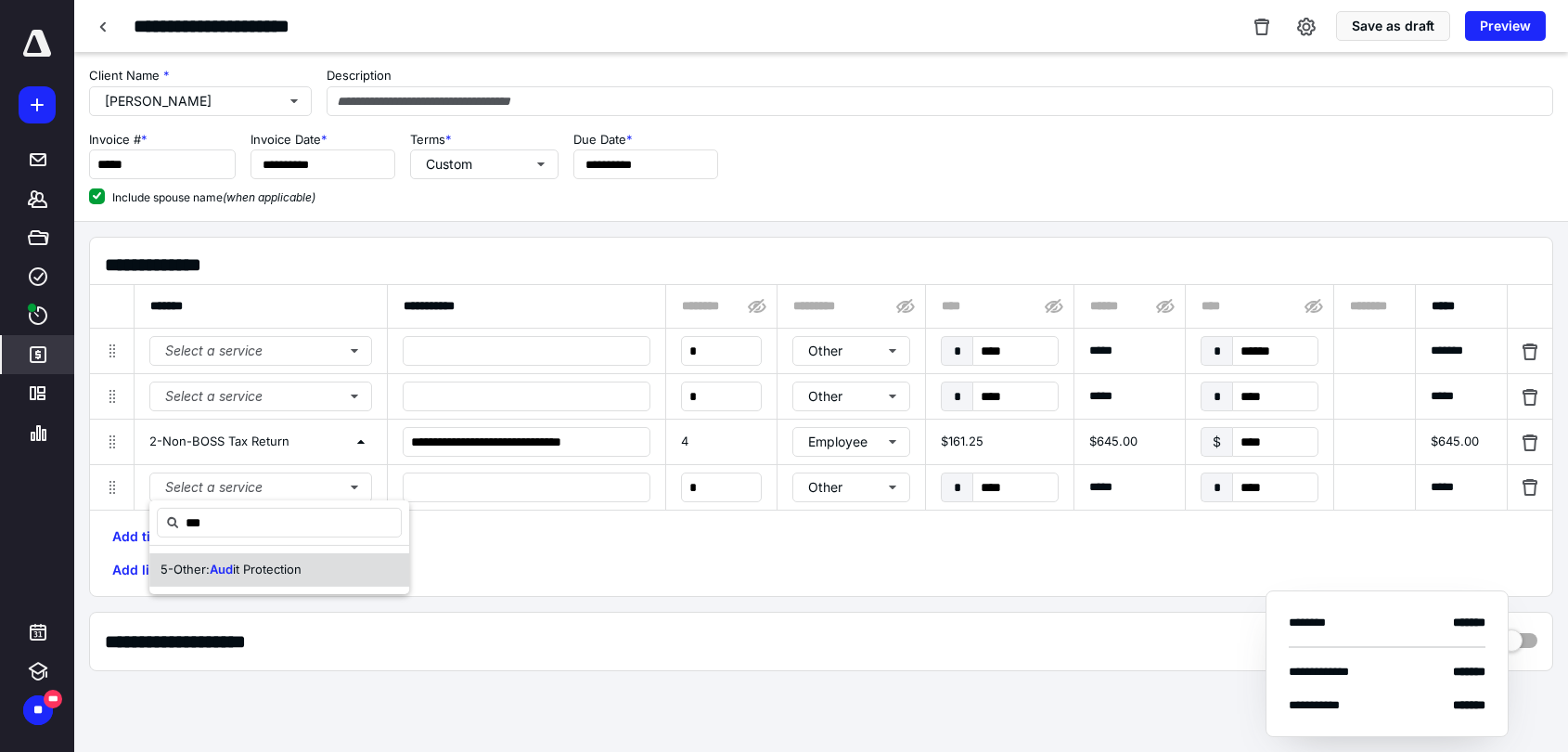click on "it Protection" at bounding box center (267, 569) 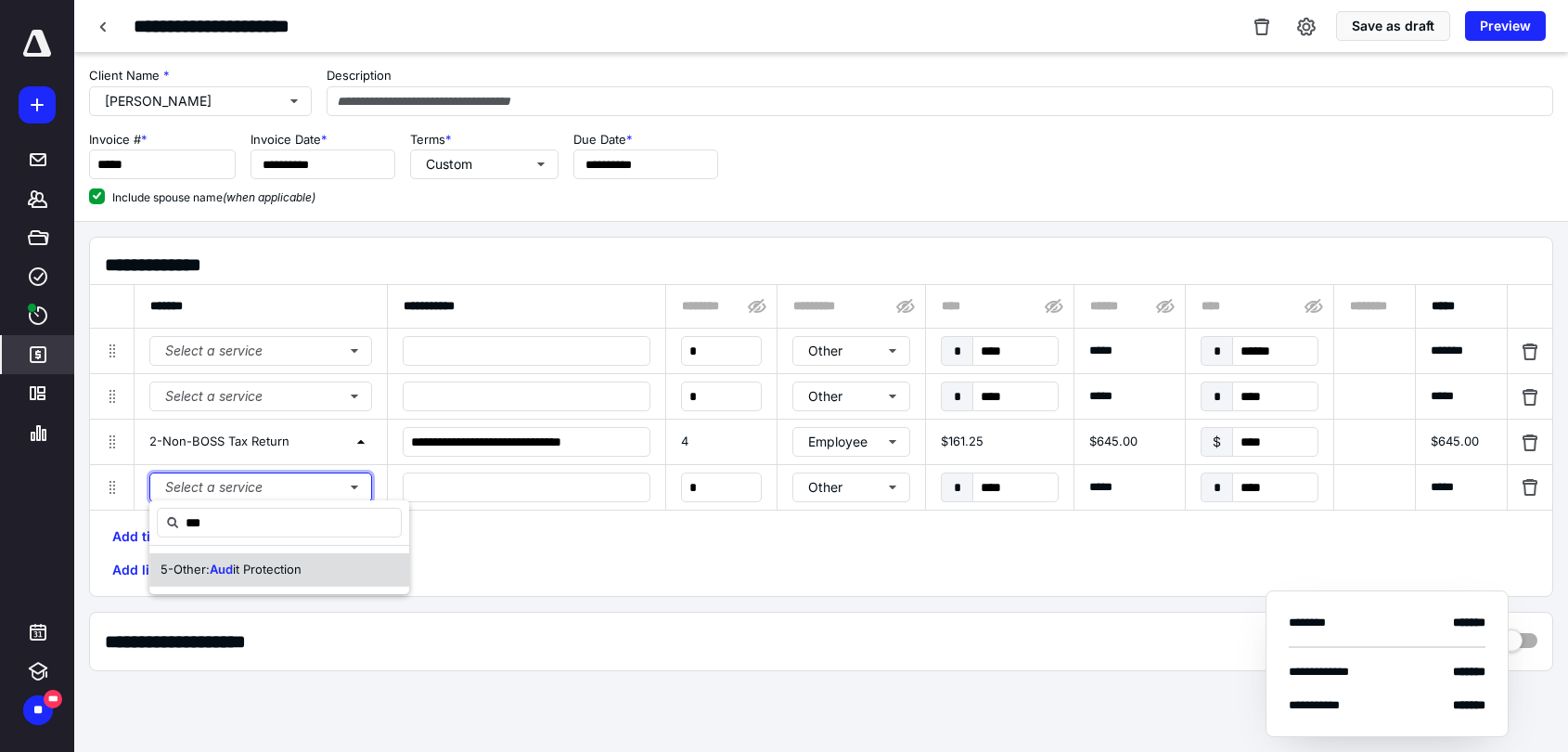 type 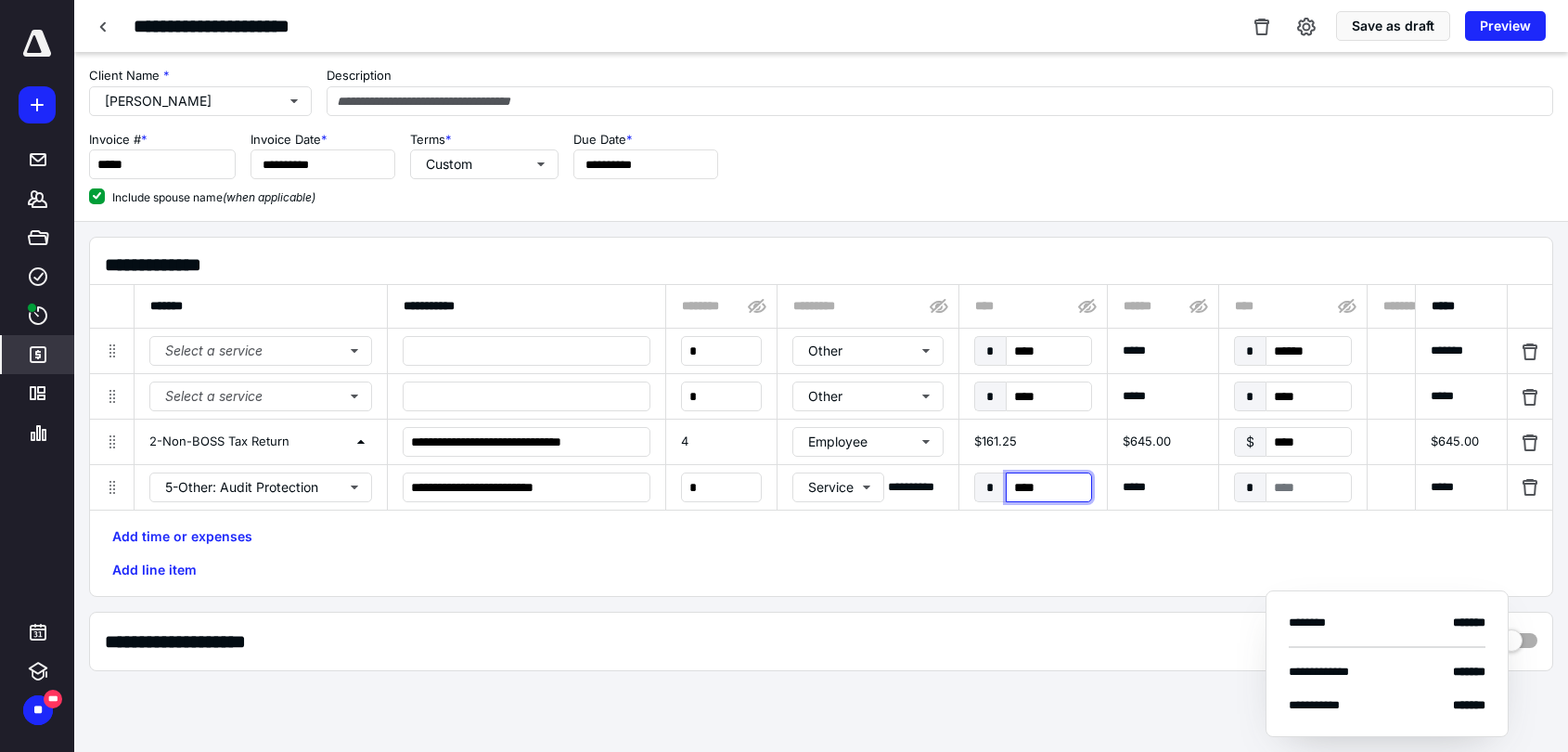 click on "****" at bounding box center [1048, 487] 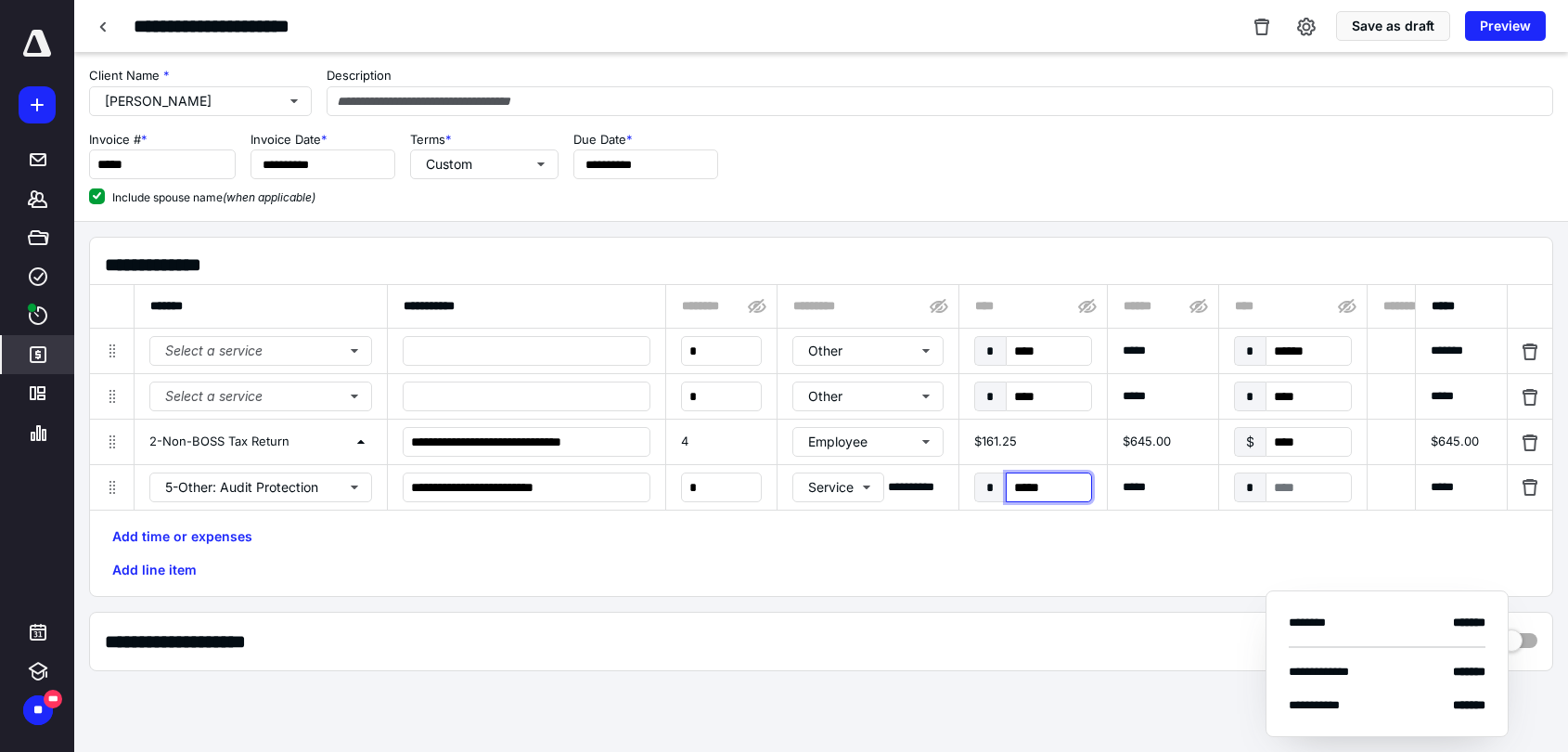type on "******" 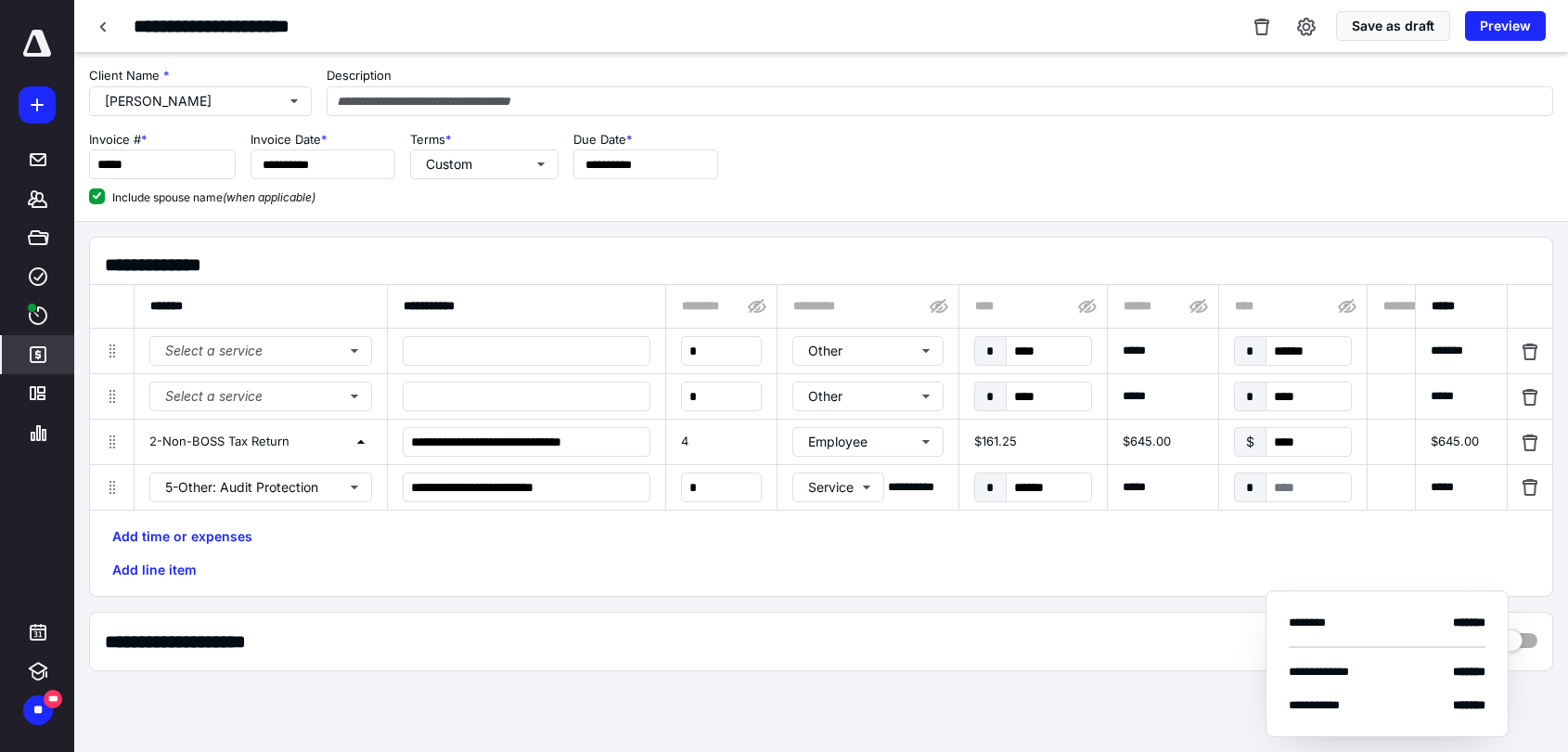 drag, startPoint x: 1069, startPoint y: 571, endPoint x: 1084, endPoint y: 525, distance: 48.383882 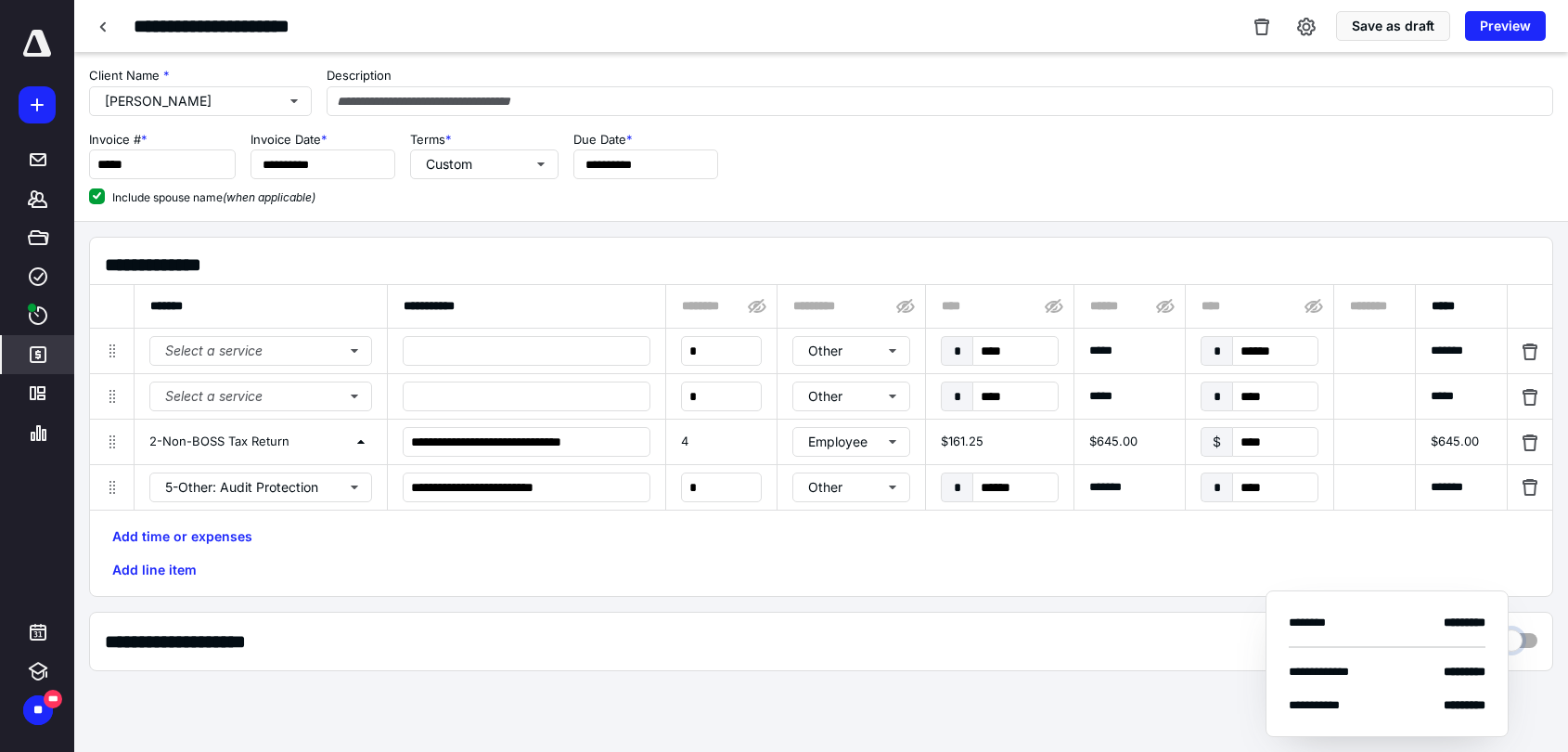click at bounding box center (1519, 636) 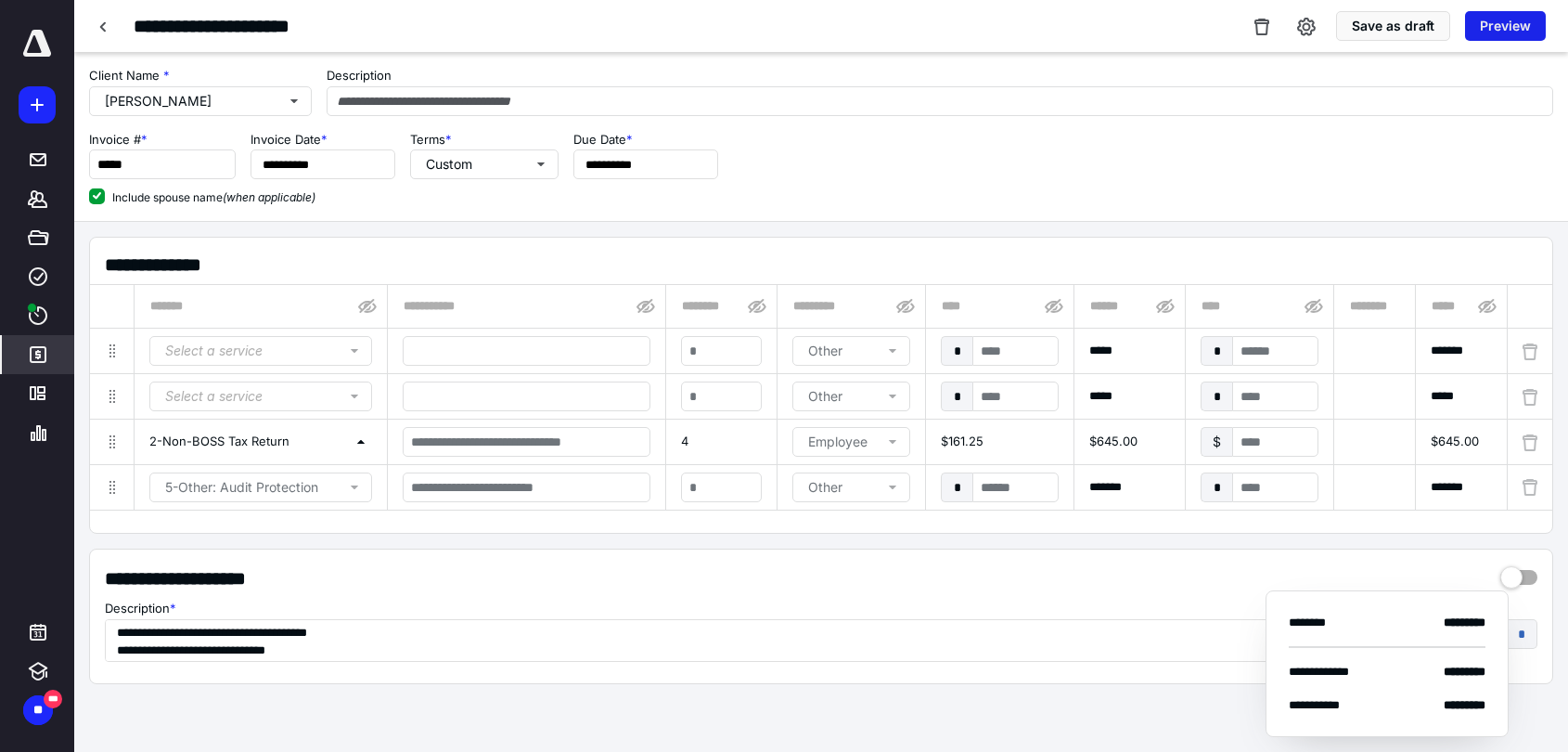 click on "Preview" at bounding box center (1505, 26) 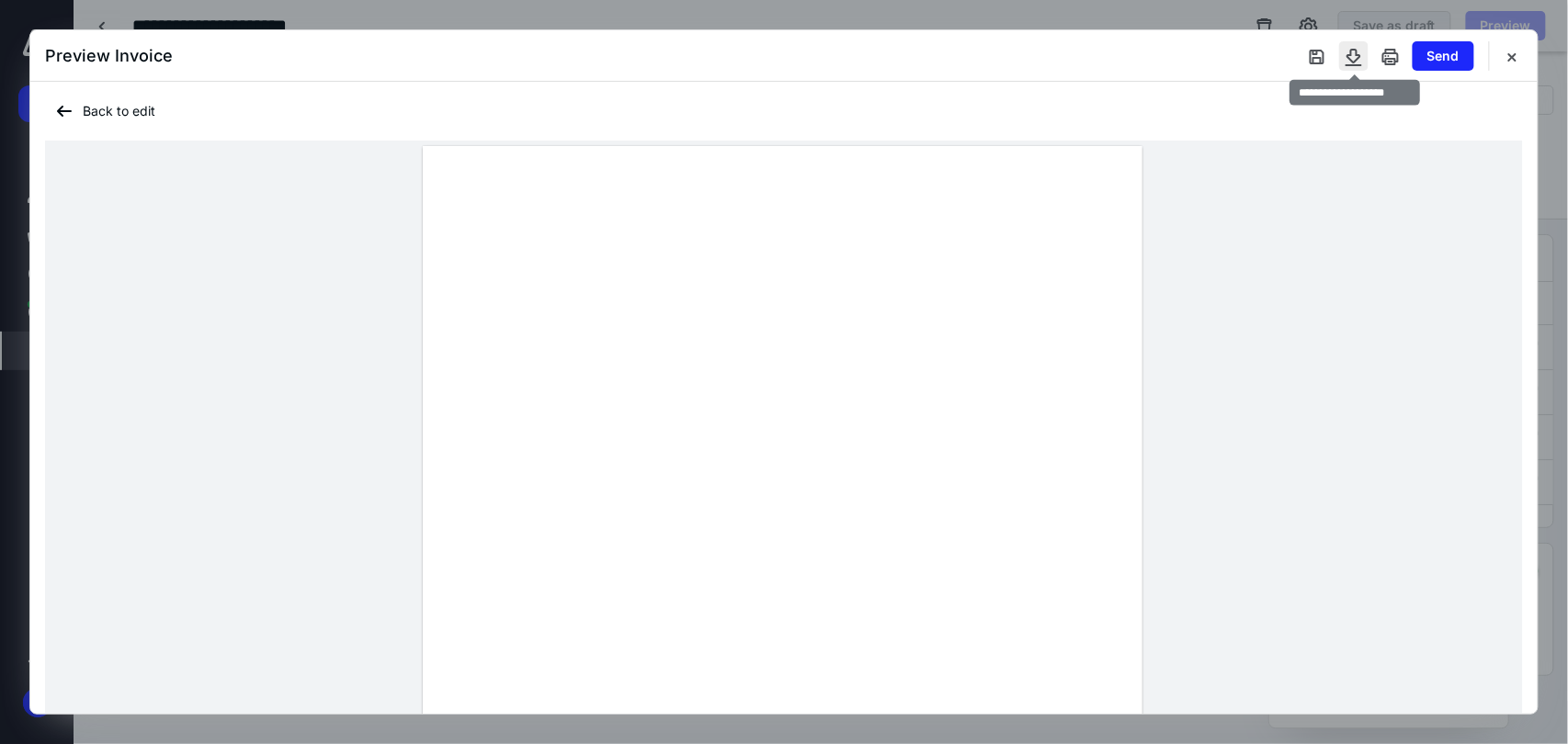 click at bounding box center [1354, 56] 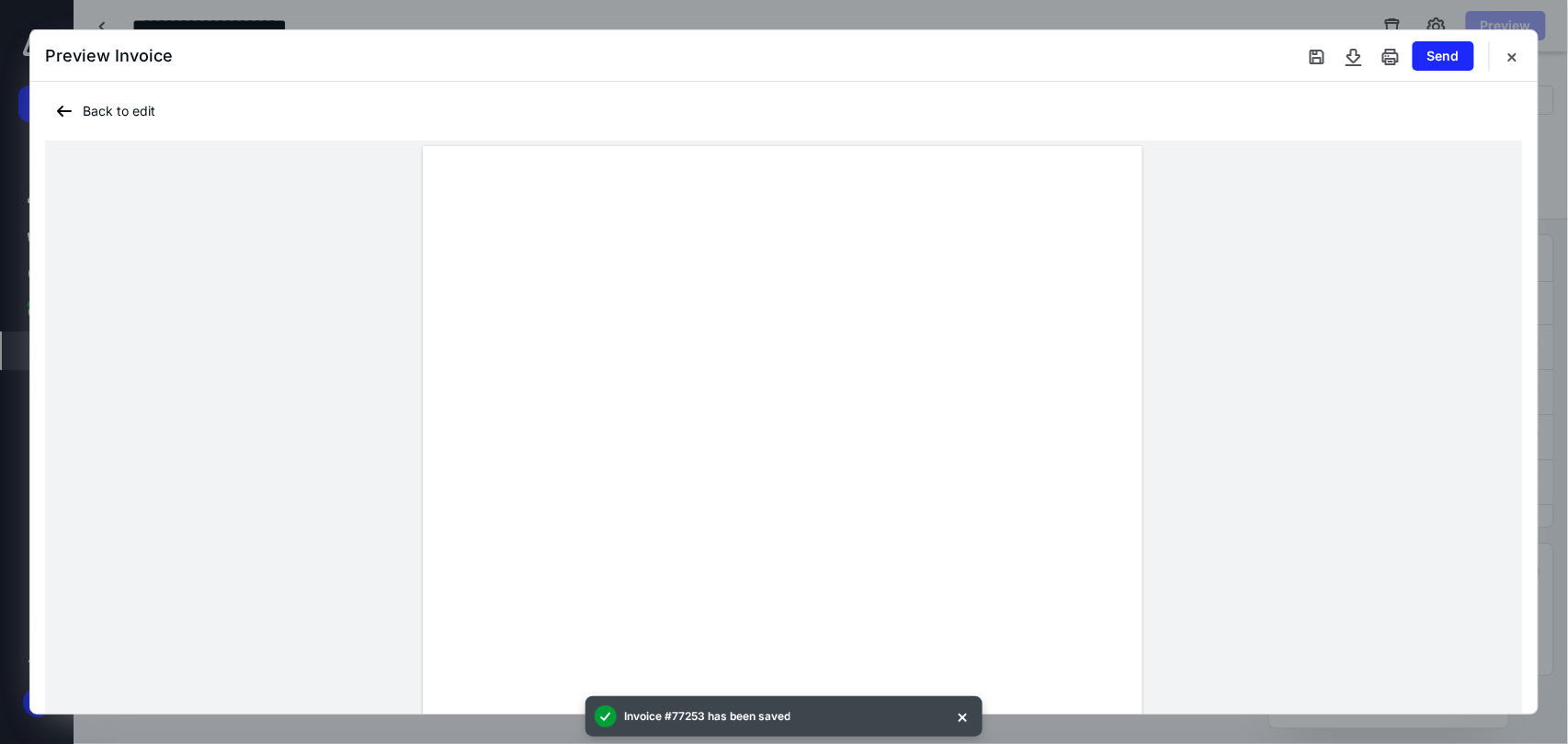 drag, startPoint x: 1033, startPoint y: 61, endPoint x: 1216, endPoint y: 69, distance: 183.17478 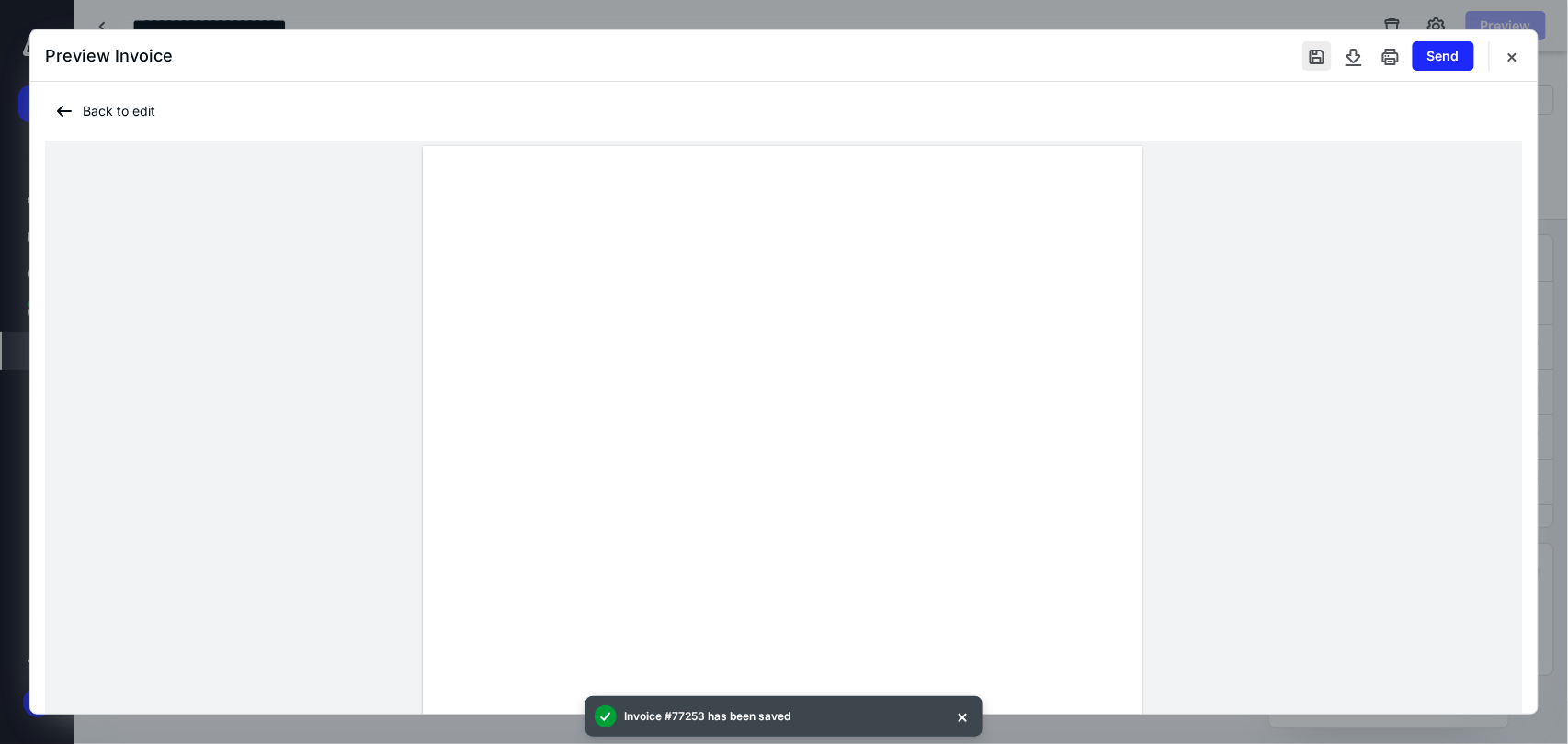 click at bounding box center [1317, 56] 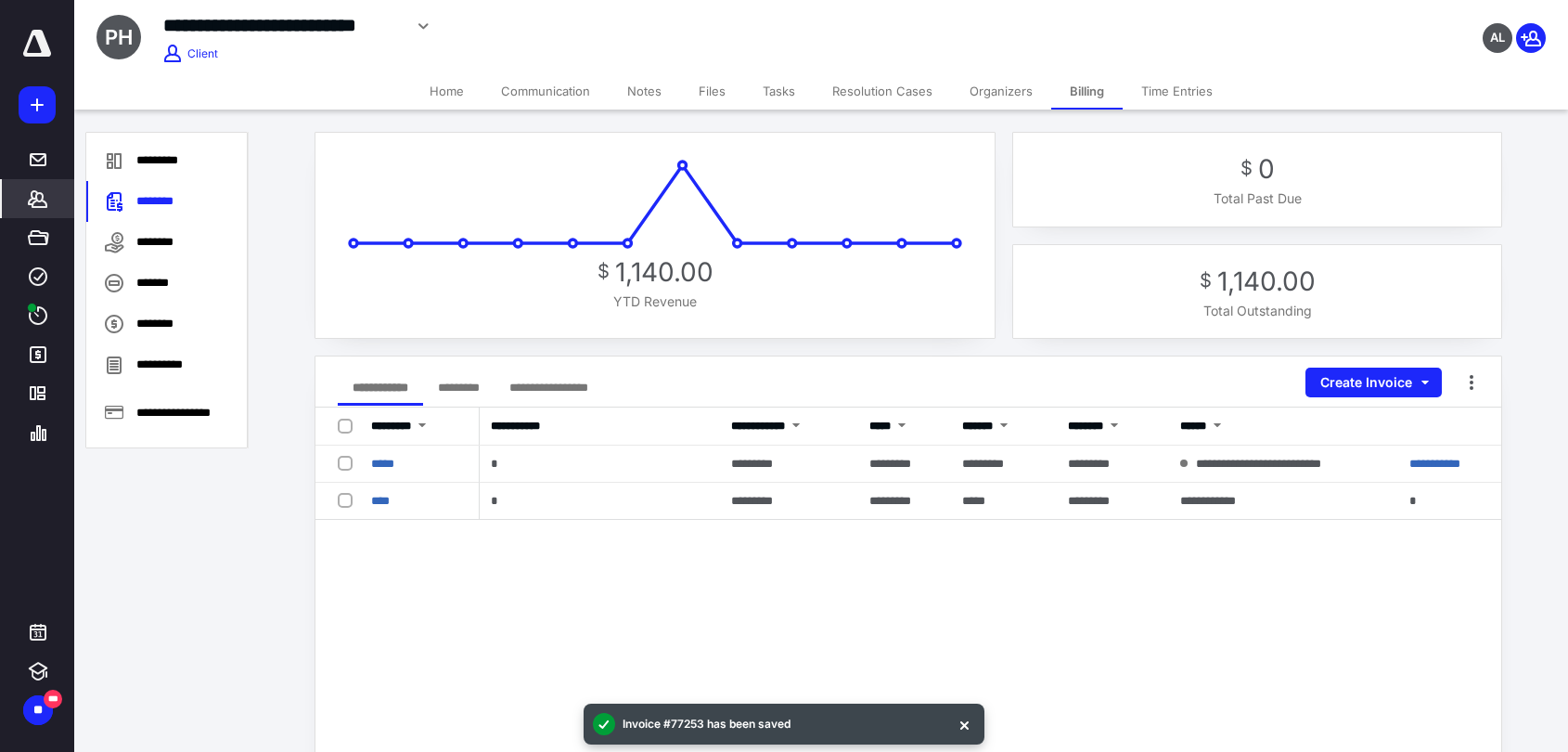 click on "Tasks" at bounding box center [778, 91] 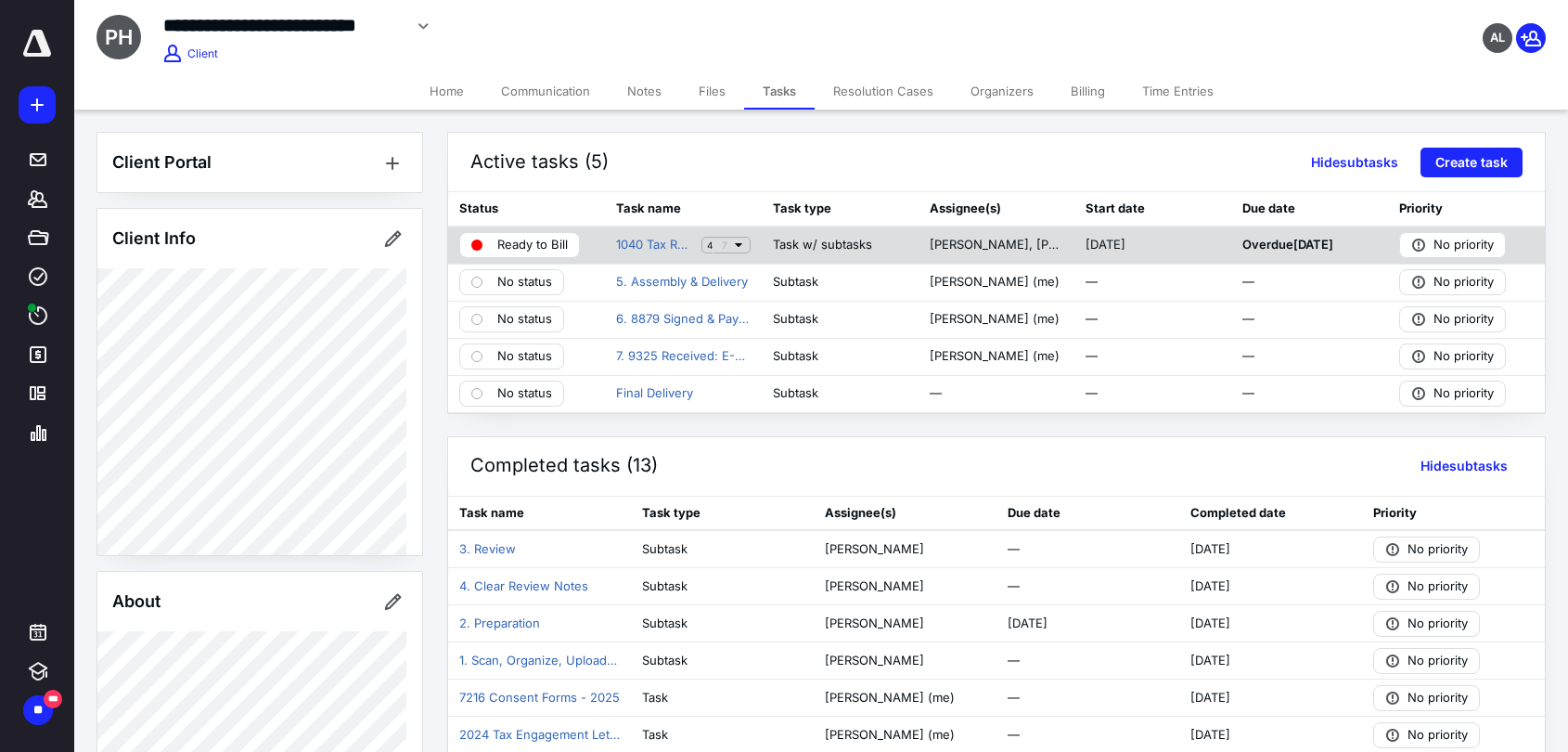 click on "Ready to Bill" at bounding box center [533, 245] 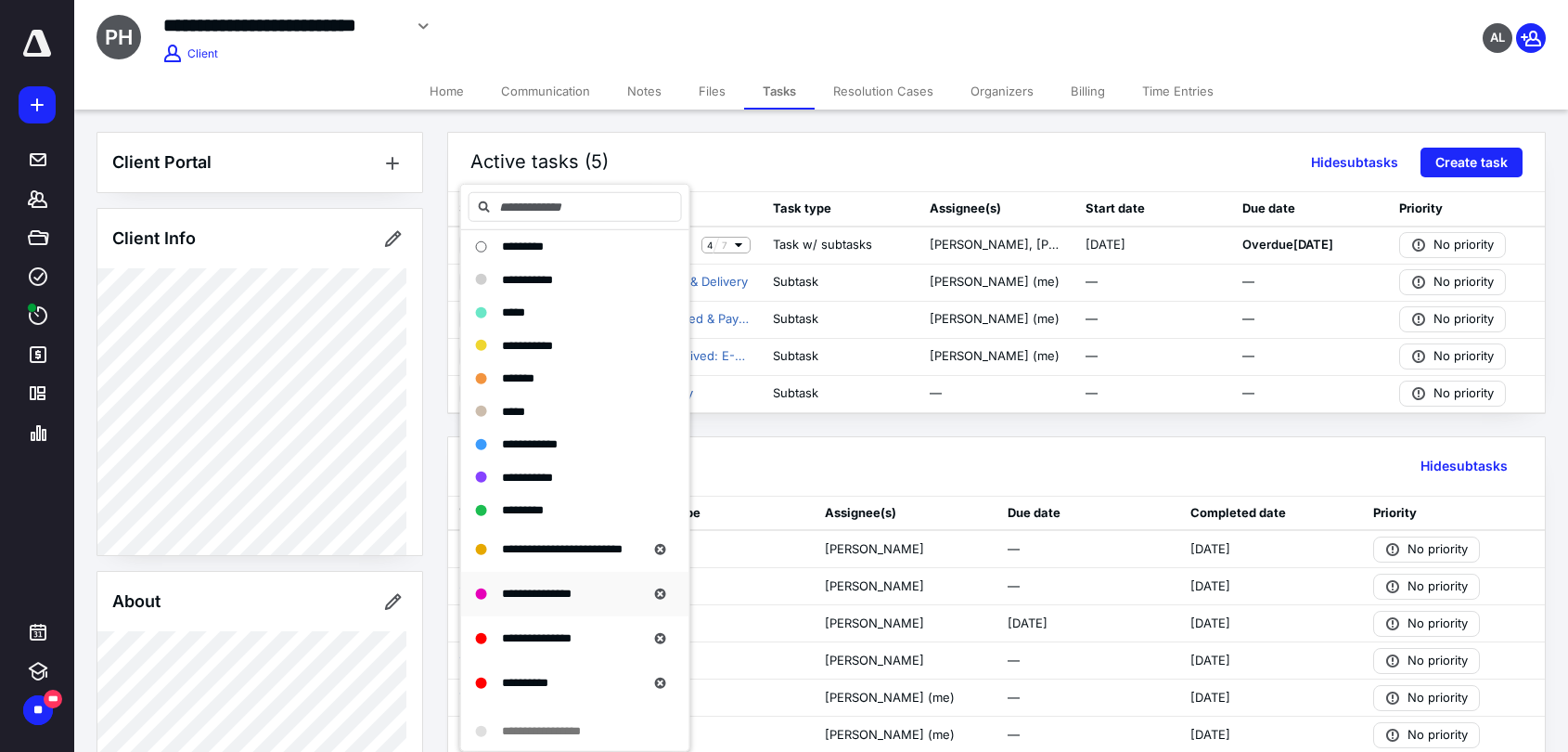 click on "**********" at bounding box center (536, 593) 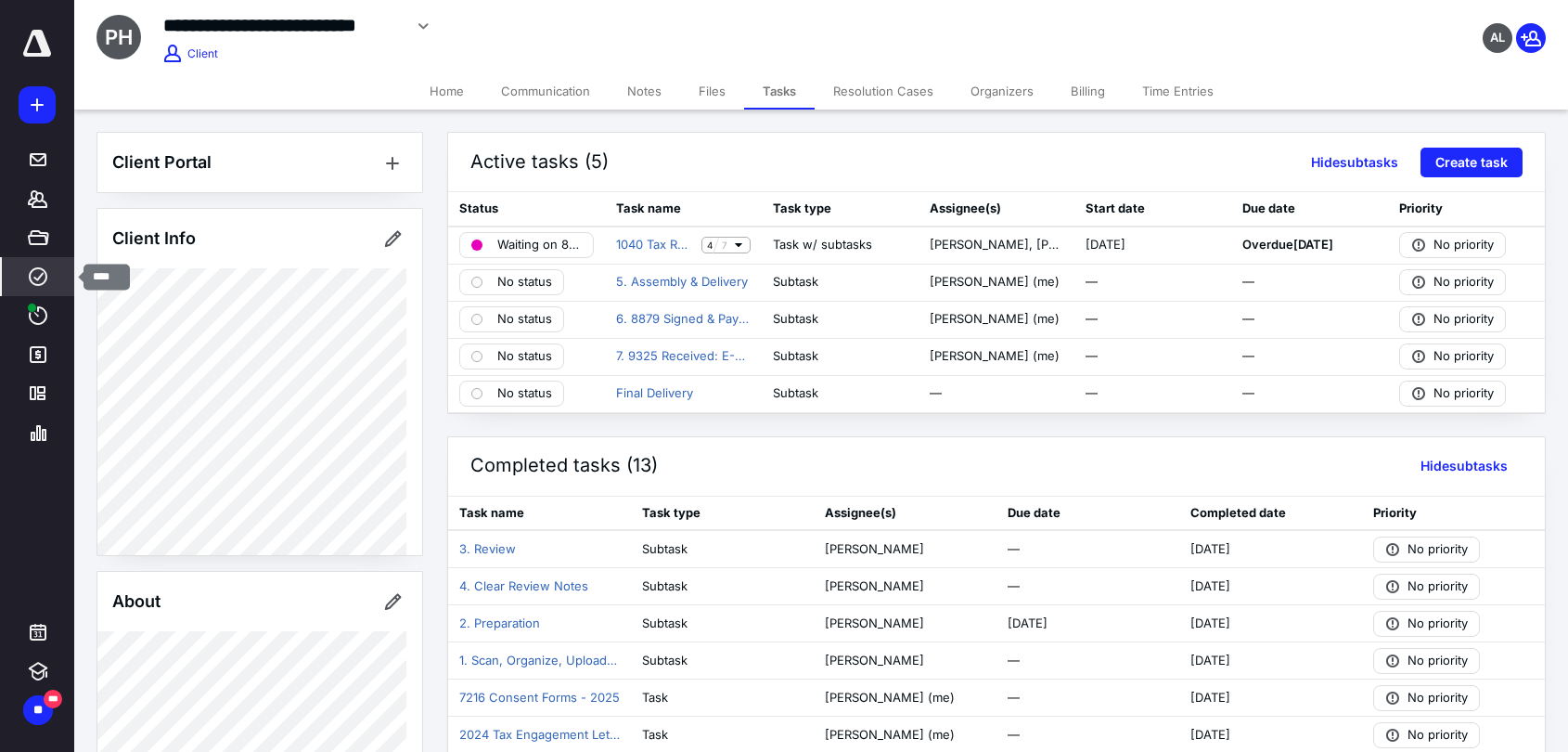 click 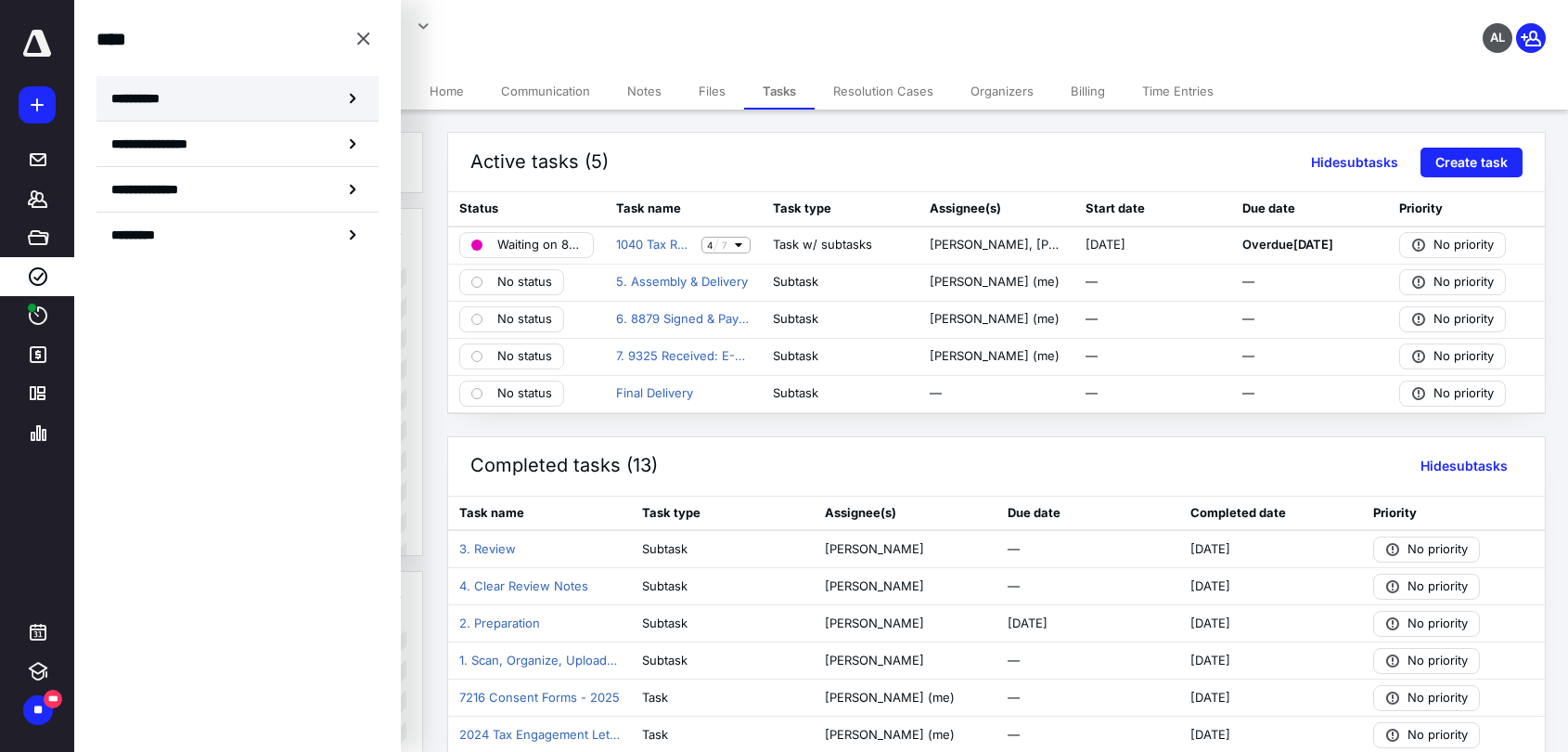 click on "**********" at bounding box center (142, 98) 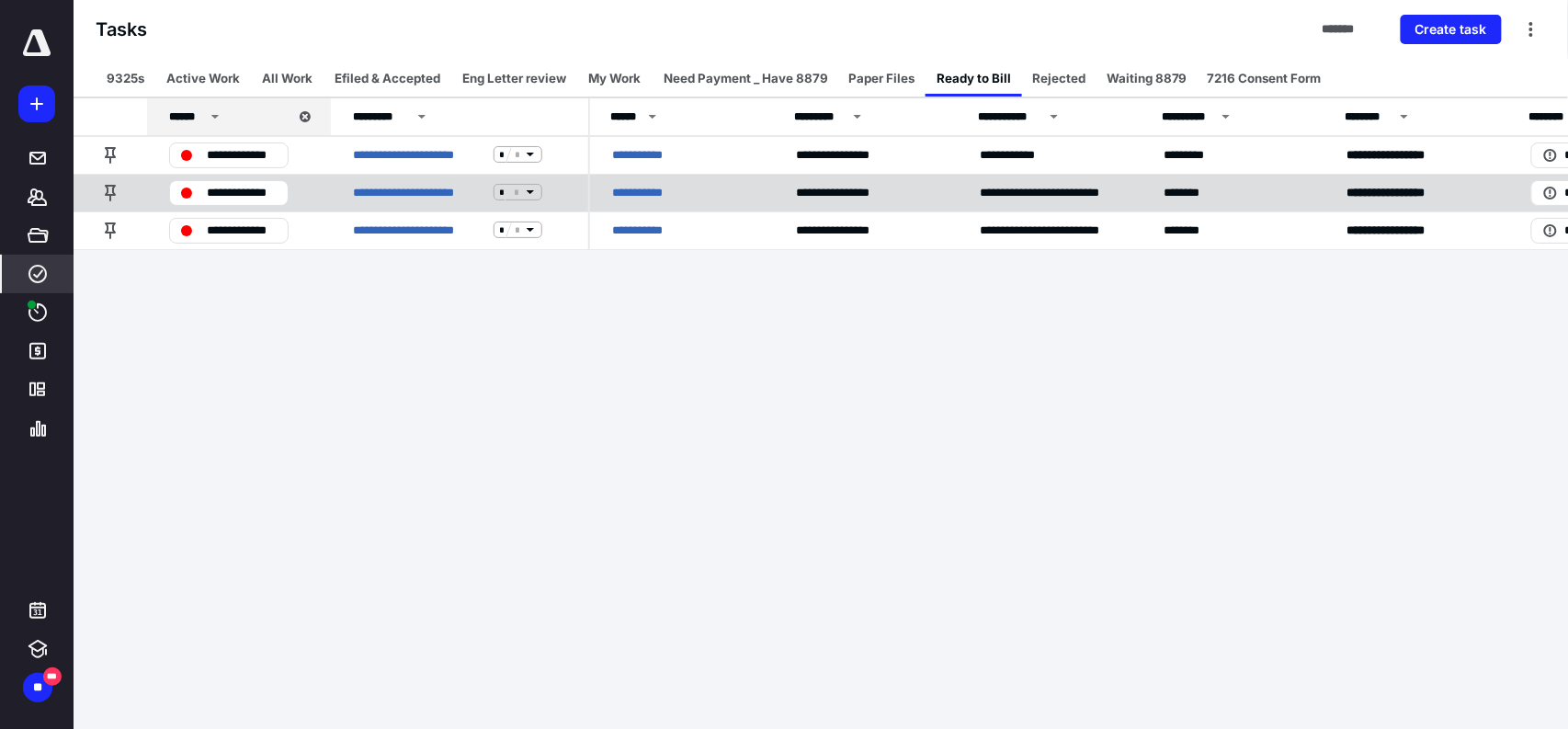click on "**********" at bounding box center [647, 192] 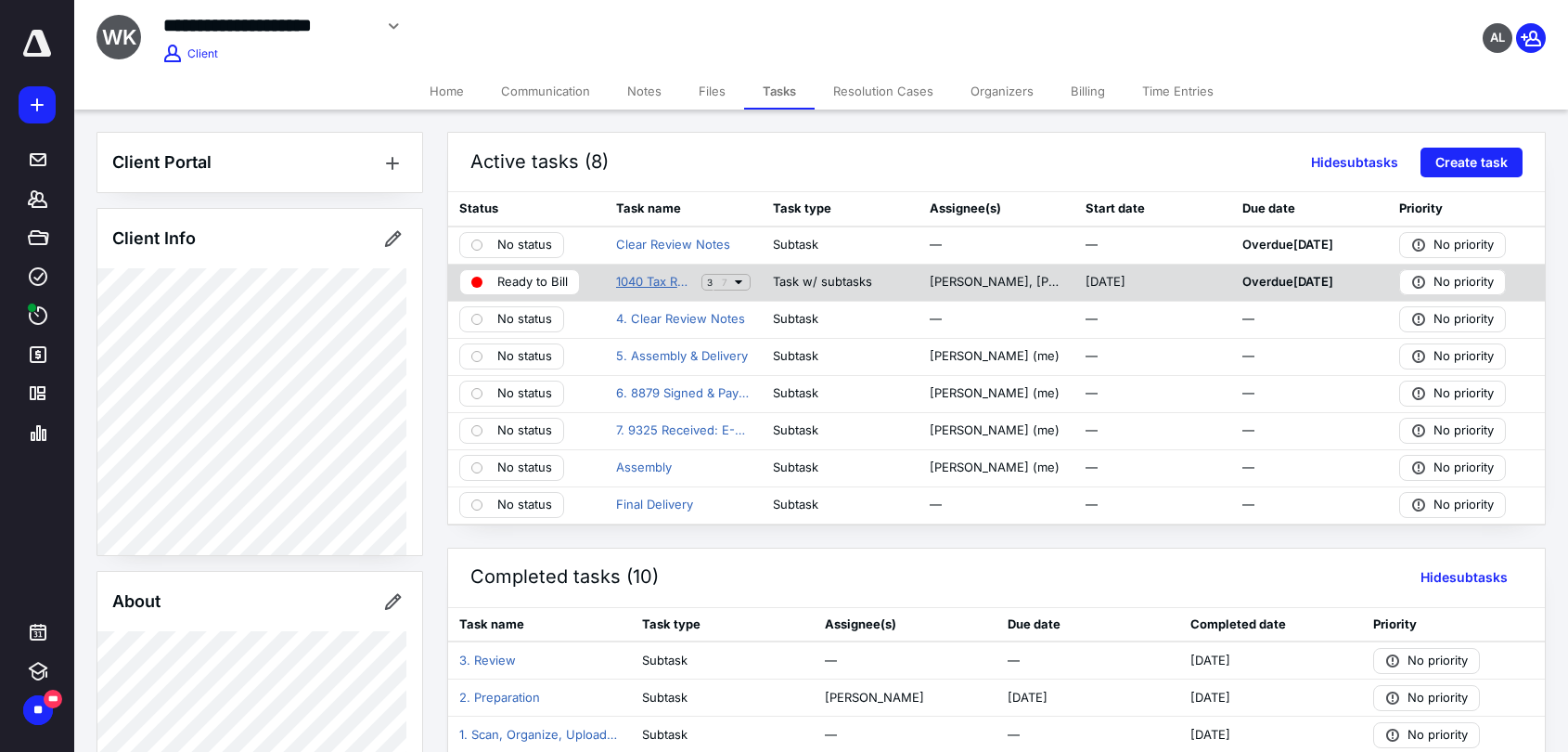 click on "1040 Tax Return - 2024" at bounding box center [655, 282] 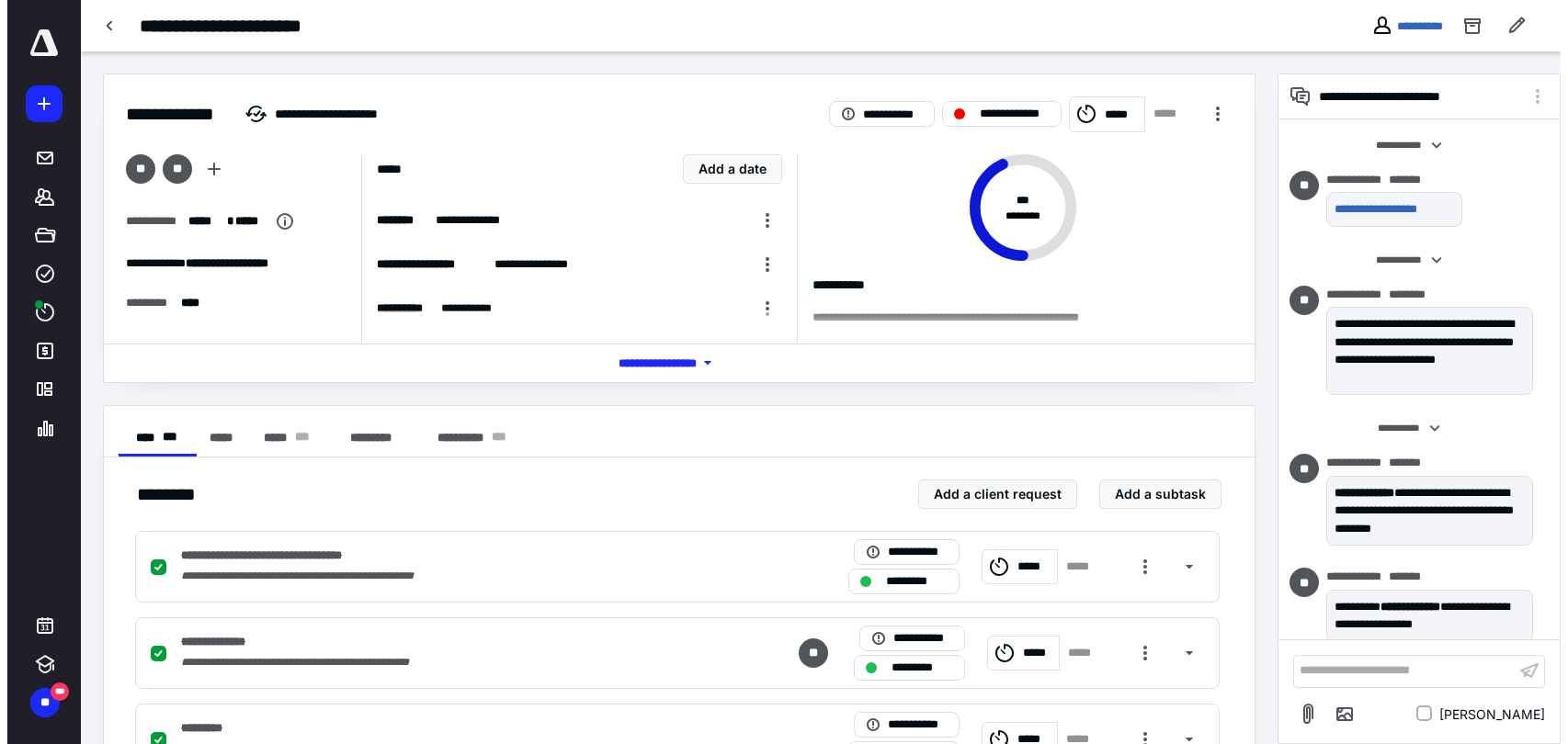 scroll, scrollTop: 22, scrollLeft: 0, axis: vertical 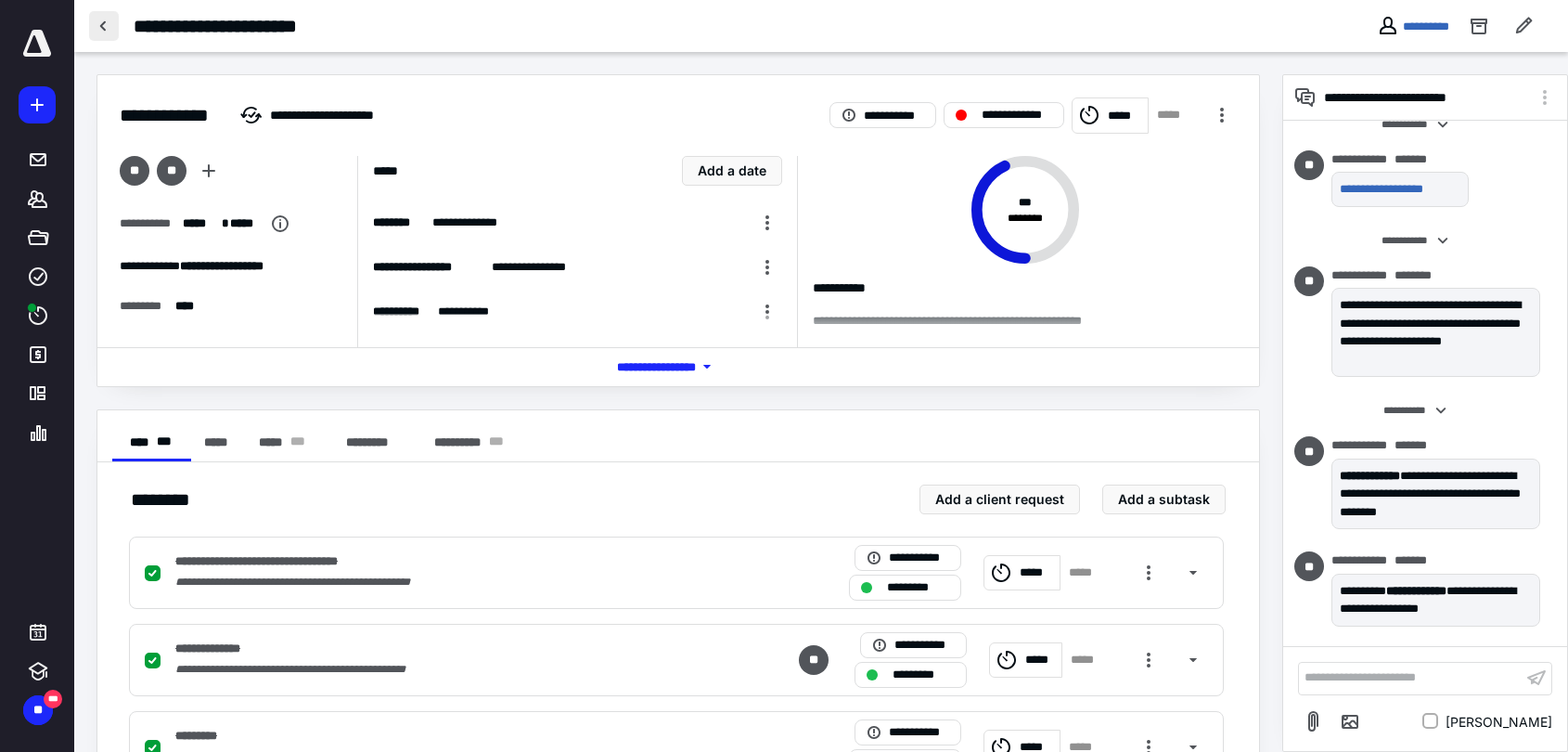 click at bounding box center (104, 26) 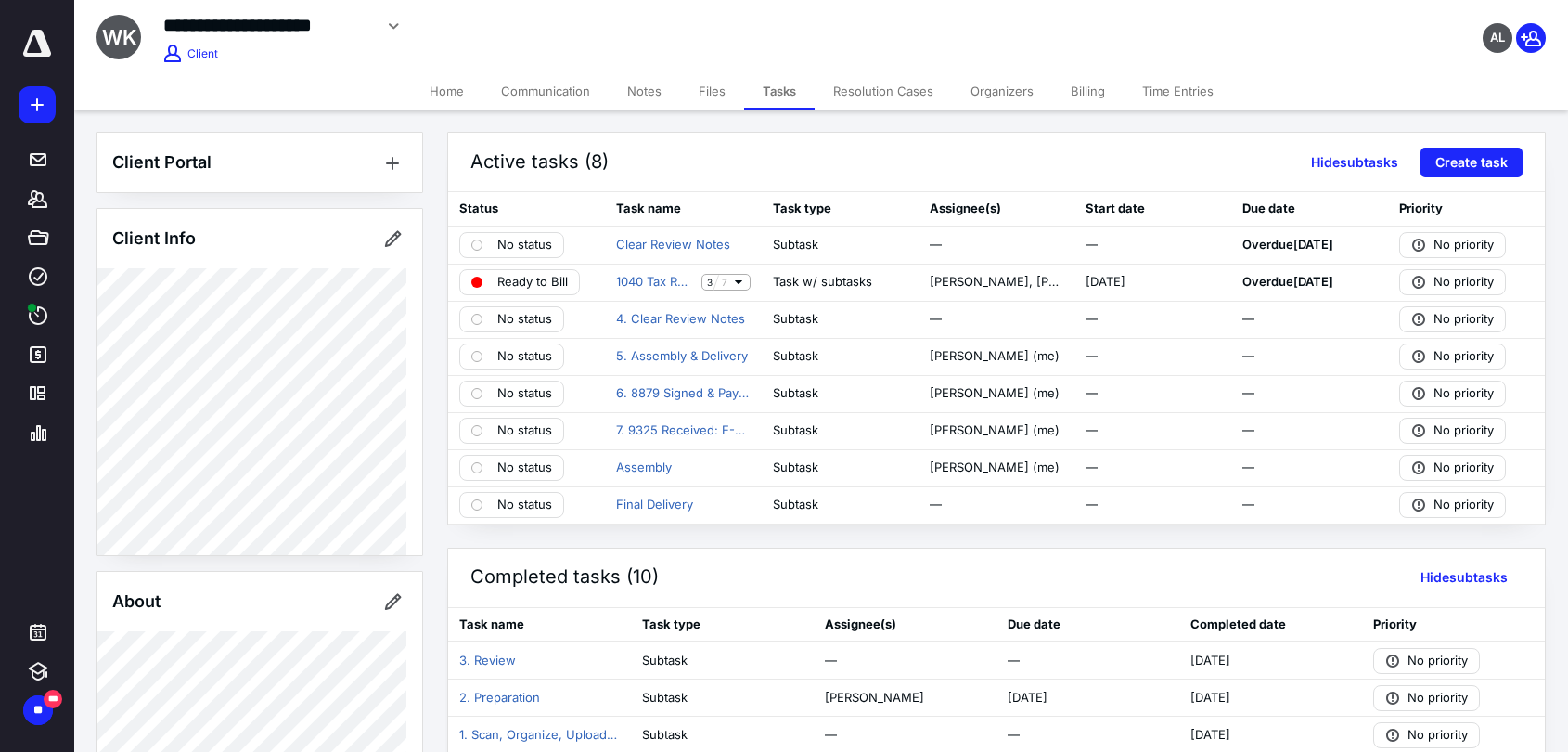 click on "Billing" at bounding box center [1087, 91] 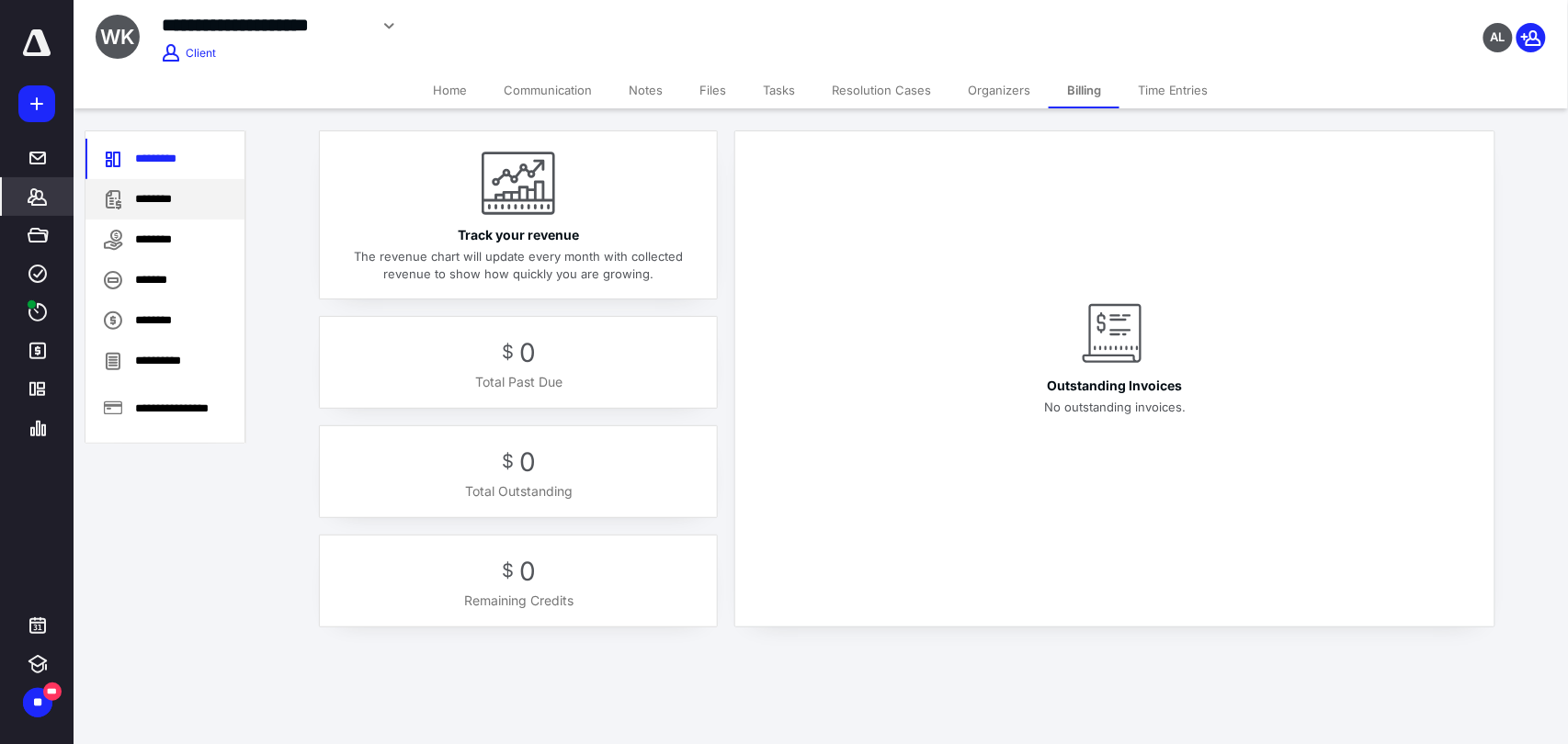 click on "********" at bounding box center (165, 199) 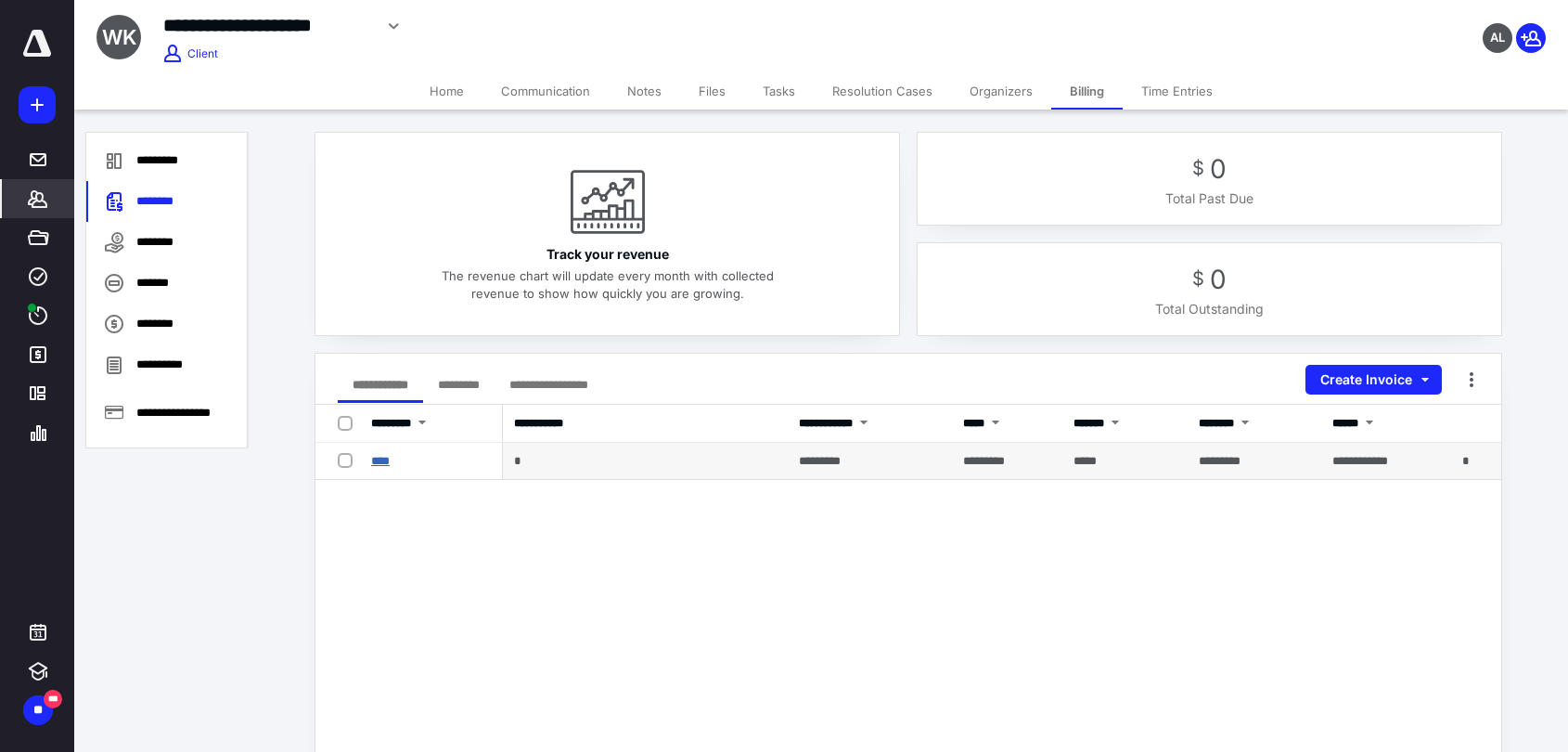 click on "****" at bounding box center (380, 460) 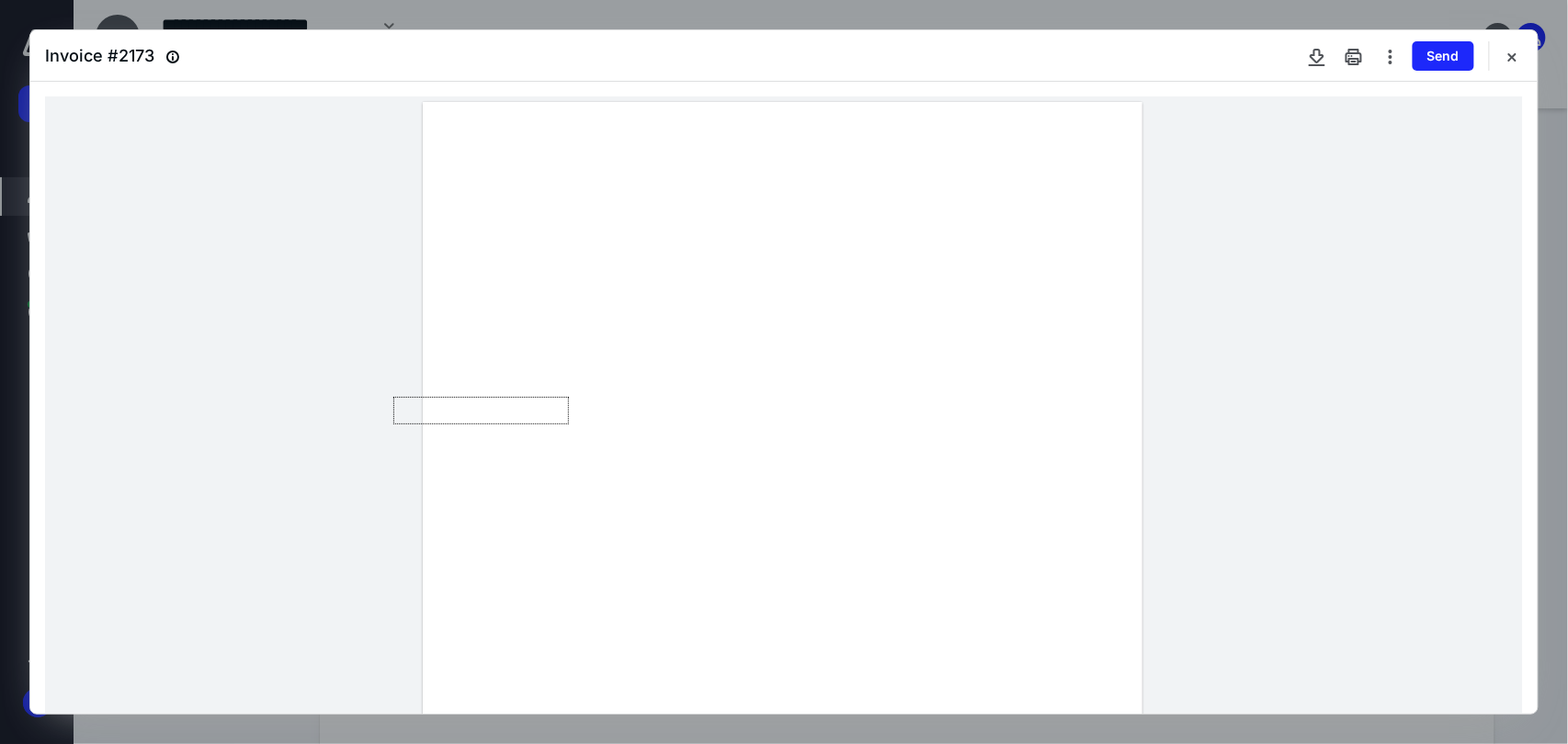 drag, startPoint x: 614, startPoint y: 521, endPoint x: 441, endPoint y: 497, distance: 174.65681 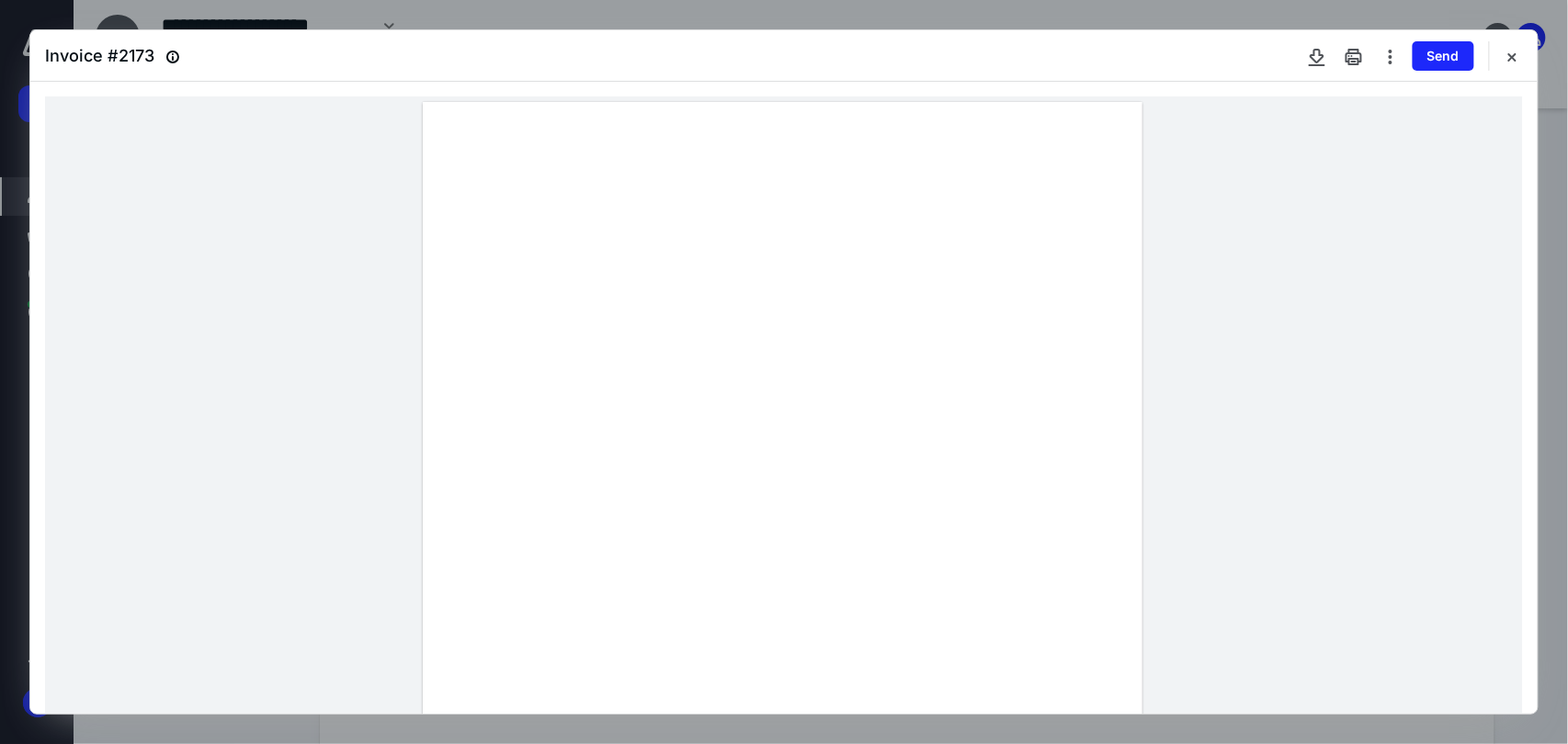 drag, startPoint x: 610, startPoint y: 522, endPoint x: 443, endPoint y: 493, distance: 169.49926 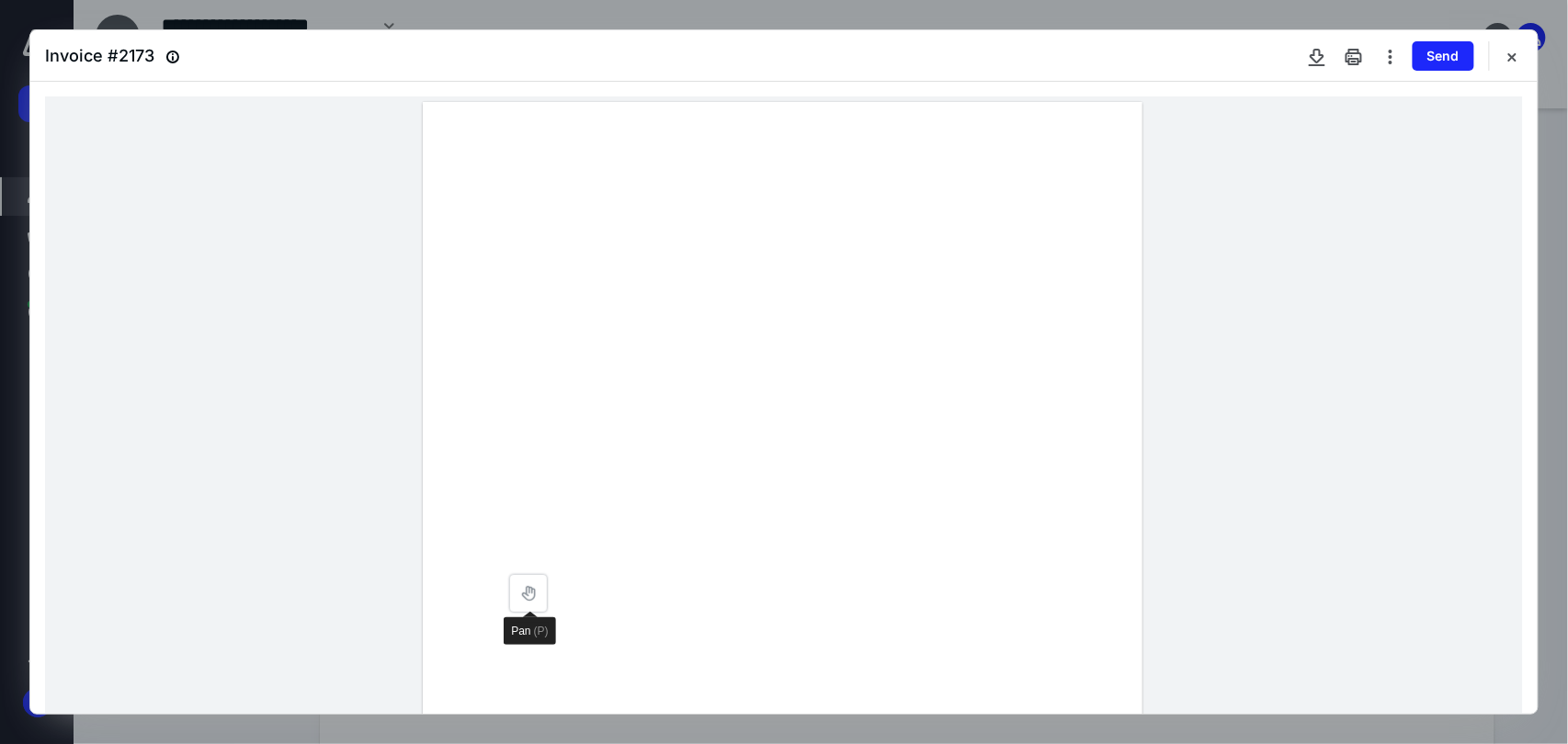 type 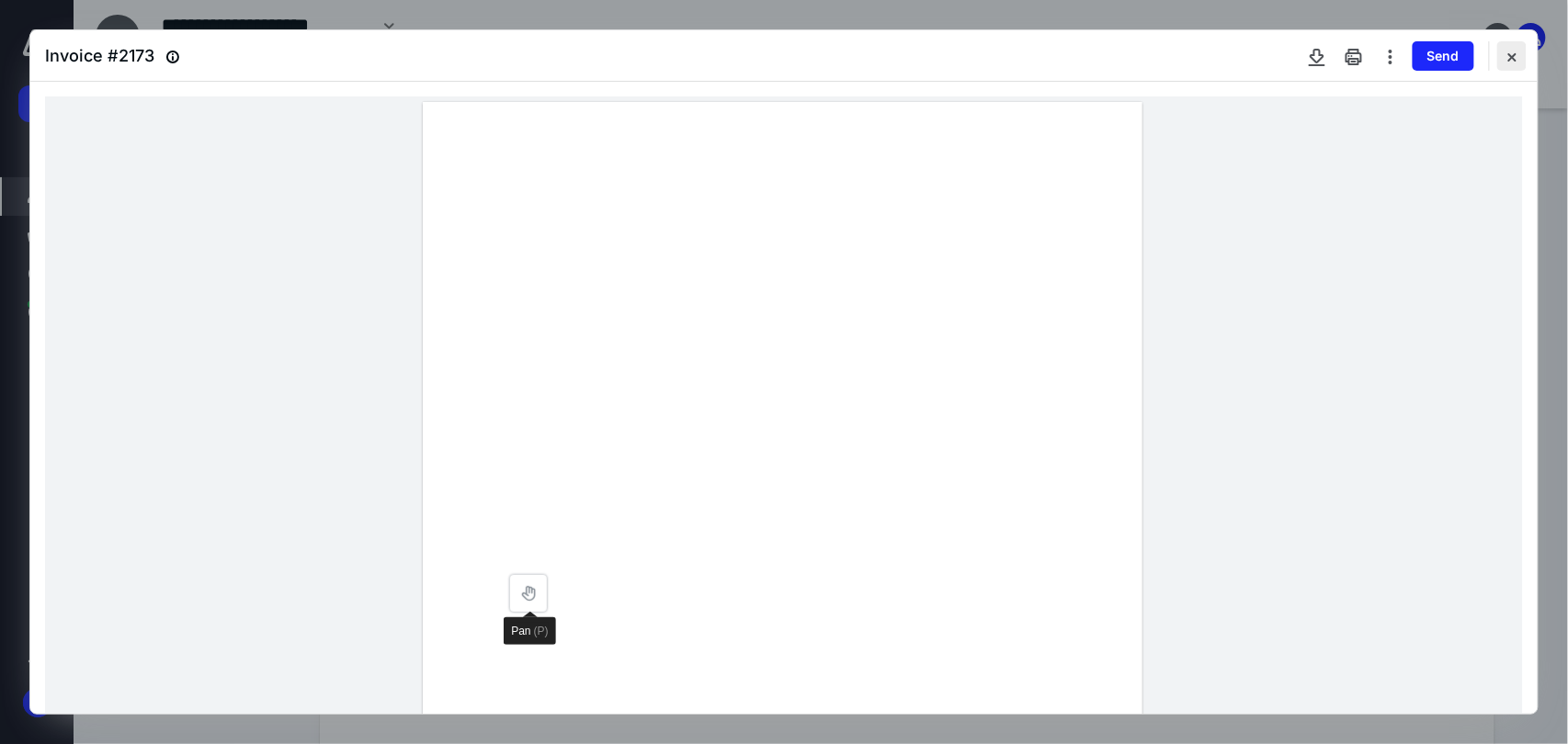 click at bounding box center [1512, 56] 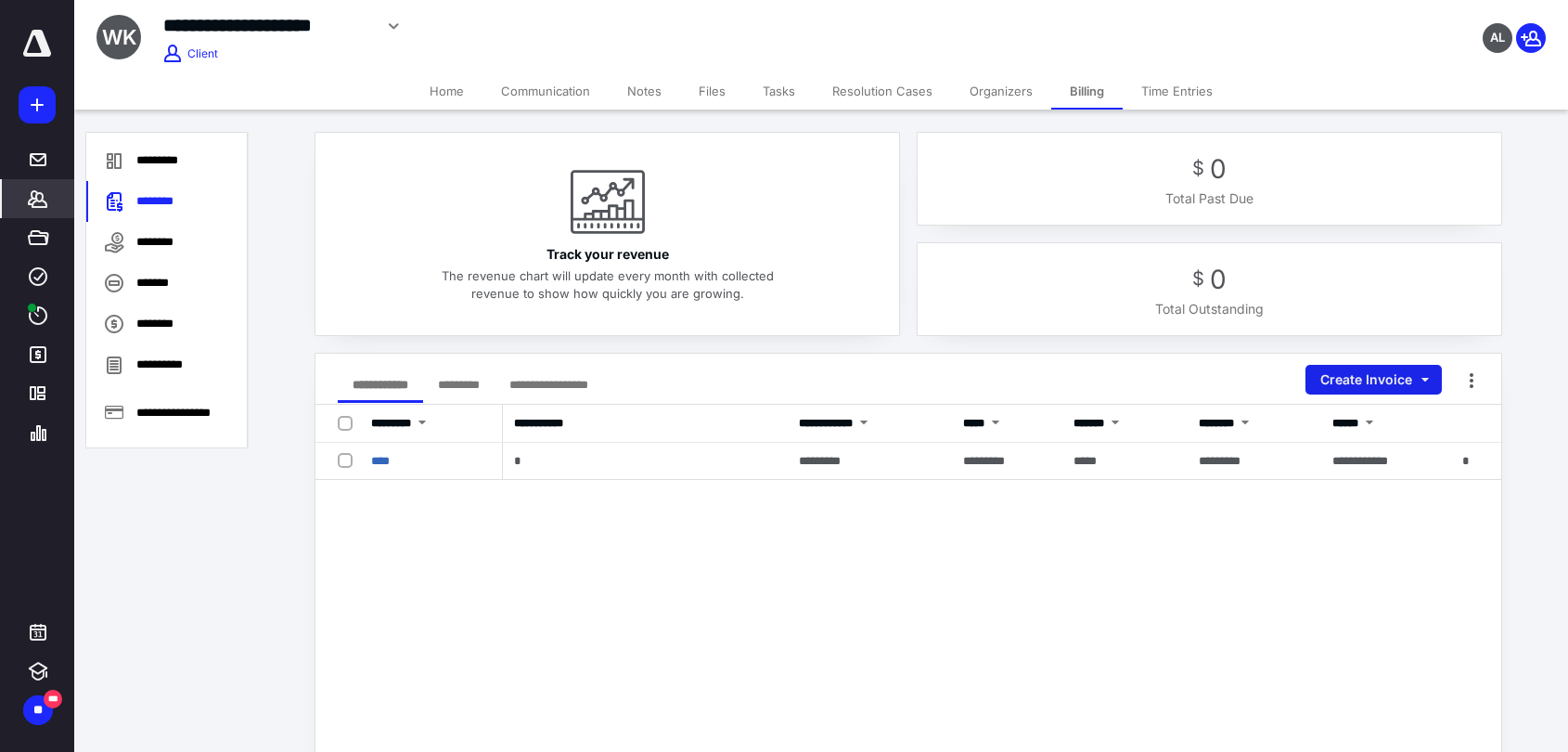 click on "Create Invoice" at bounding box center (1373, 380) 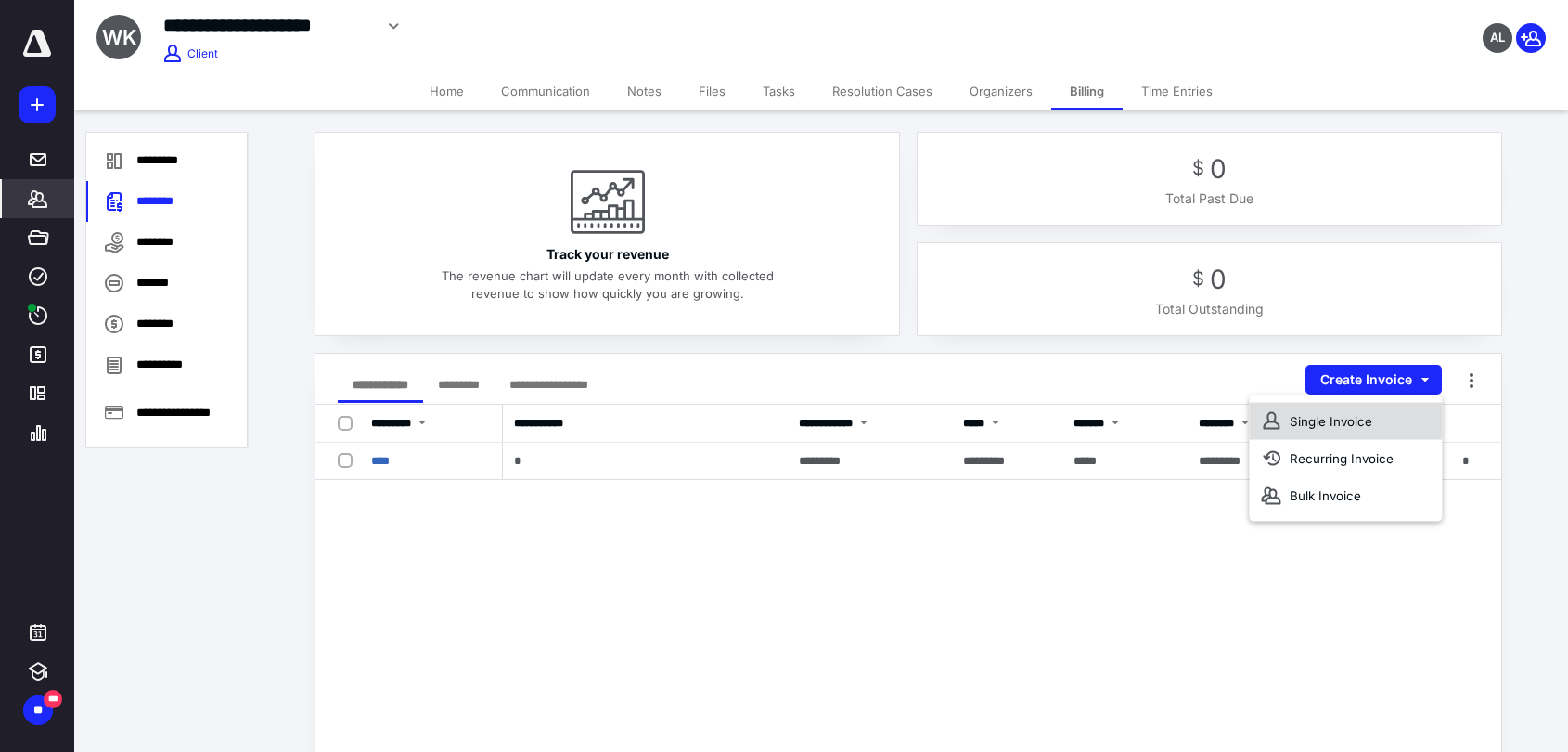 click on "Single Invoice" at bounding box center (1345, 421) 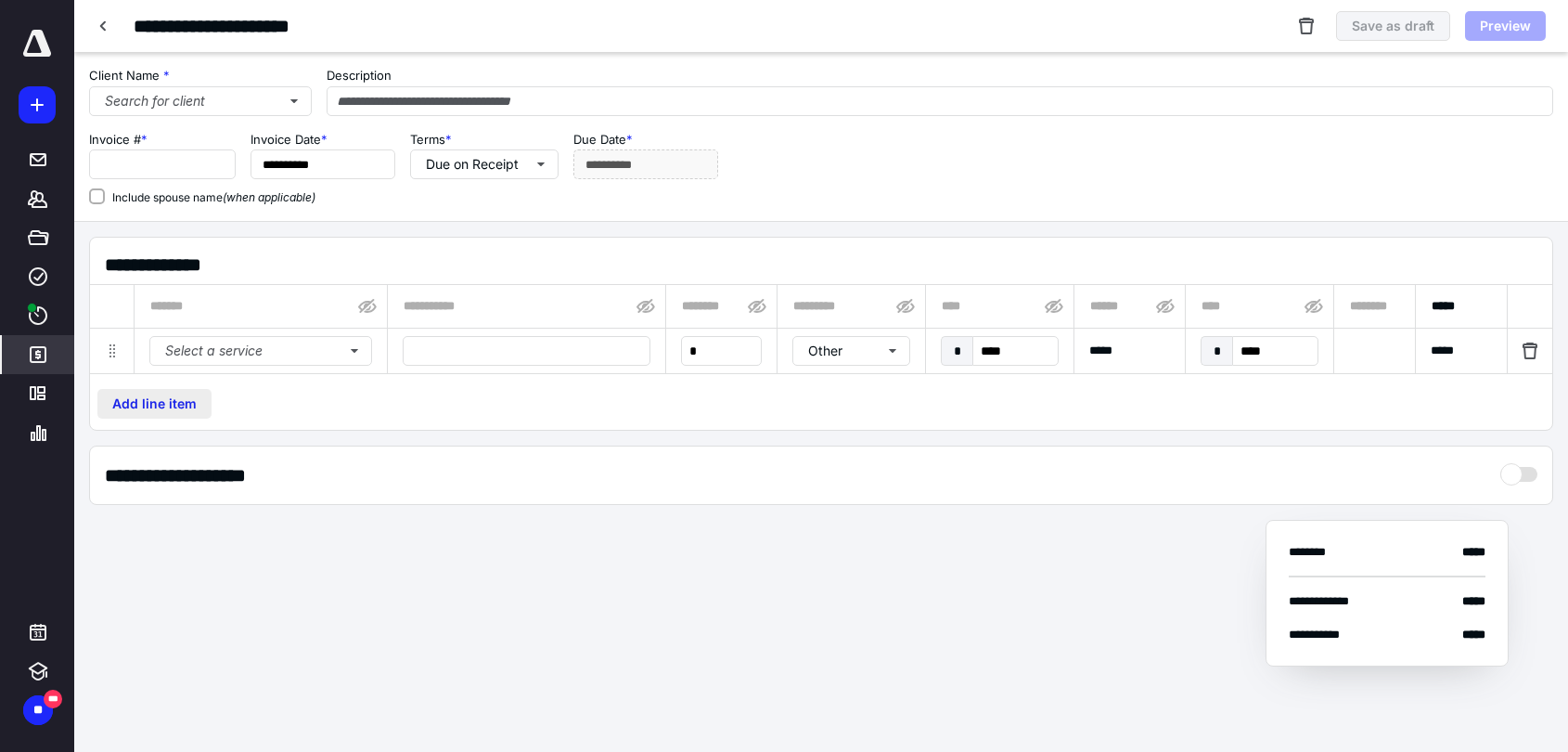 type on "*****" 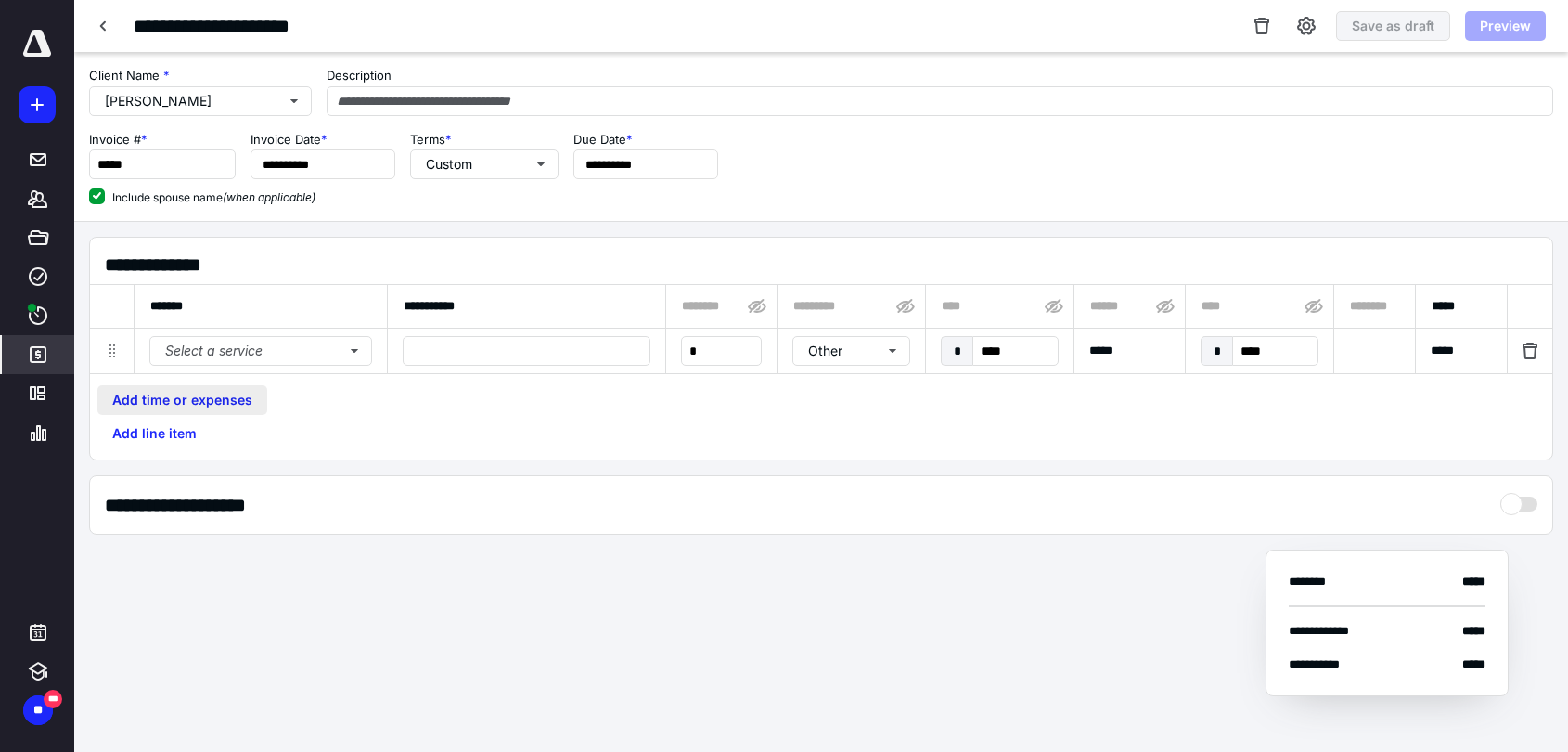 click on "Add time or expenses" at bounding box center [182, 400] 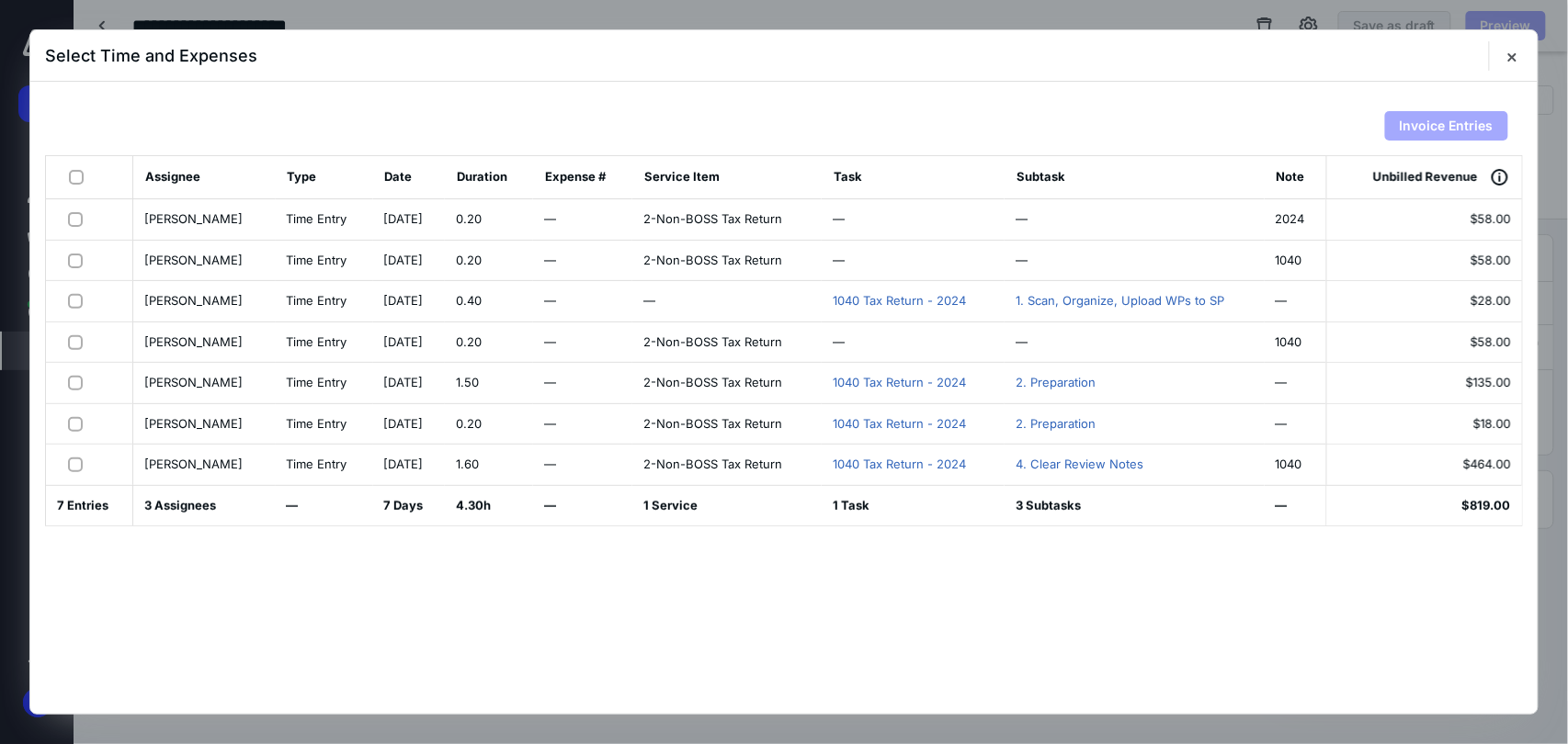 click at bounding box center [80, 176] 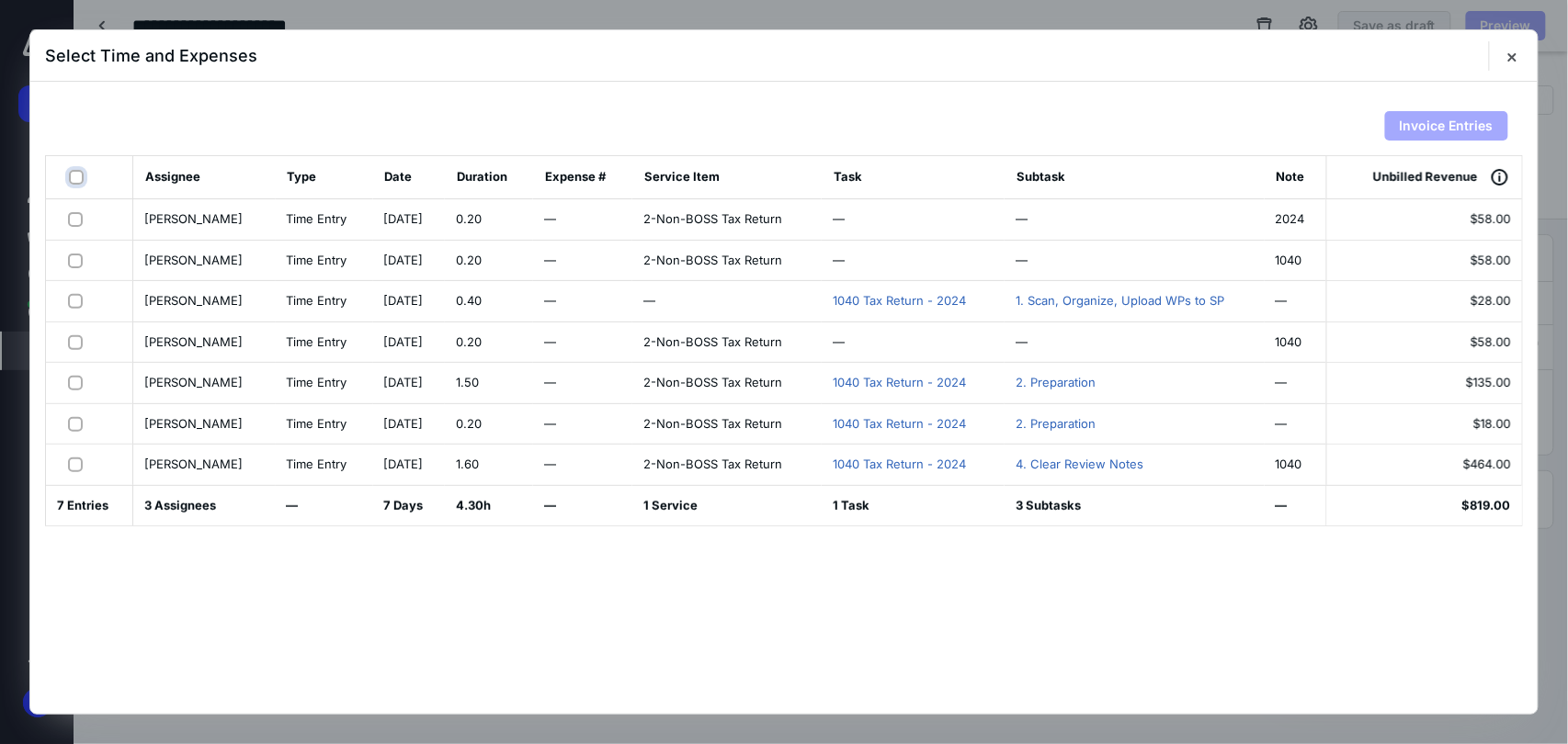 click at bounding box center [78, 177] 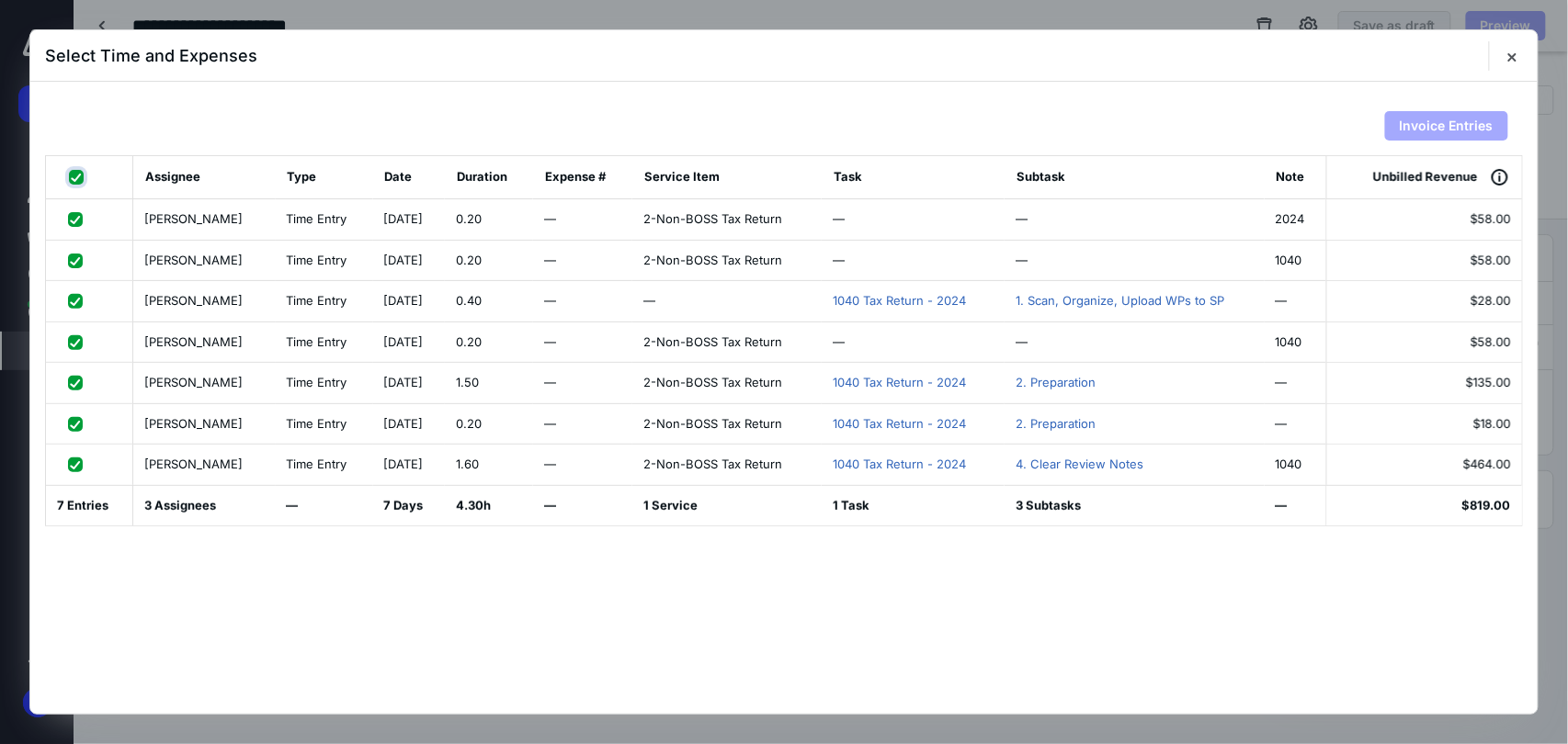 checkbox on "true" 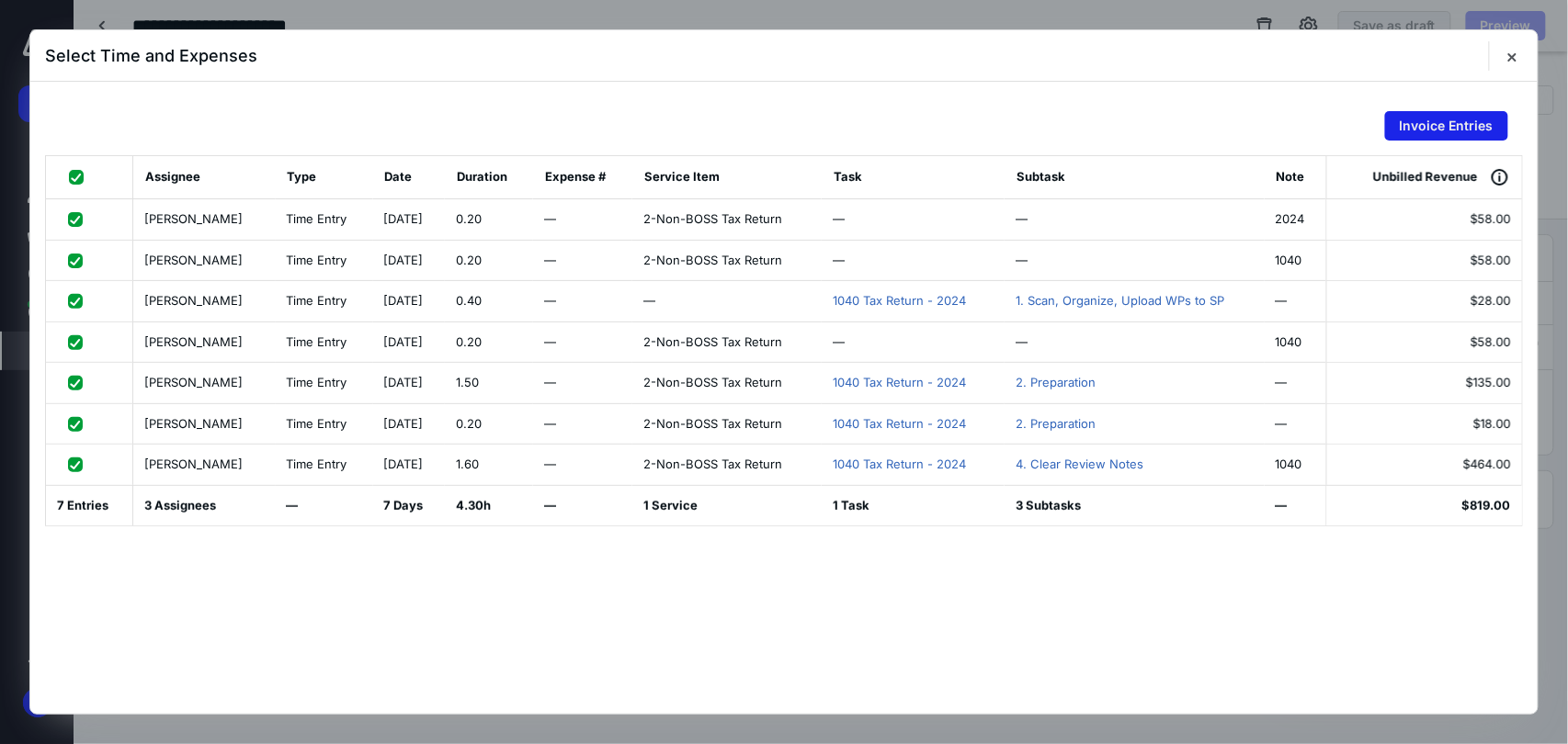 click on "Invoice Entries" at bounding box center [1447, 126] 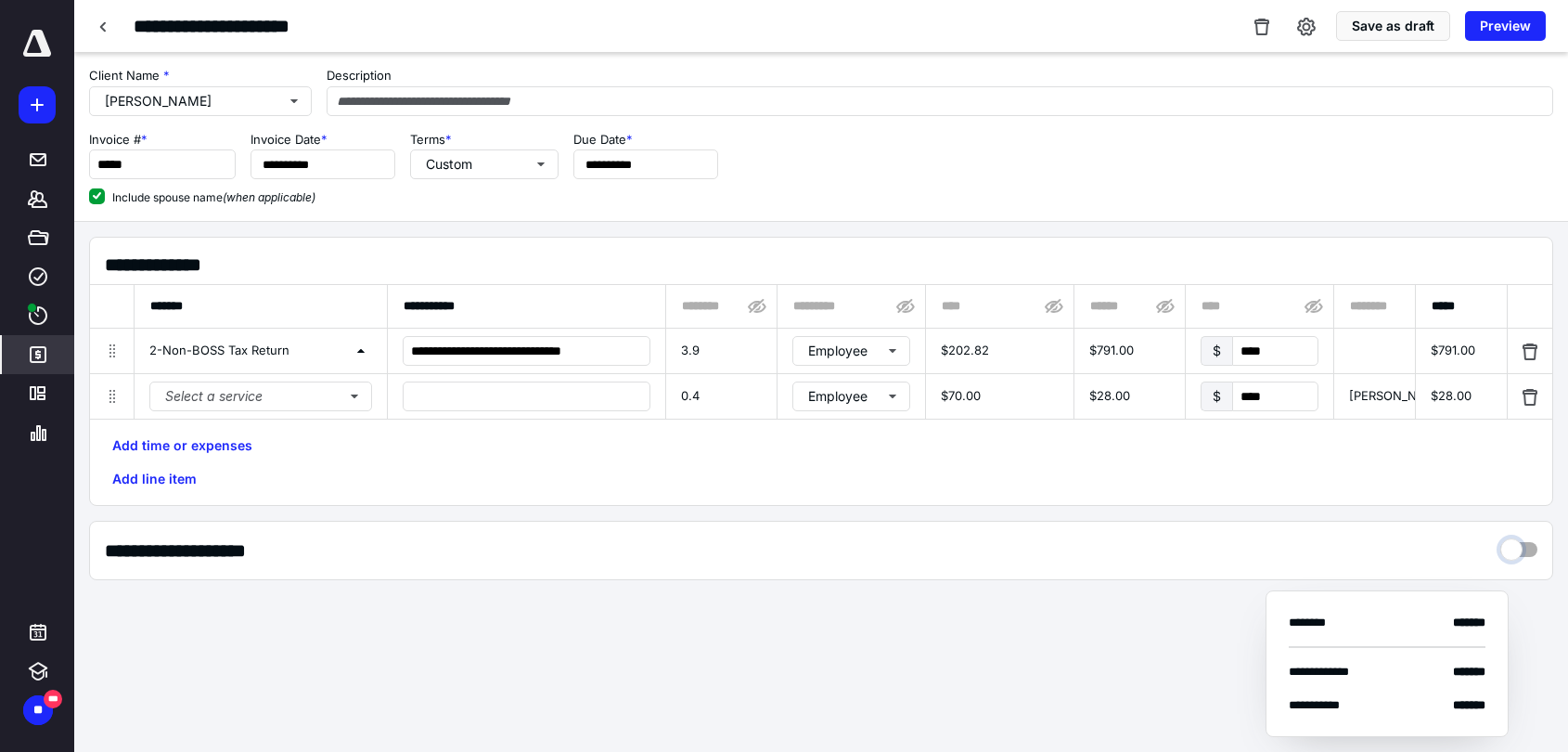 click at bounding box center (1519, 545) 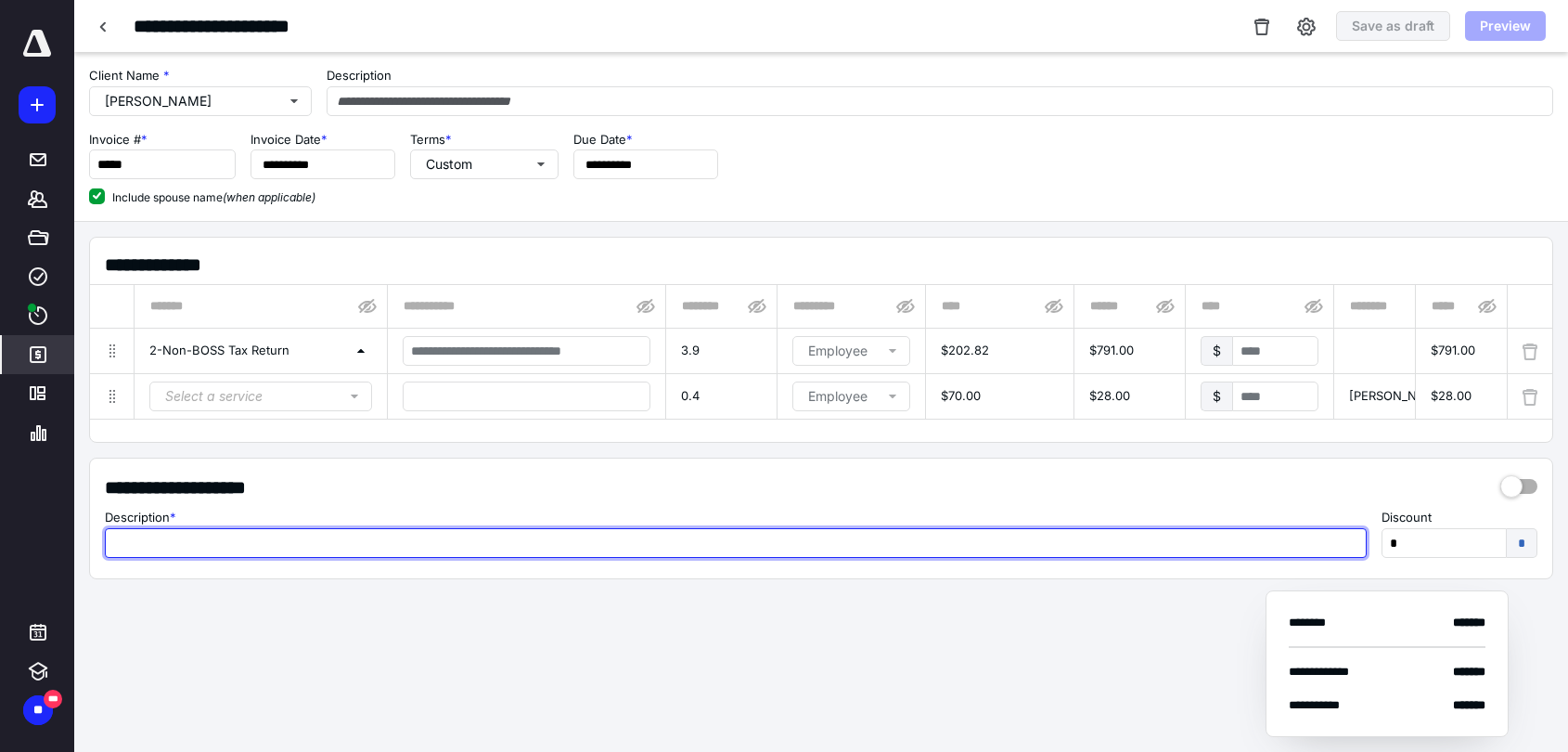 click at bounding box center [736, 543] 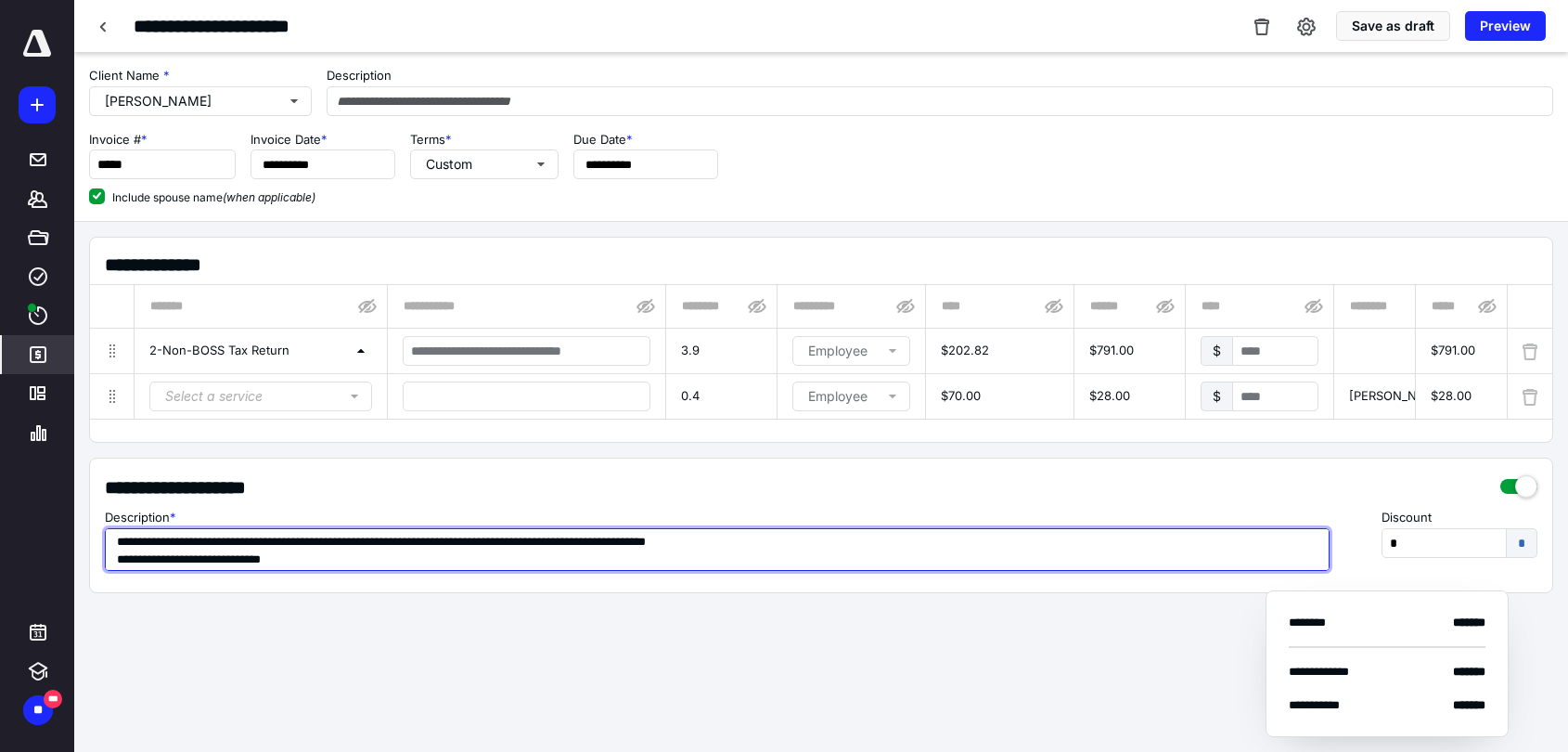 click on "**********" at bounding box center [717, 550] 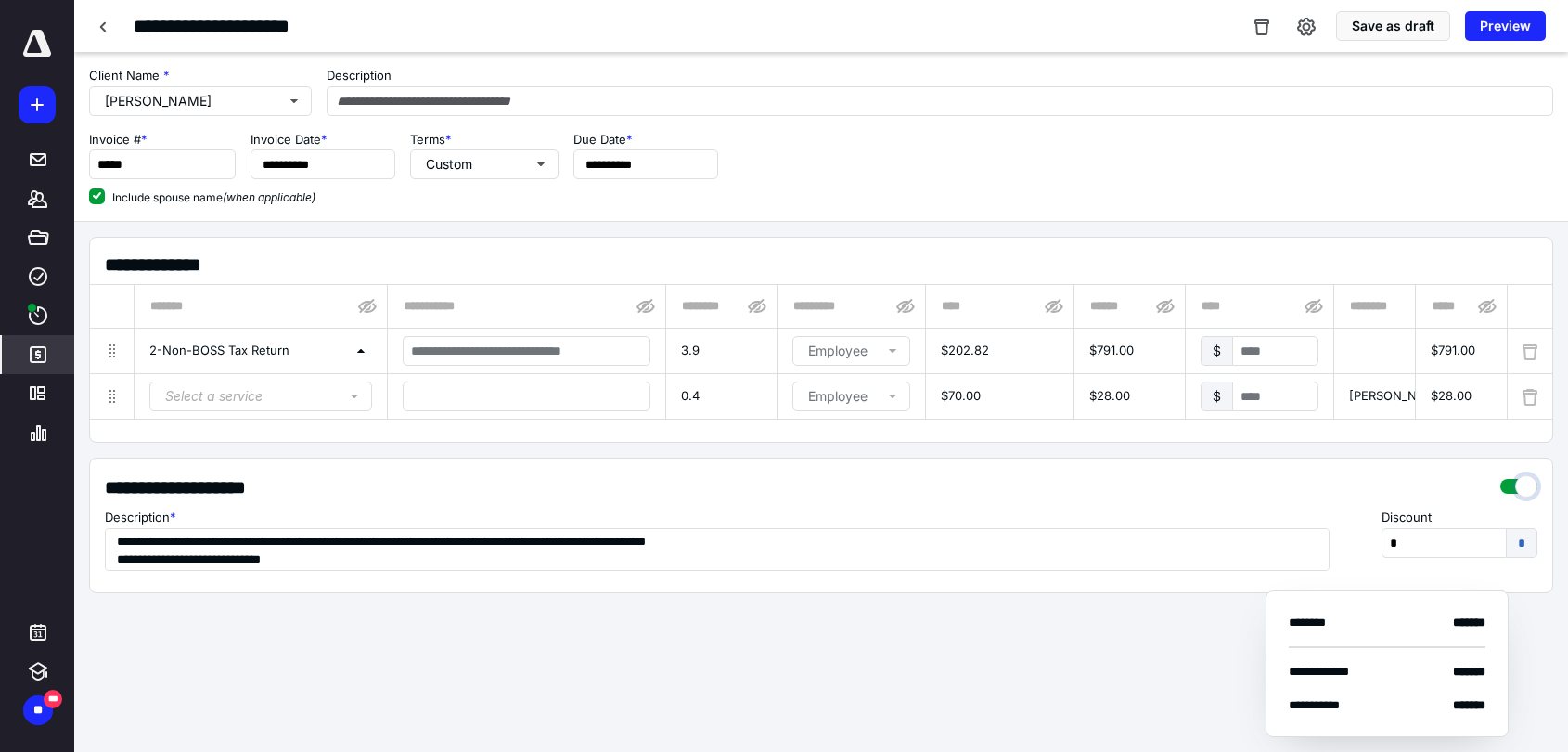 click at bounding box center [1519, 482] 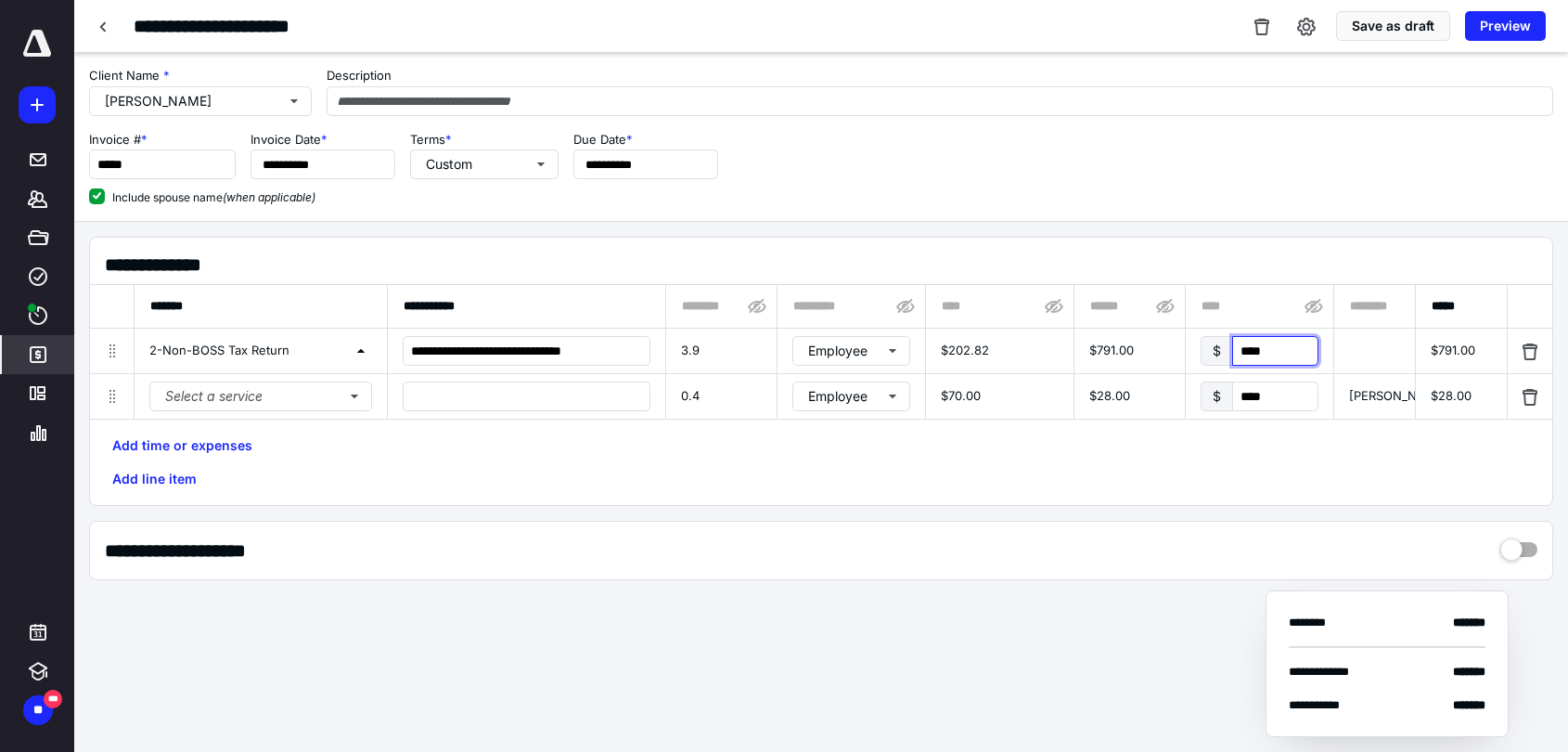 click on "****" at bounding box center [1275, 351] 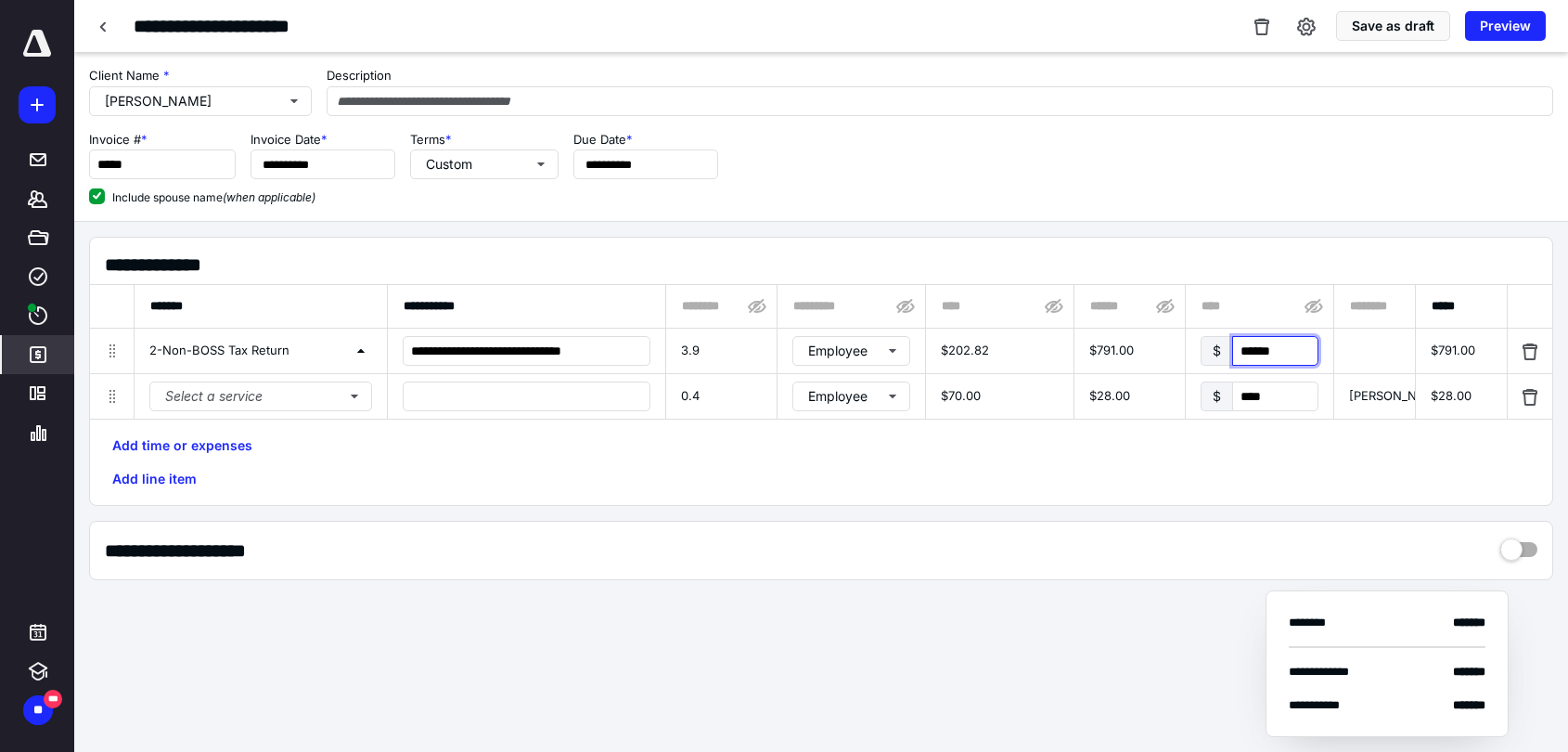 type on "******" 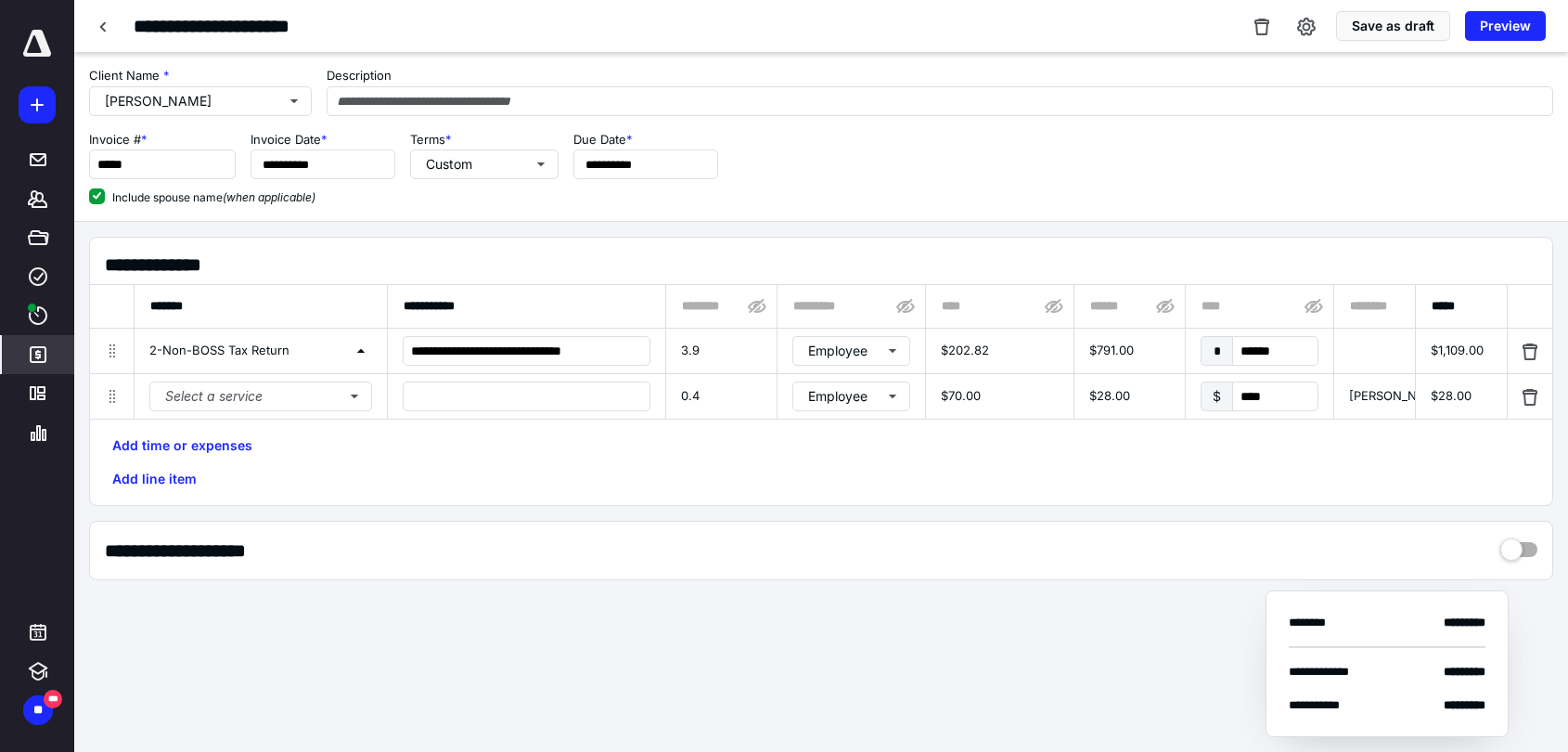 drag, startPoint x: 1192, startPoint y: 474, endPoint x: 1201, endPoint y: 464, distance: 13.45362 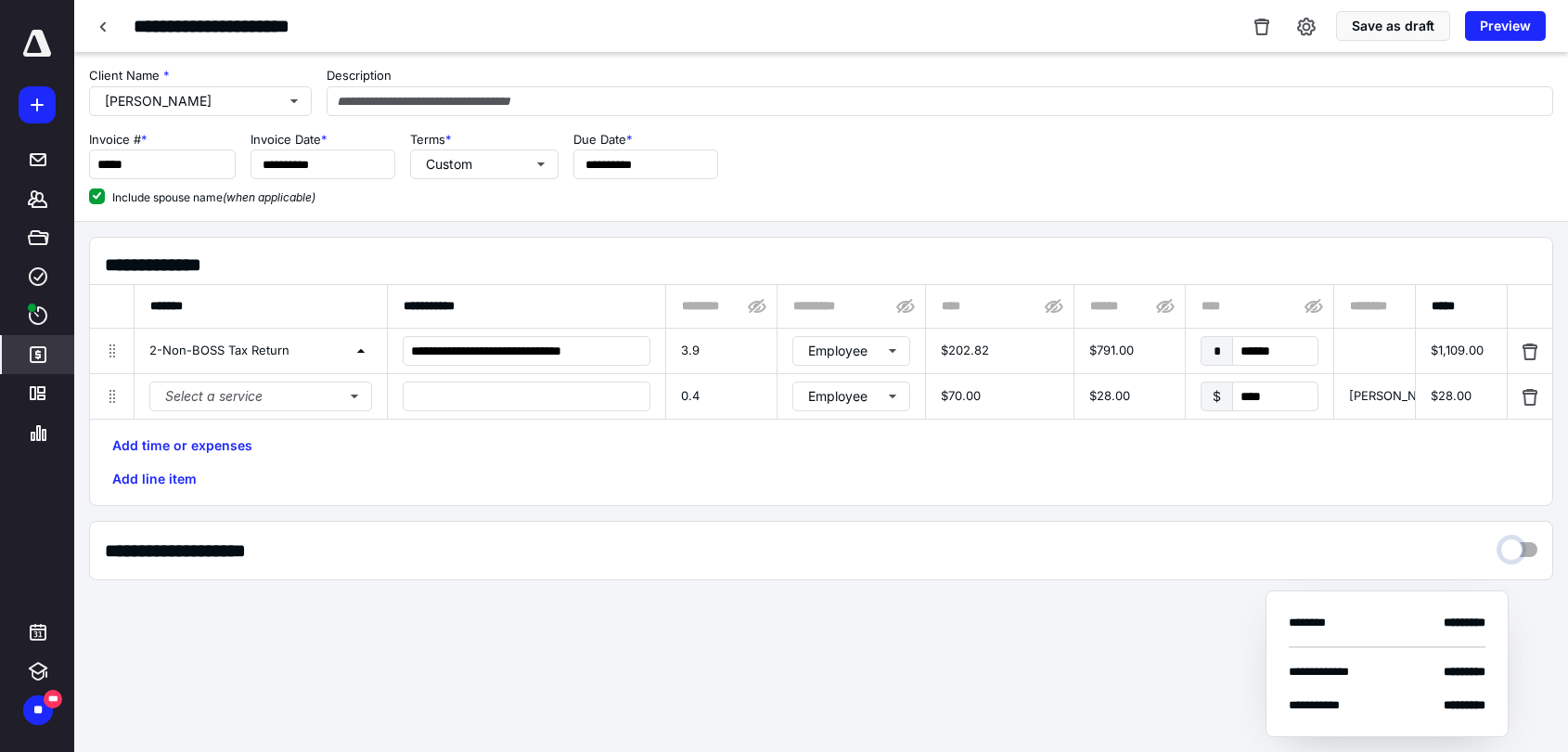 click at bounding box center (1519, 545) 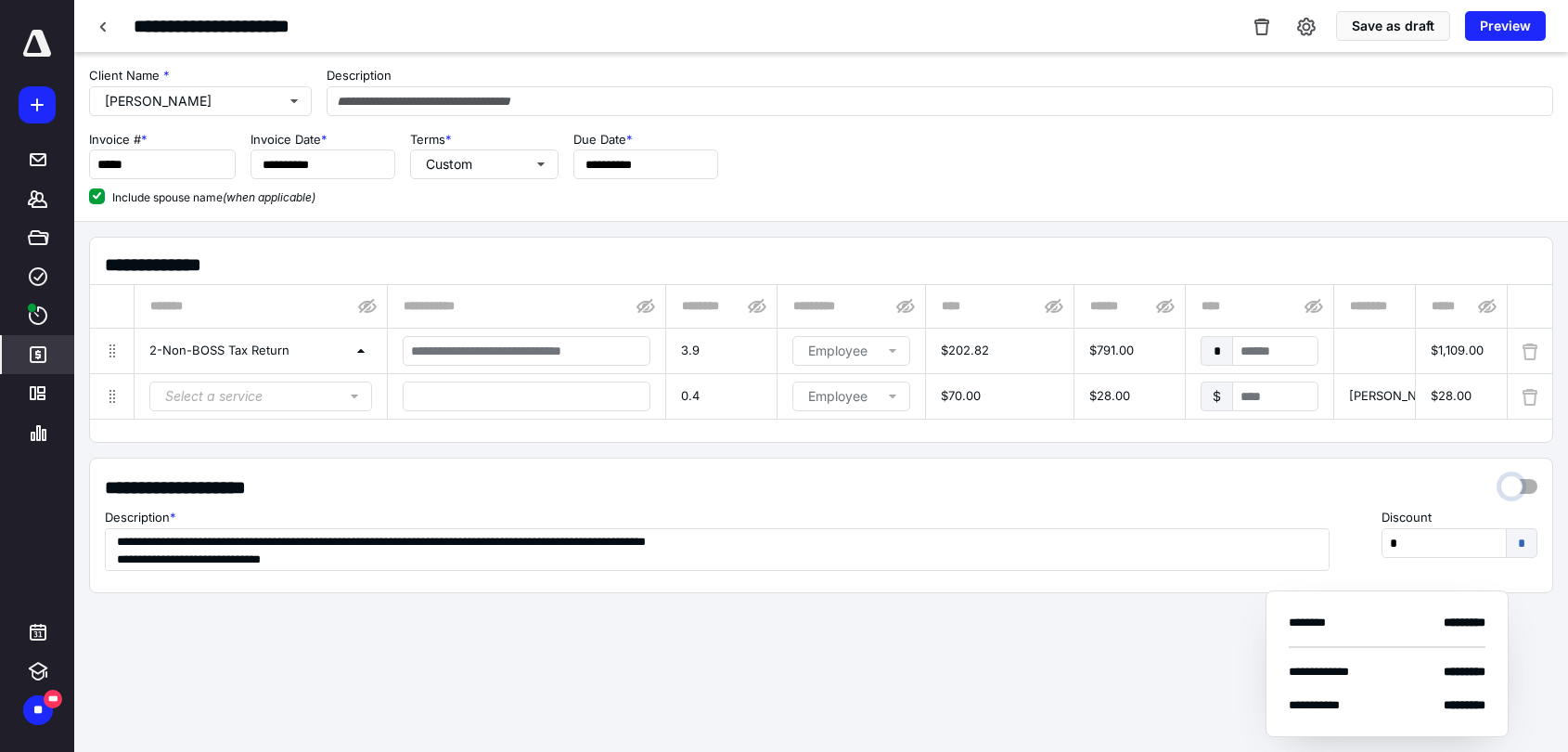click at bounding box center (1519, 482) 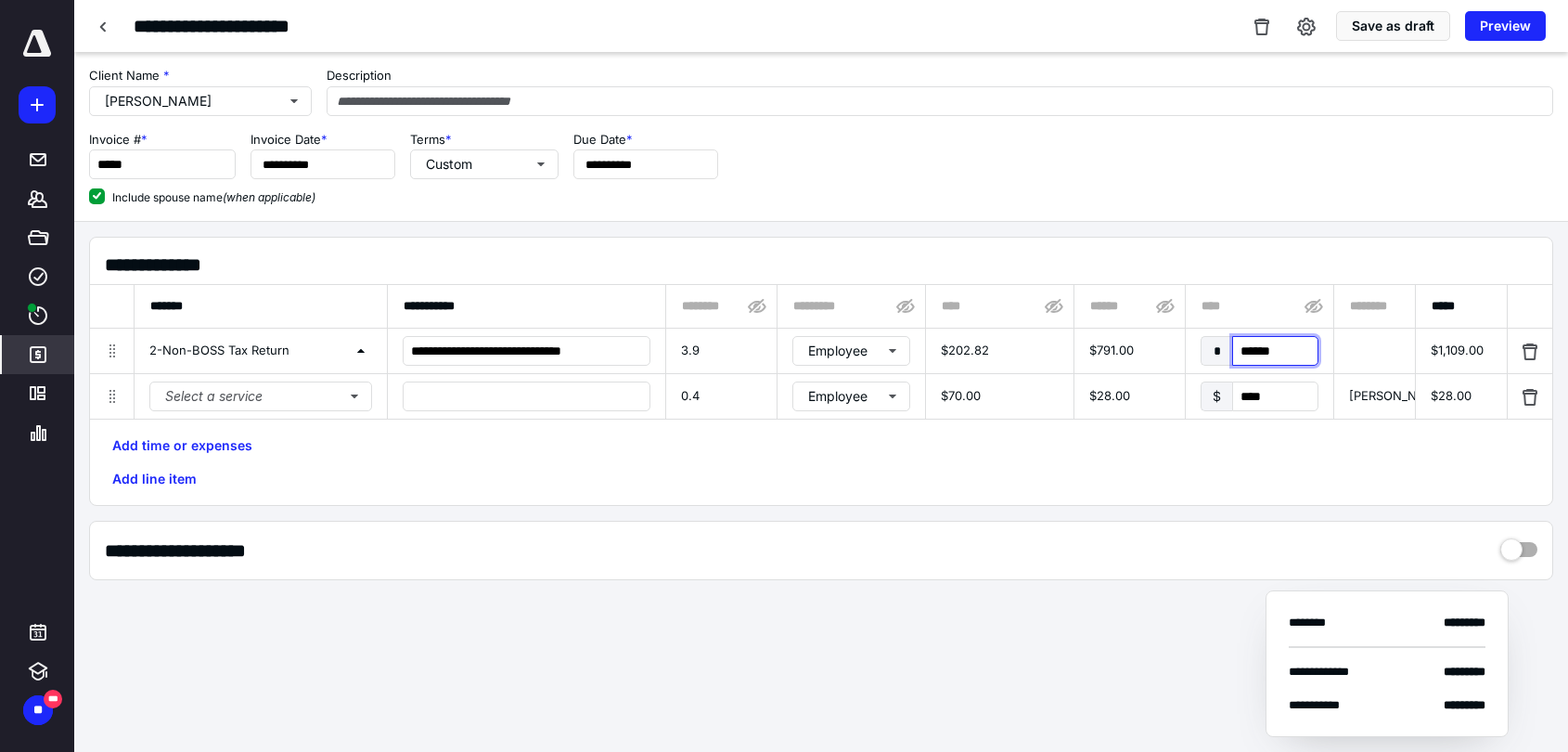 type 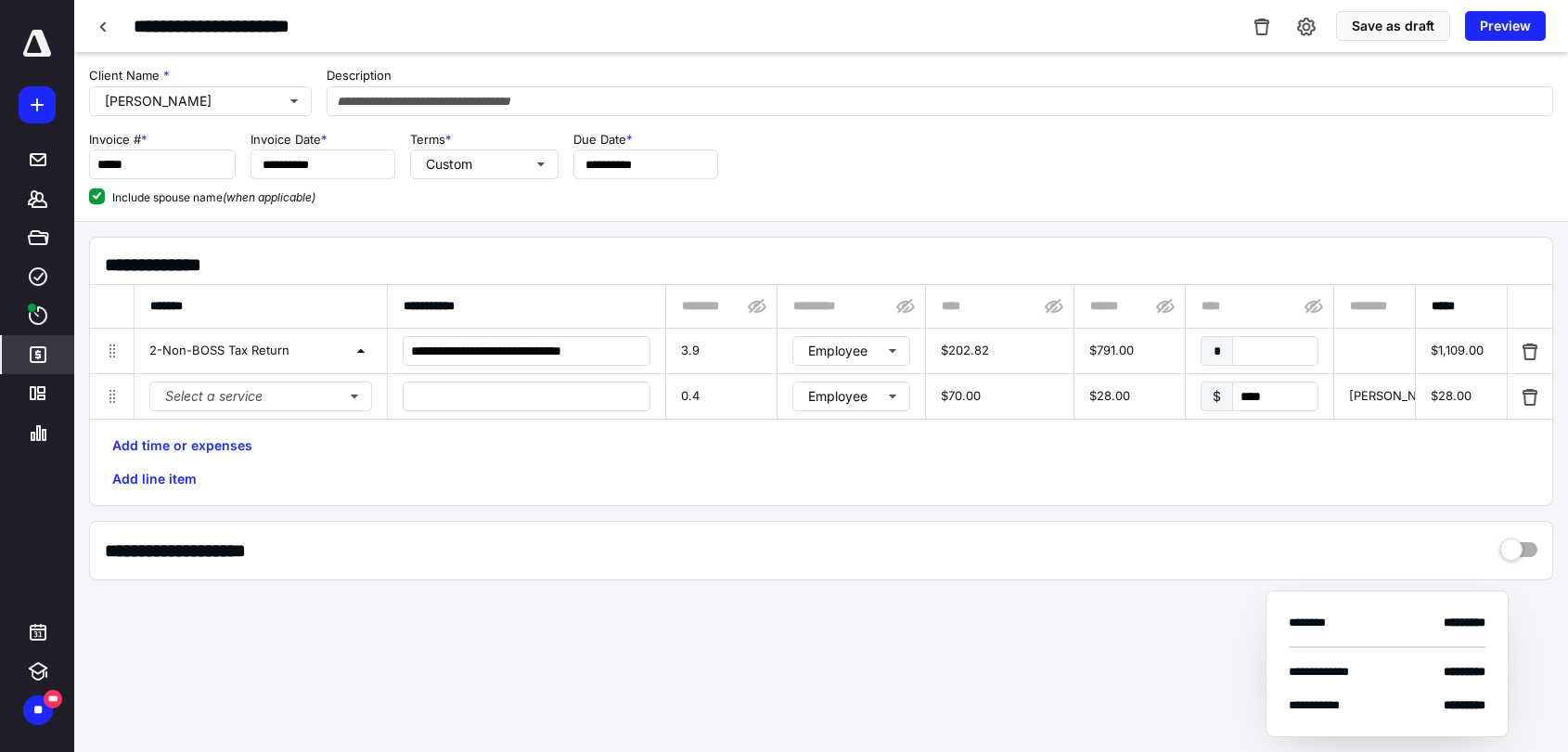 click on "**********" at bounding box center [821, 396] 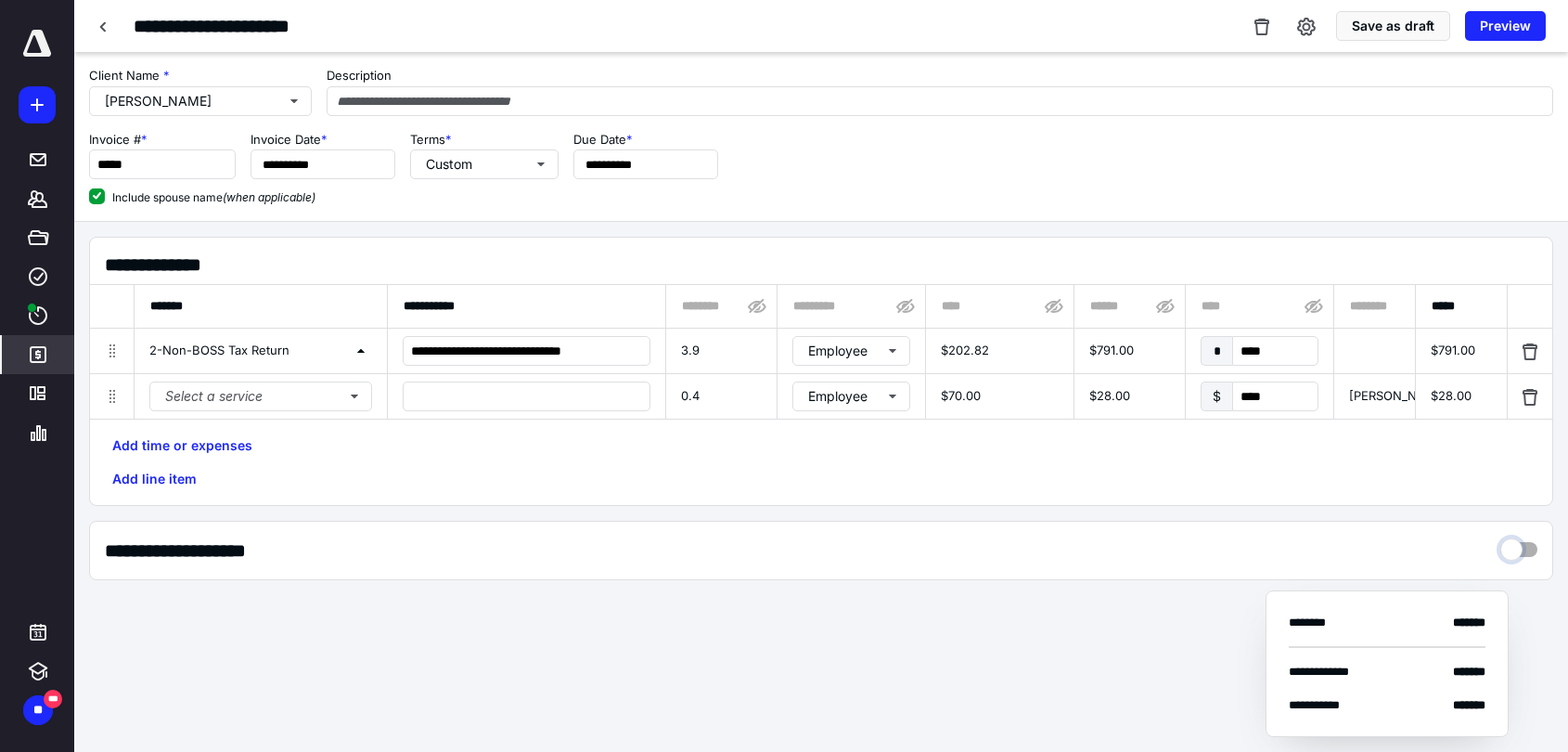 click at bounding box center (1519, 545) 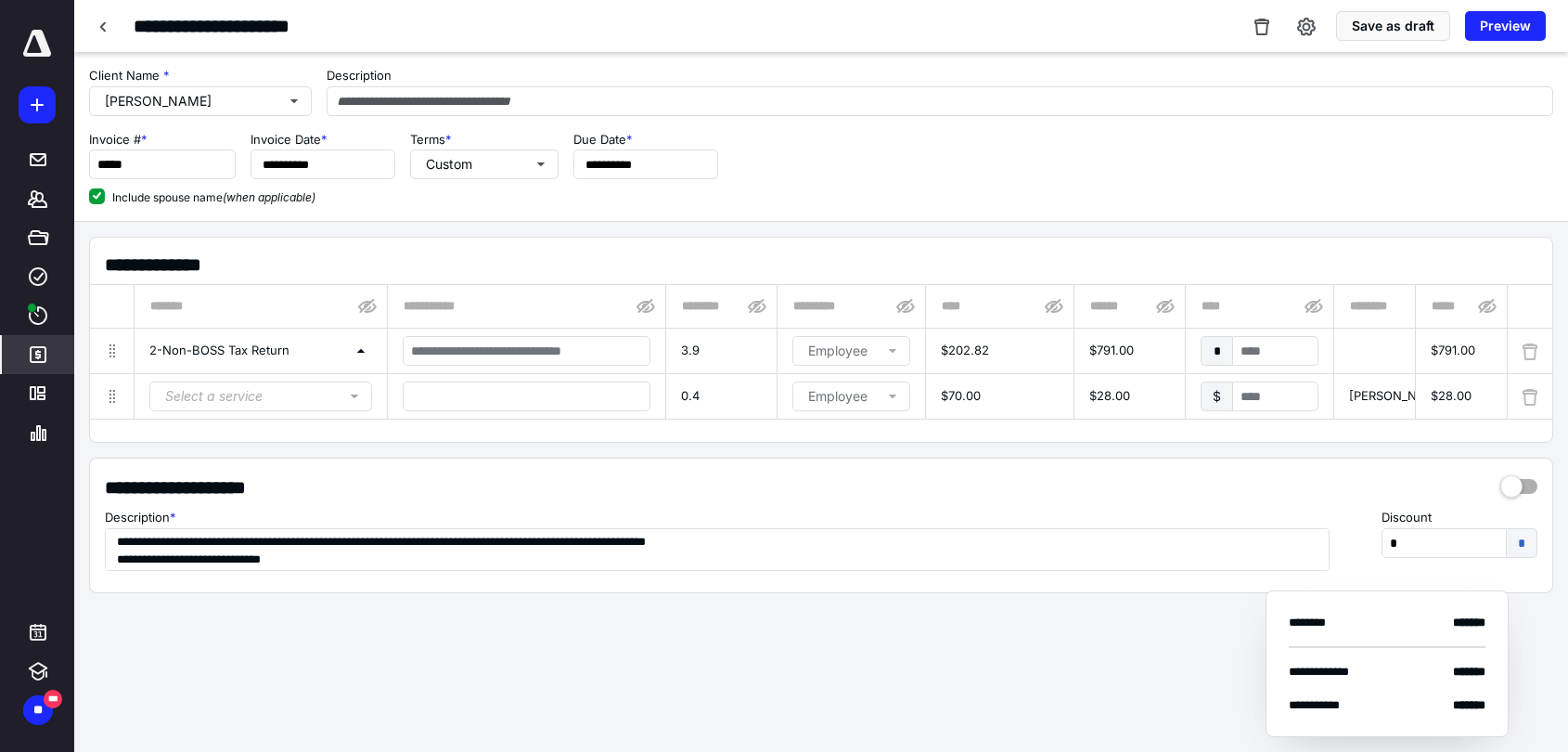 drag, startPoint x: 1195, startPoint y: 488, endPoint x: 1227, endPoint y: 434, distance: 62.76942 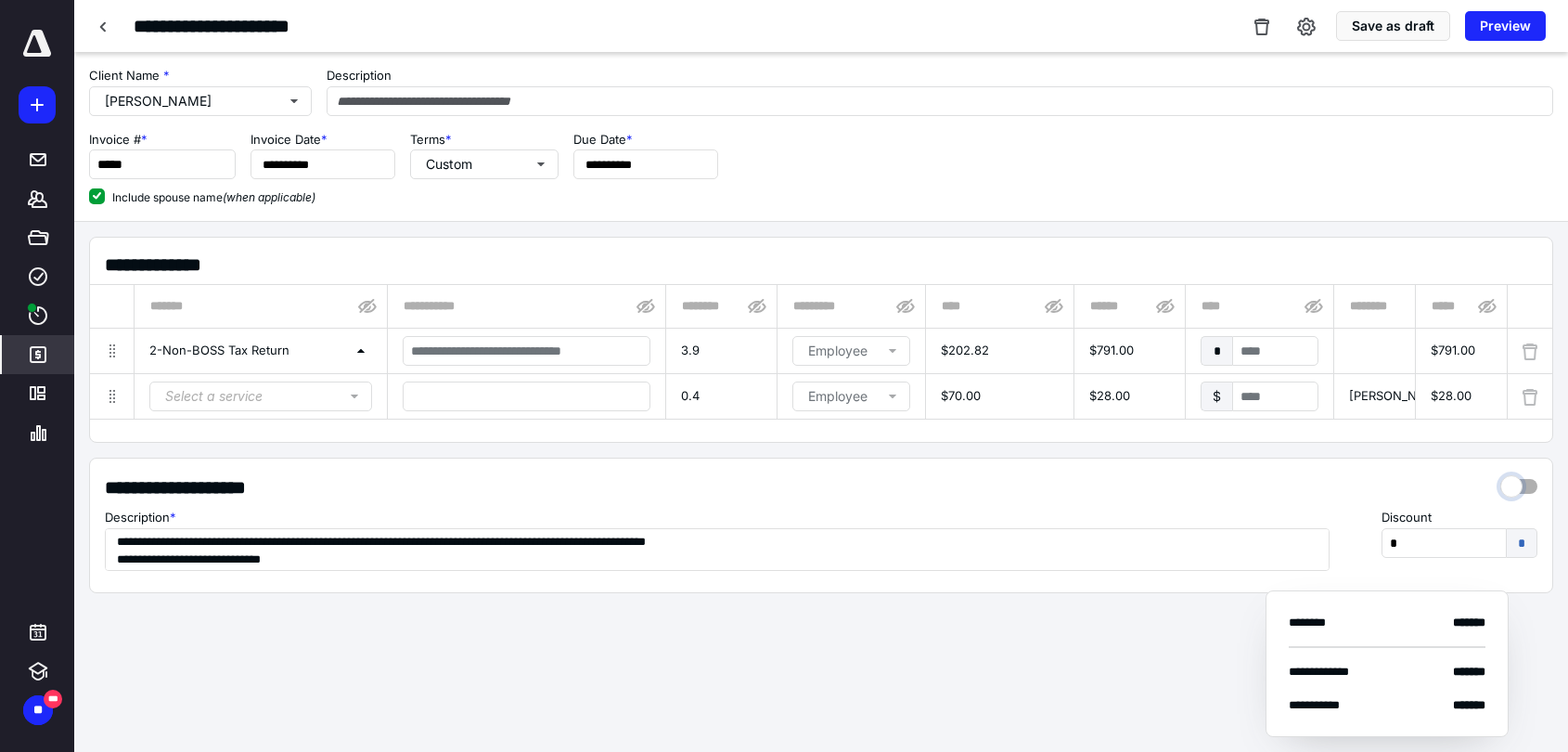 click at bounding box center (1519, 482) 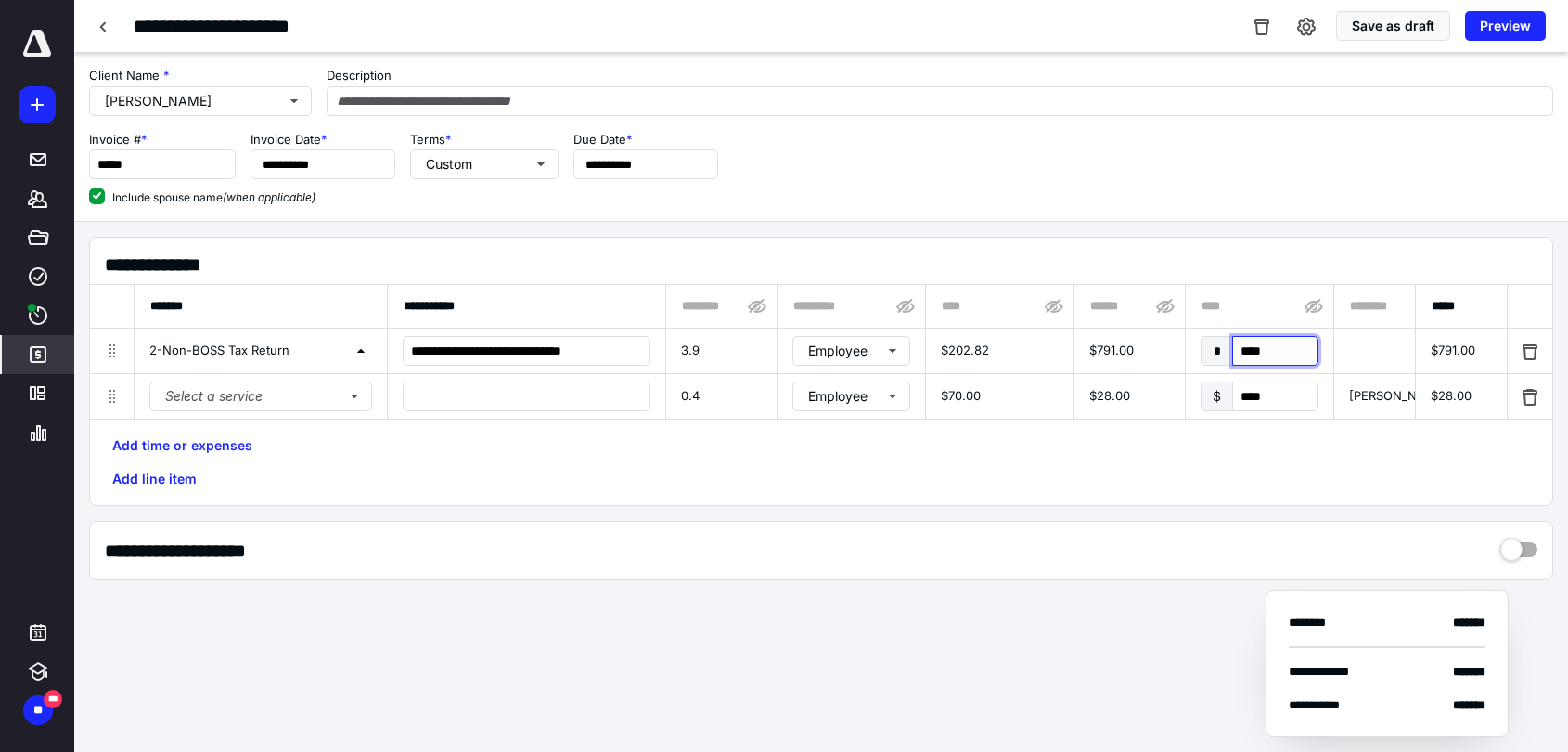 click on "****" at bounding box center (1275, 351) 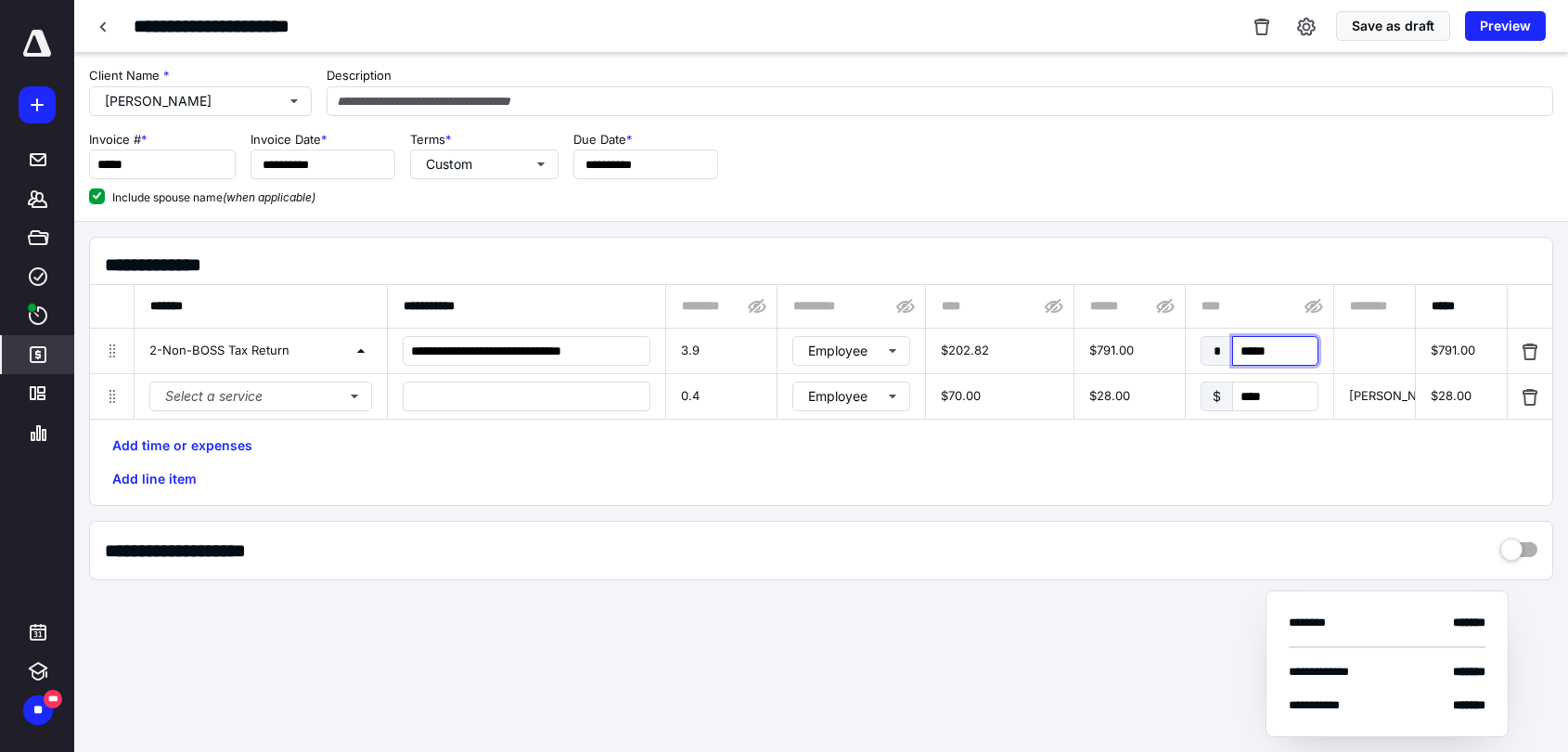 type on "******" 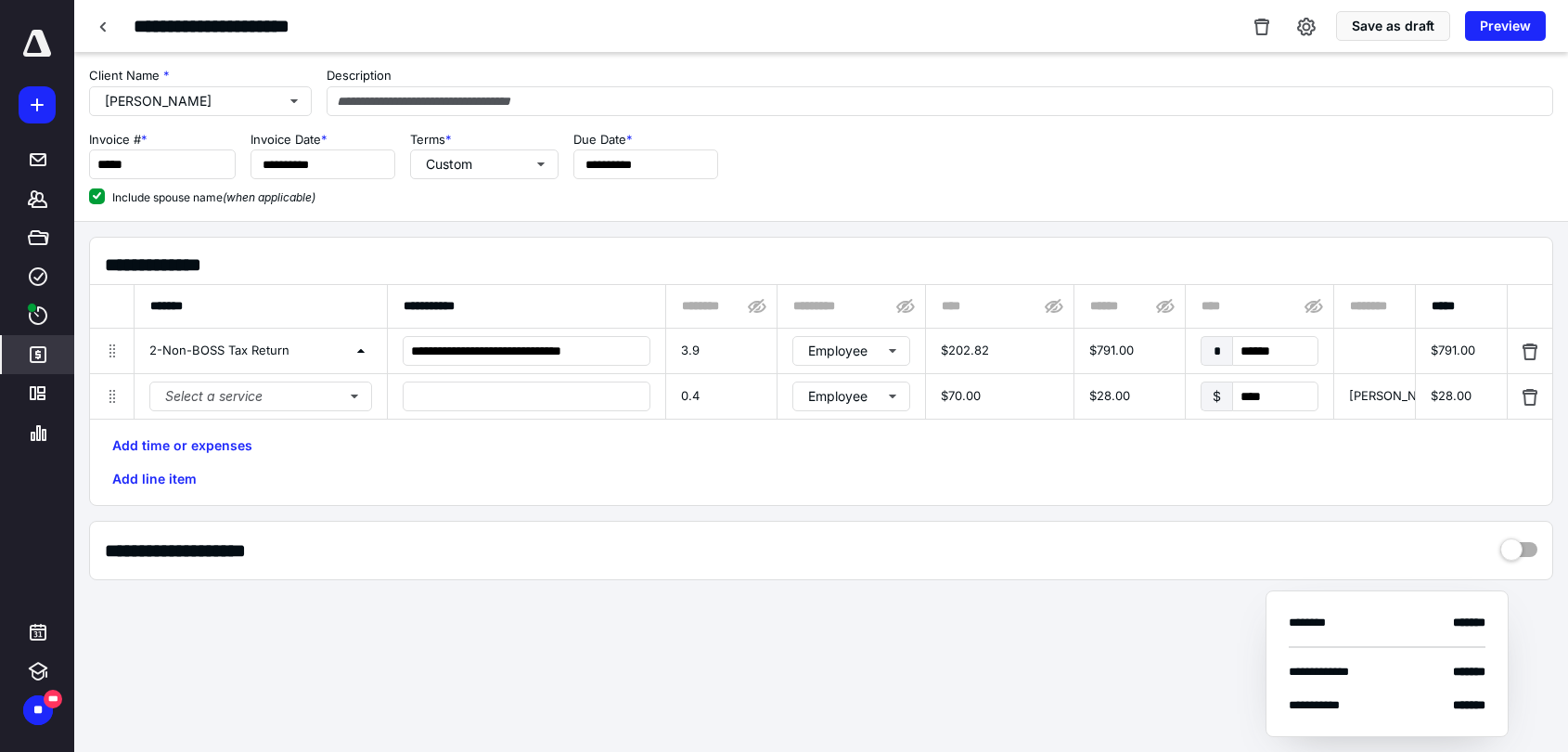 click on "Add time or expenses Add line item" at bounding box center (821, 462) 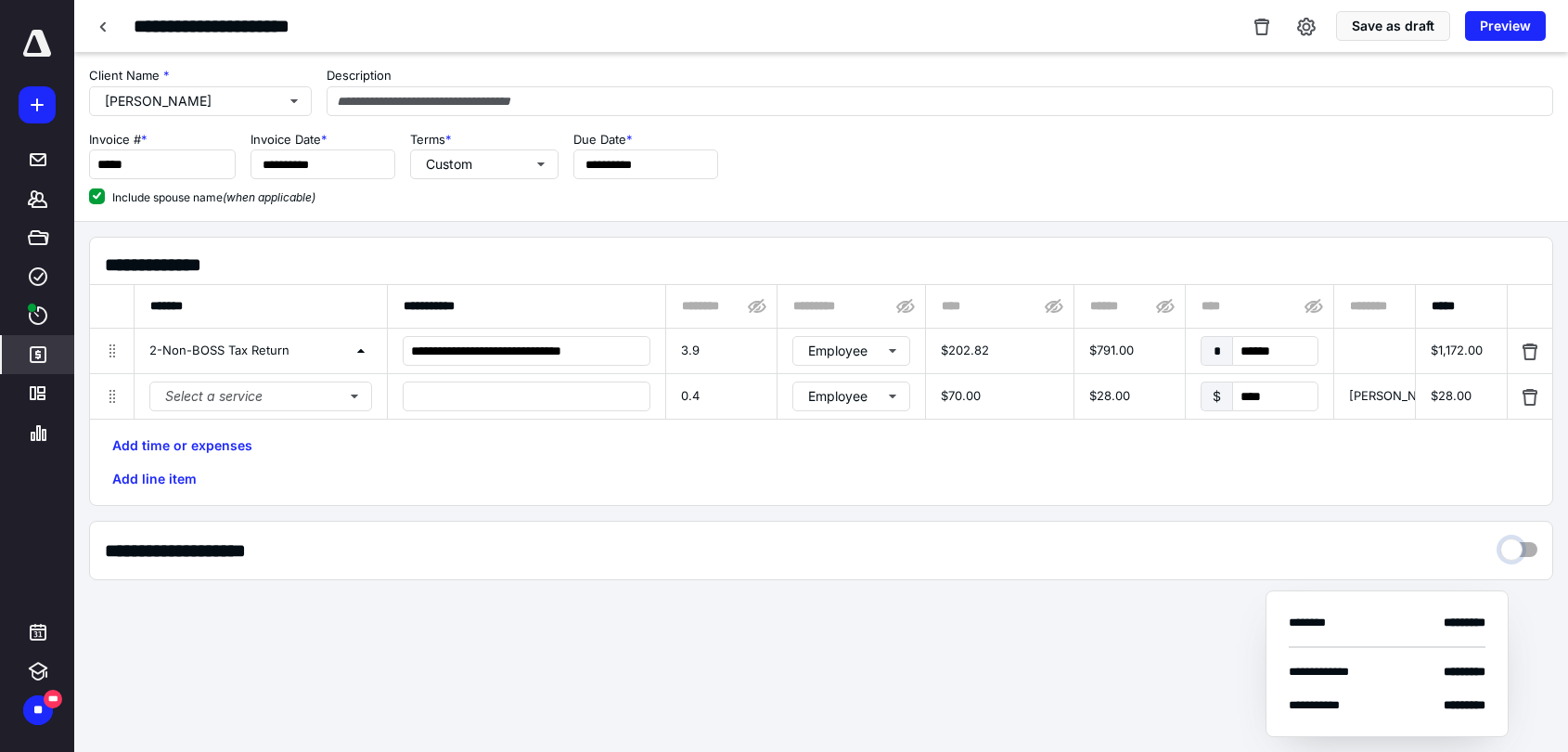 click at bounding box center (1519, 545) 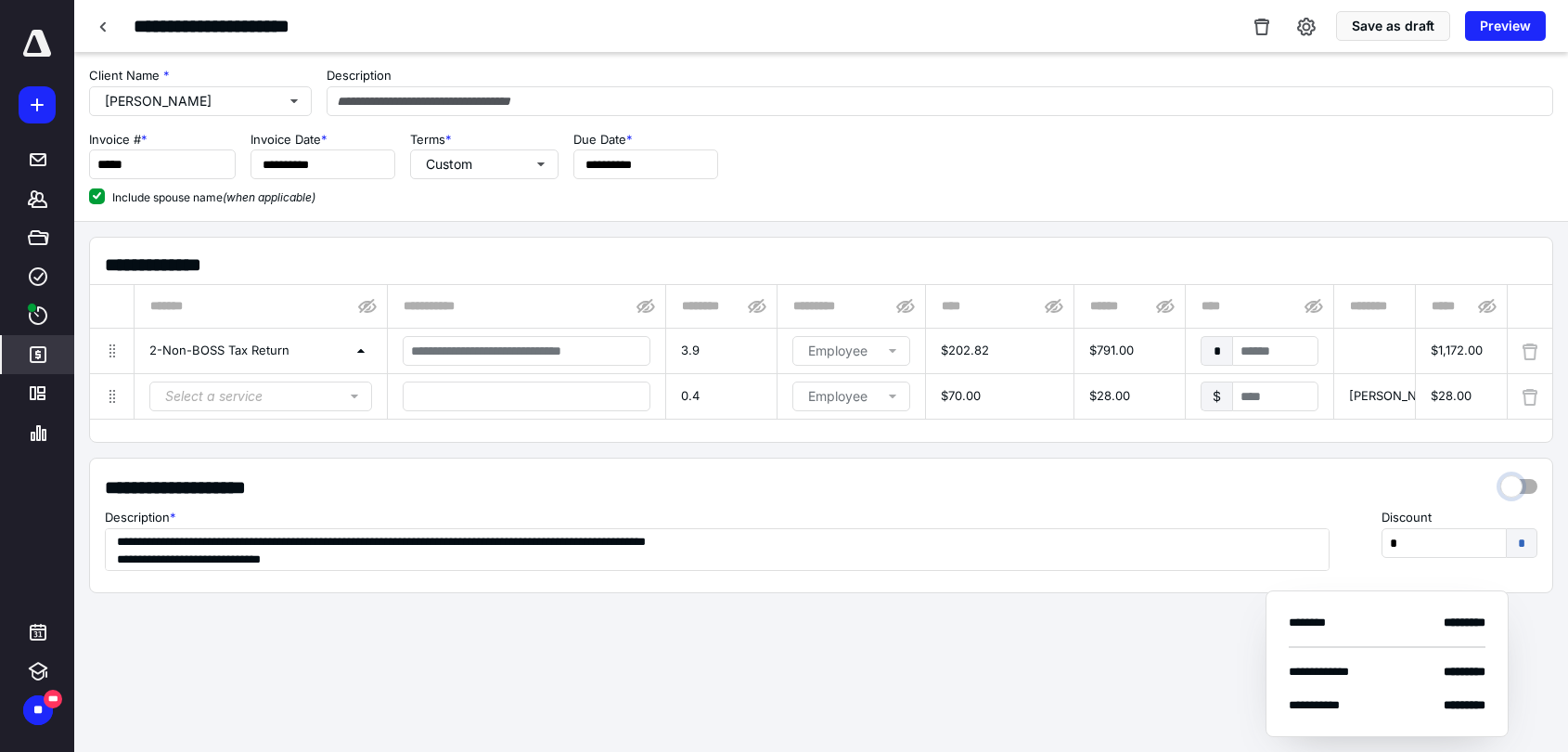 drag, startPoint x: 1529, startPoint y: 493, endPoint x: 1018, endPoint y: 480, distance: 511.16534 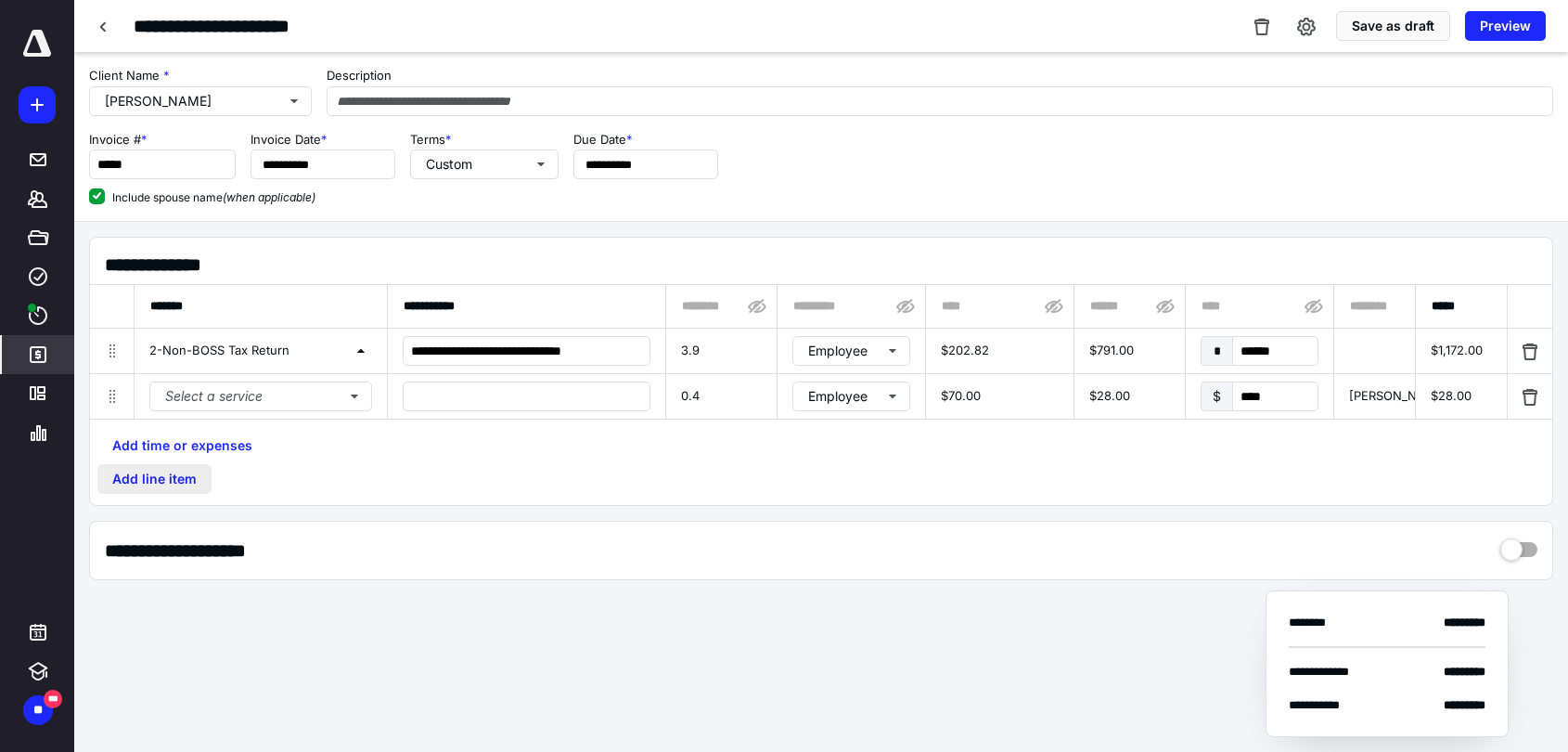 click on "Add line item" at bounding box center (154, 479) 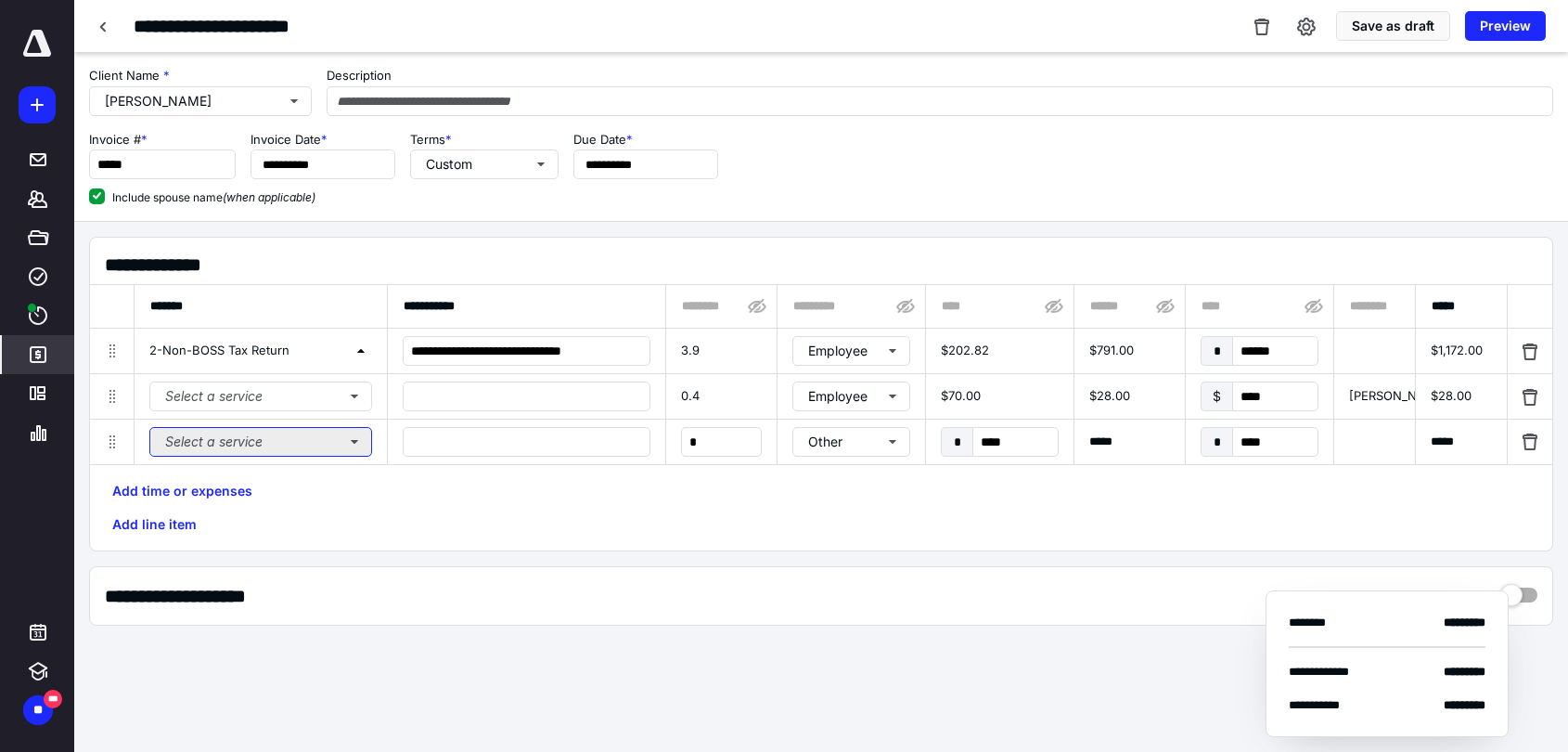 click on "Select a service" at bounding box center [261, 442] 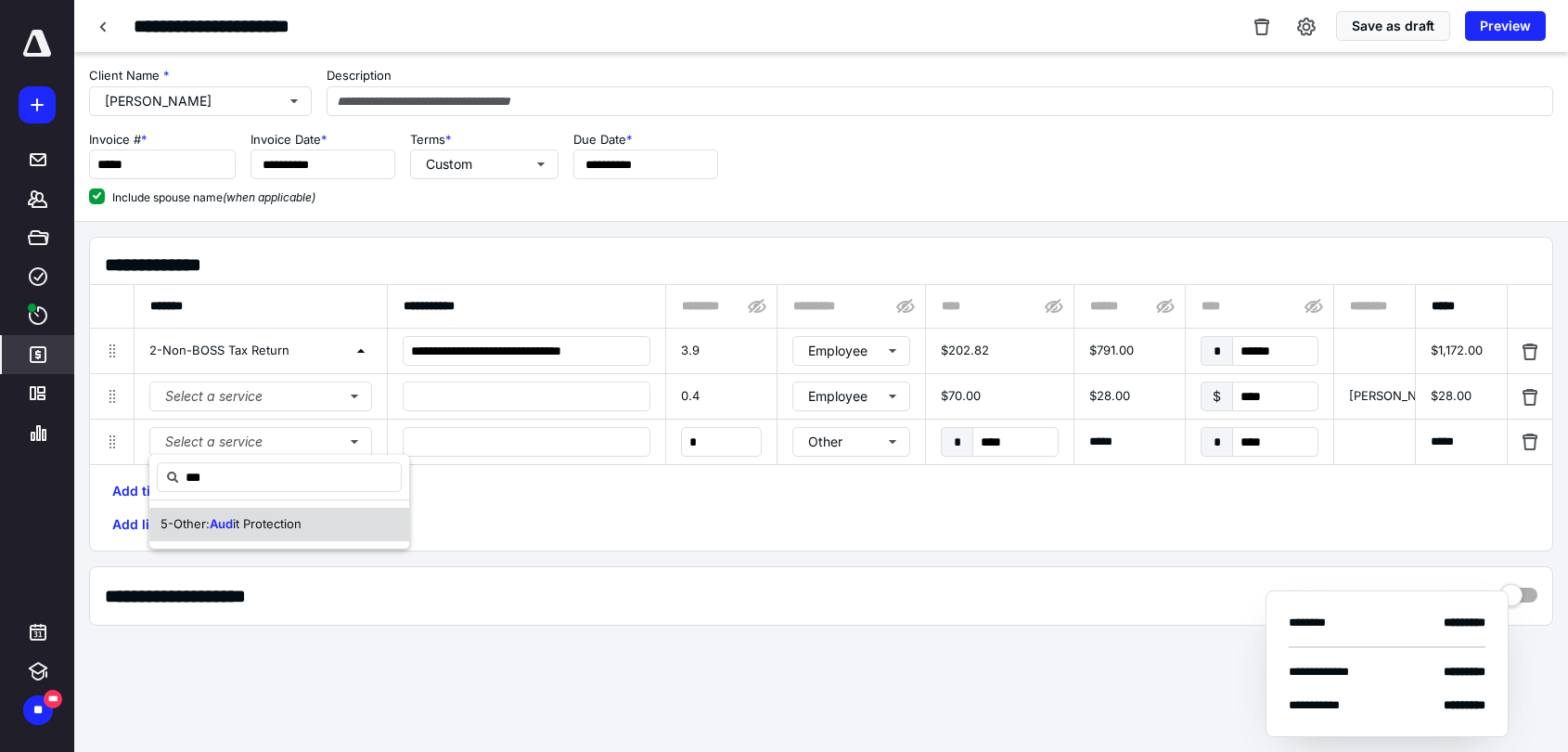 click on "it Protection" at bounding box center (267, 524) 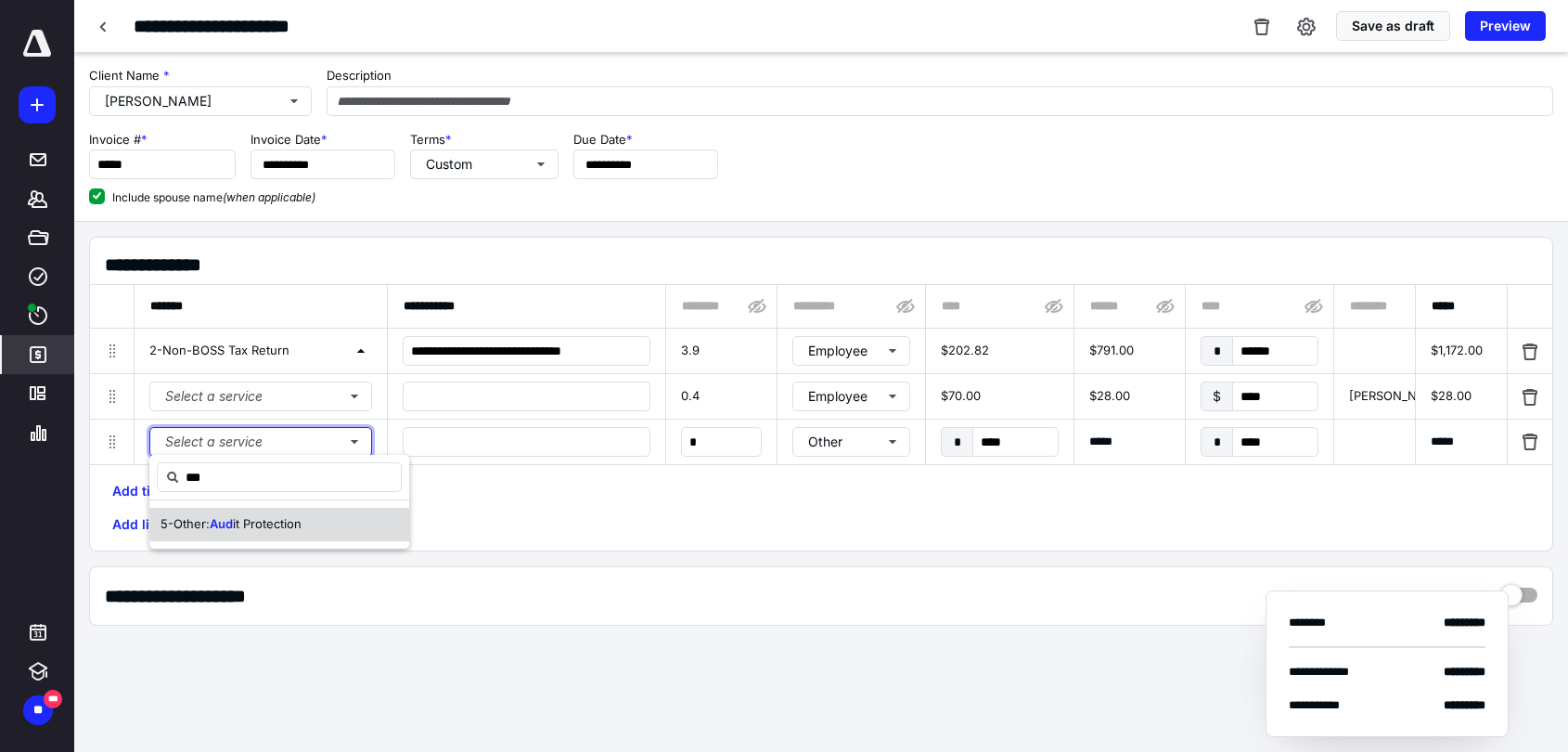 type 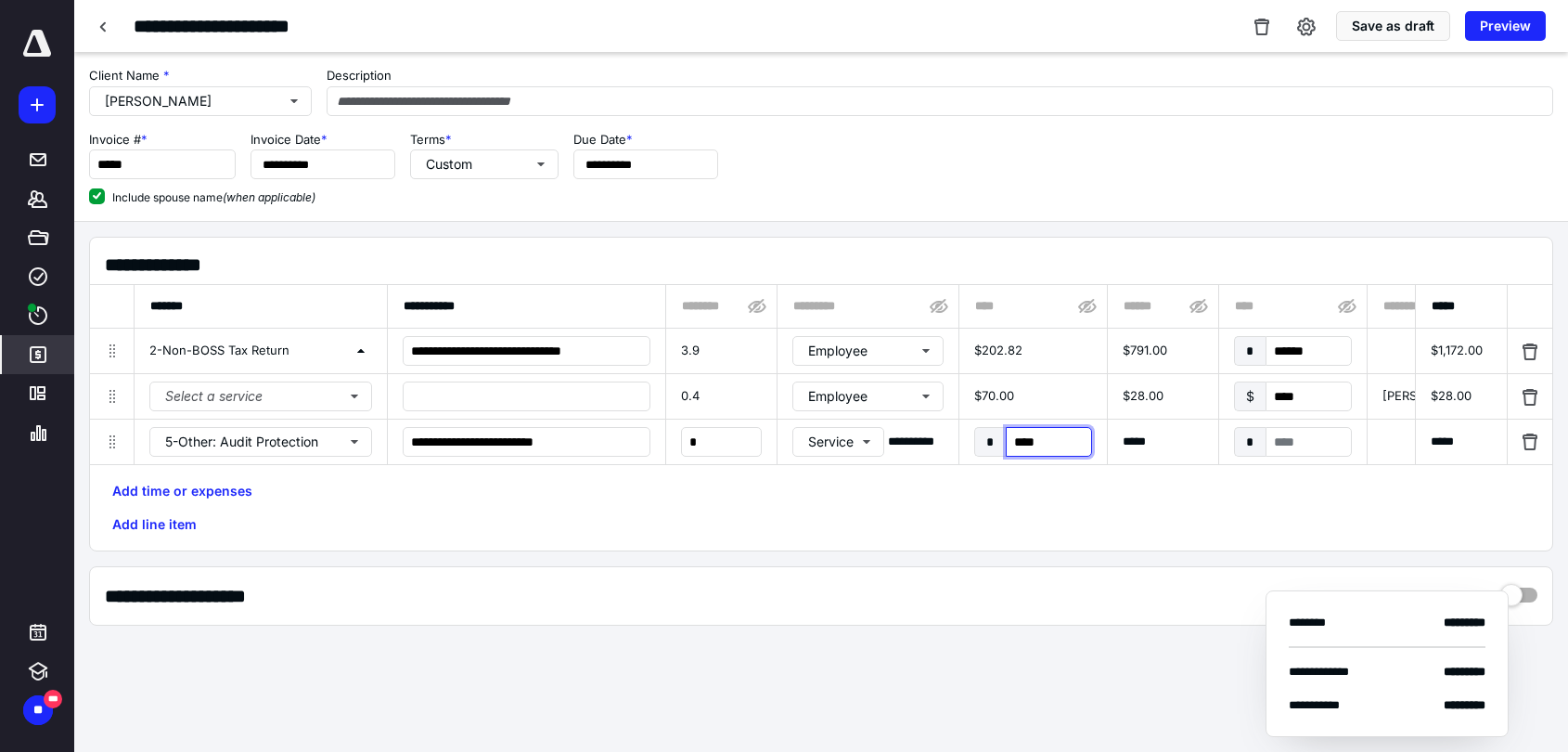 click on "****" at bounding box center [1048, 442] 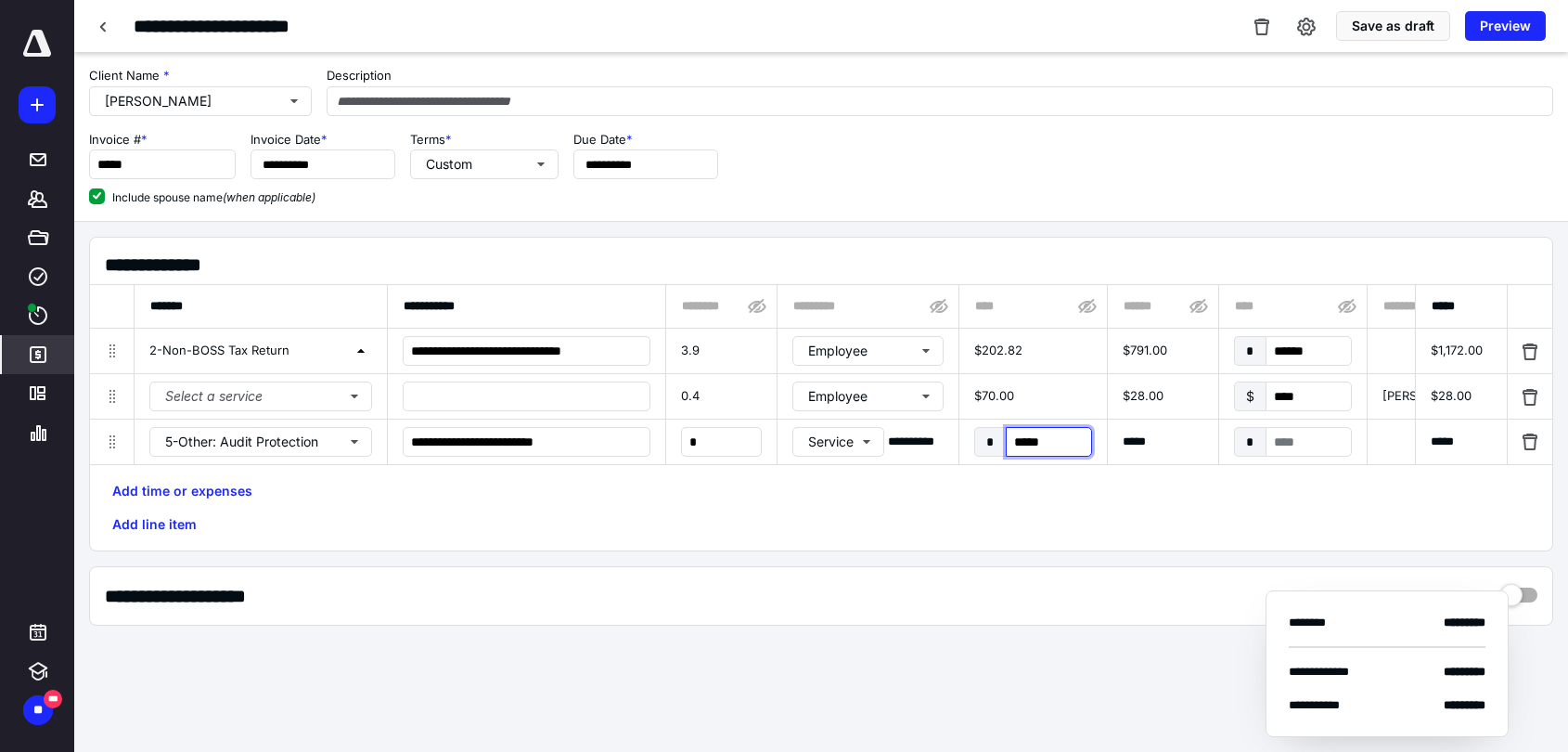 type on "******" 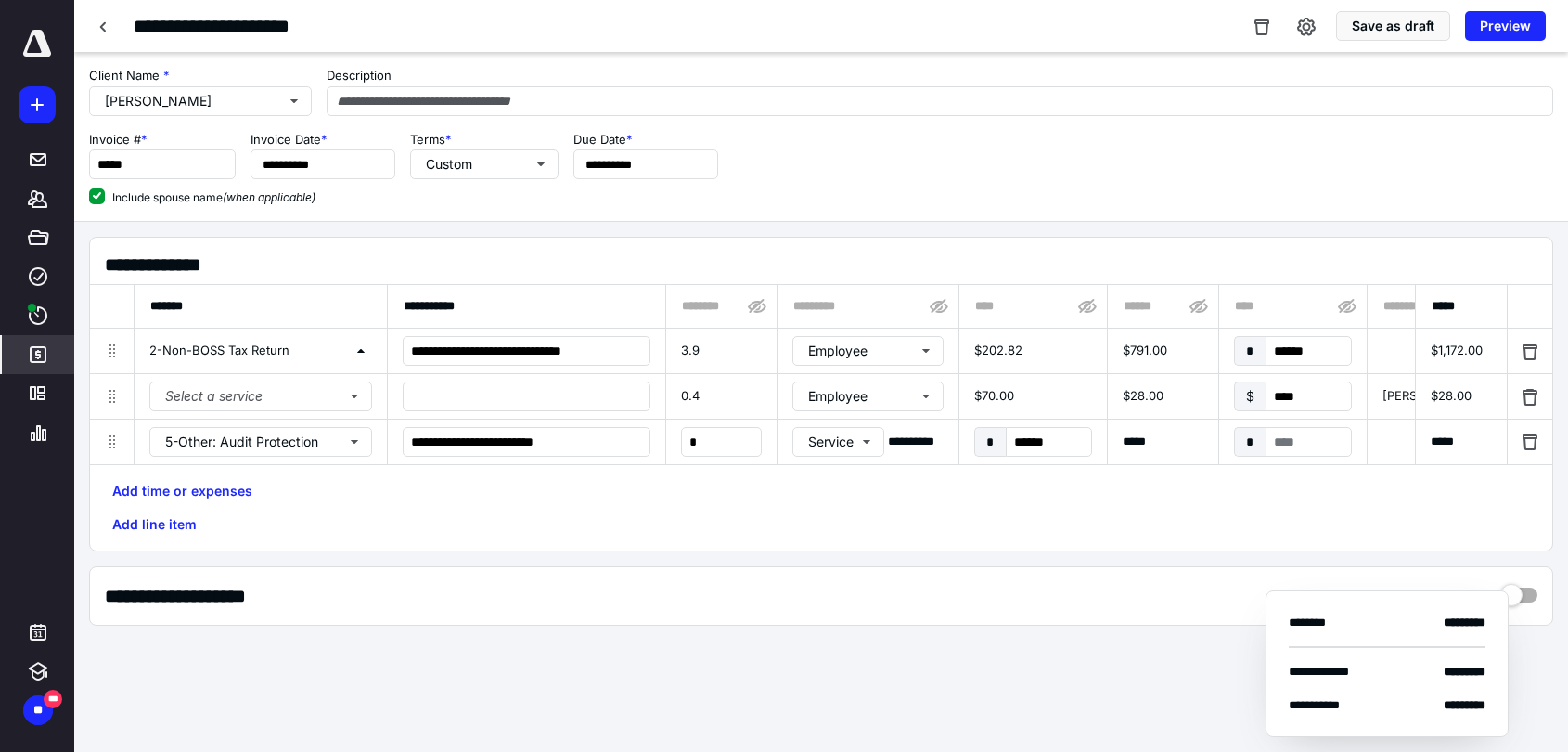 click on "Add time or expenses Add line item" at bounding box center (821, 508) 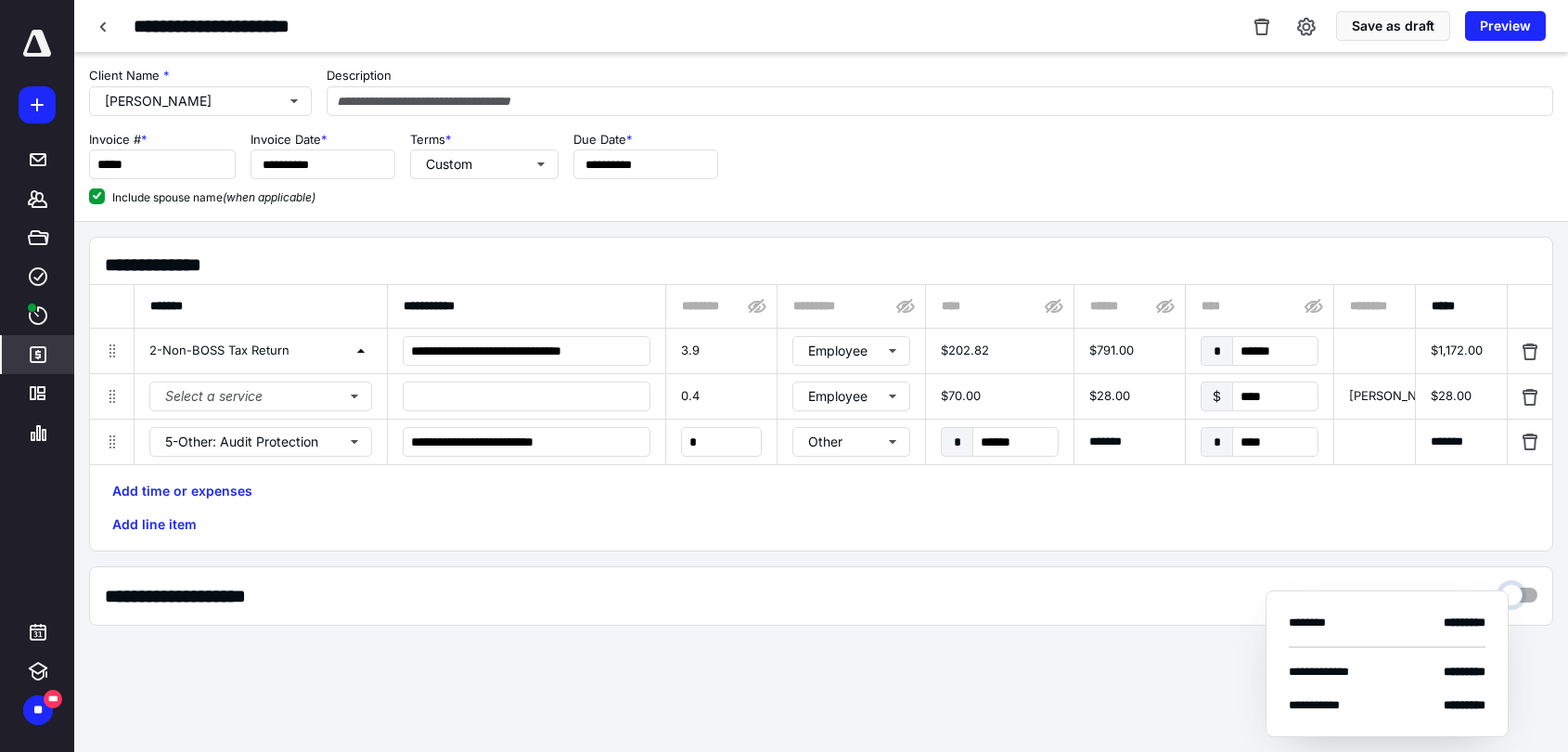 click at bounding box center [1519, 590] 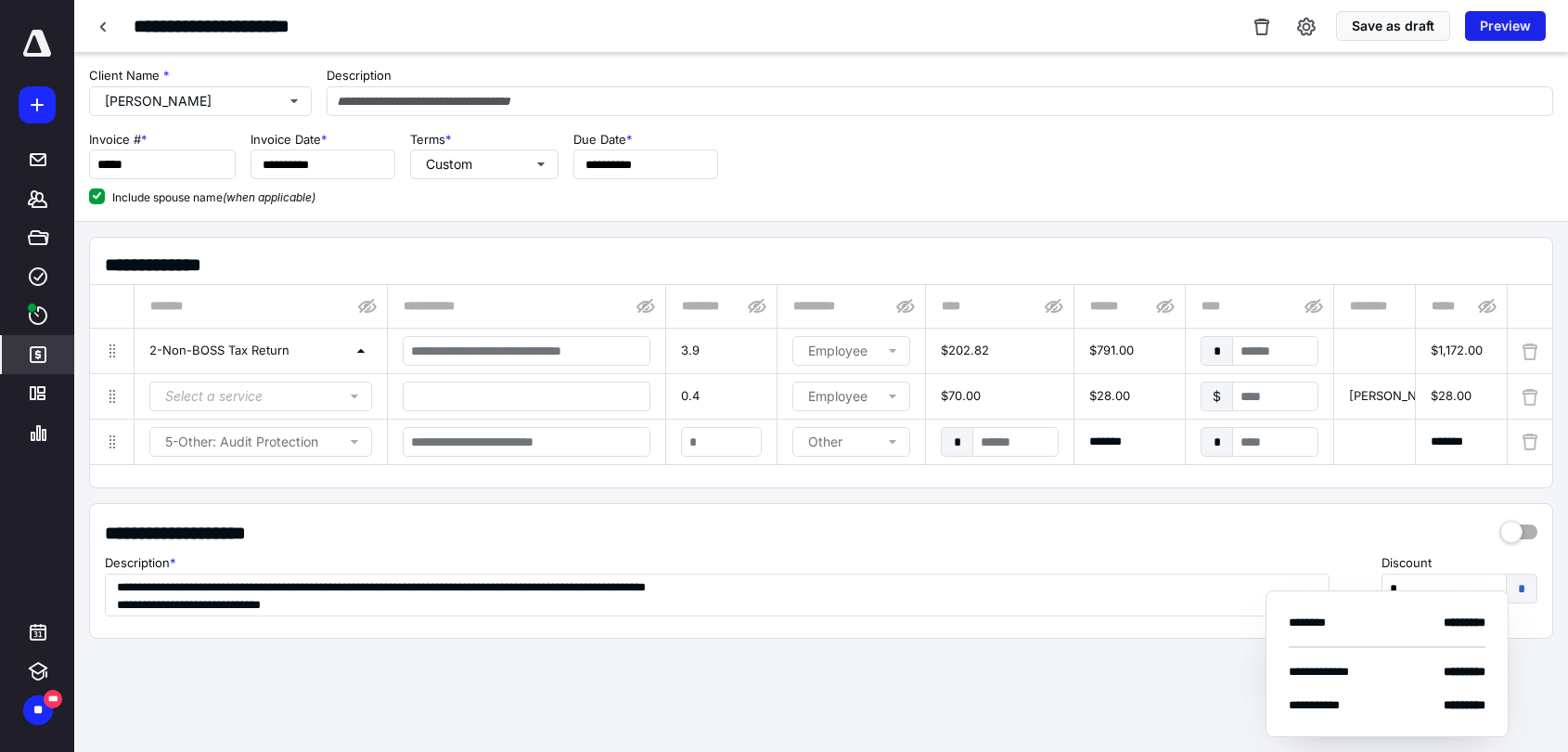 click on "Preview" at bounding box center (1505, 26) 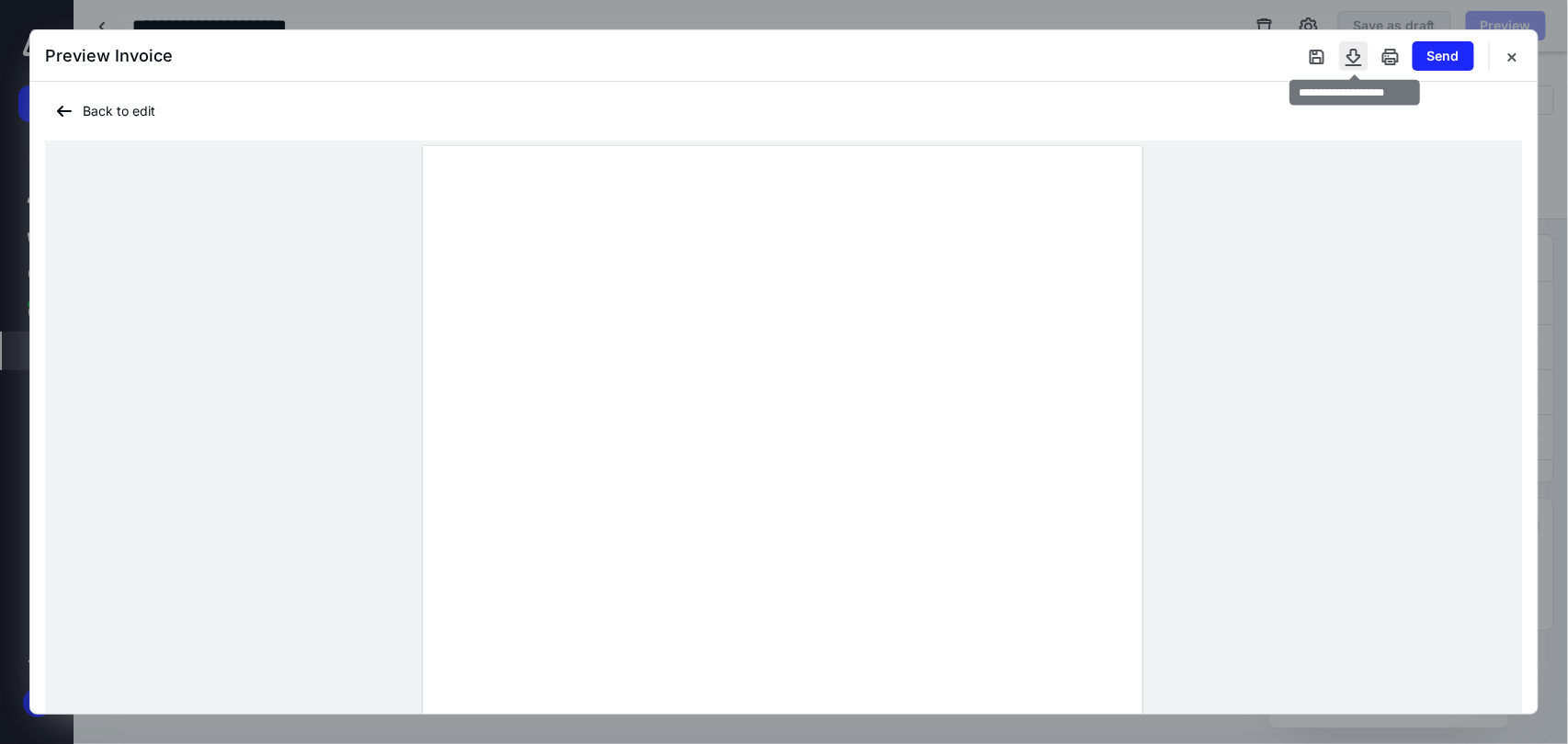 click at bounding box center (1354, 56) 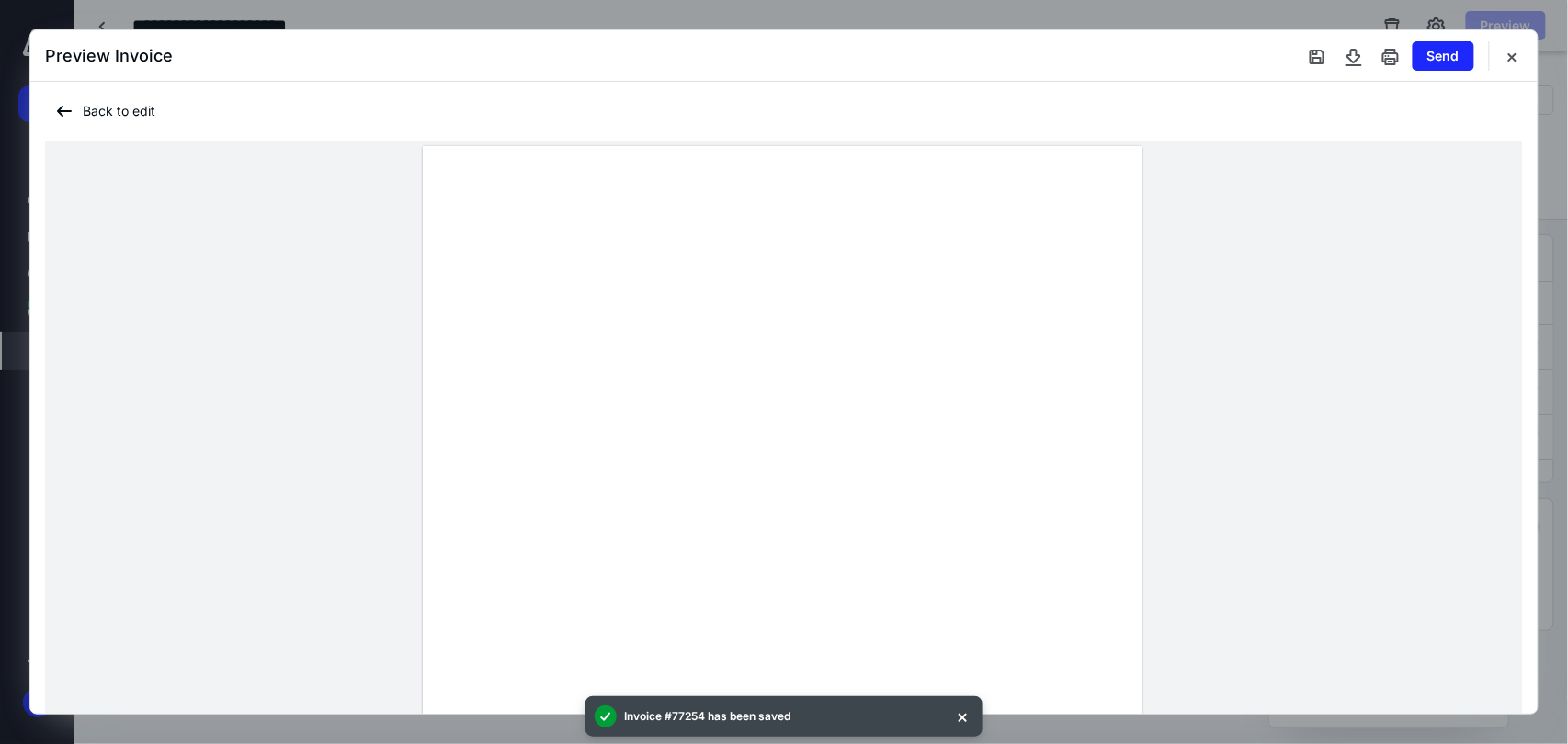 drag, startPoint x: 1040, startPoint y: 58, endPoint x: 1100, endPoint y: 58, distance: 60 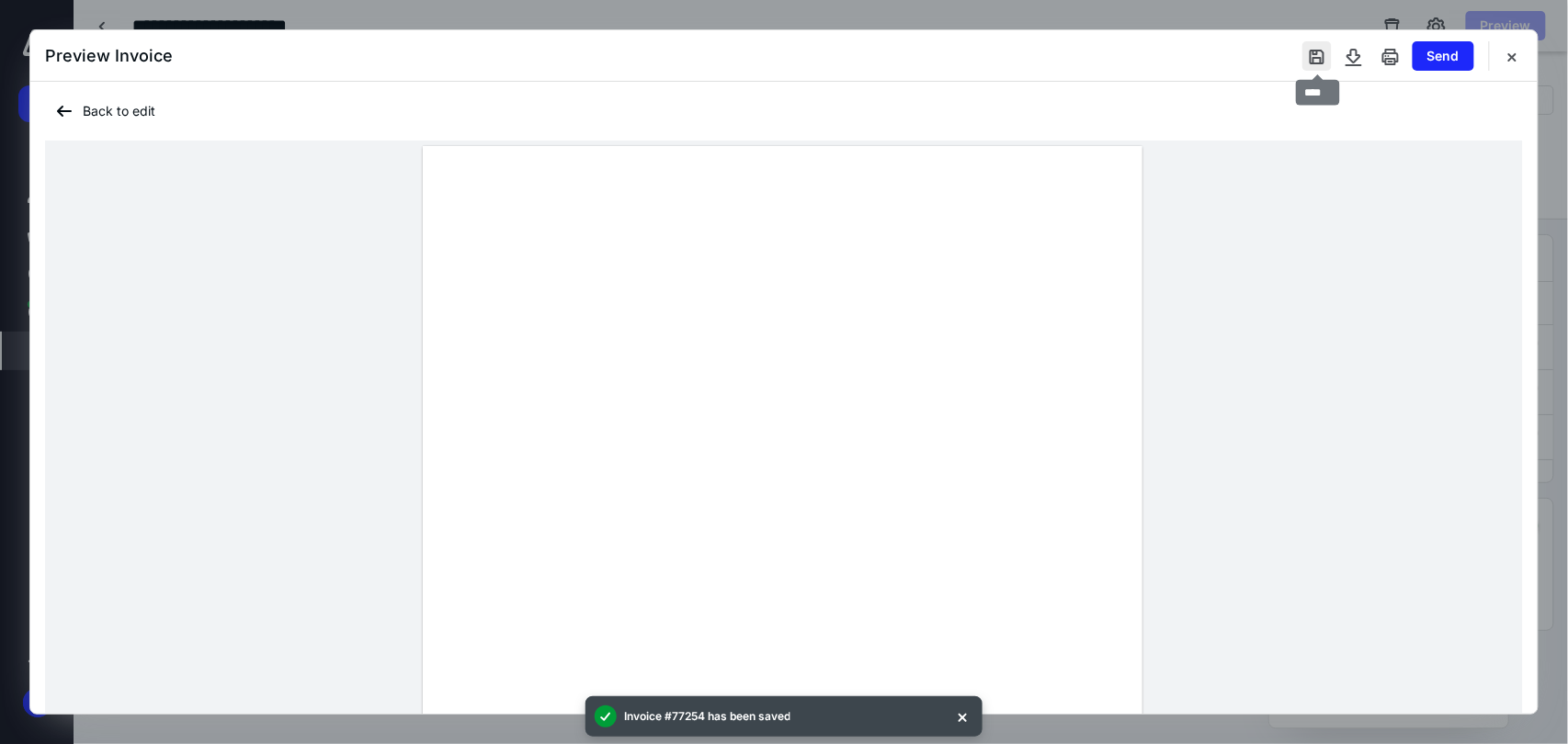 click at bounding box center (1317, 56) 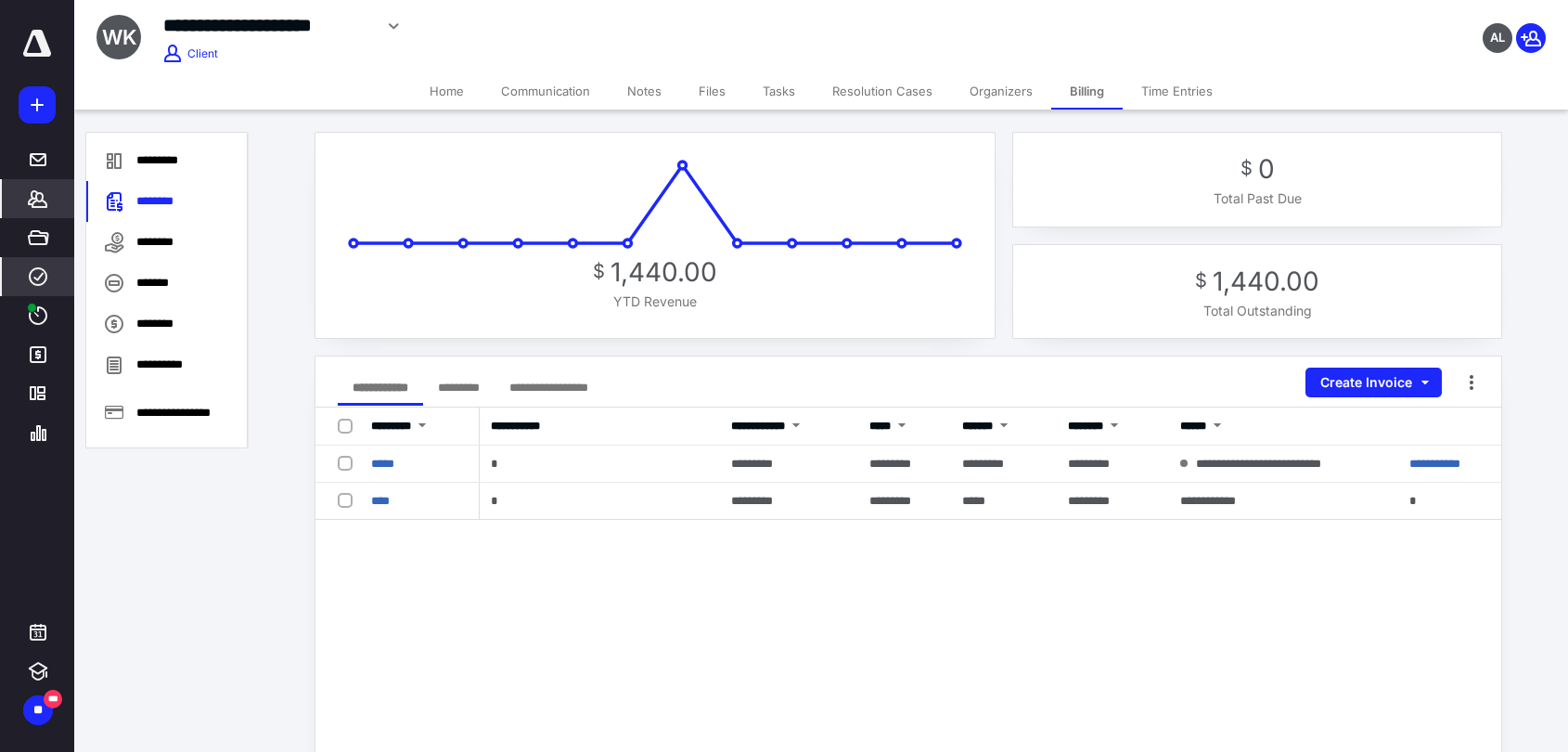 click on "****" at bounding box center [38, 277] 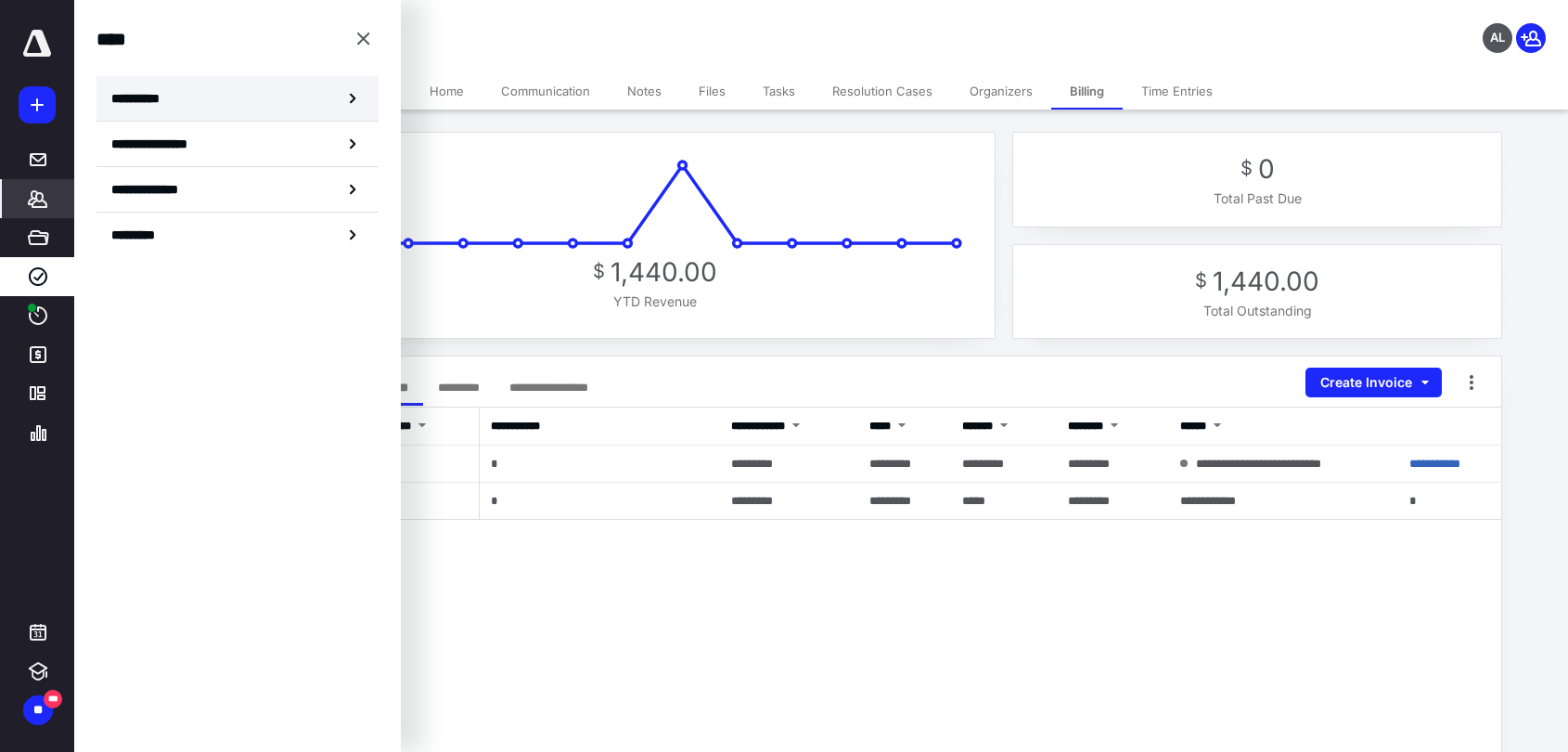 click on "**********" at bounding box center [142, 98] 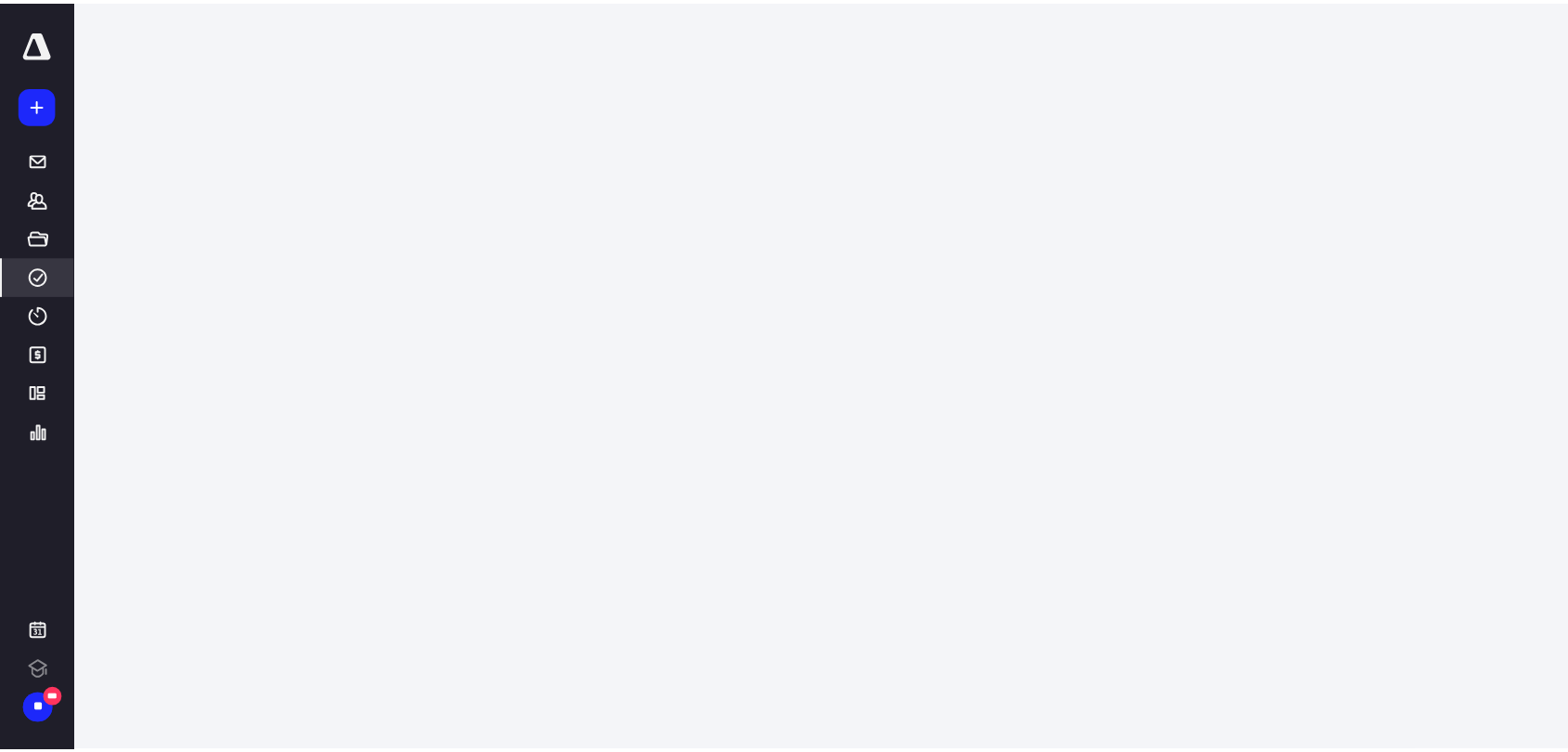 scroll, scrollTop: 0, scrollLeft: 0, axis: both 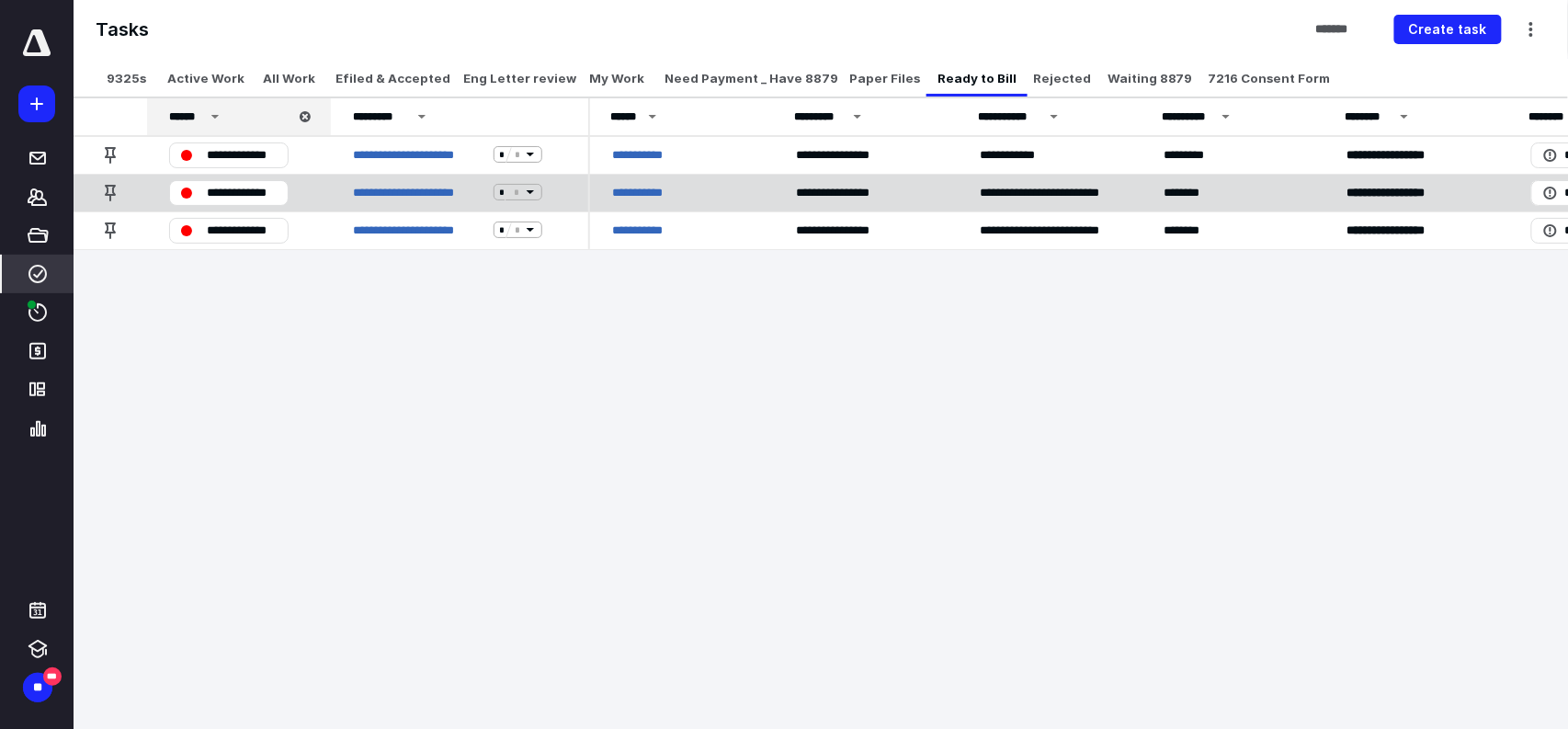 click on "**********" at bounding box center [647, 192] 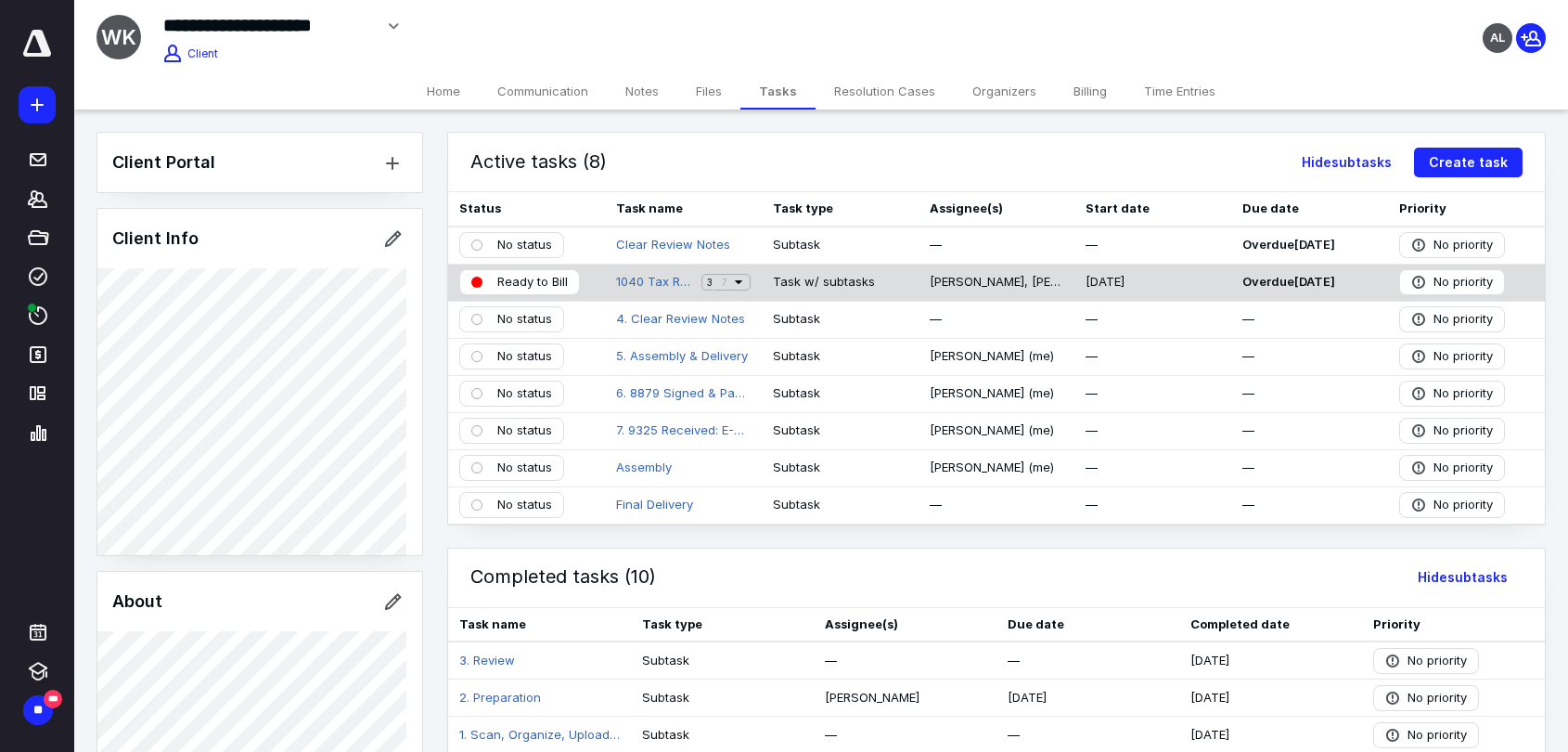 click on "Ready to Bill" at bounding box center [533, 282] 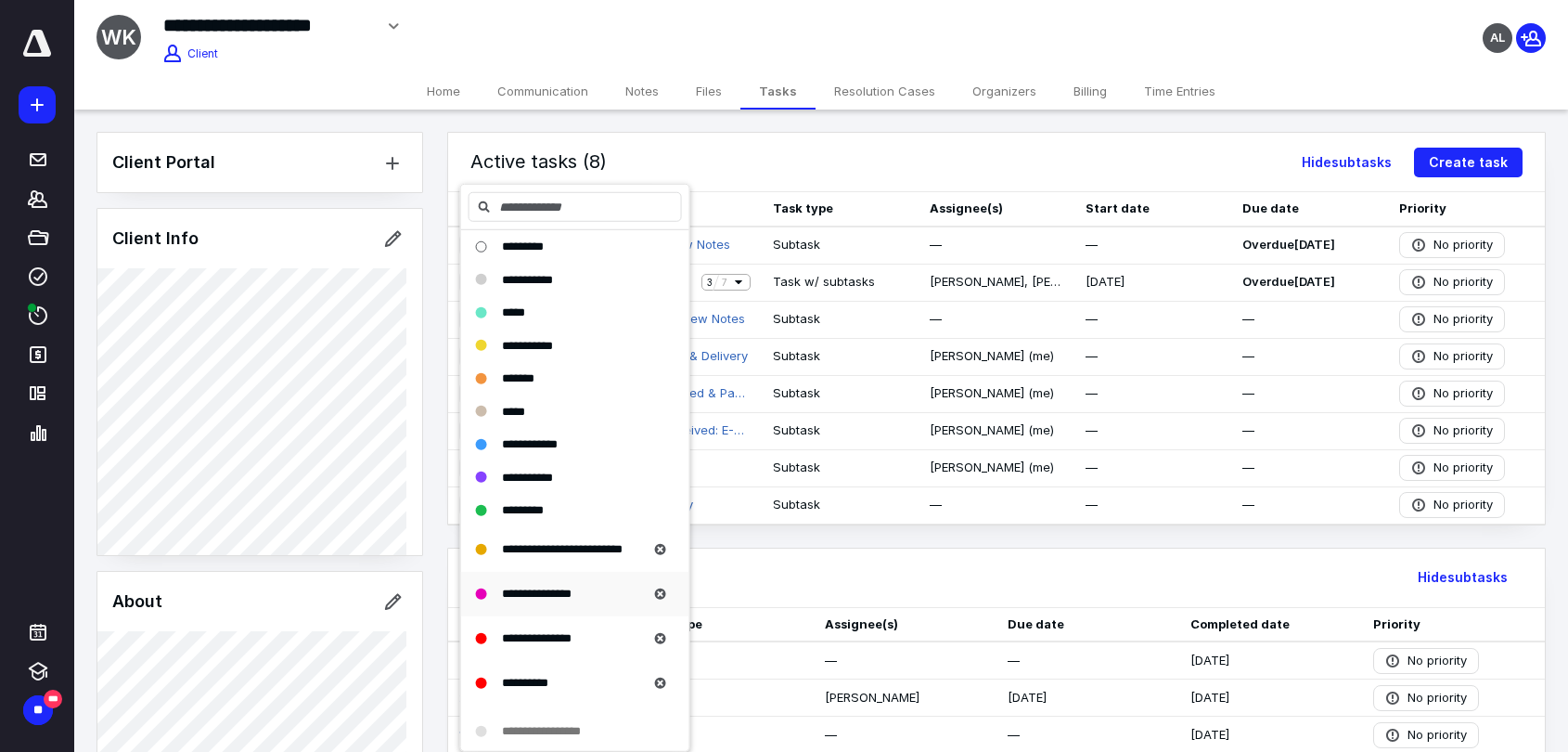 click on "**********" at bounding box center [536, 593] 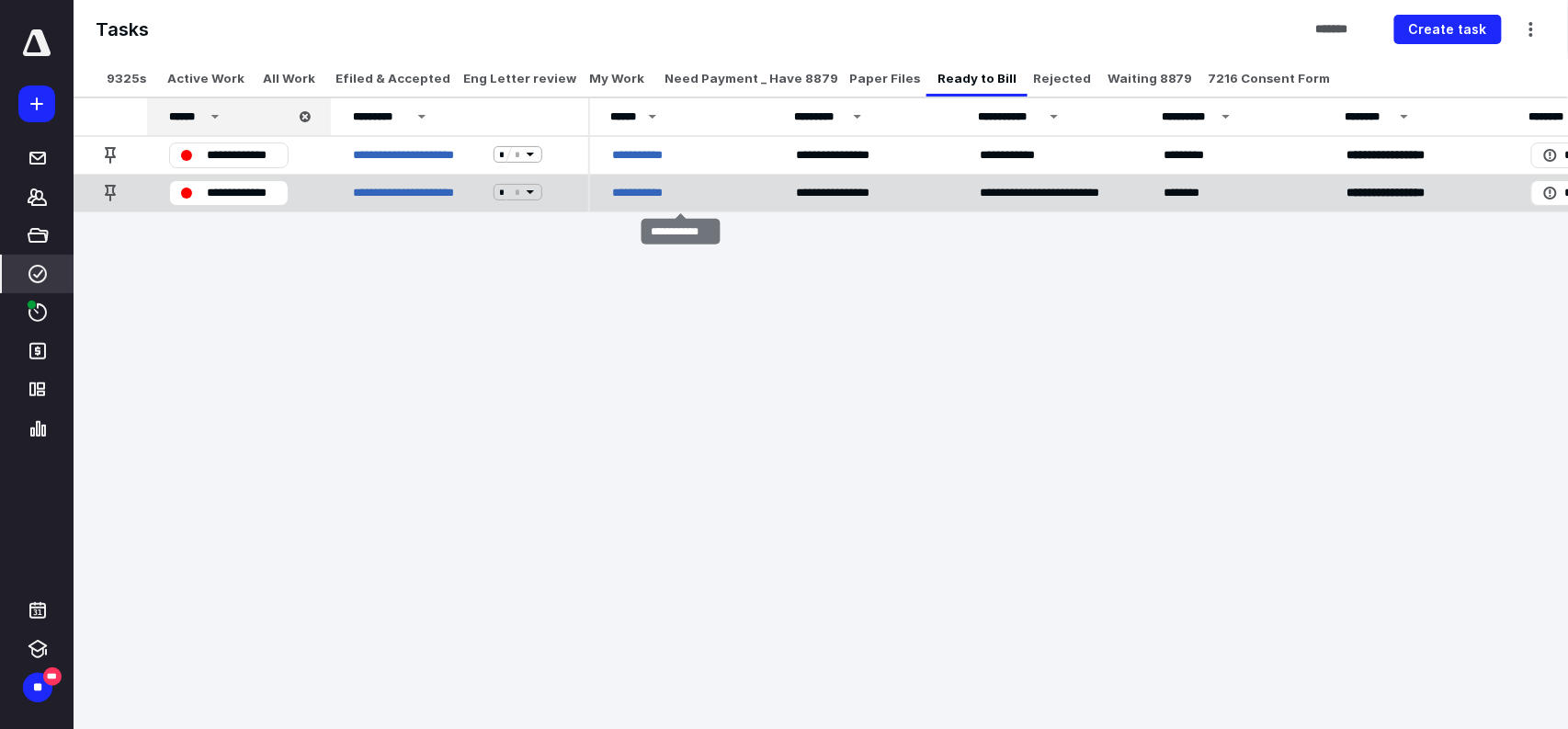 click on "**********" at bounding box center (644, 192) 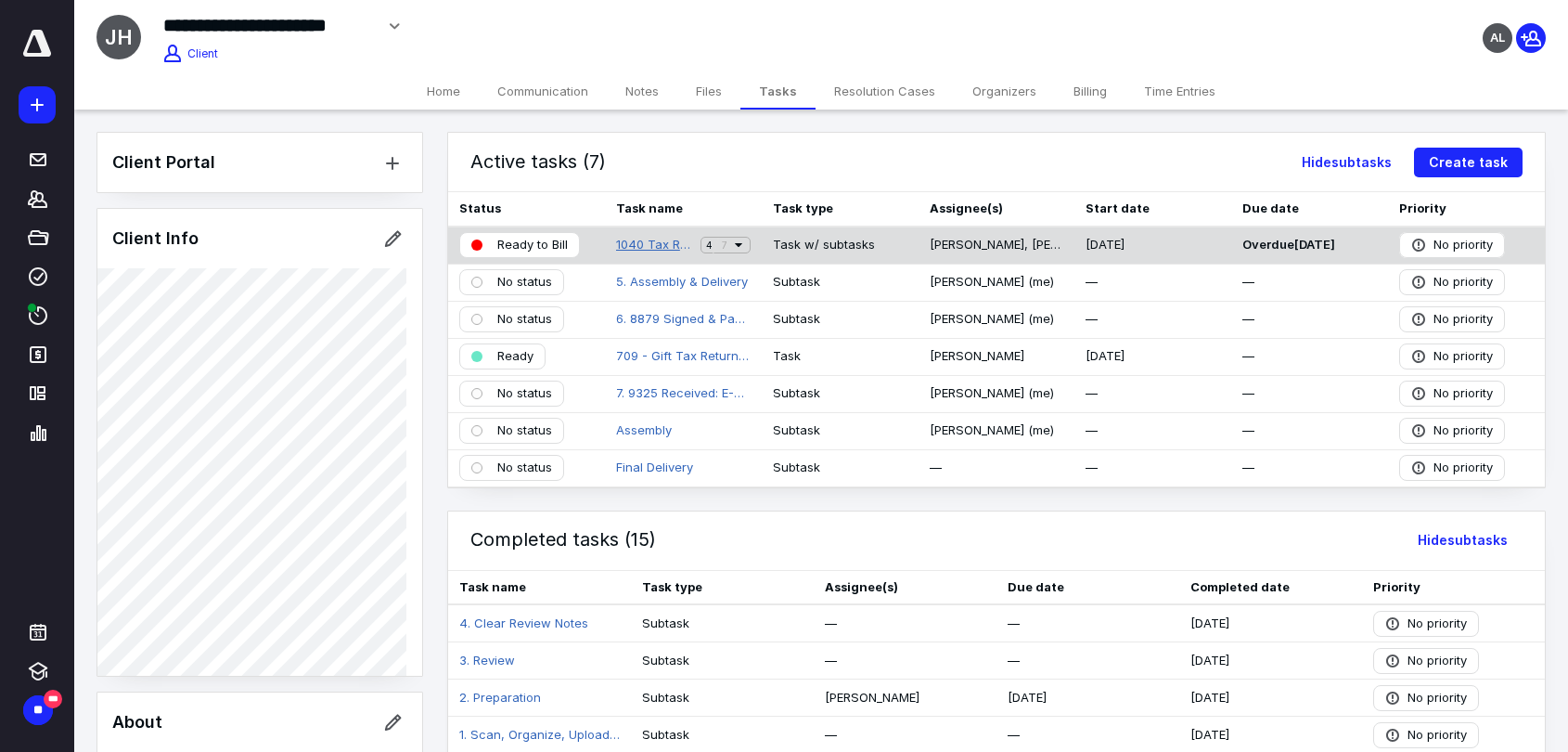 click on "1040 Tax Return - 2024" at bounding box center [654, 245] 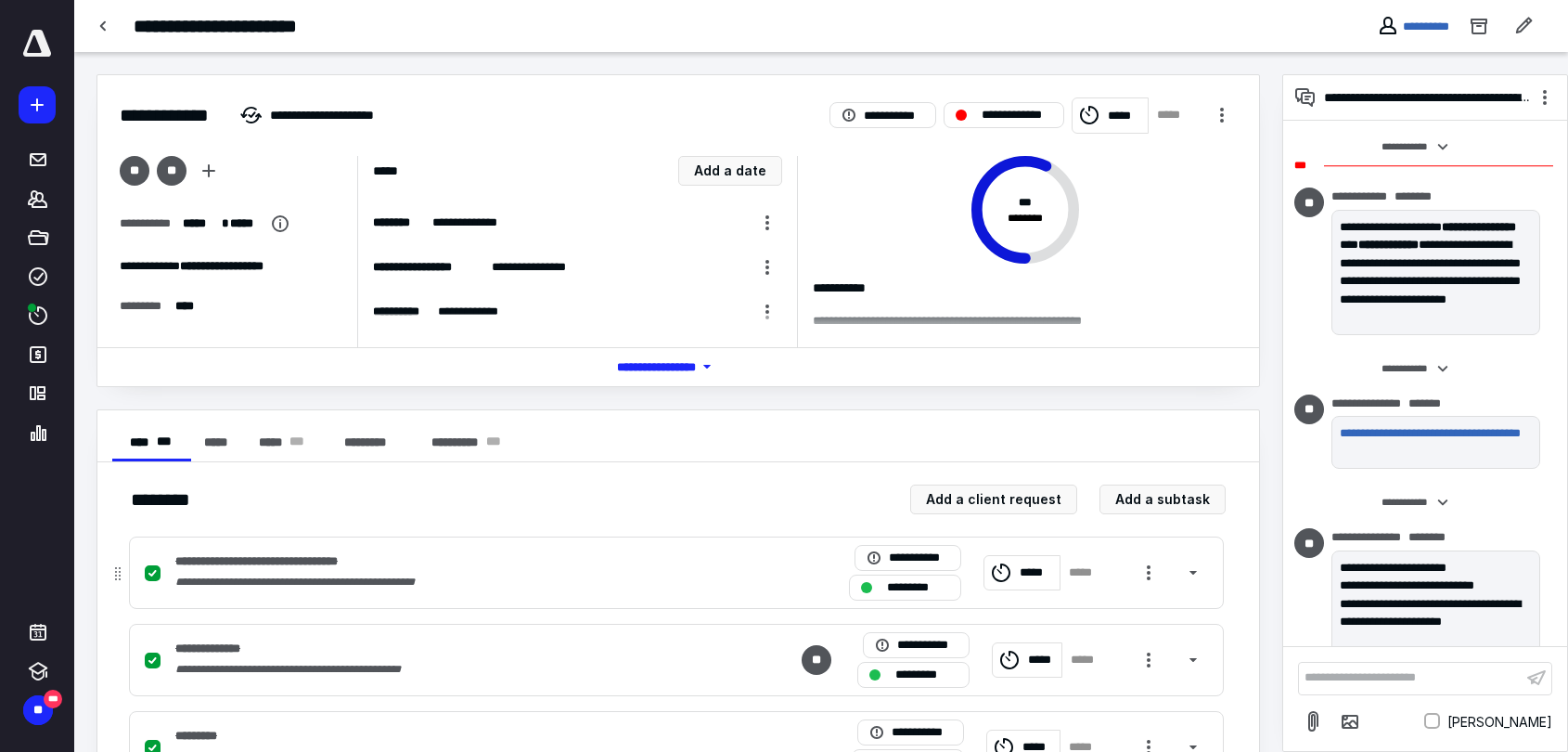scroll, scrollTop: 121, scrollLeft: 0, axis: vertical 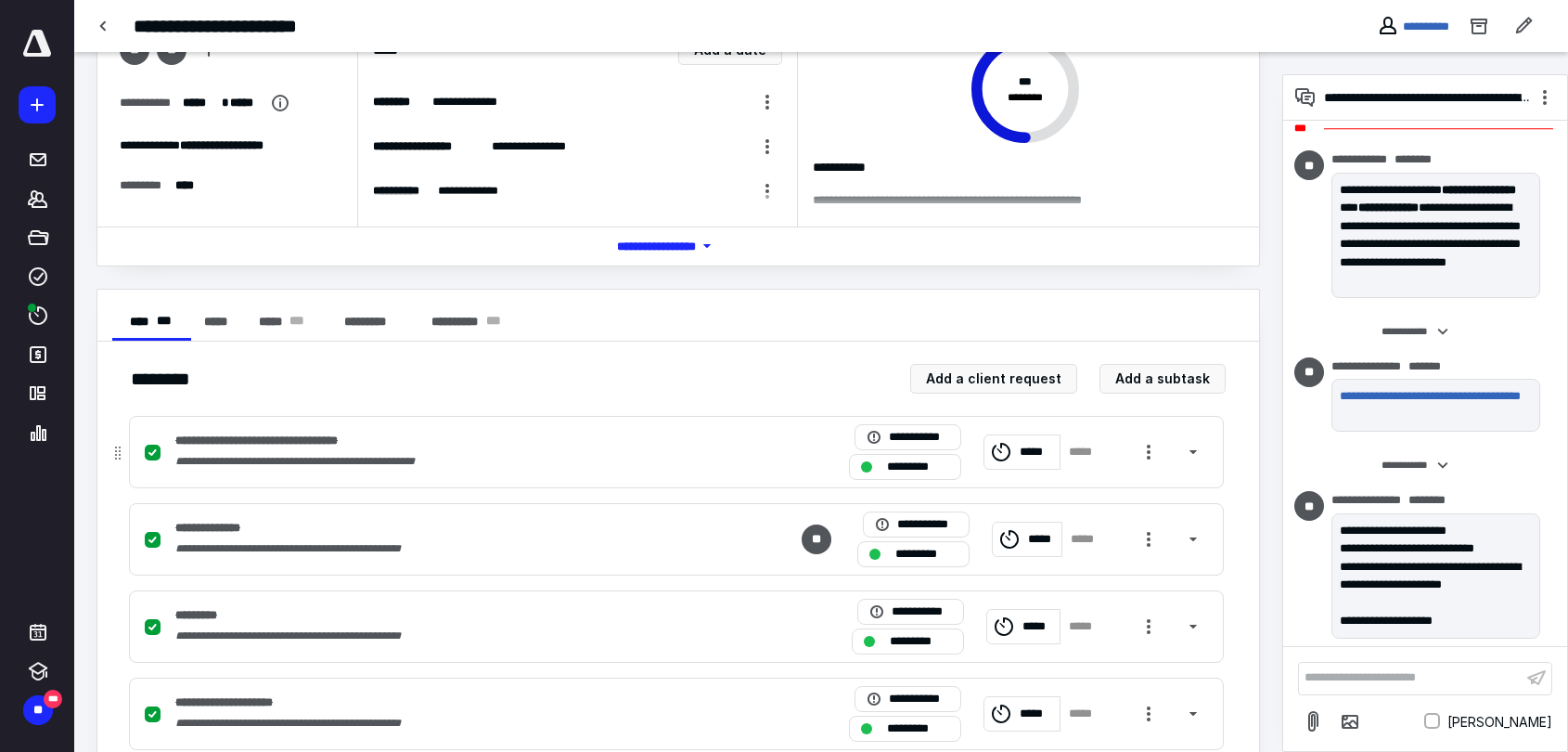 click on "**********" at bounding box center [281, 440] 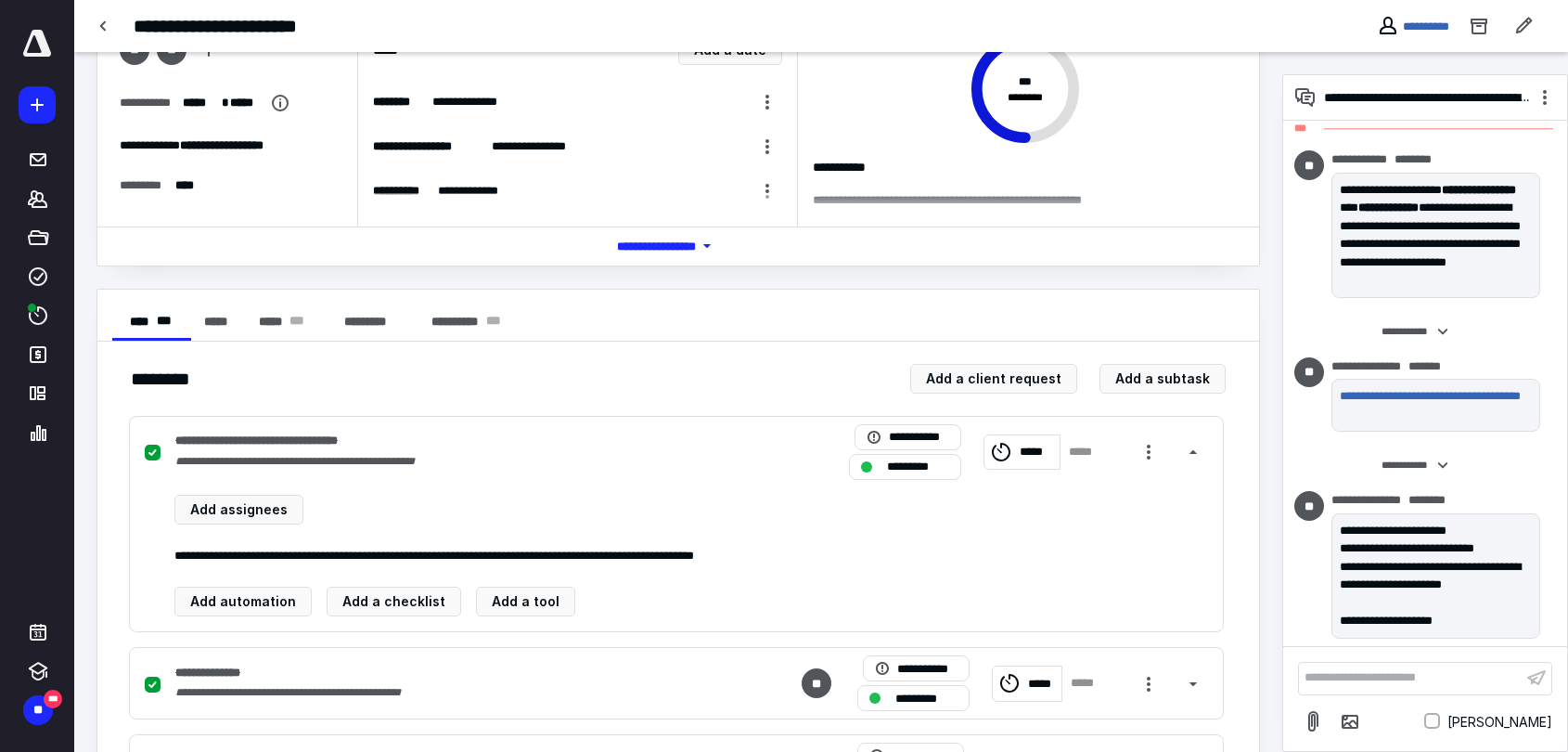 click on "***** * * *" at bounding box center (281, 322) 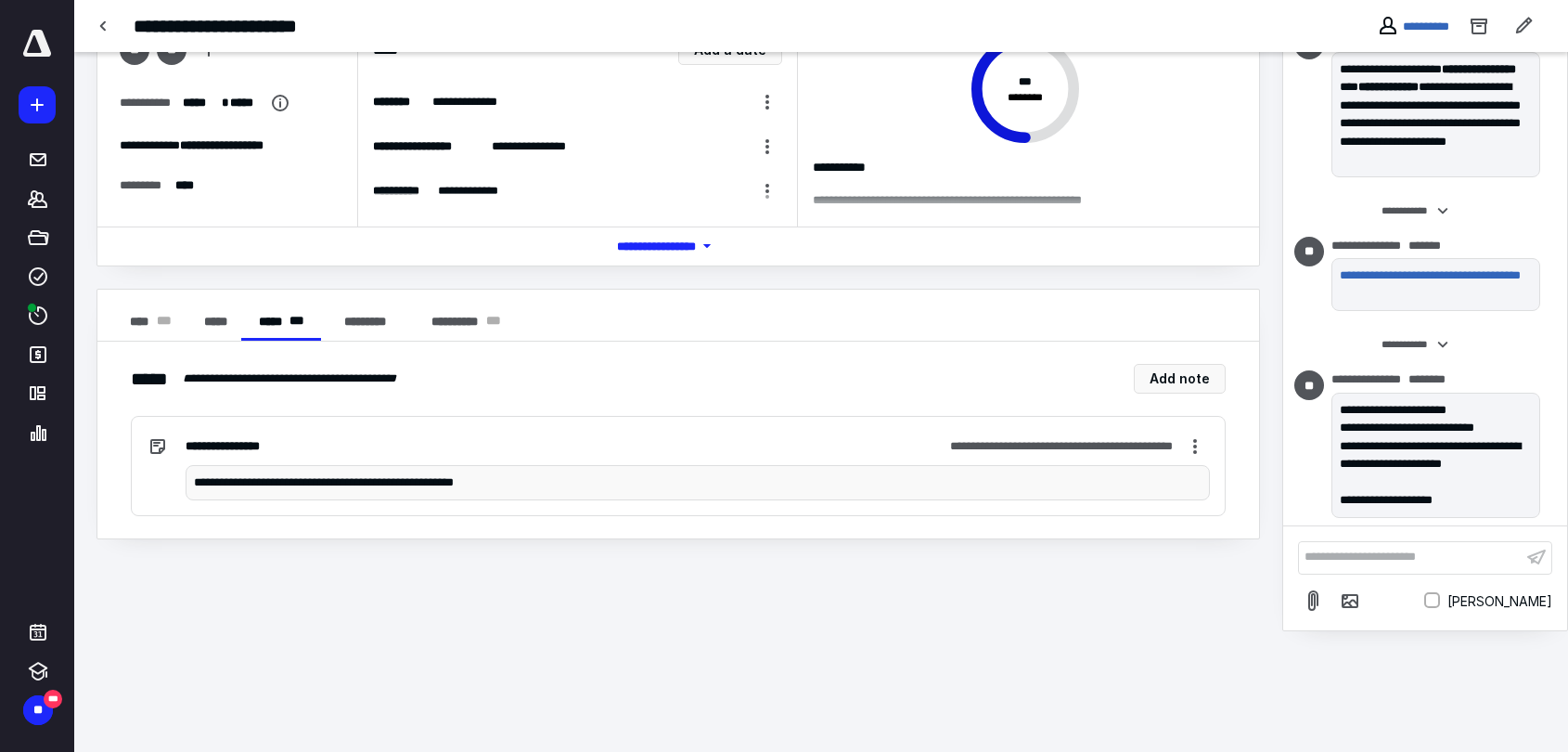 scroll, scrollTop: 0, scrollLeft: 0, axis: both 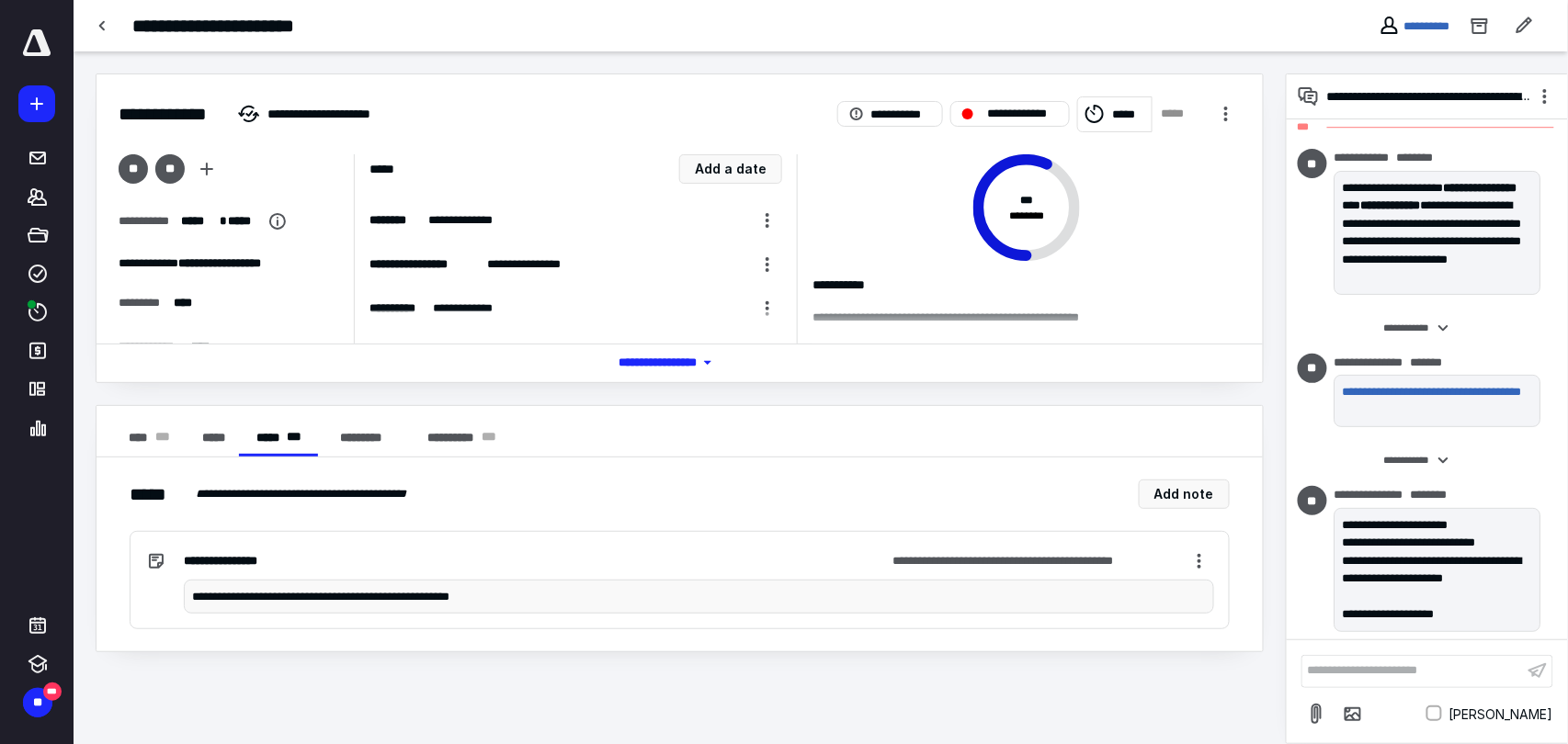 click on "**********" at bounding box center (519, 560) 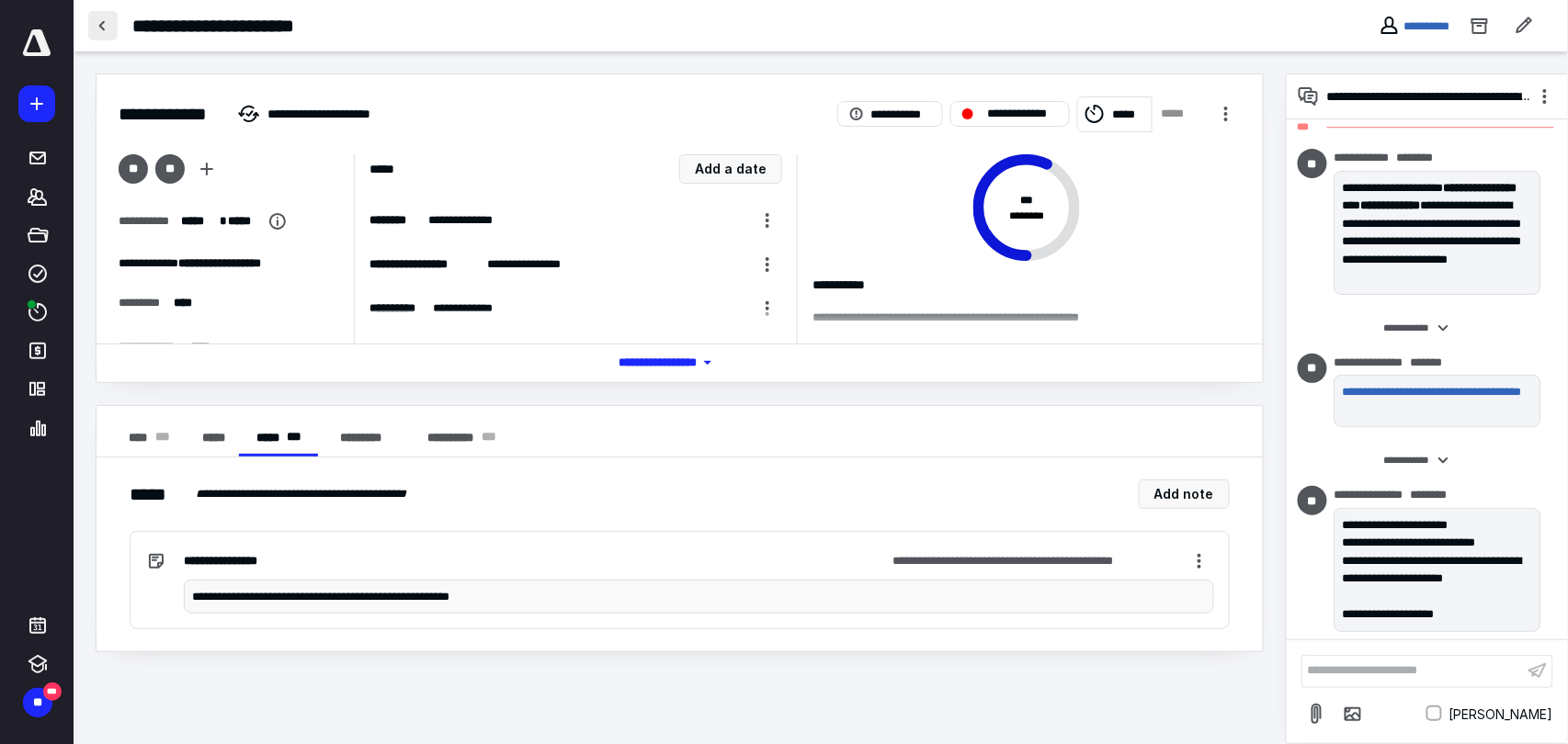 click at bounding box center [103, 26] 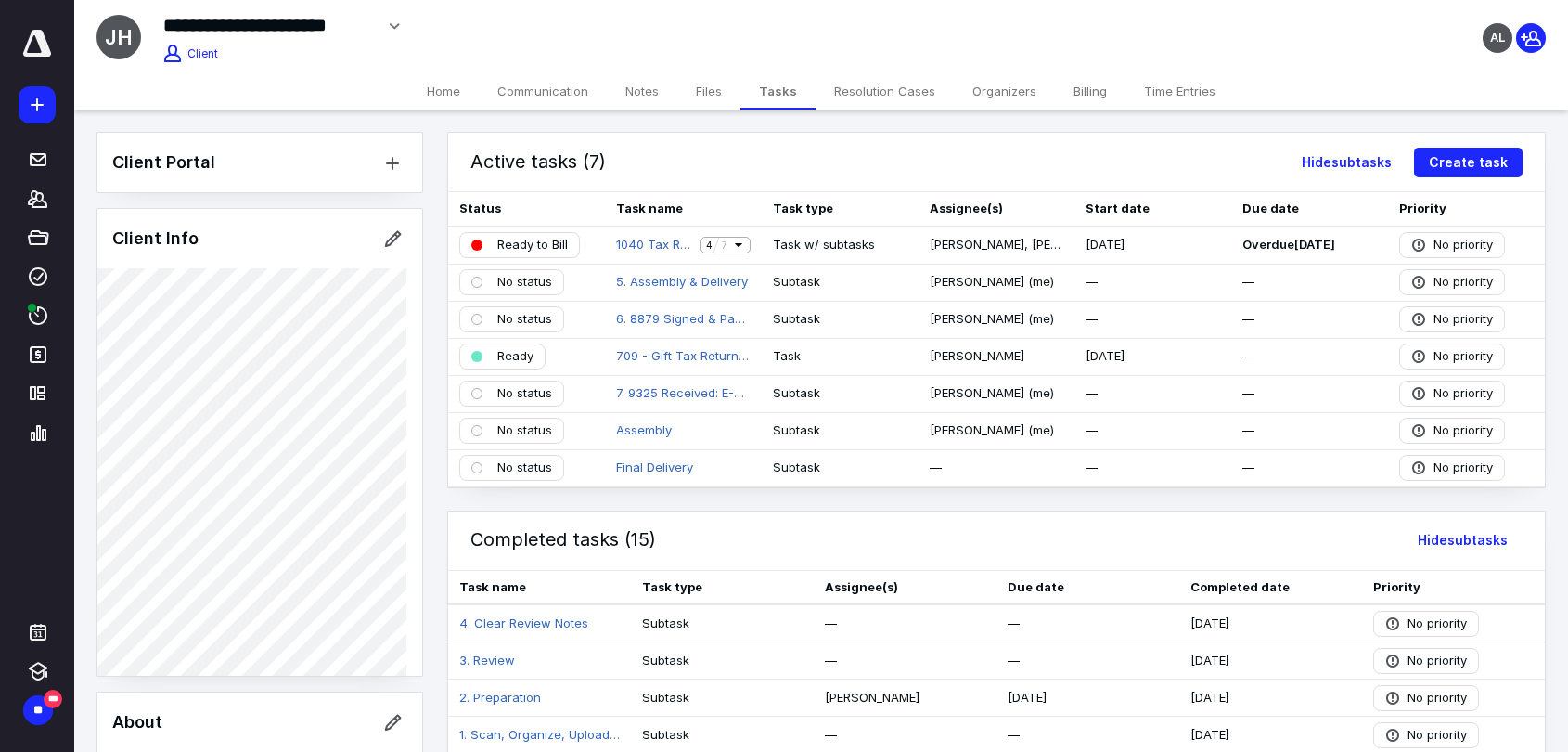 click on "Billing" at bounding box center [1090, 91] 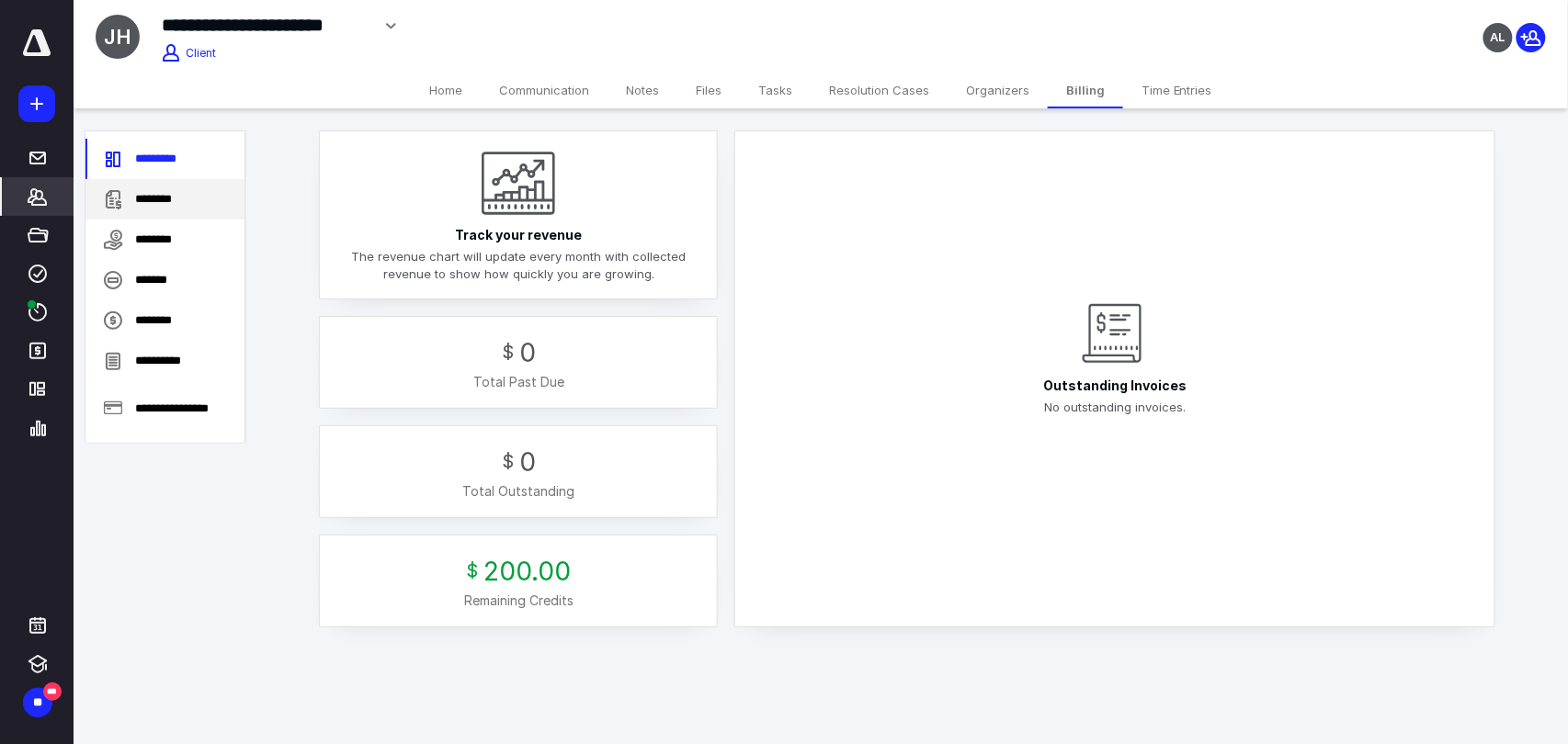 click on "********" at bounding box center [165, 199] 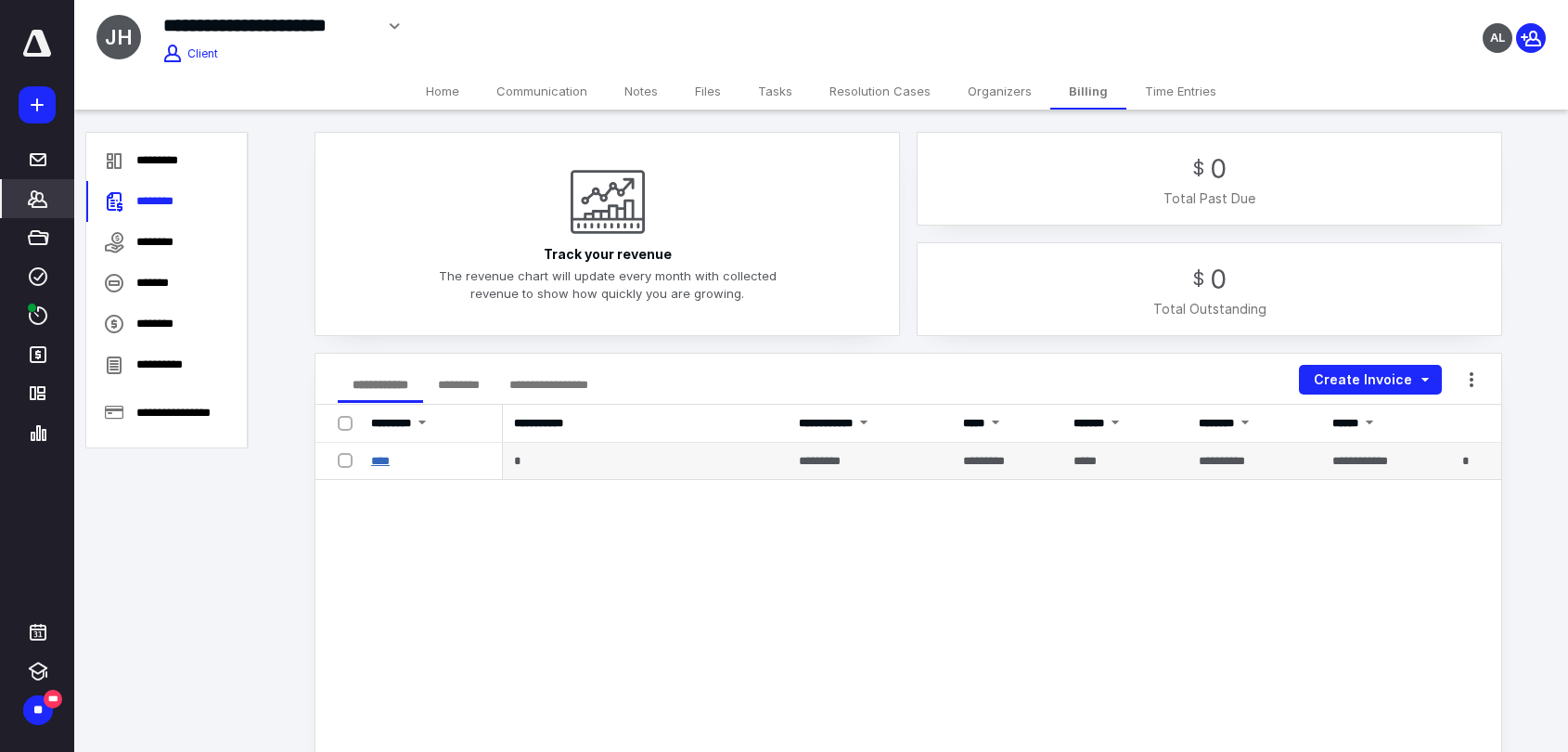 click on "****" at bounding box center (380, 460) 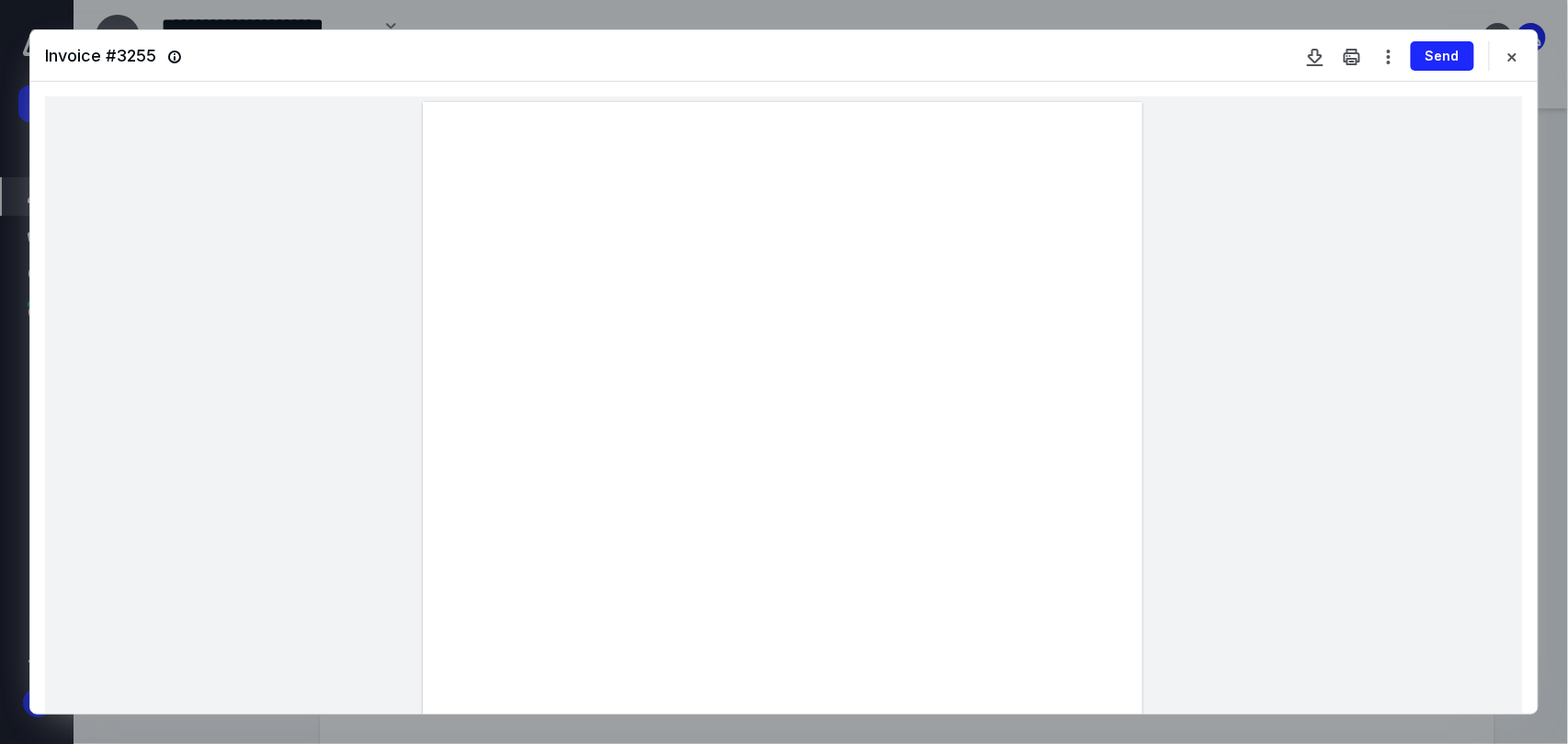 drag, startPoint x: 626, startPoint y: 510, endPoint x: 447, endPoint y: 497, distance: 179.47145 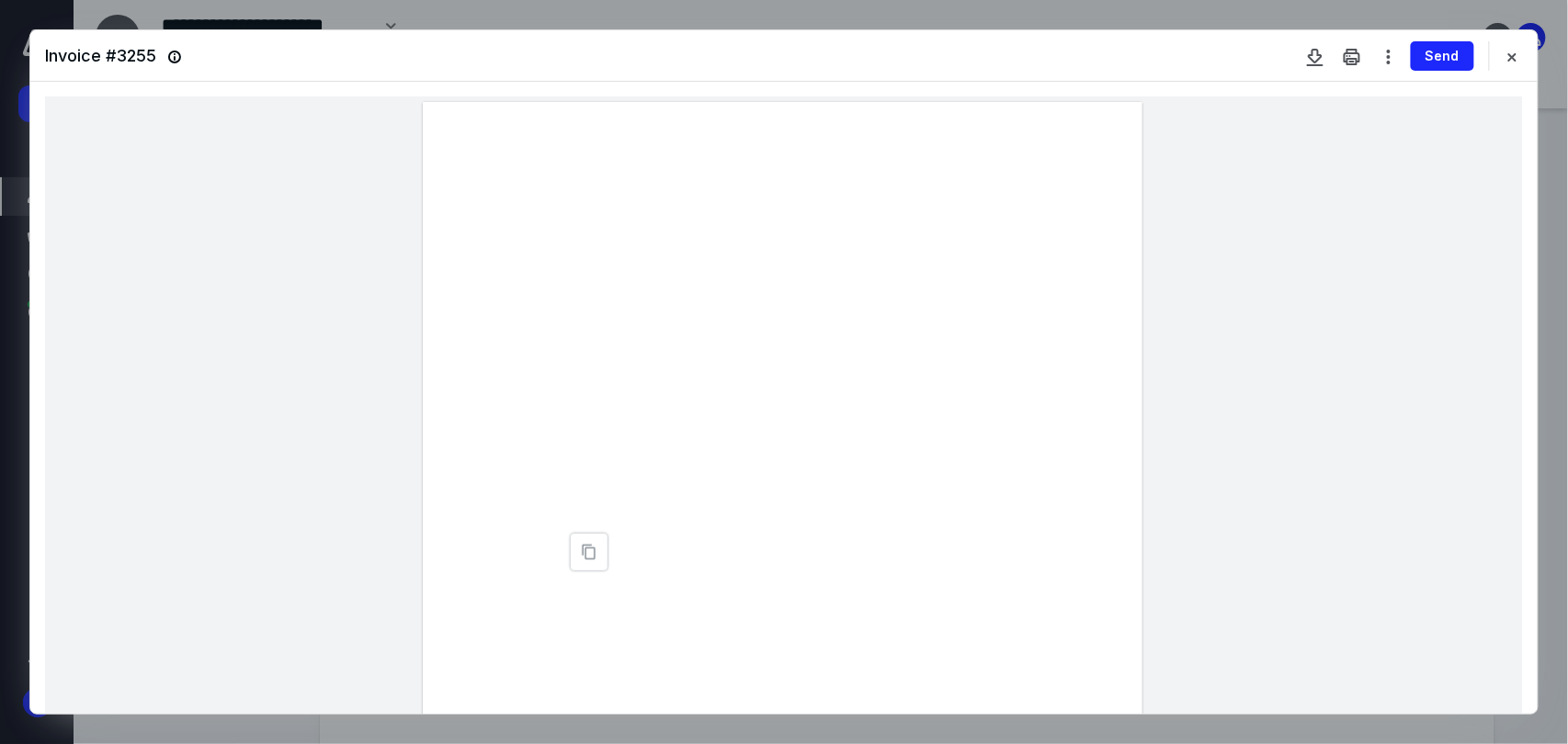 type 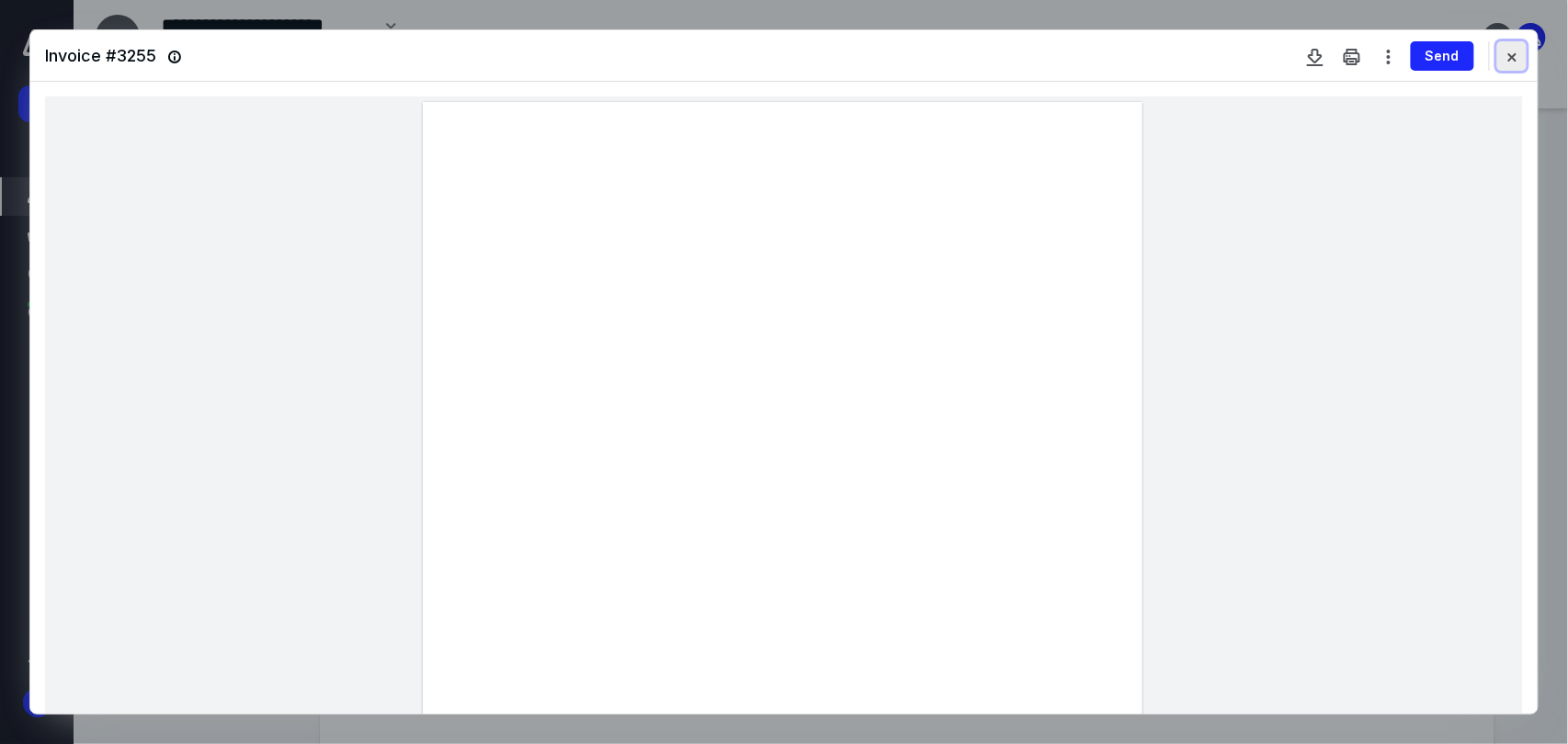 click at bounding box center (1512, 56) 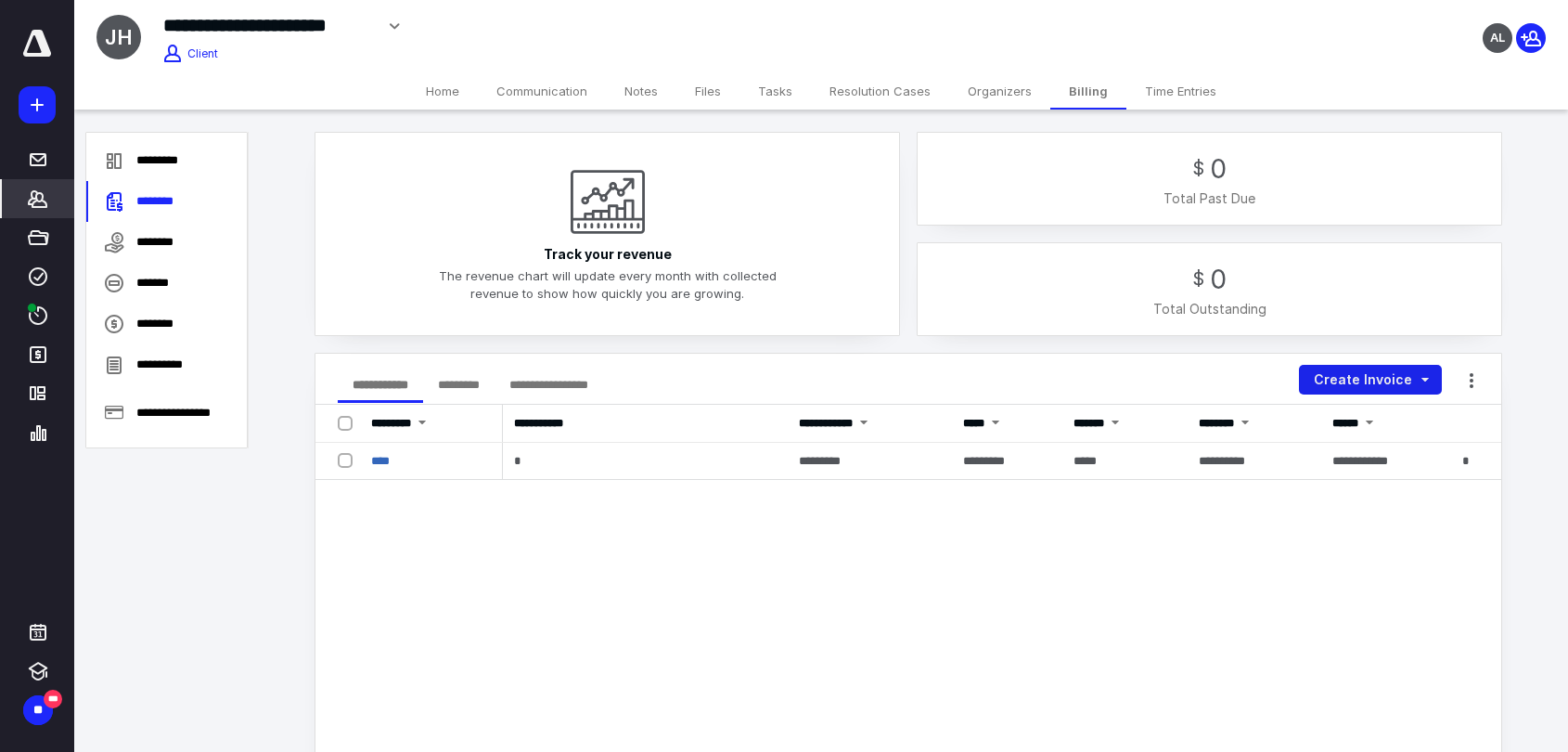 click on "Create Invoice" at bounding box center (1370, 380) 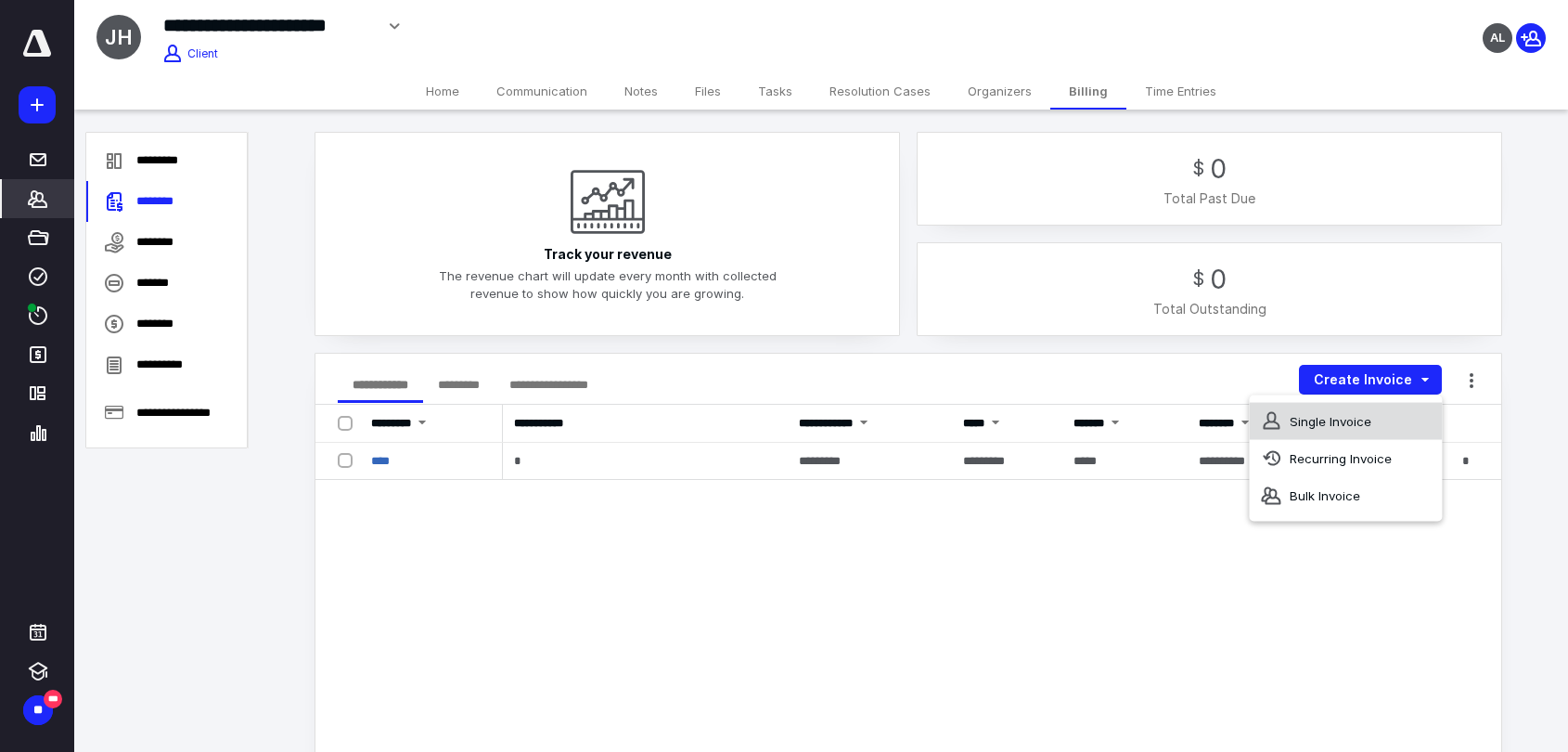 click on "Single Invoice" at bounding box center [1345, 421] 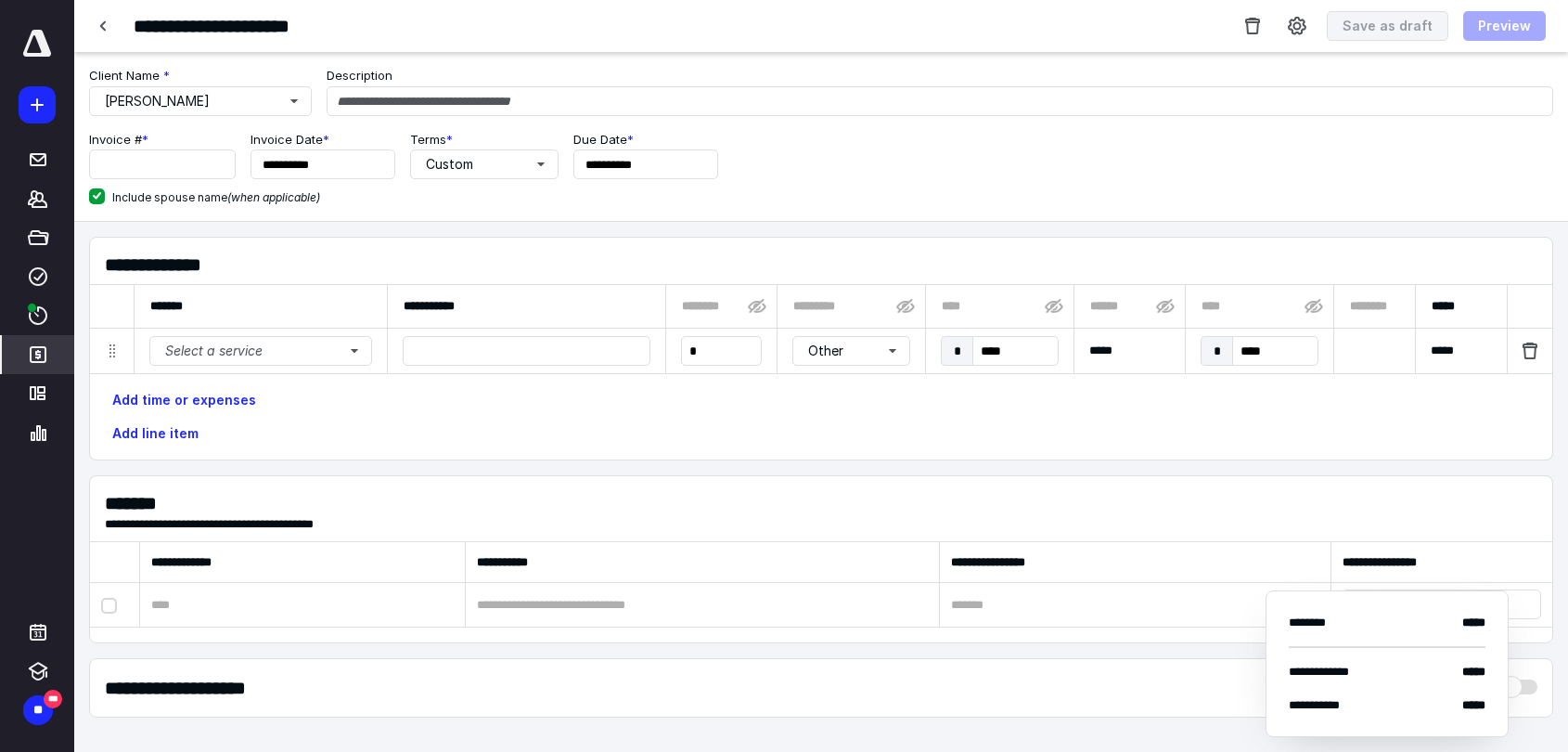 type on "*****" 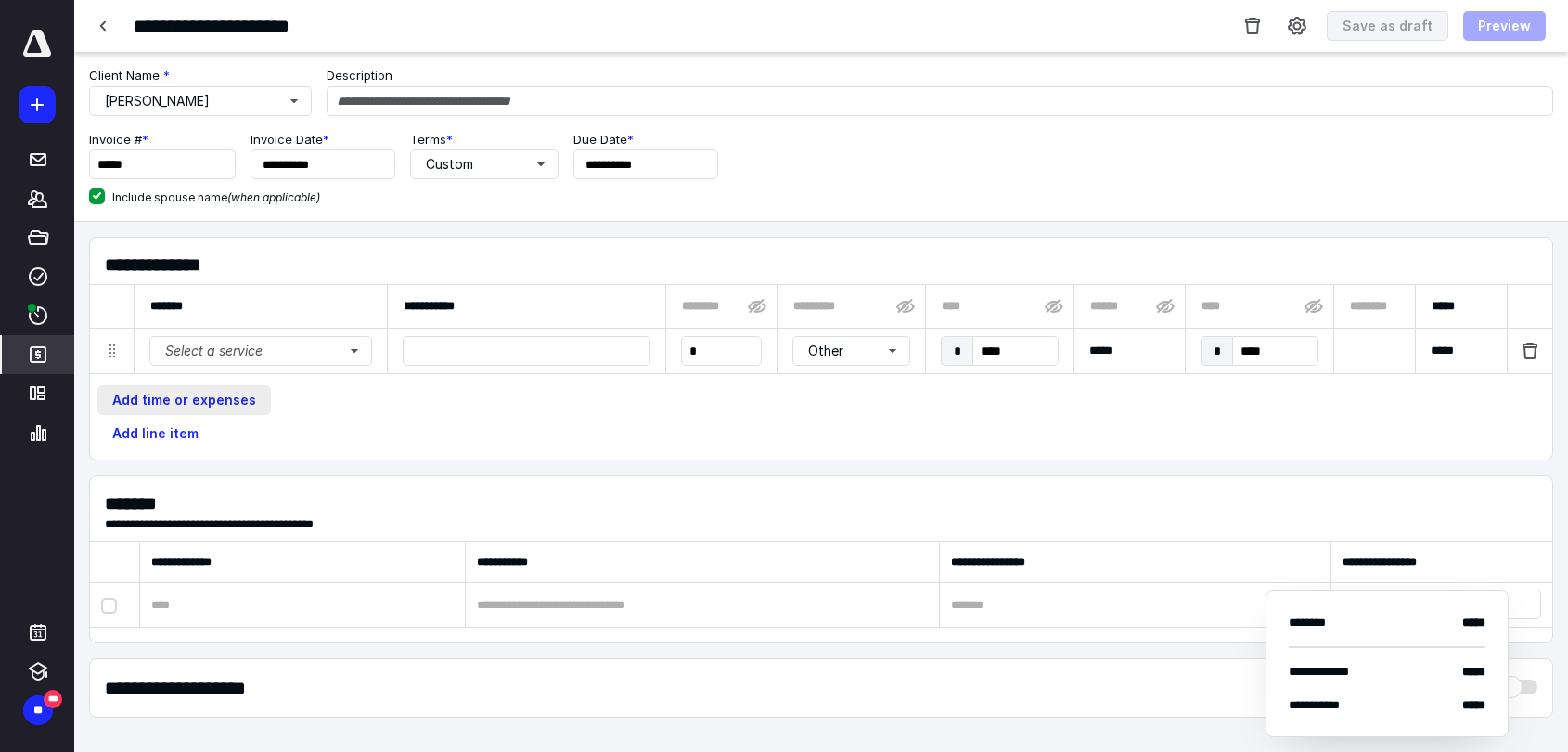 click on "Add time or expenses" at bounding box center (184, 400) 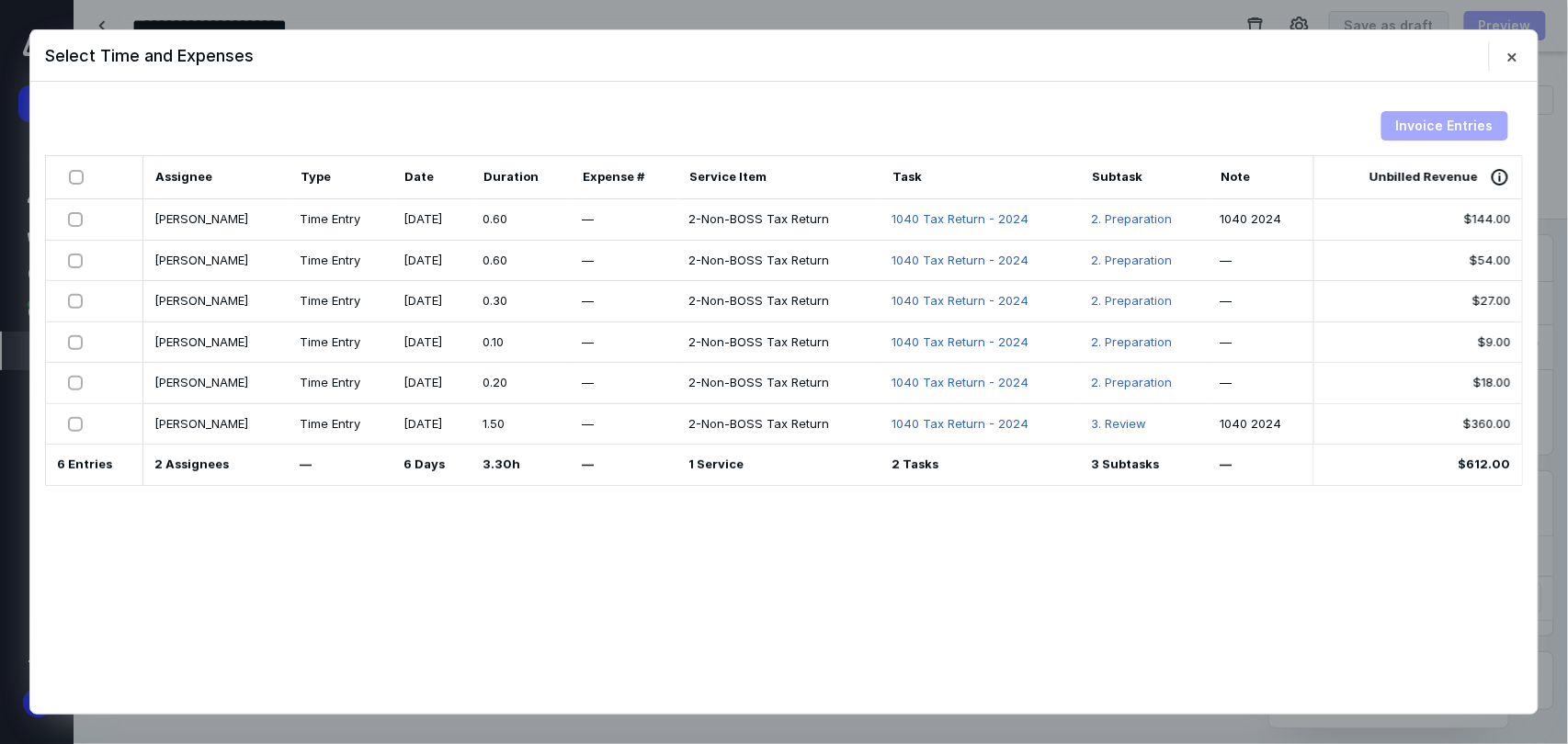 click at bounding box center (80, 176) 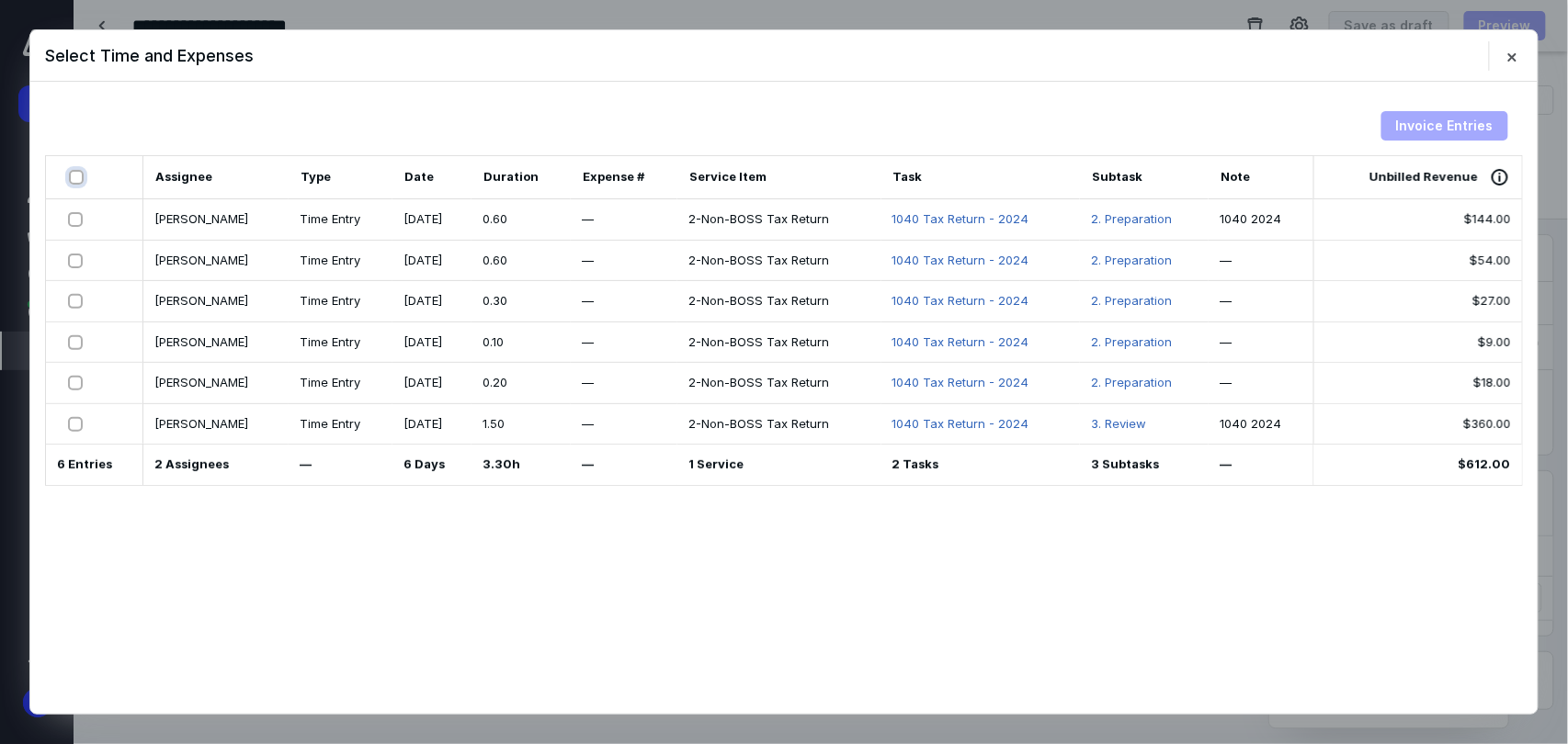 click at bounding box center [78, 177] 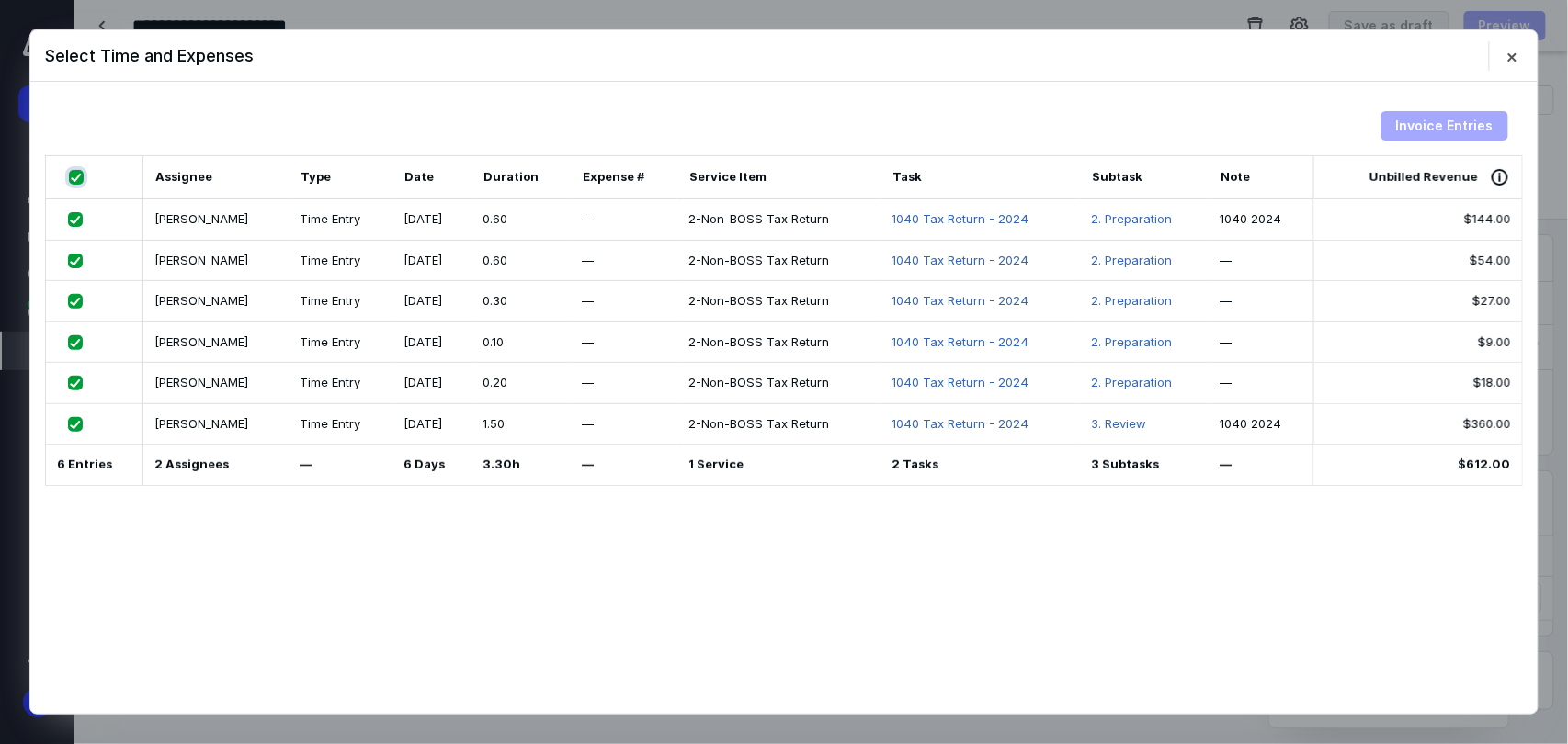 checkbox on "true" 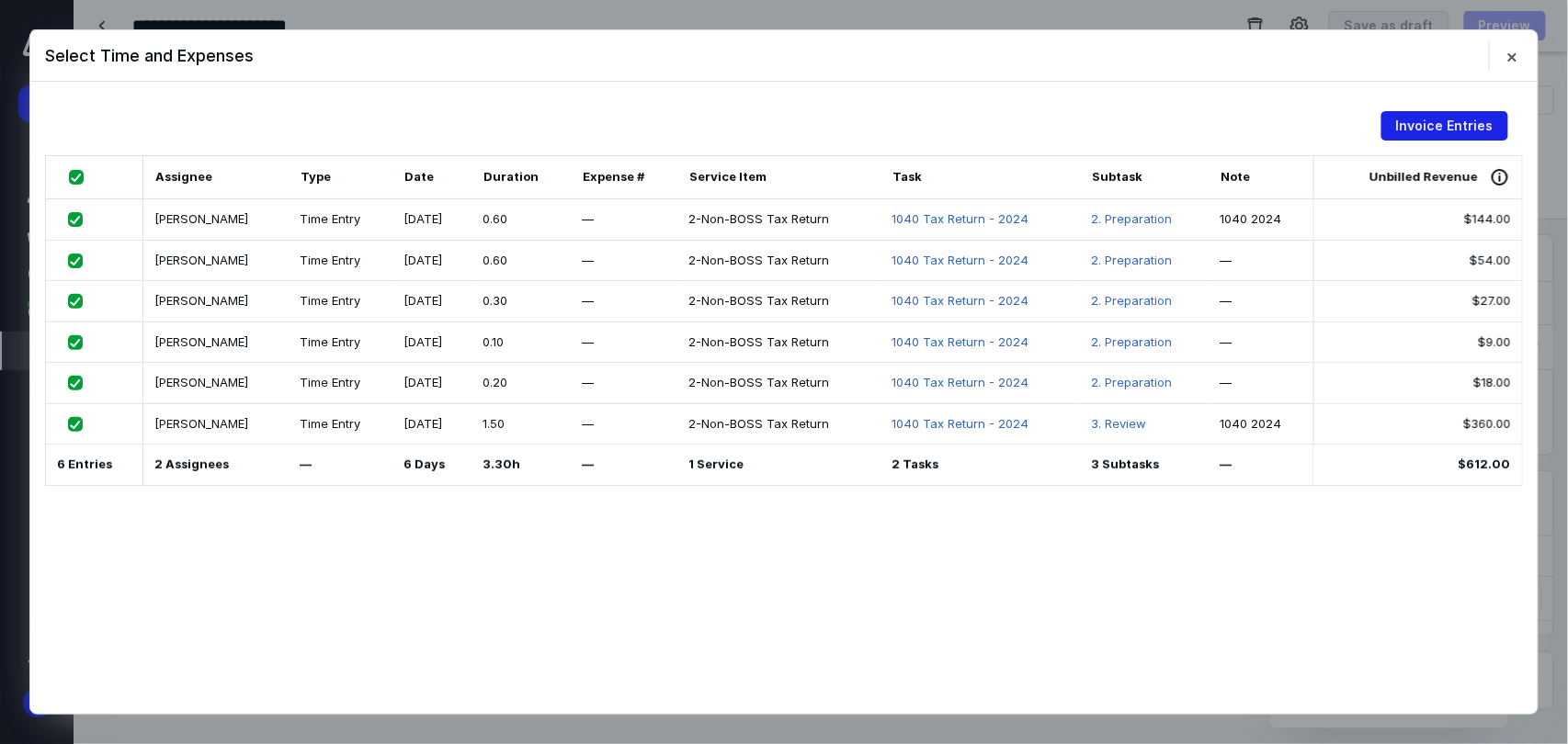 click on "Invoice Entries" at bounding box center [1445, 126] 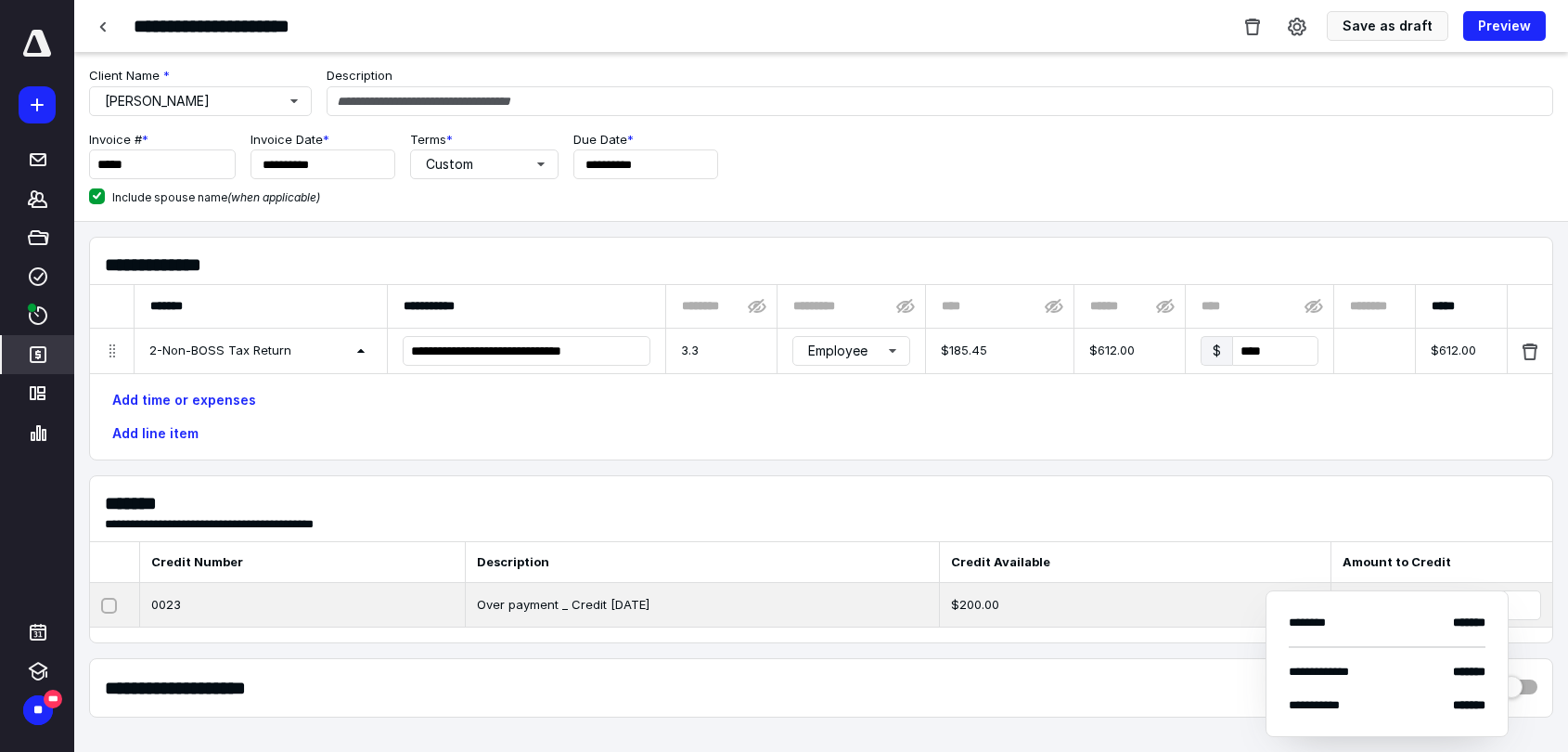 click 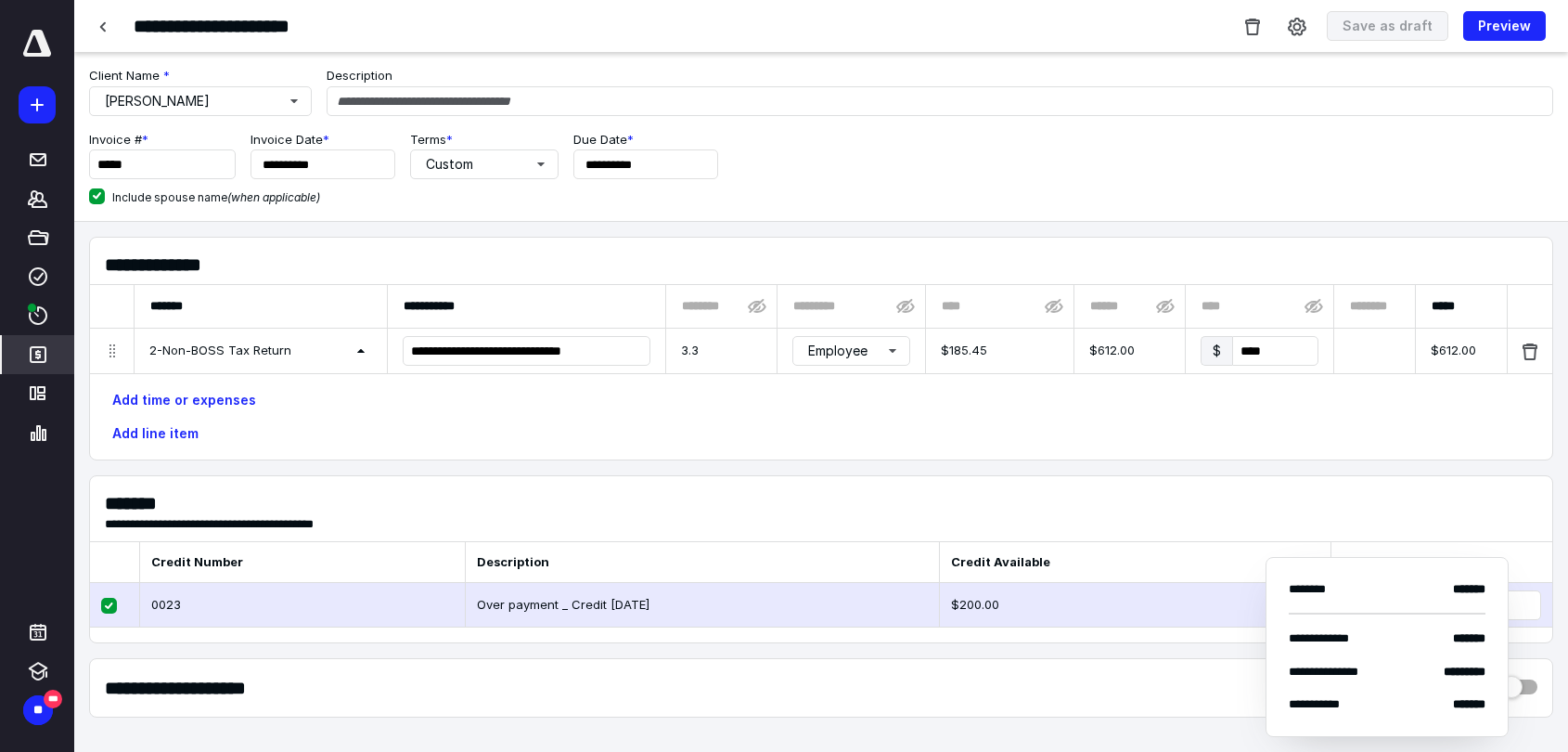 scroll, scrollTop: 248, scrollLeft: 0, axis: vertical 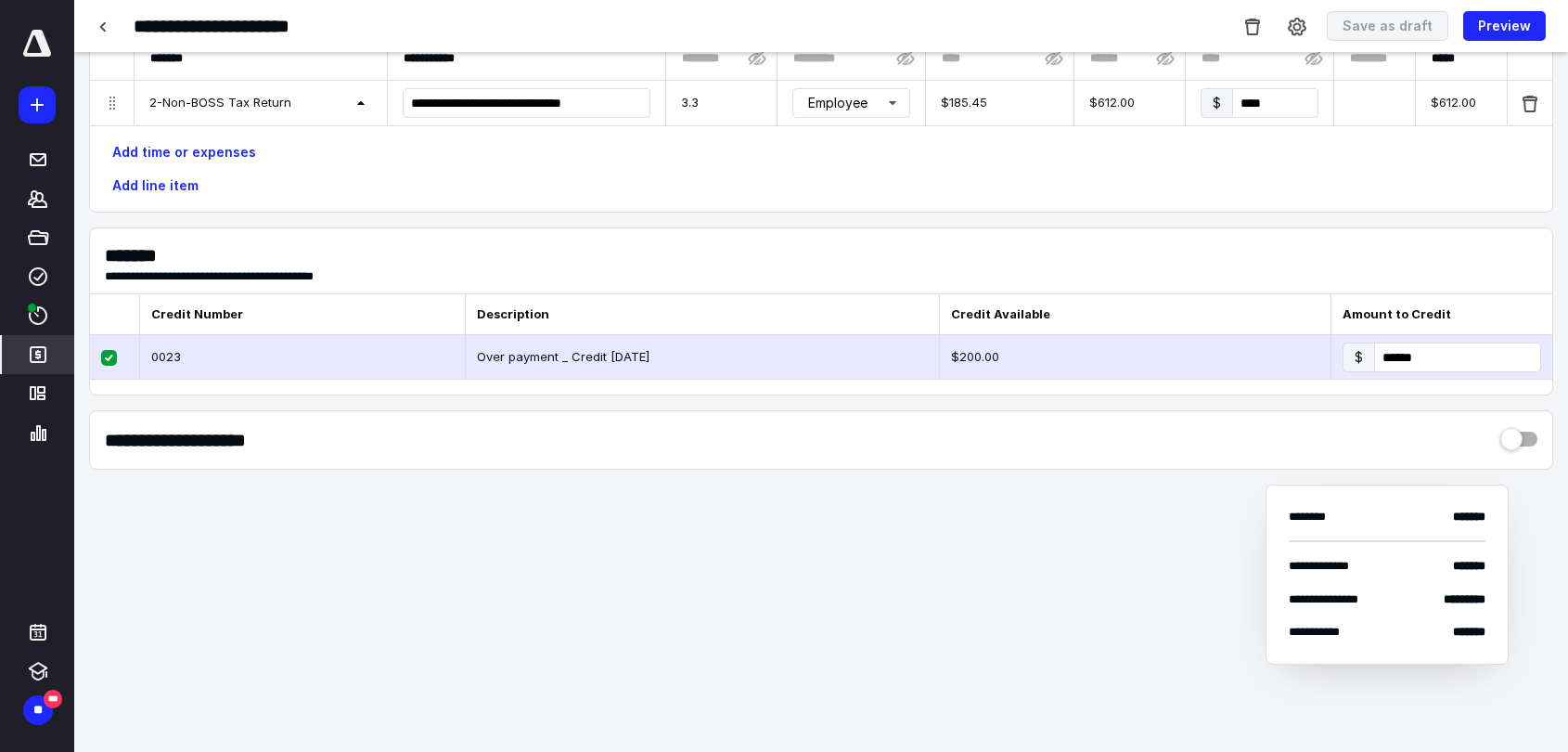 drag, startPoint x: 109, startPoint y: 363, endPoint x: 123, endPoint y: 375, distance: 18.439089 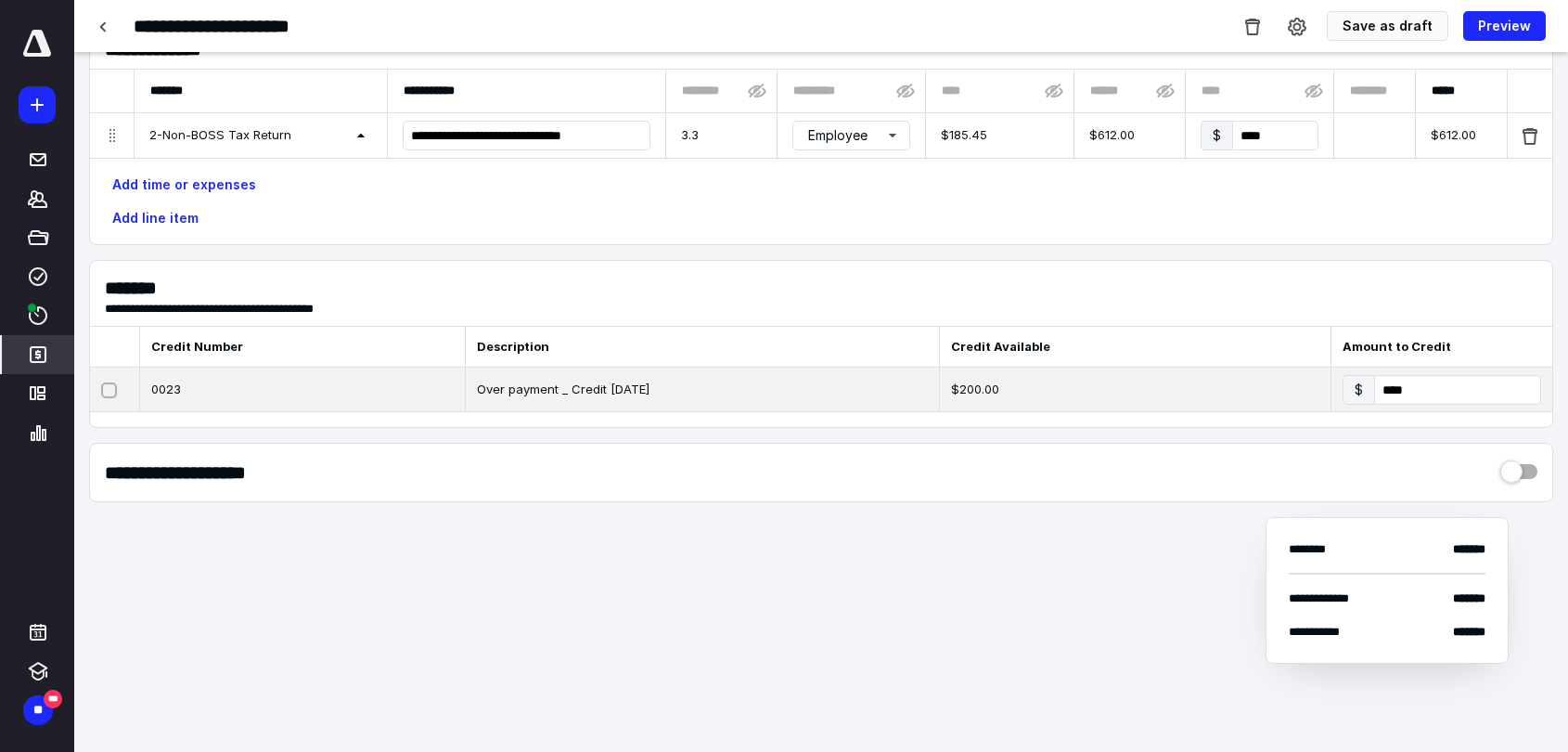 scroll, scrollTop: 215, scrollLeft: 0, axis: vertical 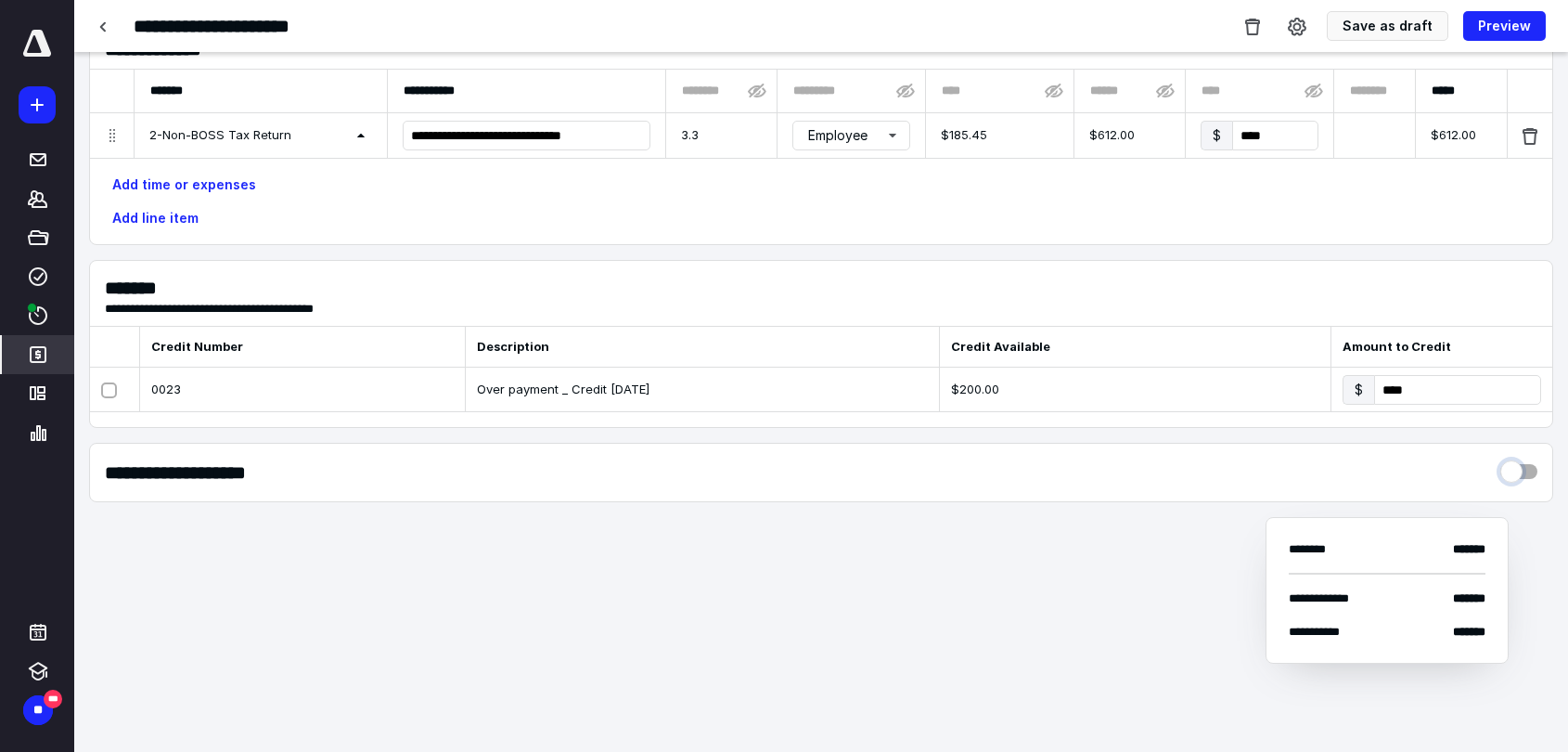 click at bounding box center [1519, 467] 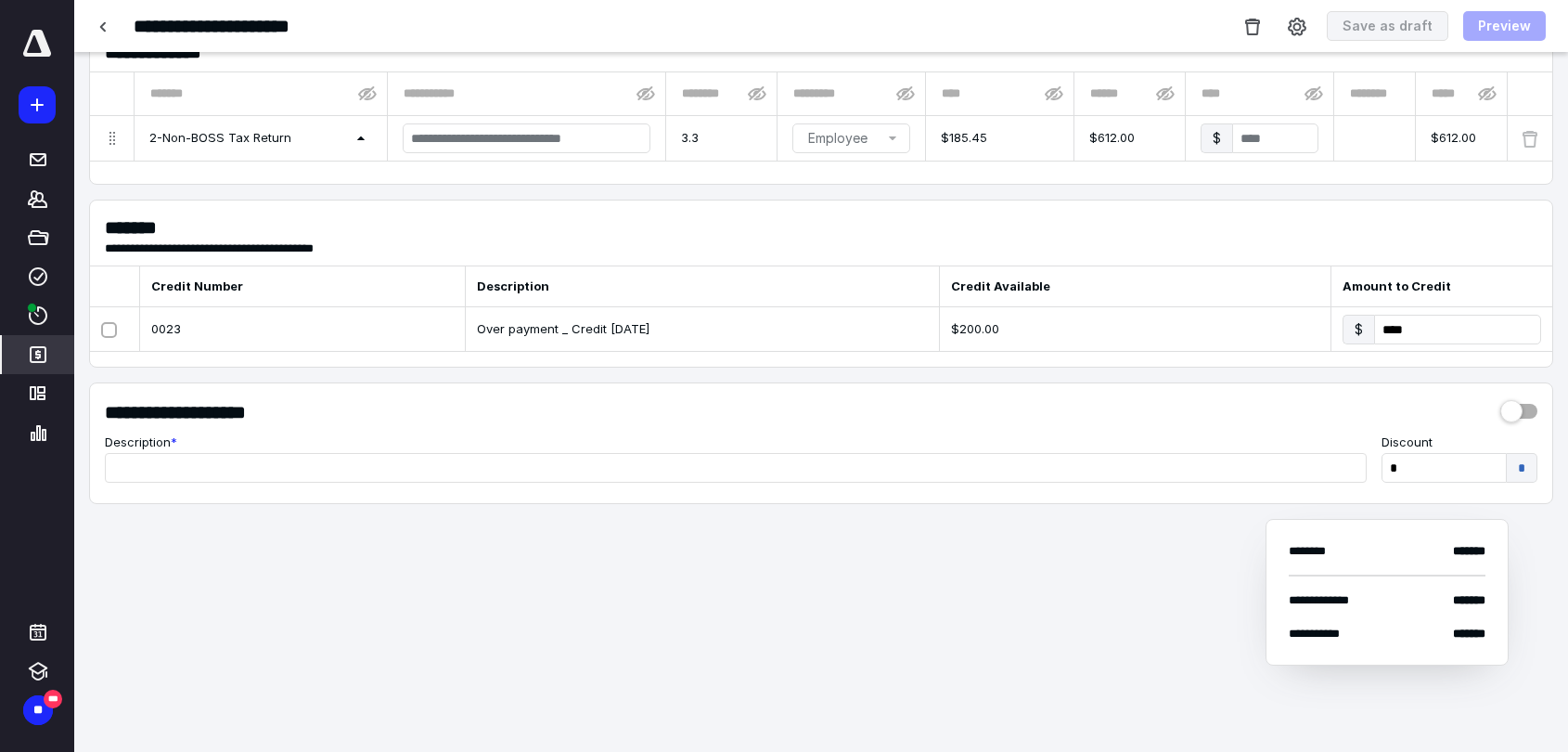 scroll, scrollTop: 214, scrollLeft: 0, axis: vertical 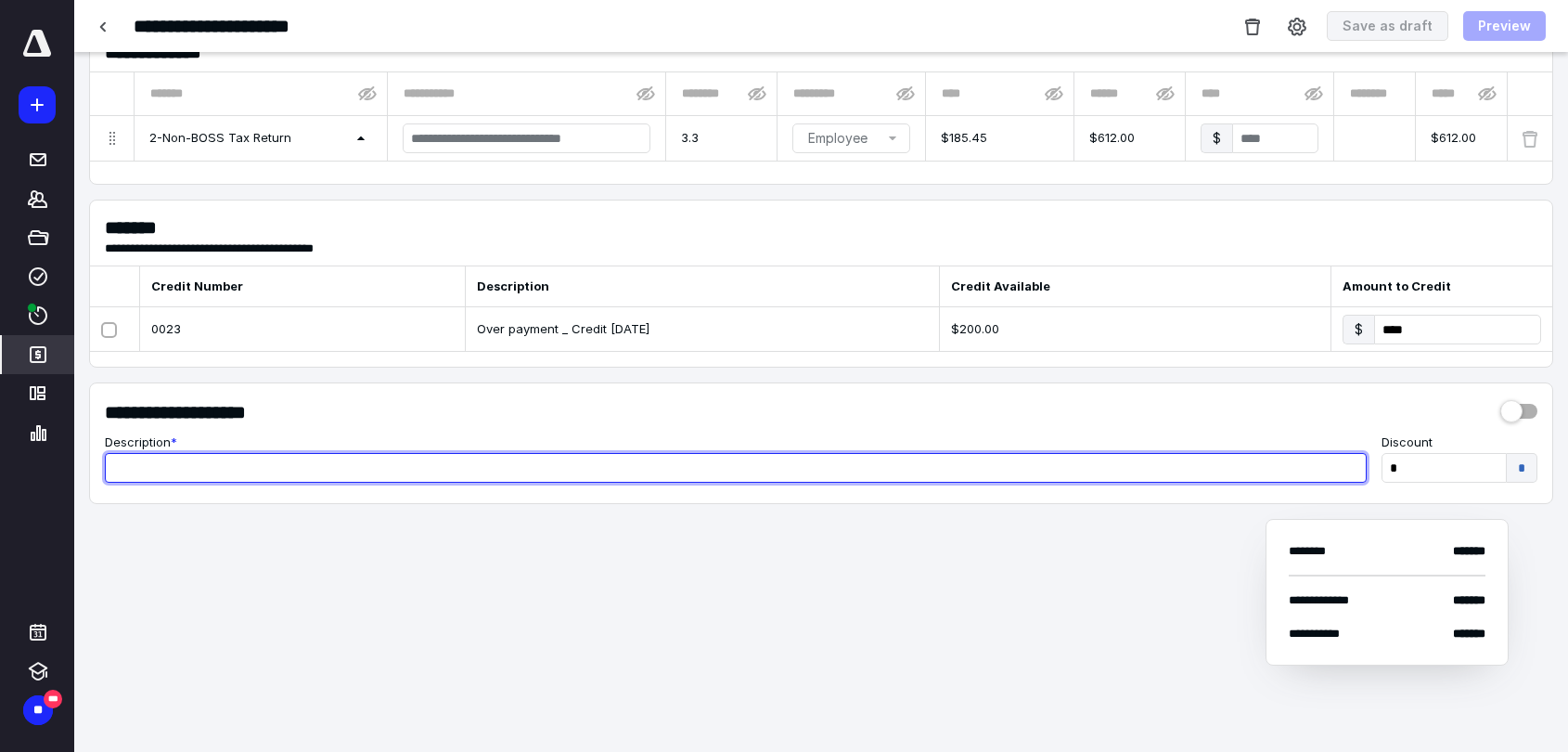 click at bounding box center (736, 468) 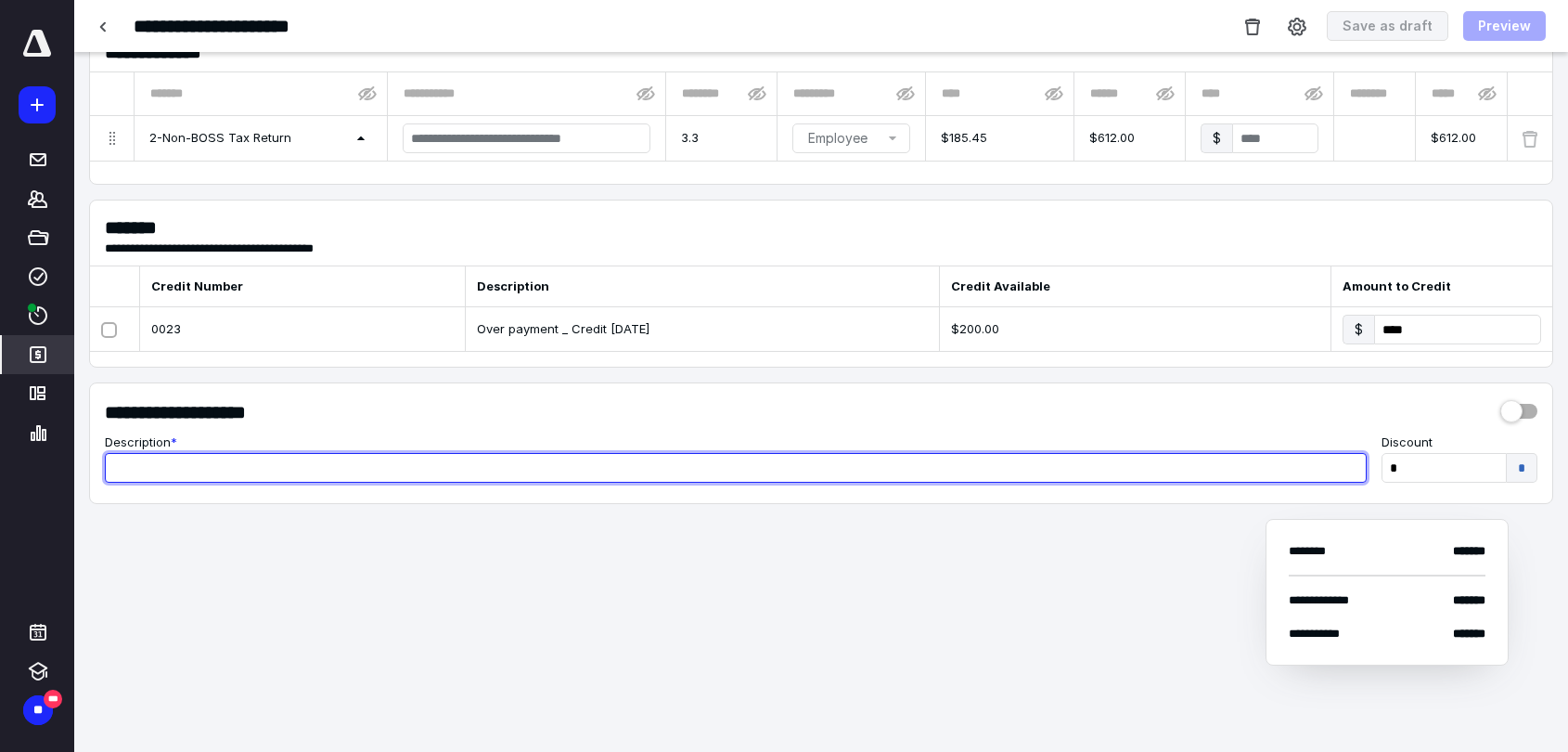 paste on "**********" 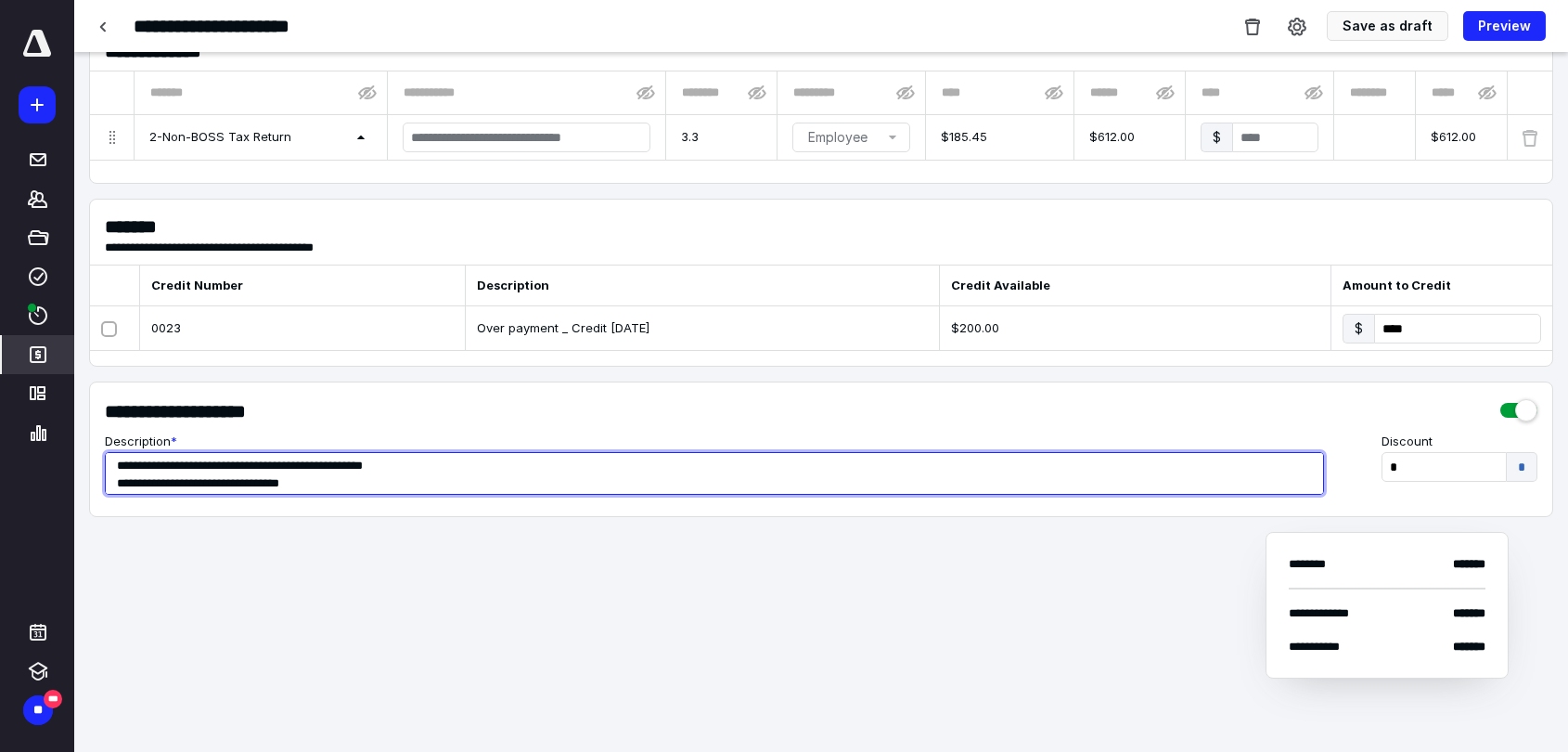 click on "**********" at bounding box center [714, 473] 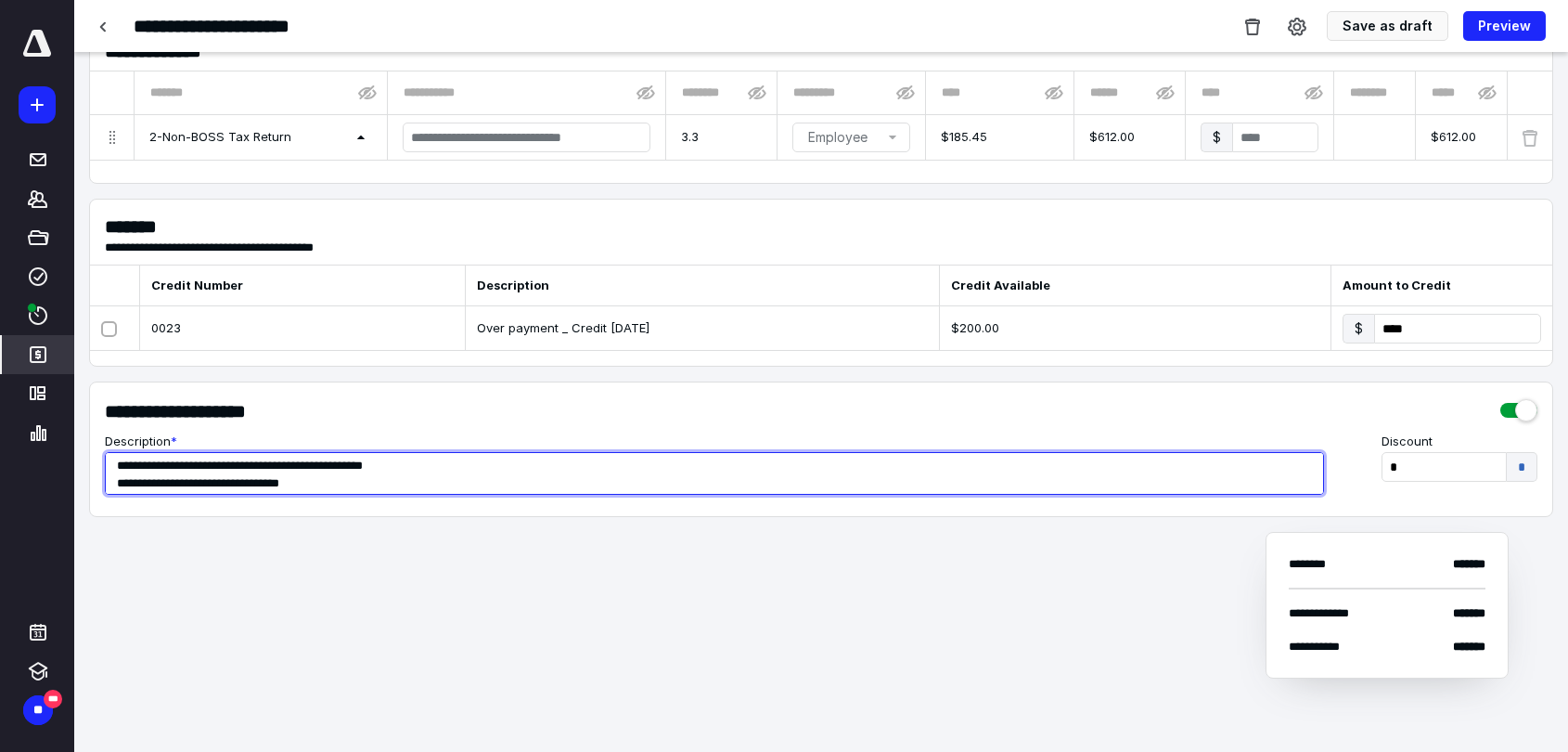 click on "**********" at bounding box center (714, 473) 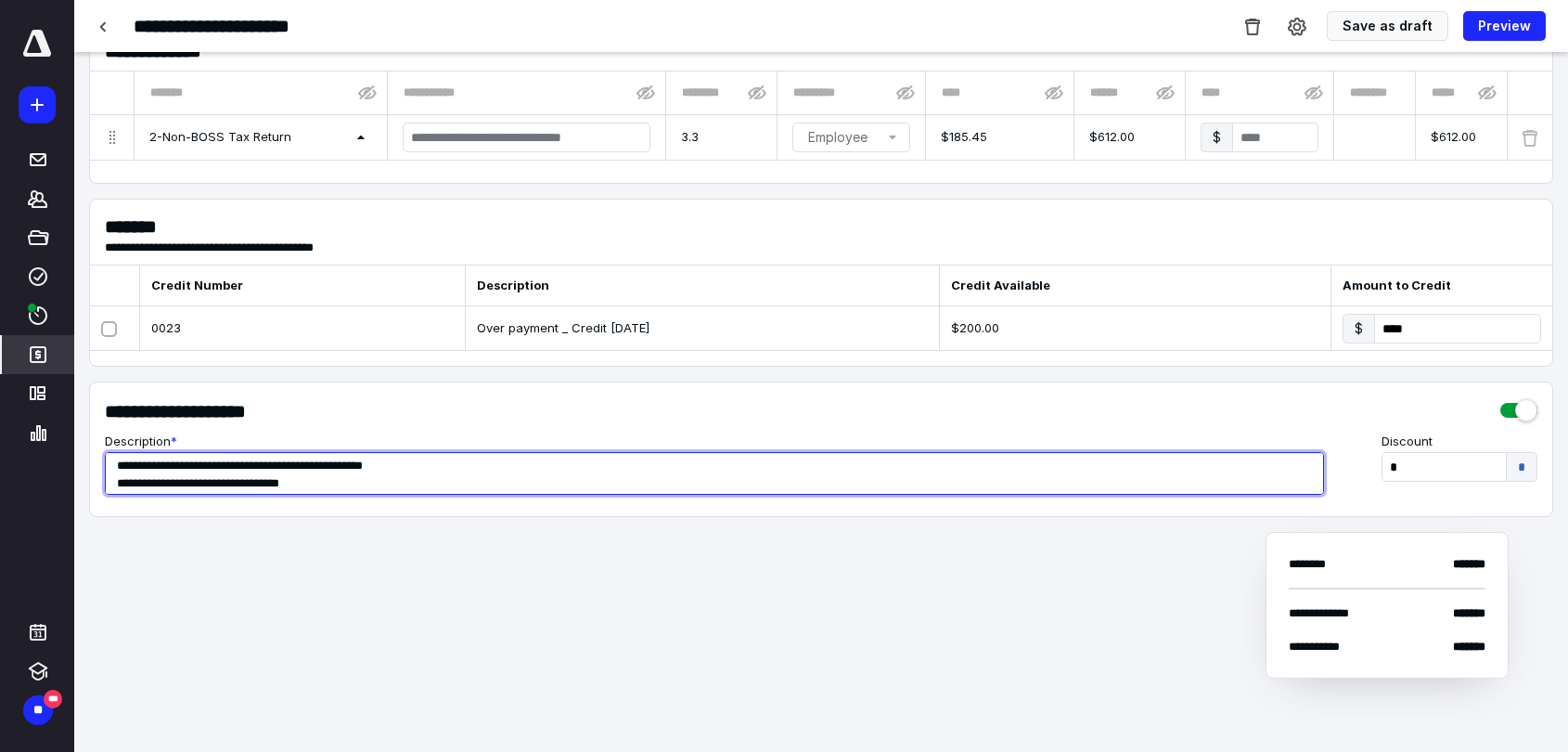 type on "**********" 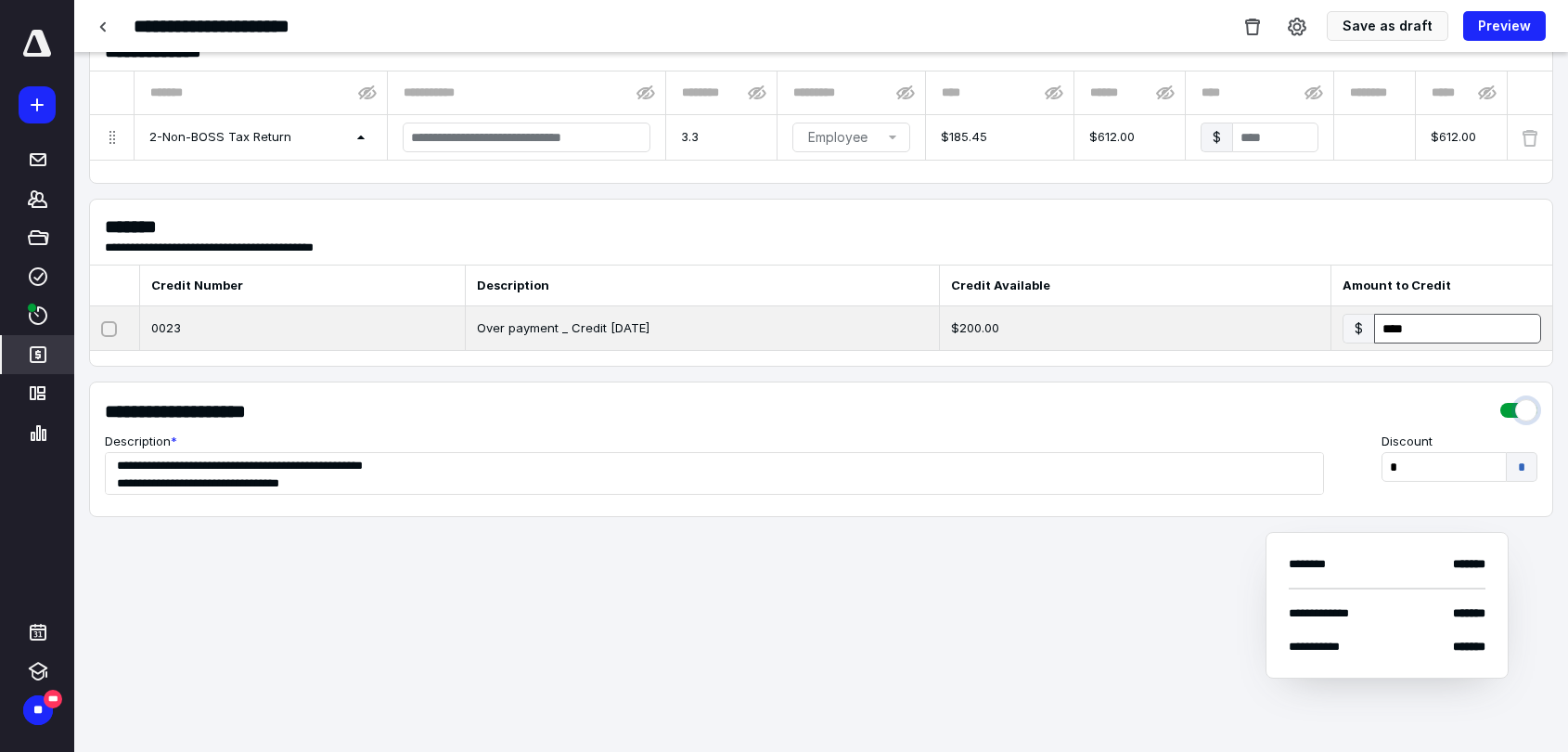 drag, startPoint x: 1526, startPoint y: 420, endPoint x: 1492, endPoint y: 411, distance: 35.171011 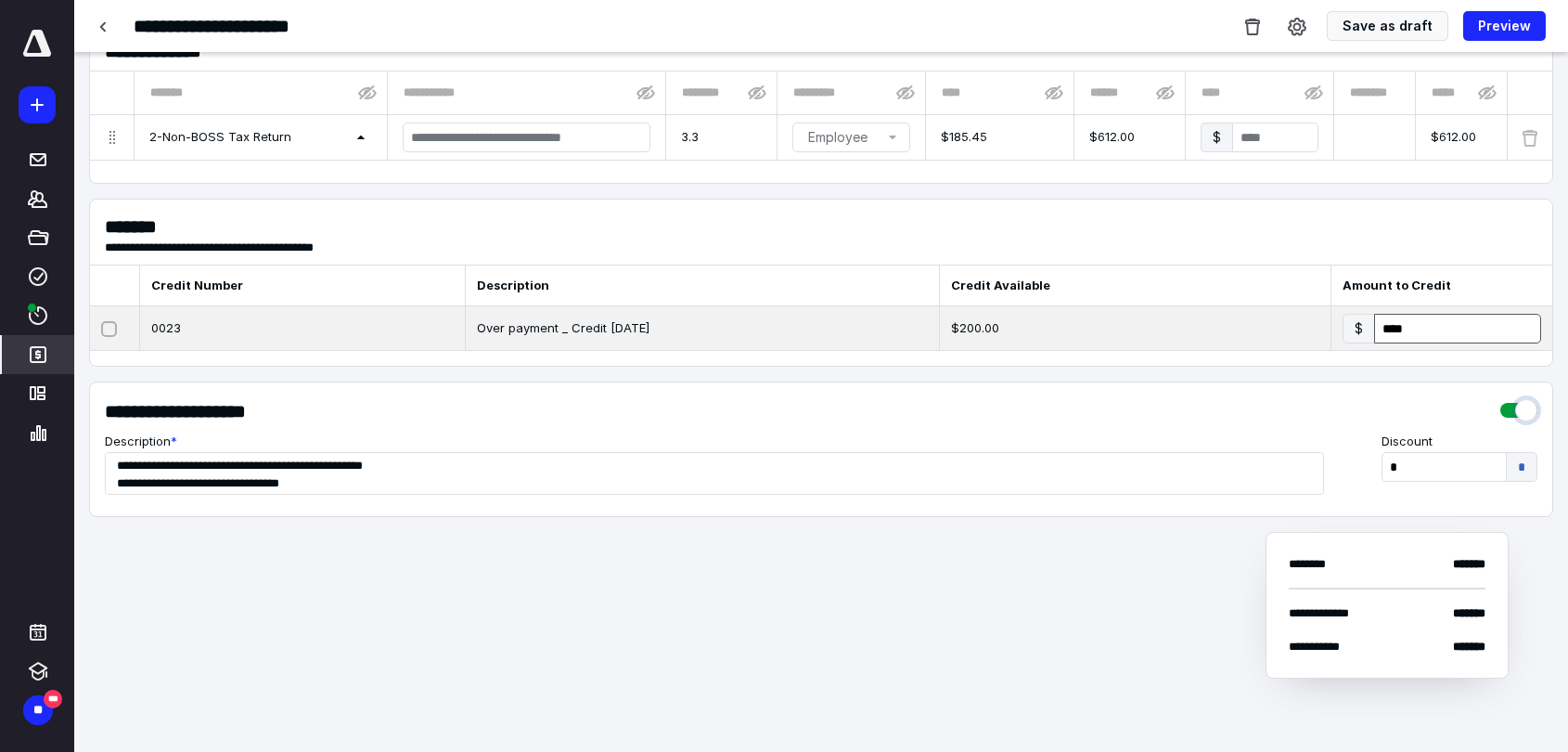 click at bounding box center [1519, 406] 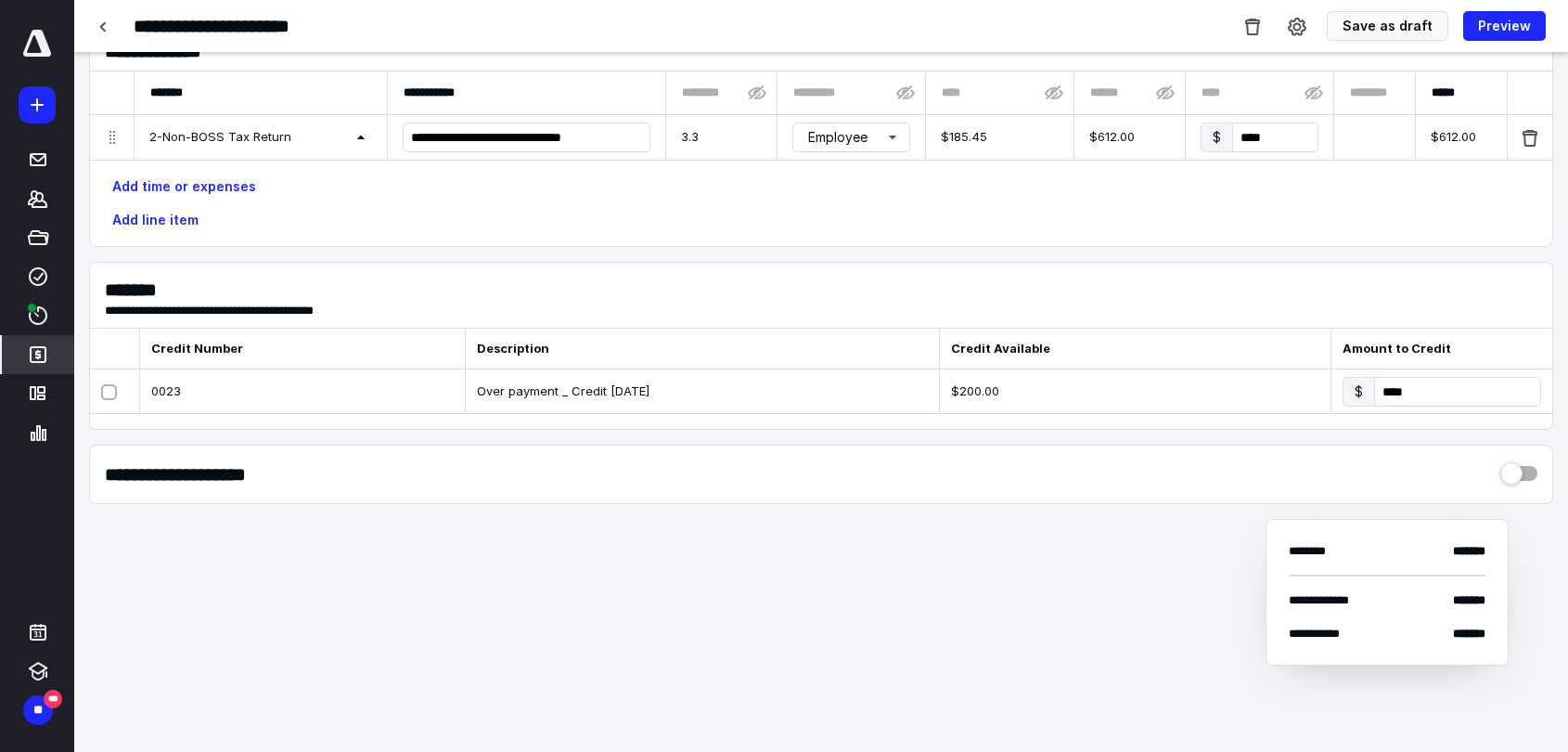 scroll, scrollTop: 6, scrollLeft: 0, axis: vertical 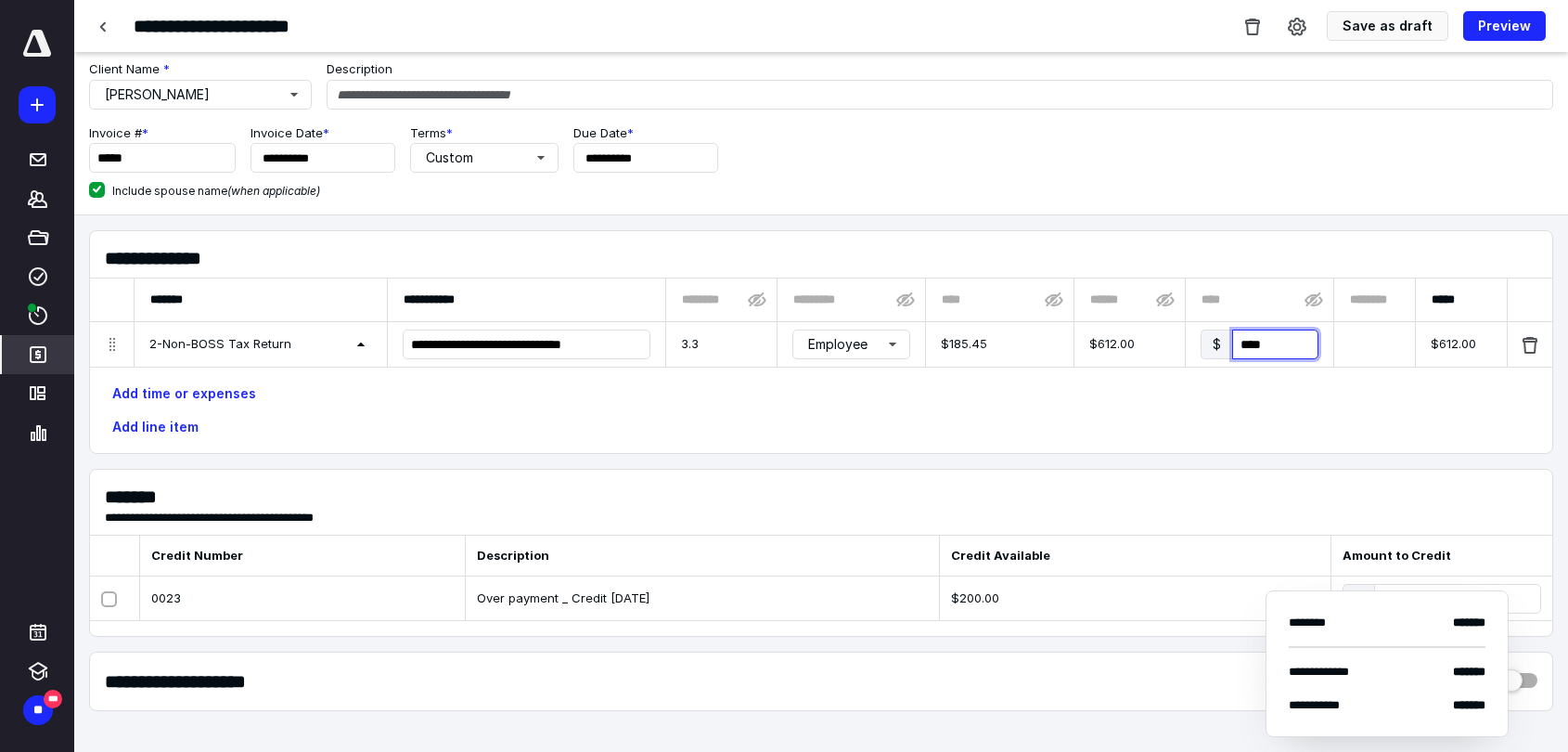 click on "****" at bounding box center (1275, 344) 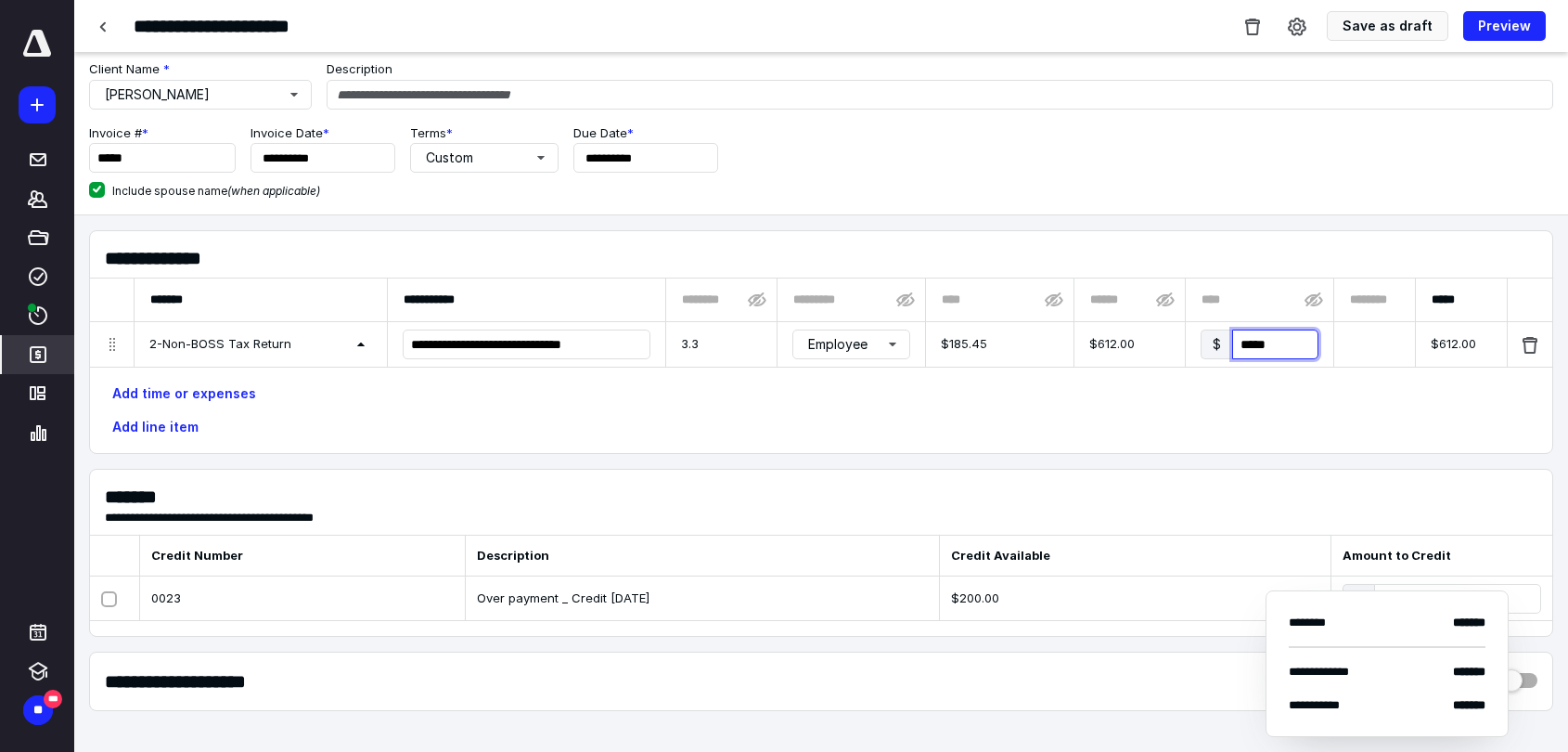 type on "******" 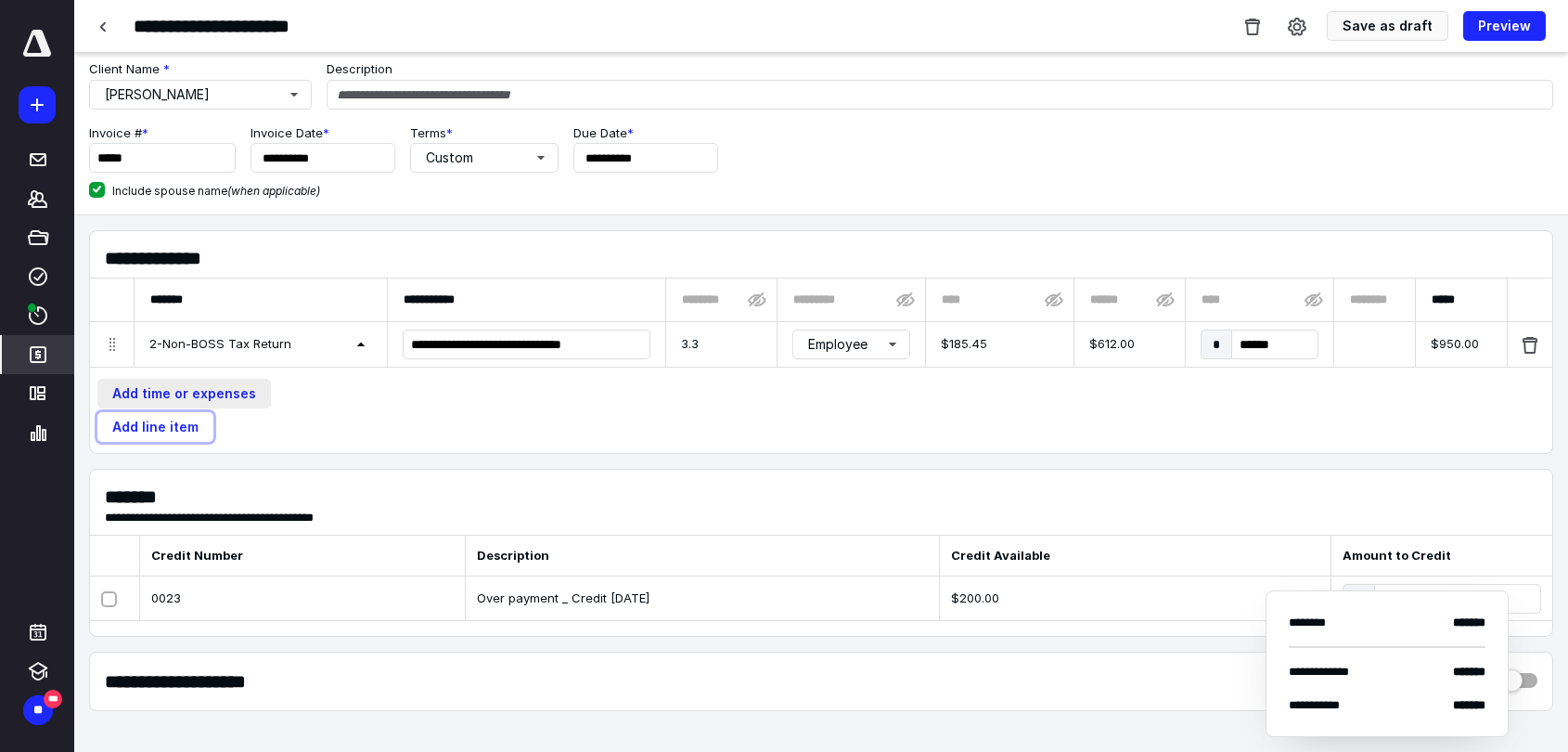 click on "Add line item" at bounding box center [155, 427] 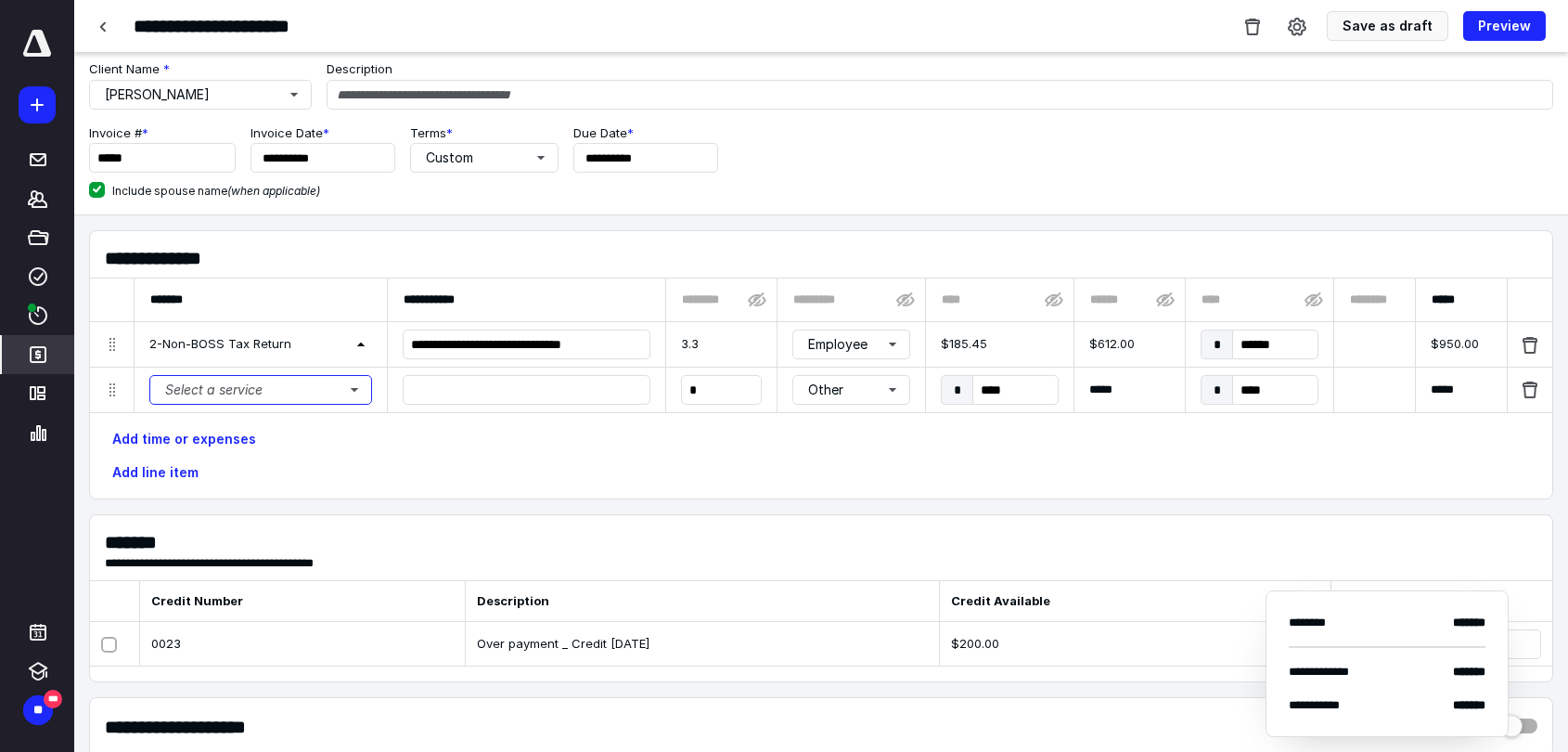 click on "Select a service" at bounding box center (261, 390) 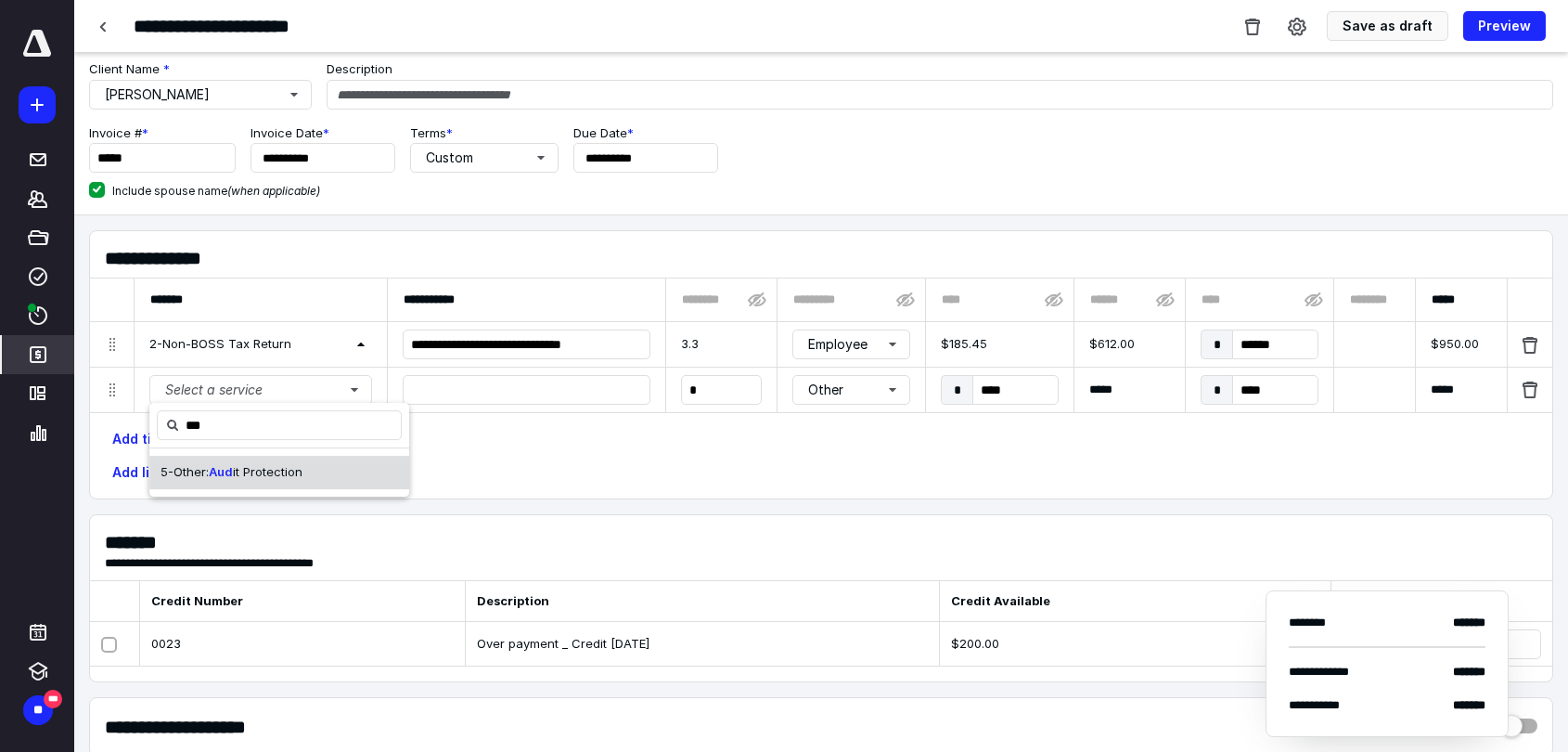 click on "it Protection" at bounding box center [267, 472] 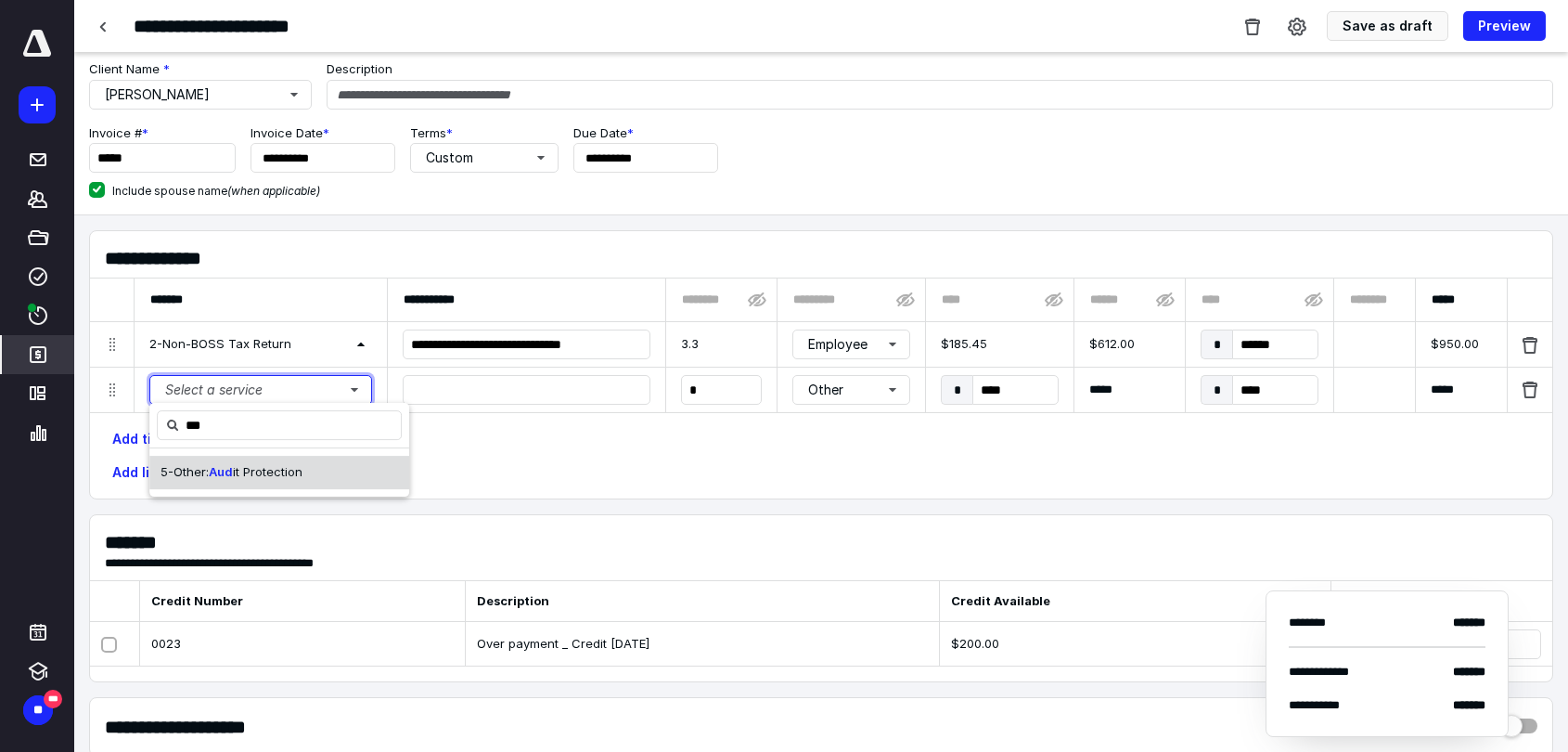 type 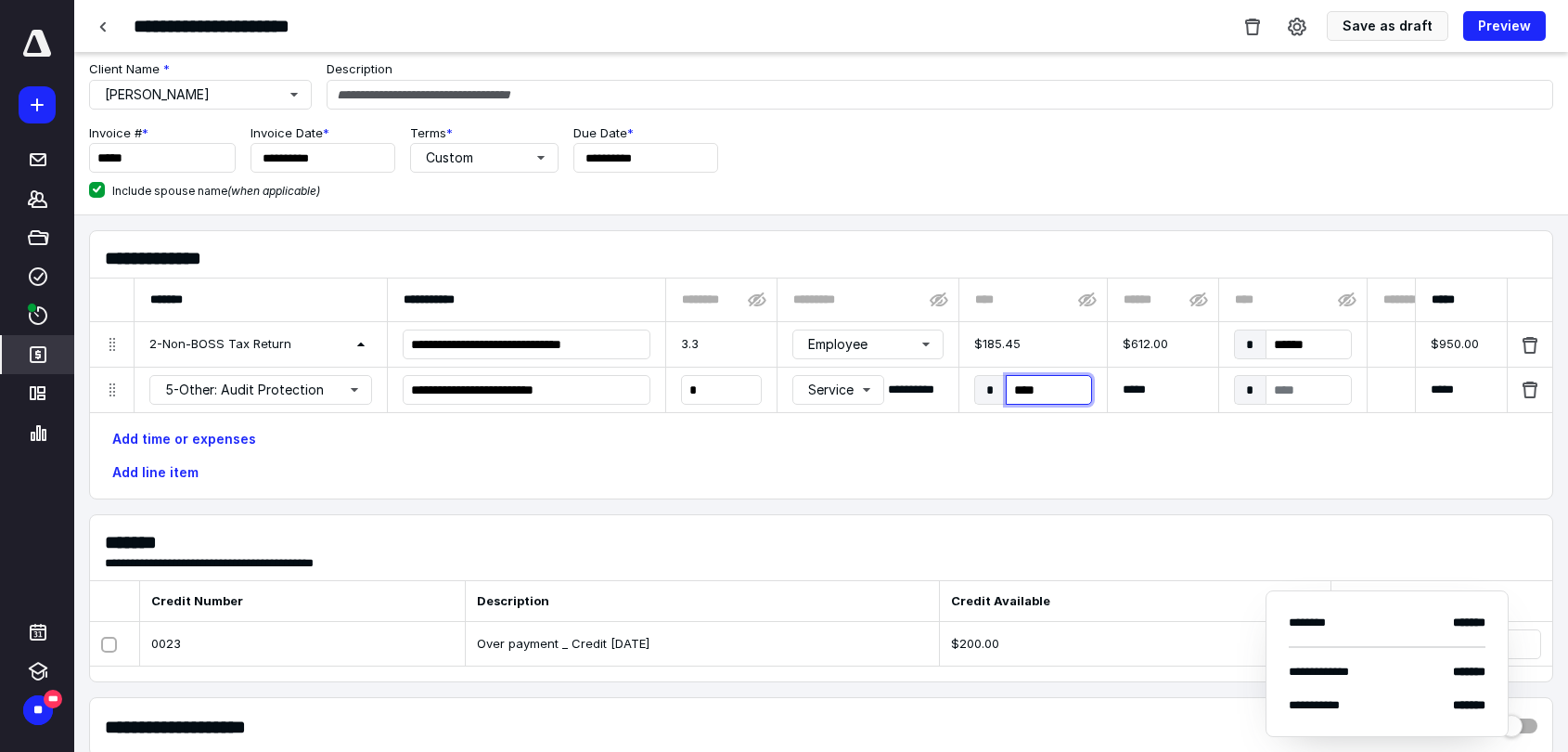 click on "****" at bounding box center (1048, 390) 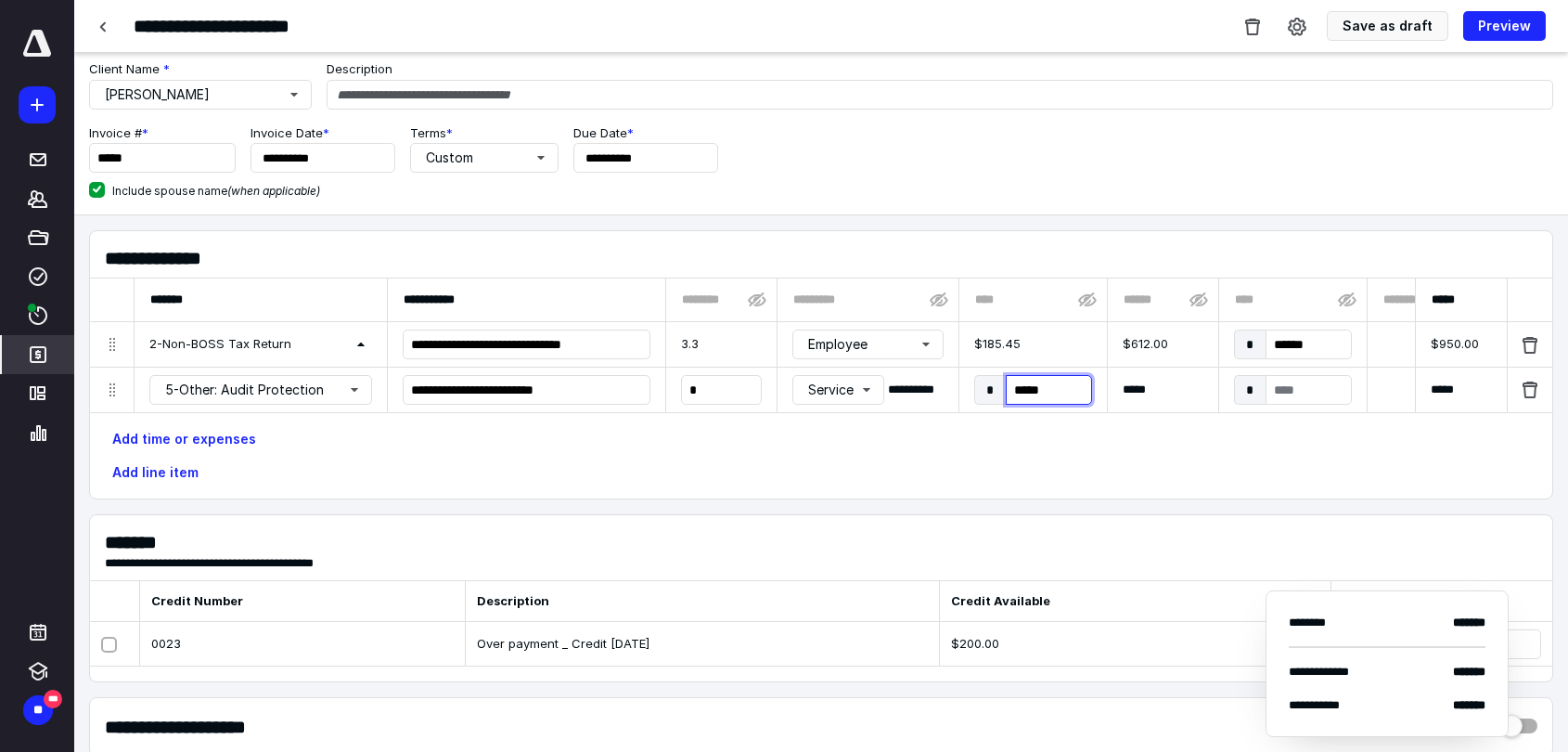 type on "******" 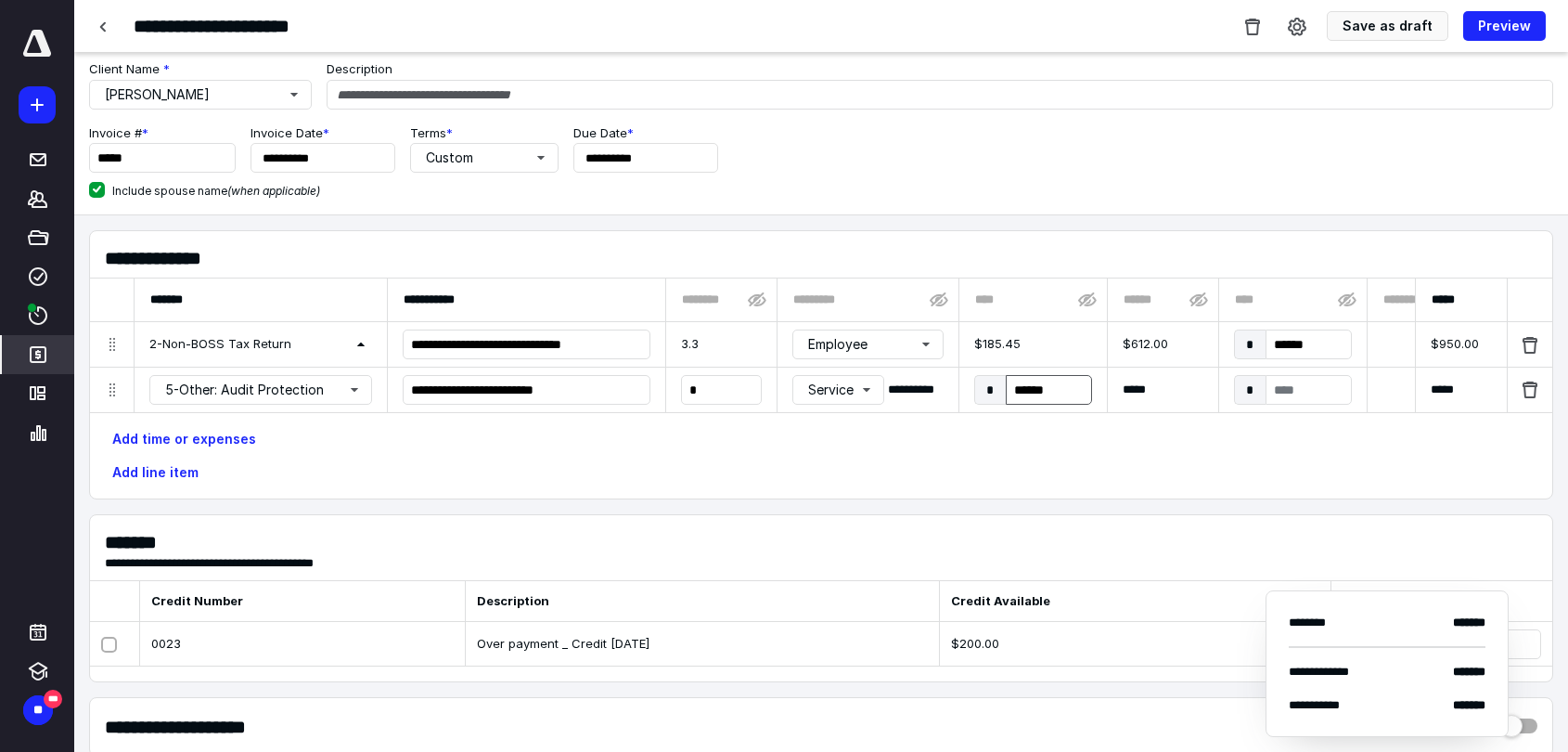 scroll, scrollTop: 0, scrollLeft: 810, axis: horizontal 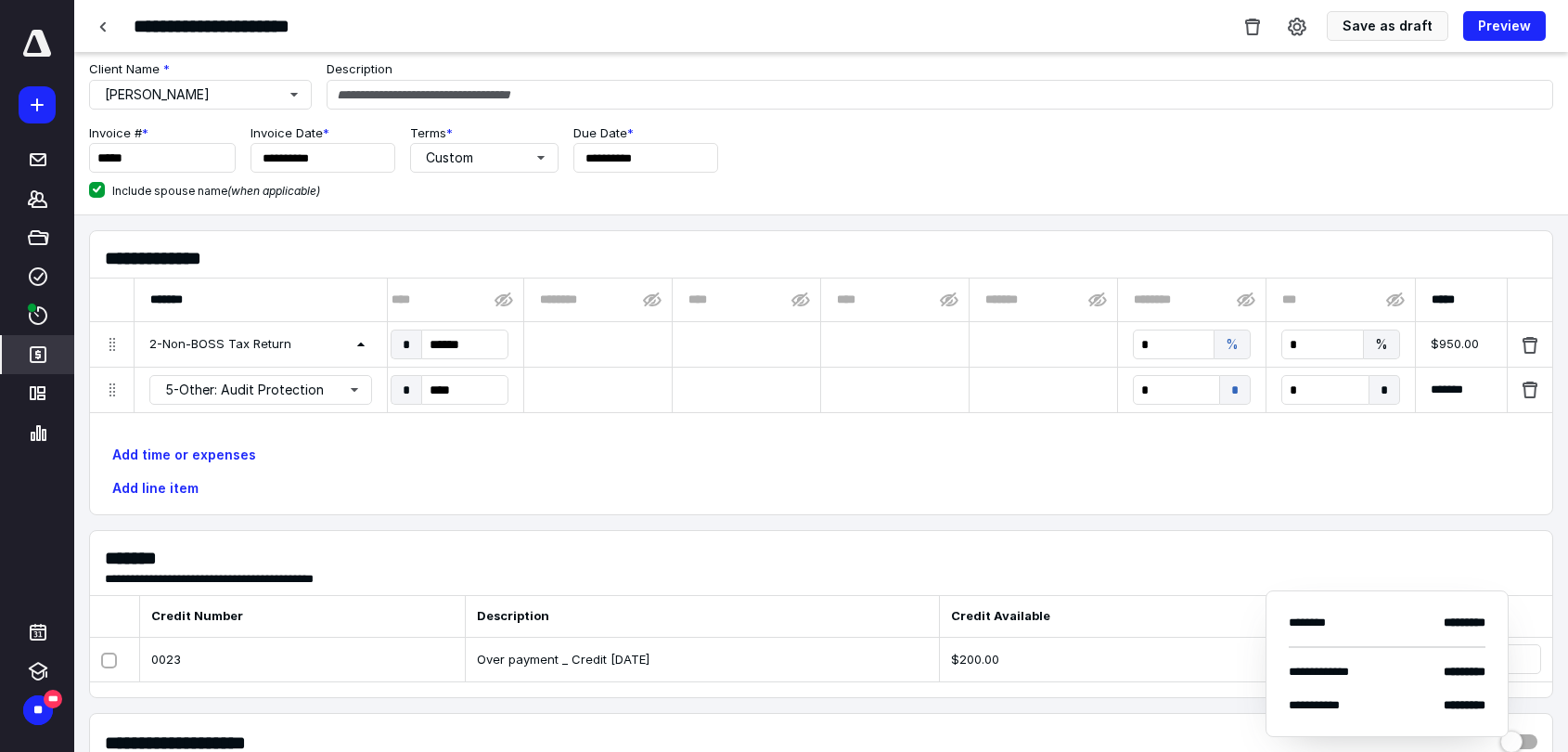 click on "Add time or expenses Add line item" at bounding box center (821, 472) 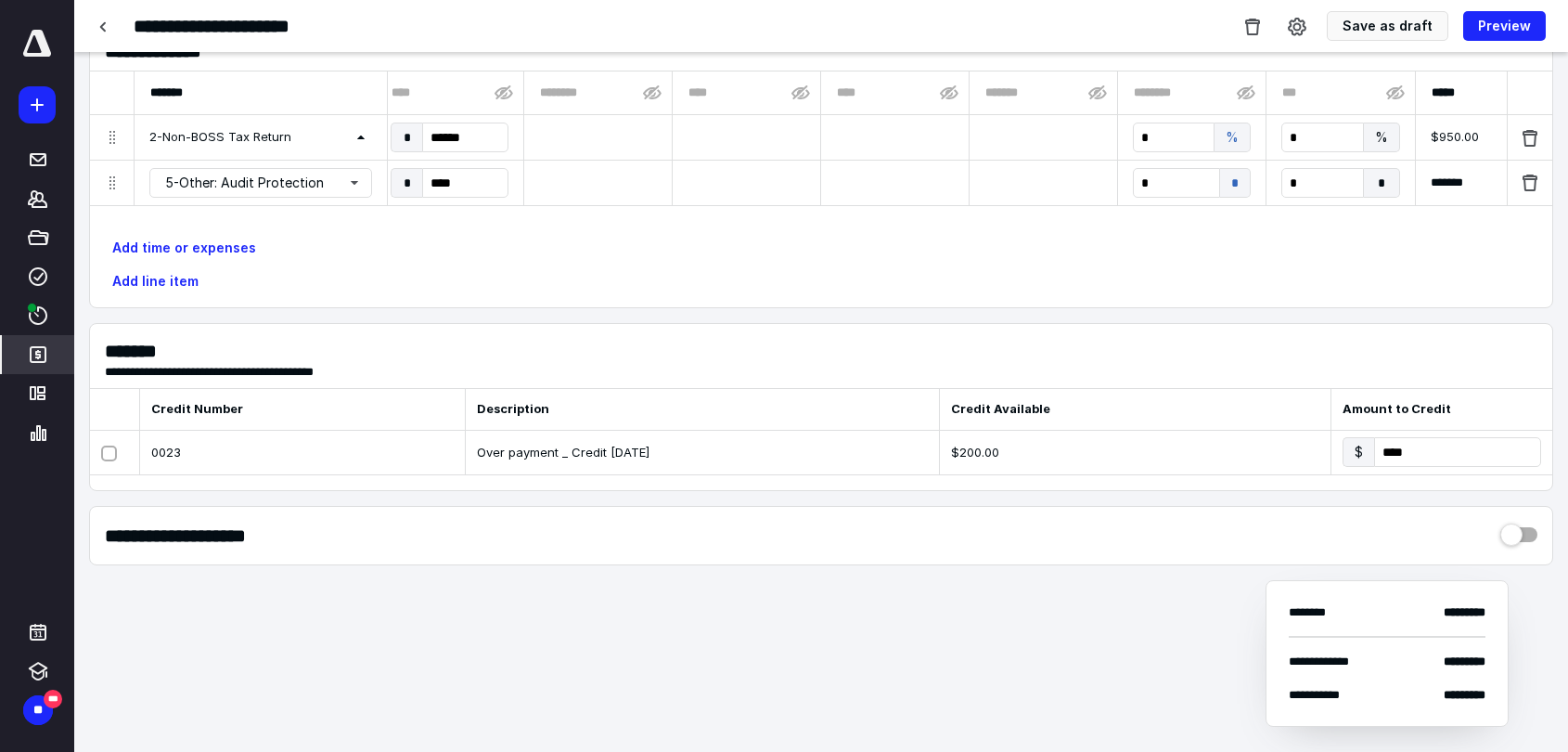 scroll, scrollTop: 261, scrollLeft: 0, axis: vertical 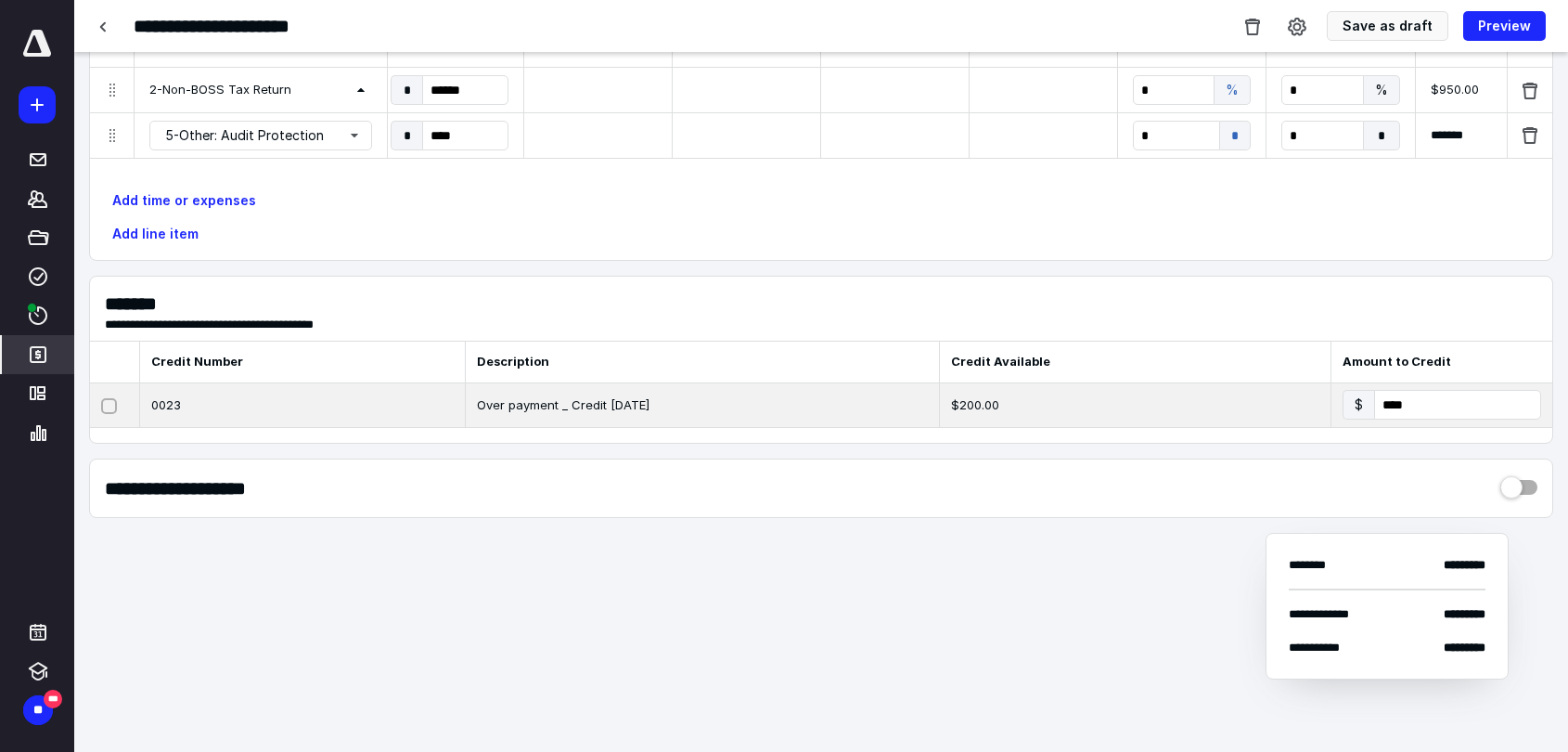 click 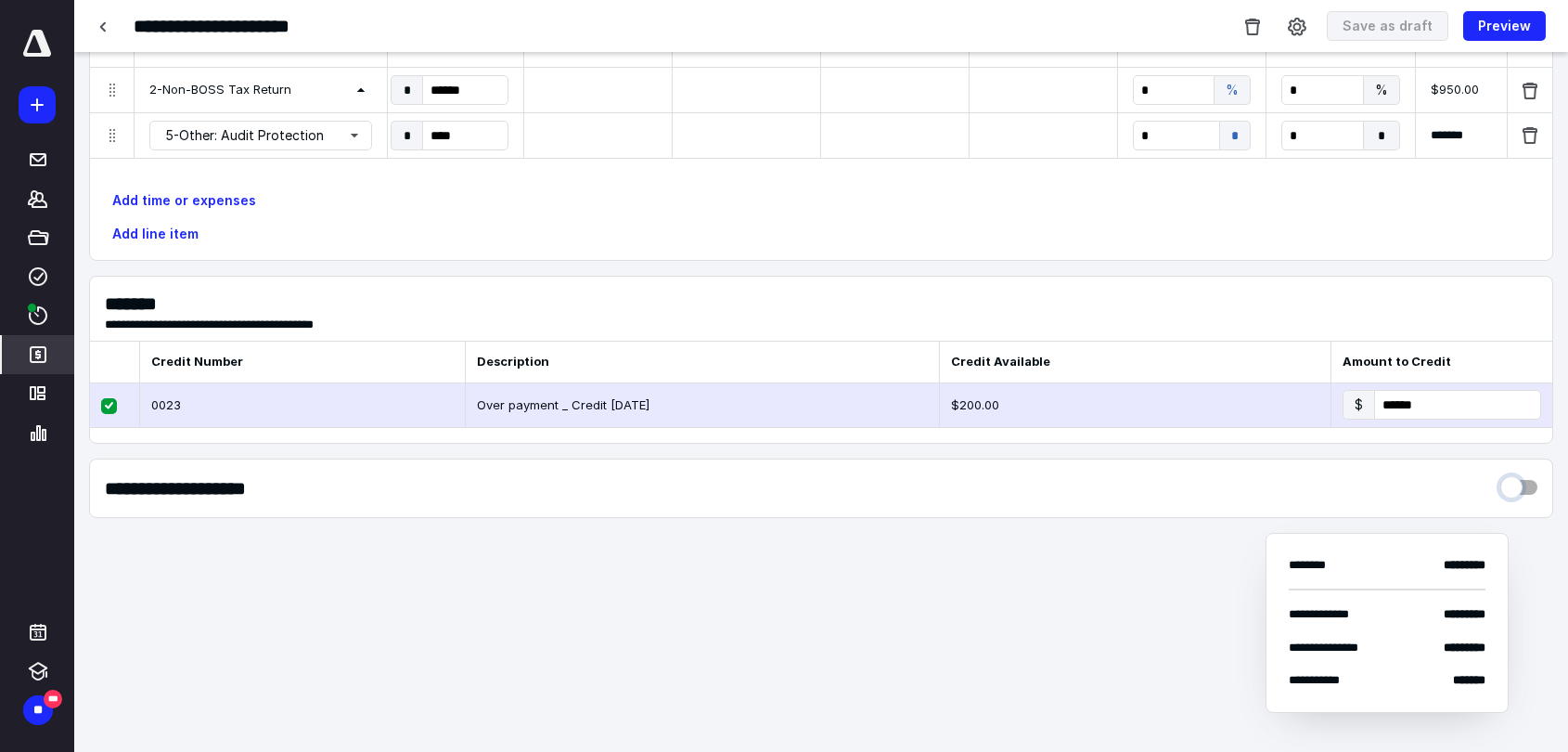click at bounding box center (1519, 483) 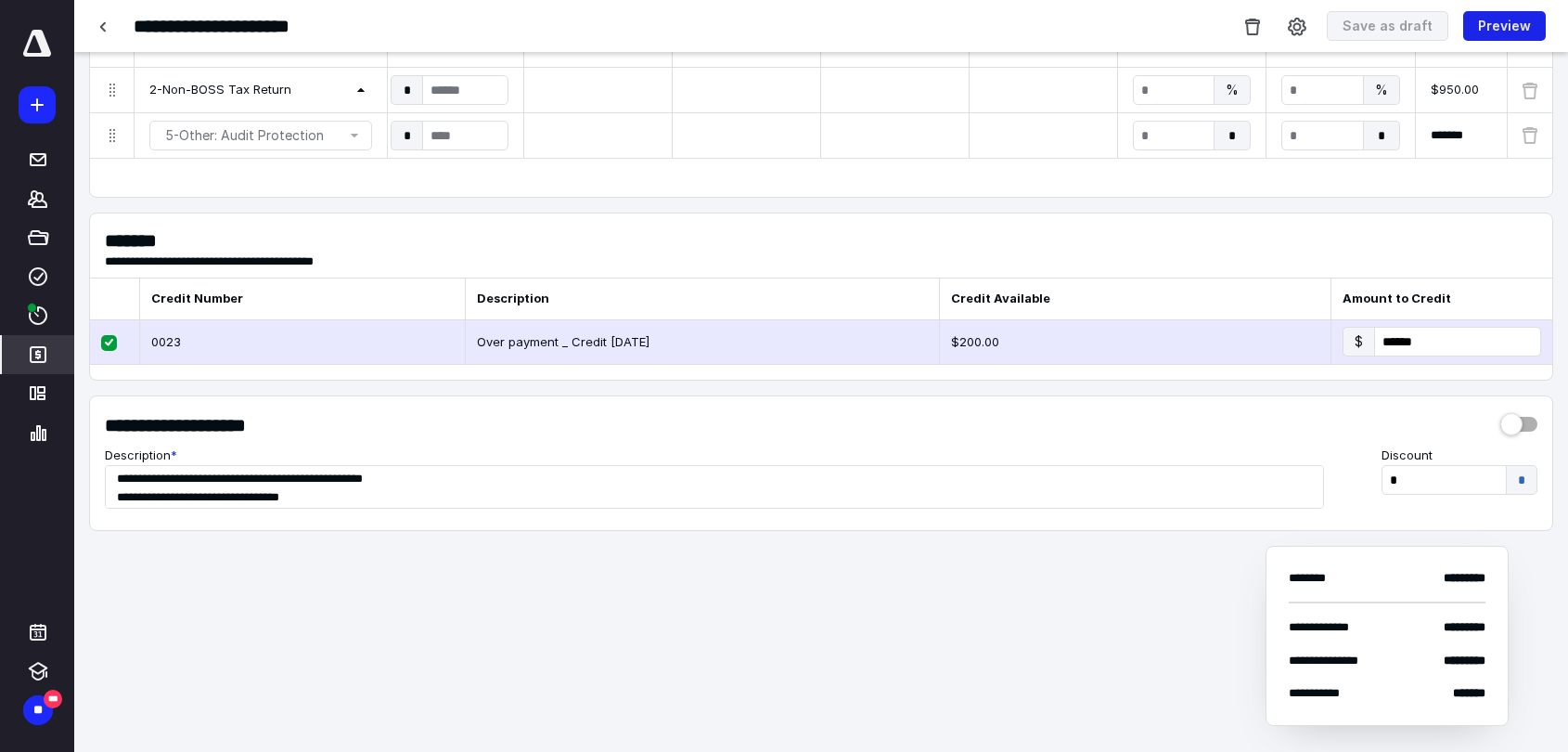 click on "Preview" at bounding box center [1504, 26] 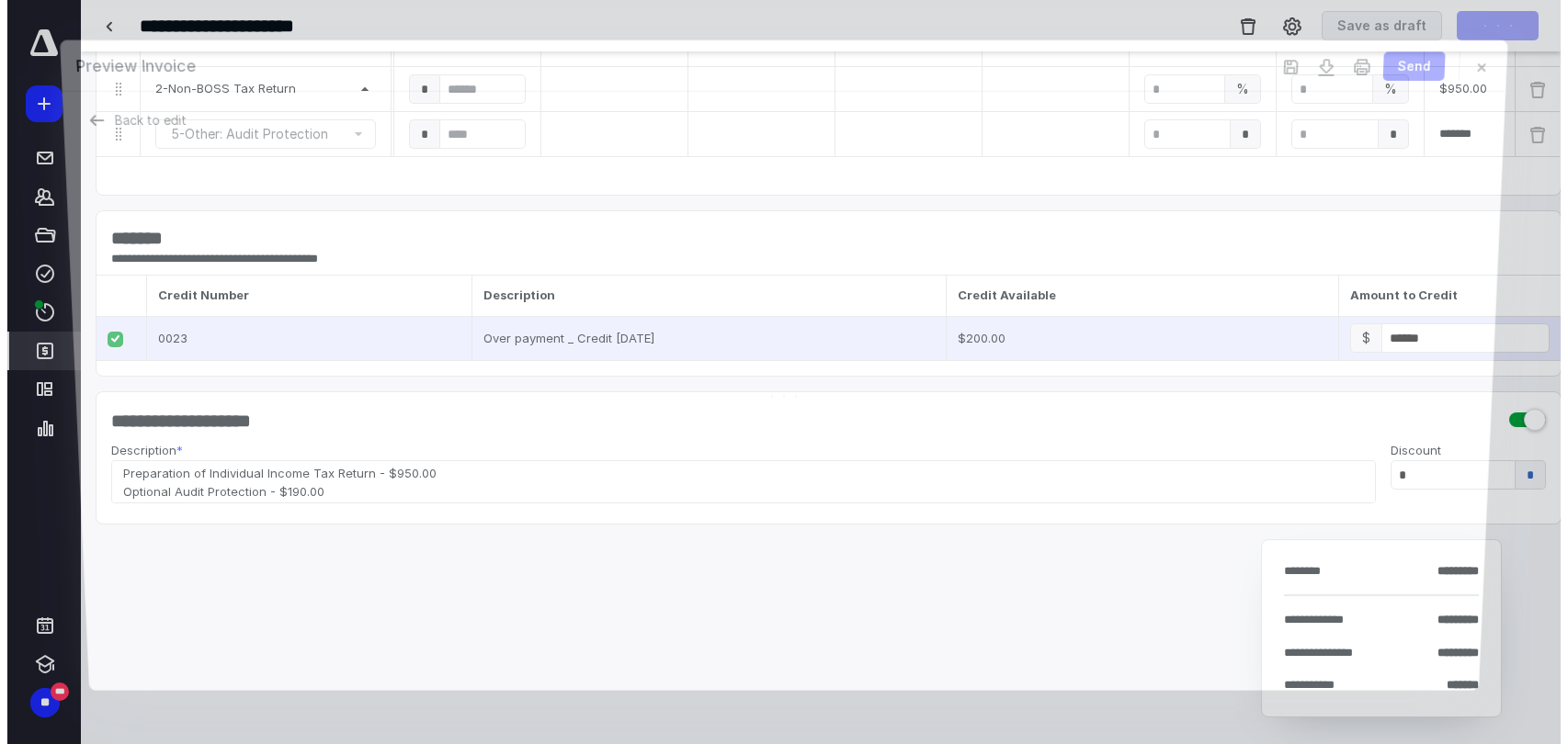 scroll, scrollTop: 0, scrollLeft: 787, axis: horizontal 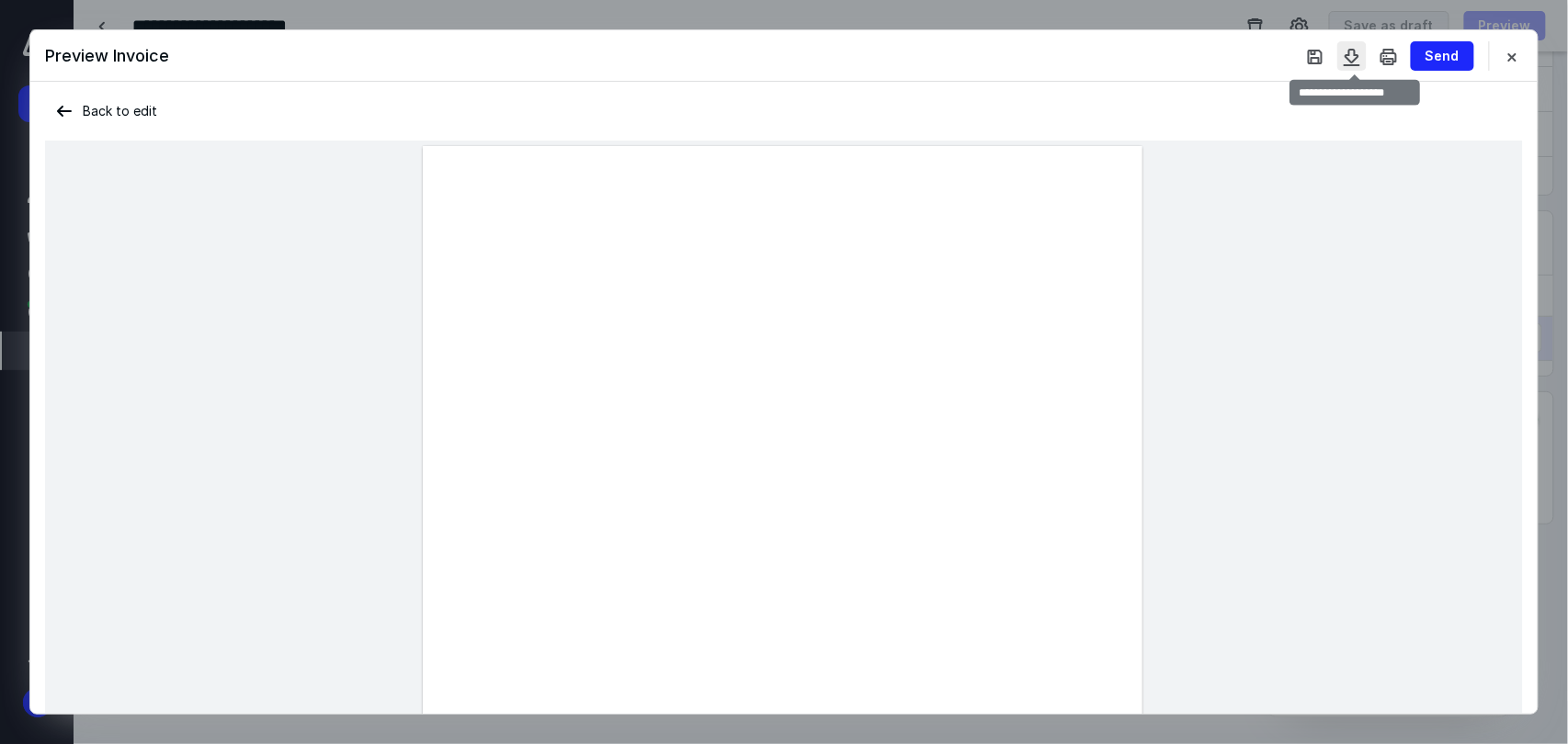 click at bounding box center [1352, 56] 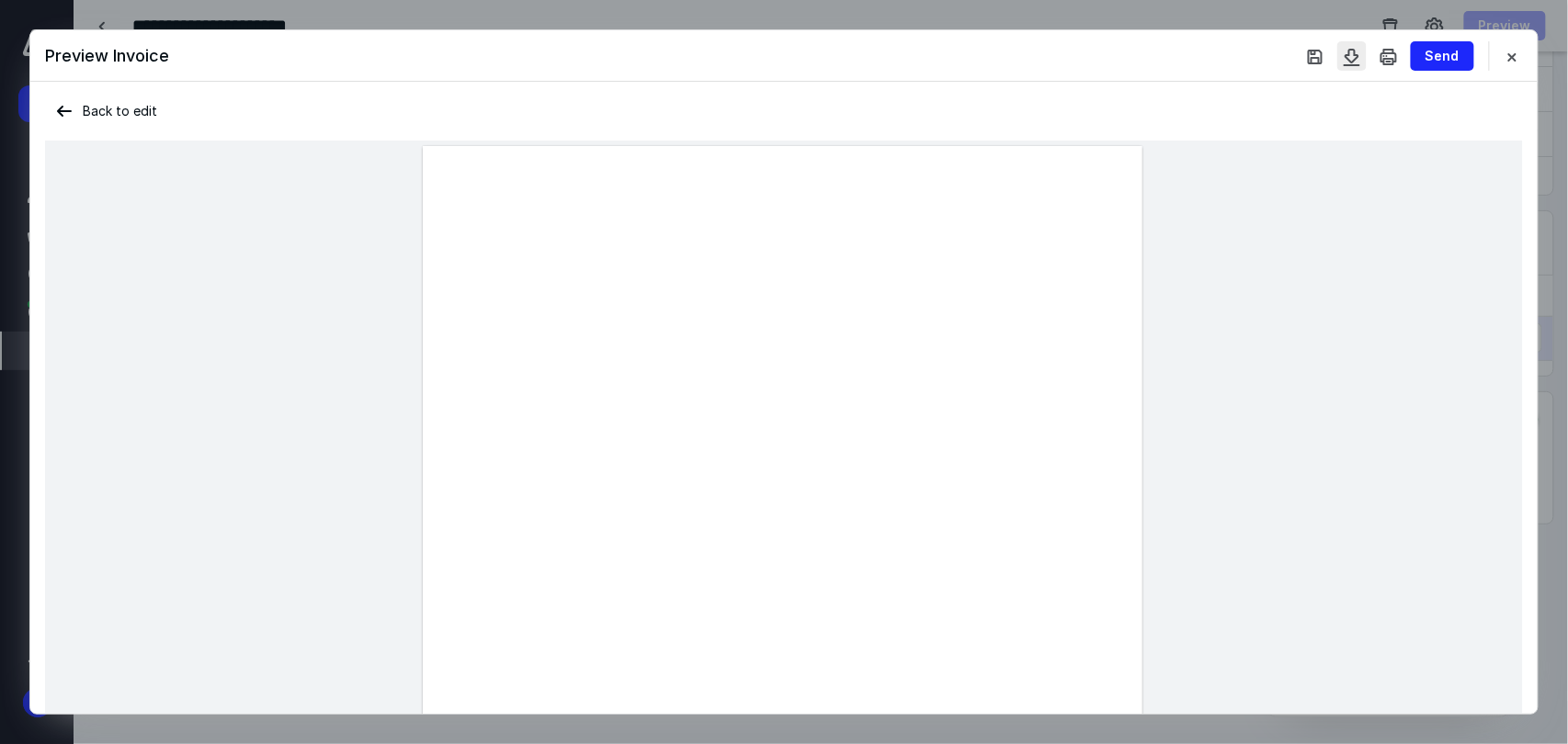 click at bounding box center (1352, 56) 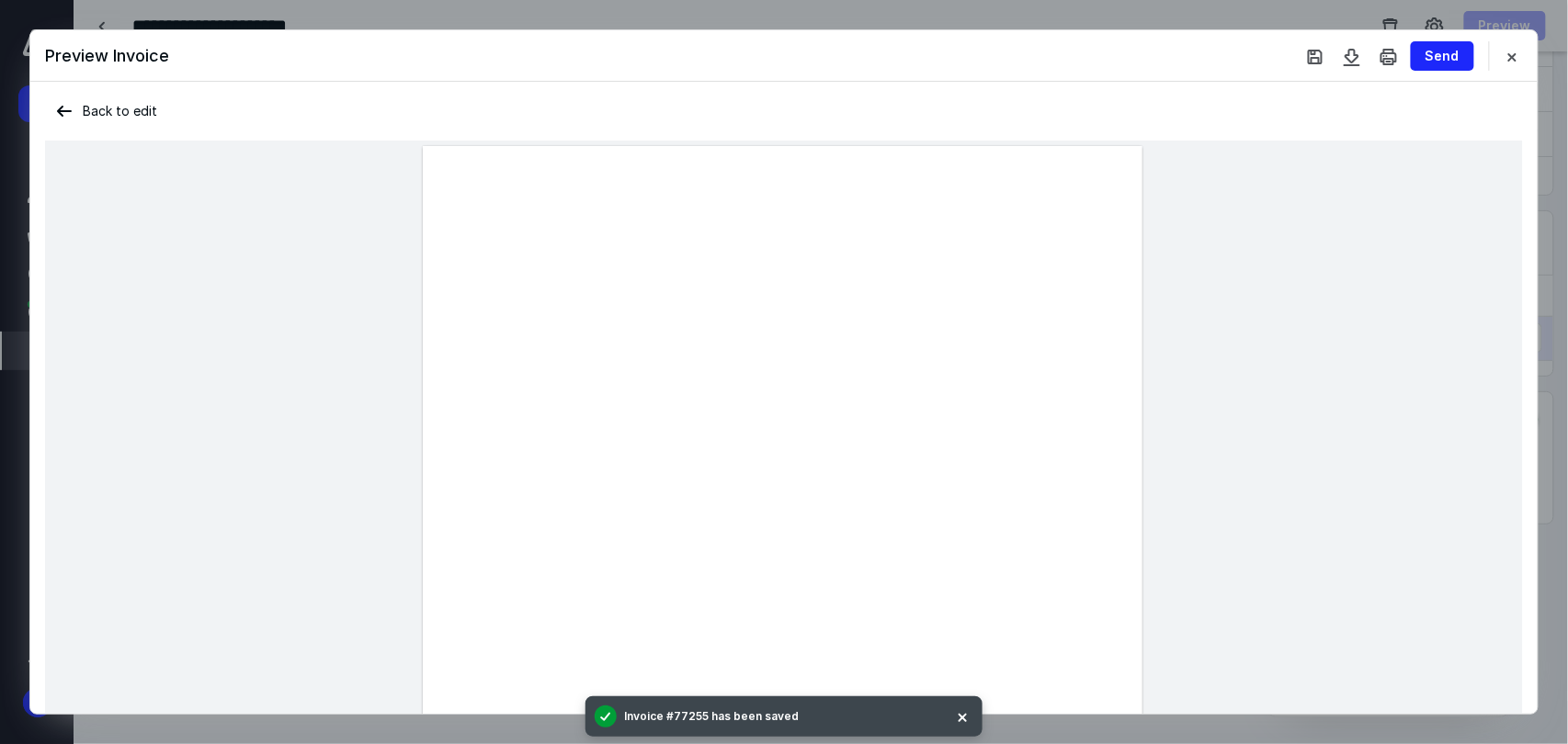 drag, startPoint x: 940, startPoint y: 68, endPoint x: 1004, endPoint y: 76, distance: 64.49806 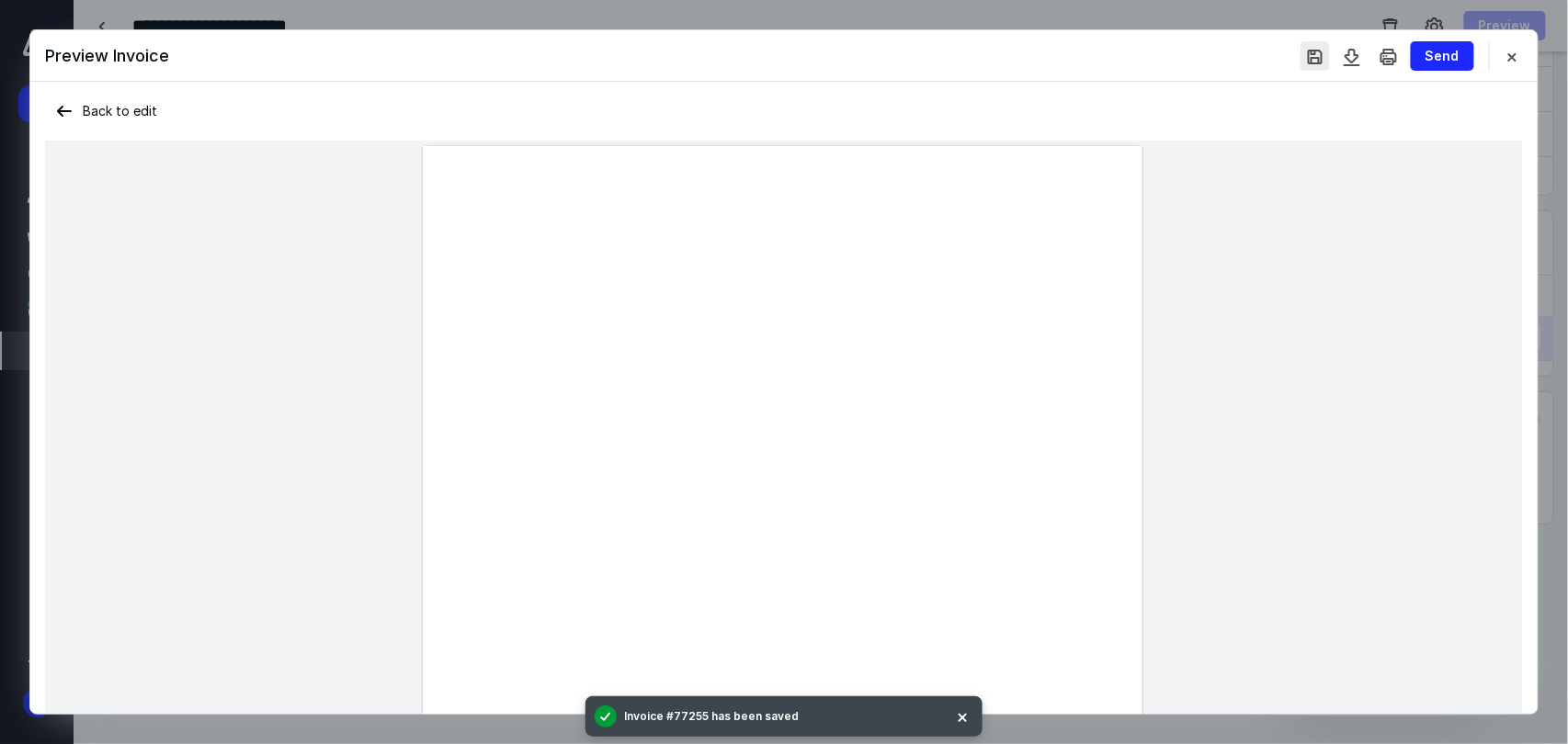 click at bounding box center (1315, 56) 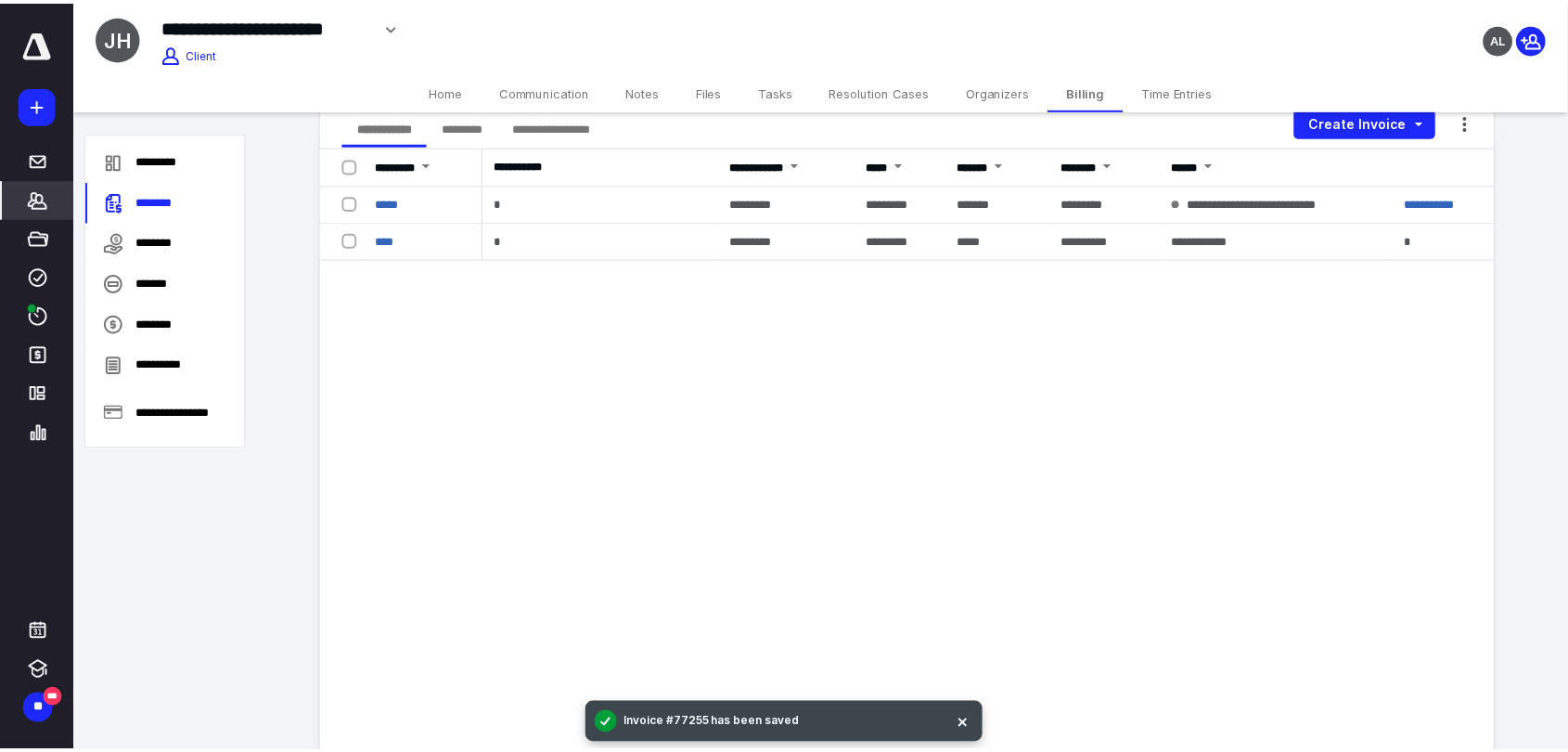 scroll, scrollTop: 0, scrollLeft: 0, axis: both 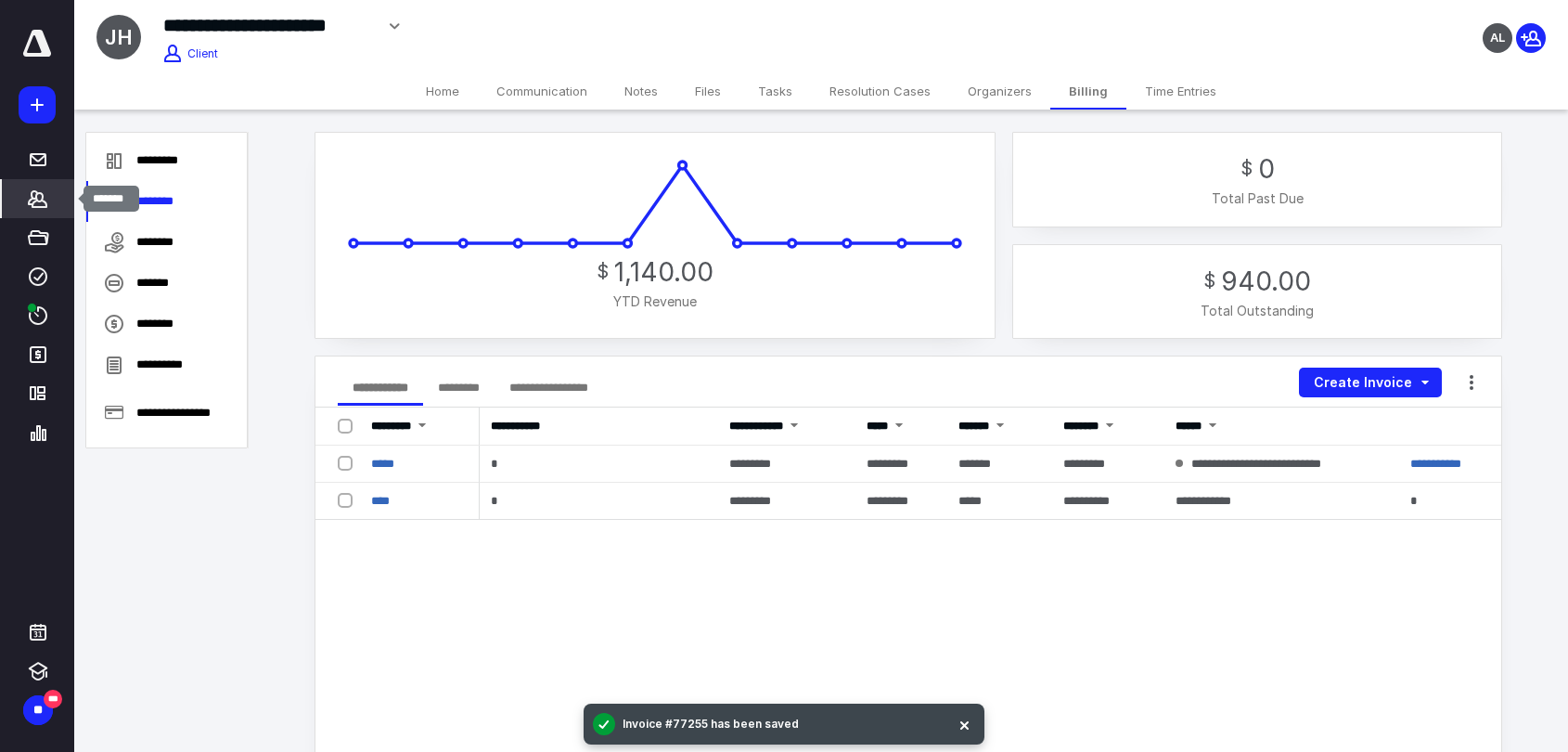 click 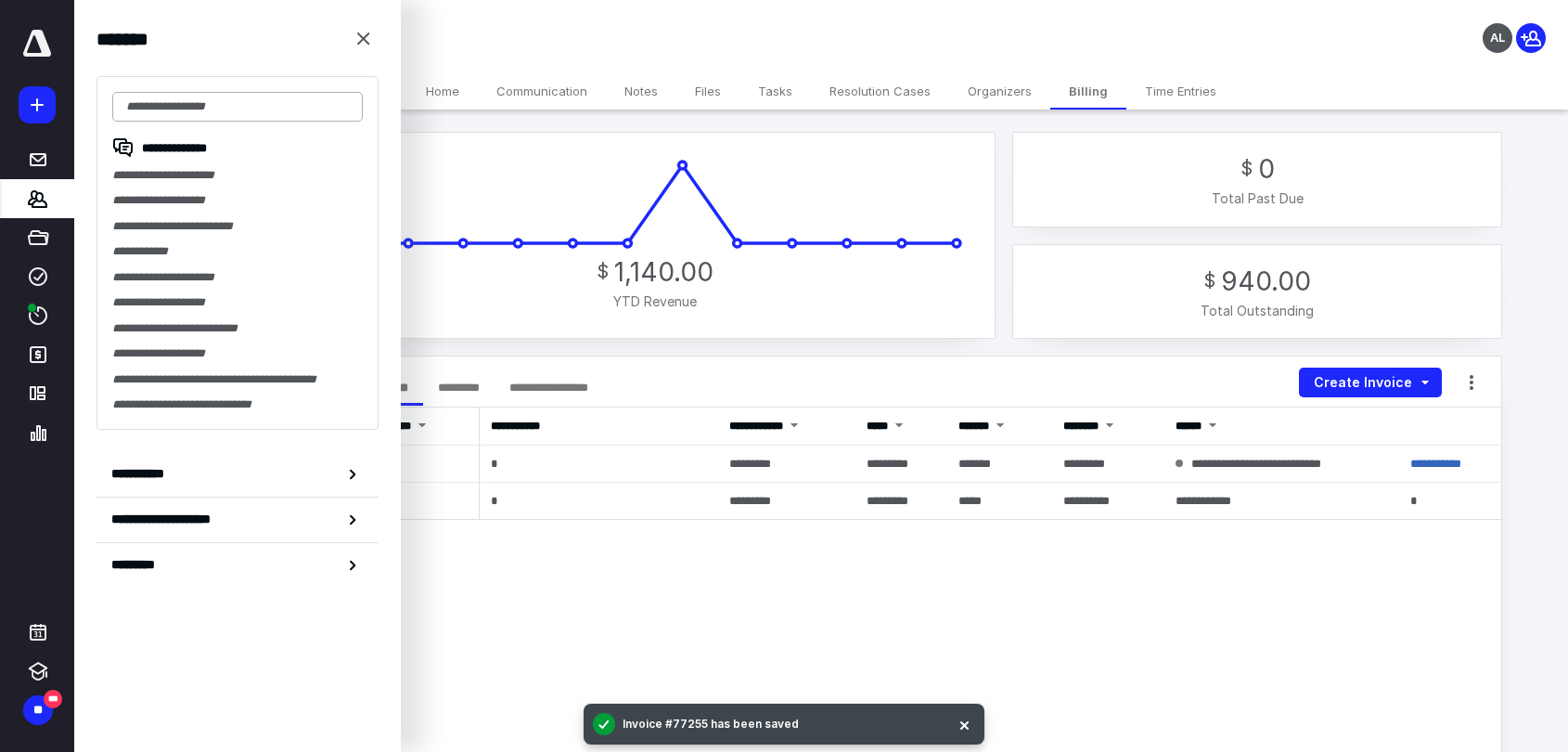 click at bounding box center [238, 107] 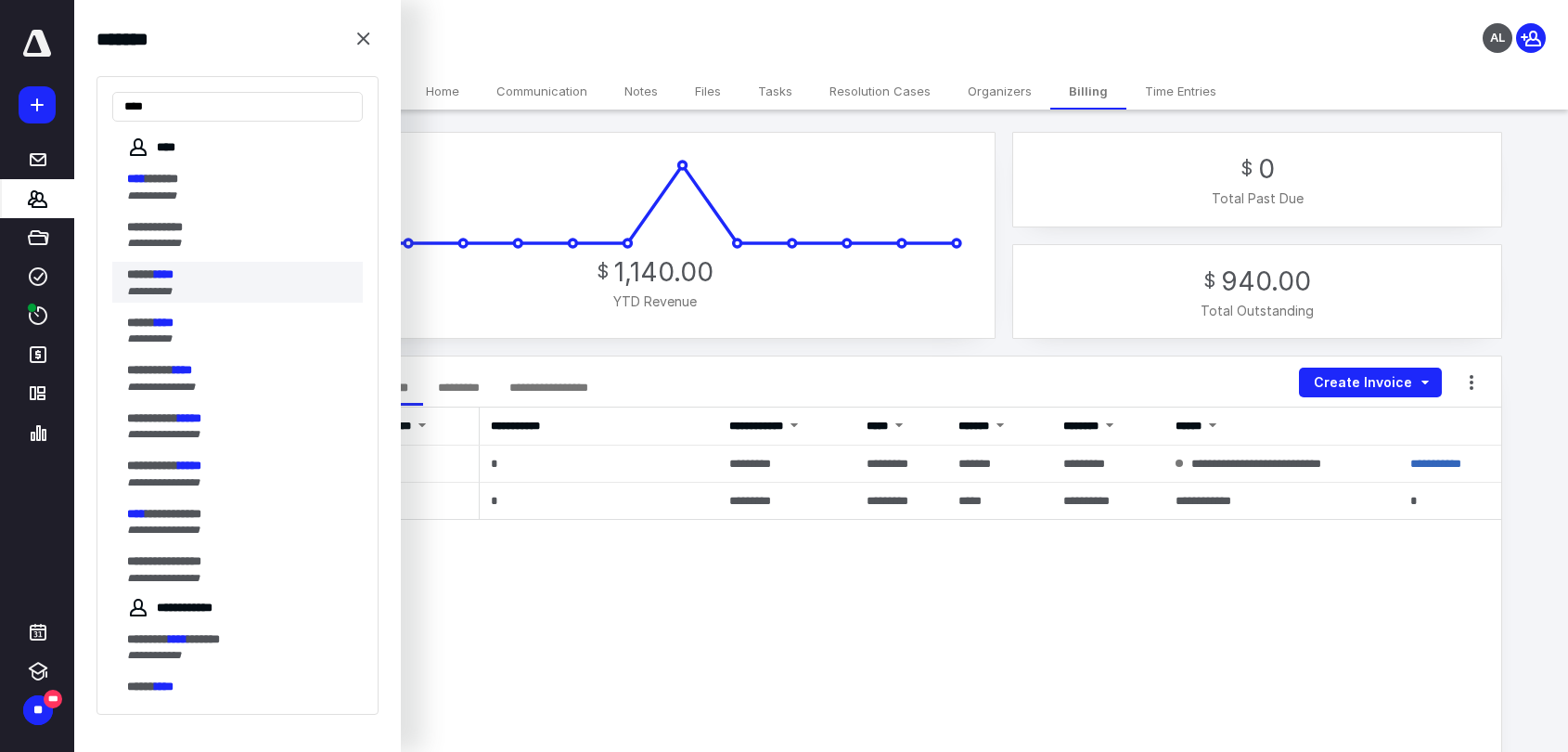type on "****" 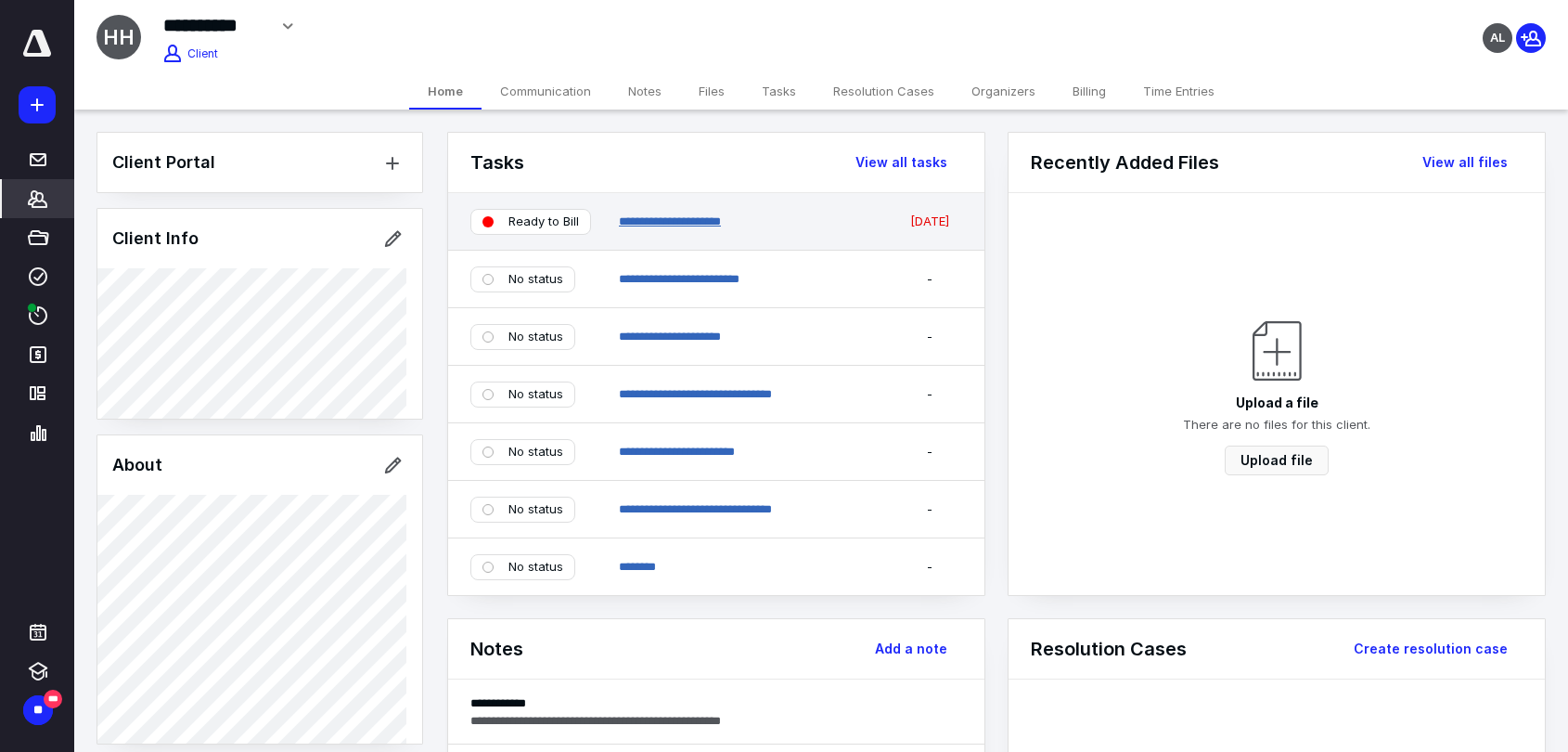 click on "**********" at bounding box center [670, 221] 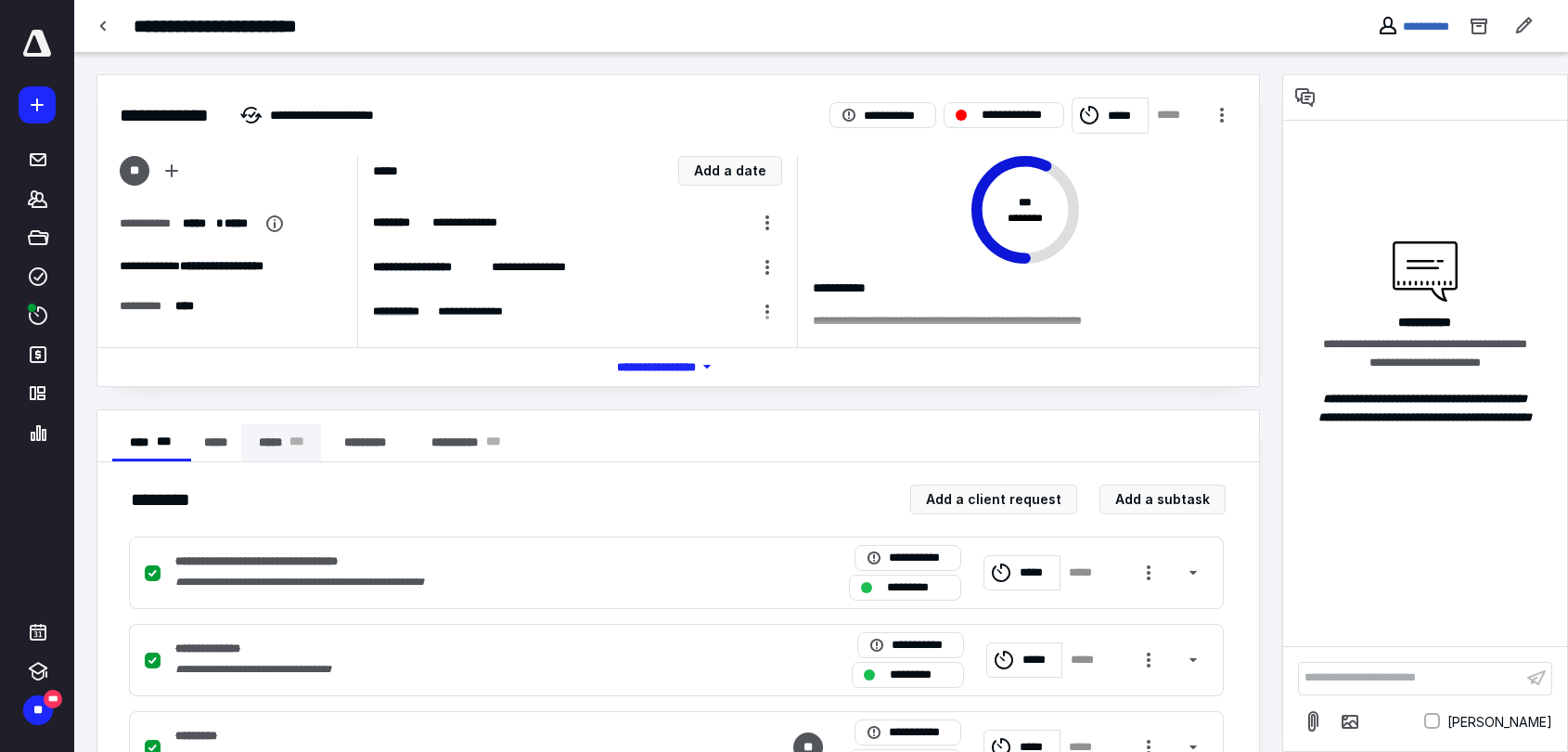 click on "***** * * *" at bounding box center [281, 443] 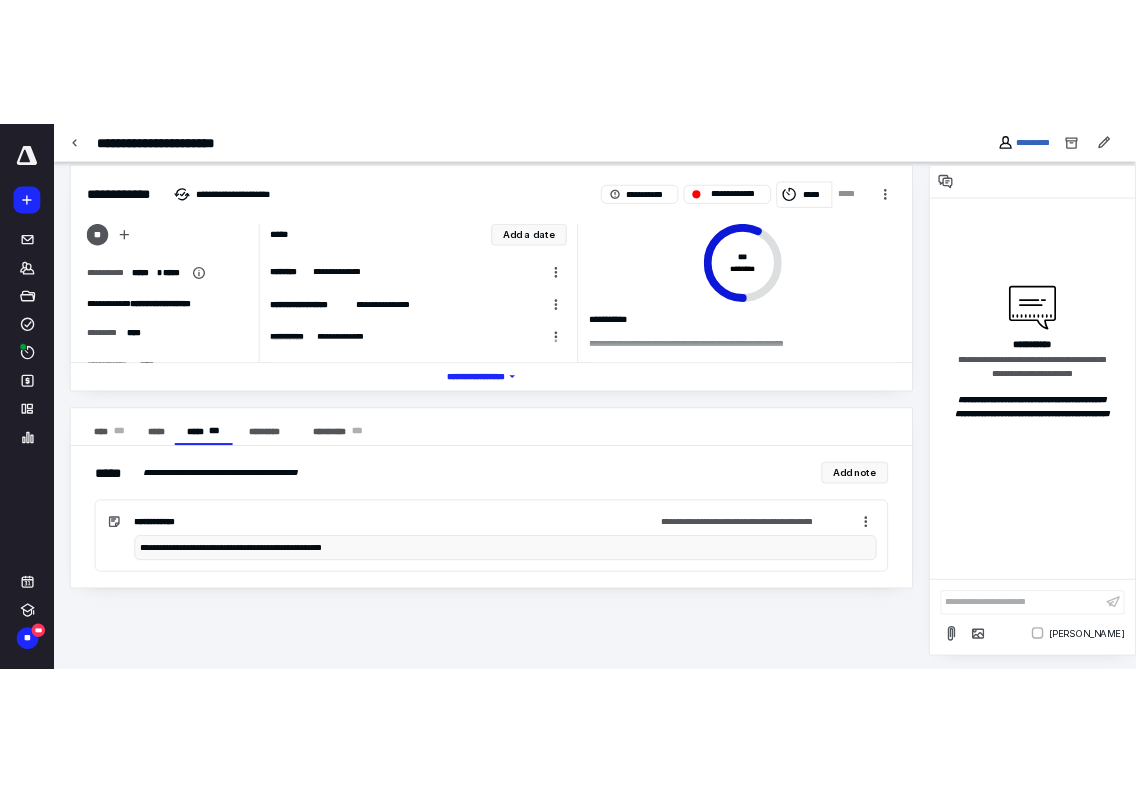 scroll, scrollTop: 0, scrollLeft: 0, axis: both 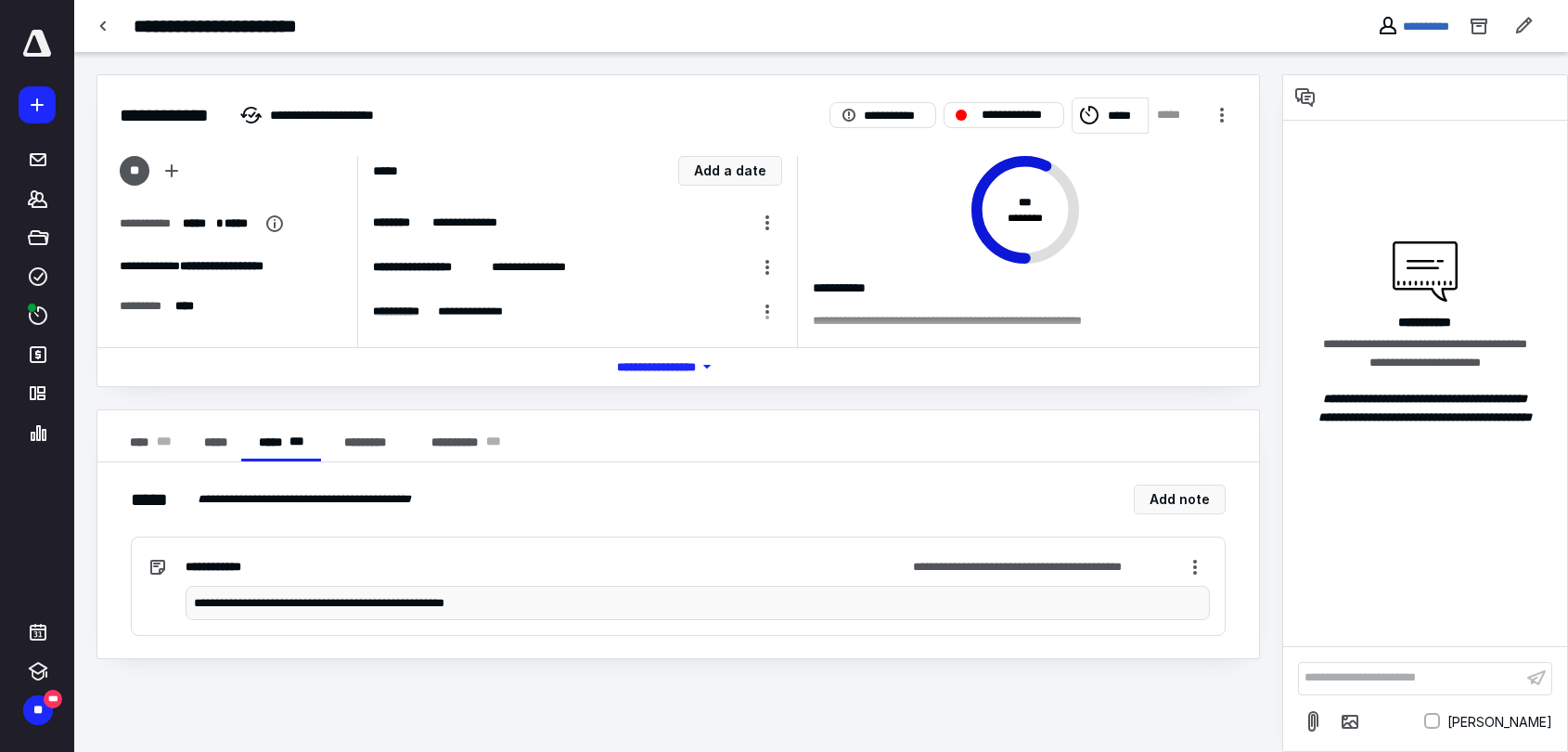 click at bounding box center [104, 26] 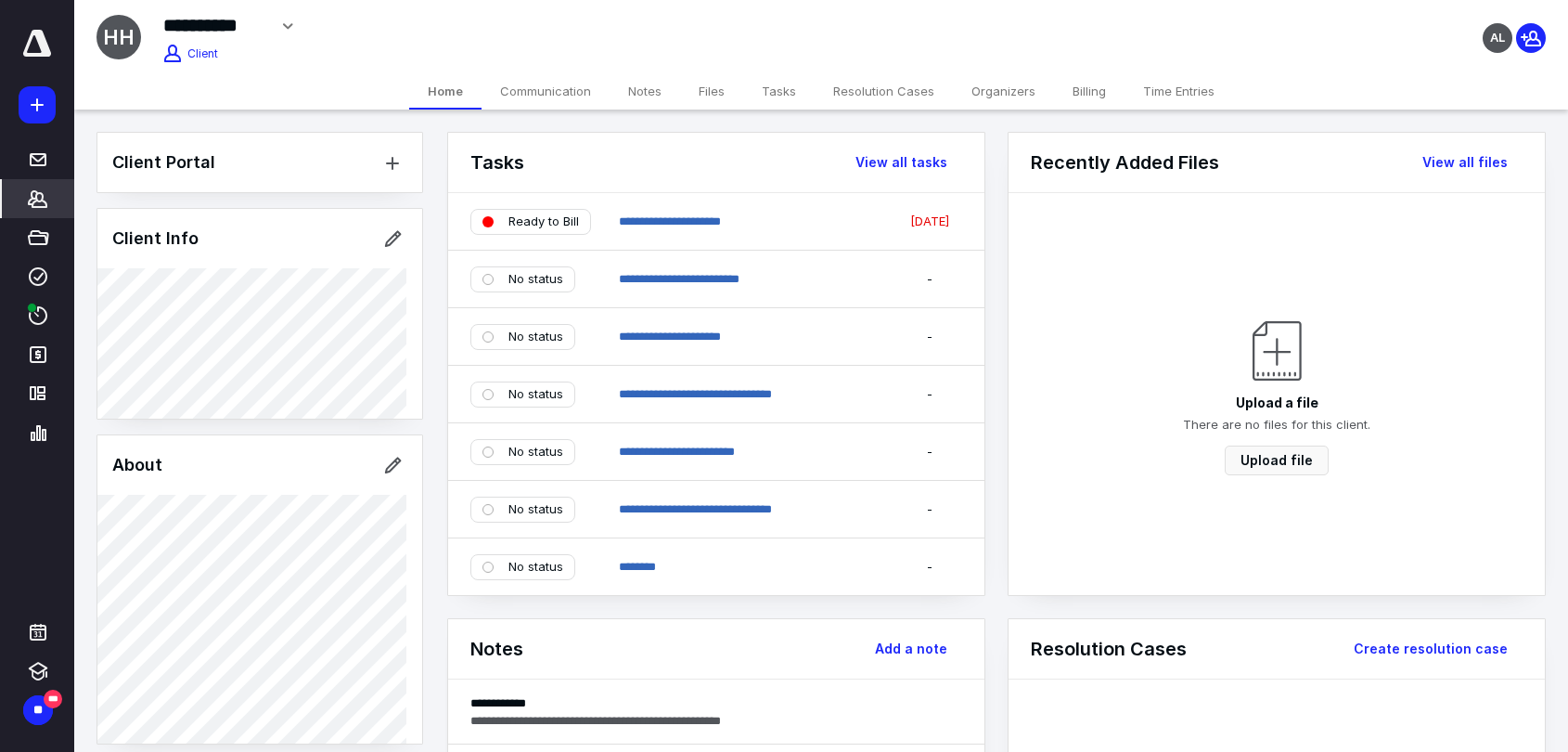 click on "Billing" at bounding box center (1089, 91) 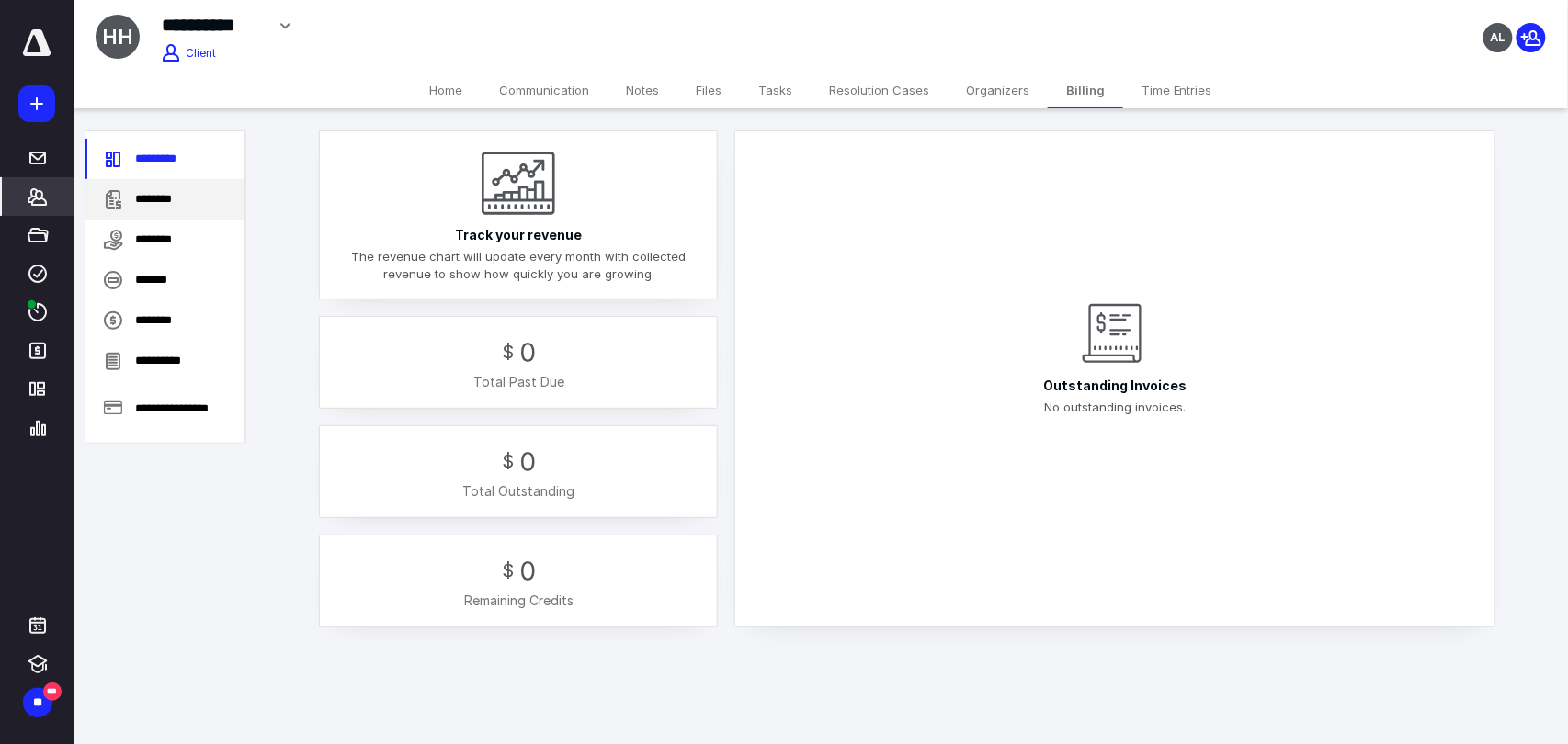 click on "********" at bounding box center [165, 199] 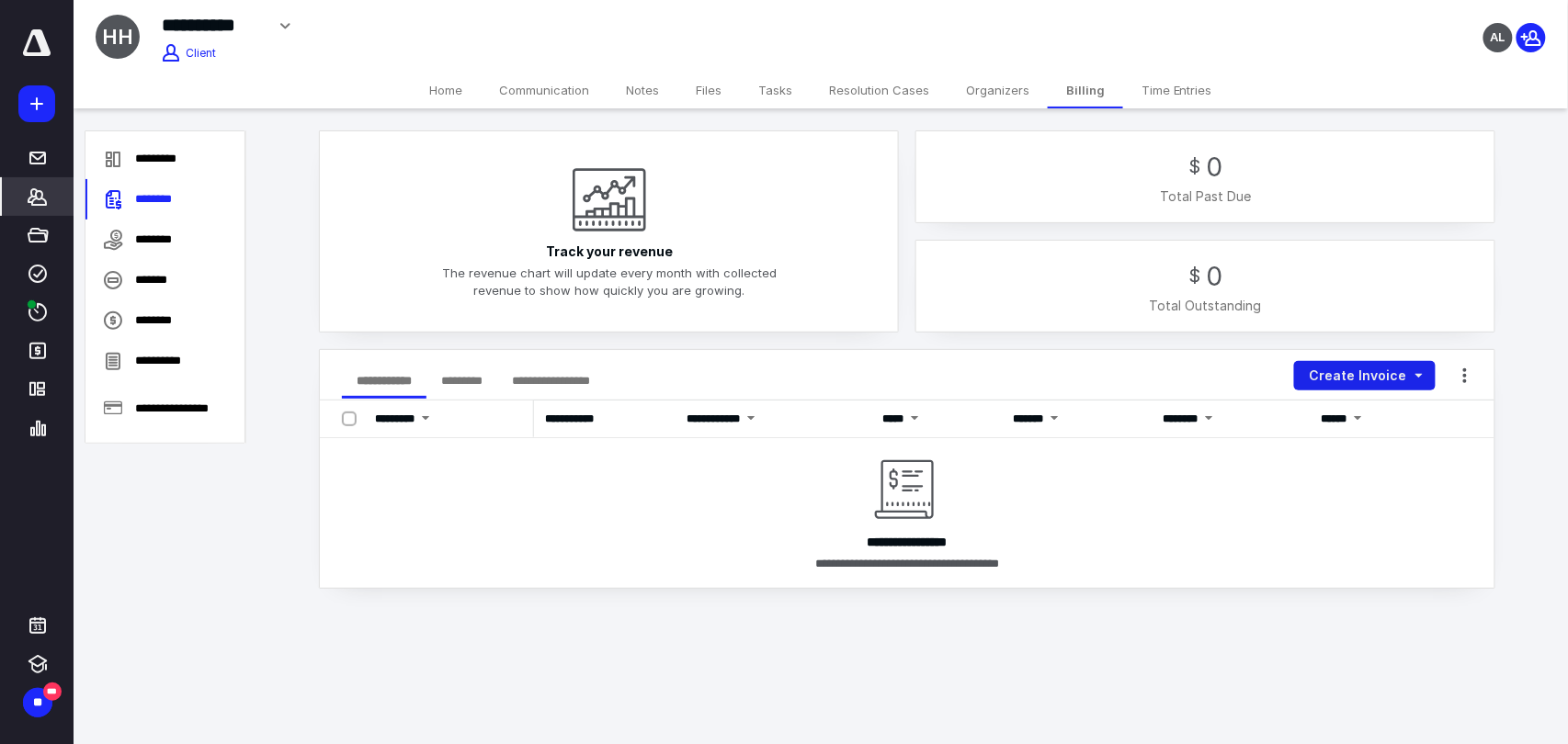click on "Create Invoice" at bounding box center (1365, 376) 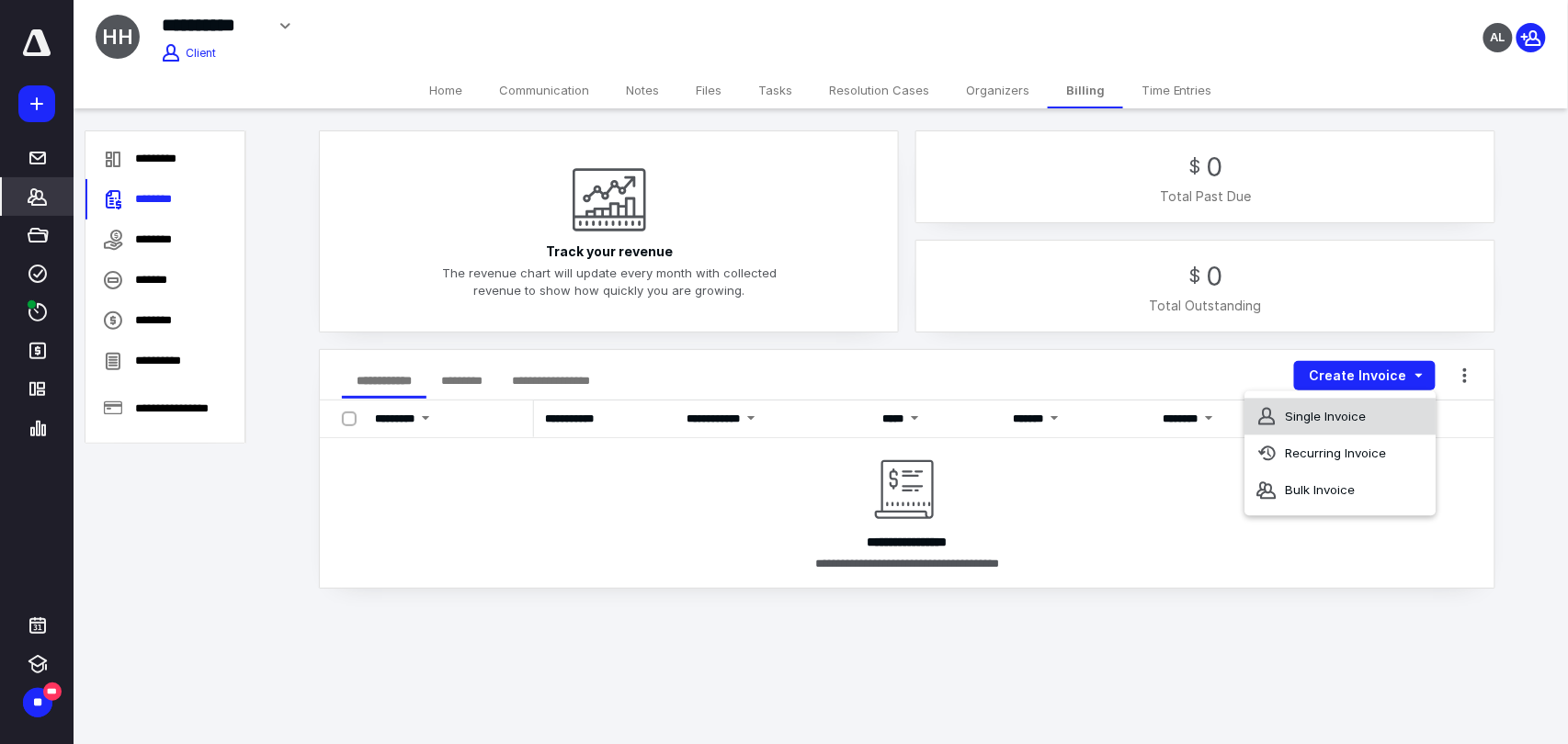 click on "Single Invoice" at bounding box center [1340, 417] 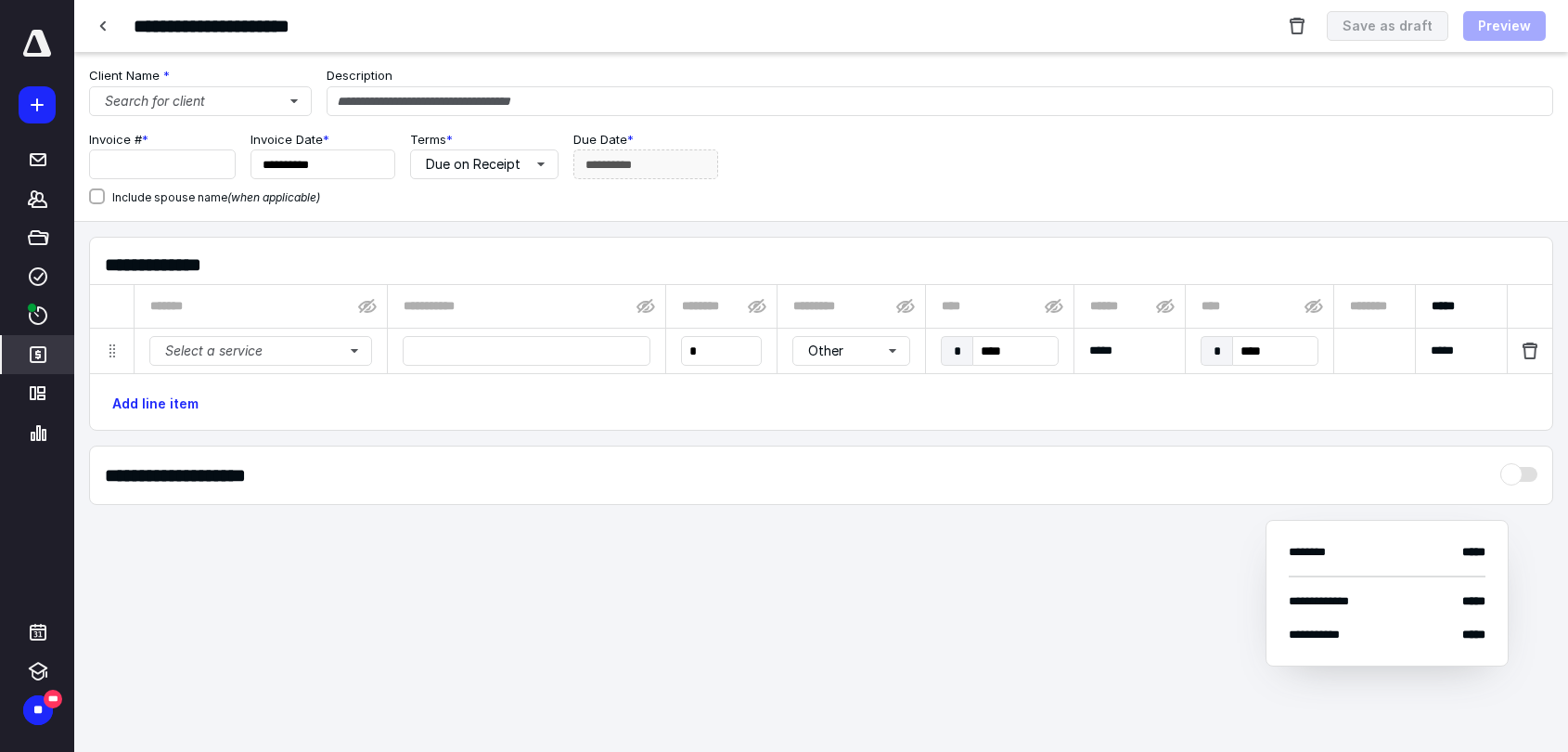 type on "*****" 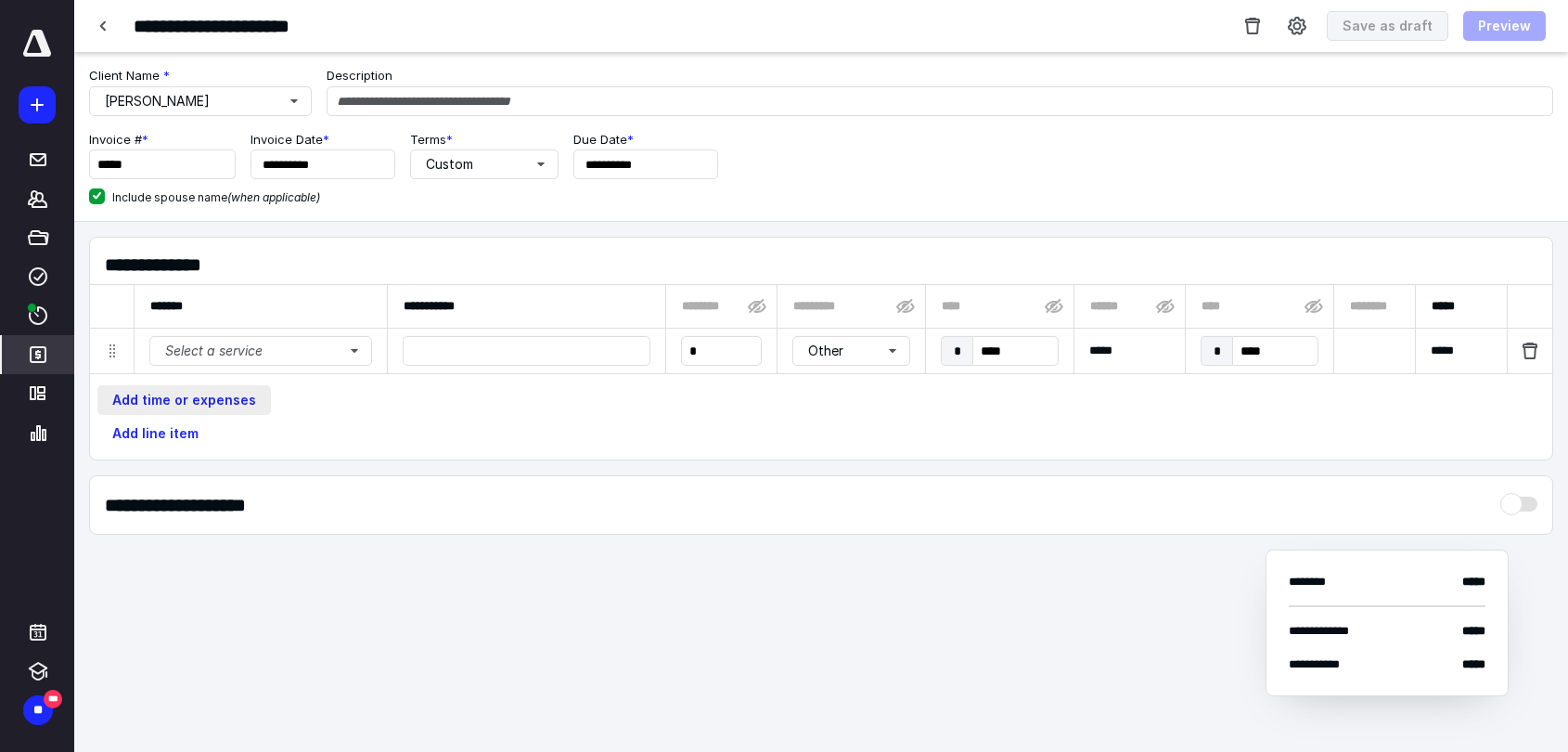 click on "Add time or expenses" at bounding box center [184, 400] 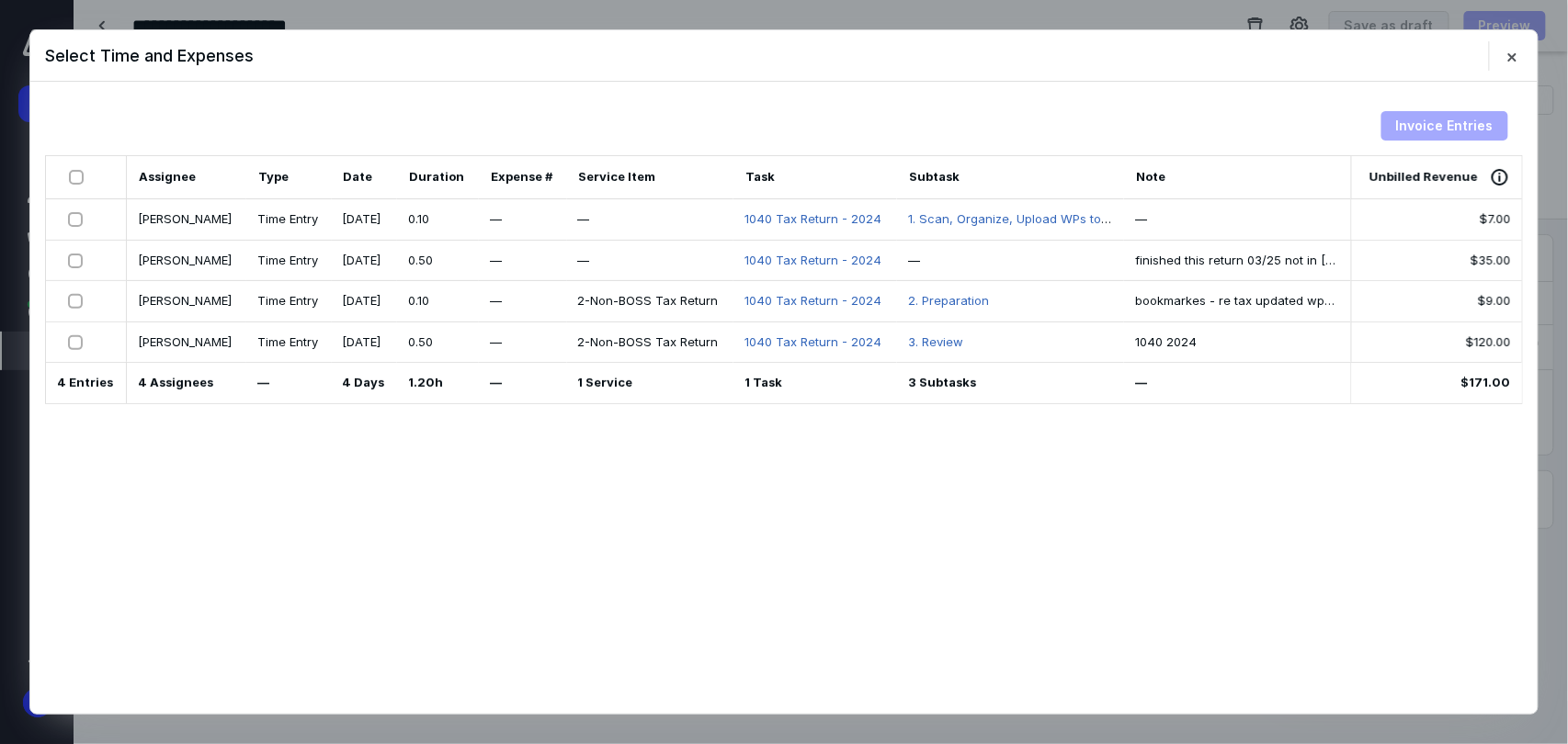 click at bounding box center [80, 176] 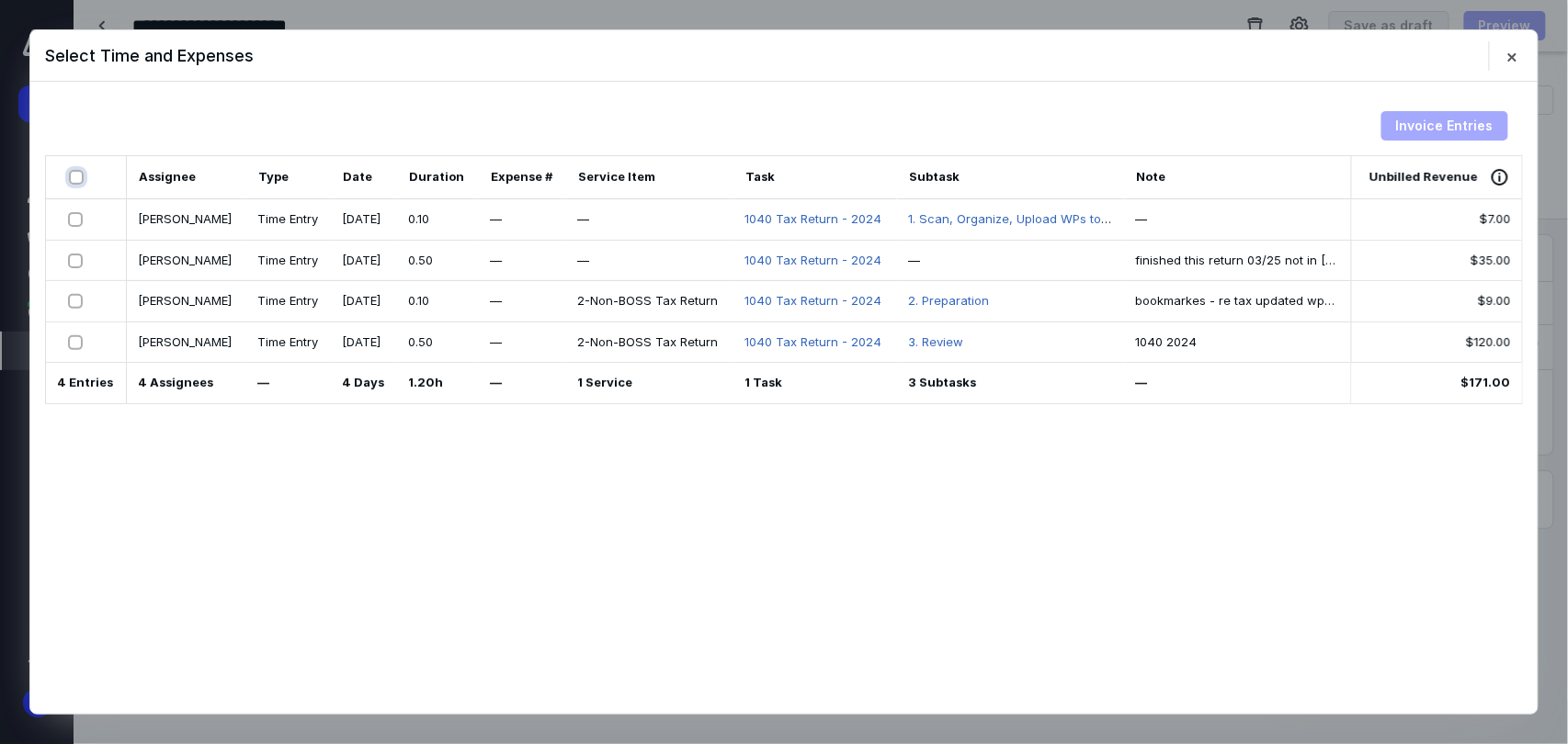 click at bounding box center [78, 177] 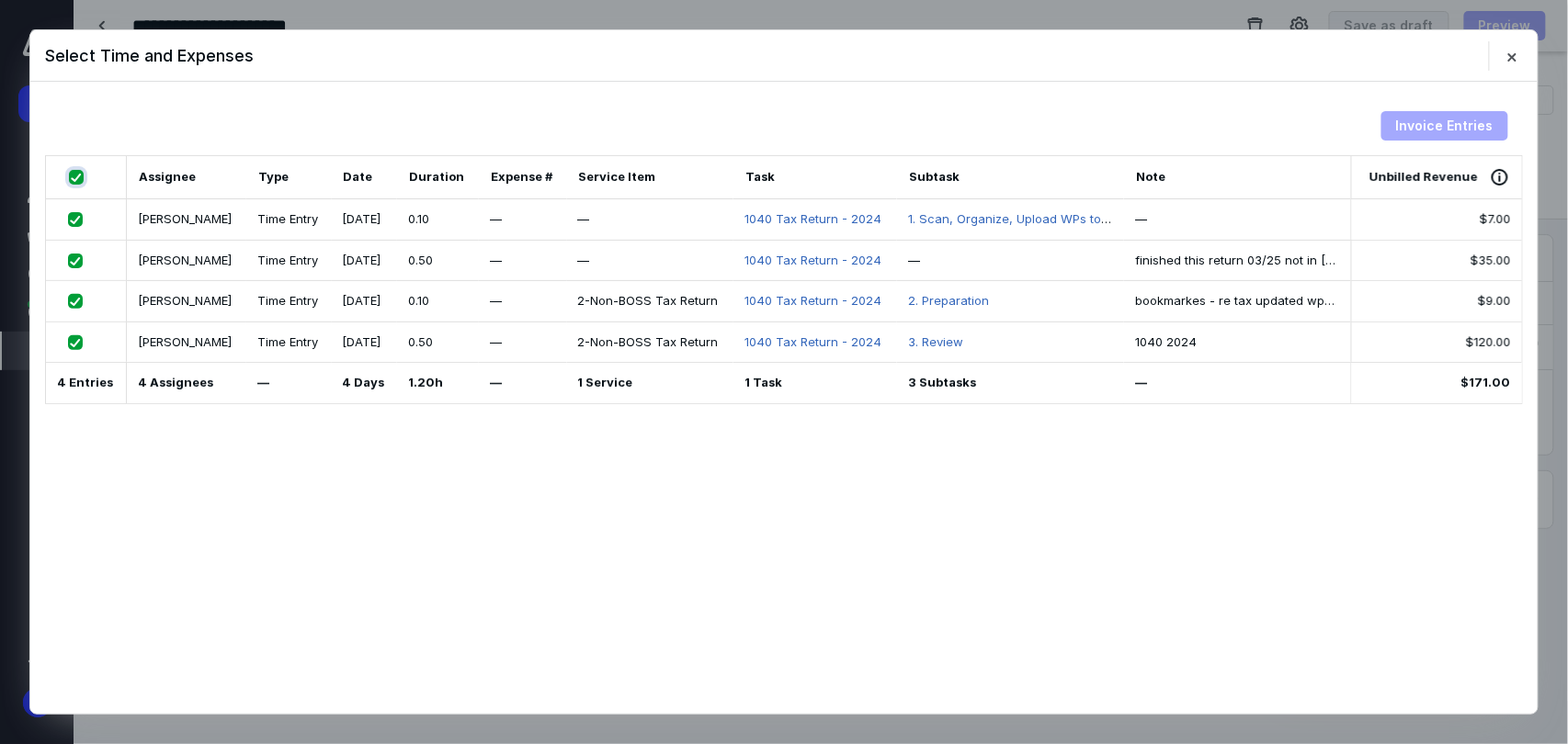 checkbox on "true" 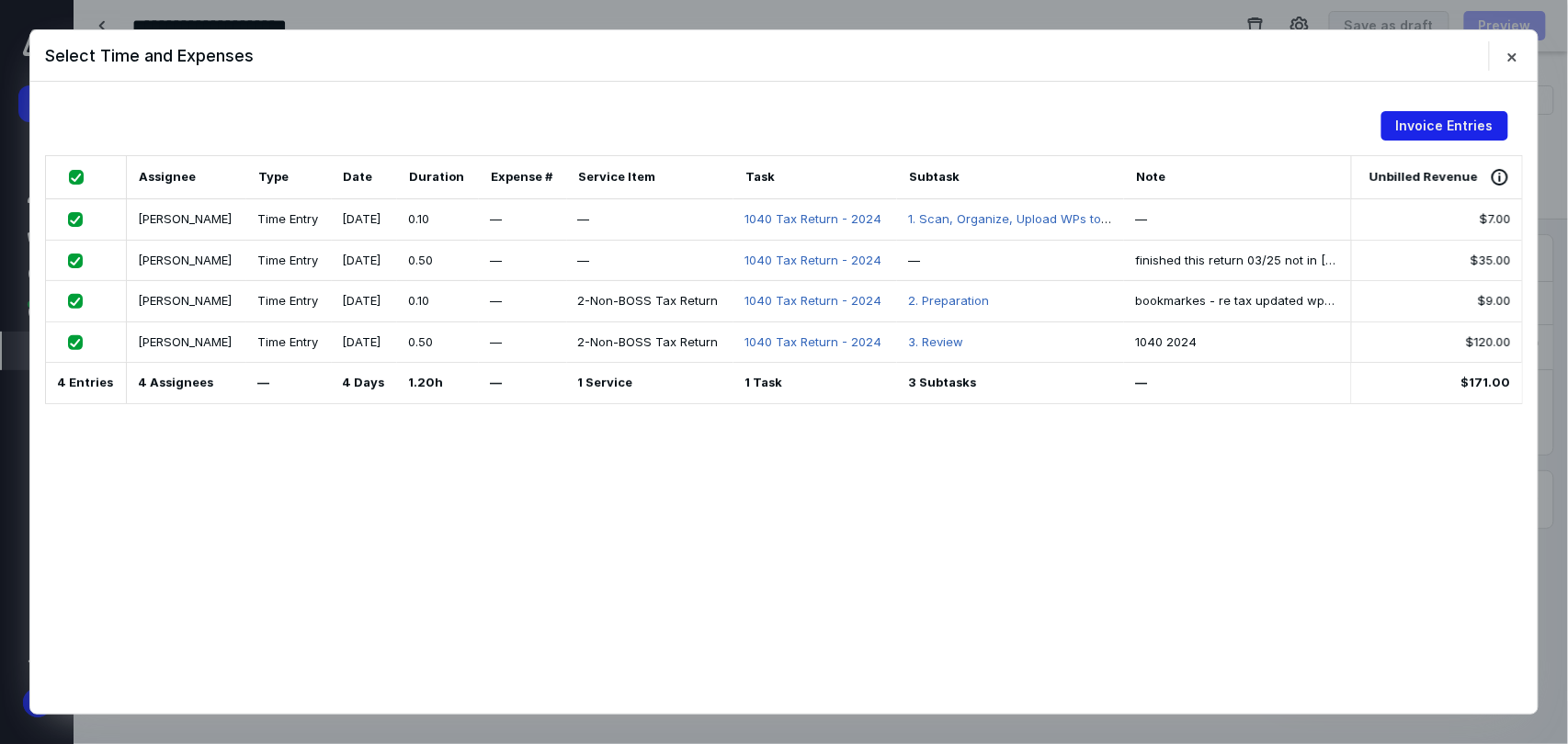 click on "Invoice Entries" at bounding box center (1445, 126) 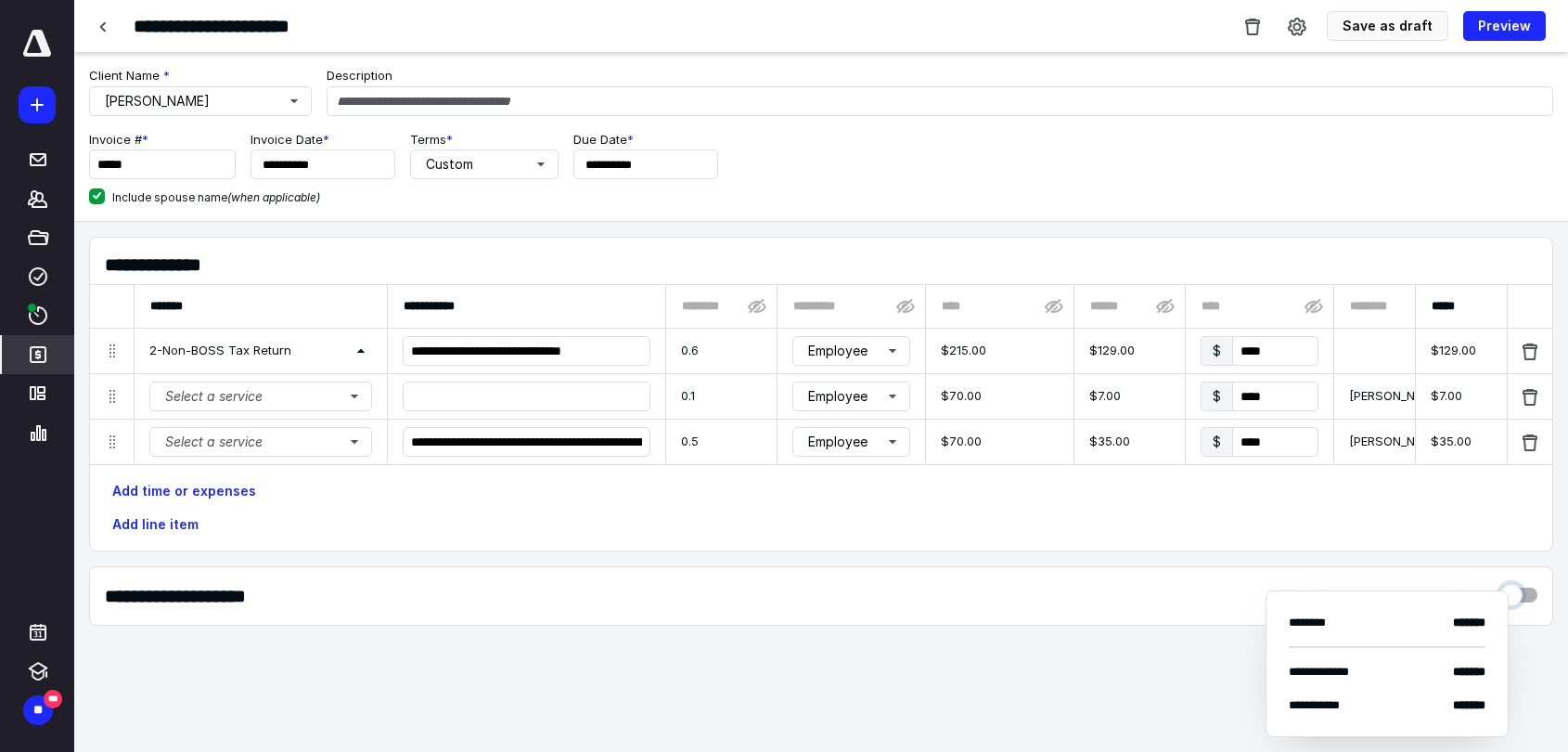 click at bounding box center (1519, 590) 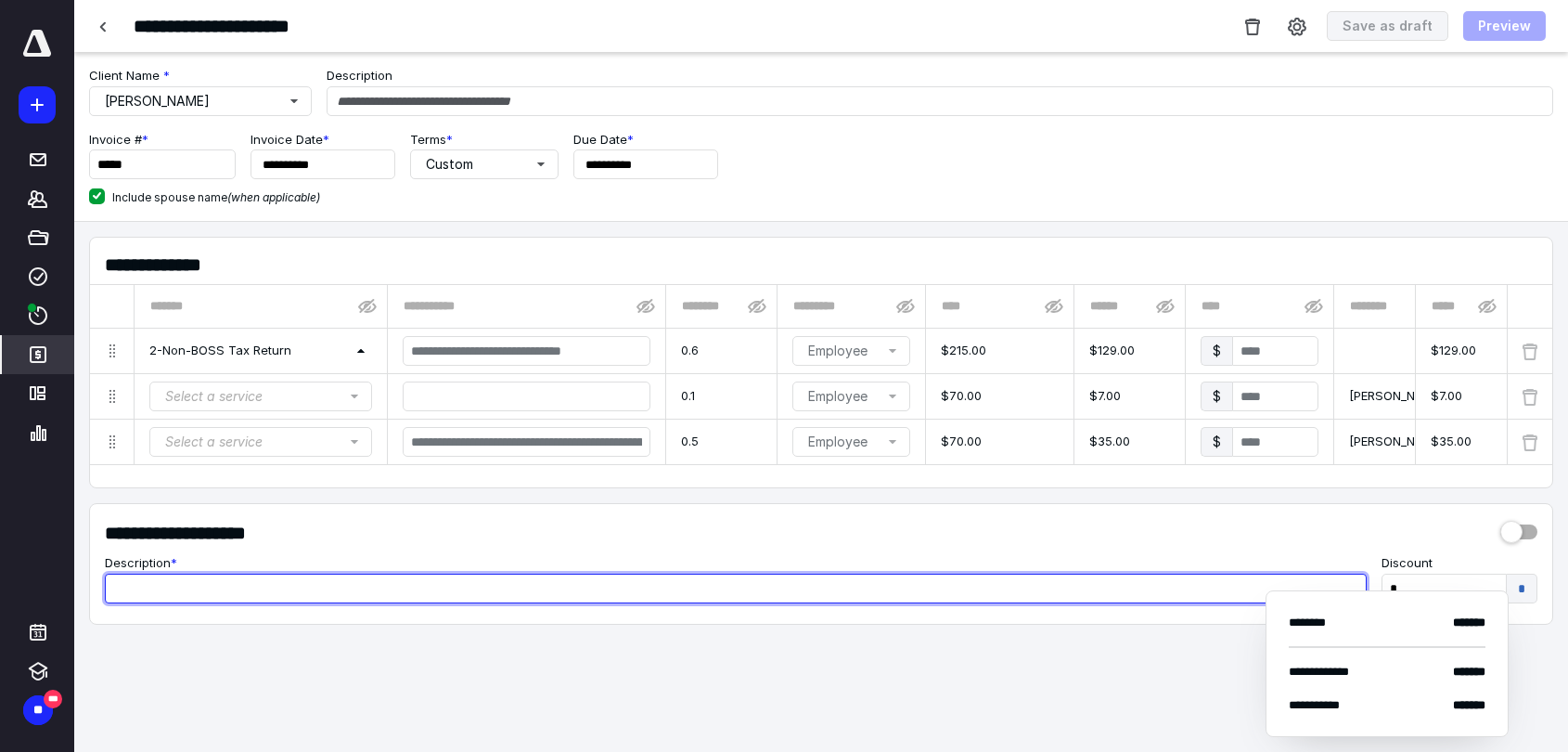 drag, startPoint x: 443, startPoint y: 605, endPoint x: 451, endPoint y: 596, distance: 12.041595 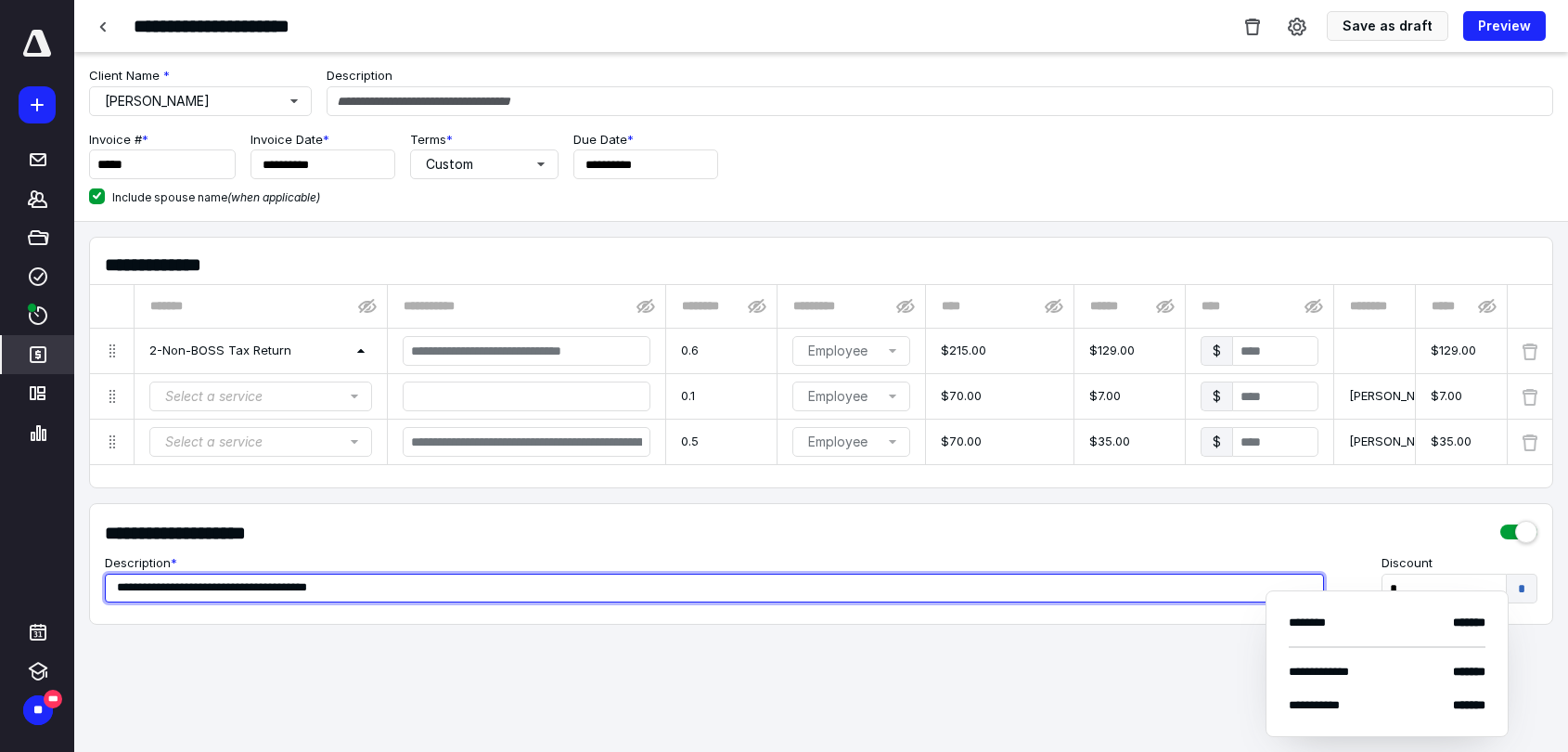 type on "**********" 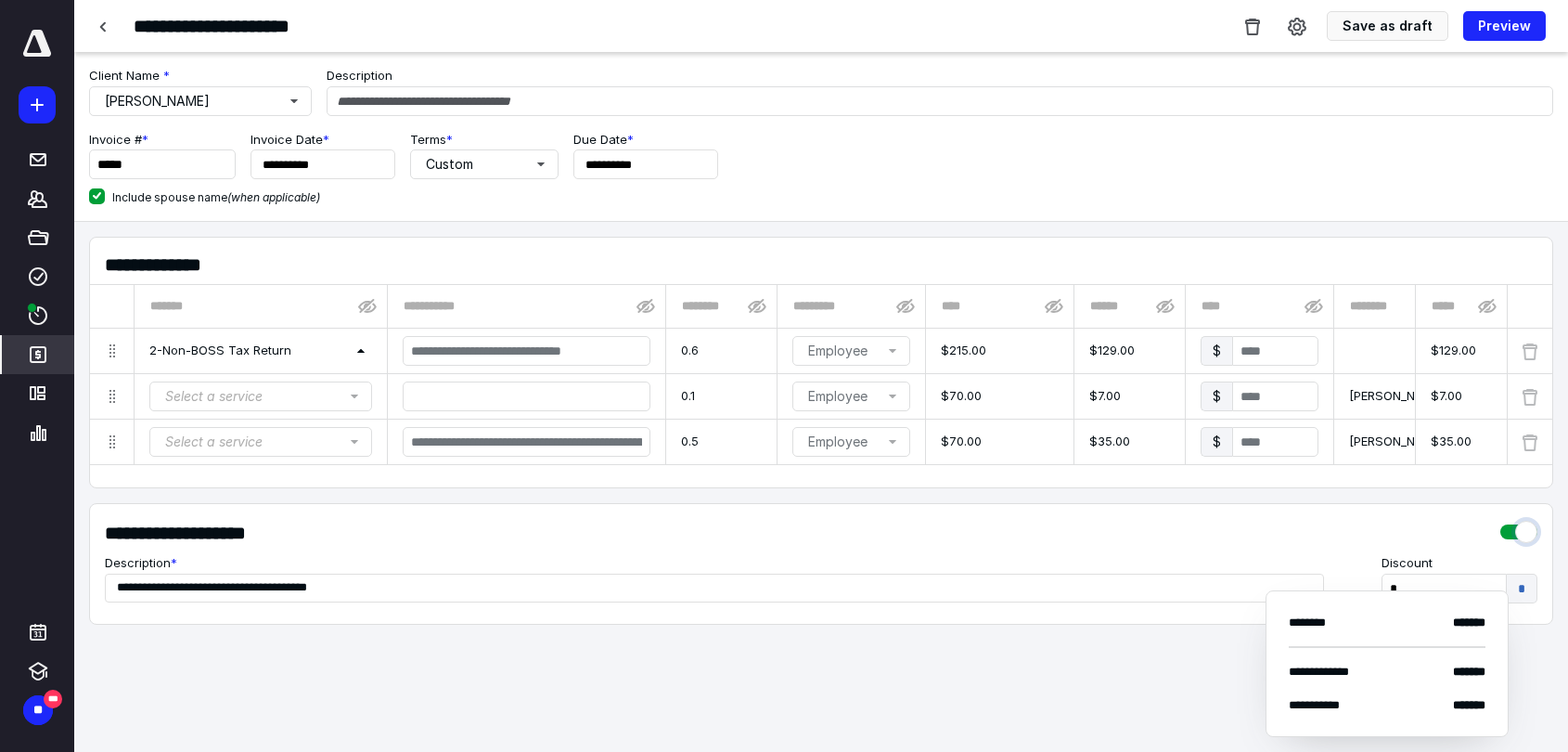 click at bounding box center (1519, 527) 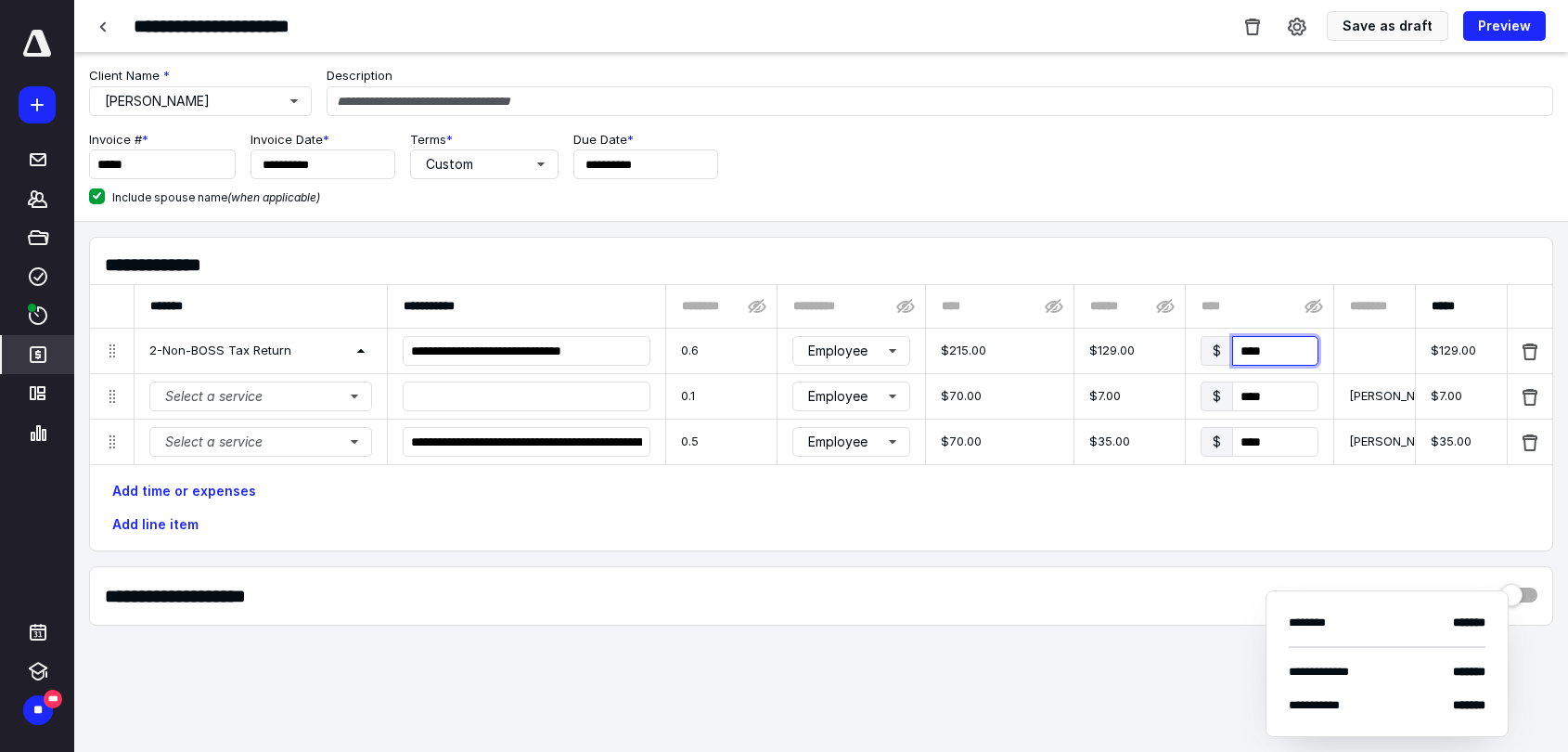 click on "****" at bounding box center (1275, 351) 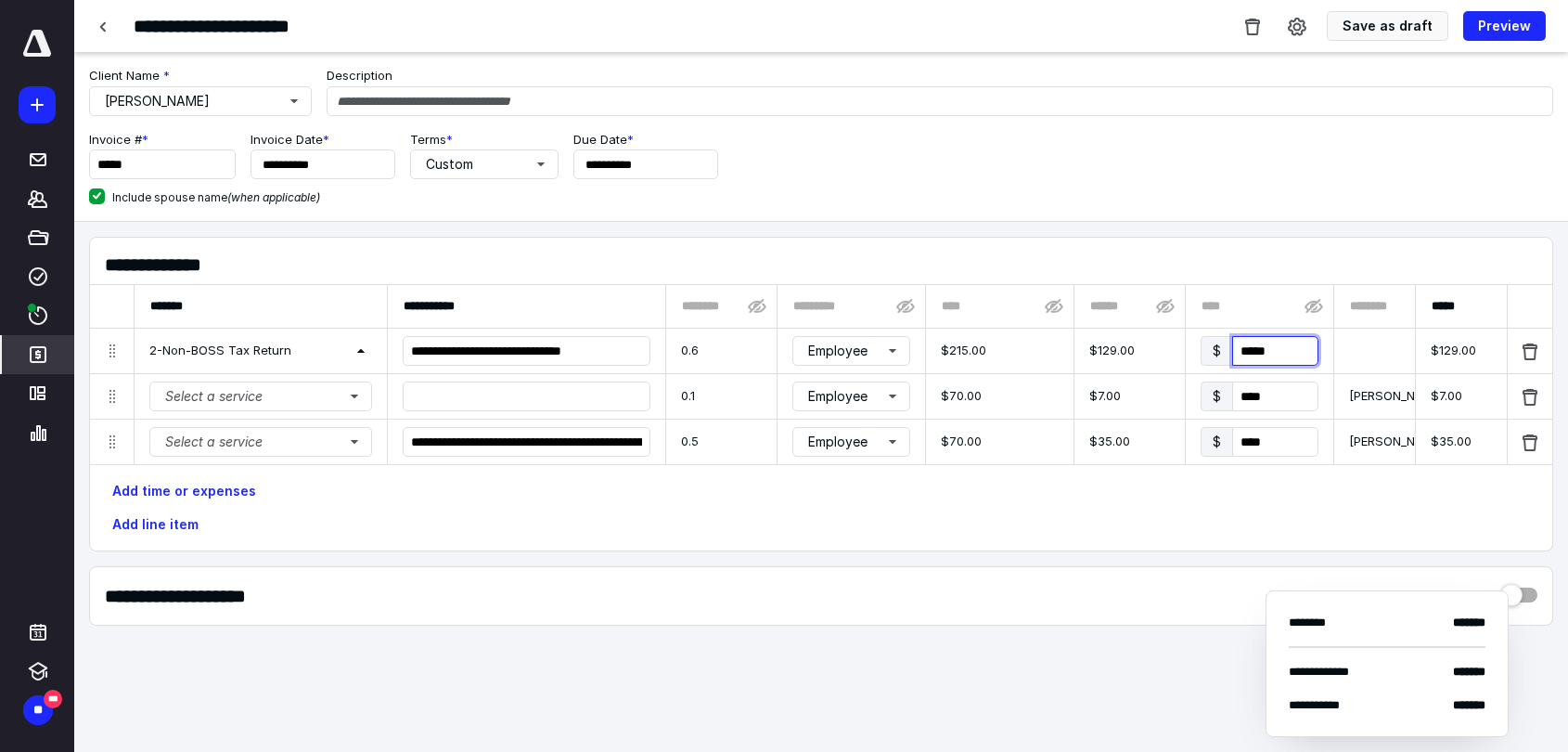 type on "*****" 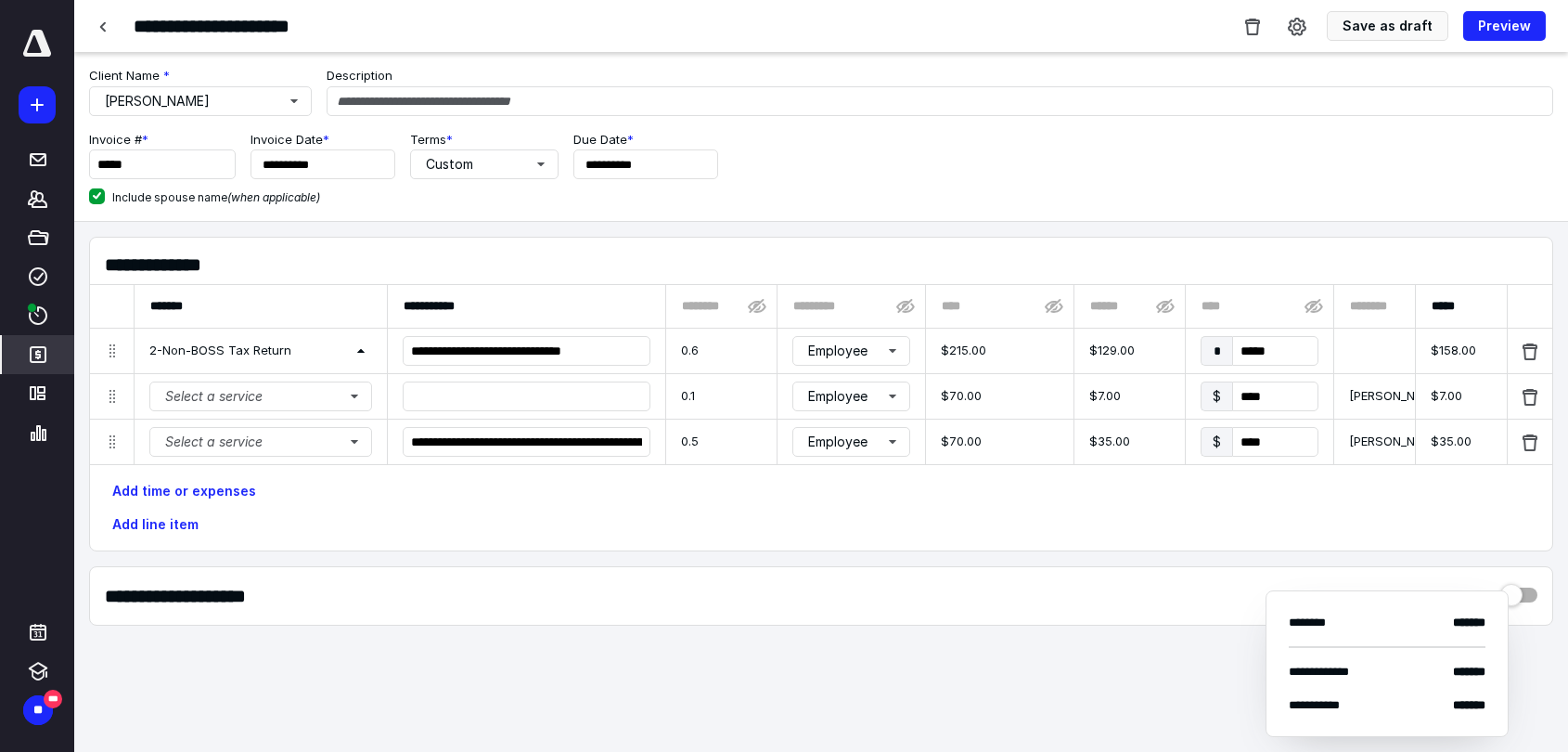 drag, startPoint x: 1174, startPoint y: 516, endPoint x: 1407, endPoint y: 551, distance: 235.61409 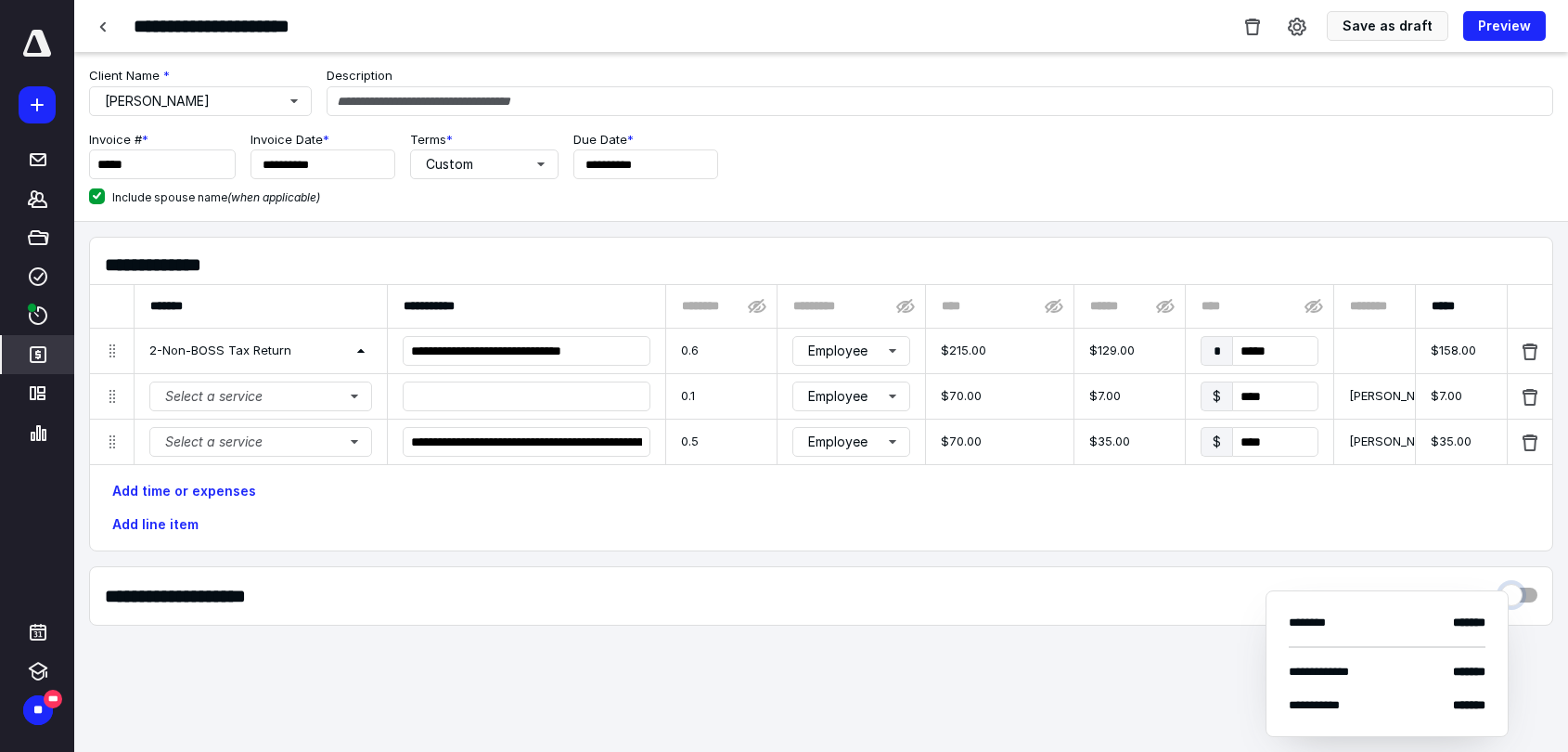 click at bounding box center (1519, 590) 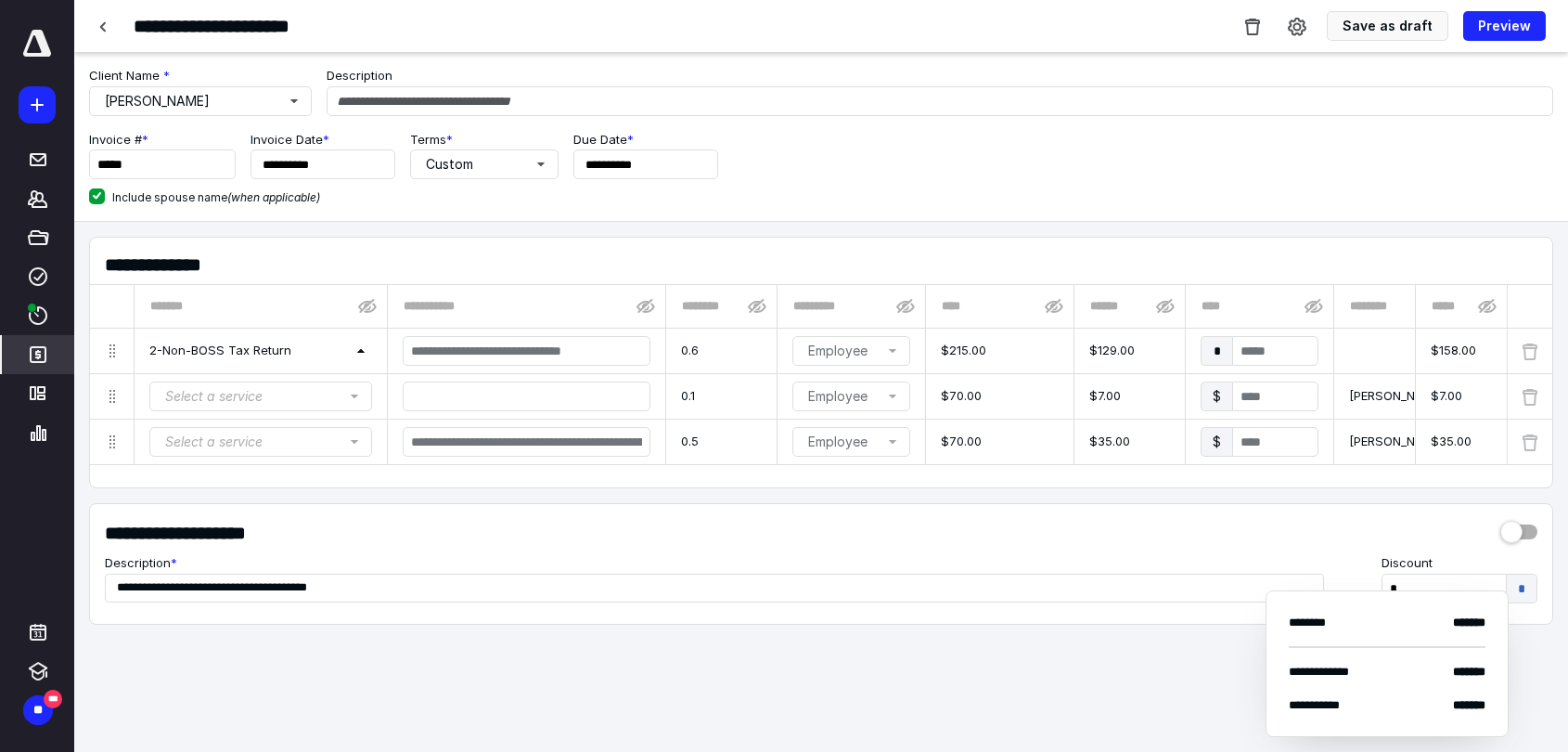 click on "**********" at bounding box center (821, 419) 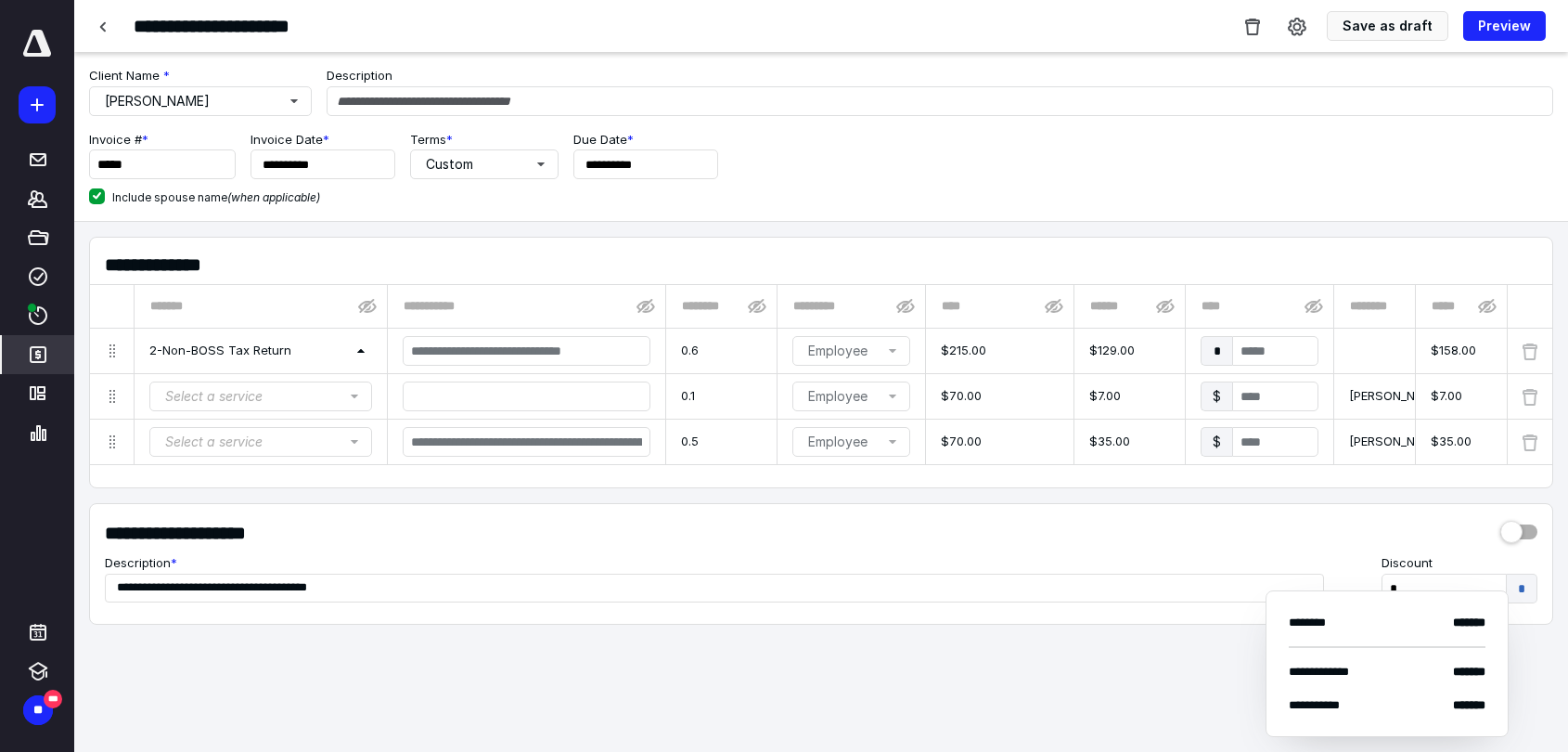 click on "**********" at bounding box center (821, 155) 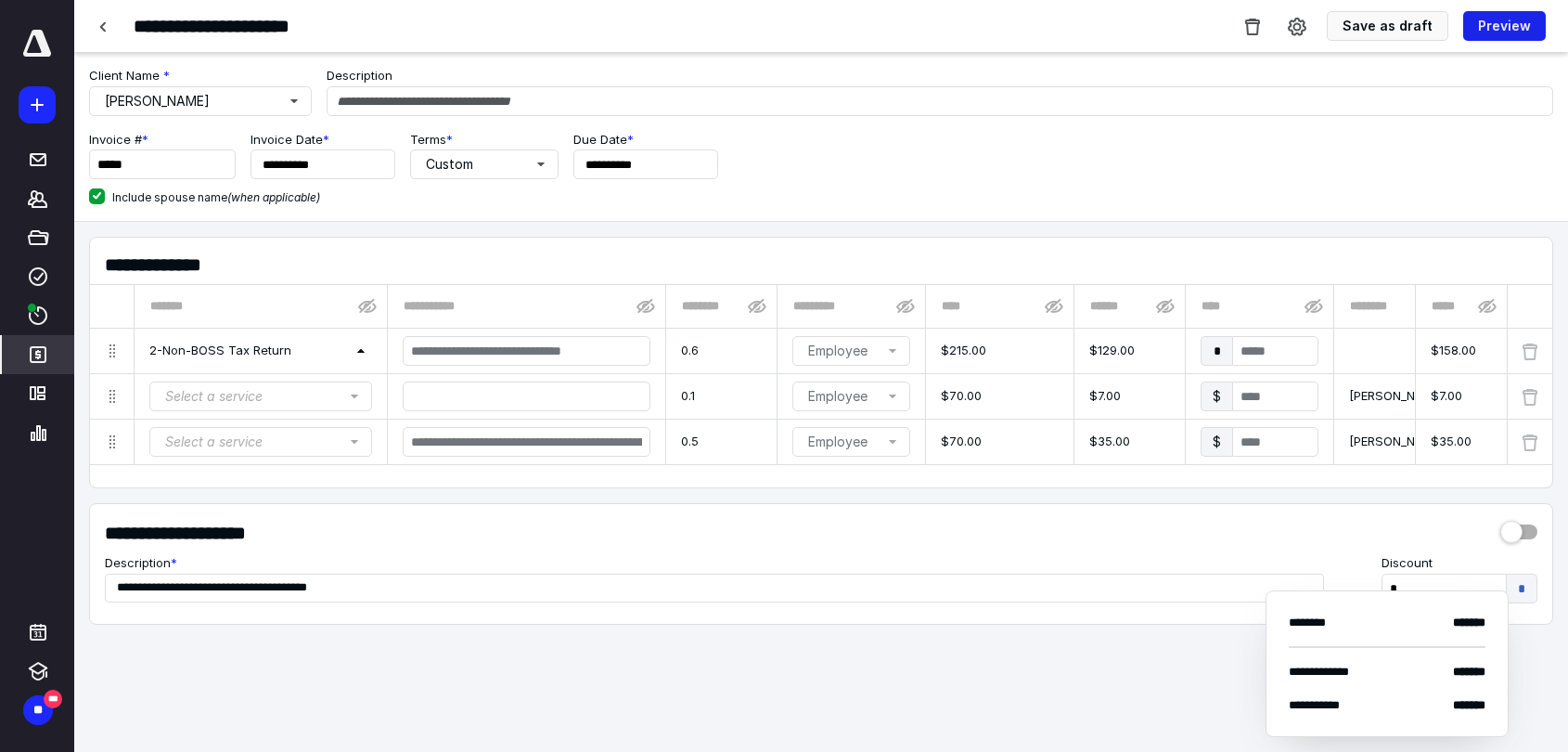 click on "Preview" at bounding box center (1504, 26) 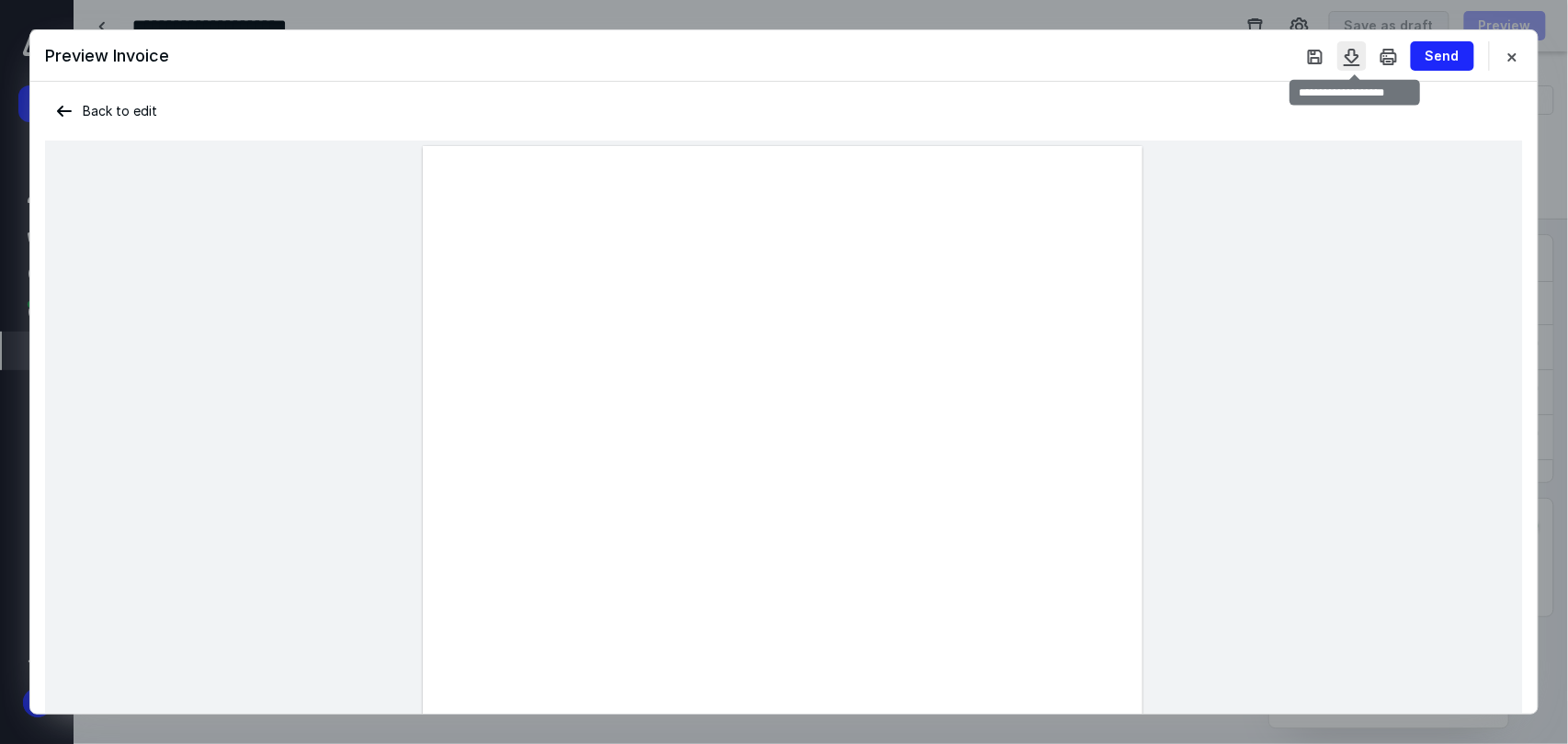 click at bounding box center (1352, 56) 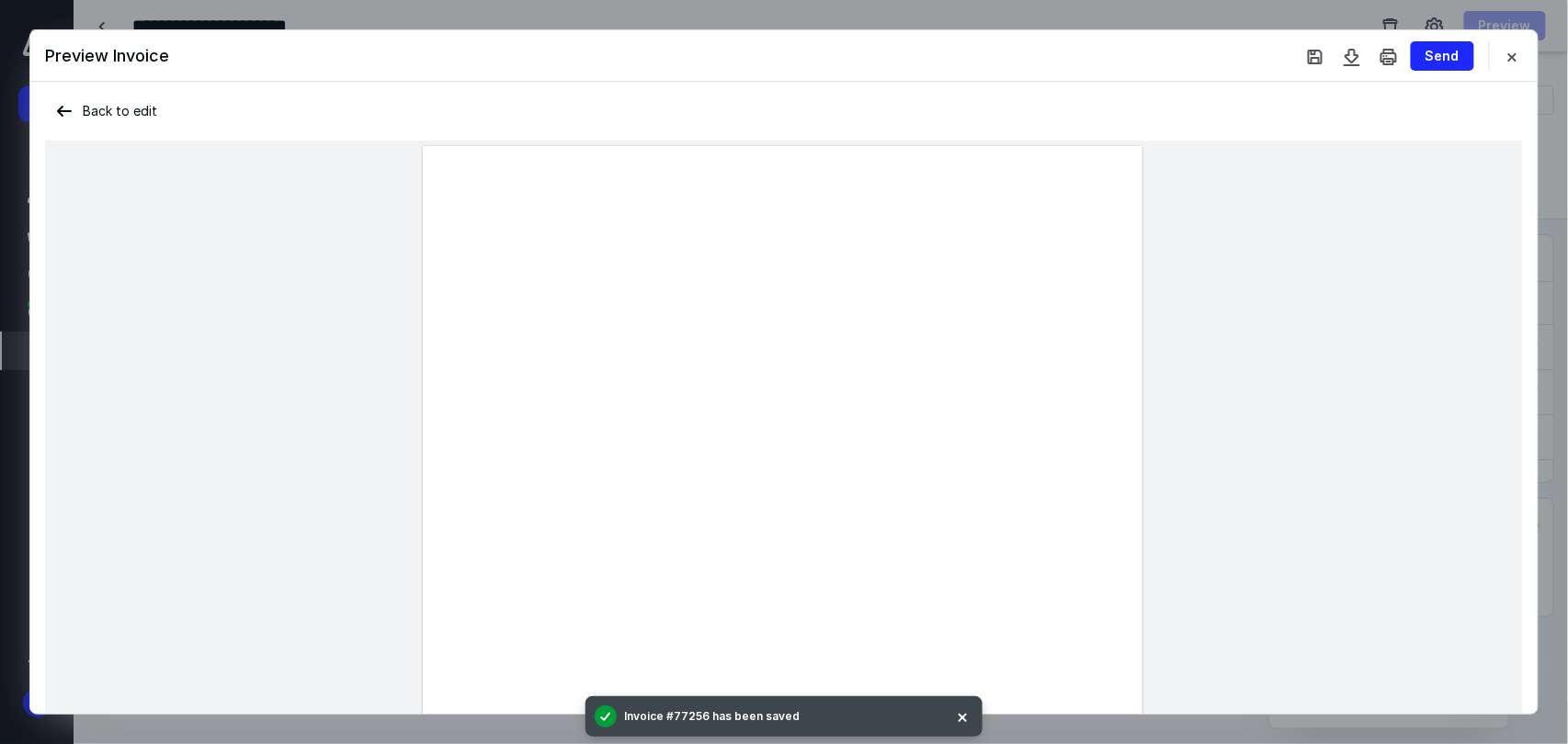 drag, startPoint x: 1051, startPoint y: 64, endPoint x: 1171, endPoint y: 68, distance: 120.06665 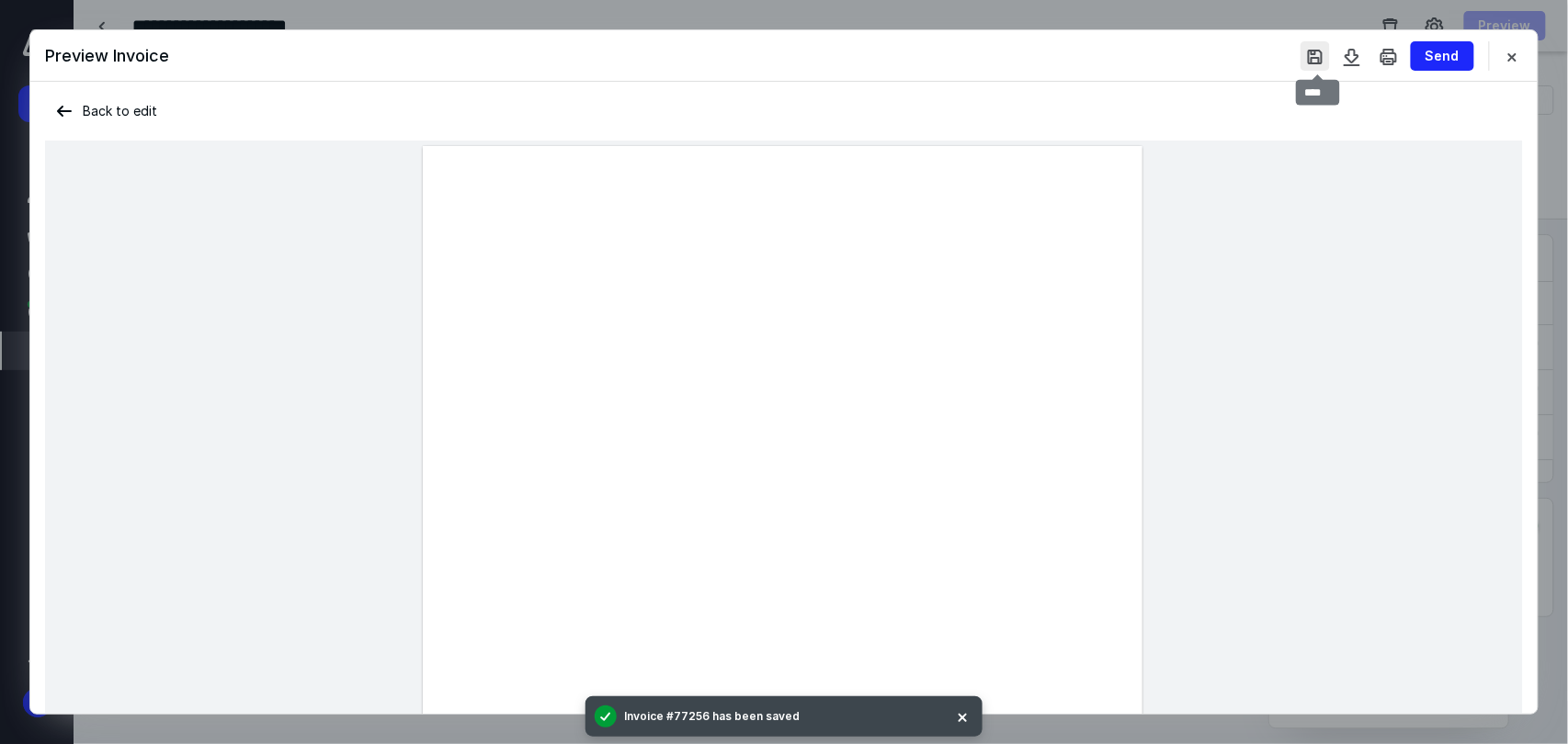 click at bounding box center [1315, 56] 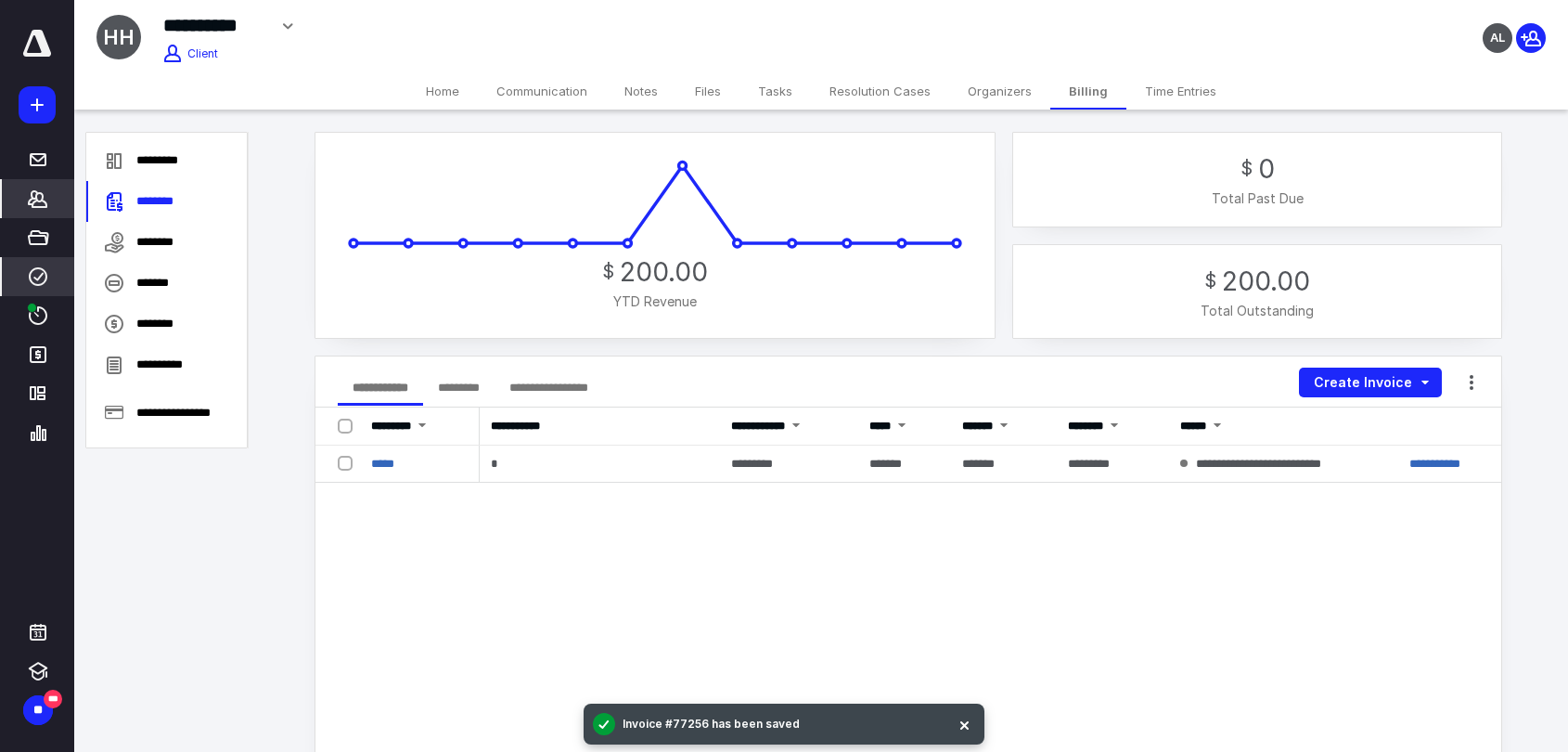click 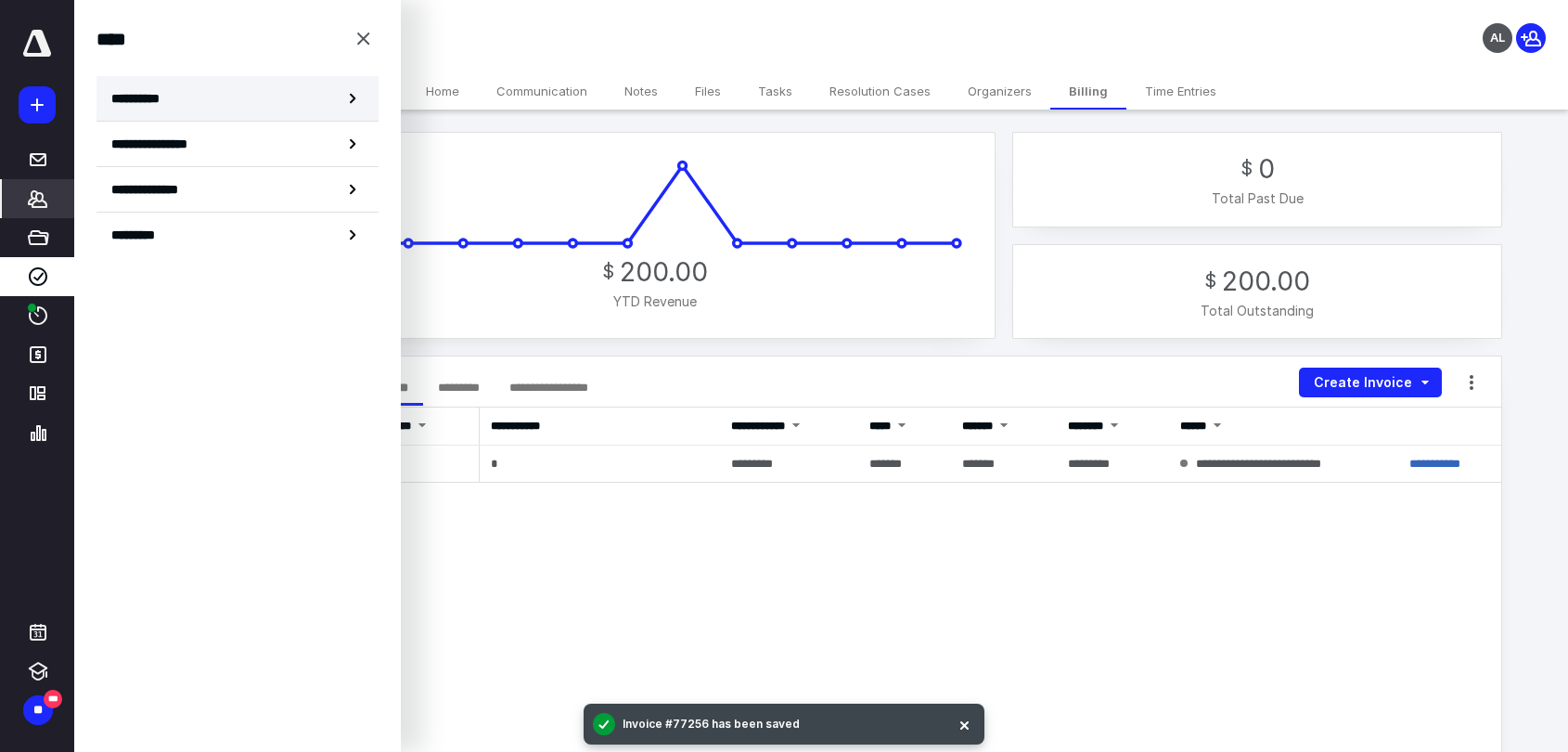 click on "**********" at bounding box center [142, 98] 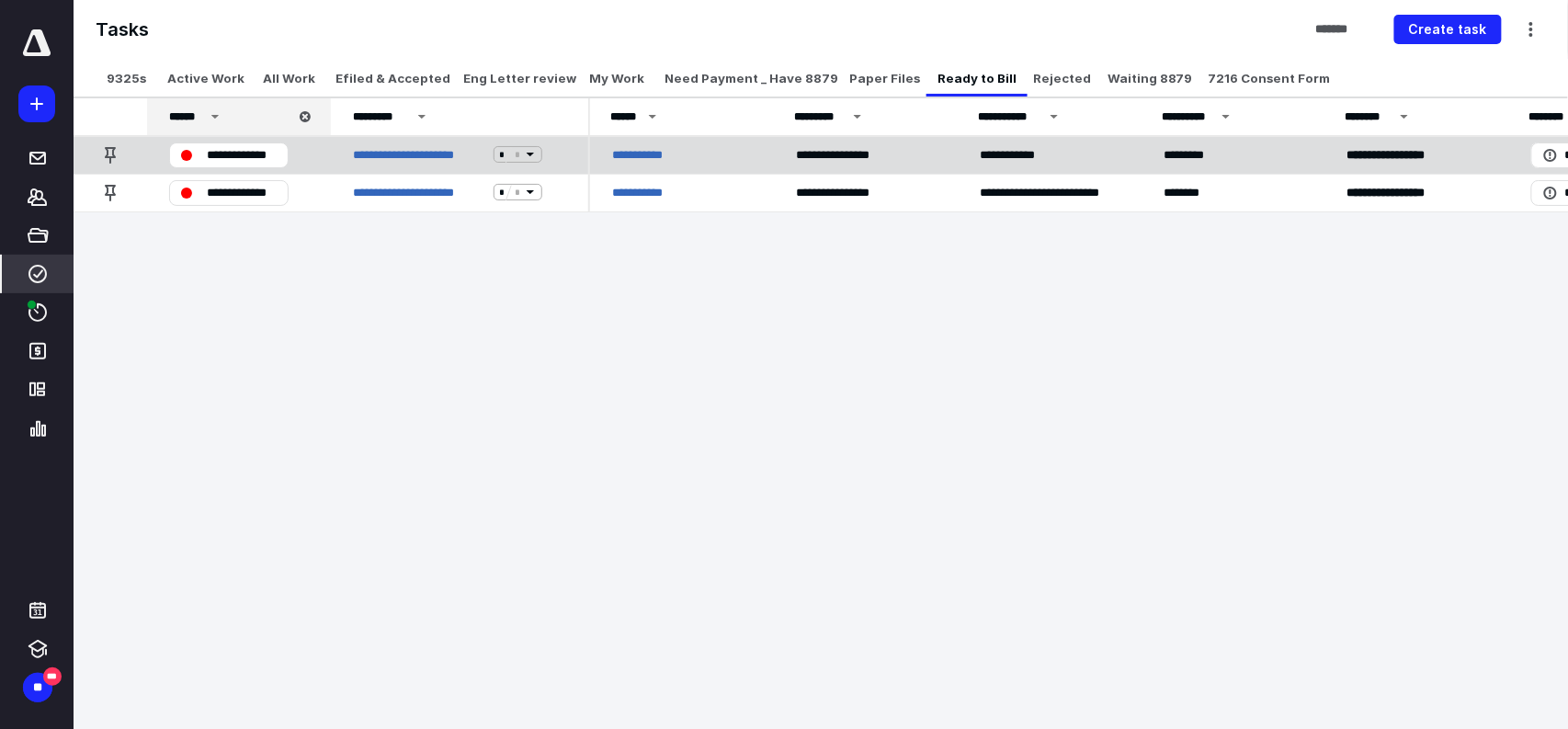 click on "**********" at bounding box center [242, 154] 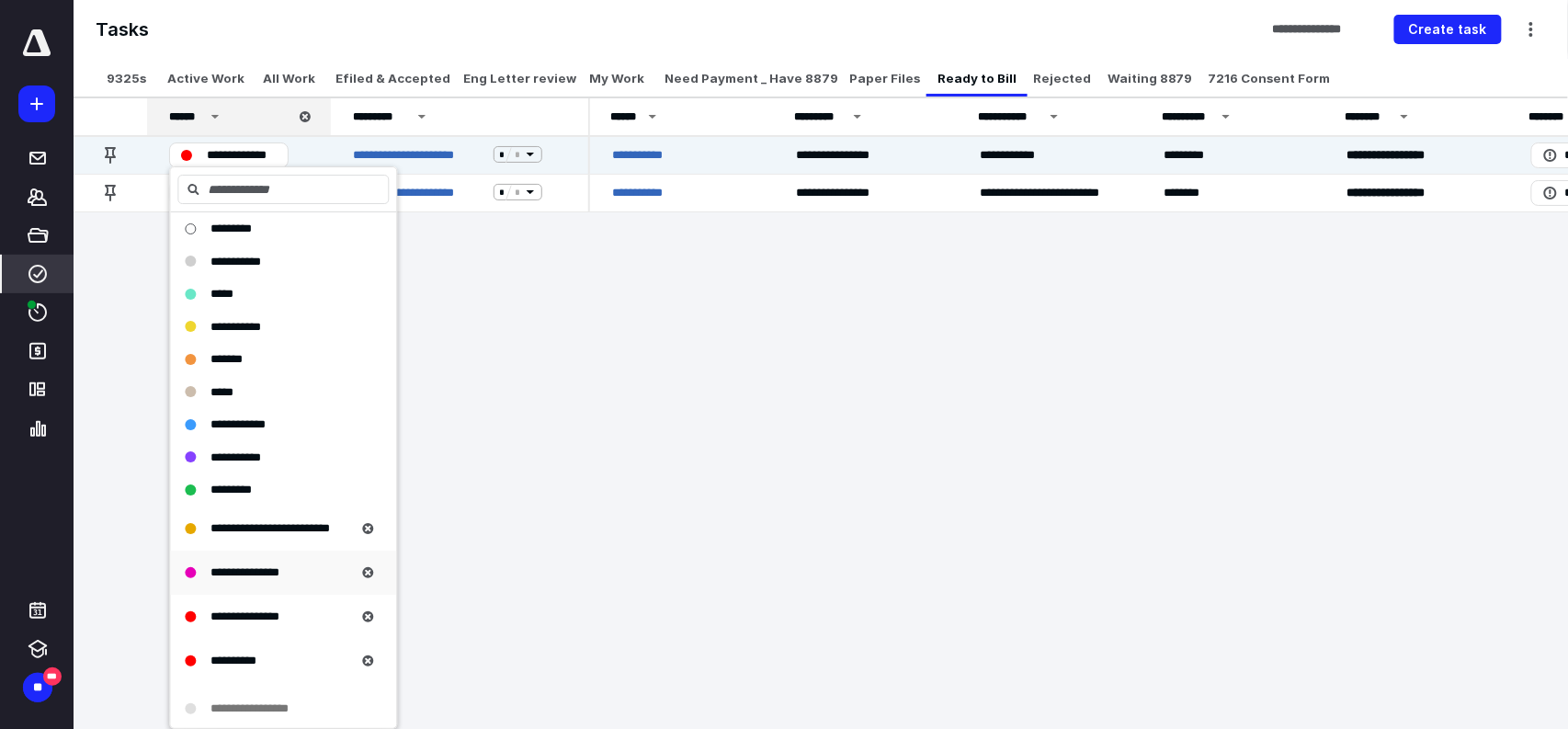click on "**********" at bounding box center (244, 572) 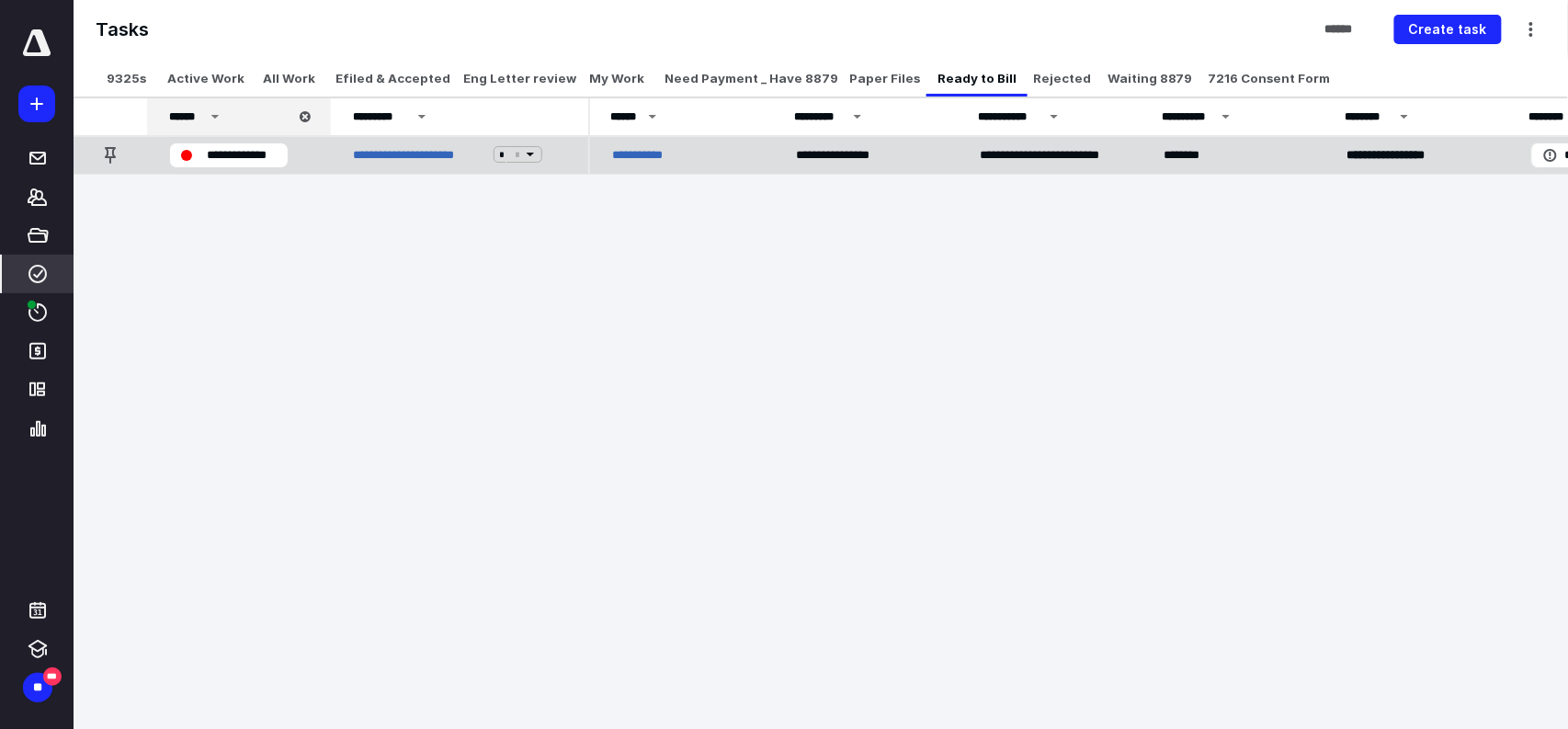 click on "**********" at bounding box center [242, 154] 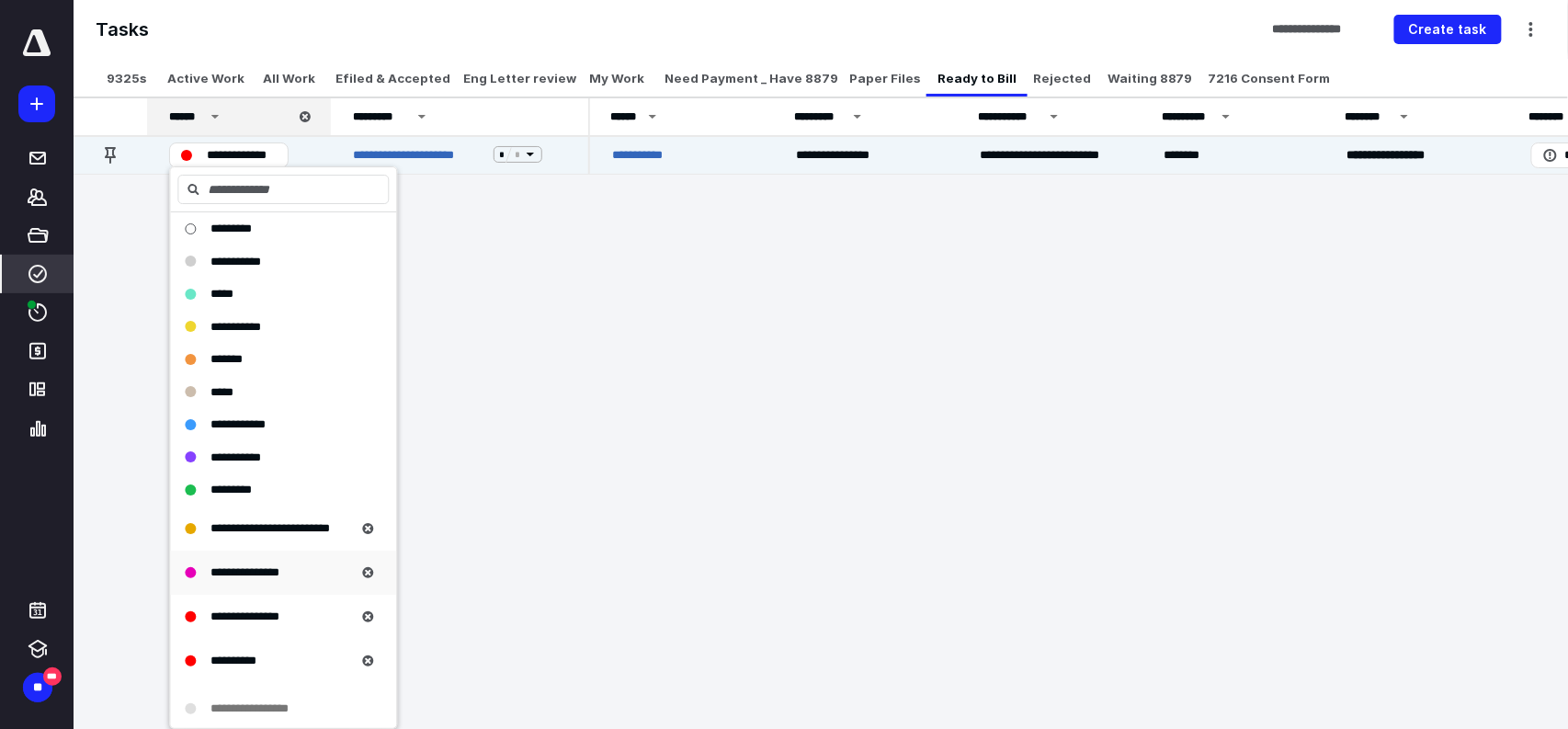 click on "**********" at bounding box center [244, 572] 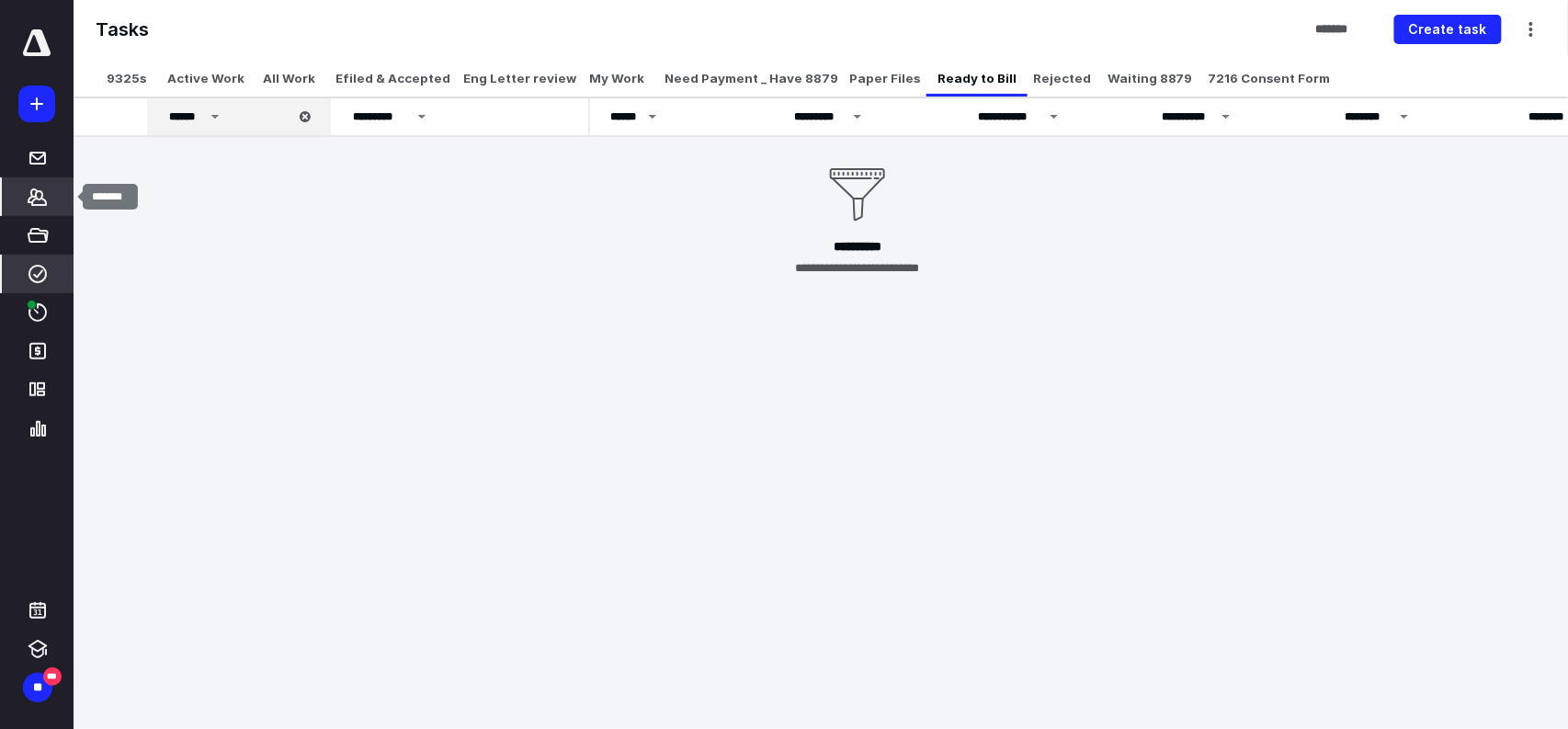 click 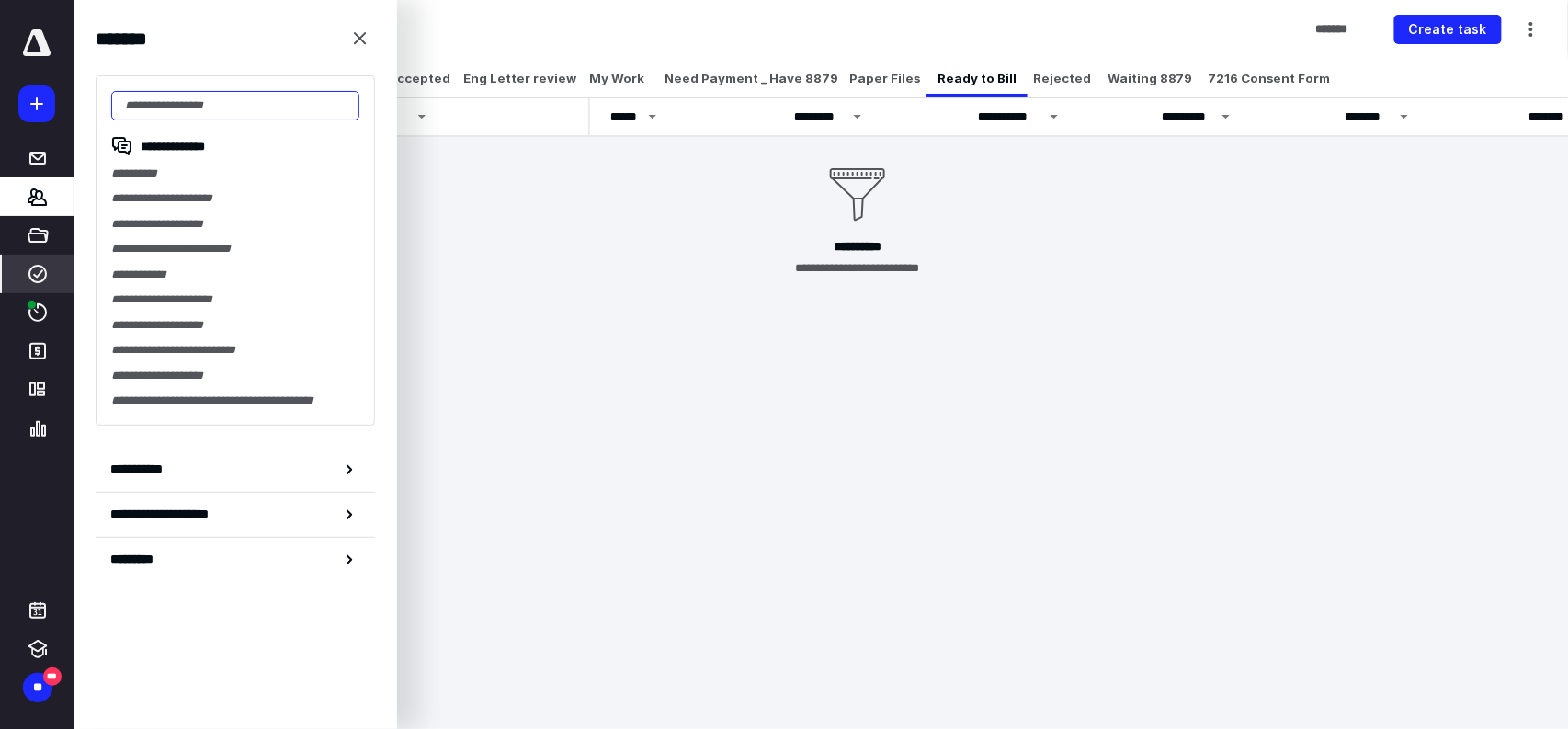 click at bounding box center (235, 106) 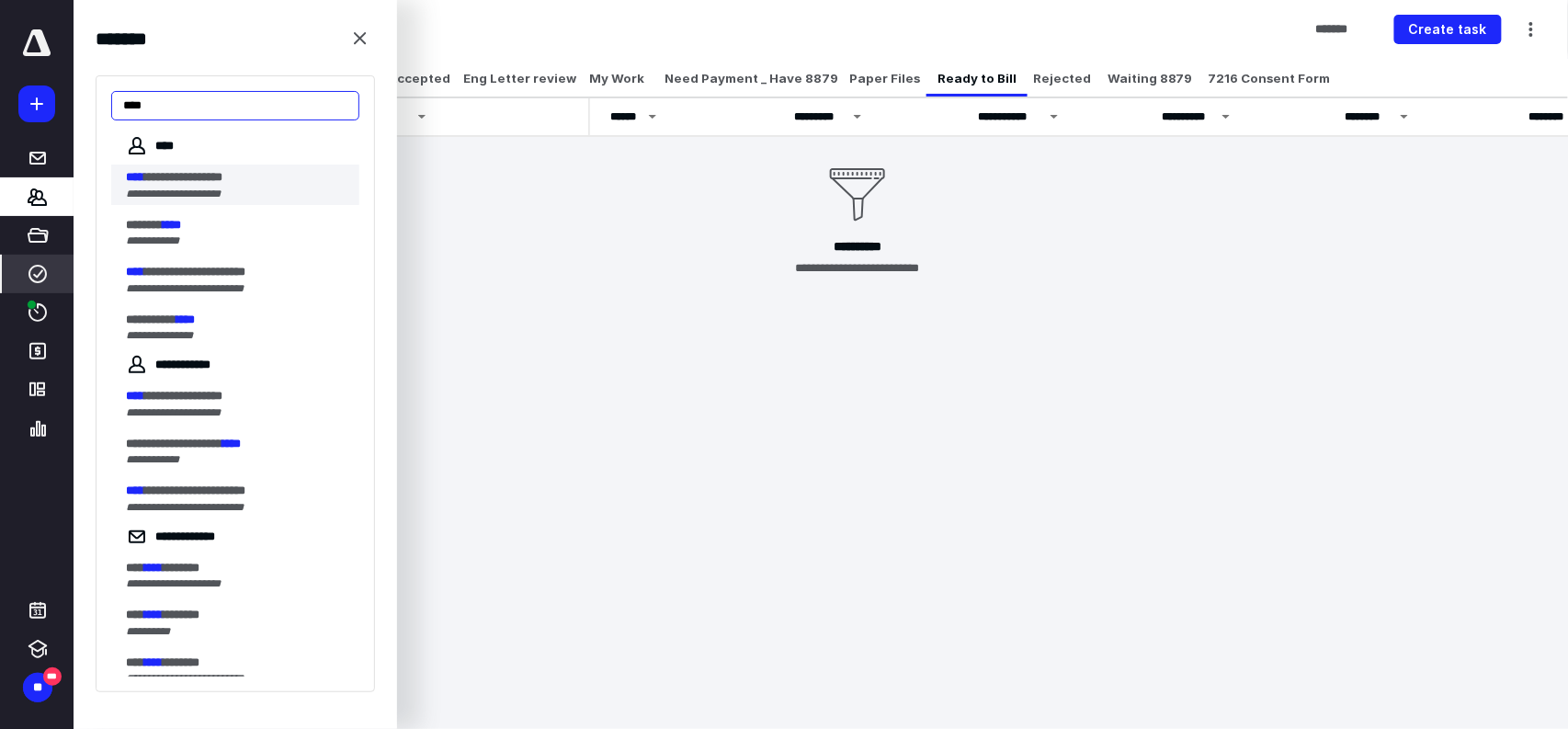 type on "****" 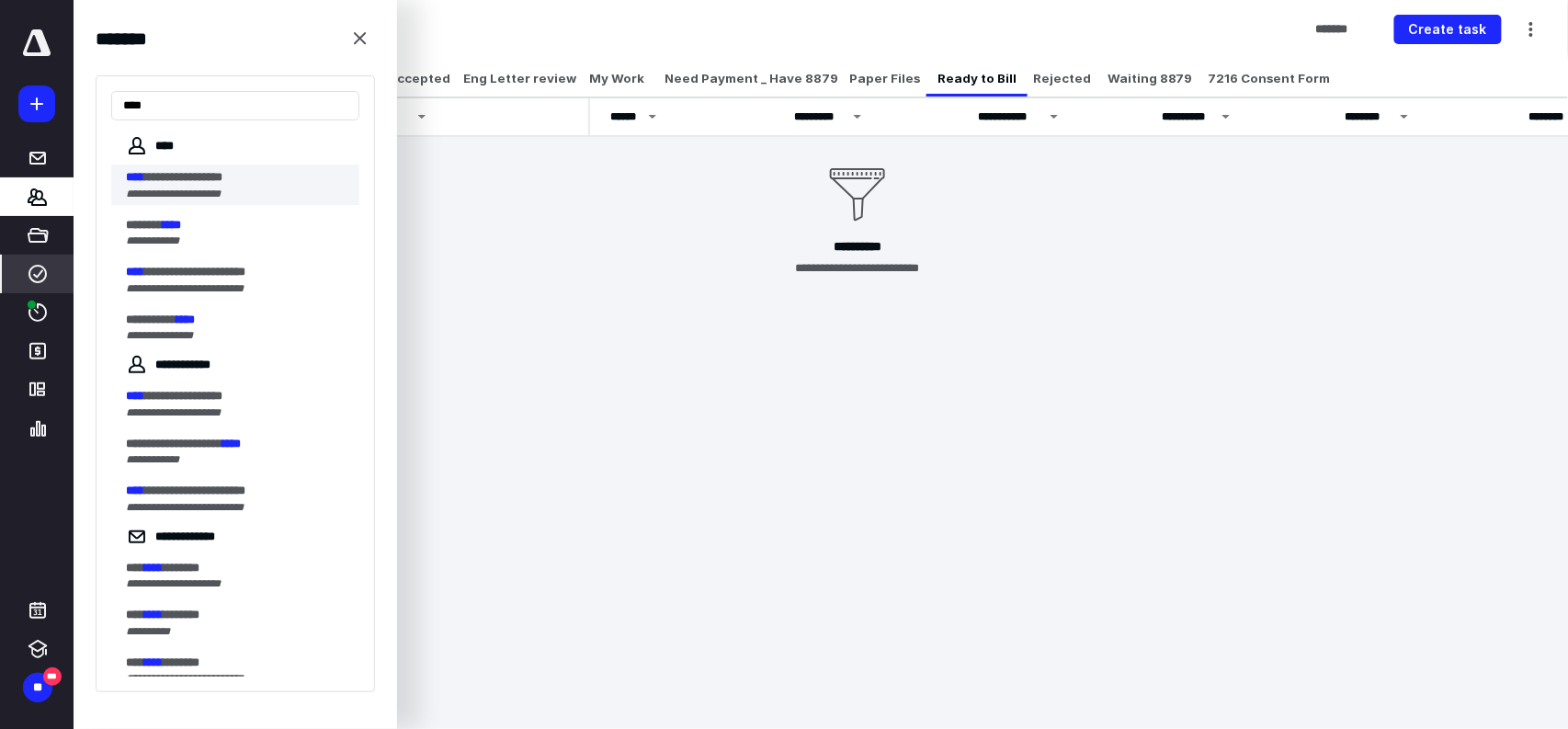 click on "**********" at bounding box center (183, 177) 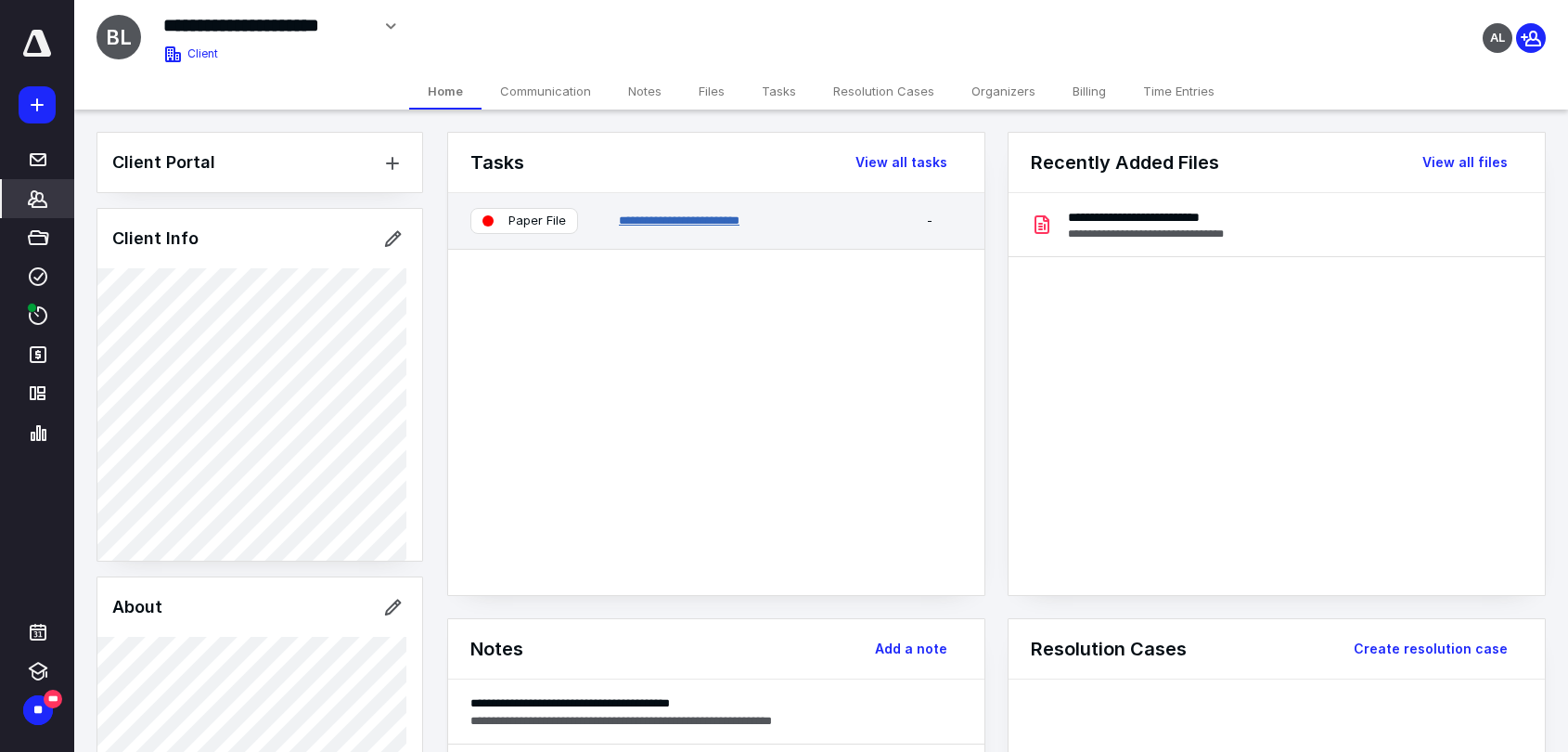 click on "**********" at bounding box center (679, 220) 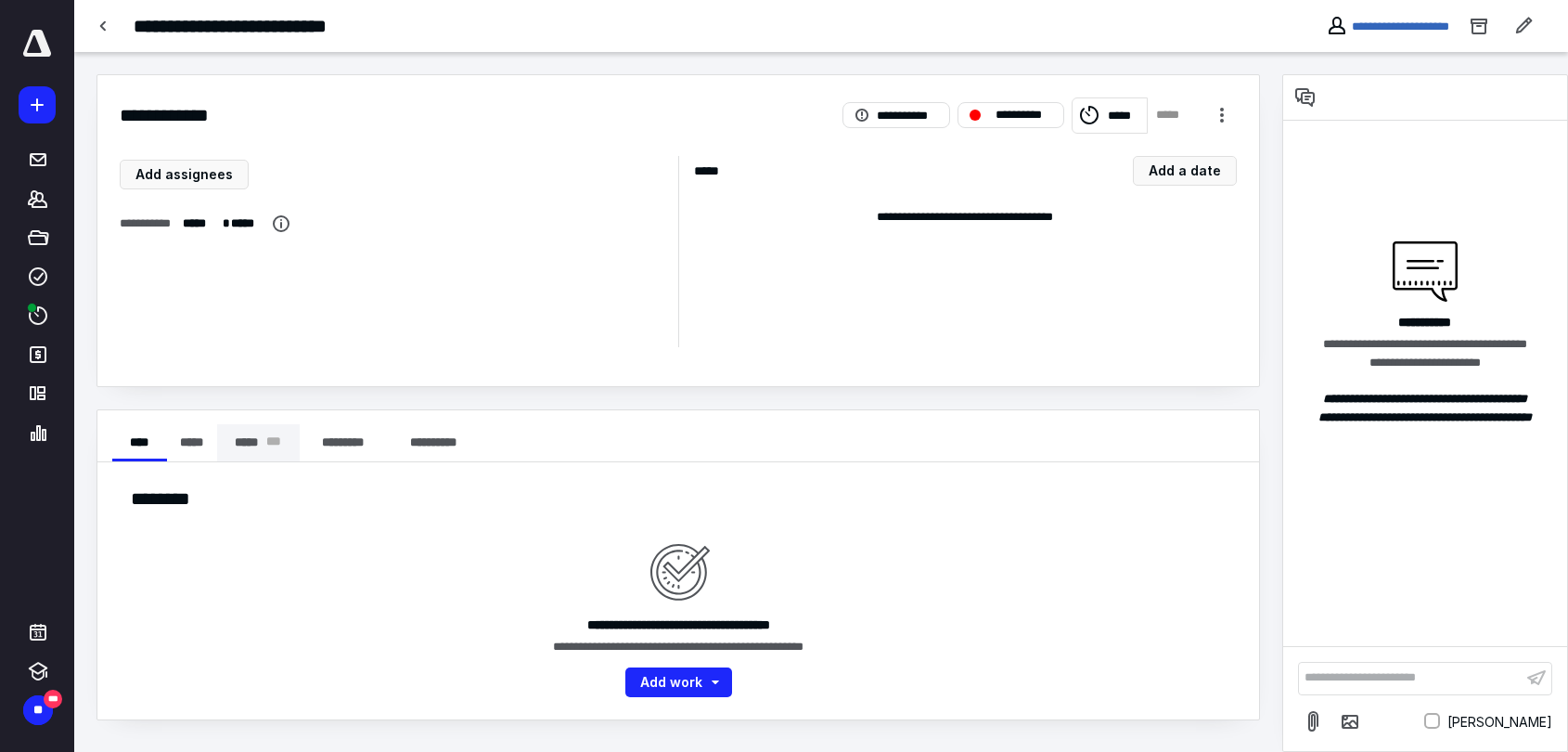 click on "***** * * *" at bounding box center [258, 443] 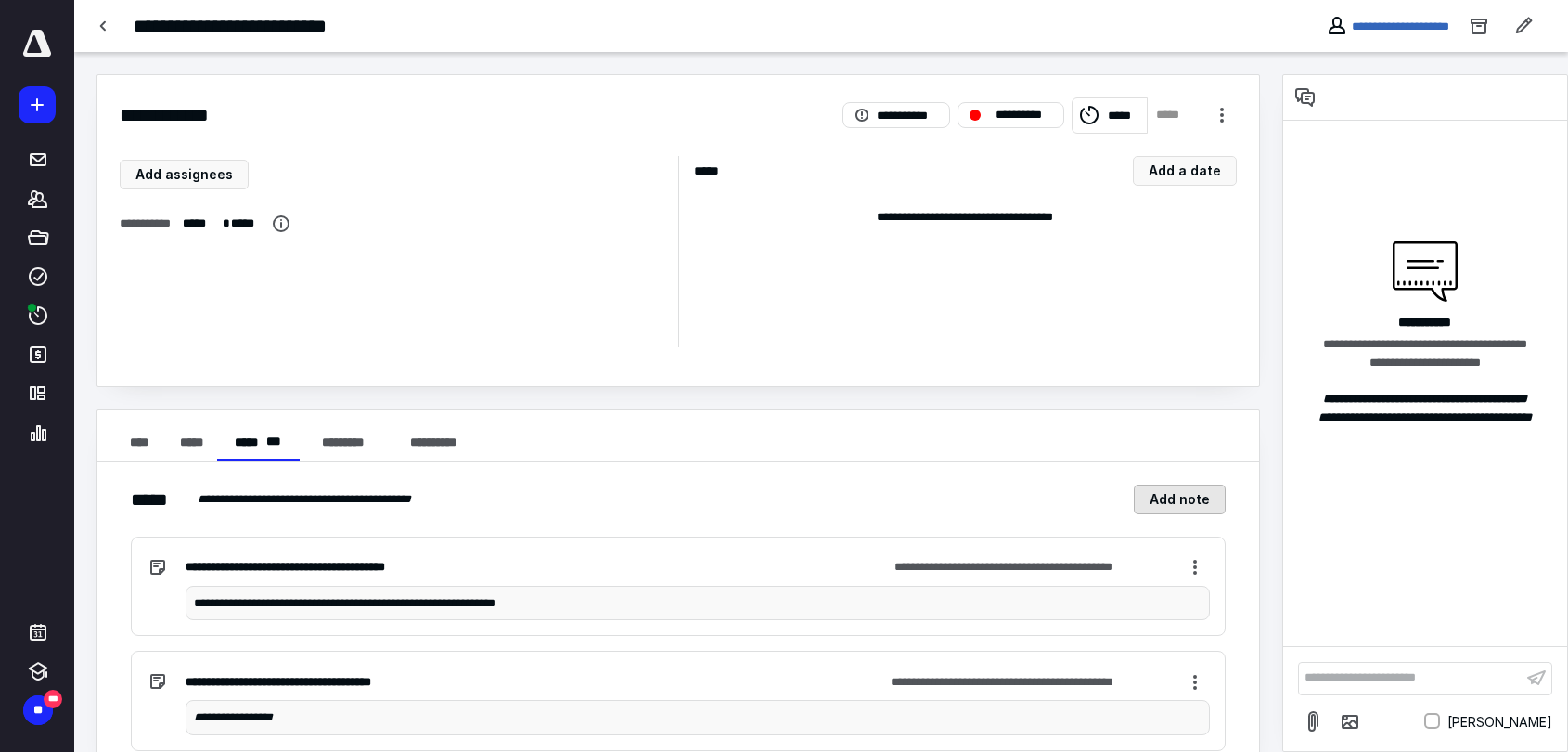 click on "Add note" at bounding box center [1179, 499] 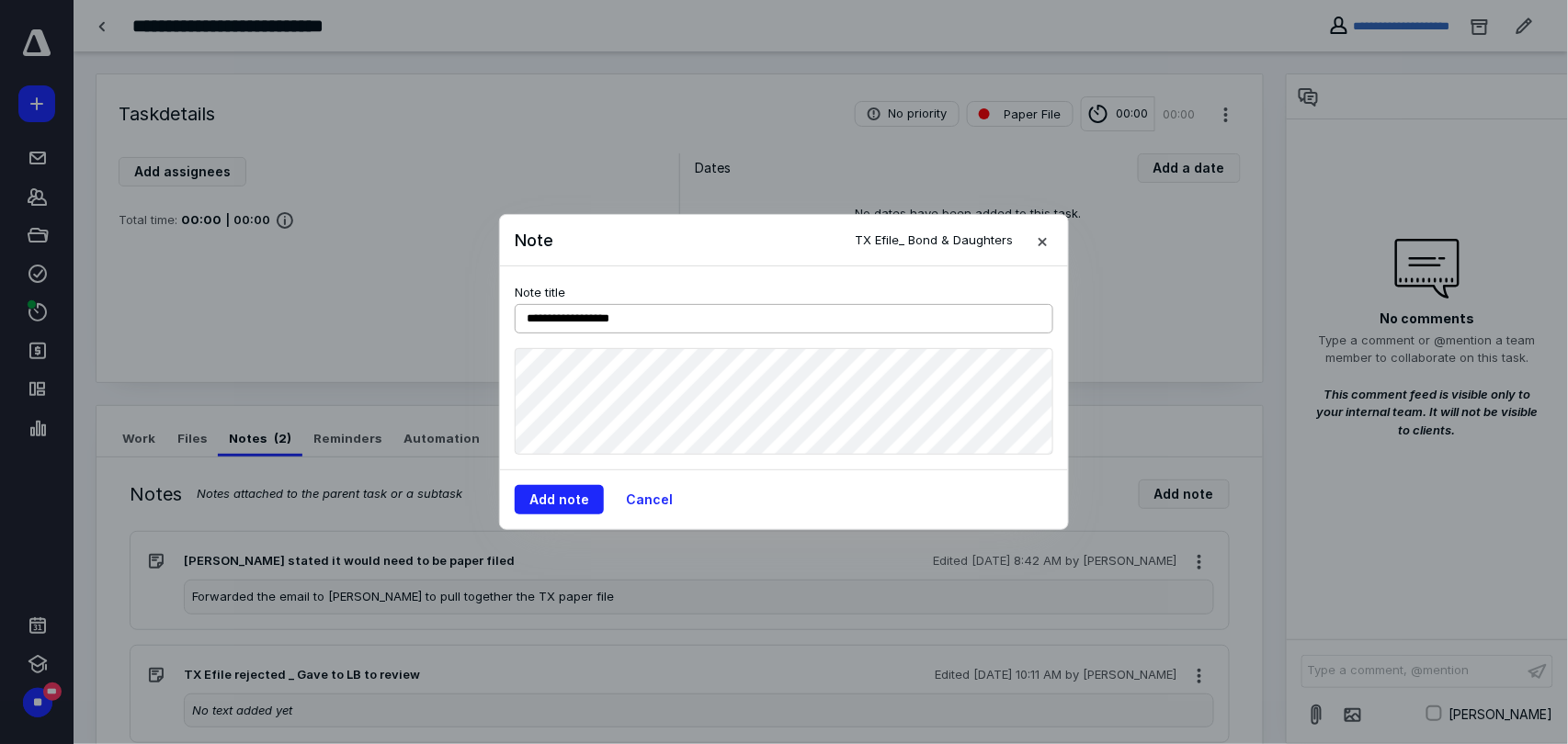 type on "**********" 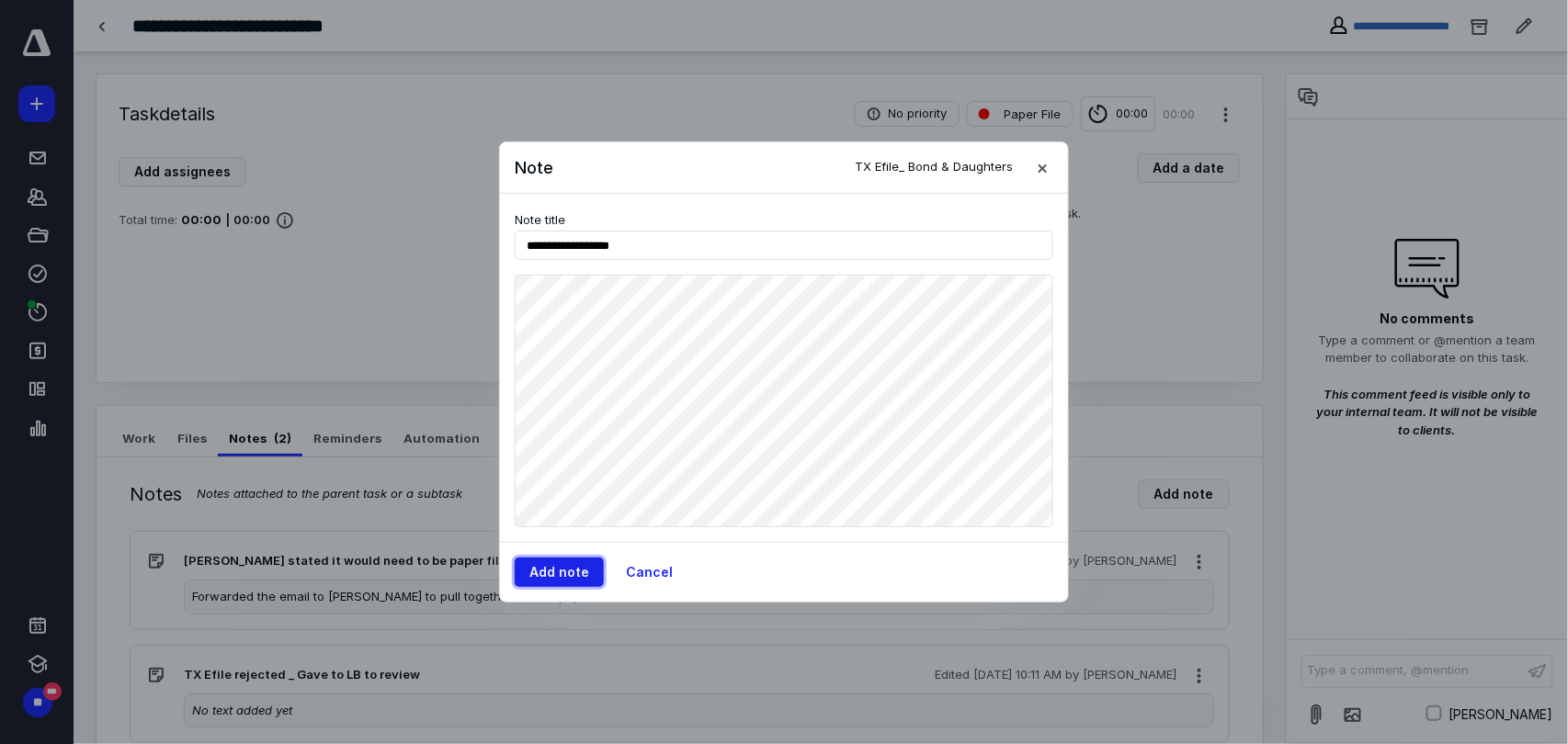 click on "Add note" at bounding box center (559, 572) 